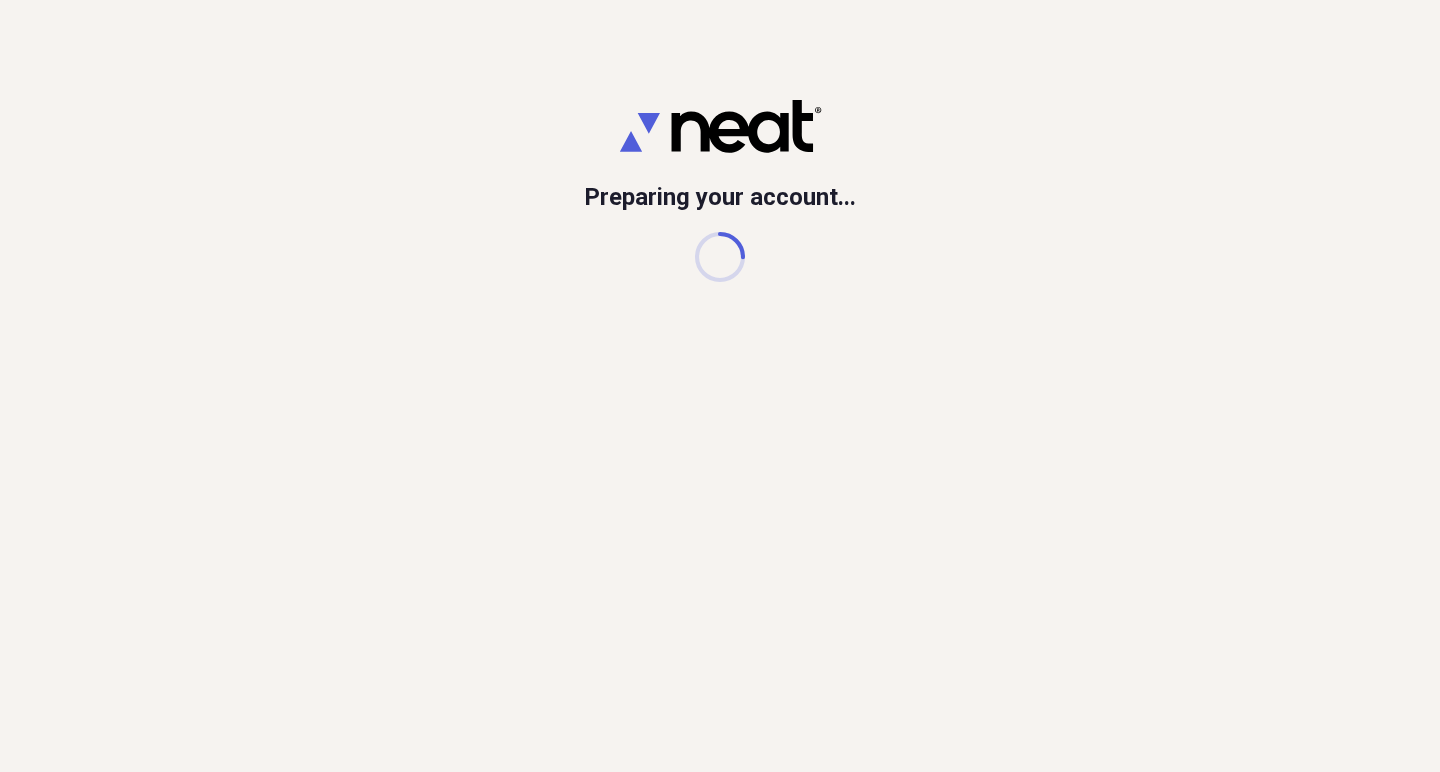 scroll, scrollTop: 0, scrollLeft: 0, axis: both 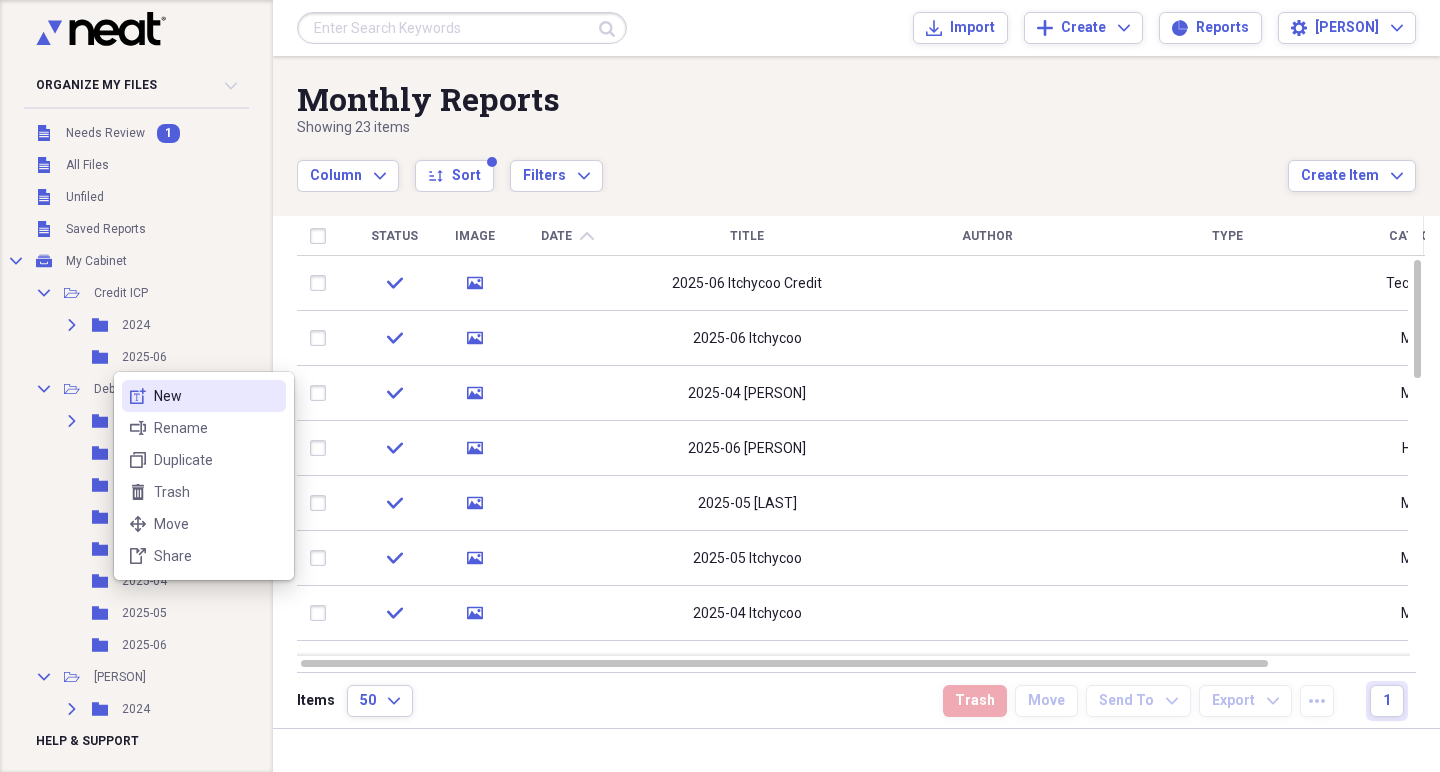 click on "new-textbox" 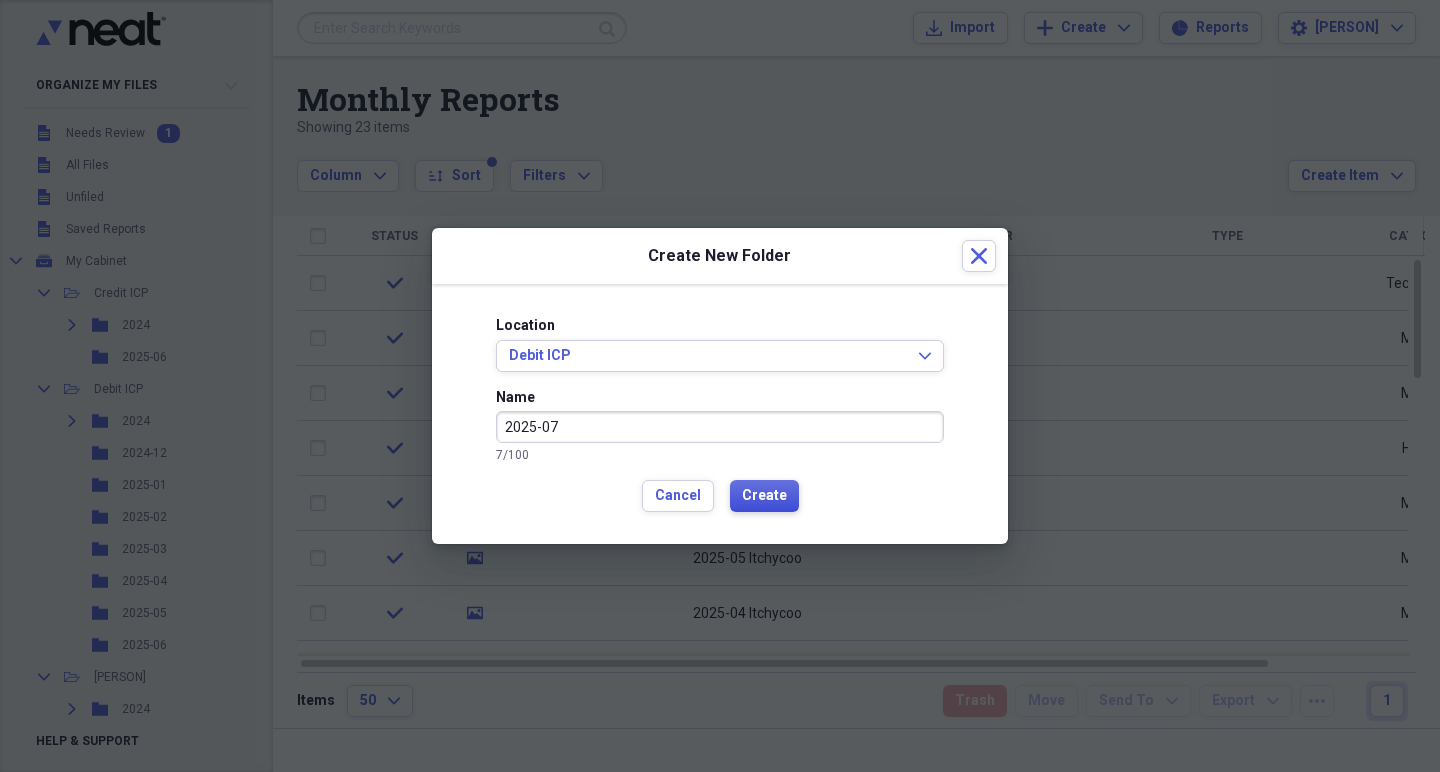 type on "2025-07" 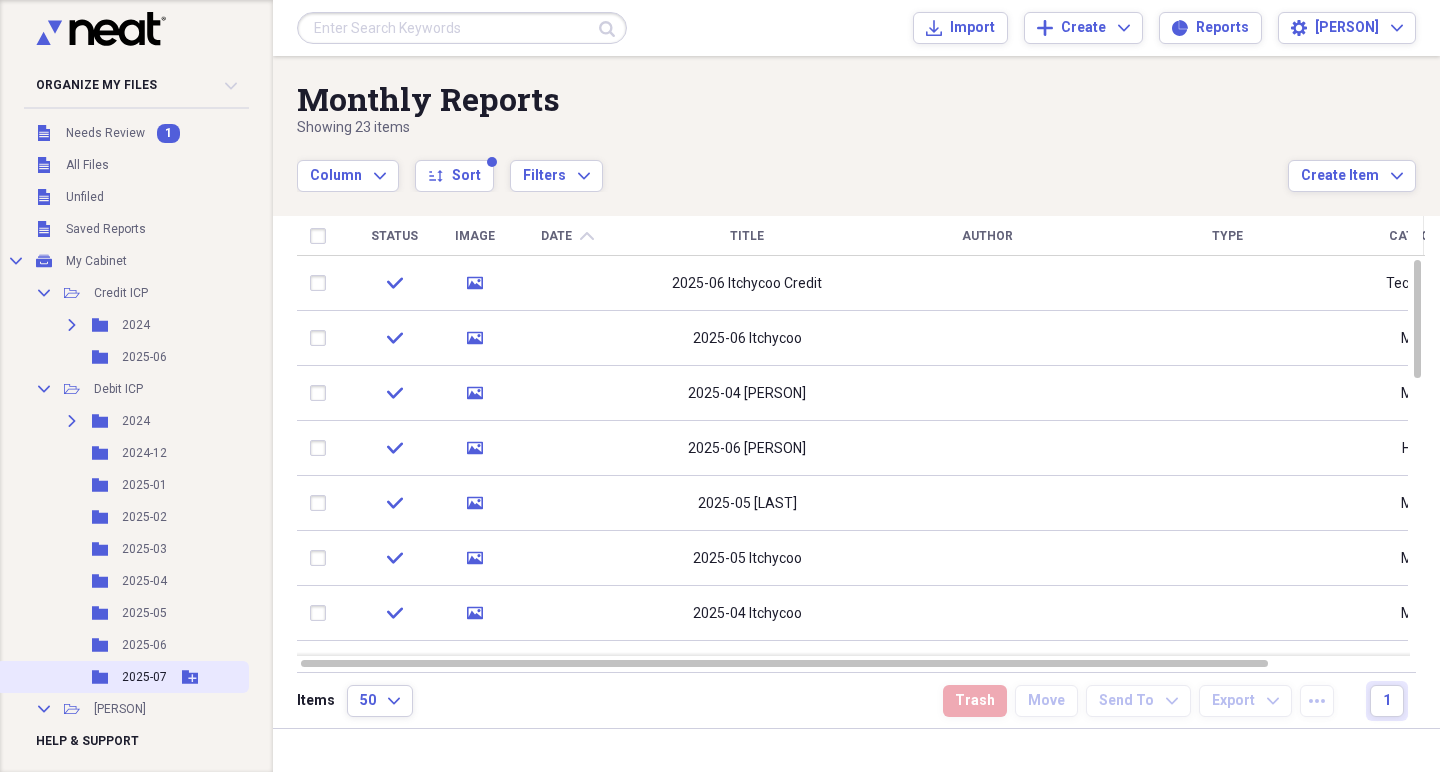 click on "Folder 2025-07 Add Folder" at bounding box center [122, 677] 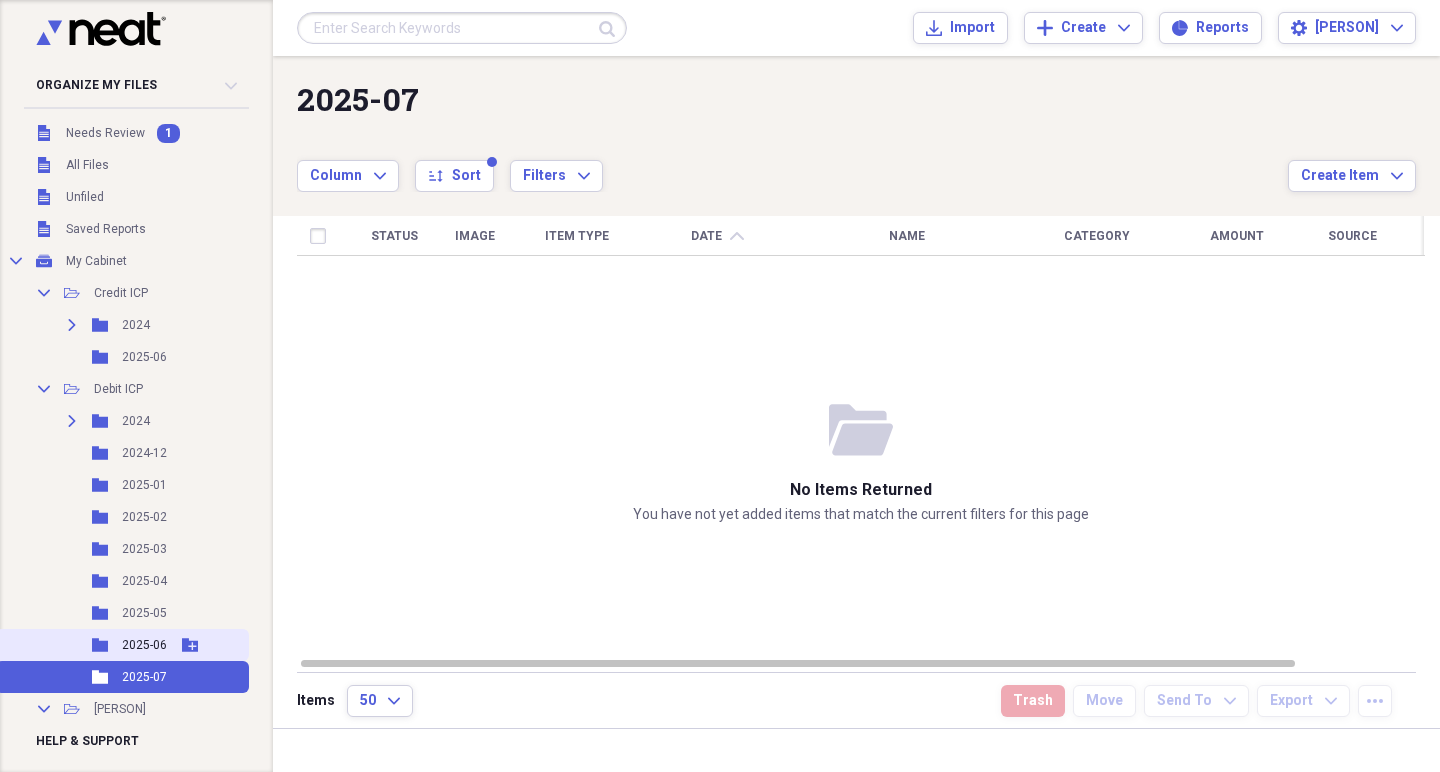 click on "2025-06" at bounding box center [144, 645] 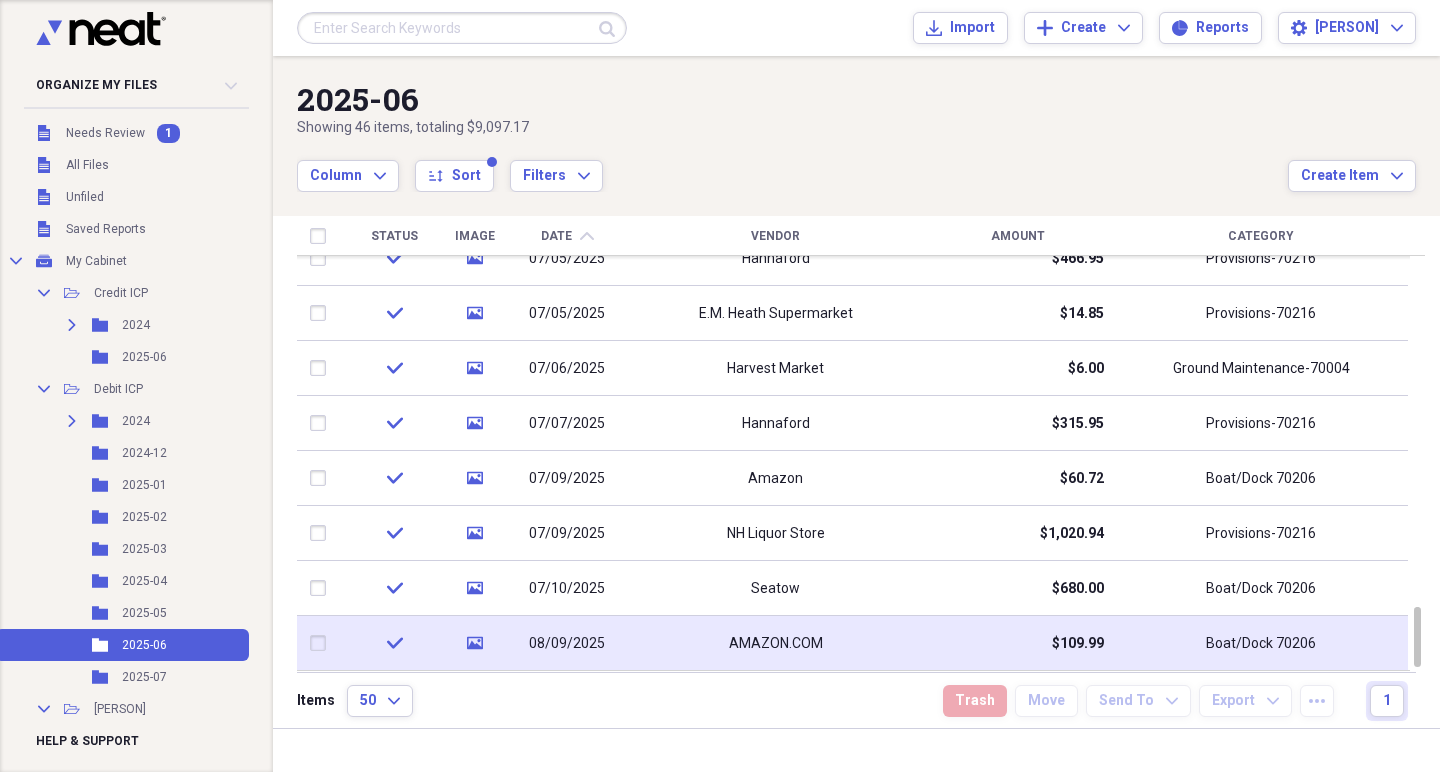 click on "08/09/2025" at bounding box center [567, 644] 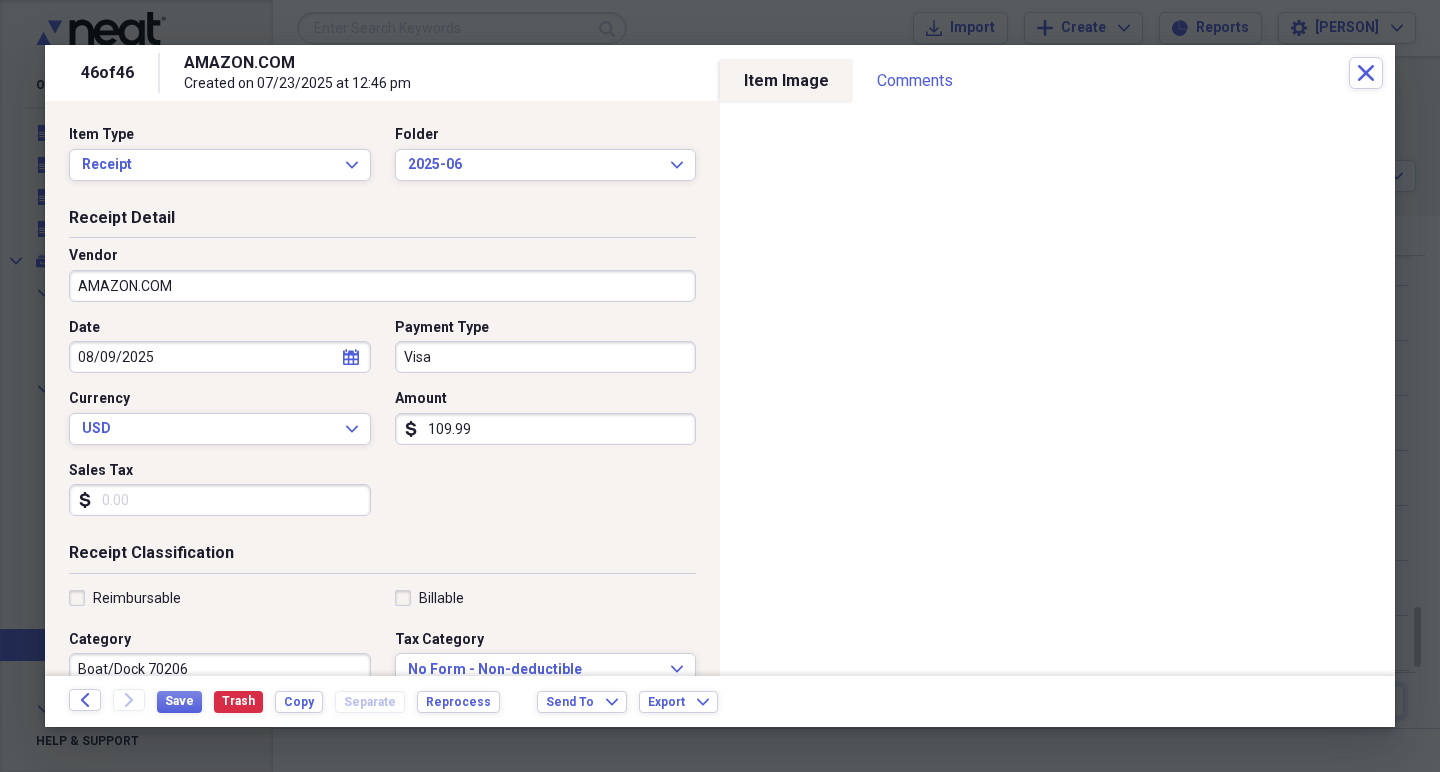 scroll, scrollTop: 1, scrollLeft: 0, axis: vertical 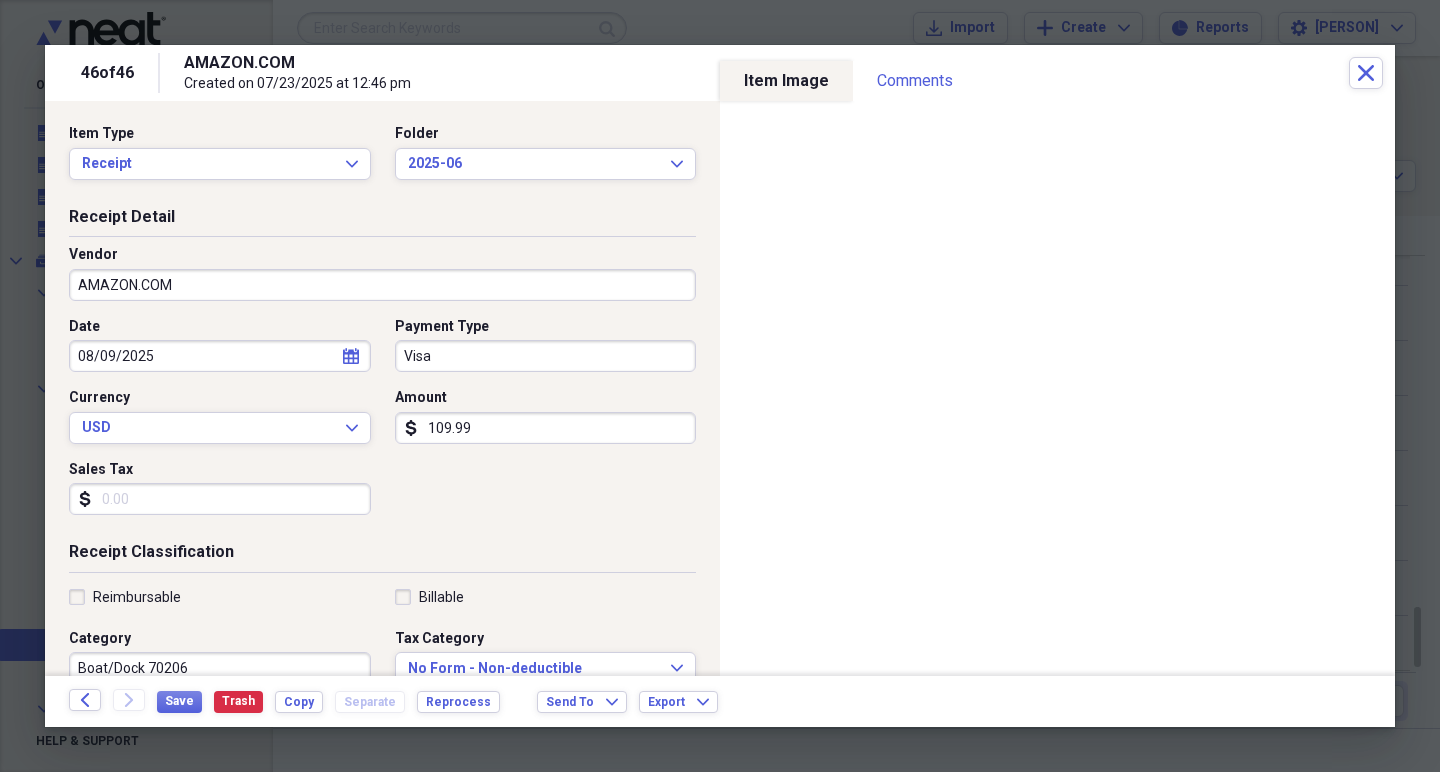 select on "7" 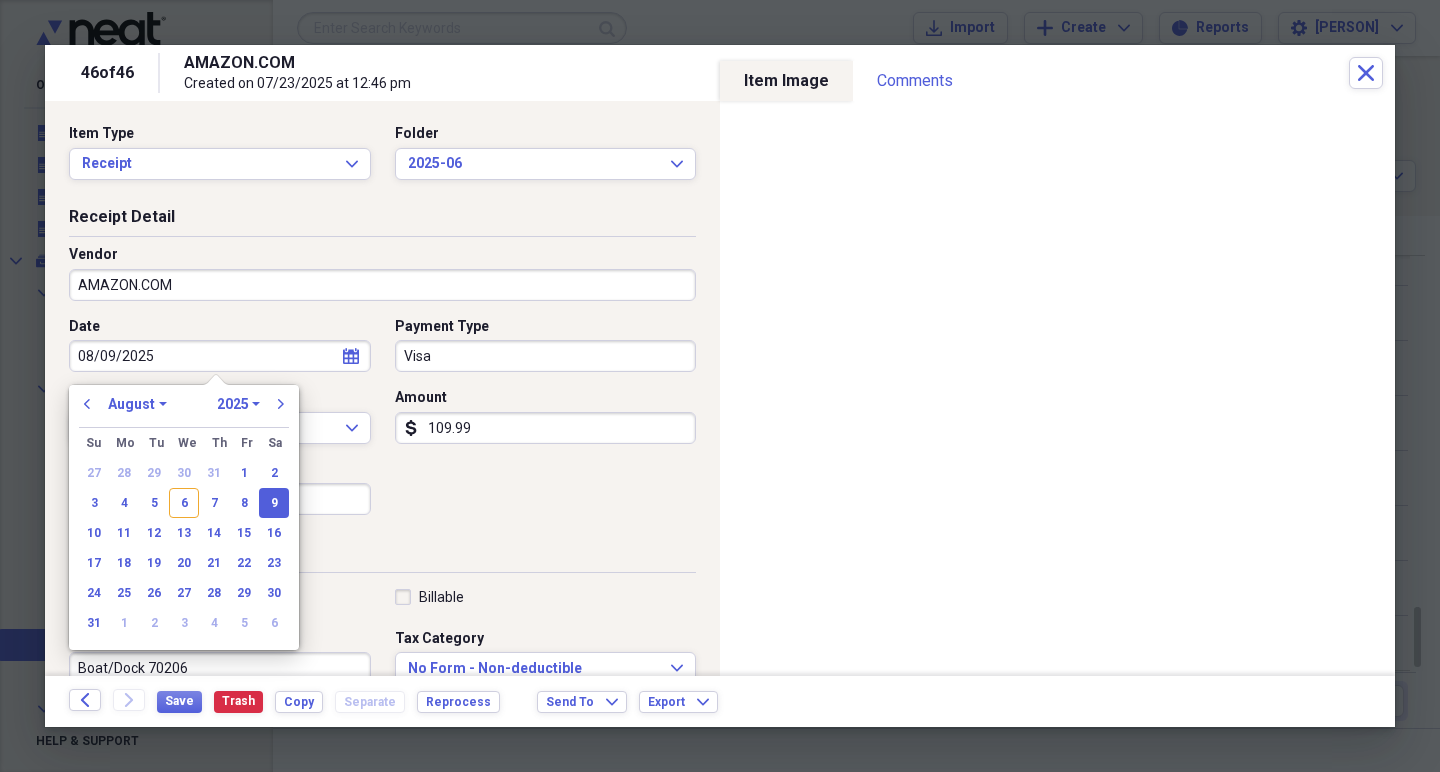 click on "08/09/2025" at bounding box center [220, 356] 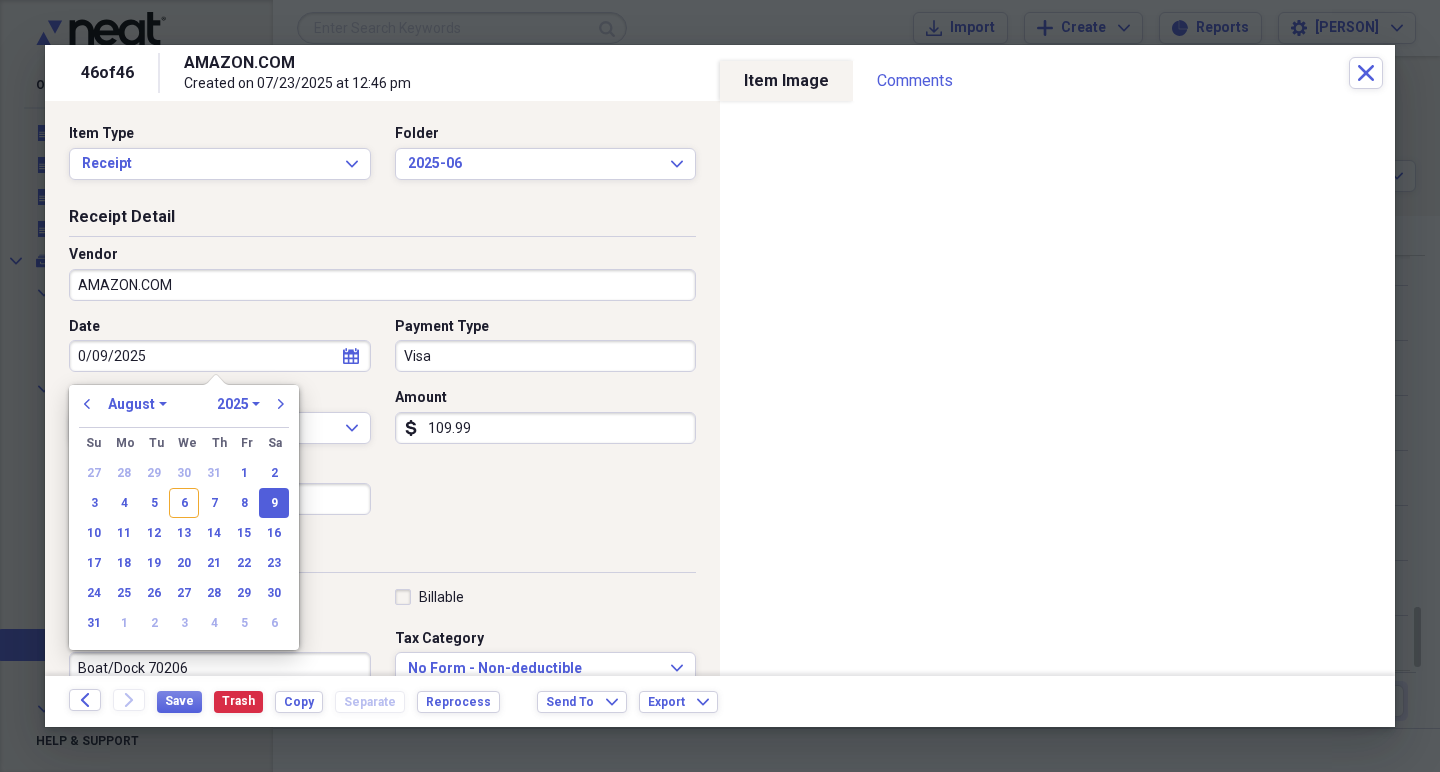 type on "07/09/2025" 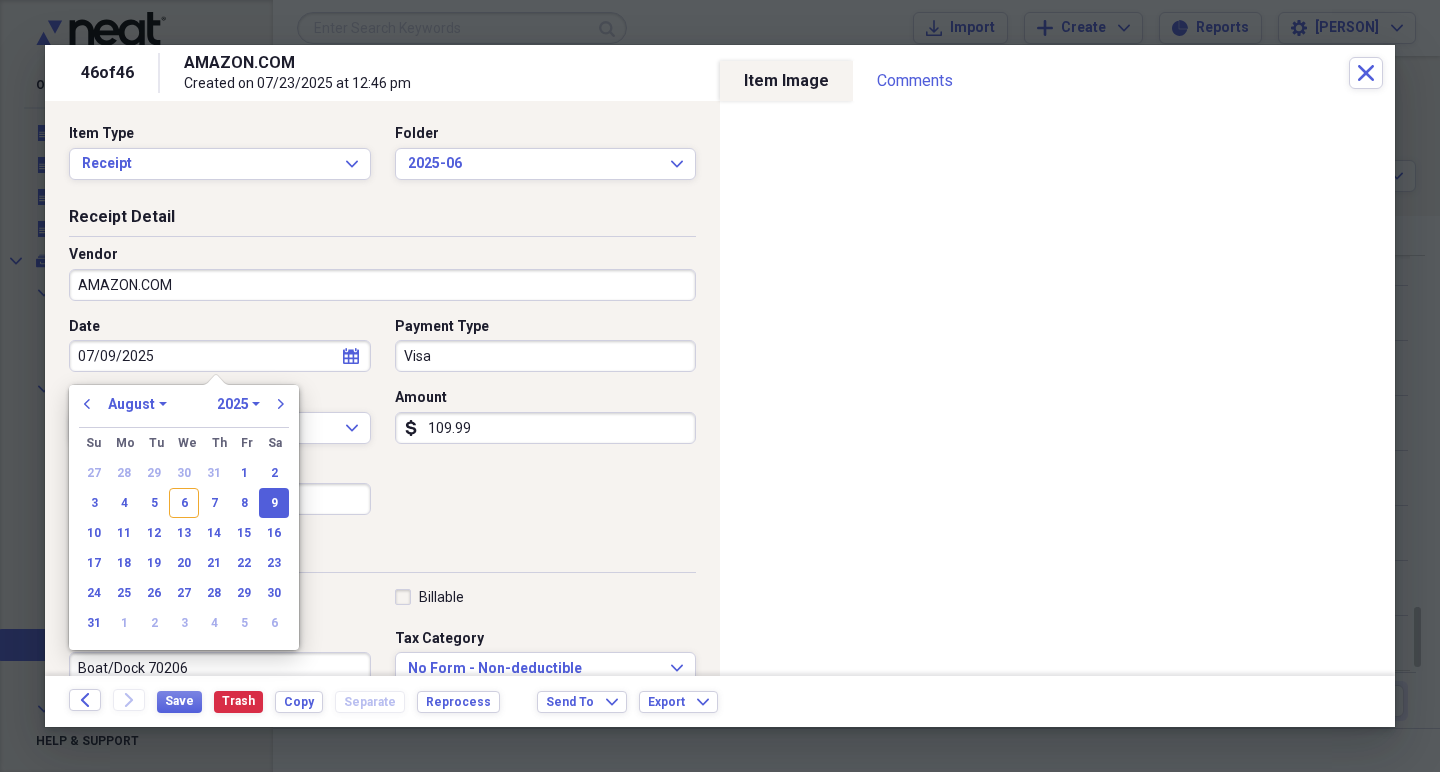 select on "6" 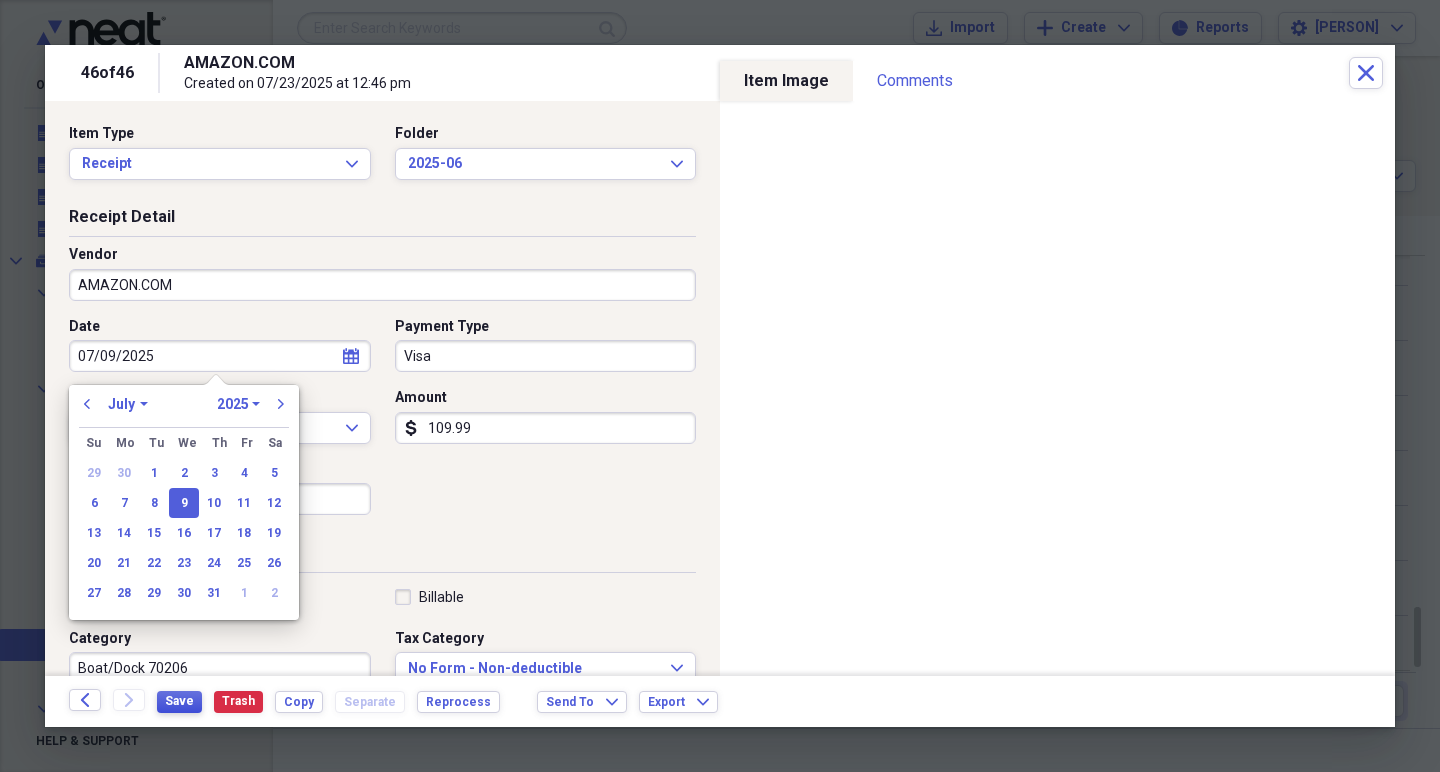 type on "07/09/2025" 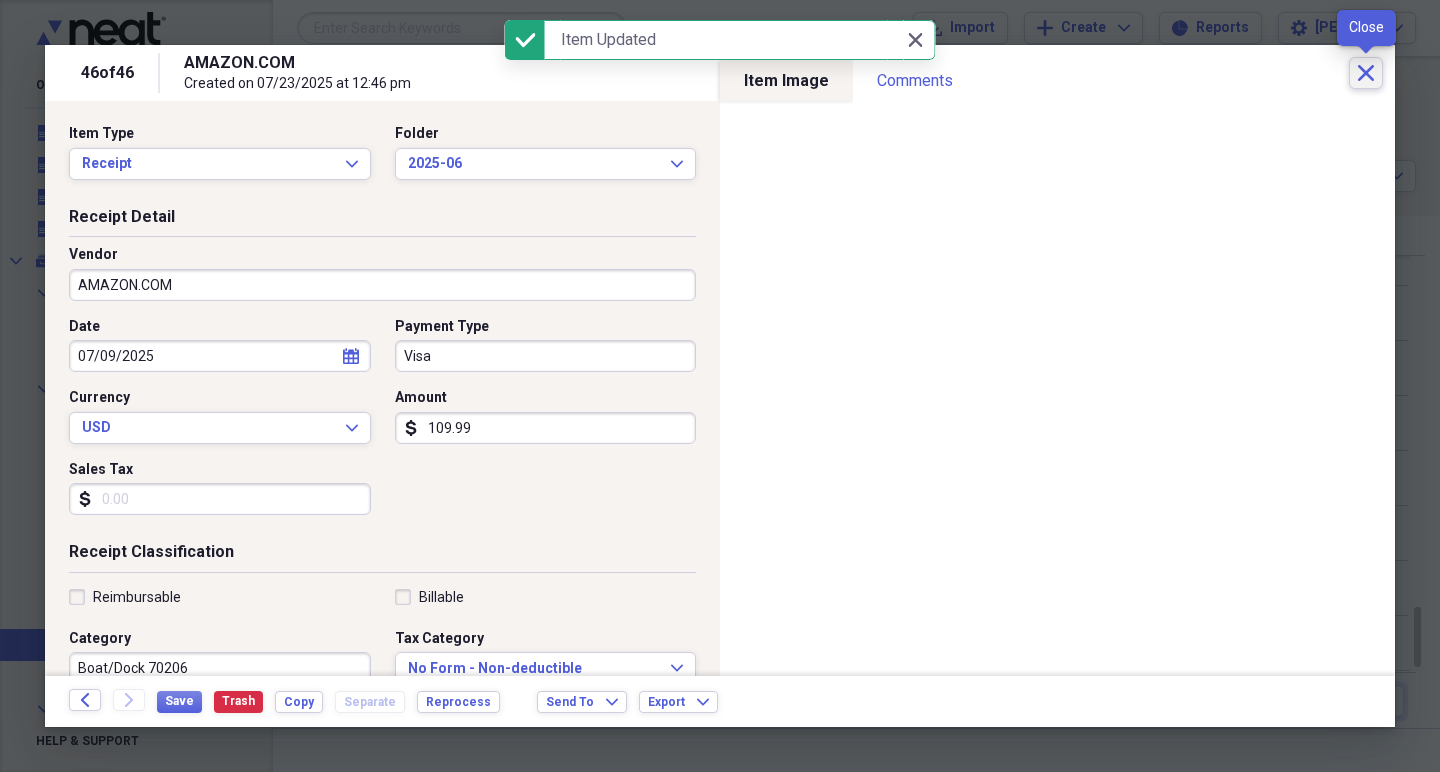 click on "Close" 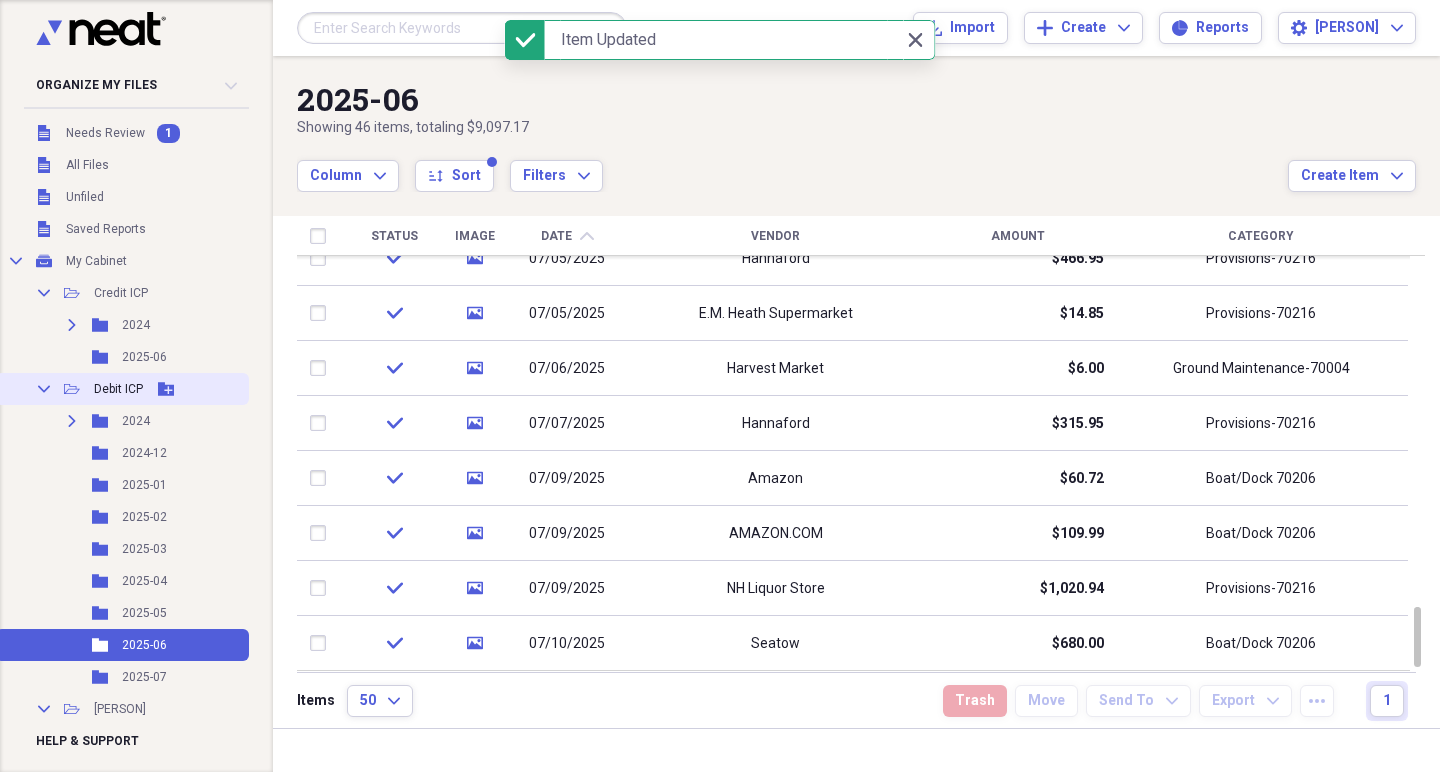 click on "Debit ICP" at bounding box center (118, 389) 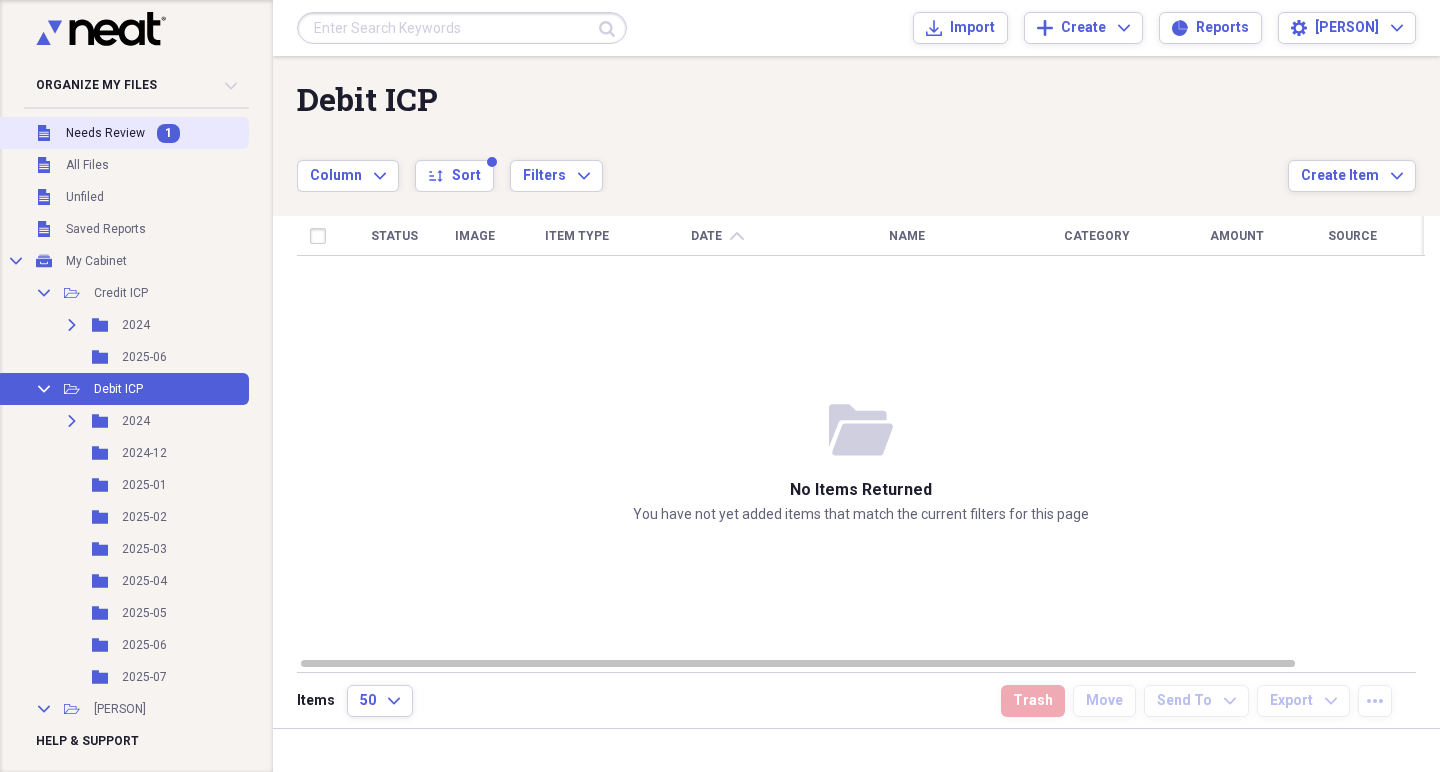 click on "Needs Review" at bounding box center [105, 133] 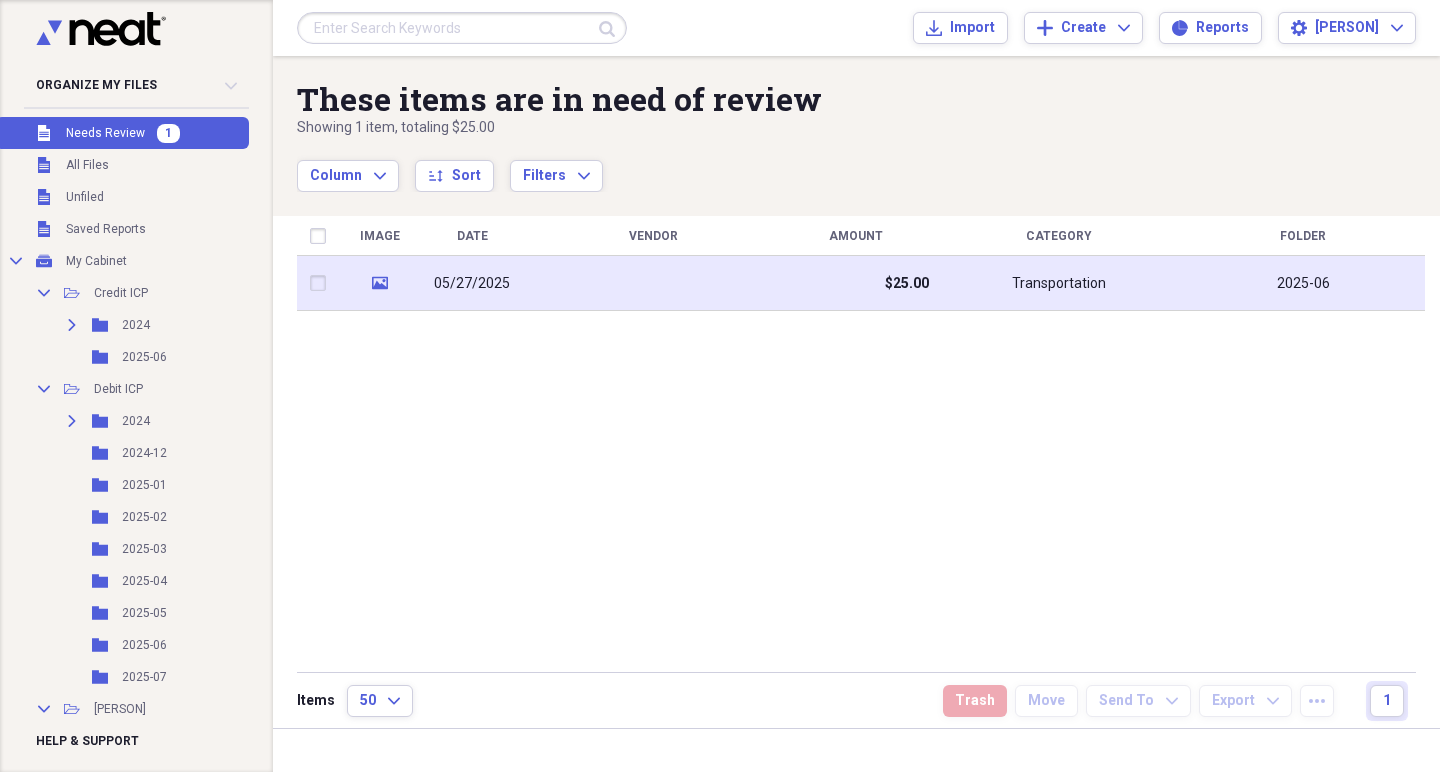 click at bounding box center [653, 283] 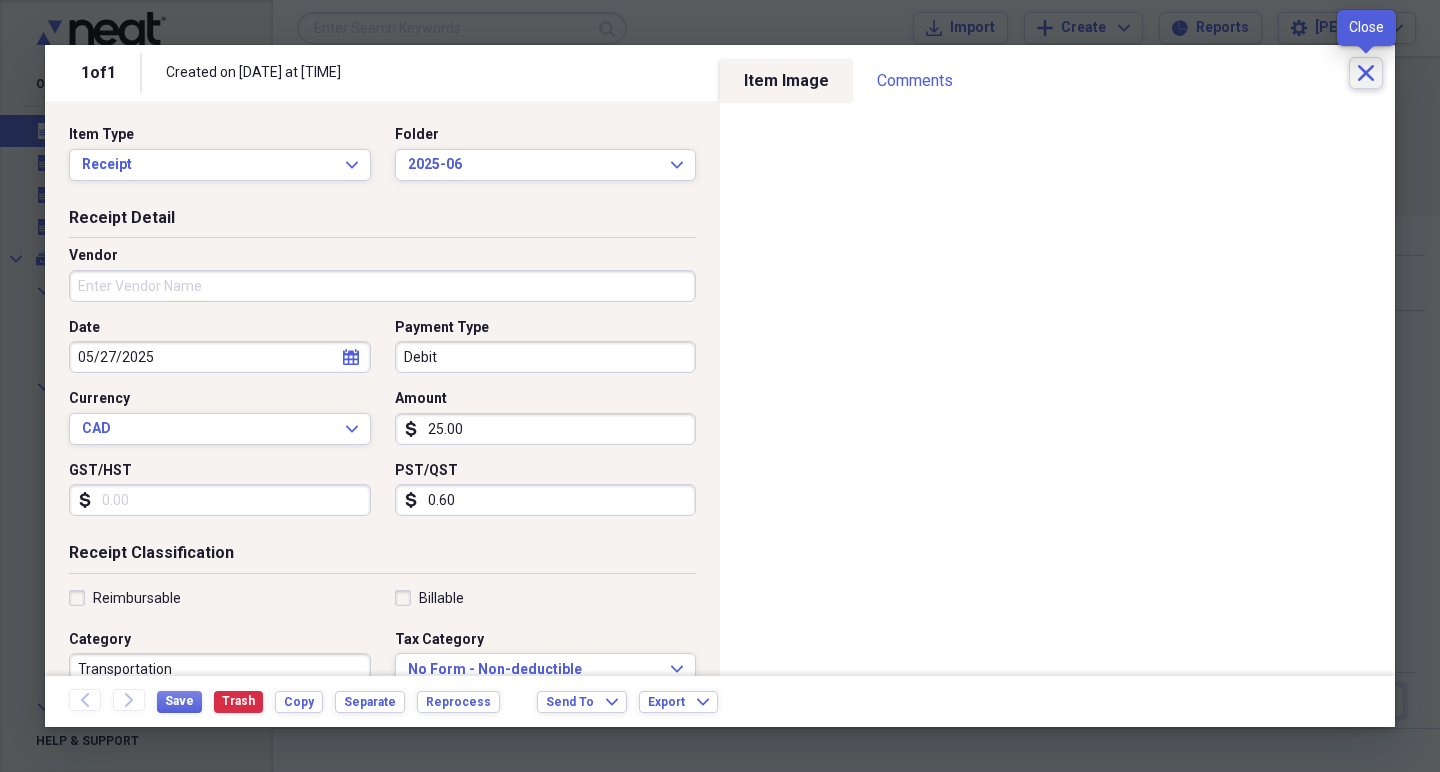 click on "Close" 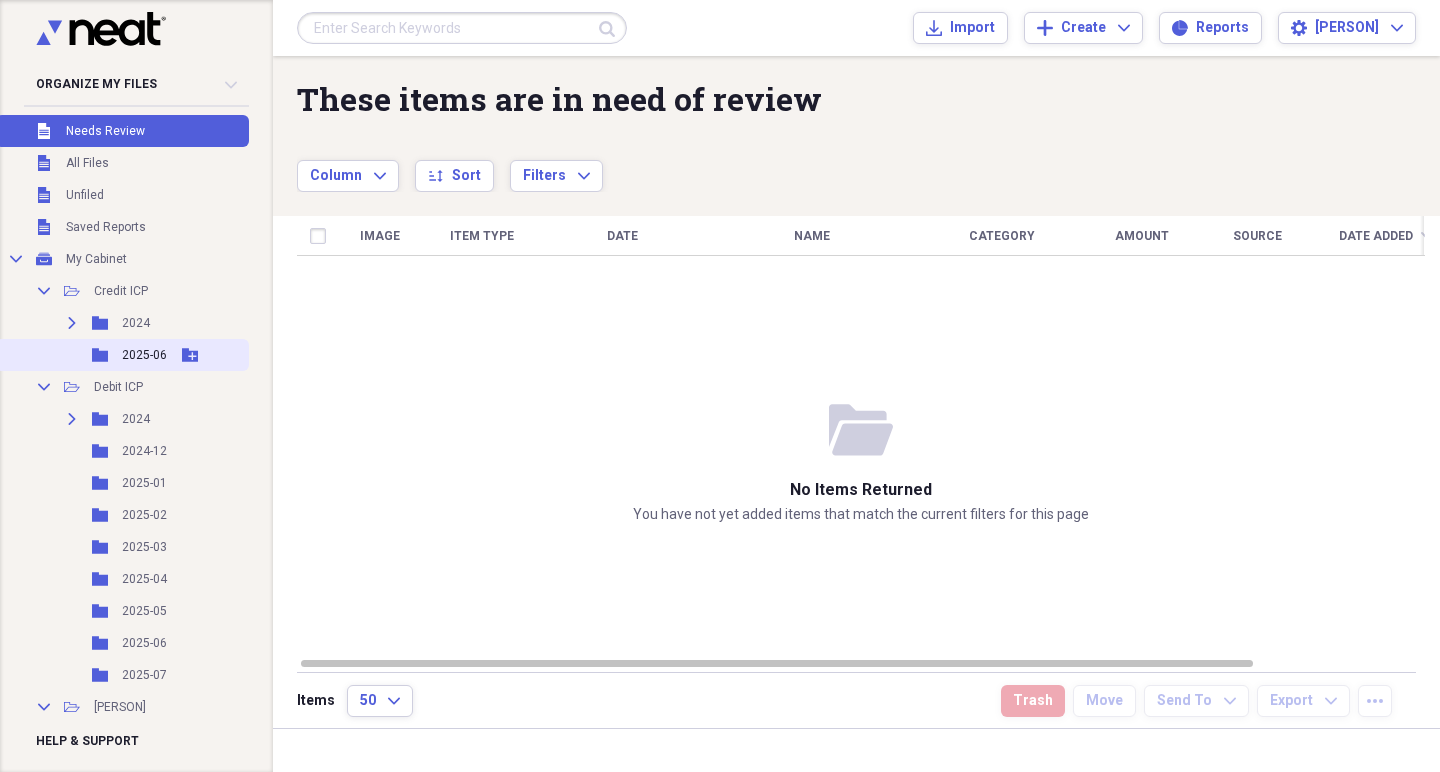 click on "2025-06" at bounding box center (144, 355) 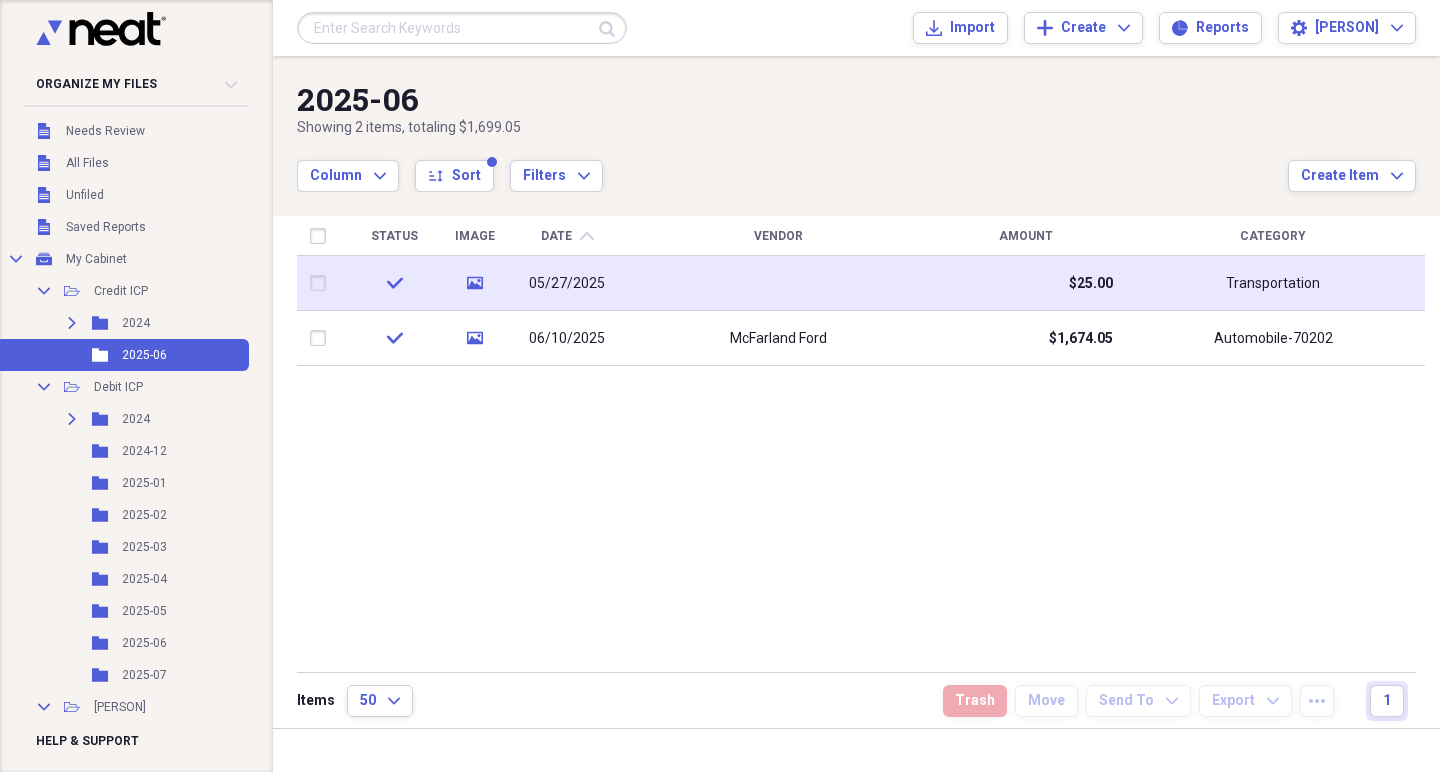 click at bounding box center [778, 283] 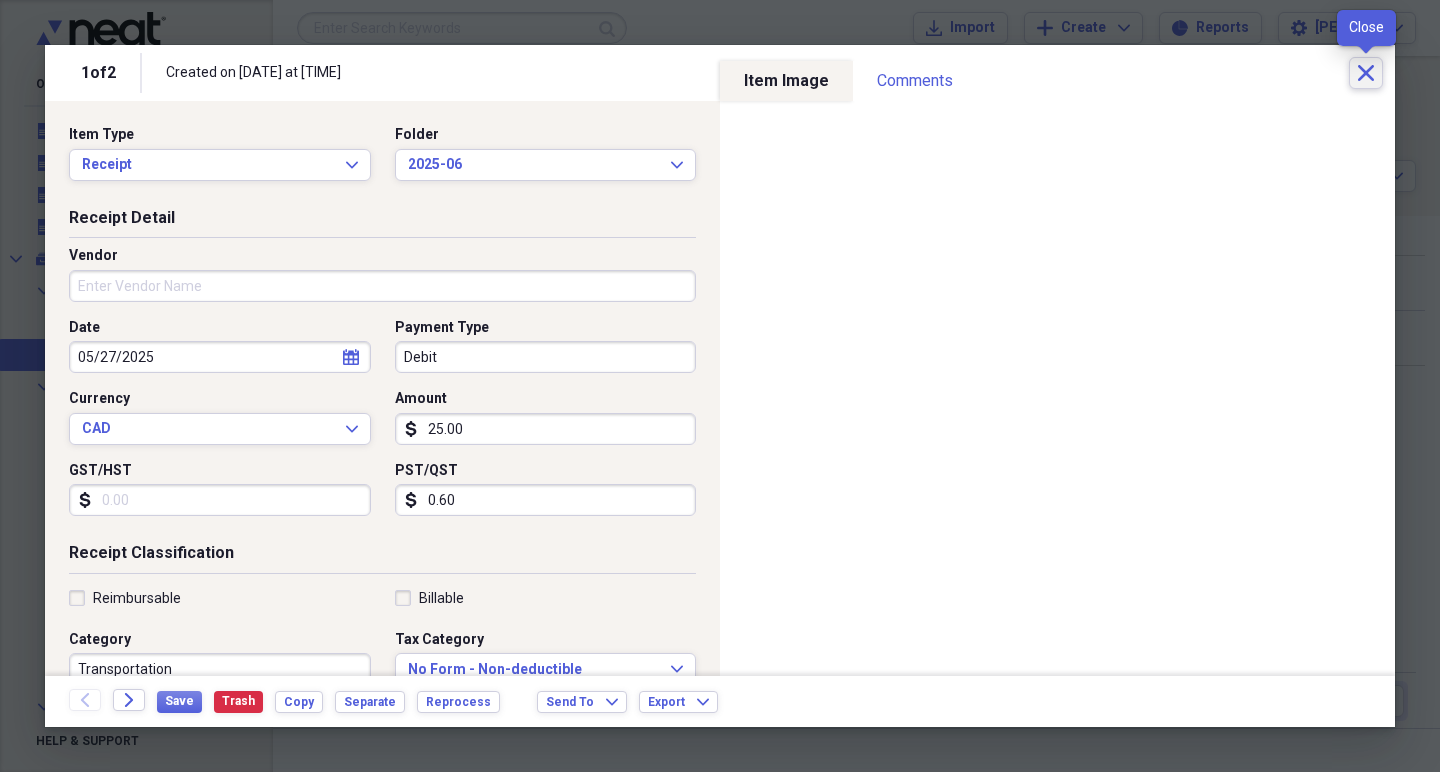 click 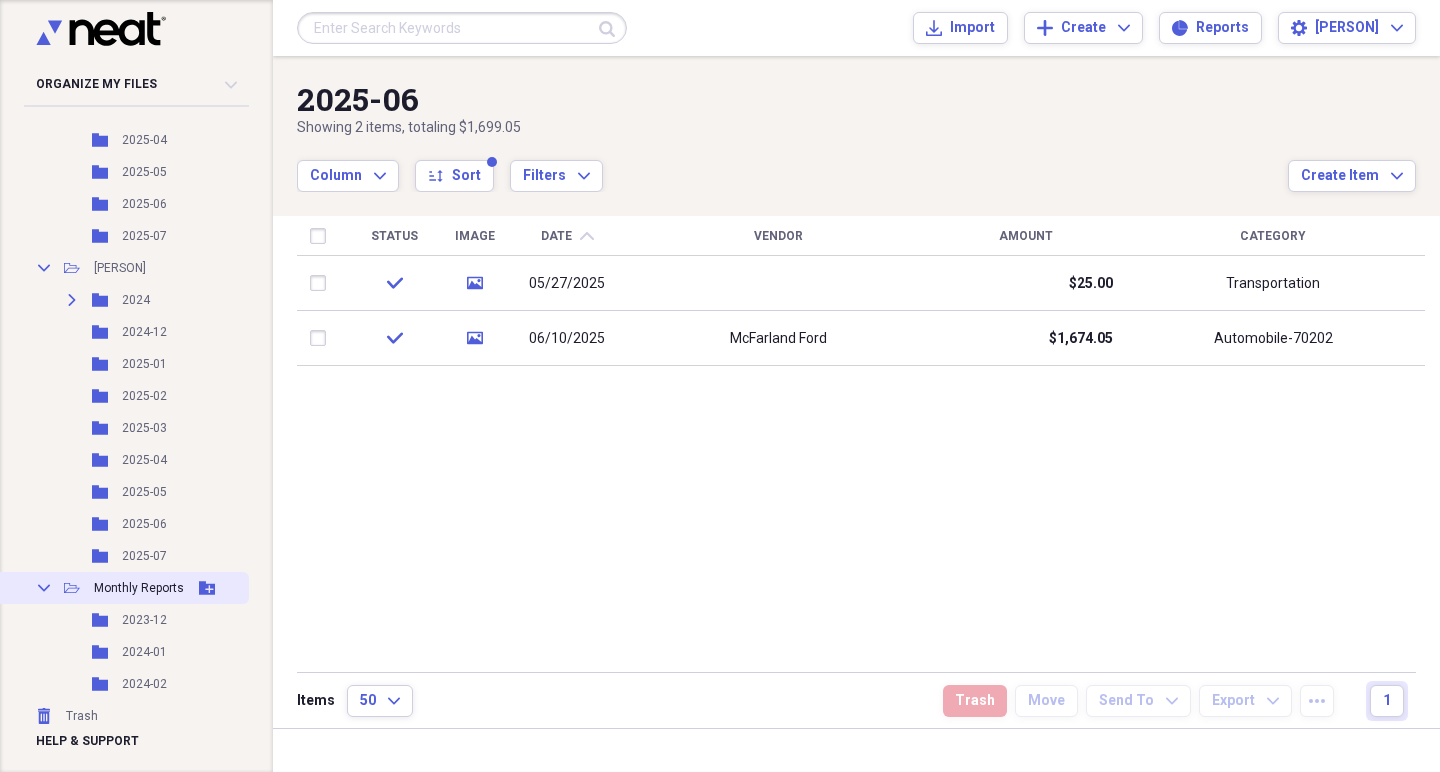 scroll, scrollTop: 438, scrollLeft: 0, axis: vertical 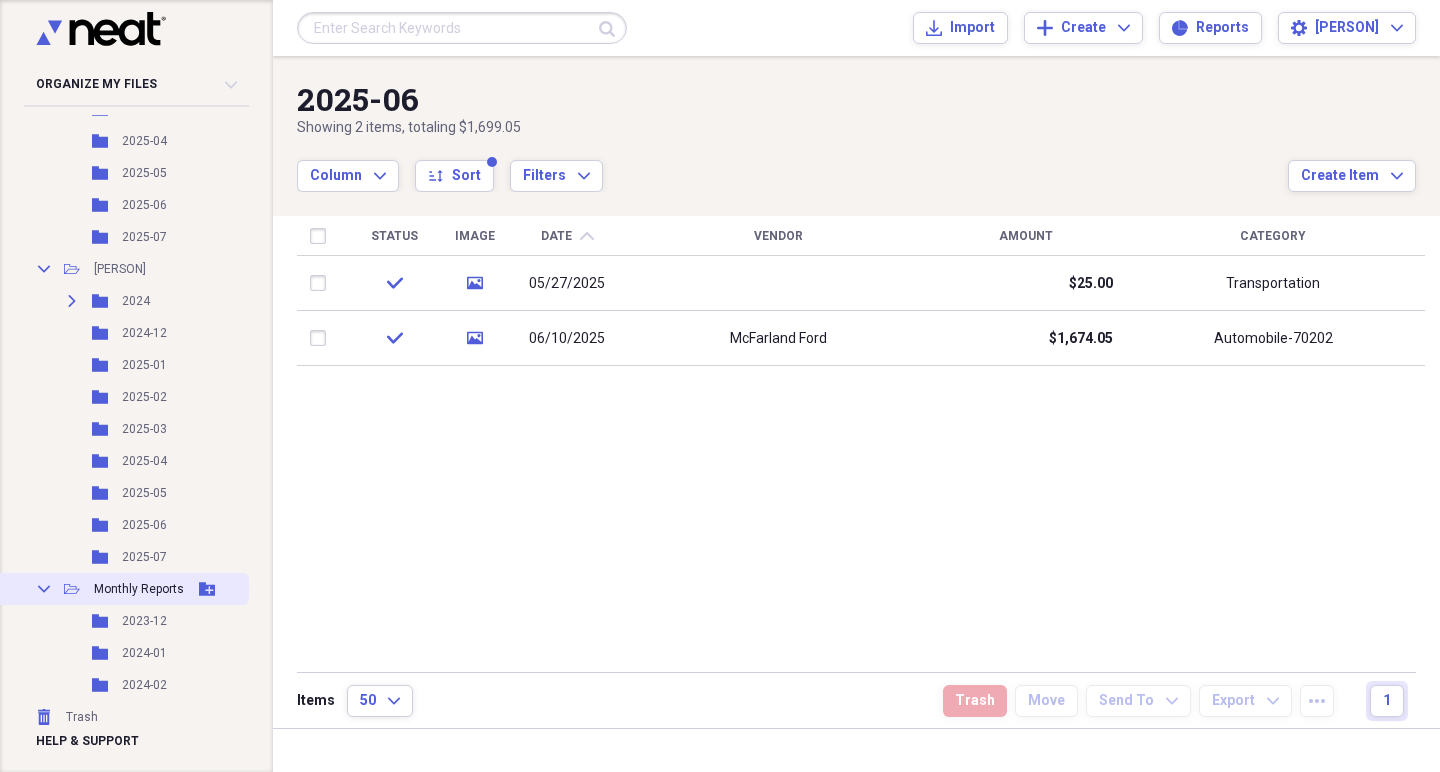click on "Monthly Reports" at bounding box center [139, 589] 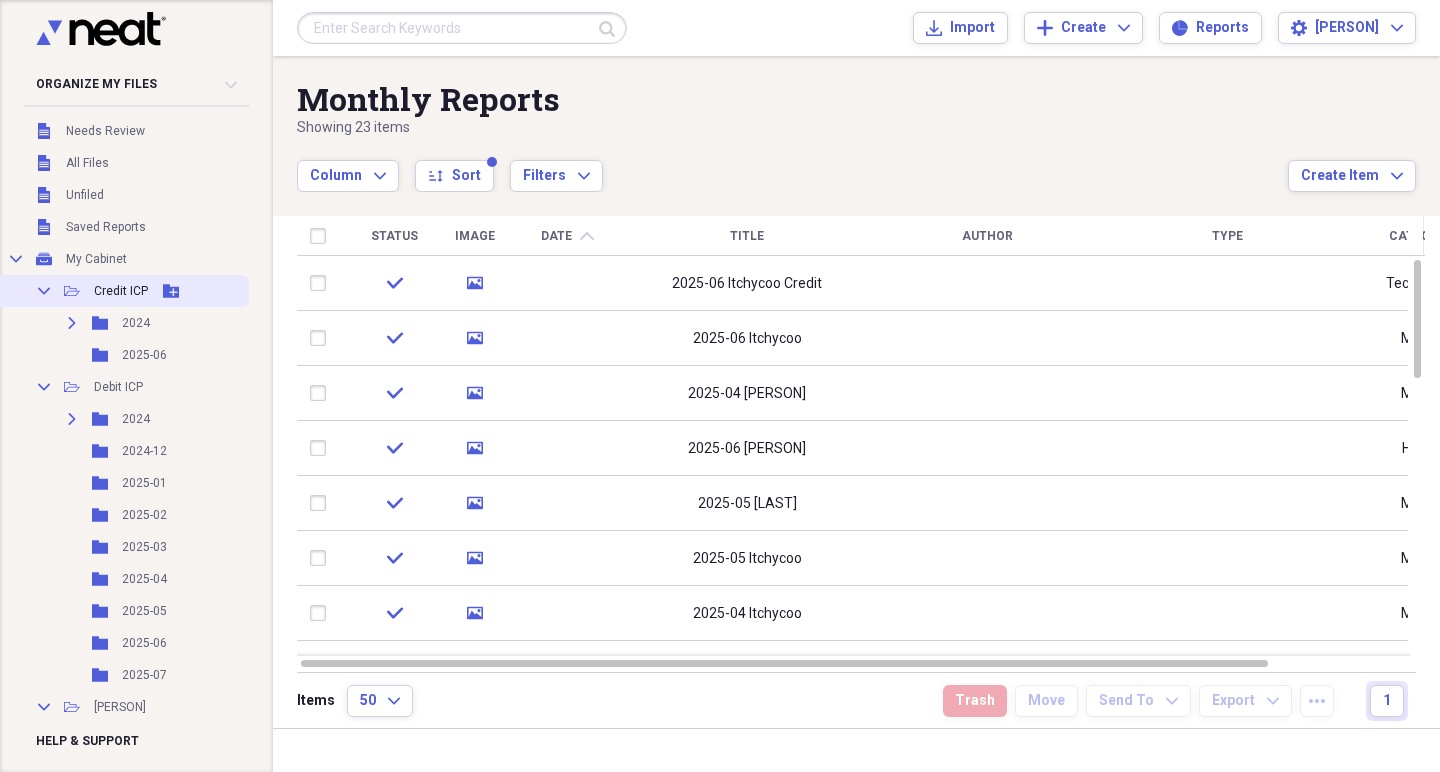 scroll, scrollTop: 0, scrollLeft: 0, axis: both 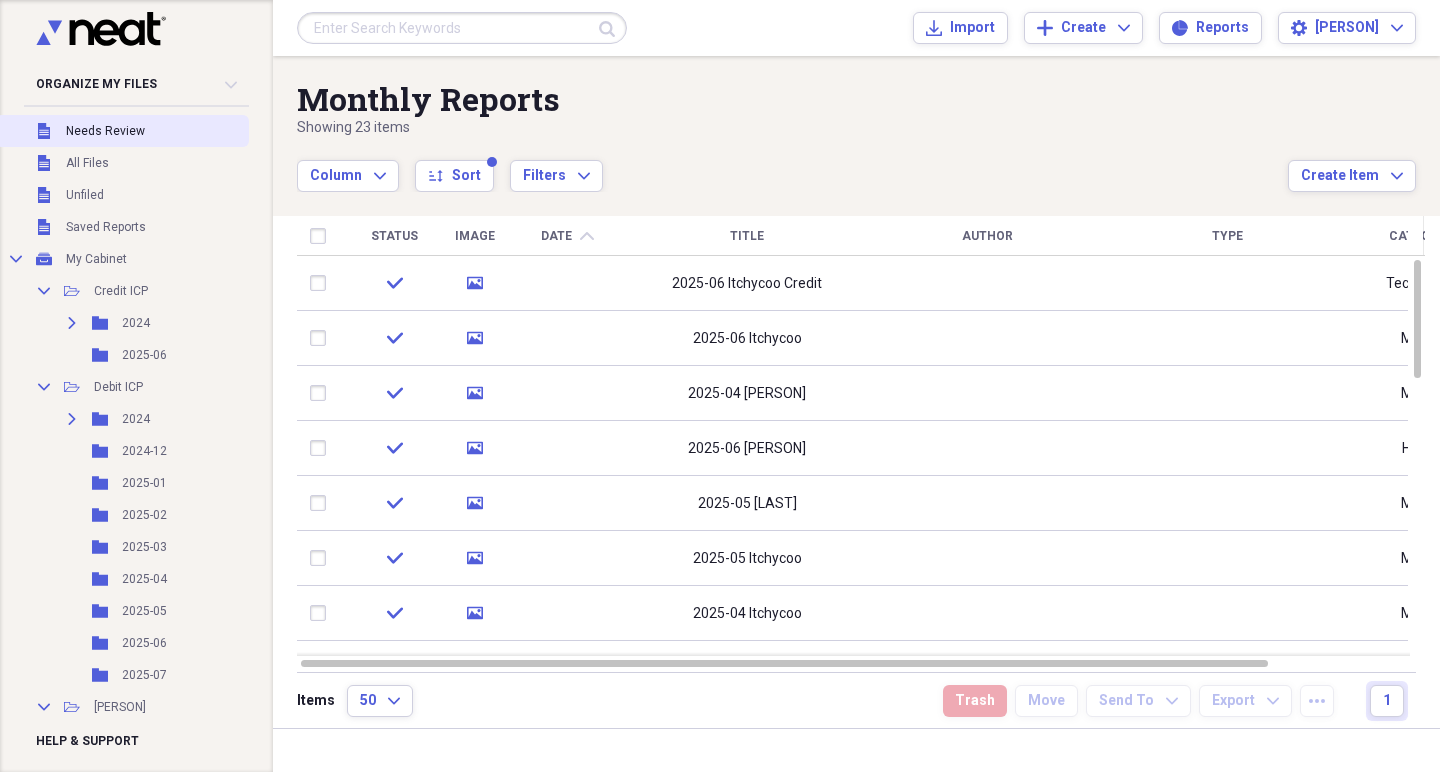 click on "Unfiled Needs Review" at bounding box center [122, 131] 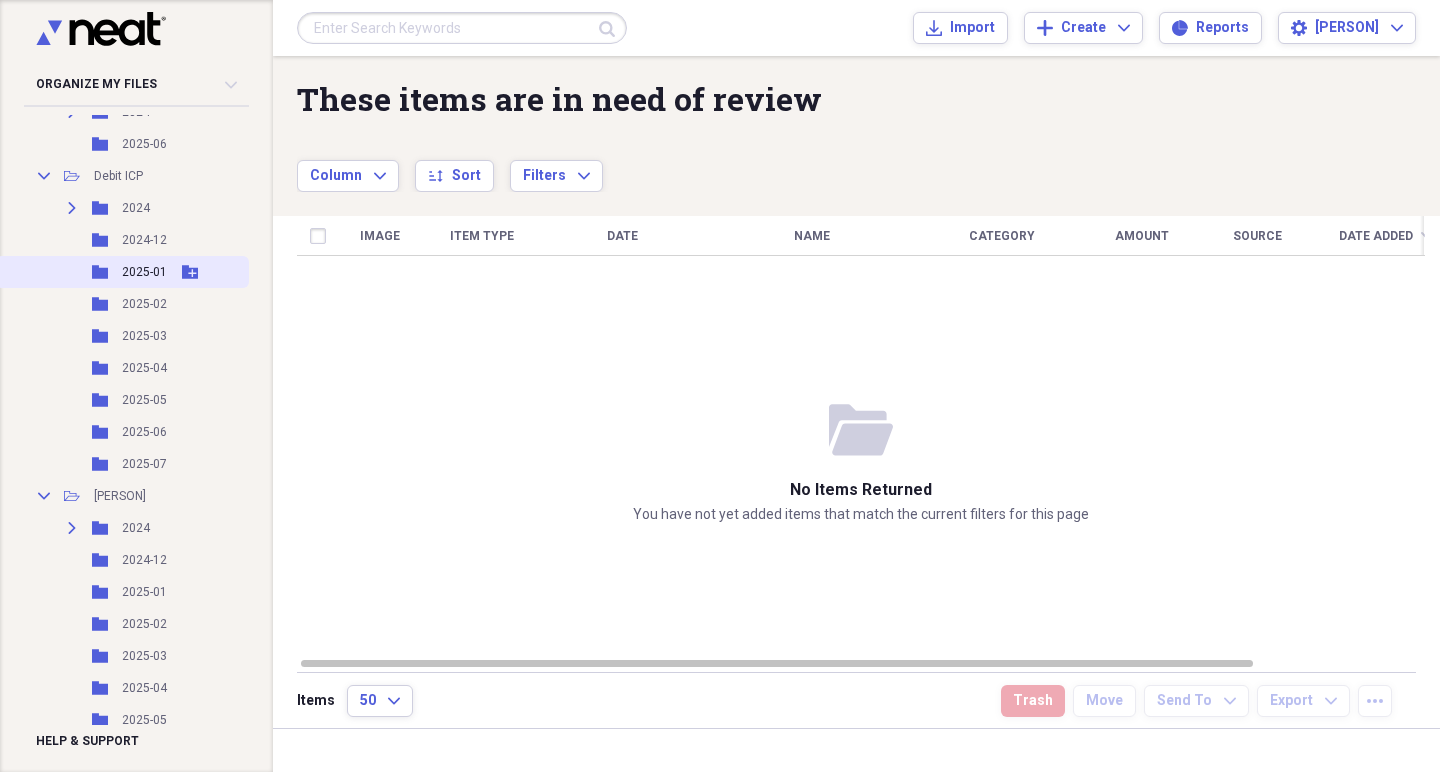 scroll, scrollTop: 213, scrollLeft: 0, axis: vertical 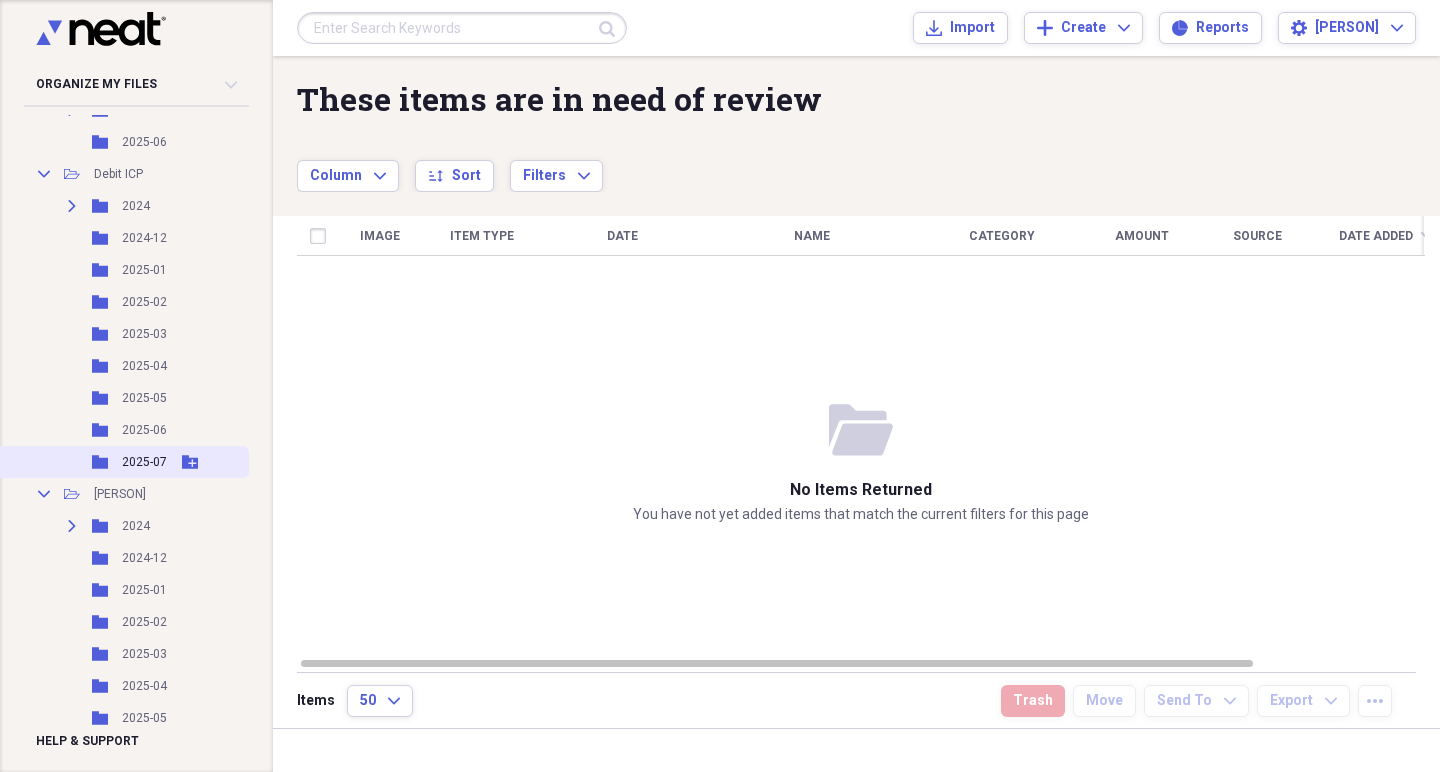 click on "2025-07" at bounding box center (144, 462) 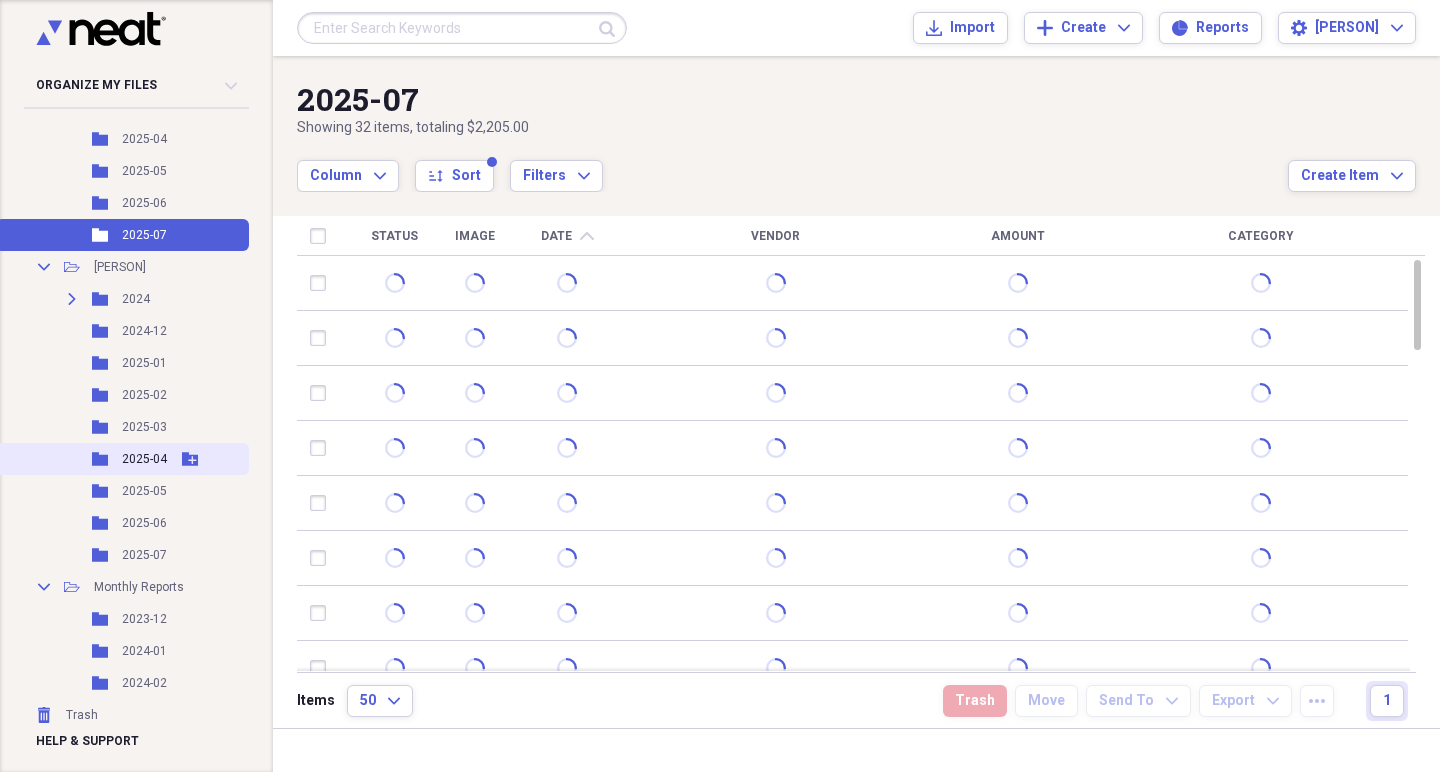 scroll, scrollTop: 440, scrollLeft: 0, axis: vertical 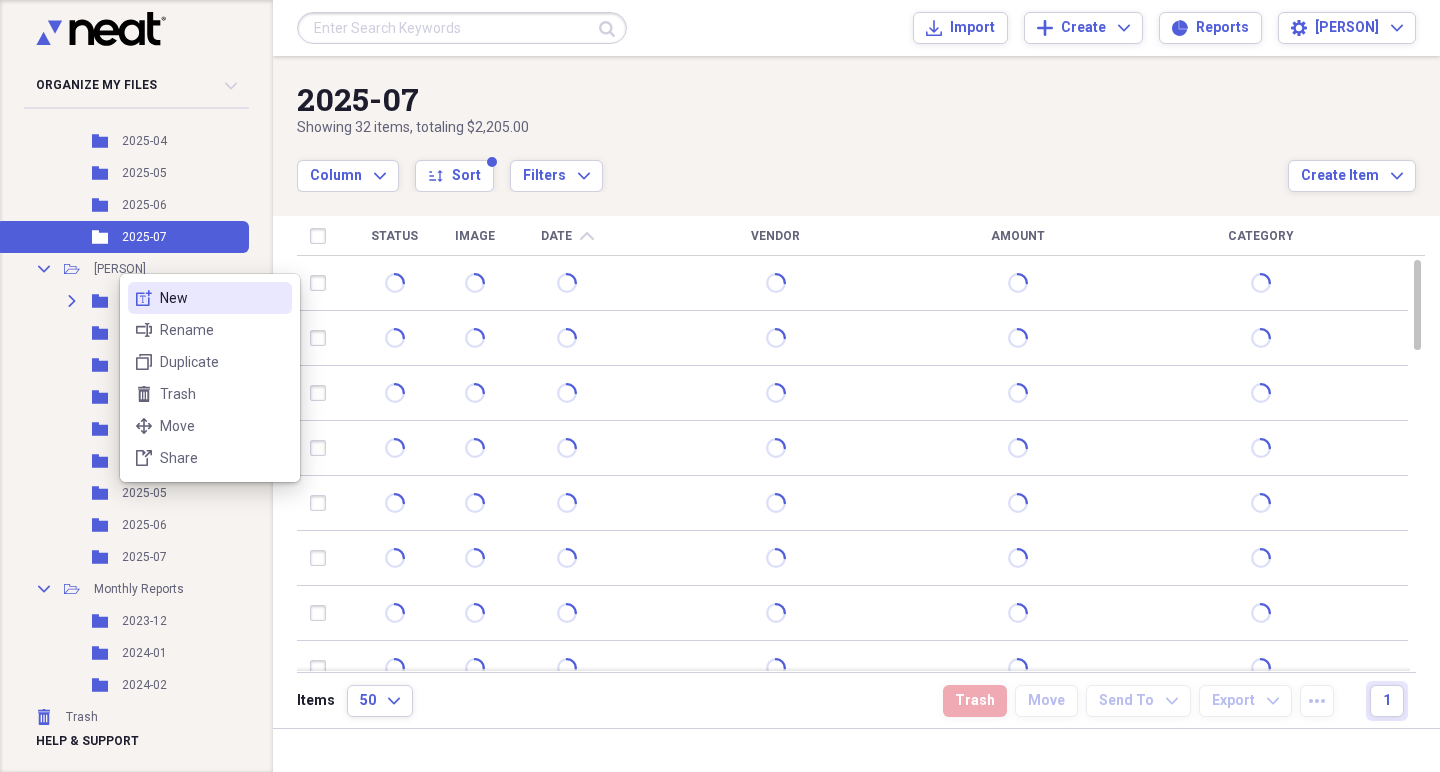 click on "new-textbox New" at bounding box center (210, 298) 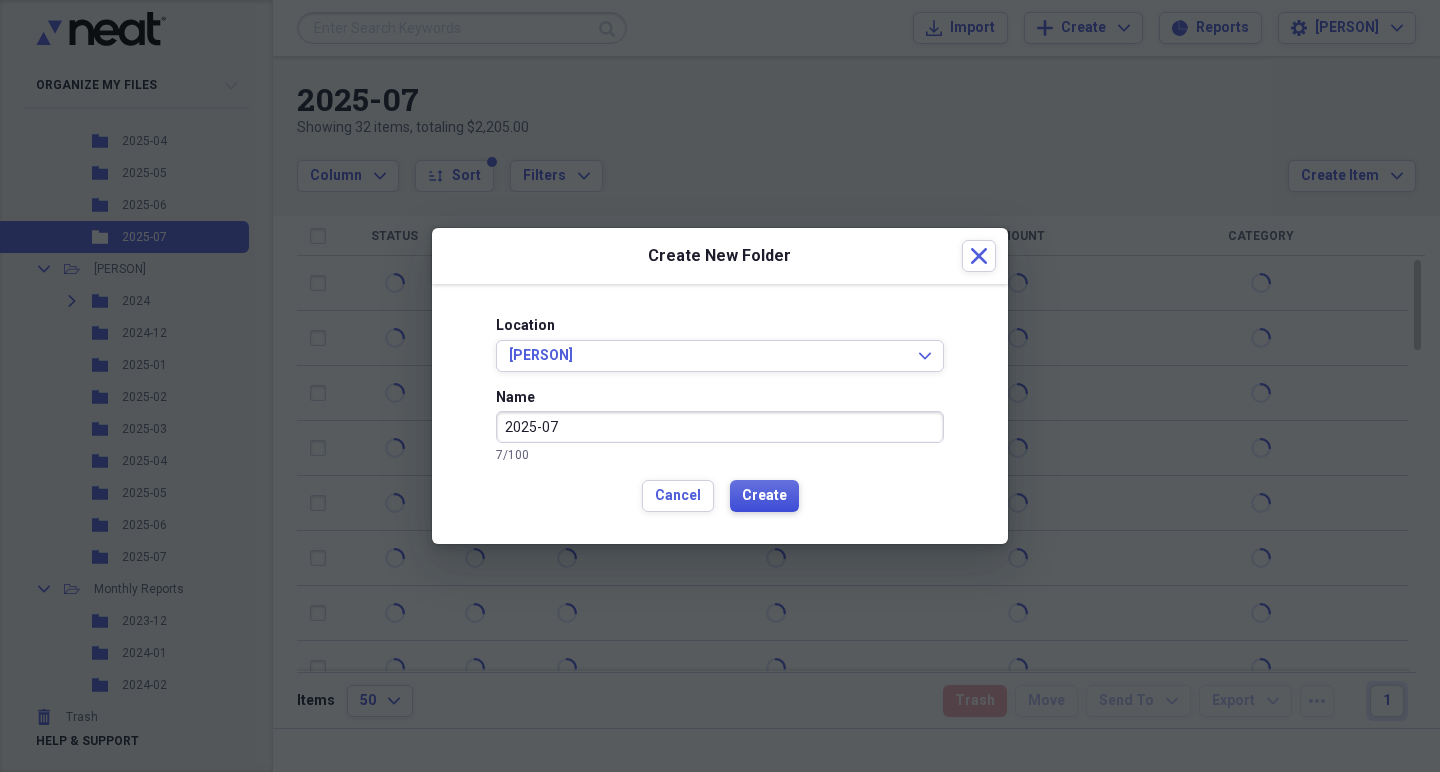 type on "2025-07" 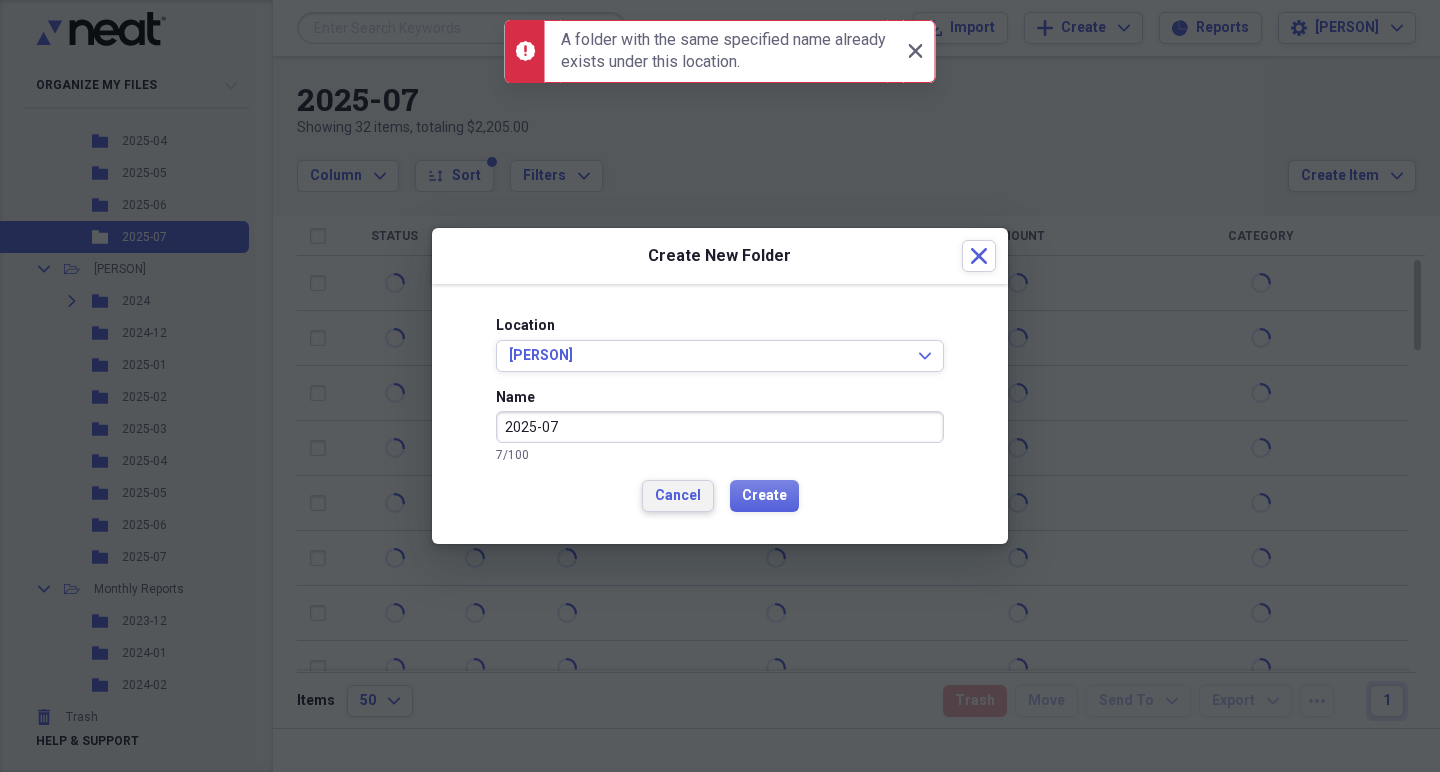 click on "Cancel" at bounding box center [678, 496] 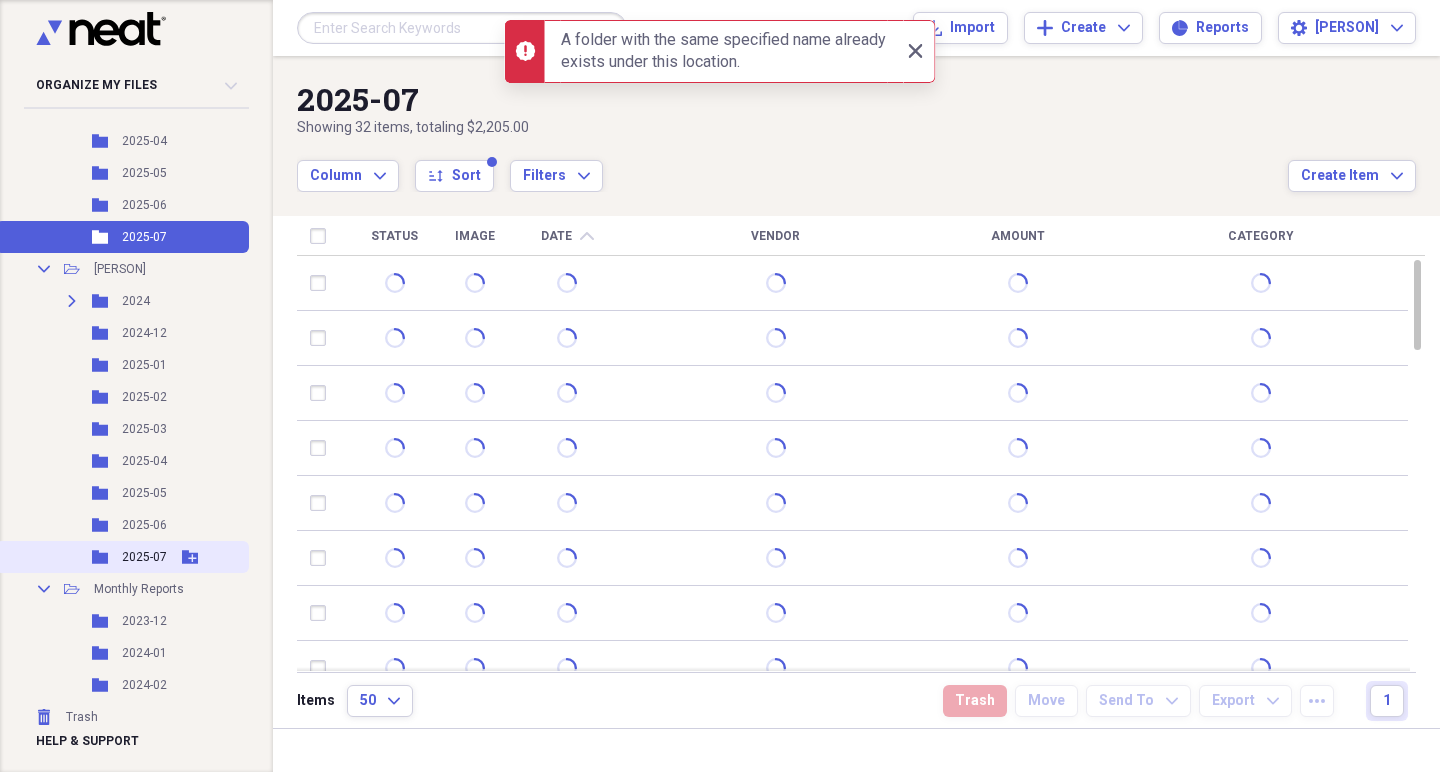 click on "Folder 2025-07 Add Folder" at bounding box center [122, 557] 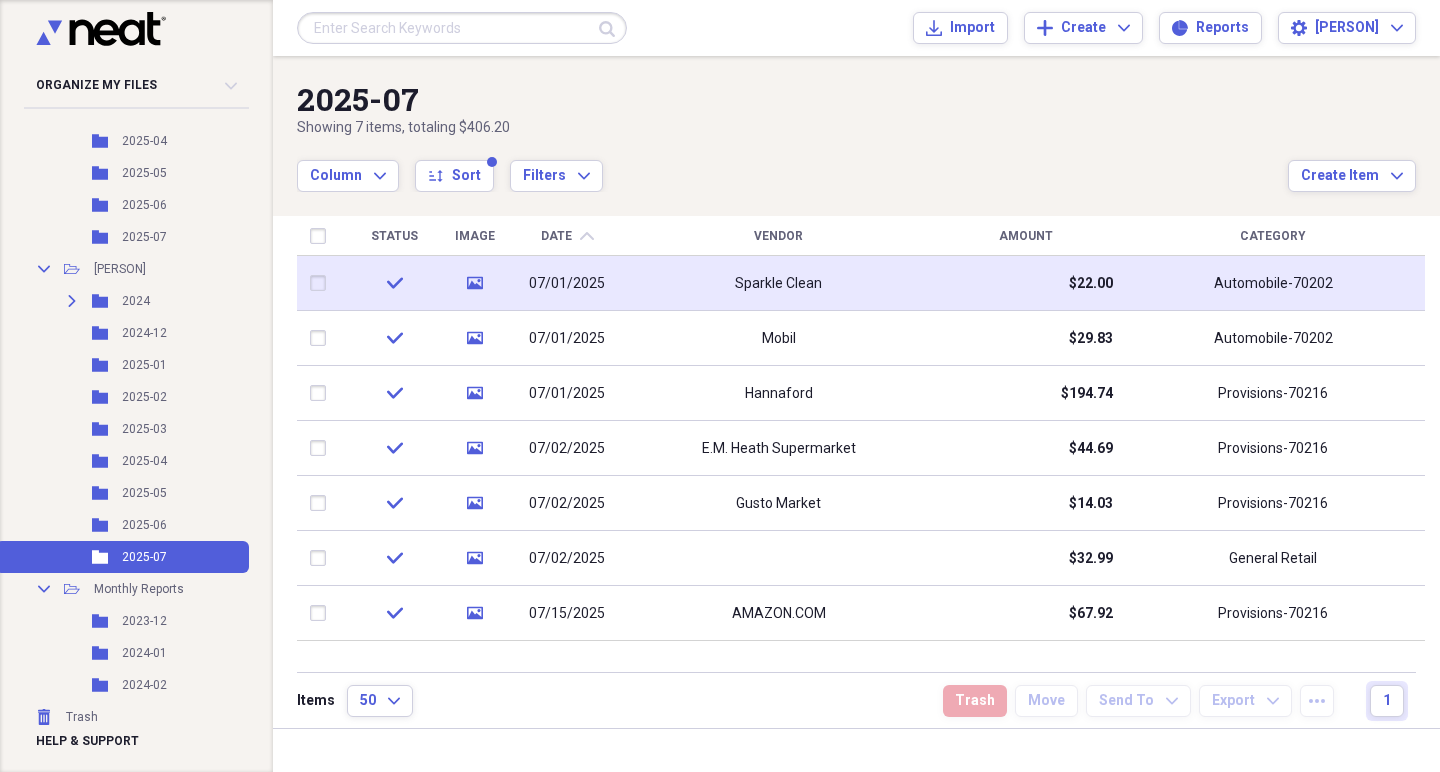 click on "Sparkle Clean" at bounding box center [778, 283] 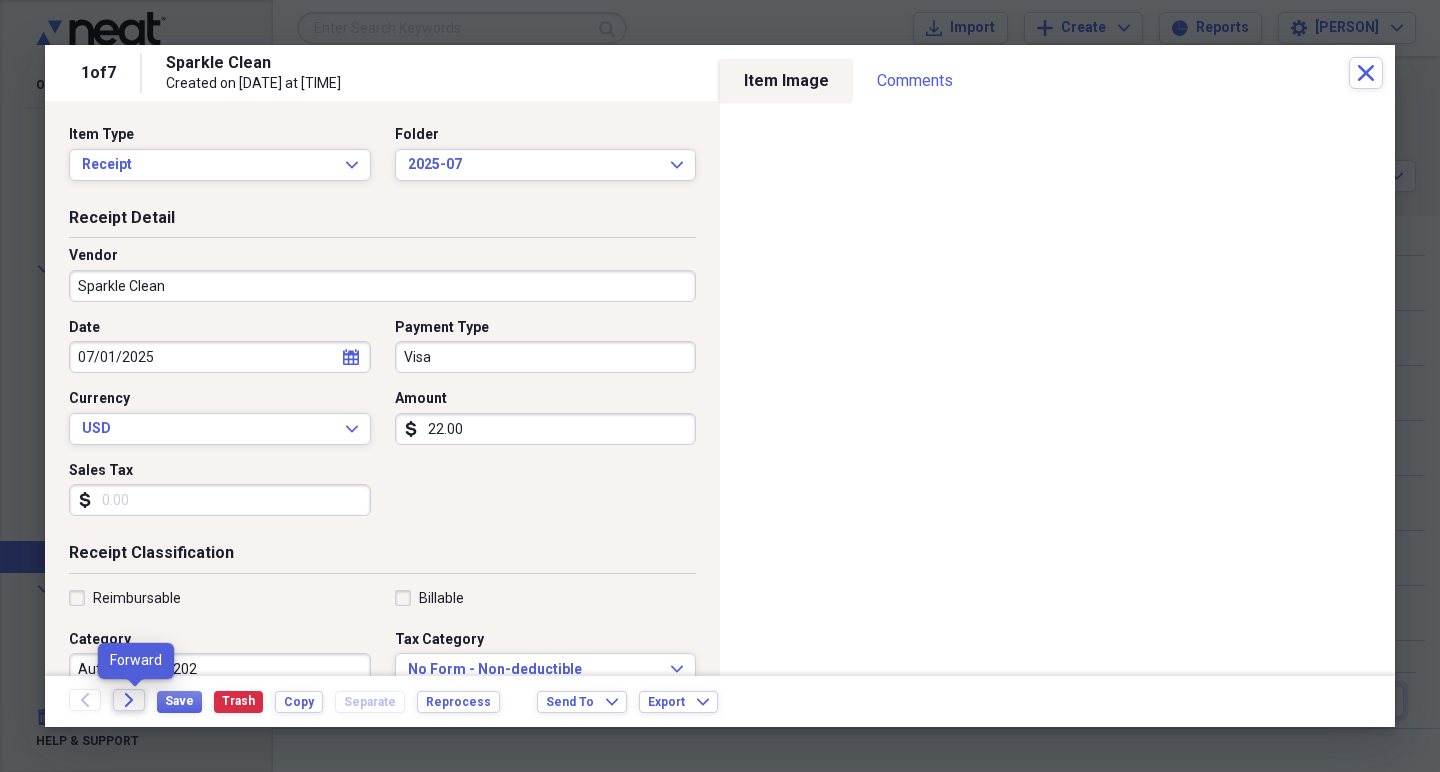 click on "Forward" 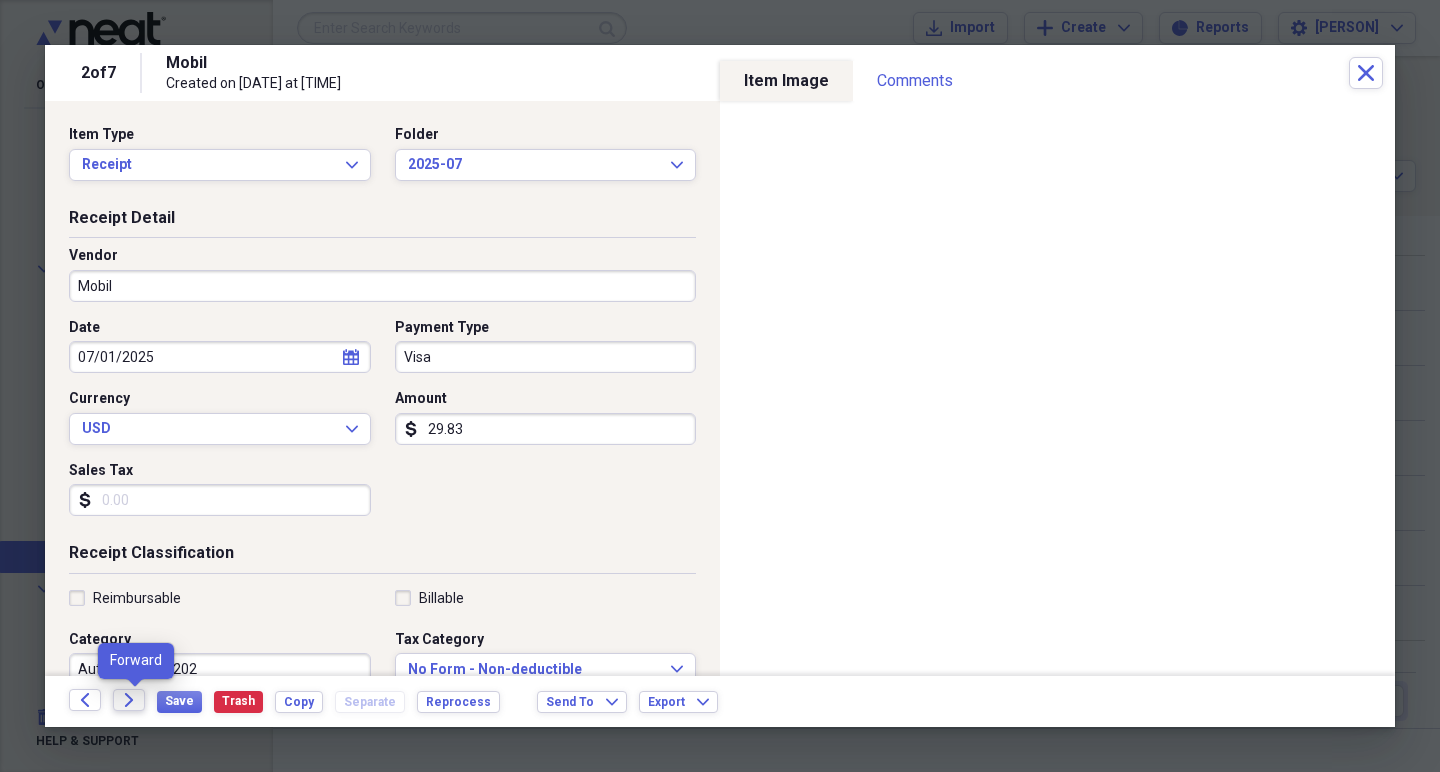 click on "Forward" 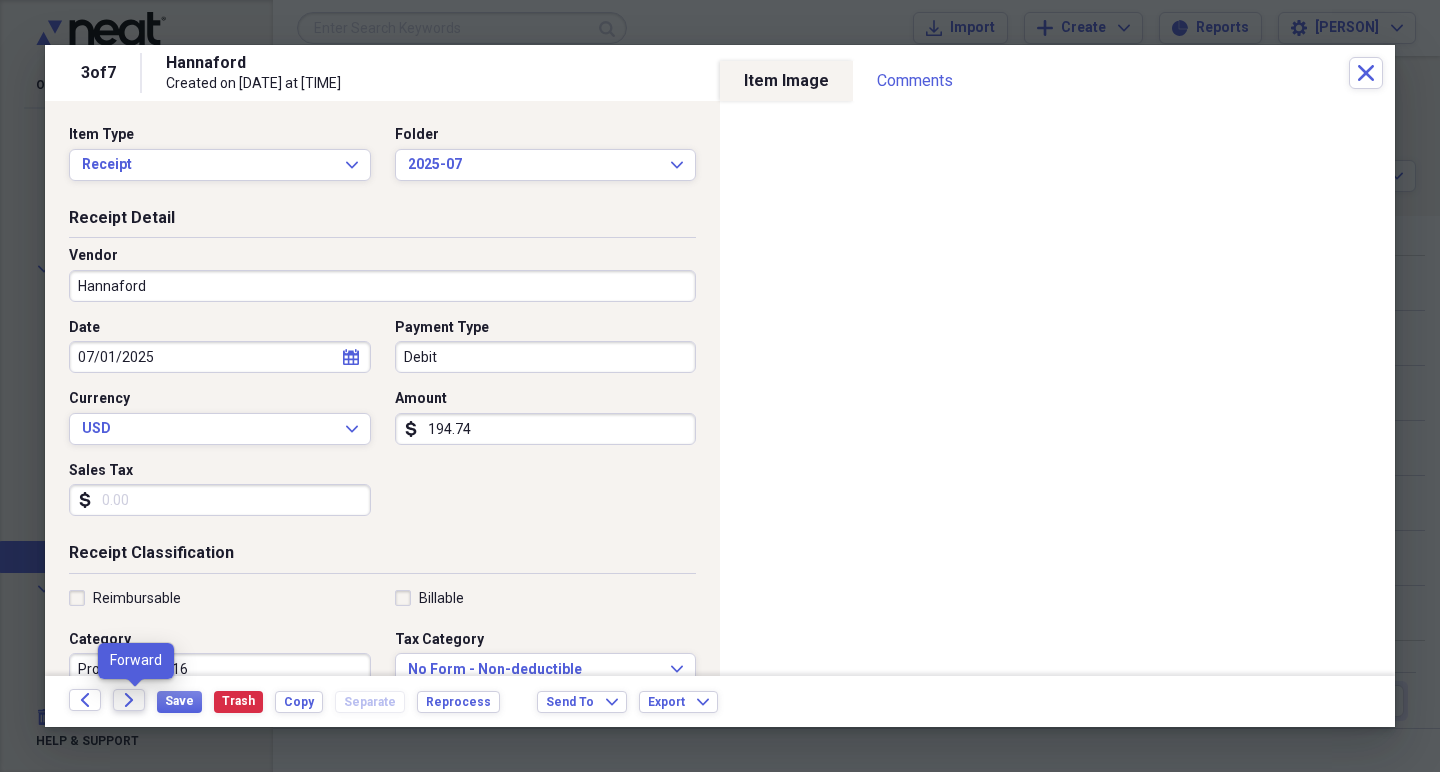 click 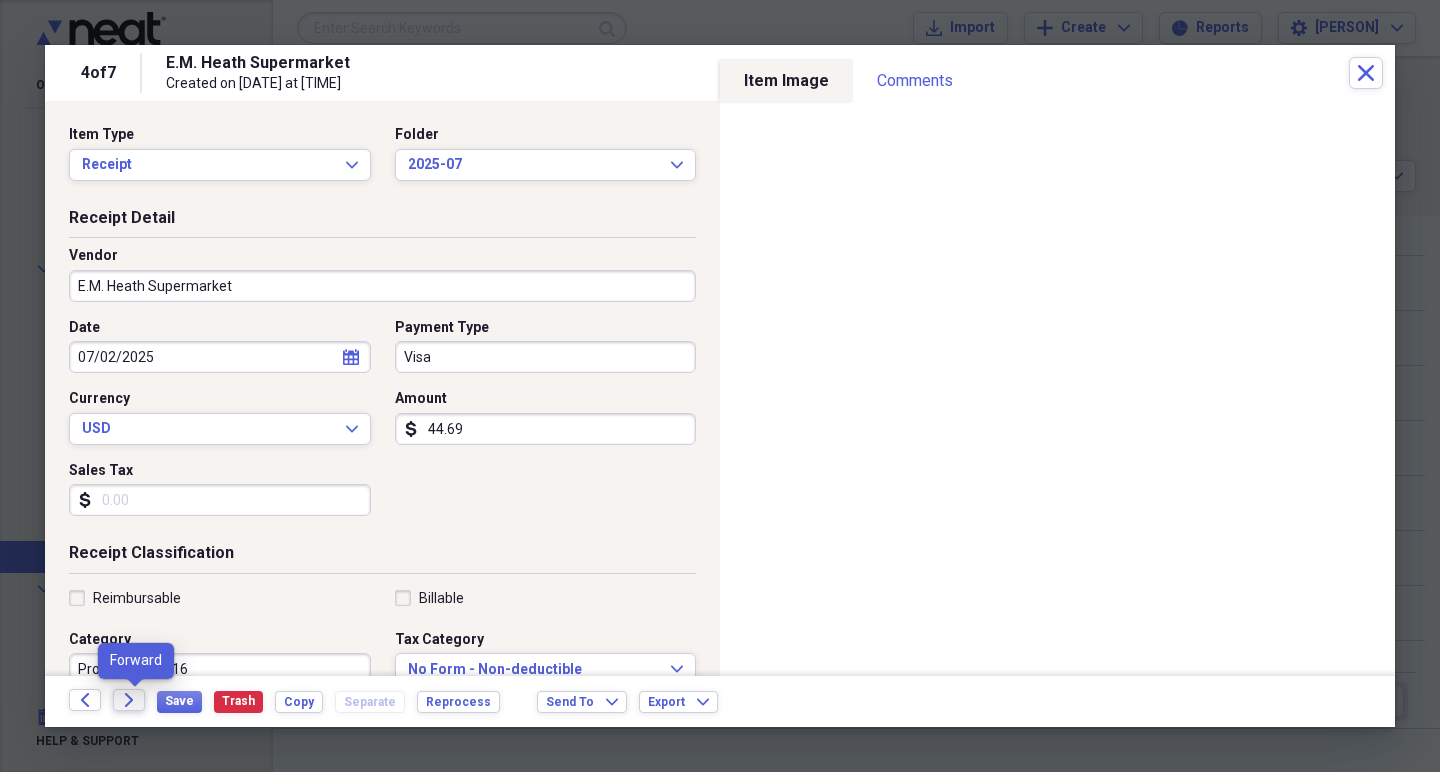 click on "Forward" at bounding box center [129, 700] 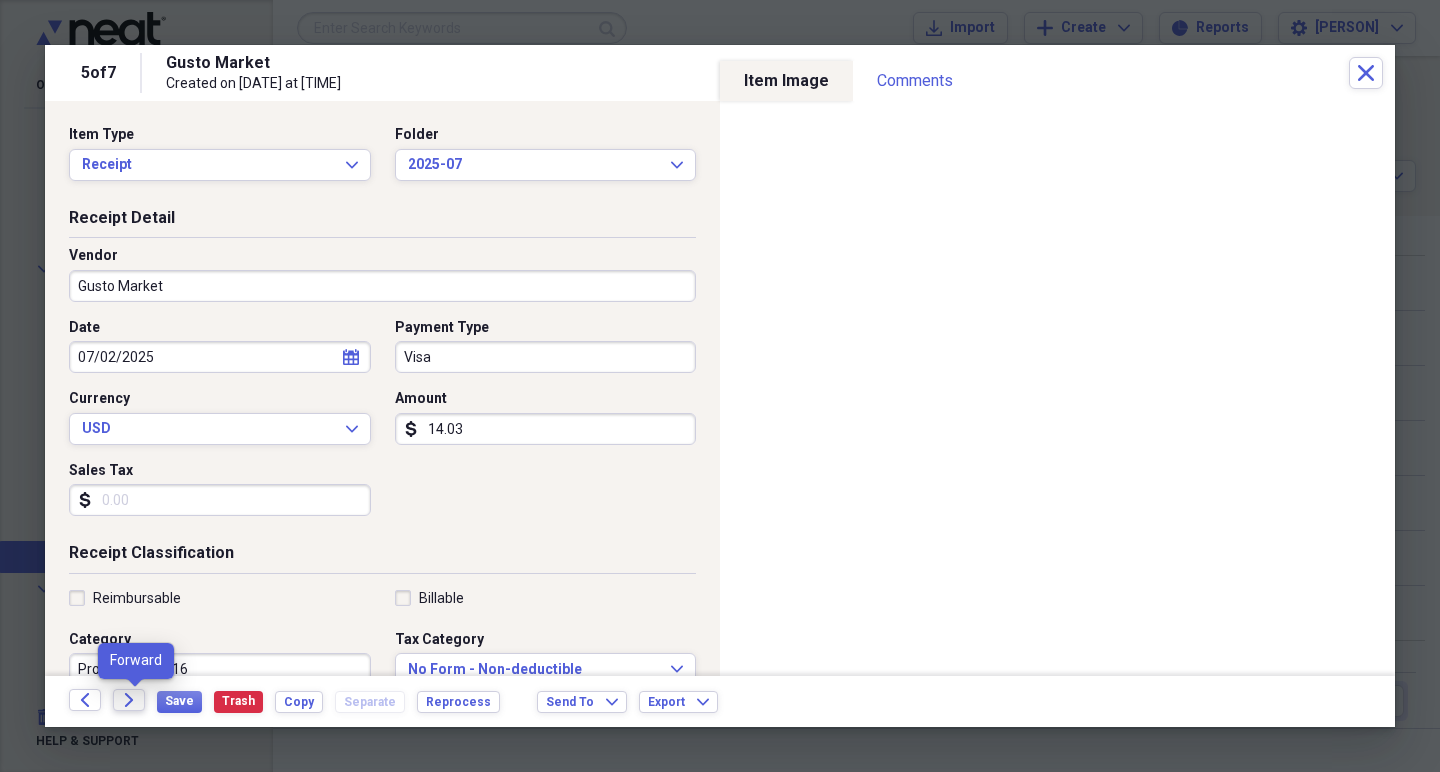 click on "Forward" 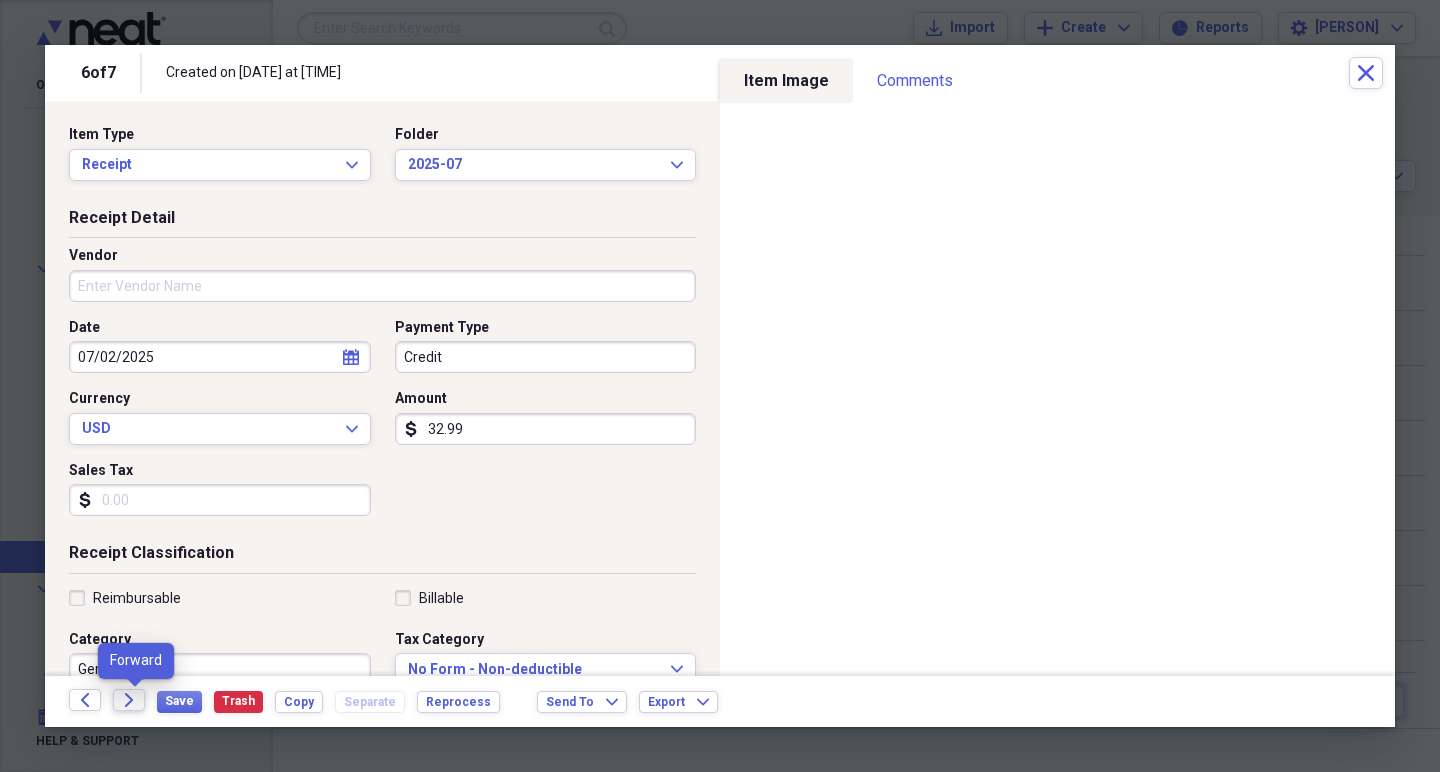 click on "Forward" 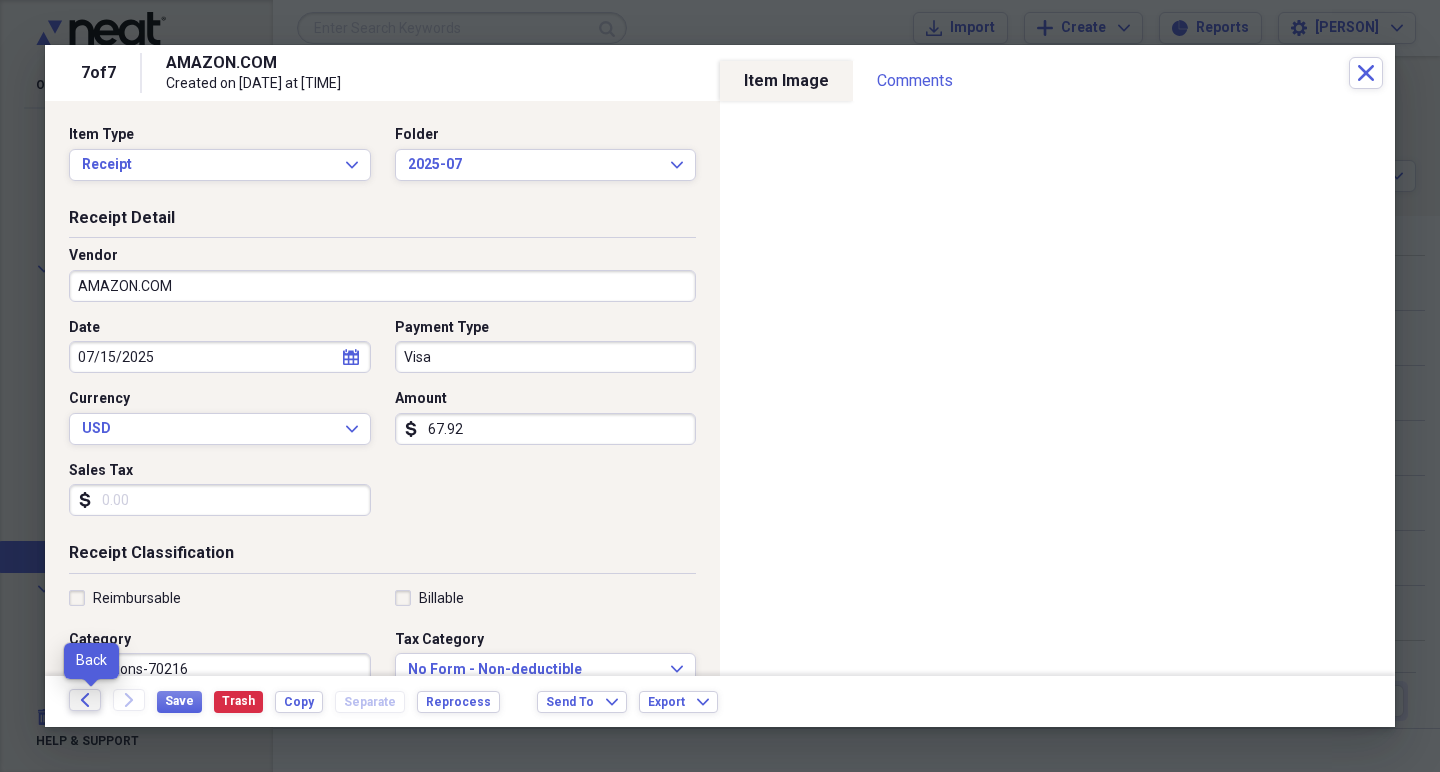 click on "Back" 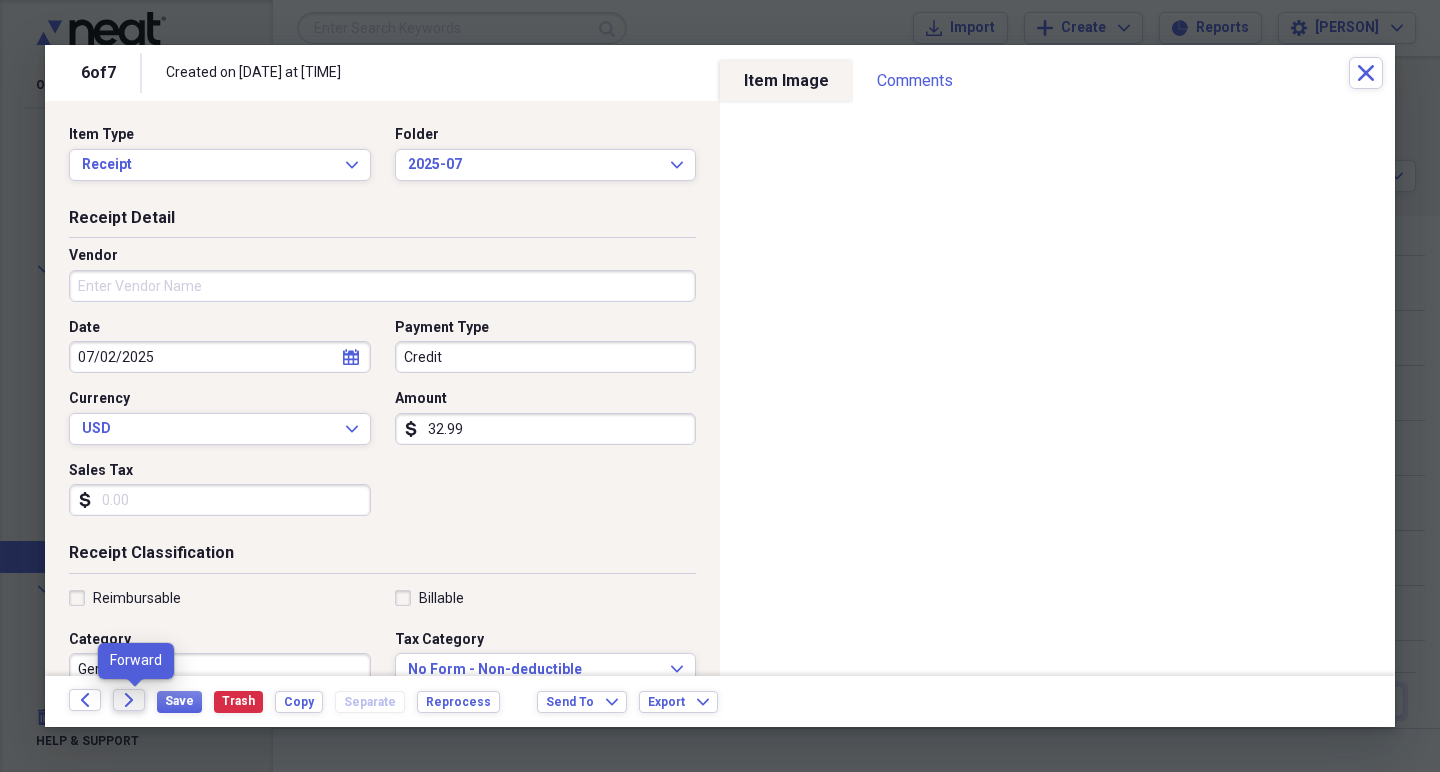 click on "Forward" 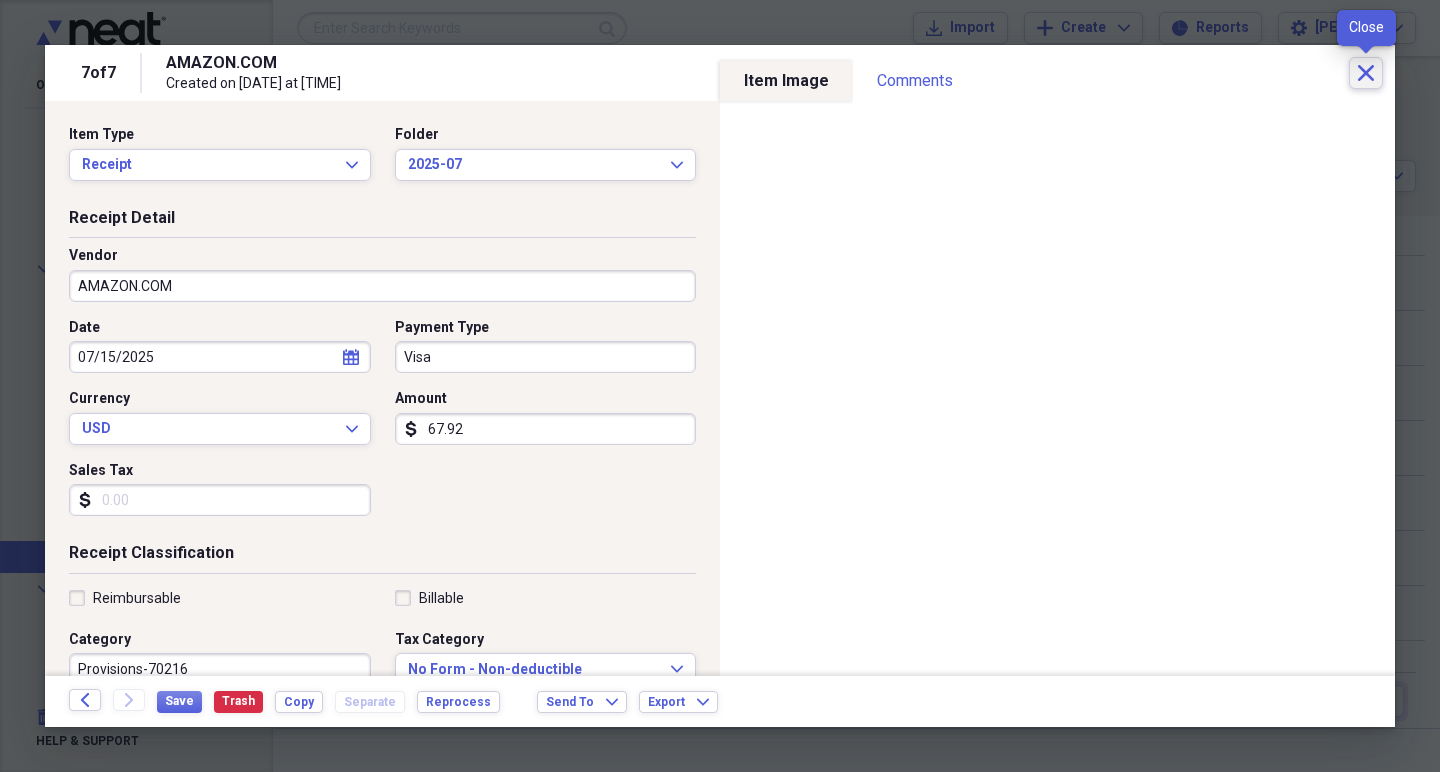 click 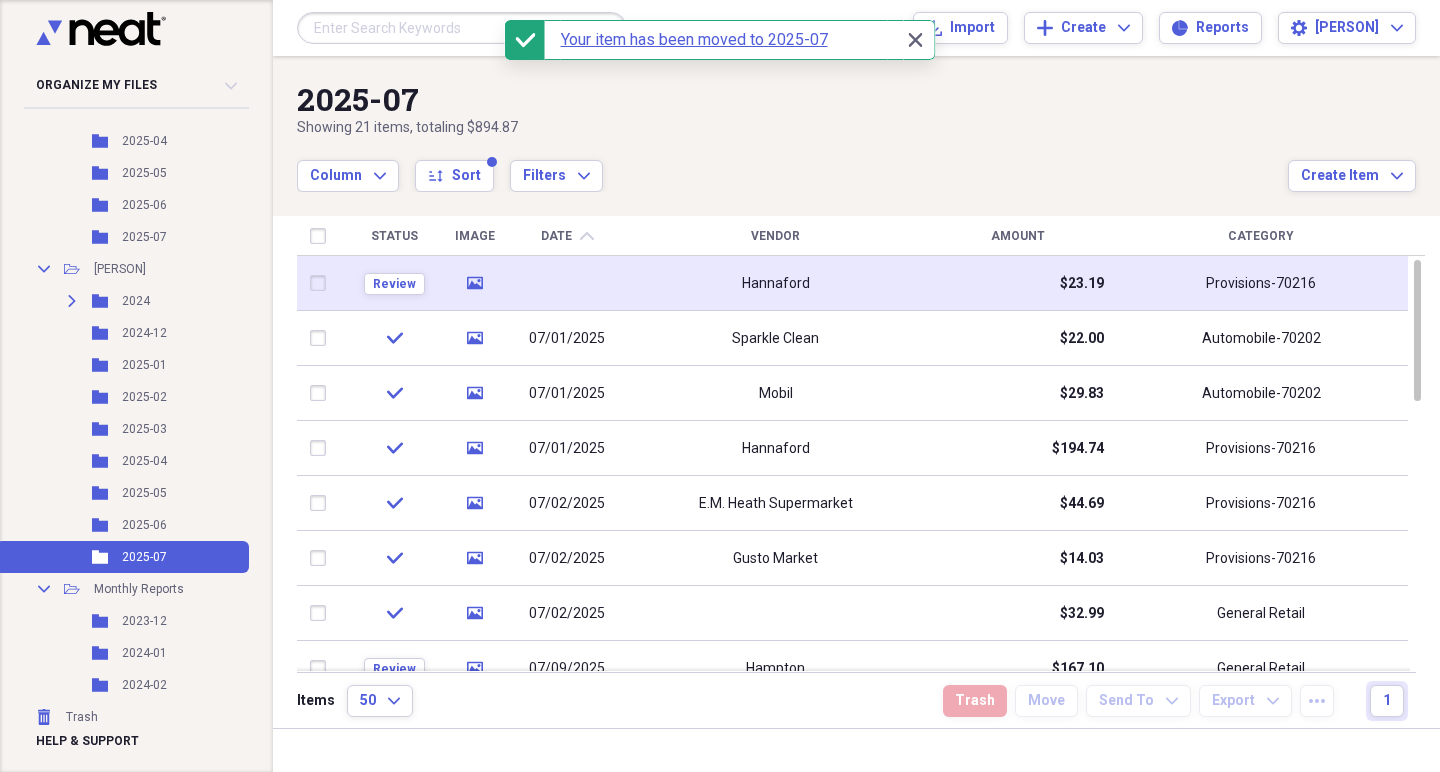 click on "Organize My Files 48 Collapse Unfiled Needs Review 48 Unfiled All Files Unfiled Unfiled Unfiled Saved Reports Collapse My Cabinet My Cabinet Add Folder Collapse Open Folder Credit ICP Add Folder Expand Folder 2024 Add Folder Folder 2025-06 Add Folder Collapse Open Folder Debit ICP Add Folder Expand Folder 2024 Add Folder Folder 2024-12 Add Folder Folder 2025-01 Add Folder Folder 2025-02 Add Folder Folder 2025-03 Add Folder Folder 2025-04 Add Folder Folder 2025-05 Add Folder Folder 2025-06 Add Folder Folder 2025-07 Add Folder Collapse Open Folder [PERSON] Add Folder Expand Folder 2024 Add Folder Folder 2024-12 Add Folder Folder 2025-01 Add Folder Folder 2025-02 Add Folder Folder 2025-03 Add Folder Folder 2025-04 Add Folder Folder 2025-05 Add Folder Folder 2025-06 Add Folder Folder 2025-07 Add Folder Collapse Open Folder Monthly Reports Add Folder Folder 2023-12 Add Folder Folder 2024-01 Add Folder Folder 2024-02 Add Folder Trash Trash Help & Support" at bounding box center [136, 386] 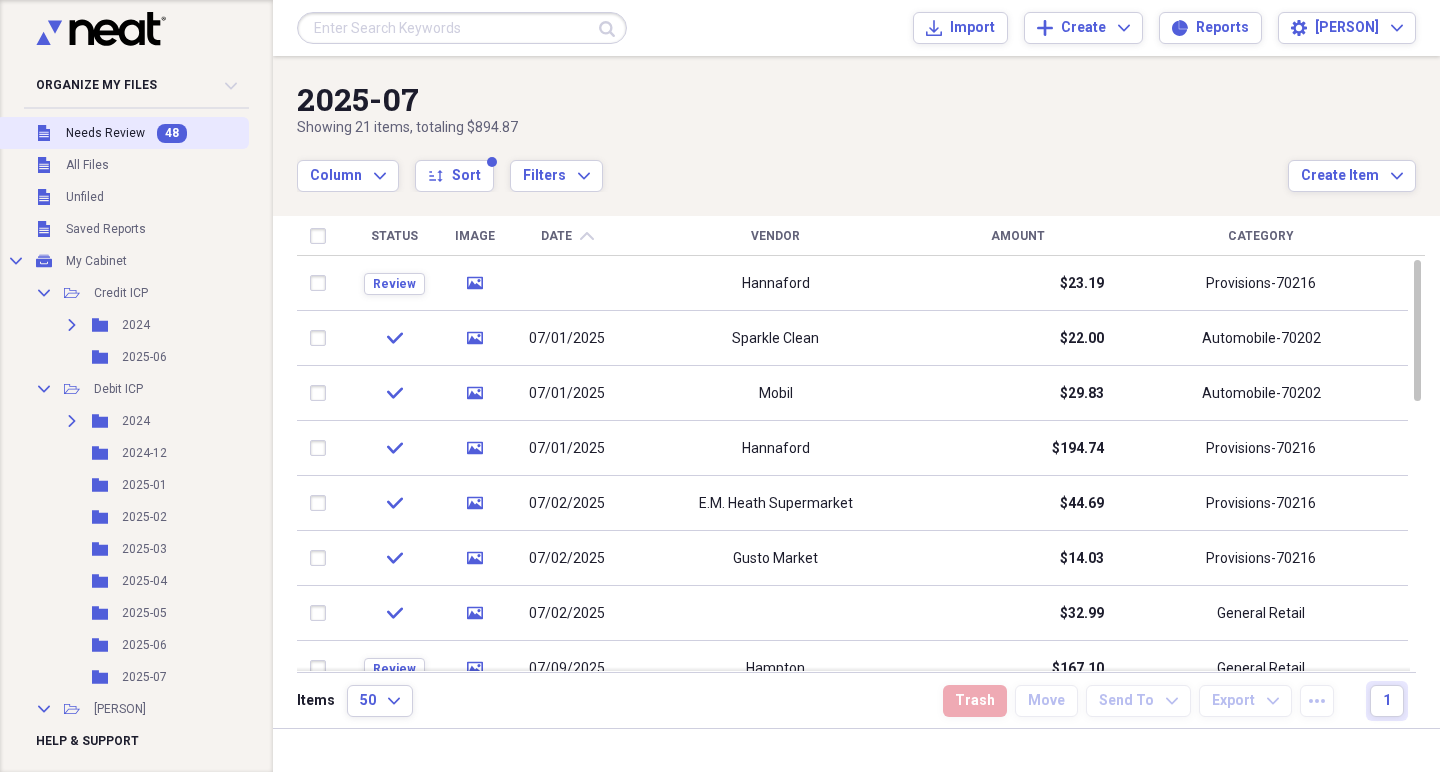 scroll, scrollTop: 0, scrollLeft: 0, axis: both 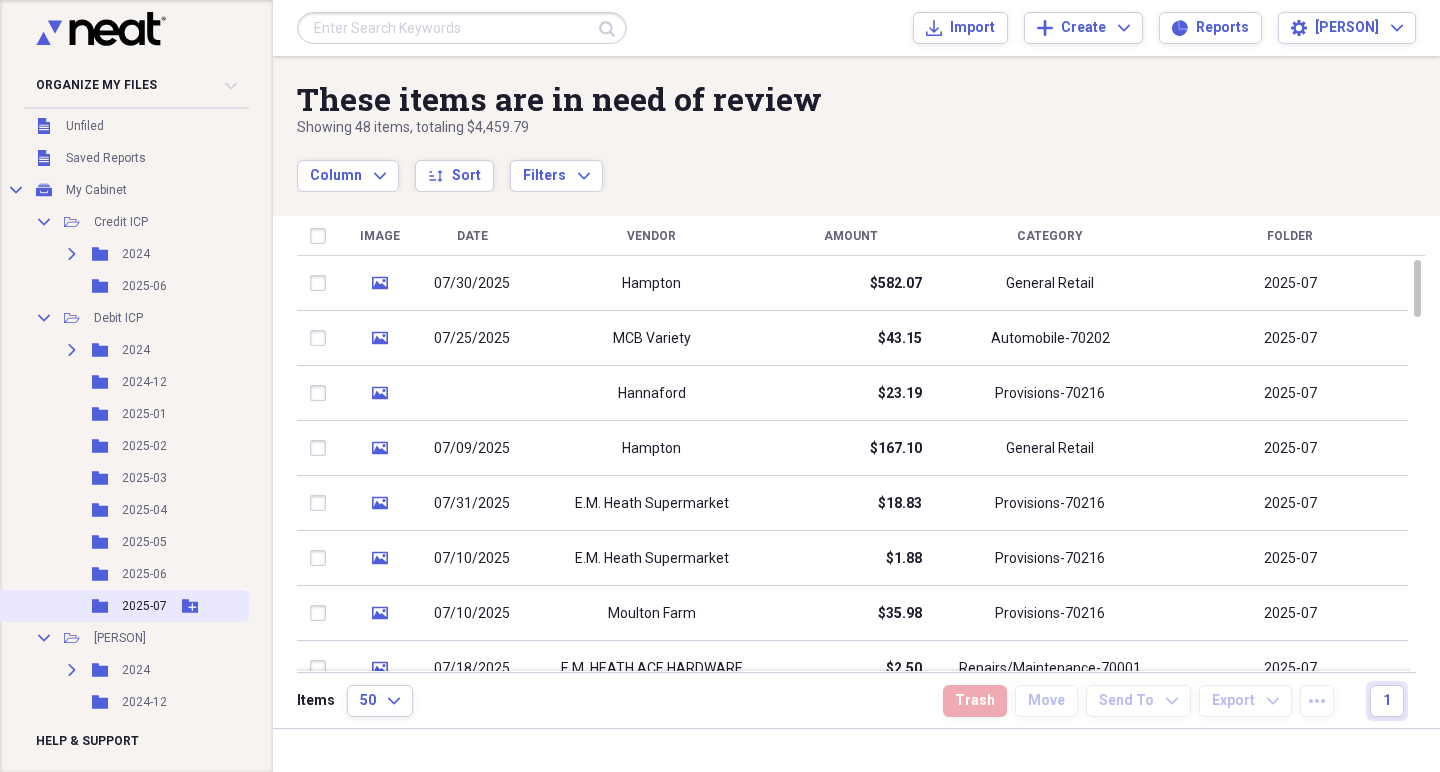click on "2025-07" at bounding box center (144, 606) 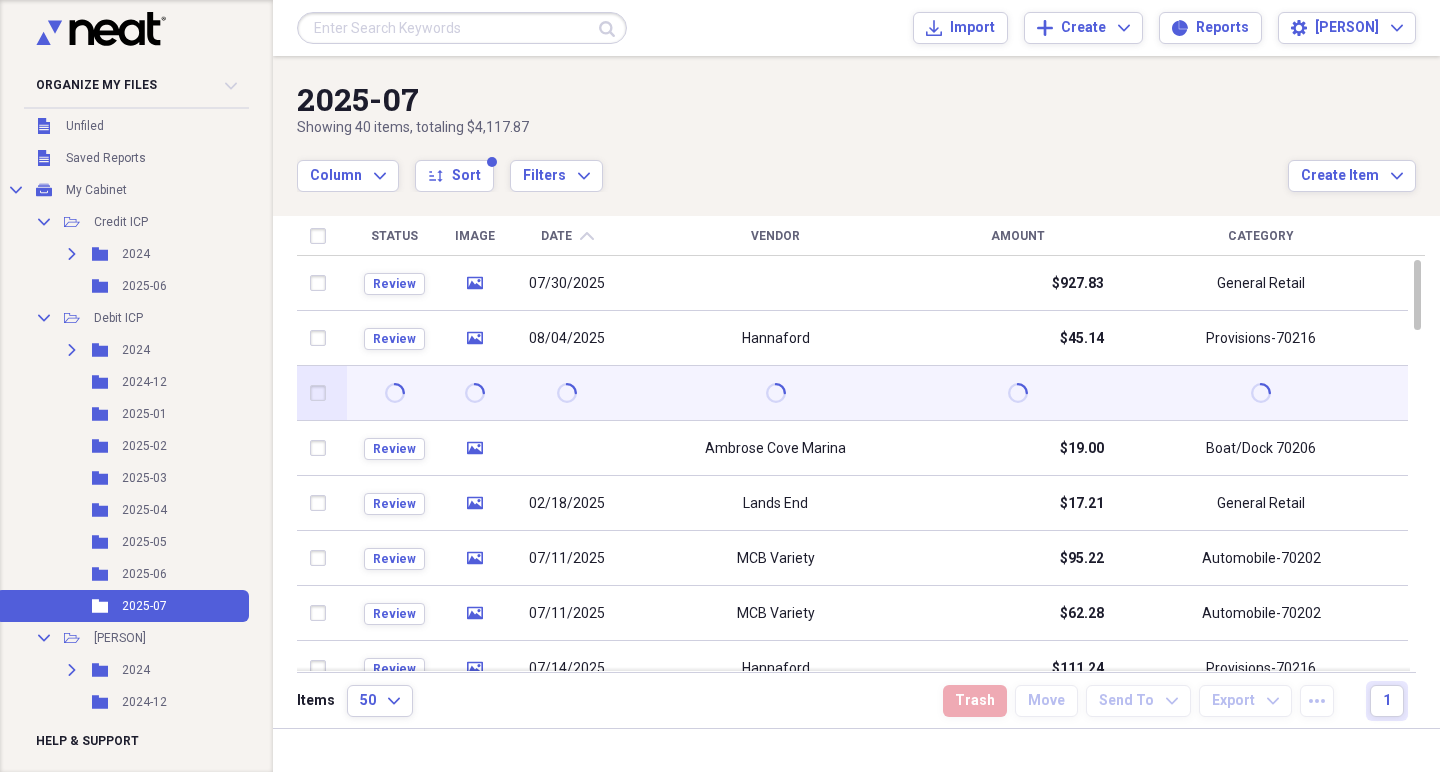 click at bounding box center [322, 393] 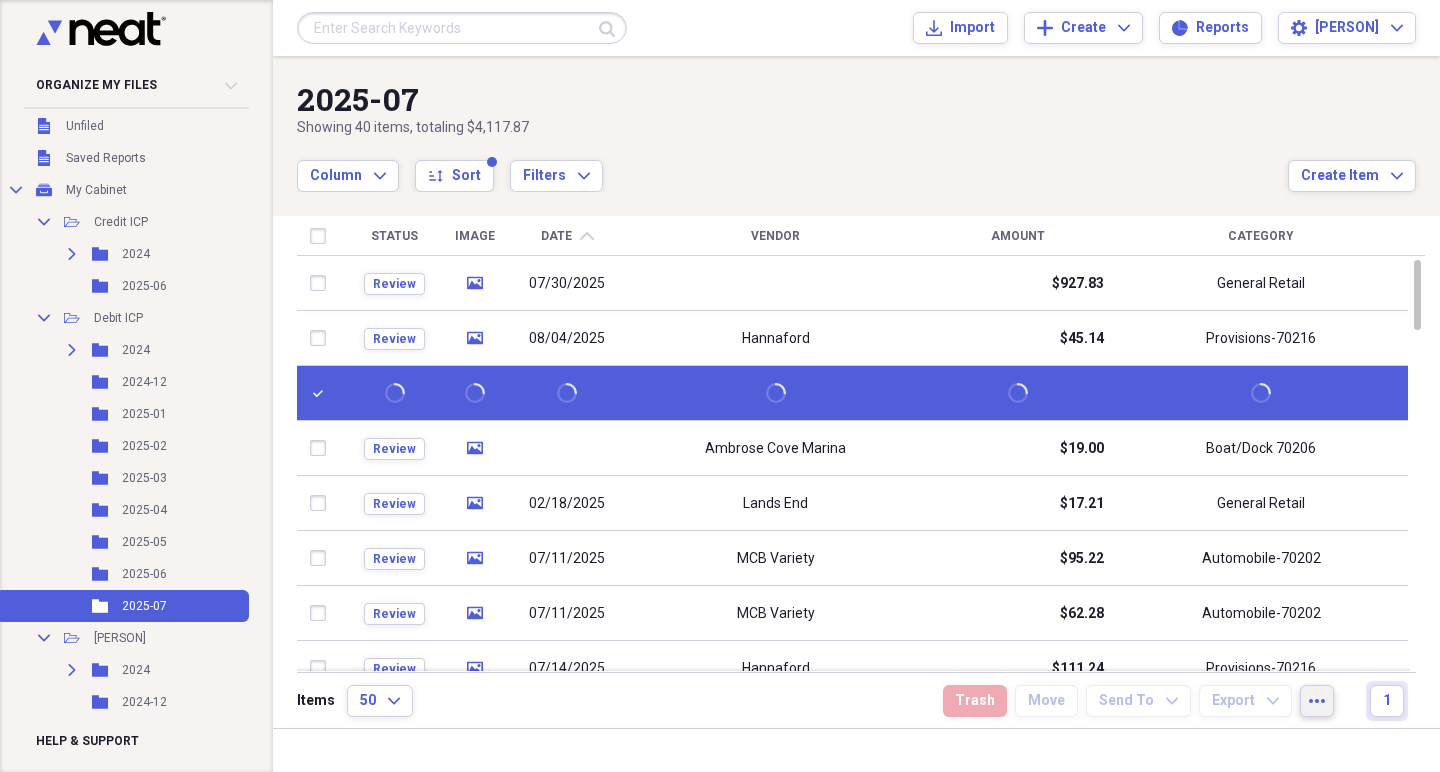 click on "more" 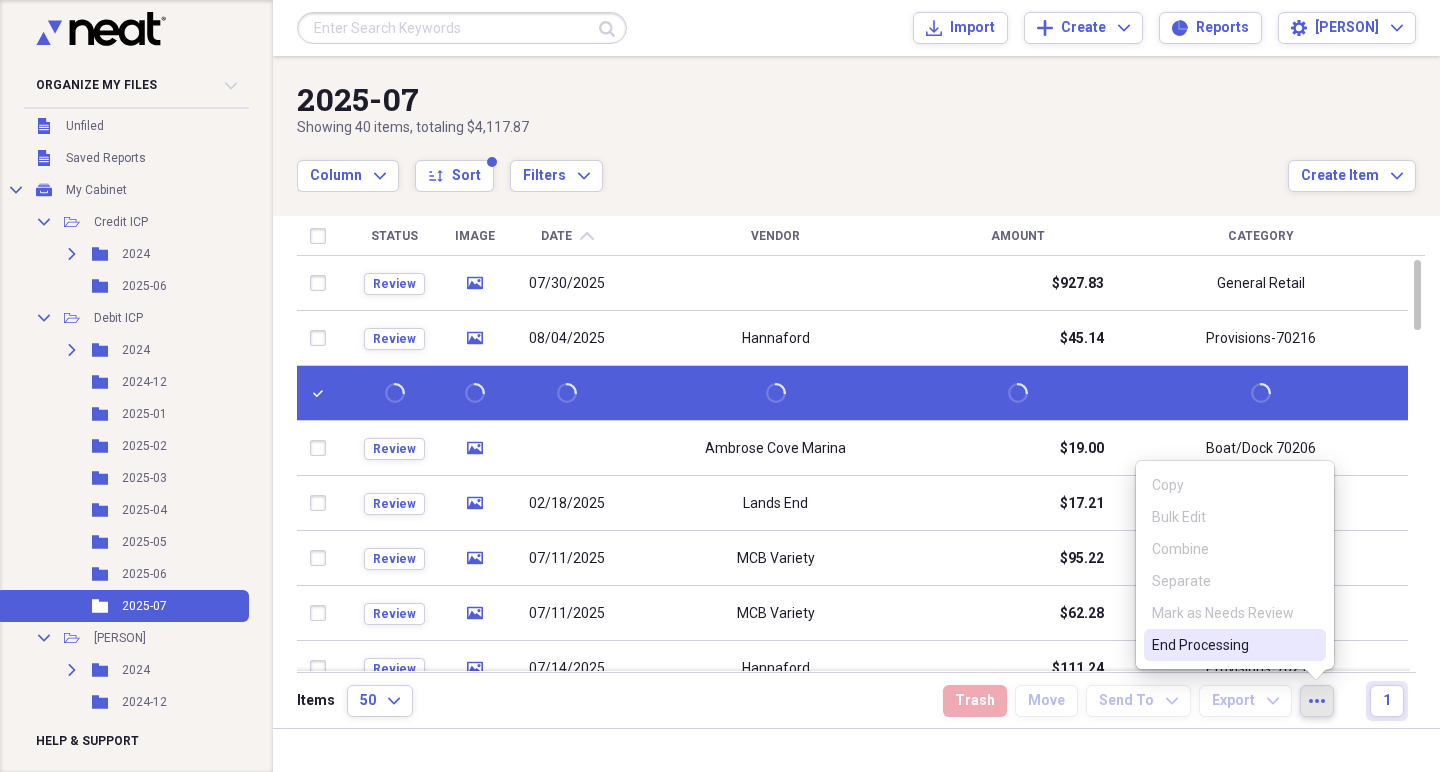 click on "End Processing" at bounding box center (1223, 645) 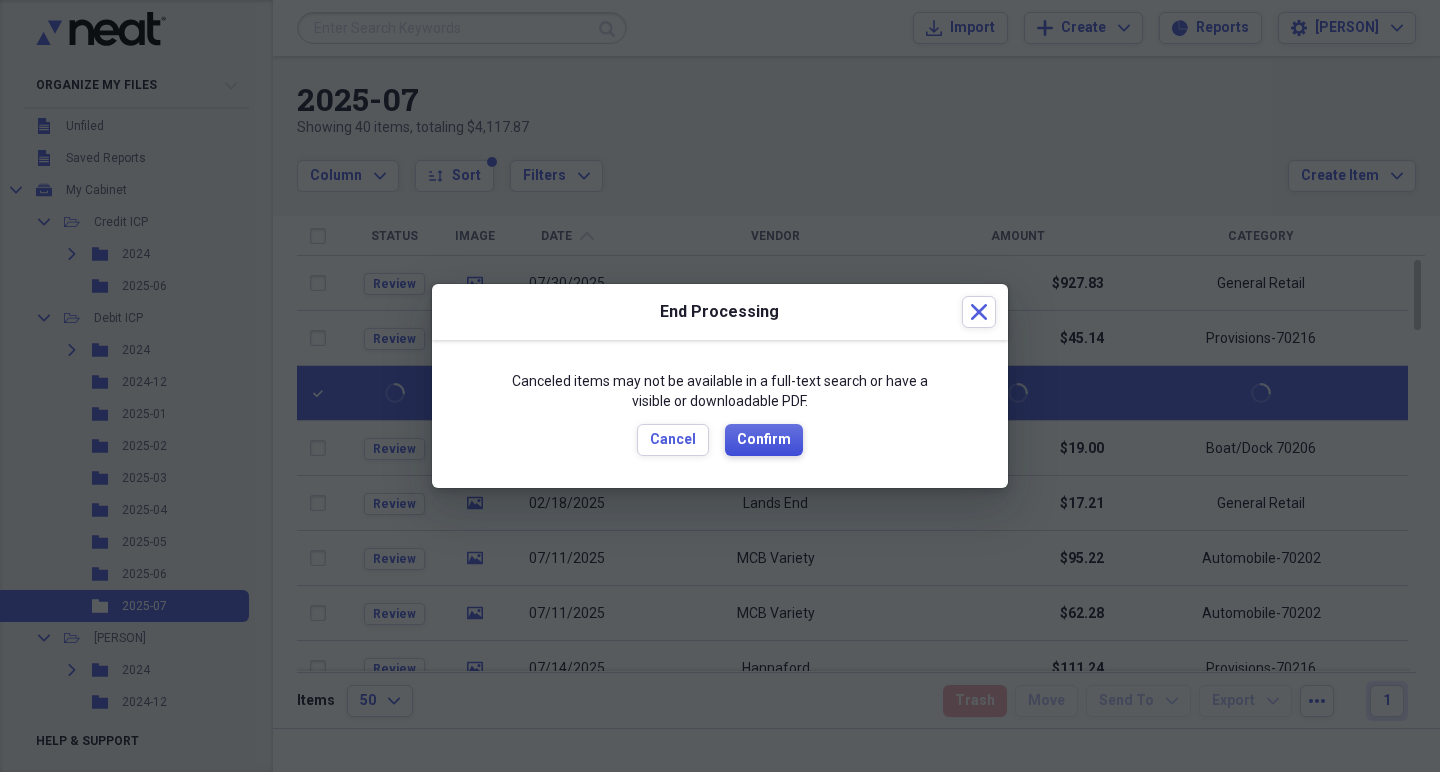 click on "Confirm" at bounding box center (764, 440) 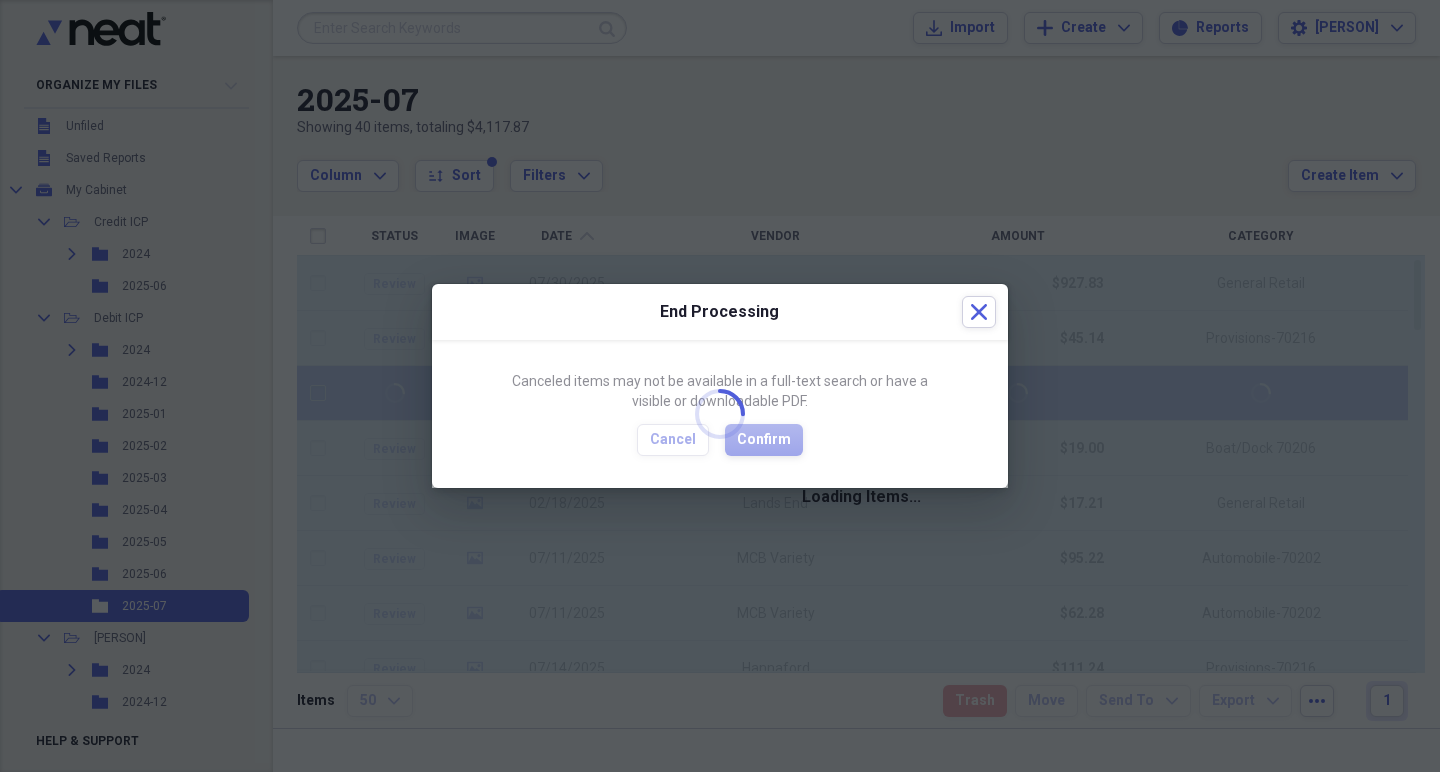 checkbox on "false" 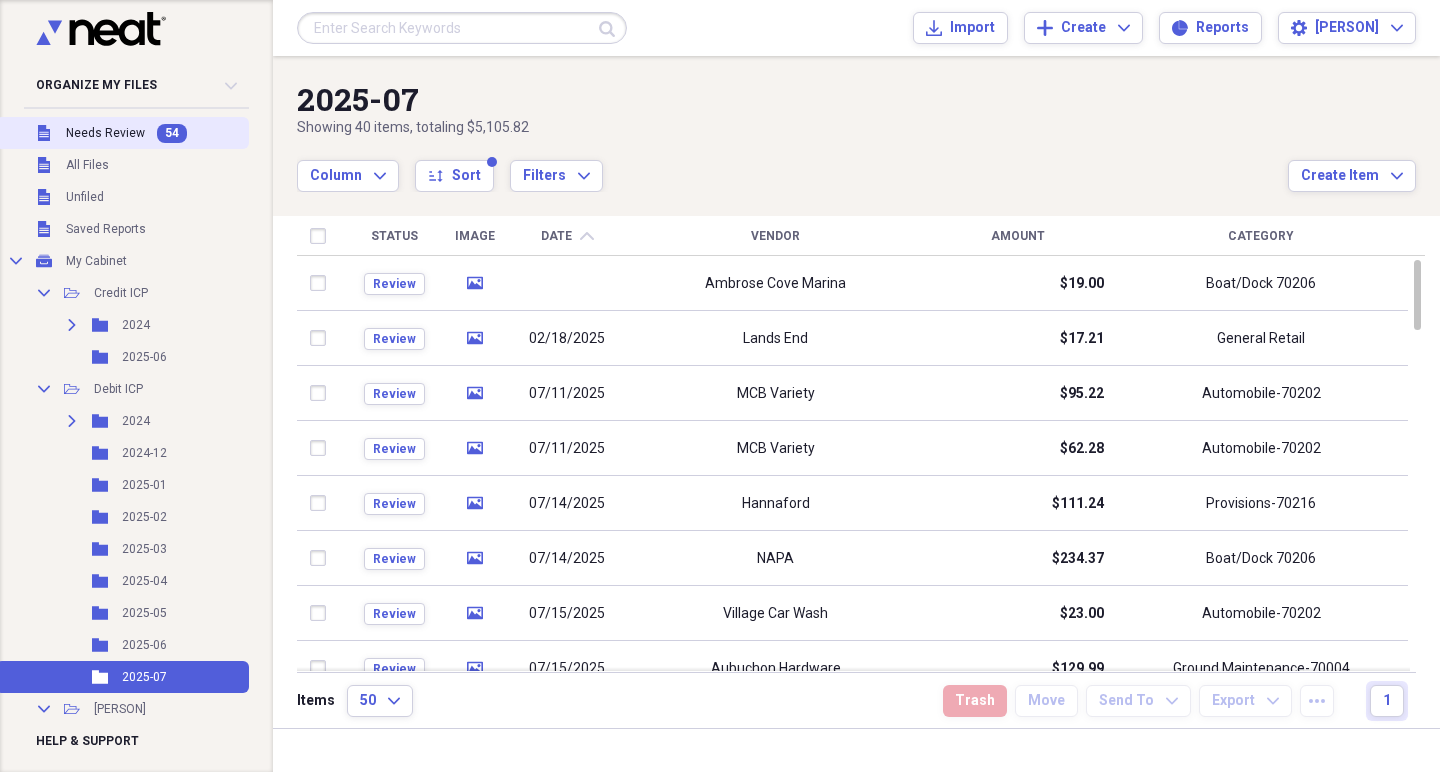 scroll, scrollTop: 0, scrollLeft: 0, axis: both 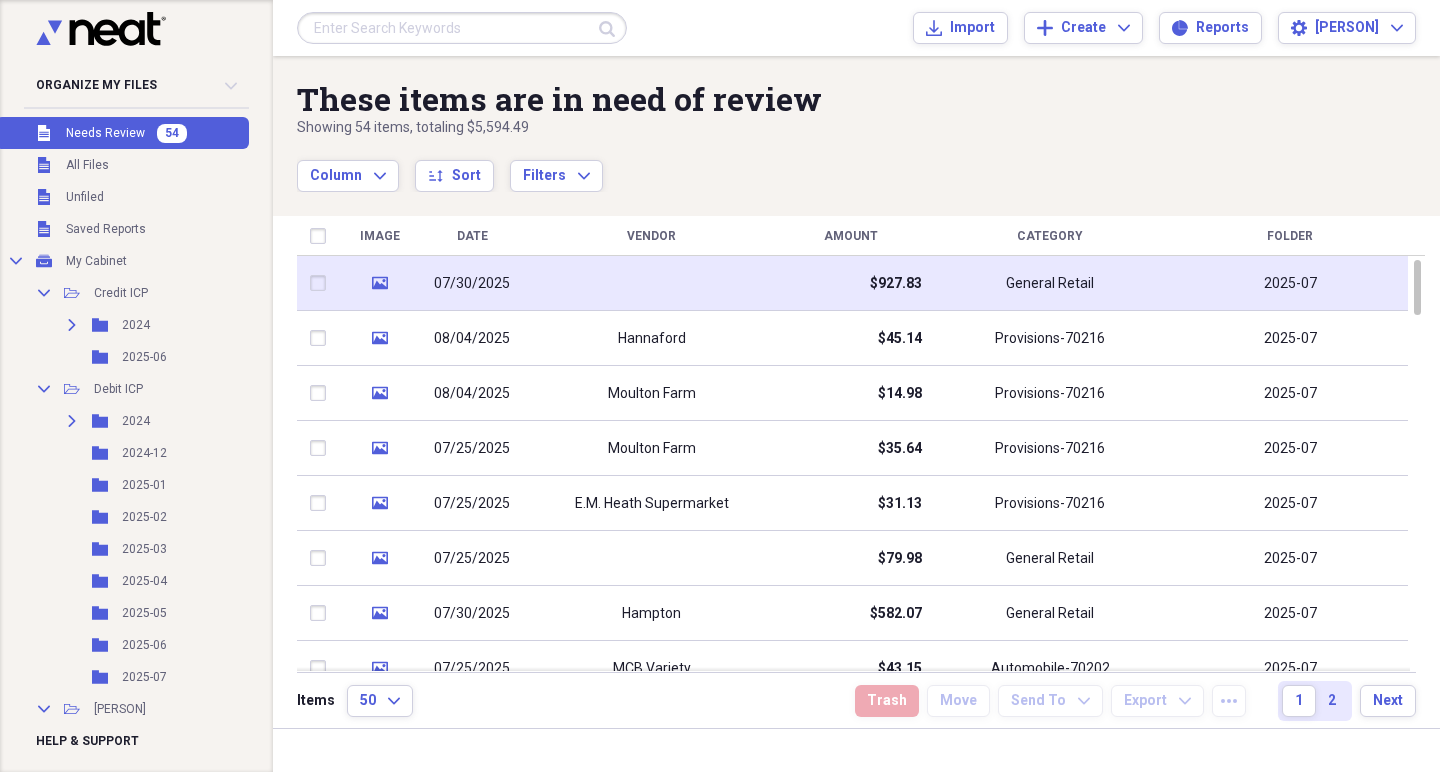 click at bounding box center (651, 283) 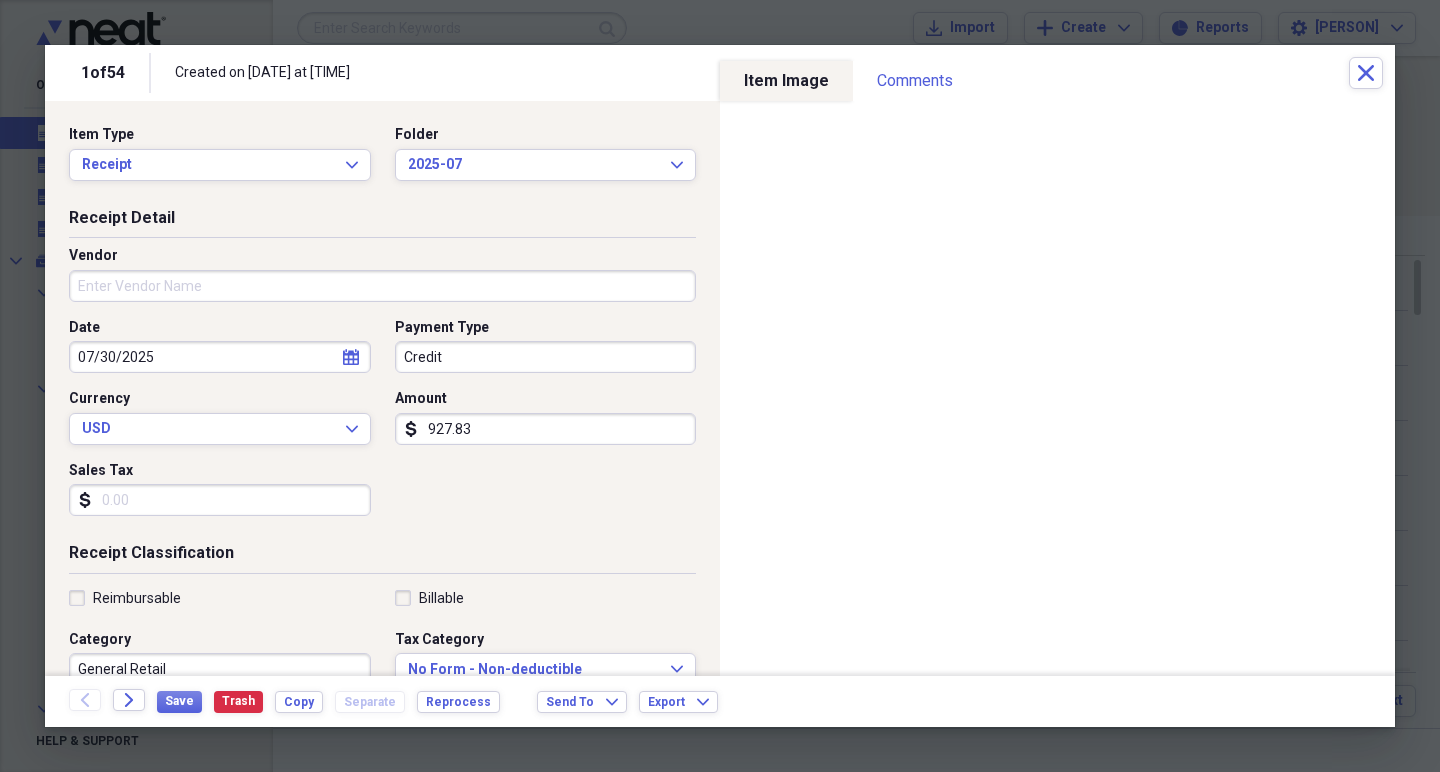 click on "Vendor" at bounding box center (382, 286) 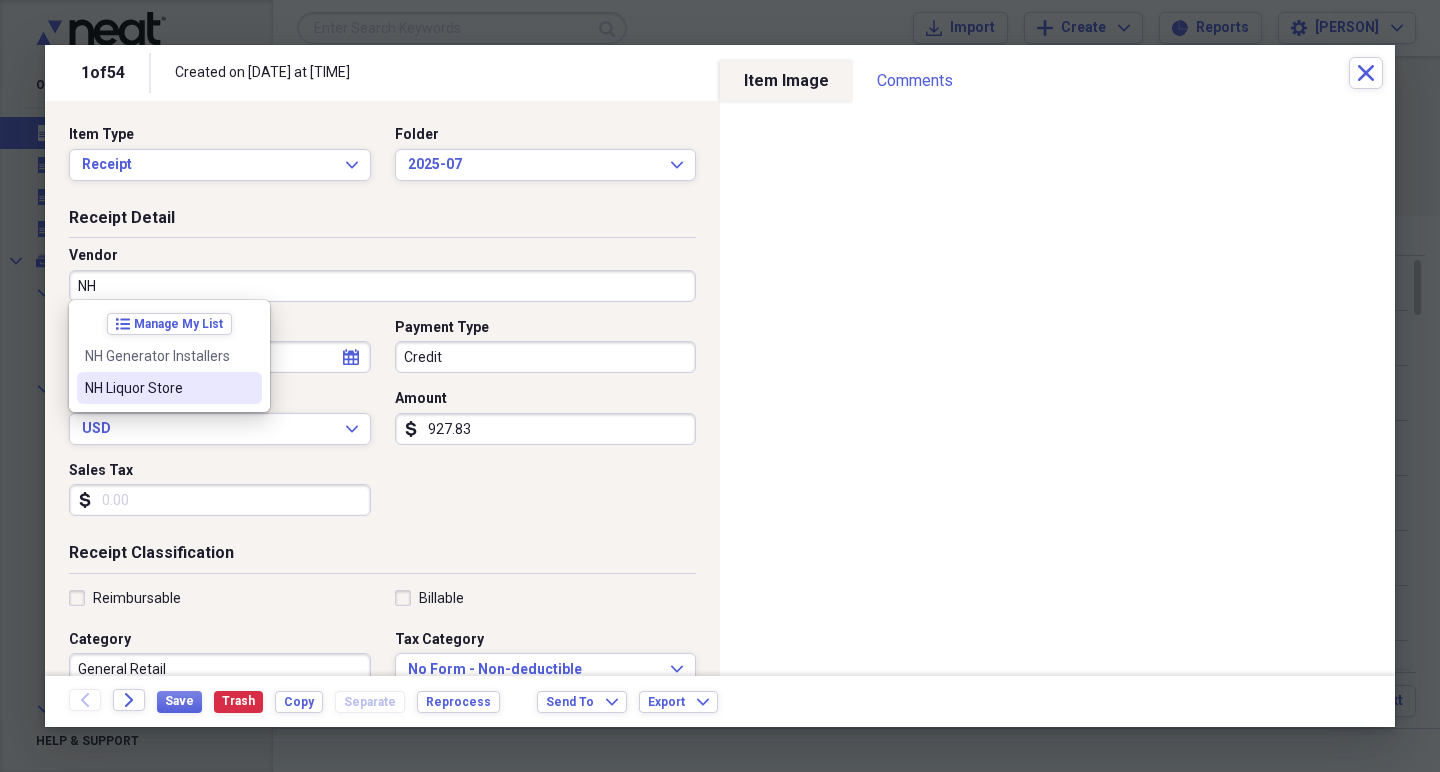 click on "NH Liquor Store" at bounding box center (157, 388) 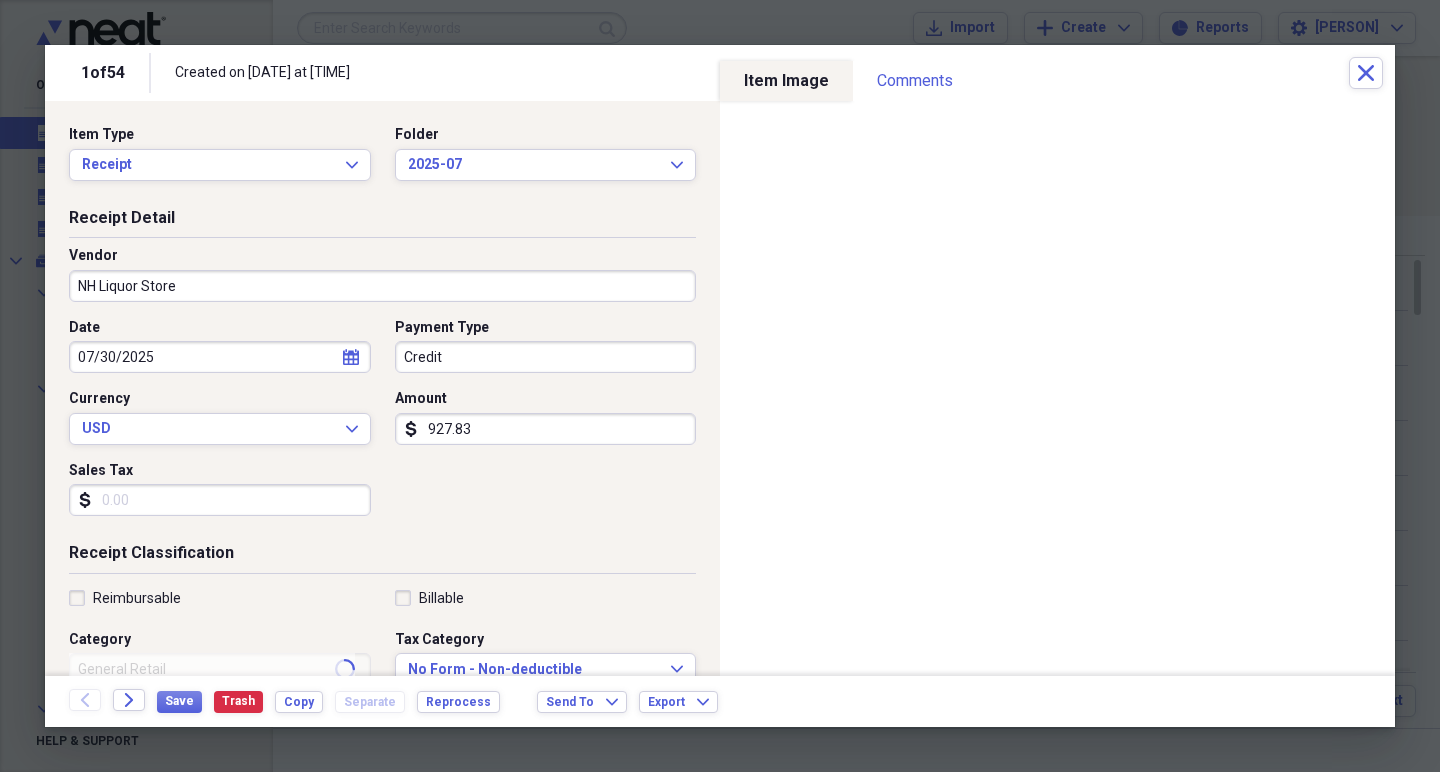type on "Provisions-70216" 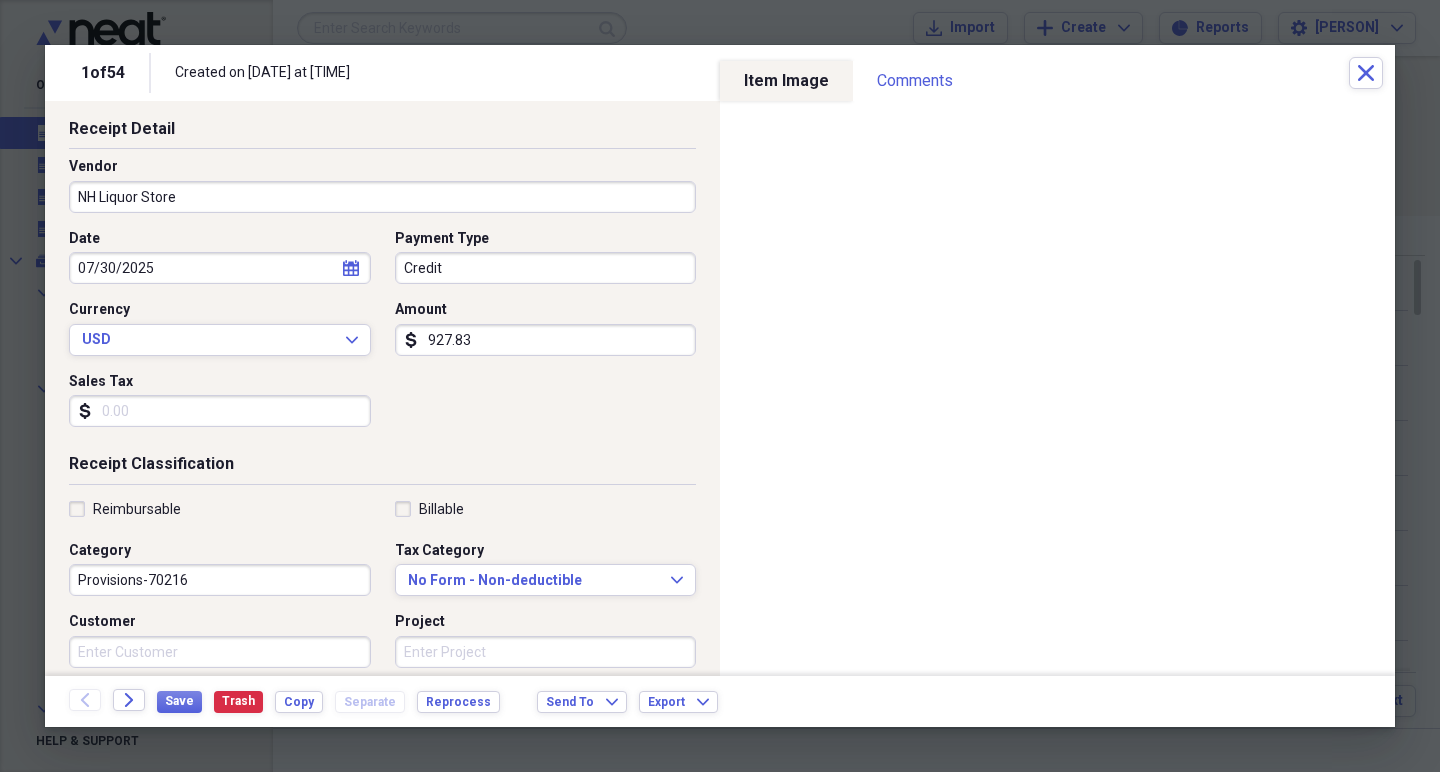 scroll, scrollTop: 82, scrollLeft: 0, axis: vertical 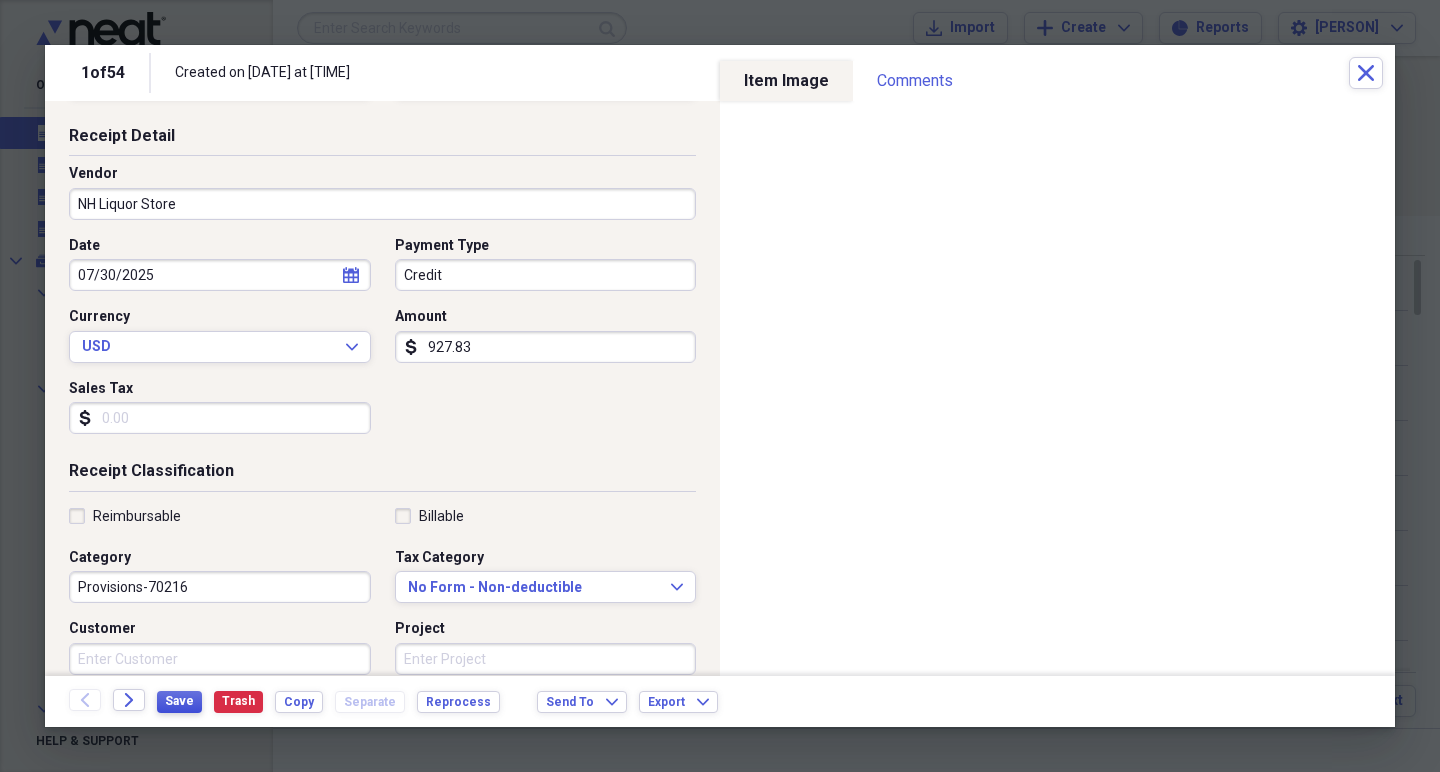 click on "Save" at bounding box center [179, 701] 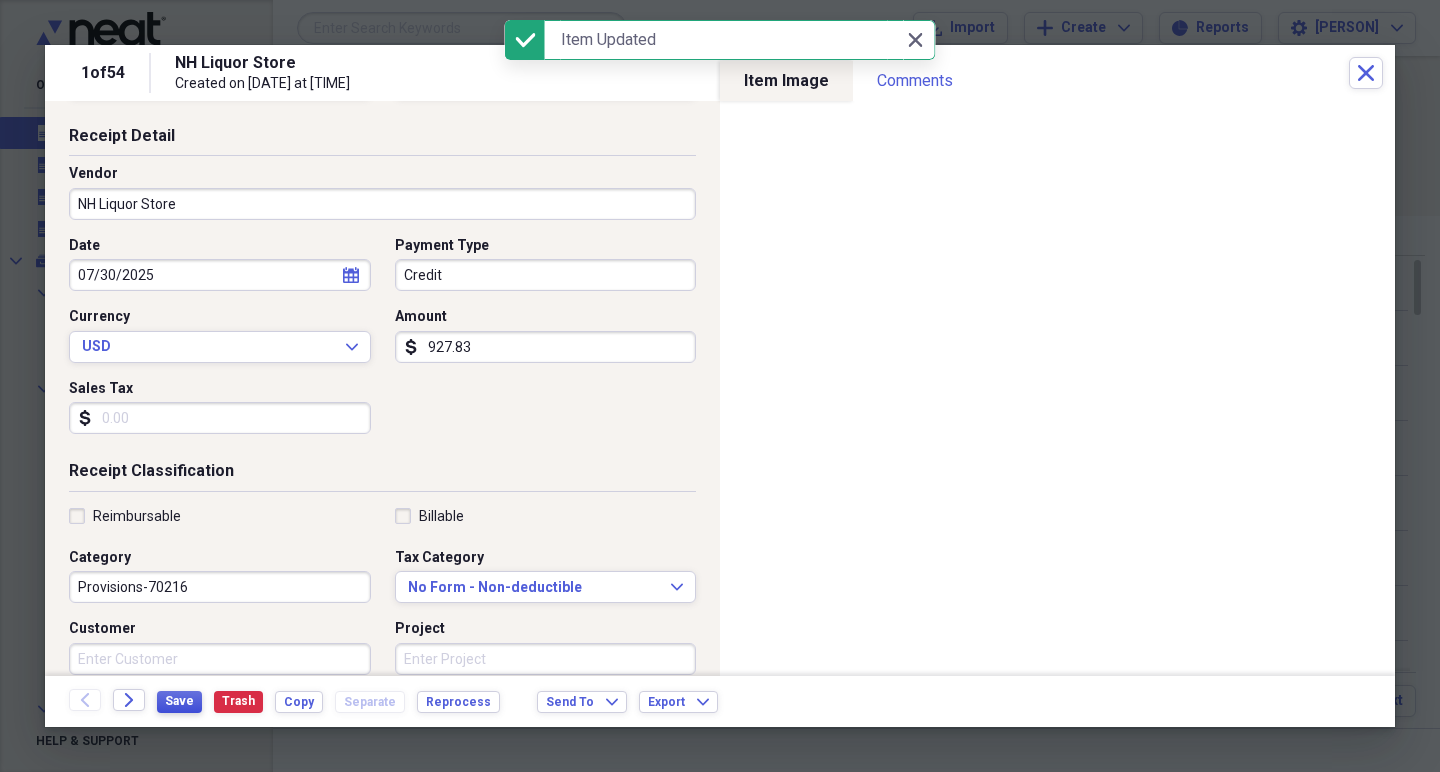 click on "Save" at bounding box center [179, 701] 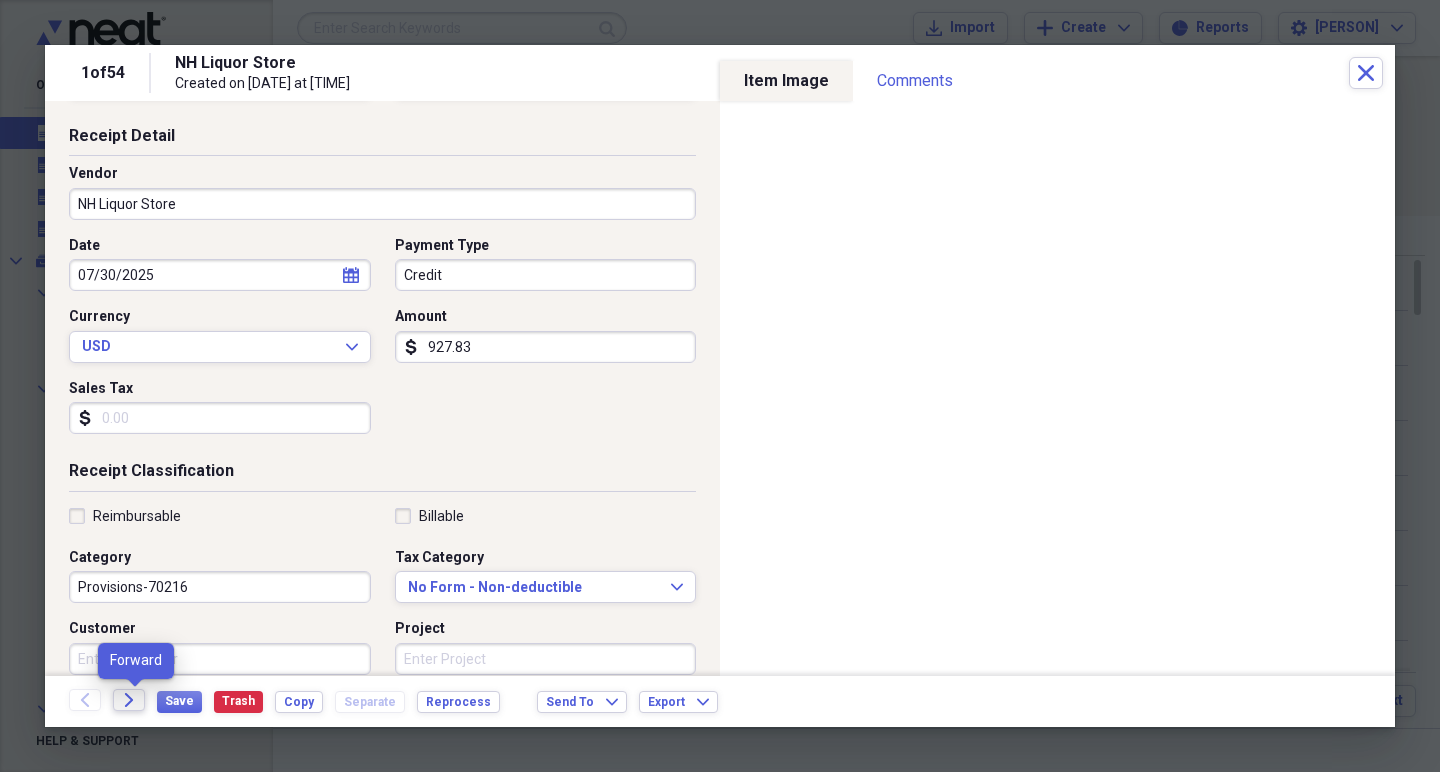 click on "Forward" 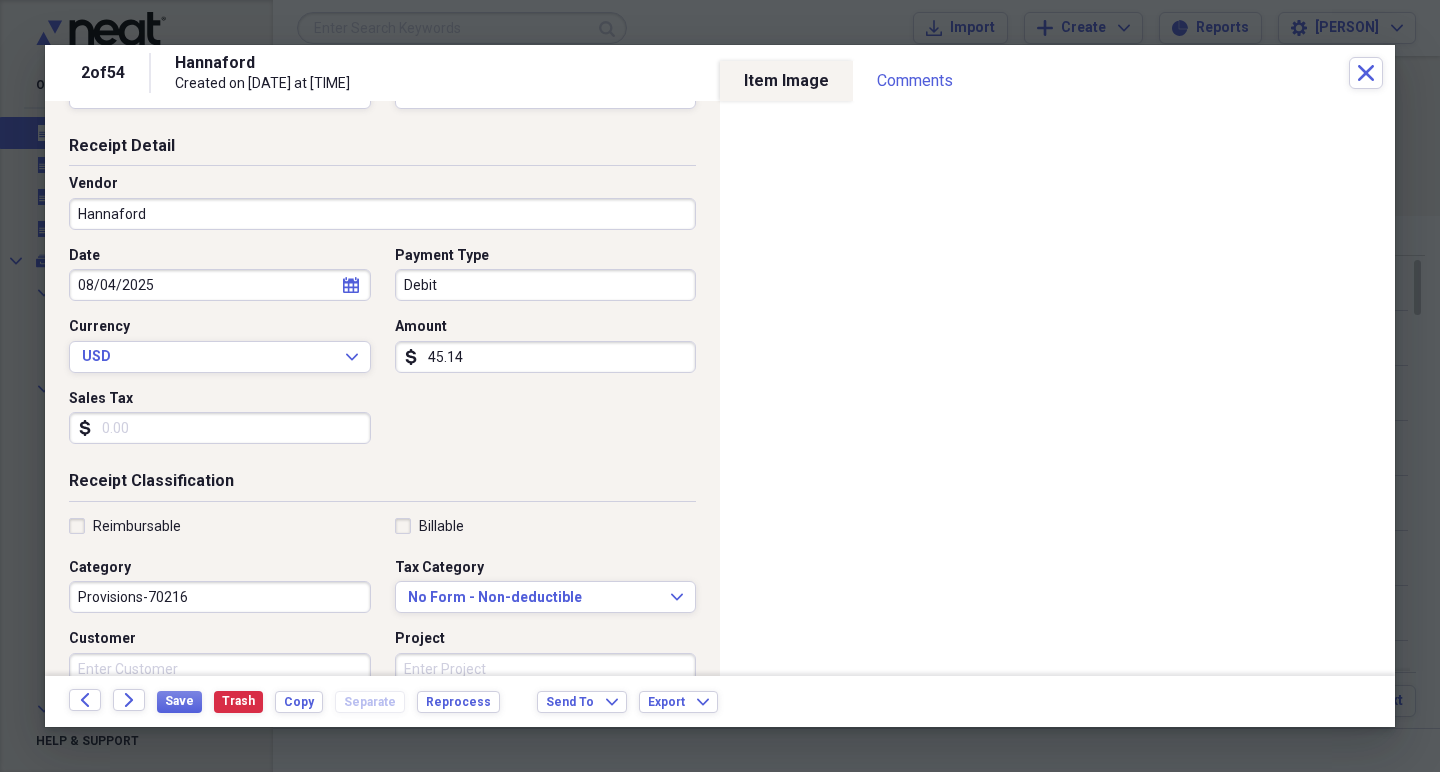 scroll, scrollTop: 75, scrollLeft: 0, axis: vertical 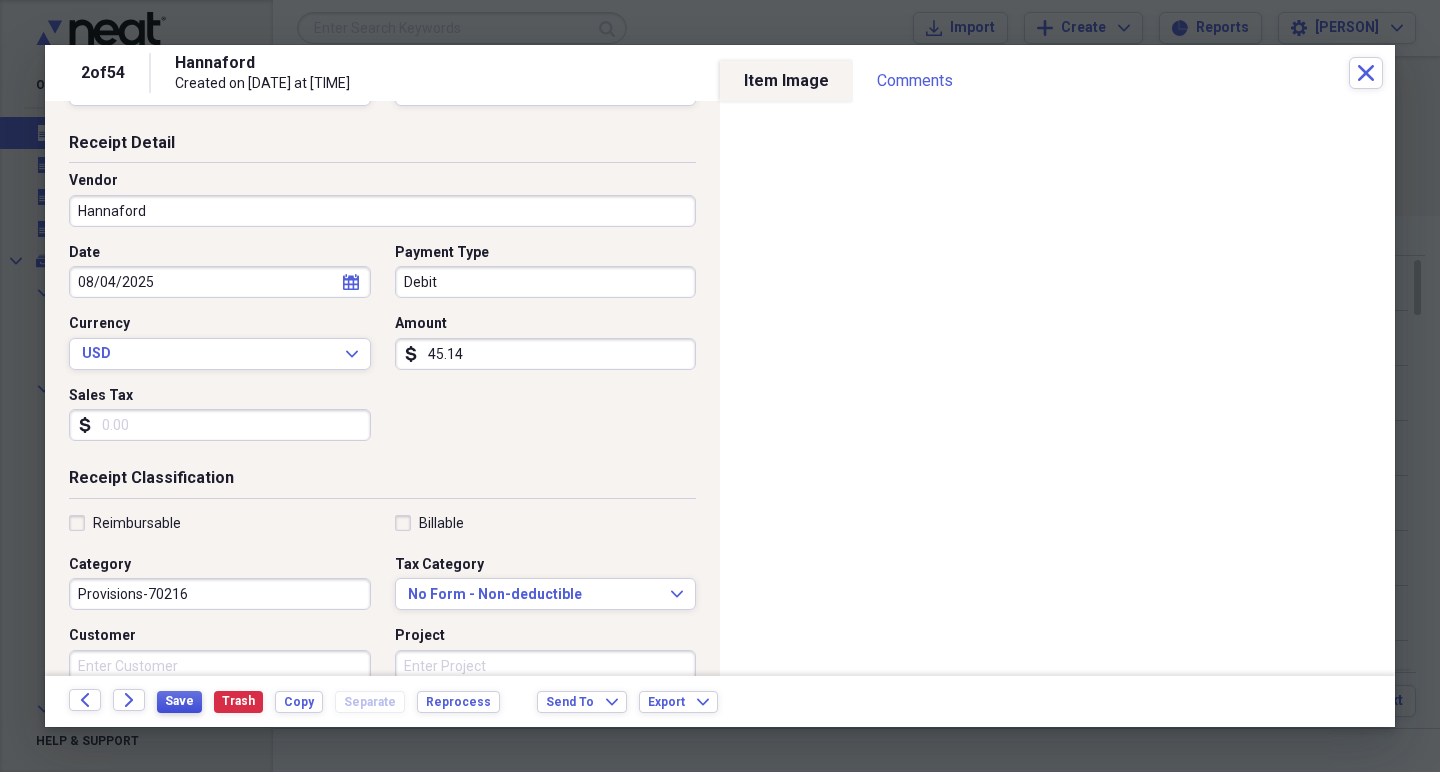 click on "Save" at bounding box center [179, 701] 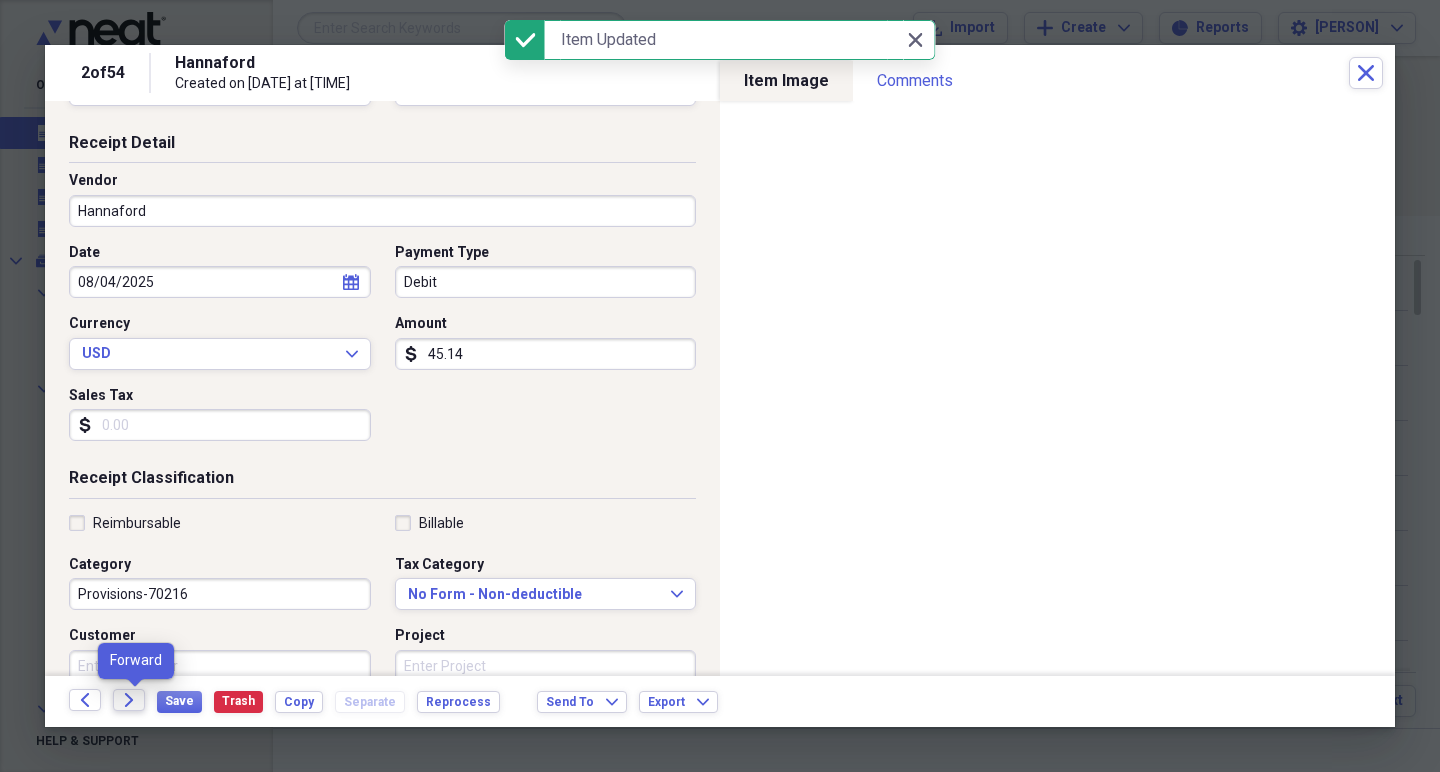 click on "Forward" 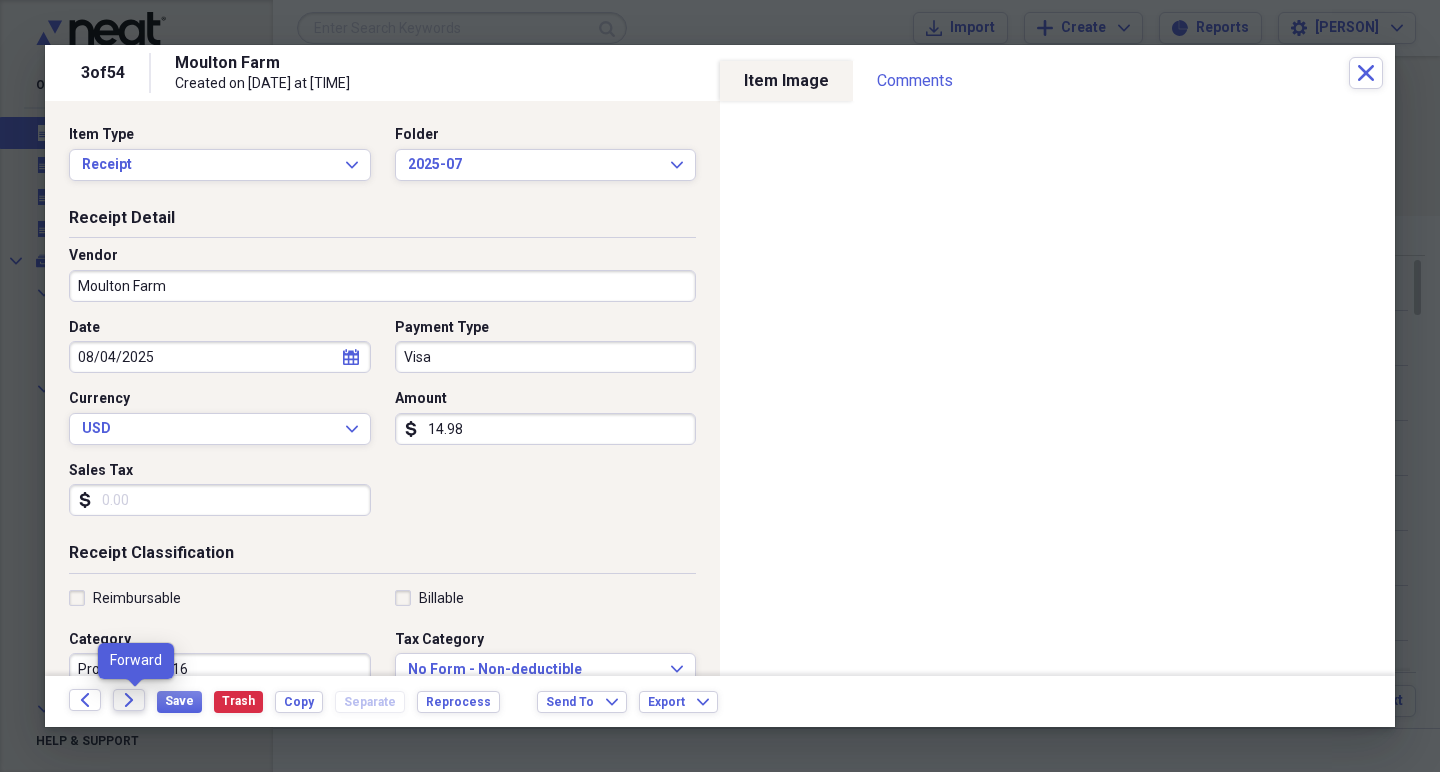 click on "Forward" 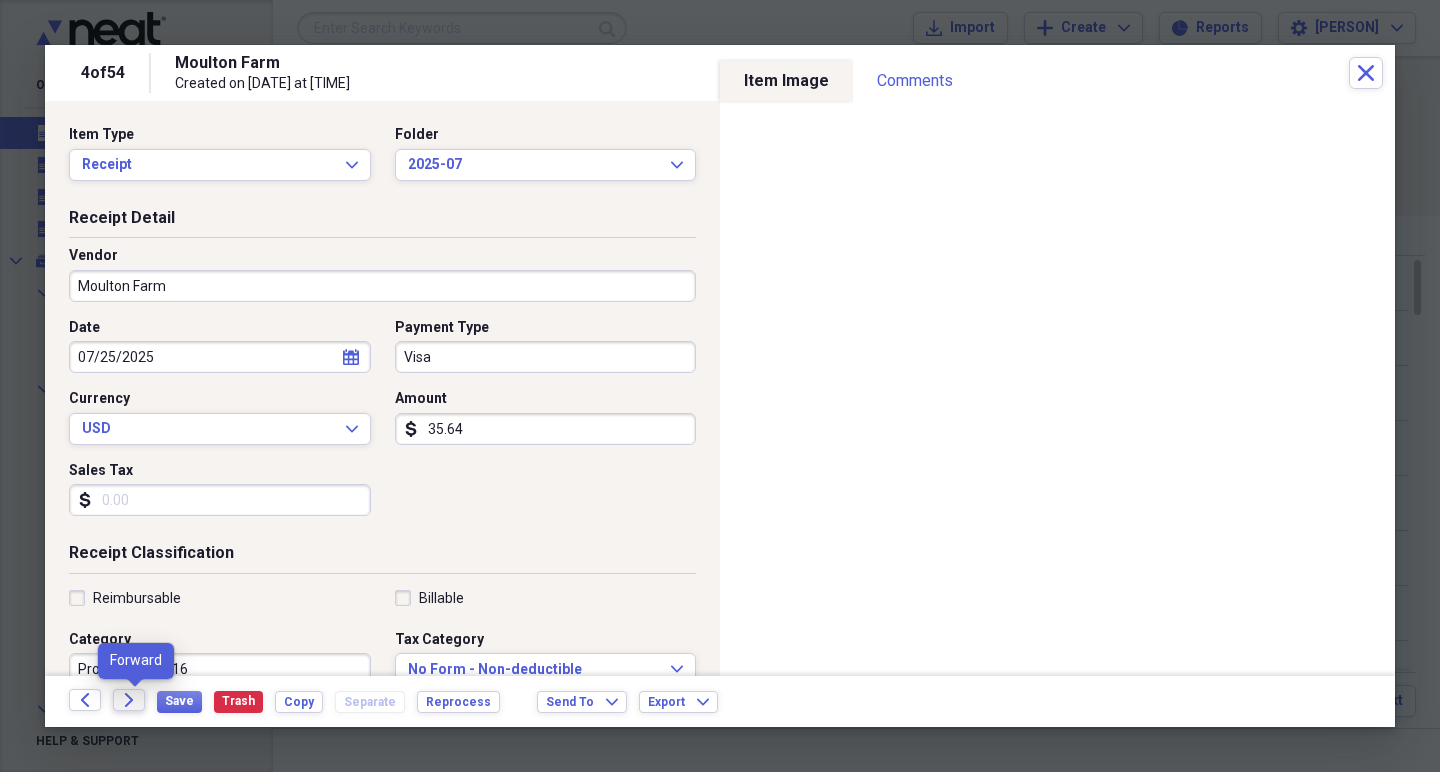 click on "Forward" 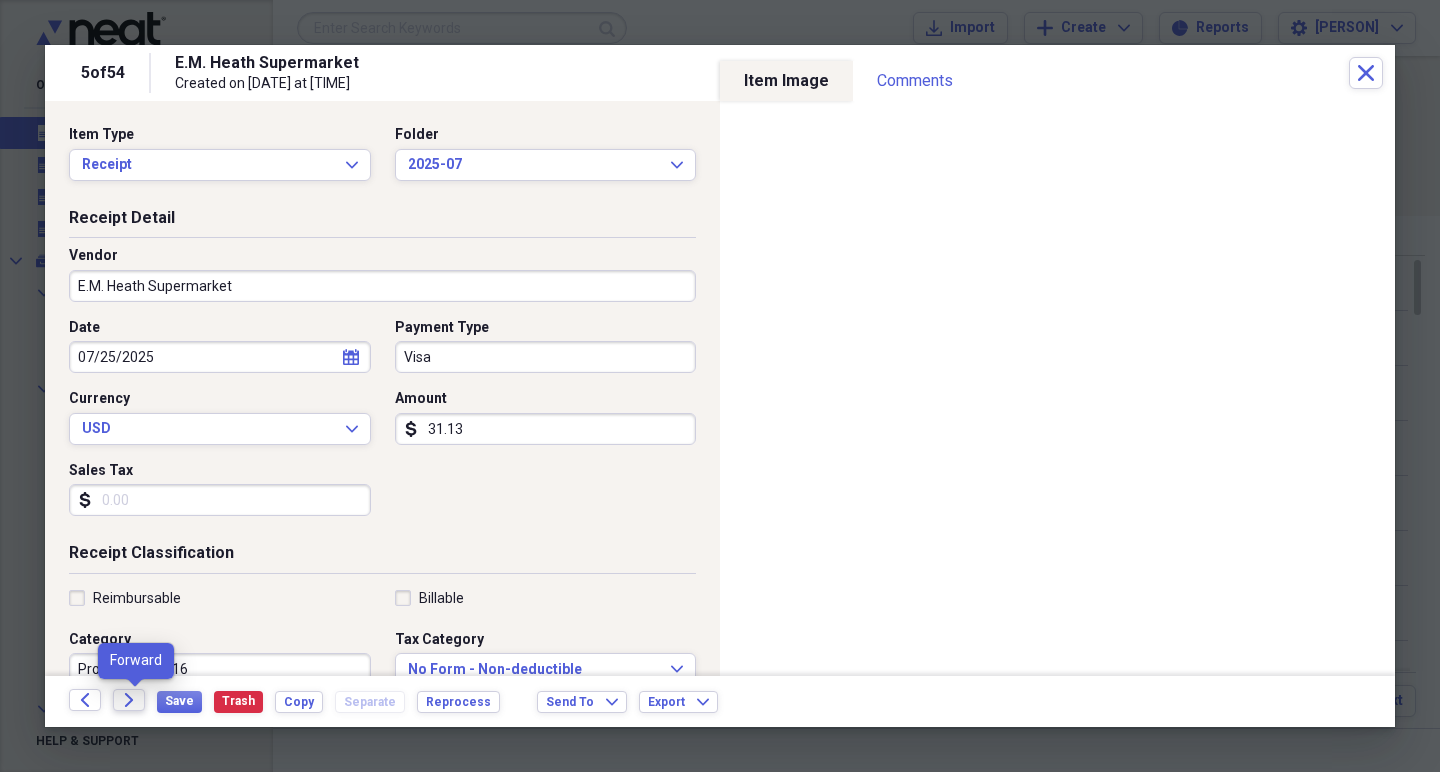 click 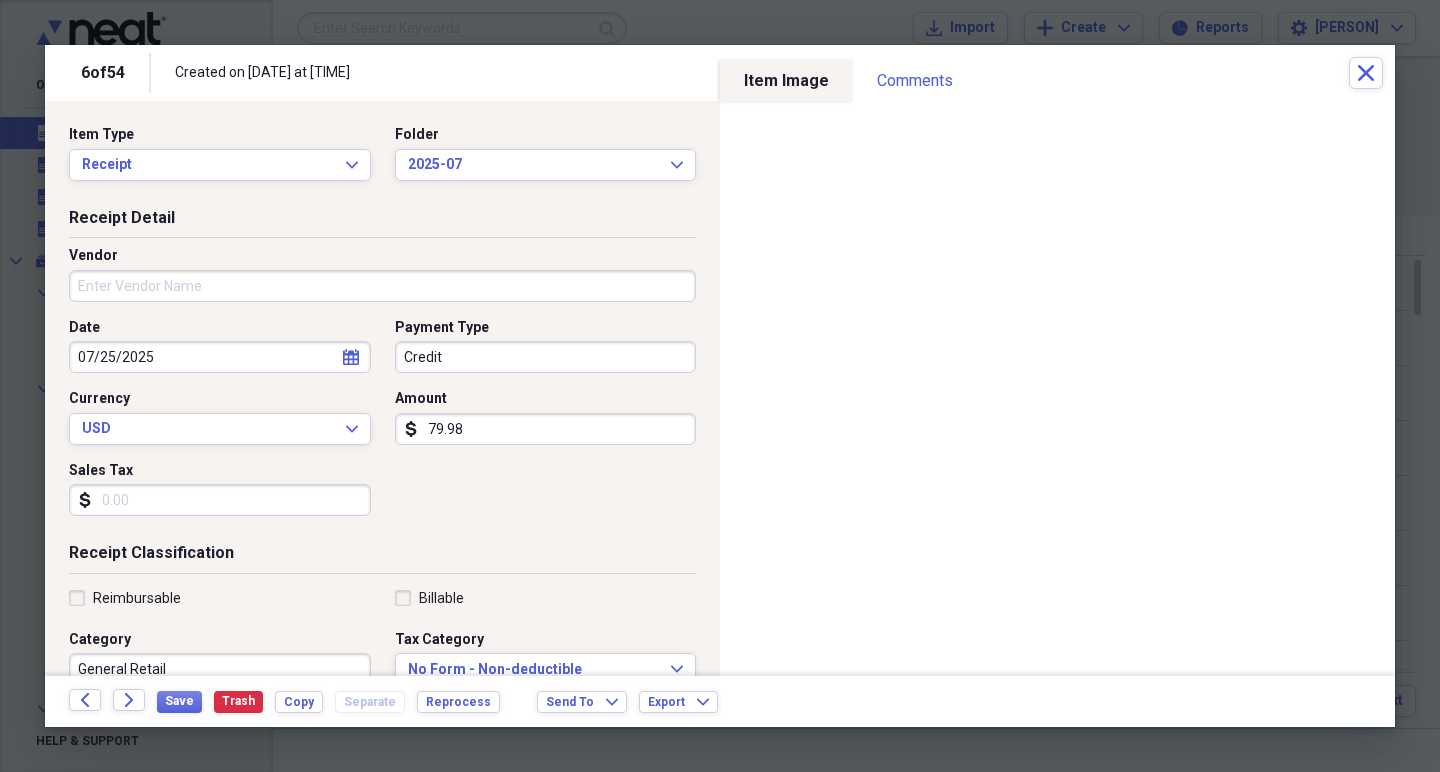 click on "Vendor" at bounding box center [382, 286] 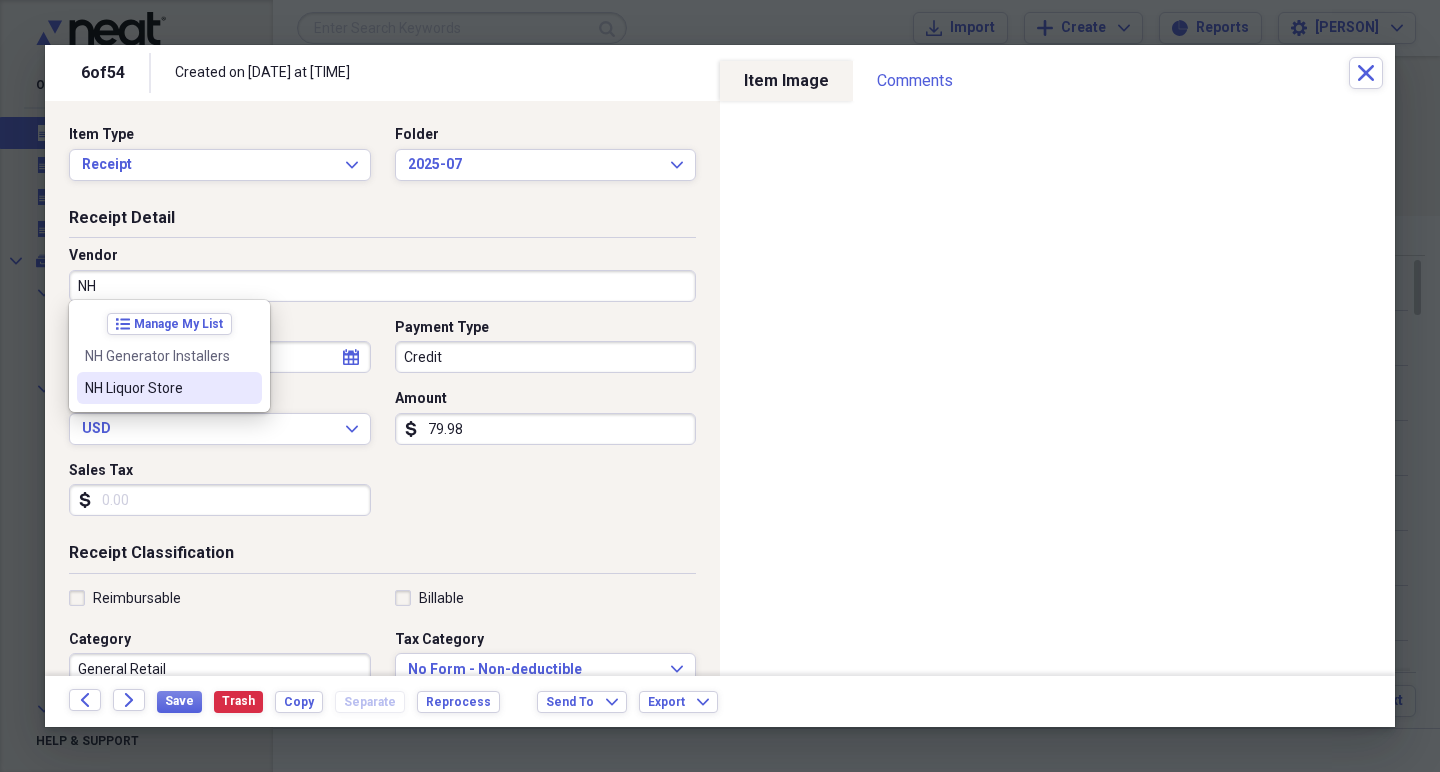 click on "NH Liquor Store" at bounding box center (157, 388) 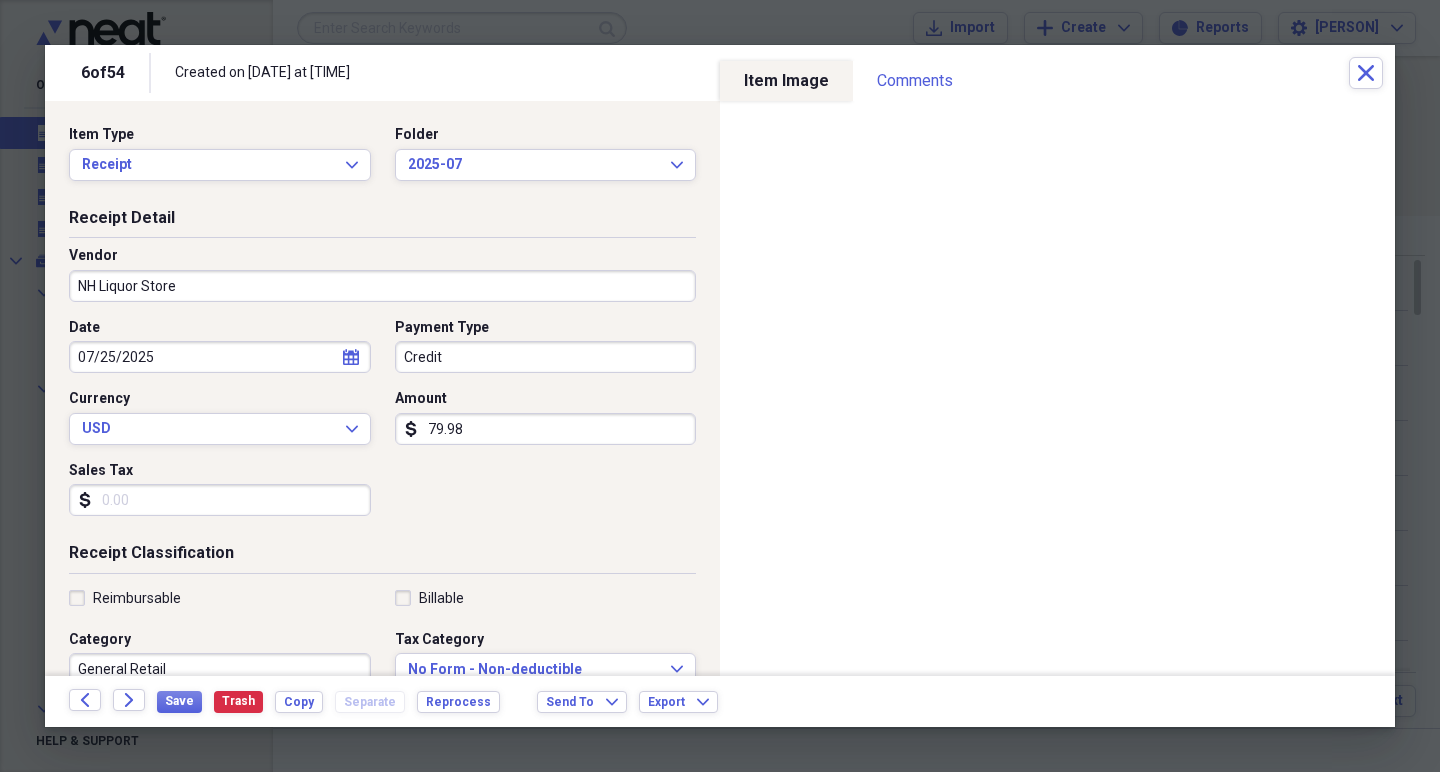 type on "Provisions-70216" 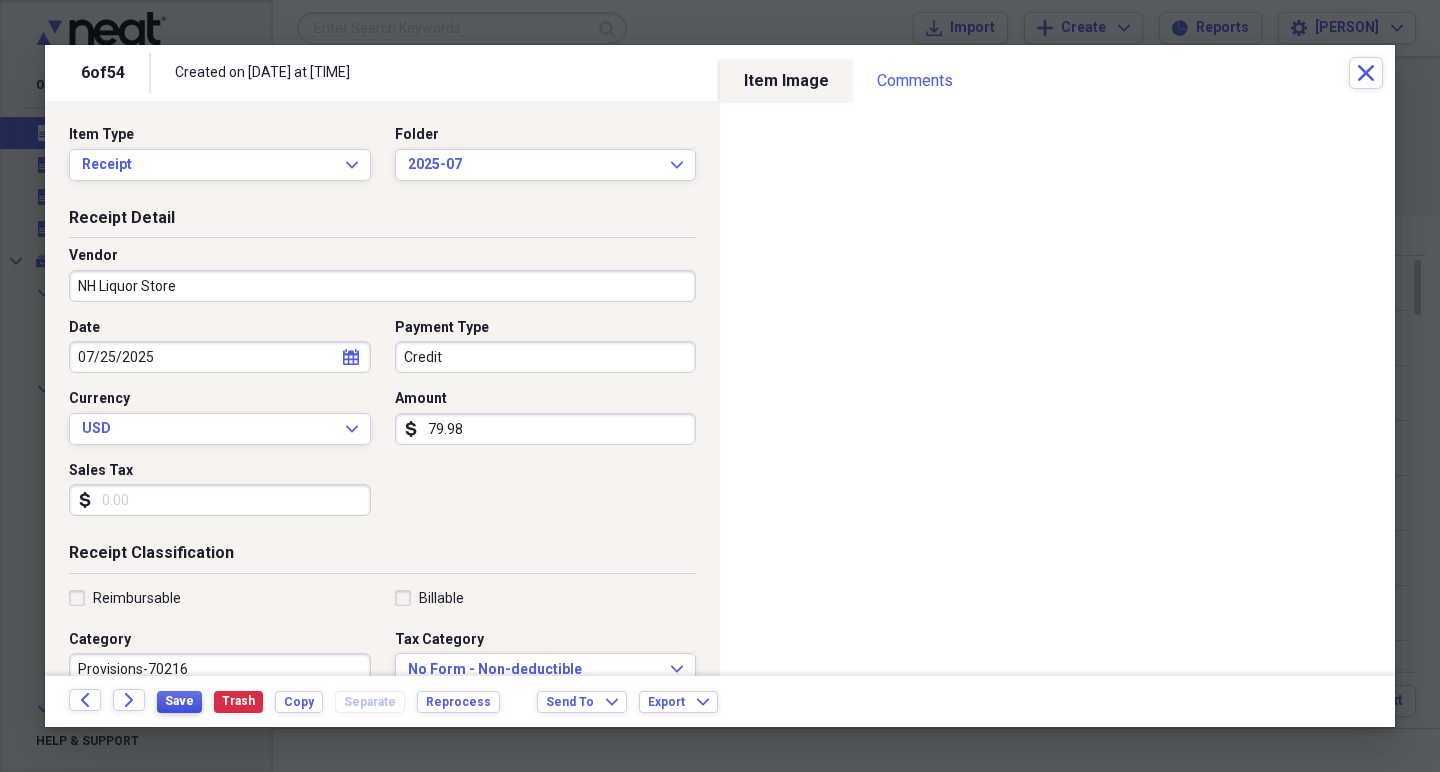 click on "Save" at bounding box center [179, 701] 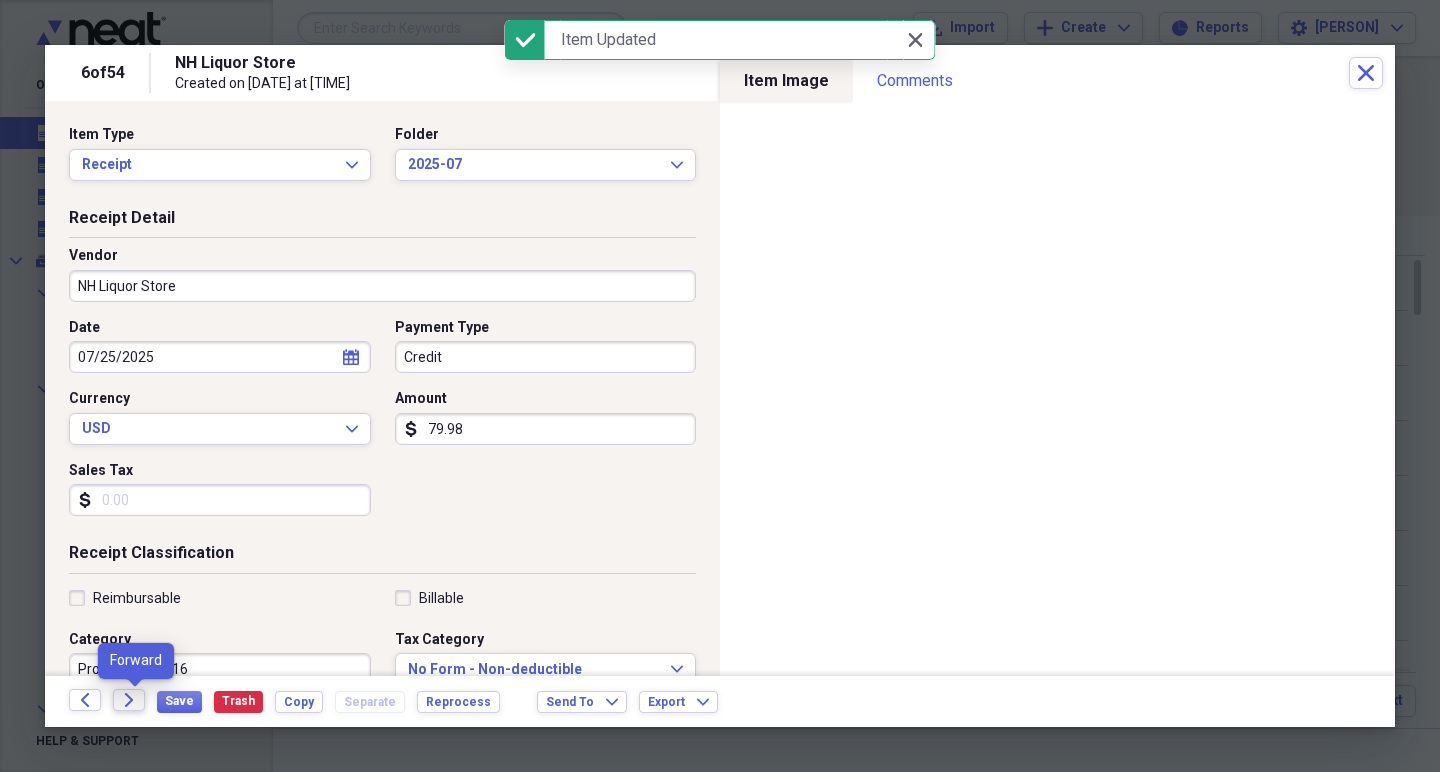 click on "Forward" 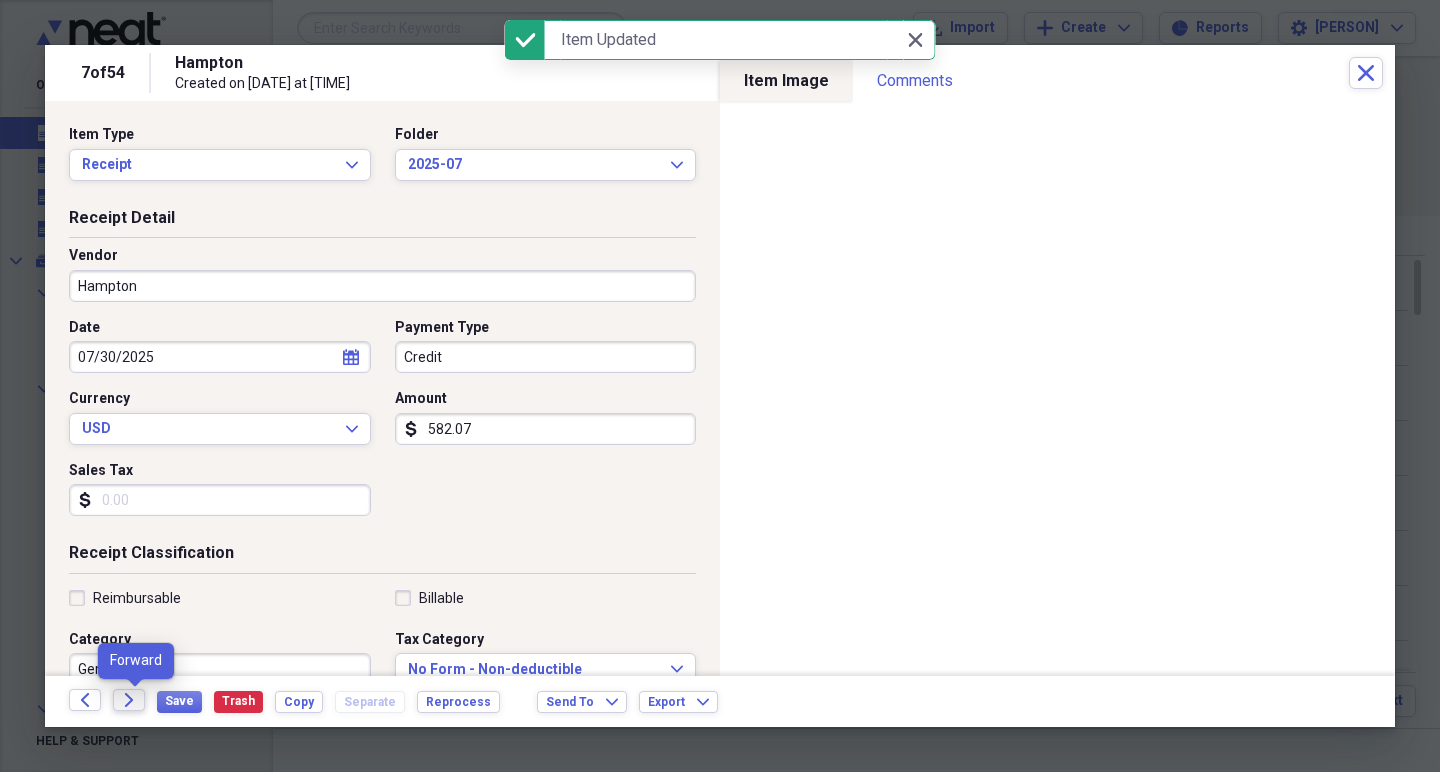 click on "Forward" 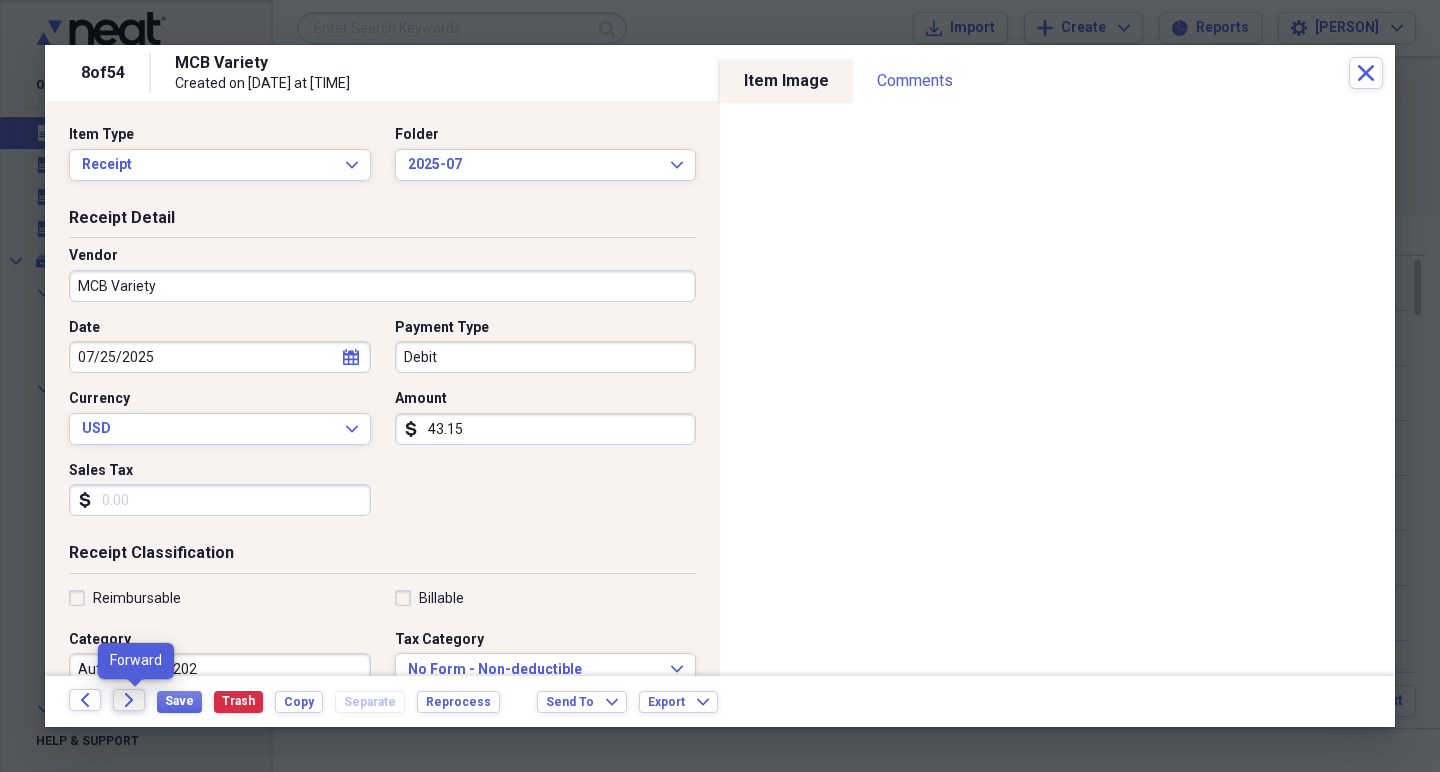 click on "Forward" 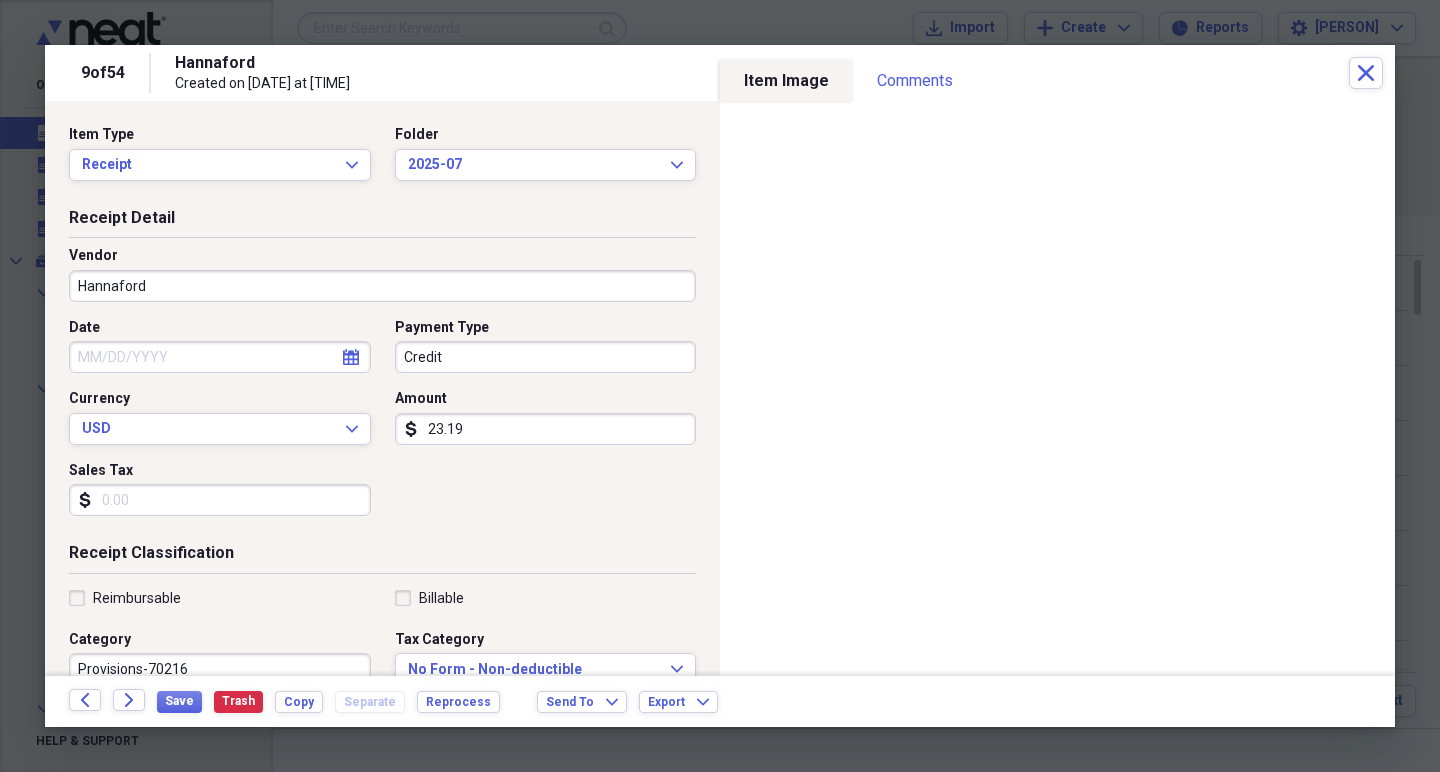 click on "Date" at bounding box center (220, 357) 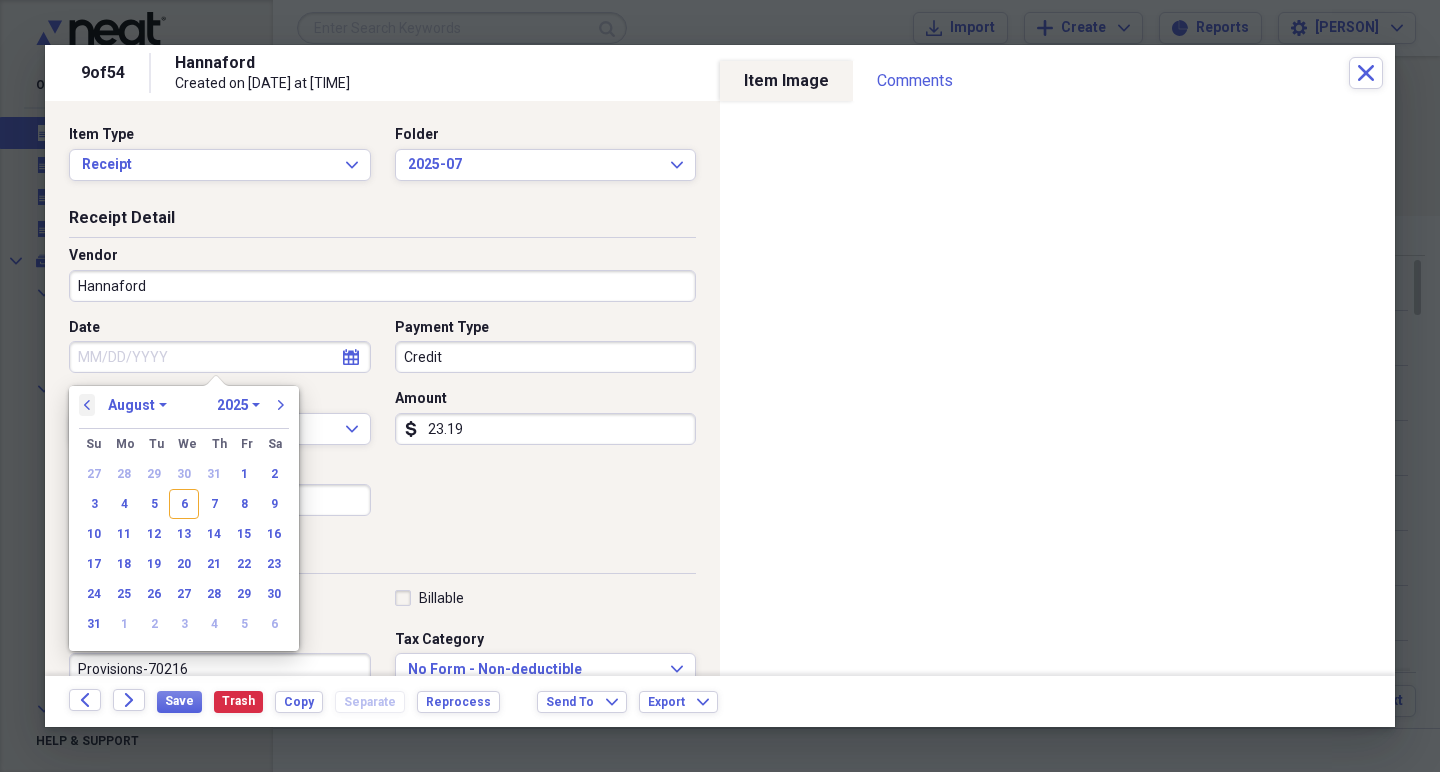click on "previous" at bounding box center [87, 405] 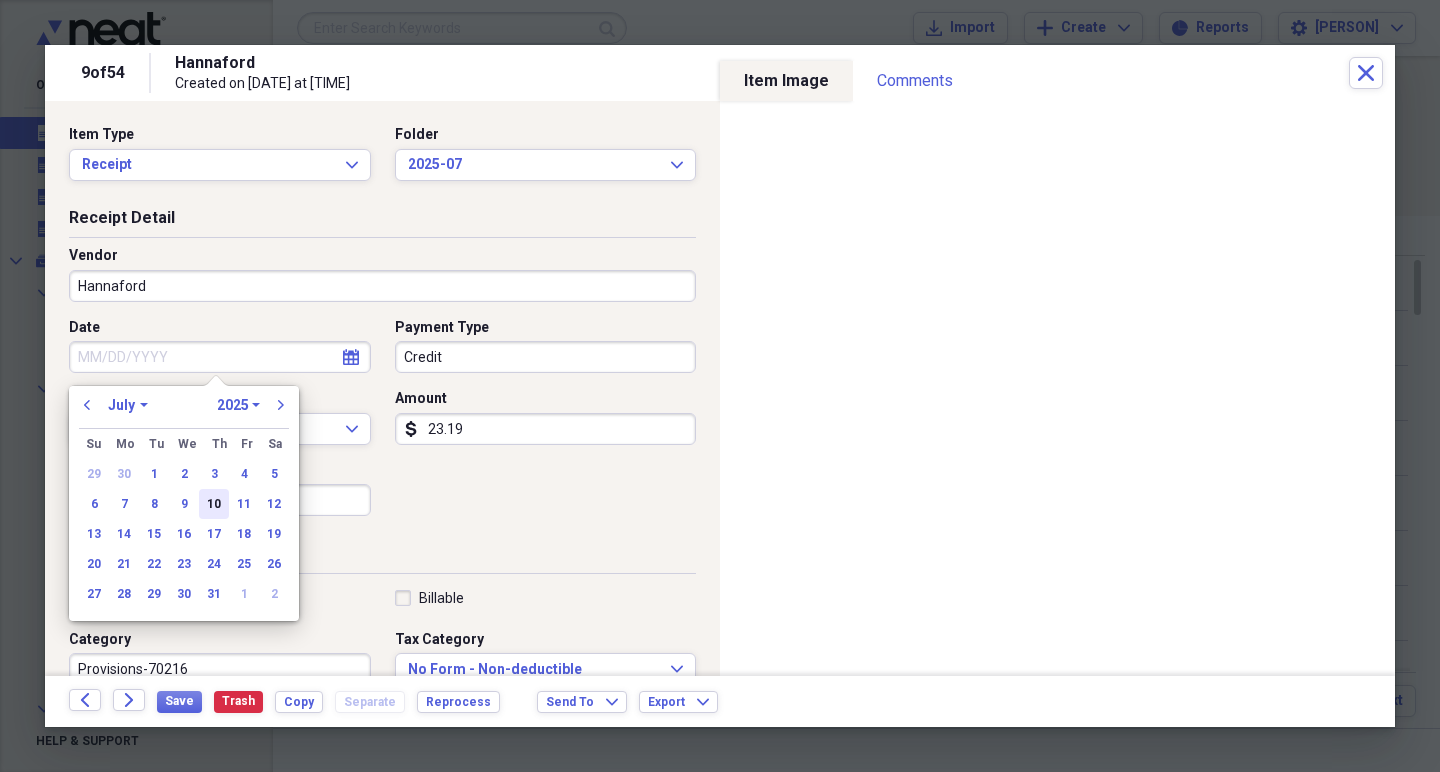 click on "10" at bounding box center [214, 504] 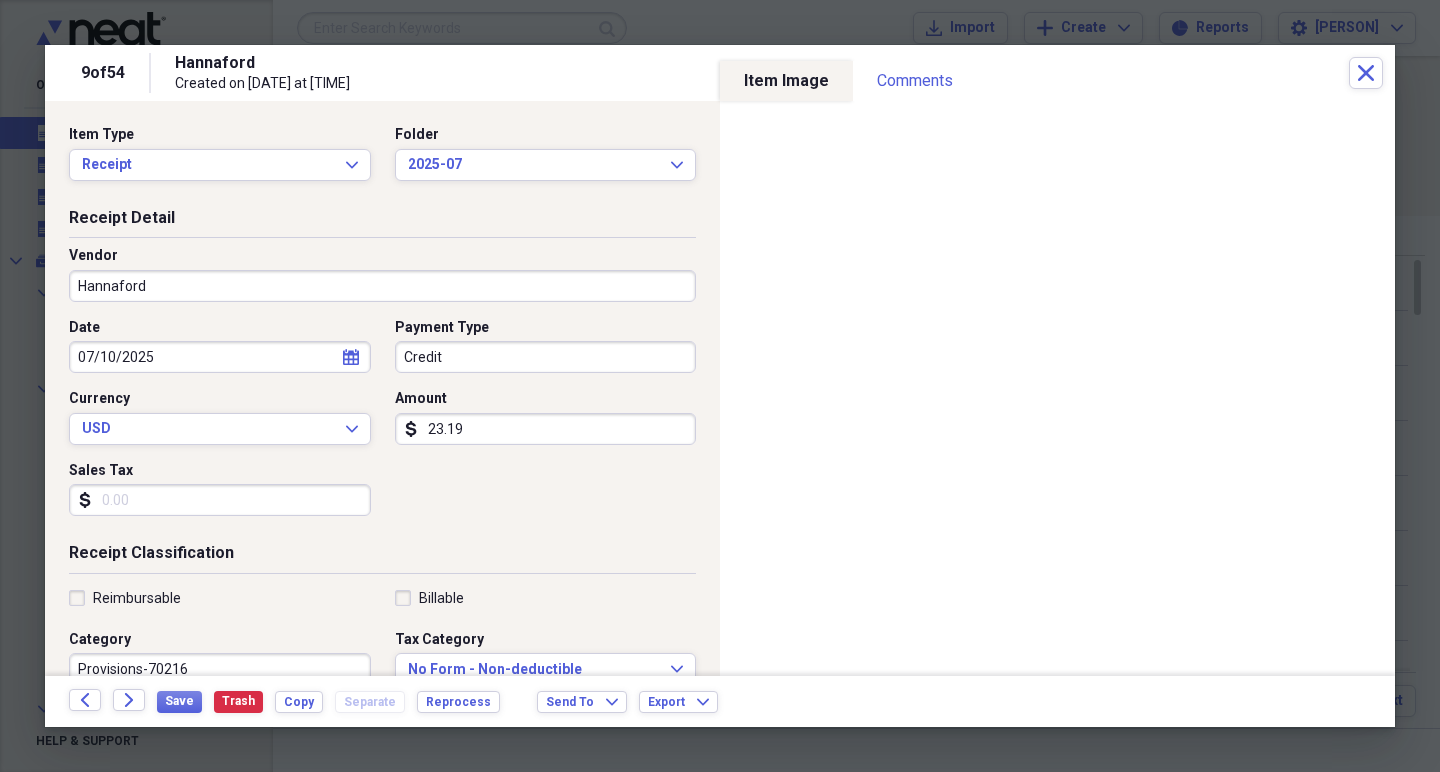 click on "23.19" at bounding box center (546, 429) 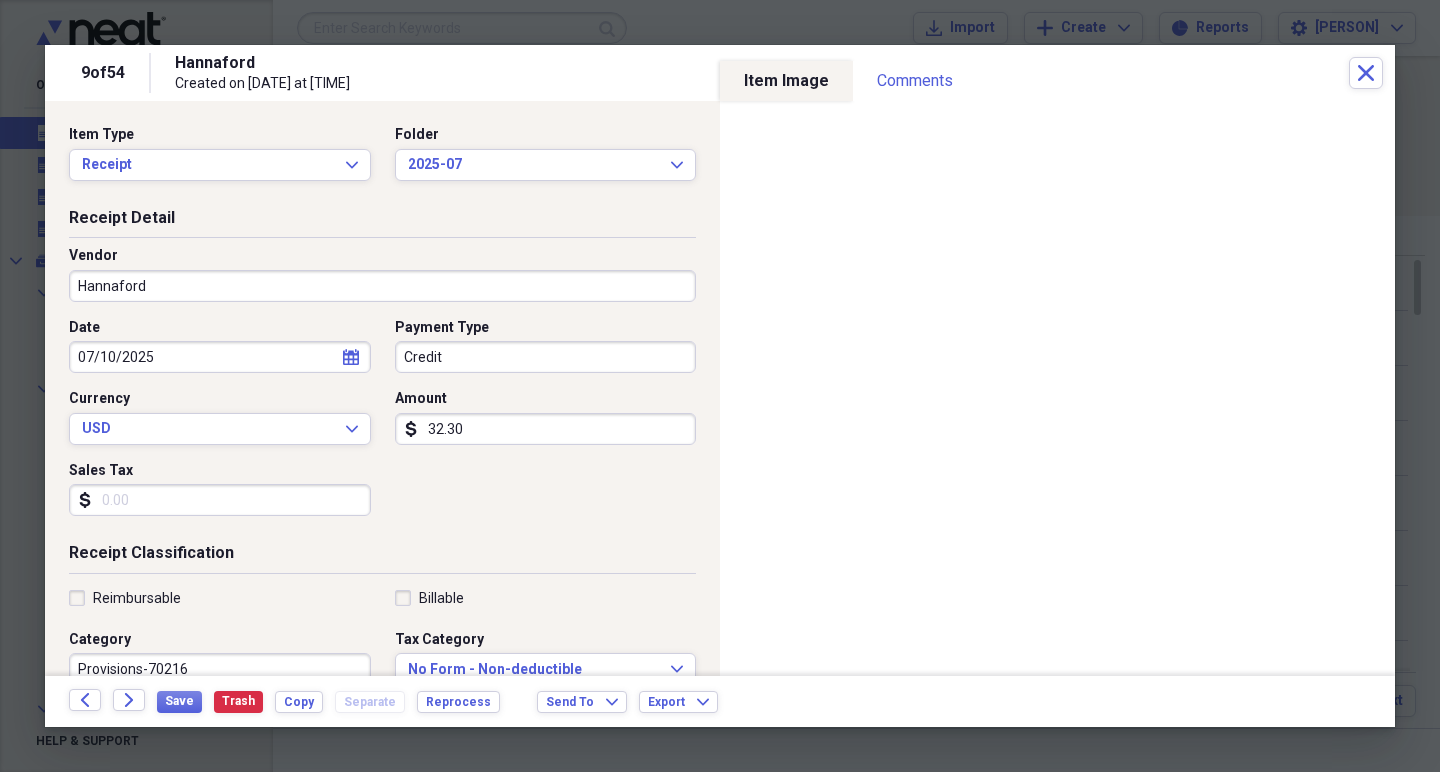 type on "323.08" 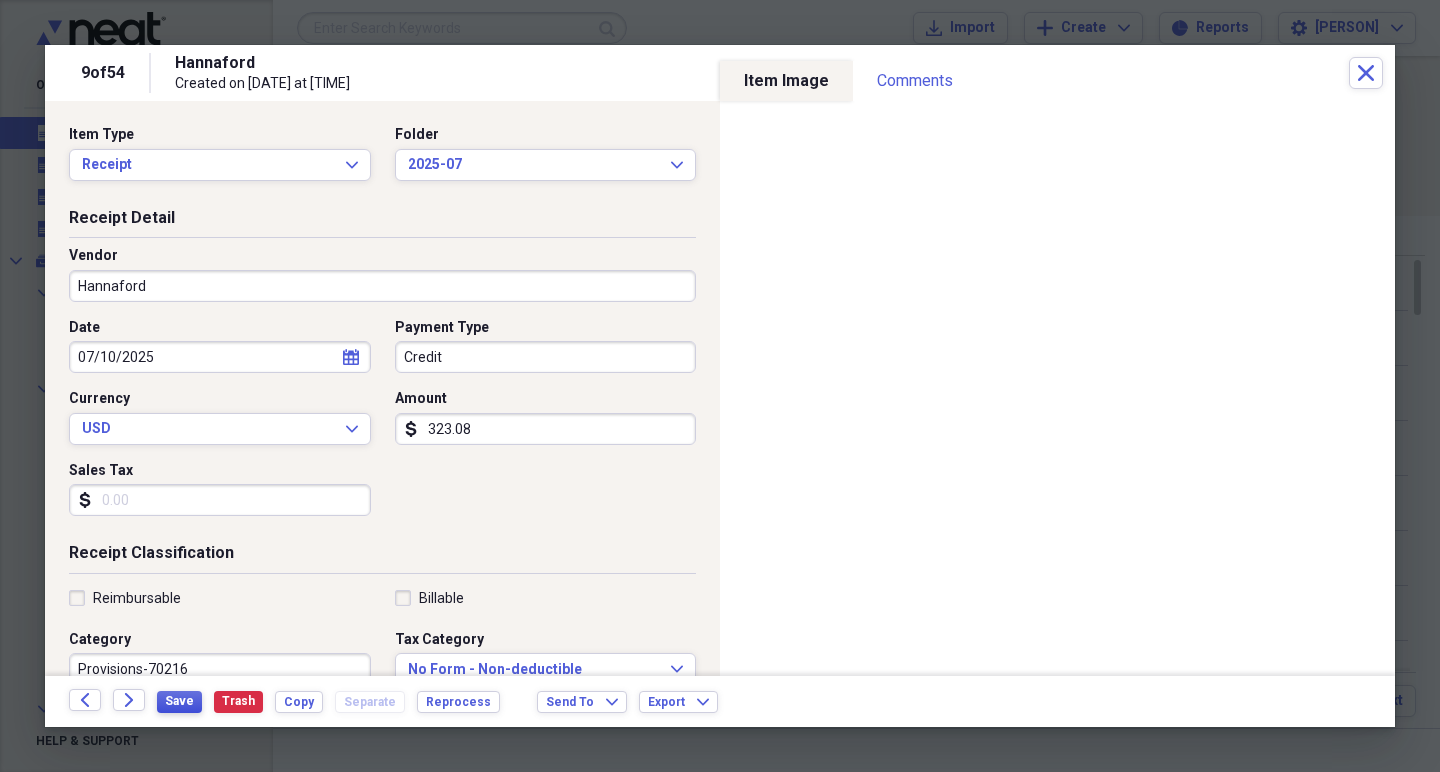 click on "Save" at bounding box center (179, 701) 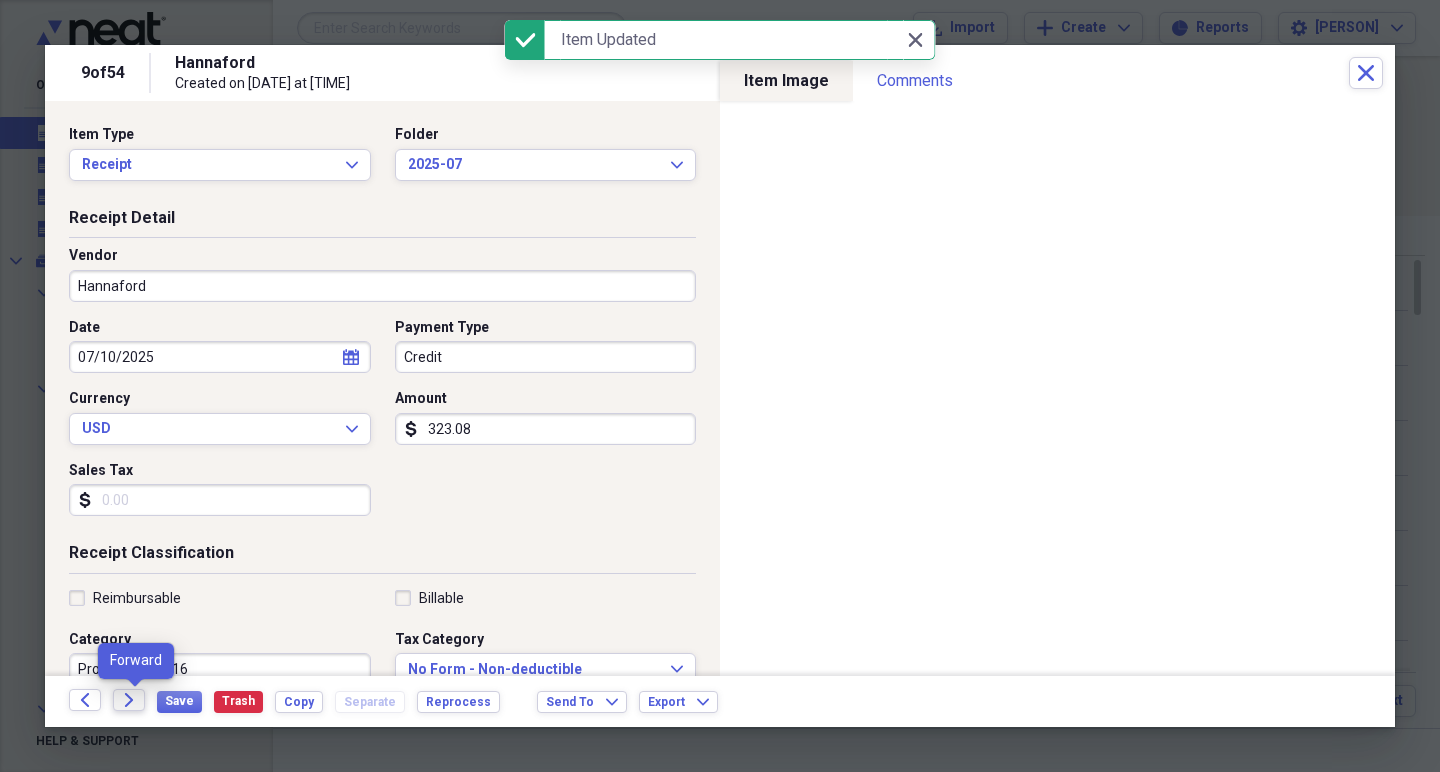 click 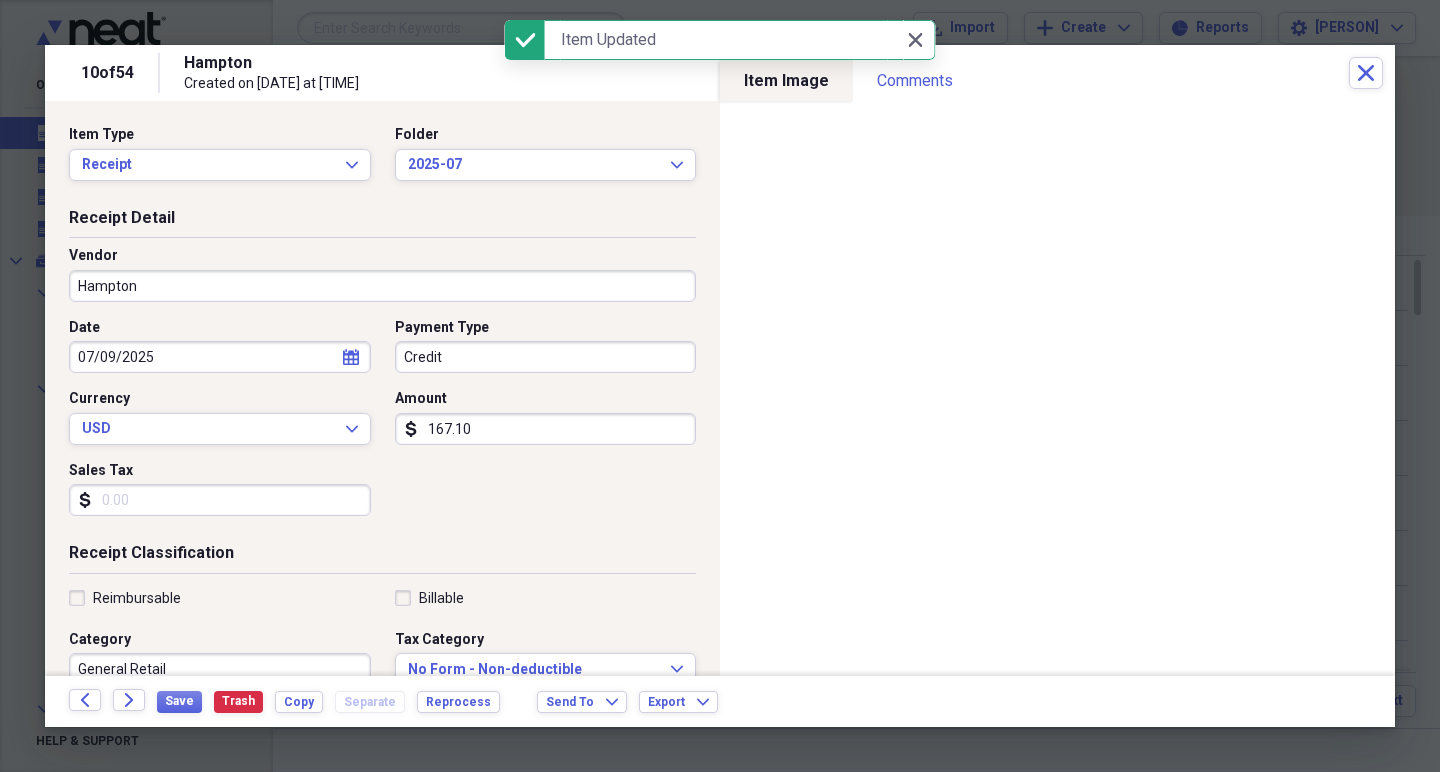 click on "Hampton" at bounding box center [382, 286] 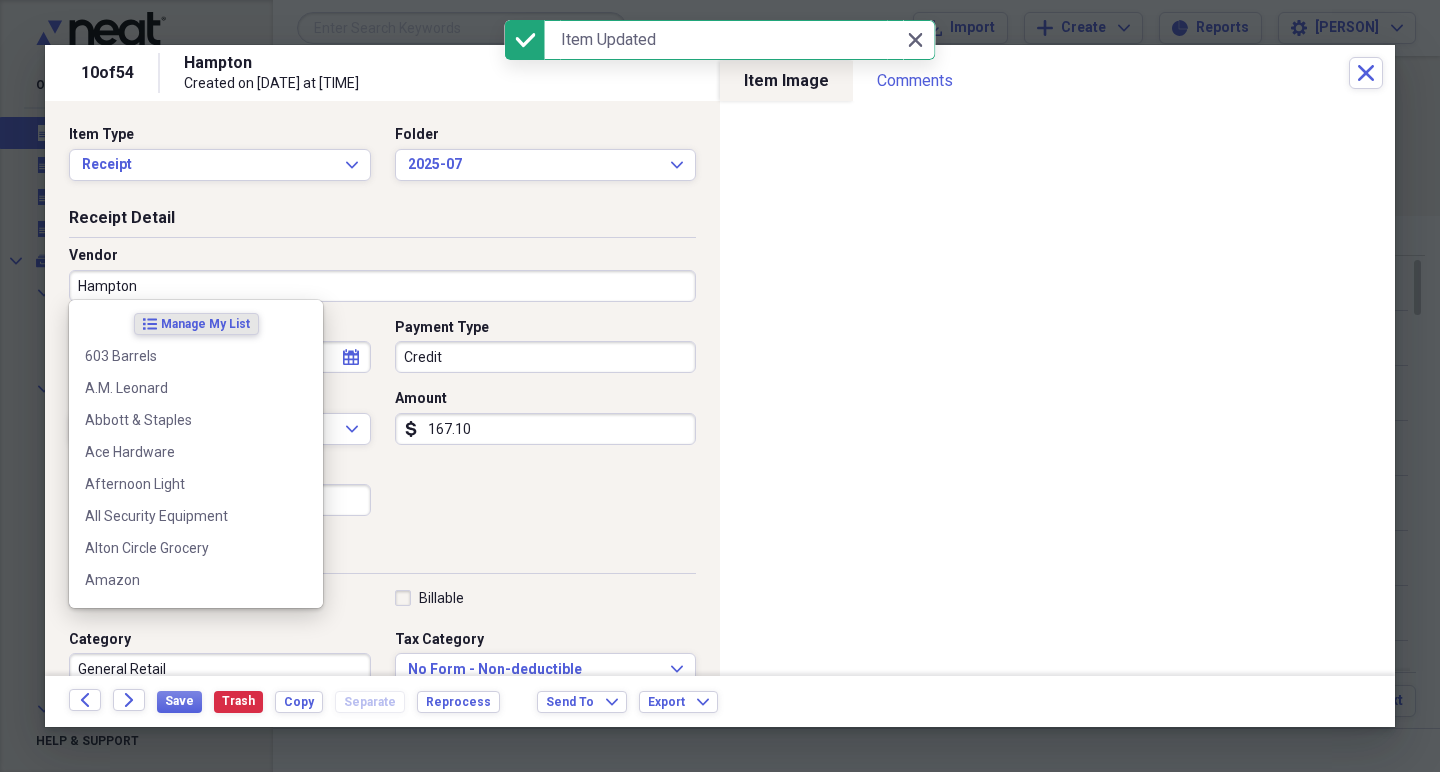 click on "Hampton" at bounding box center (382, 286) 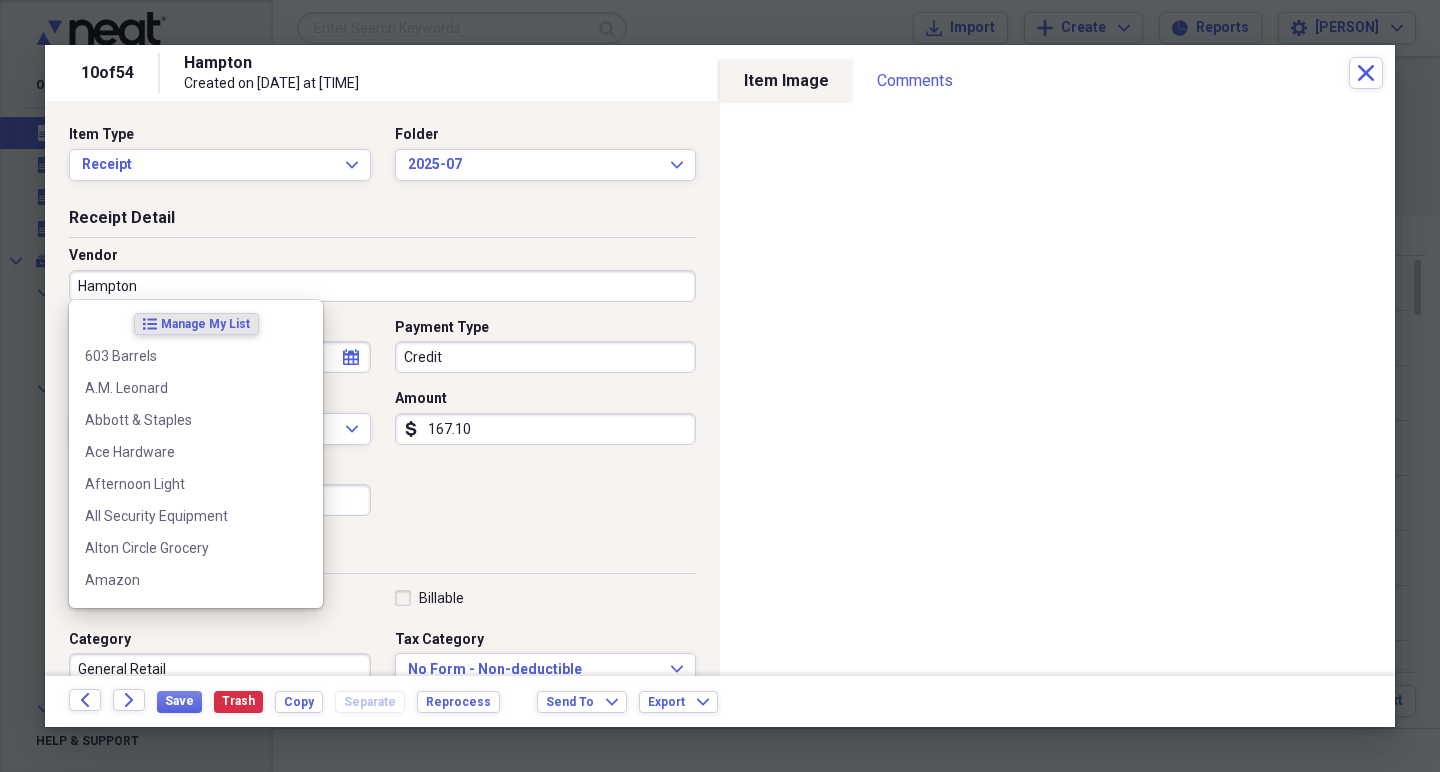 click on "Hampton" at bounding box center (382, 286) 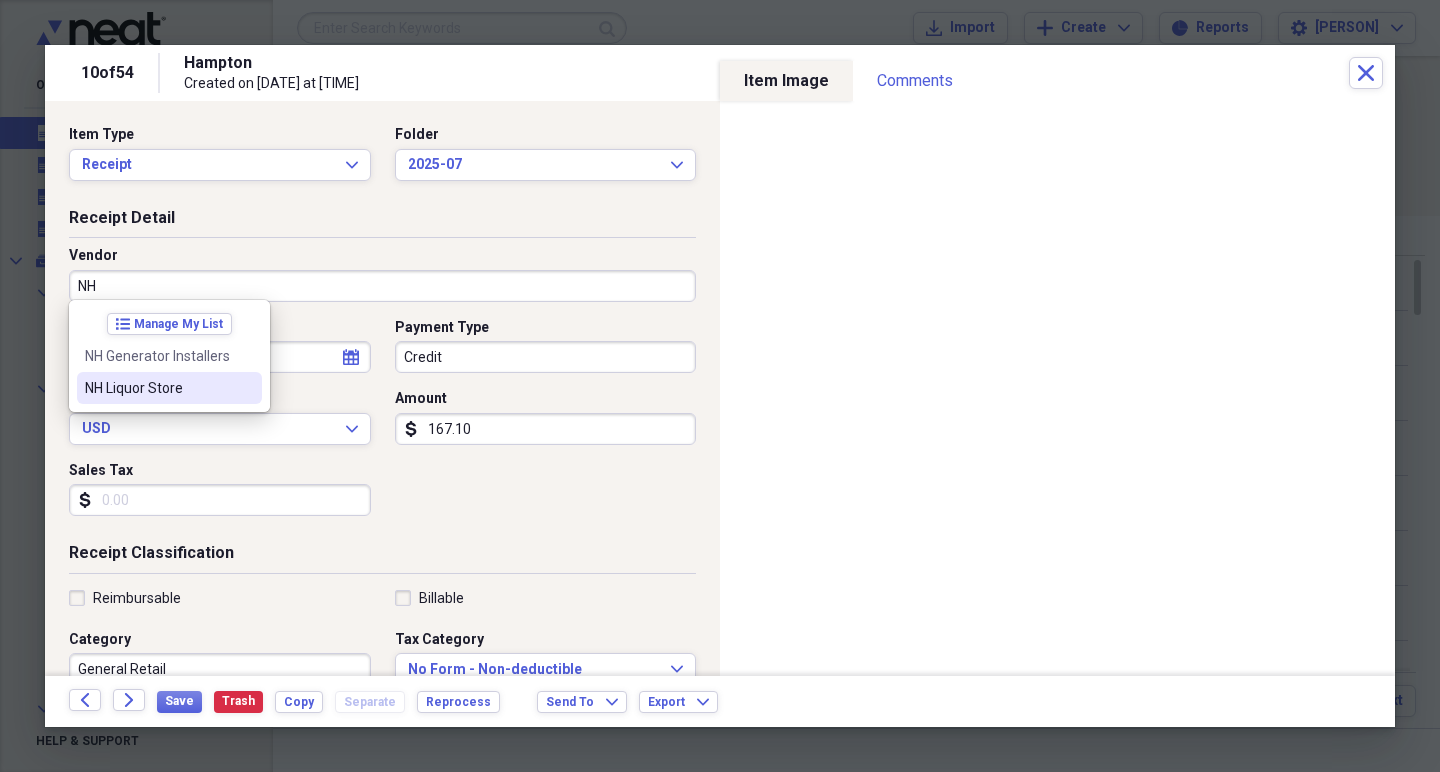 click on "NH Liquor Store" at bounding box center [169, 388] 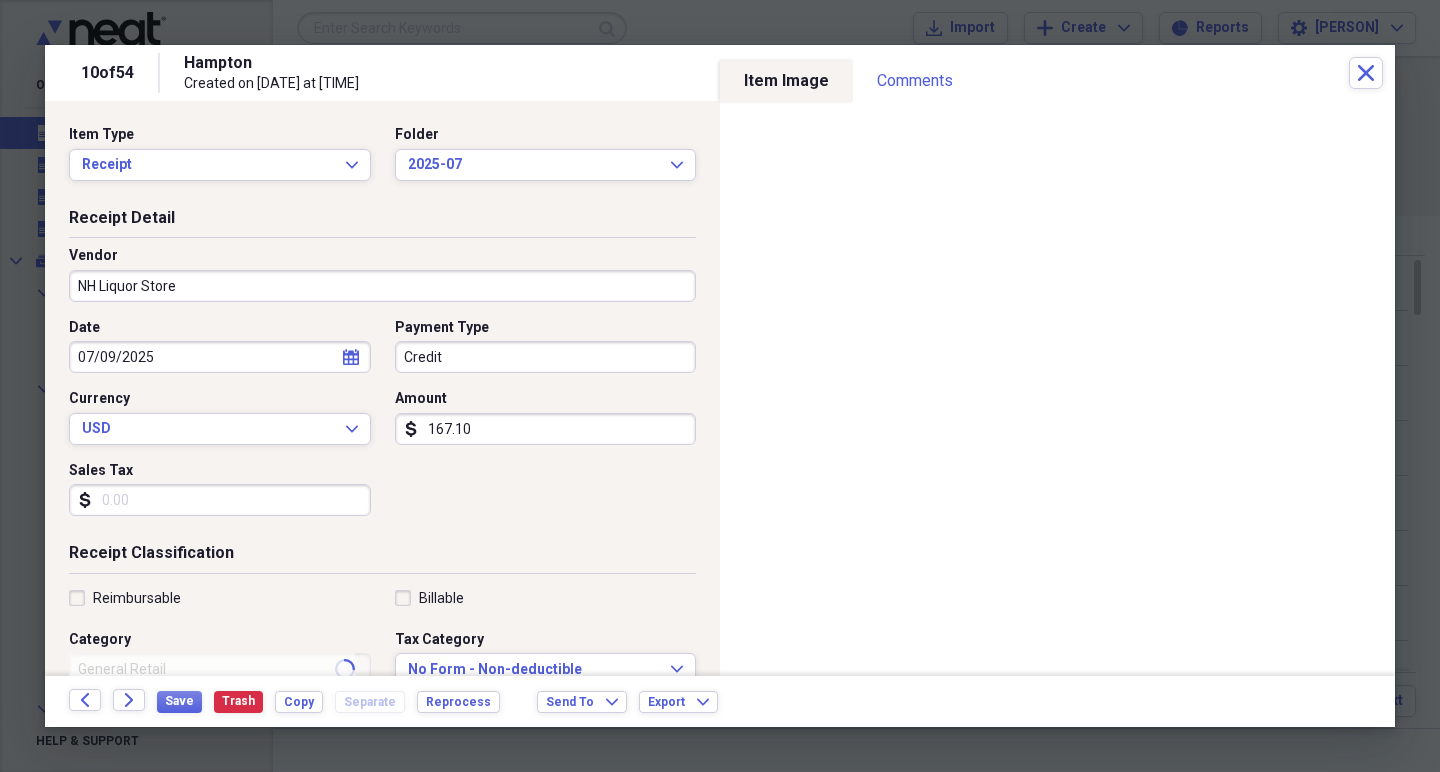 type on "Provisions-70216" 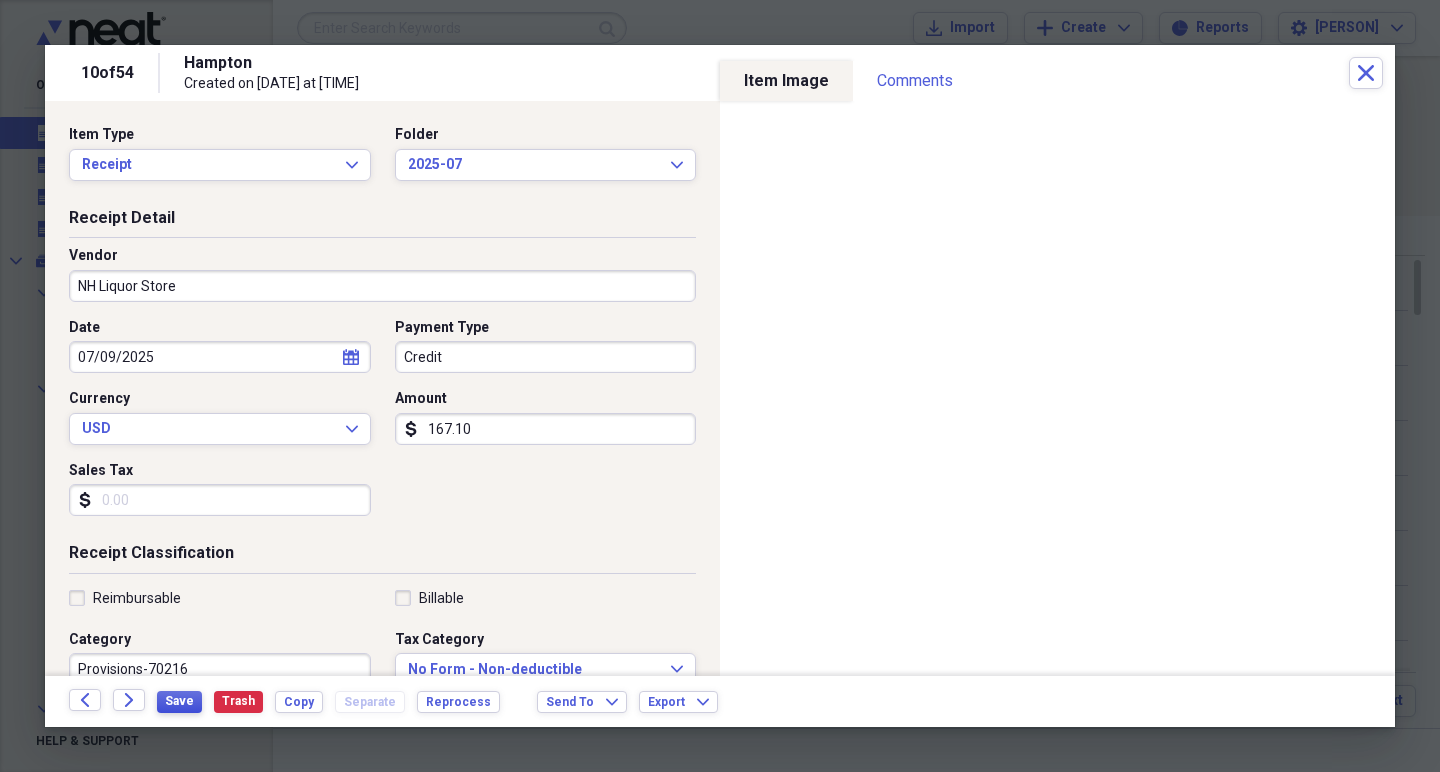 click on "Save" at bounding box center (179, 701) 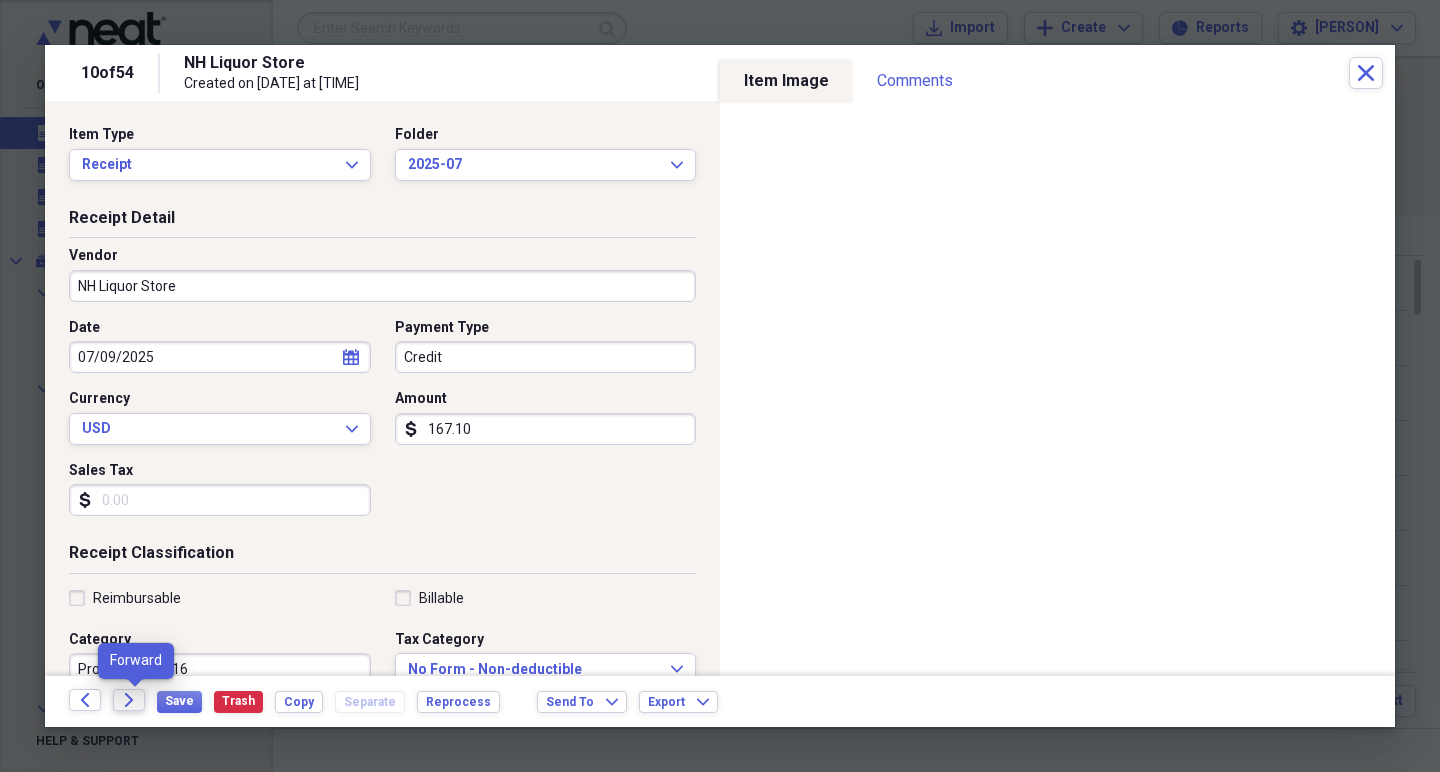 click 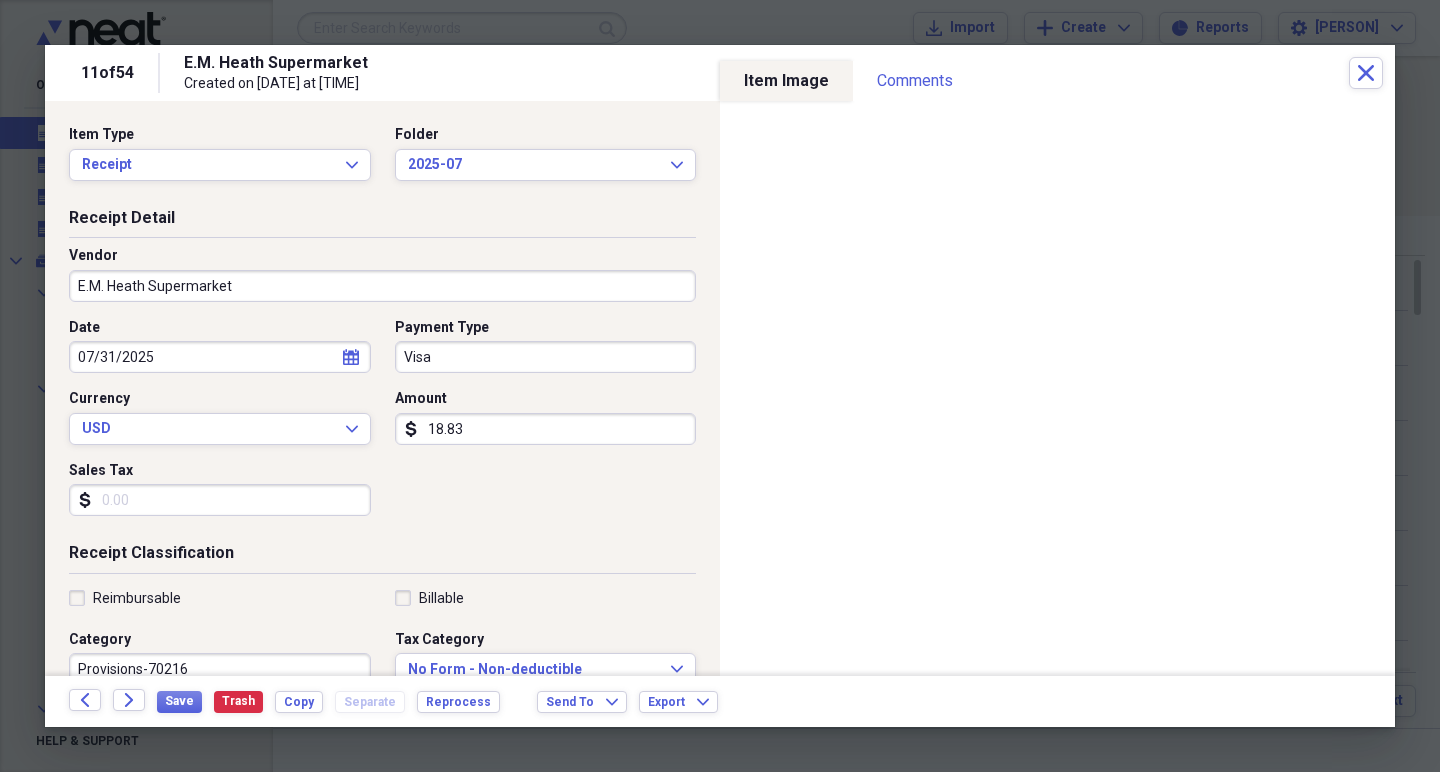click on "18.83" at bounding box center (546, 429) 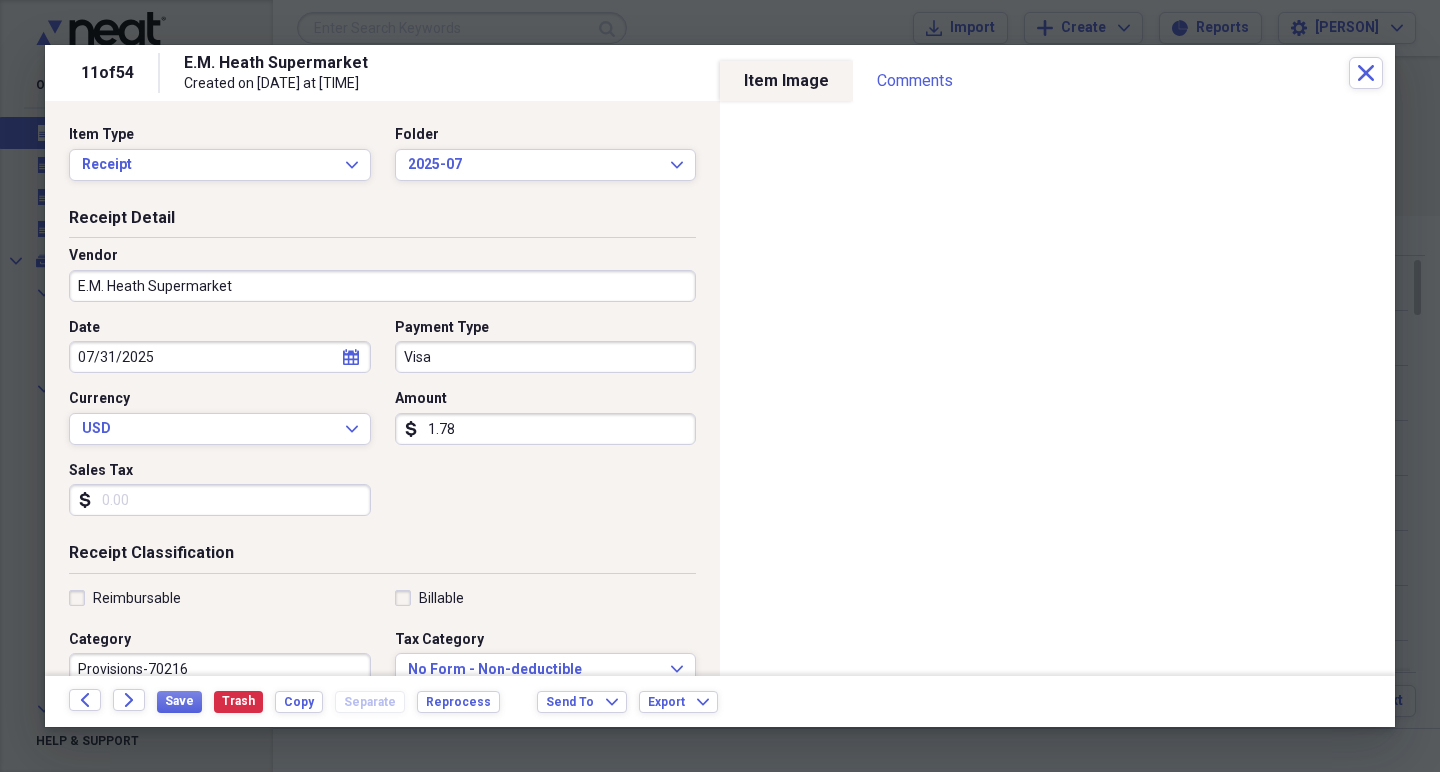 type on "17.88" 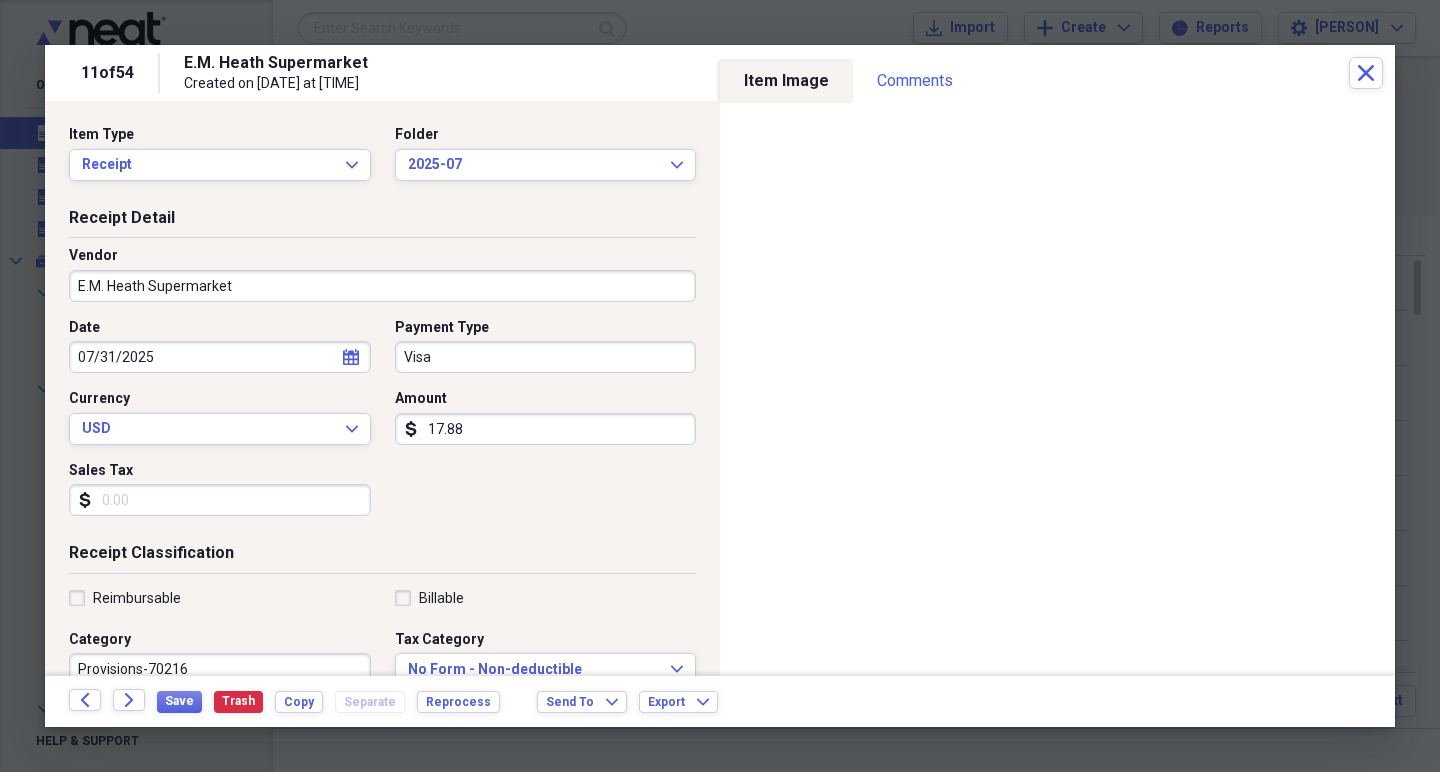 scroll, scrollTop: 35, scrollLeft: 0, axis: vertical 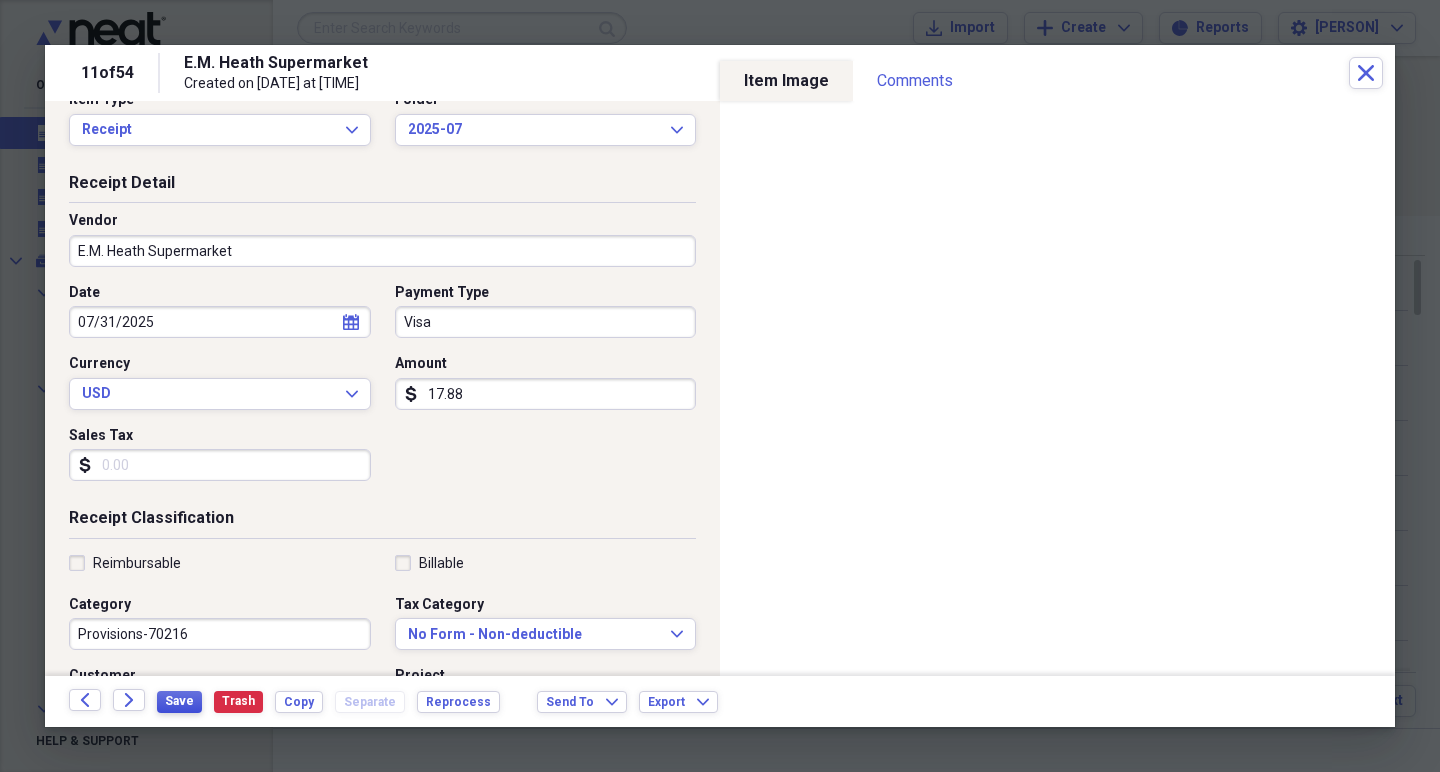 click on "Save" at bounding box center (179, 701) 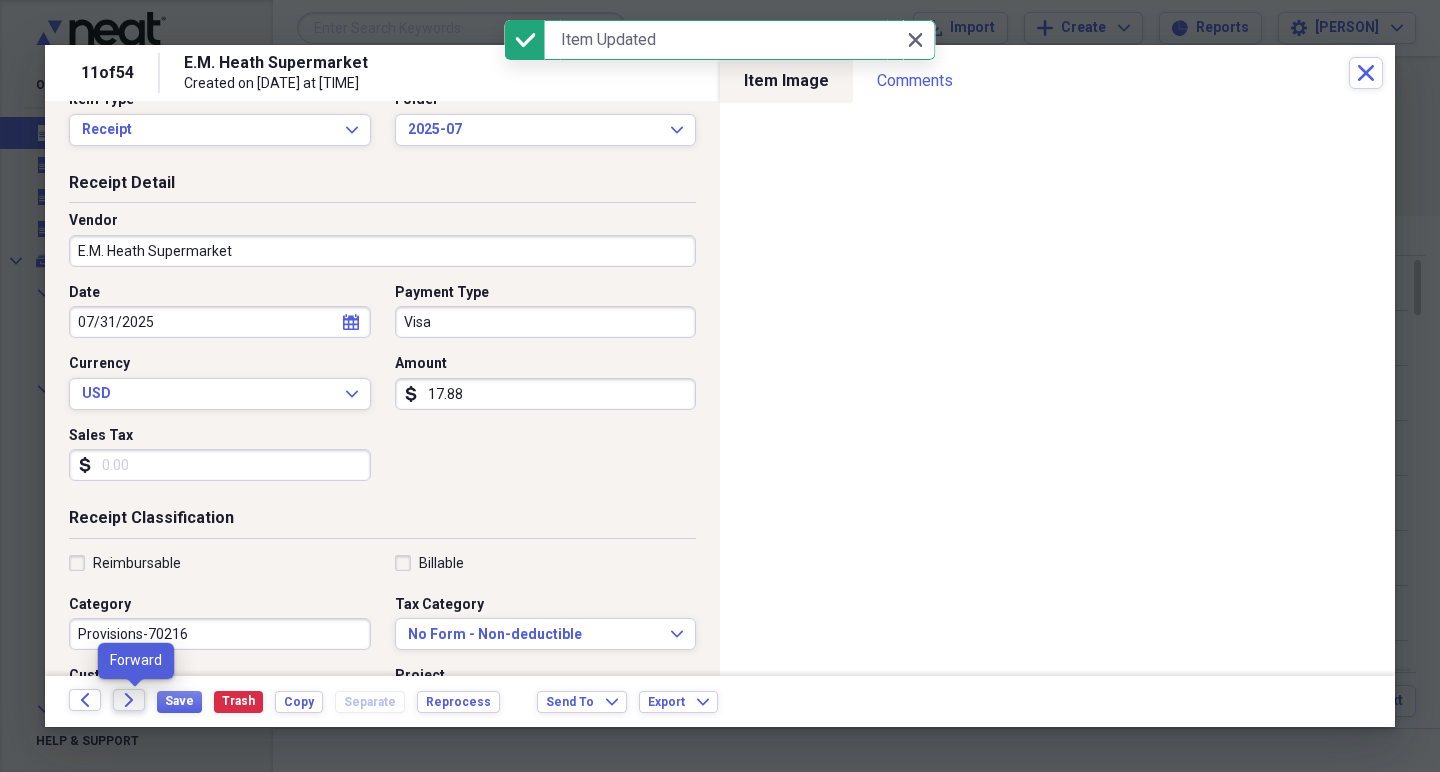 click on "Forward" at bounding box center (129, 700) 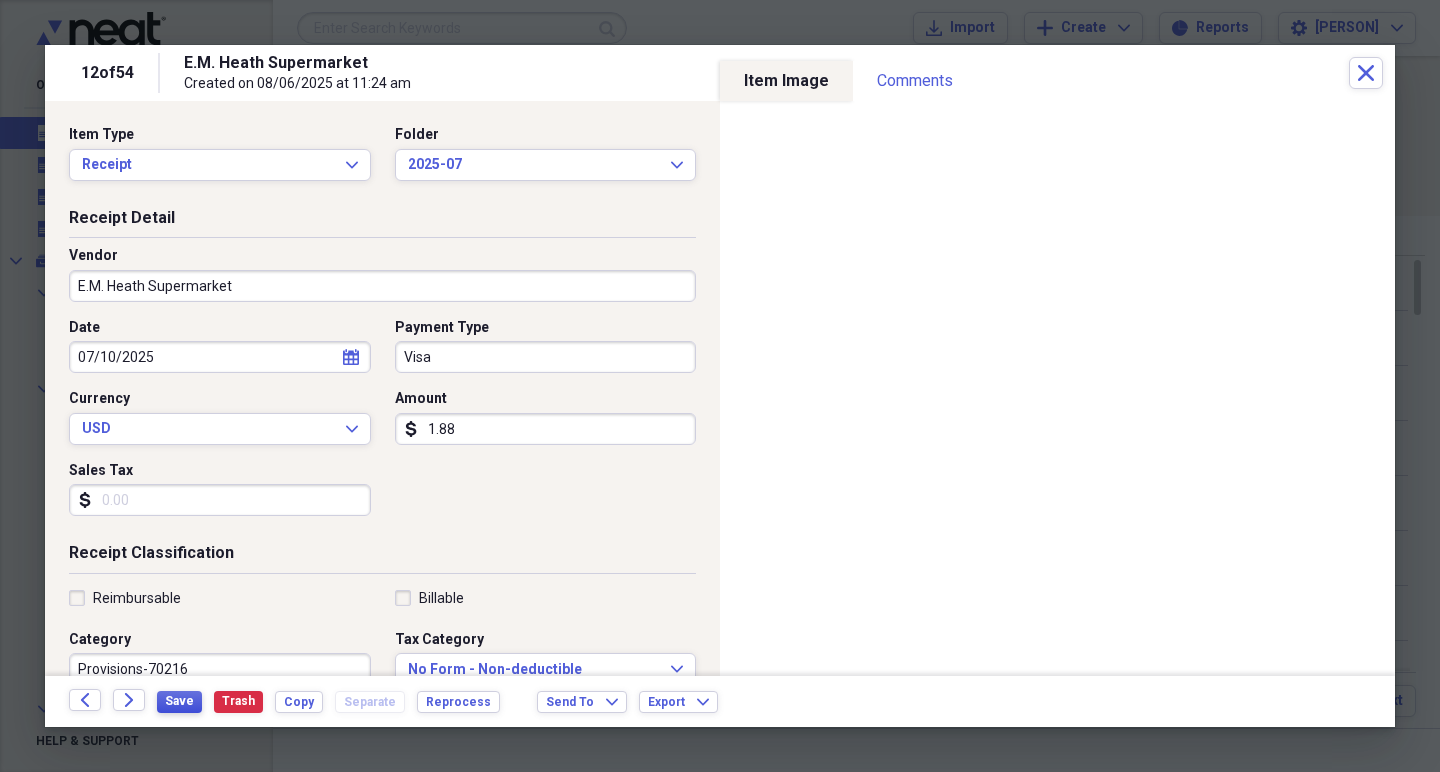 click on "Save" at bounding box center (179, 701) 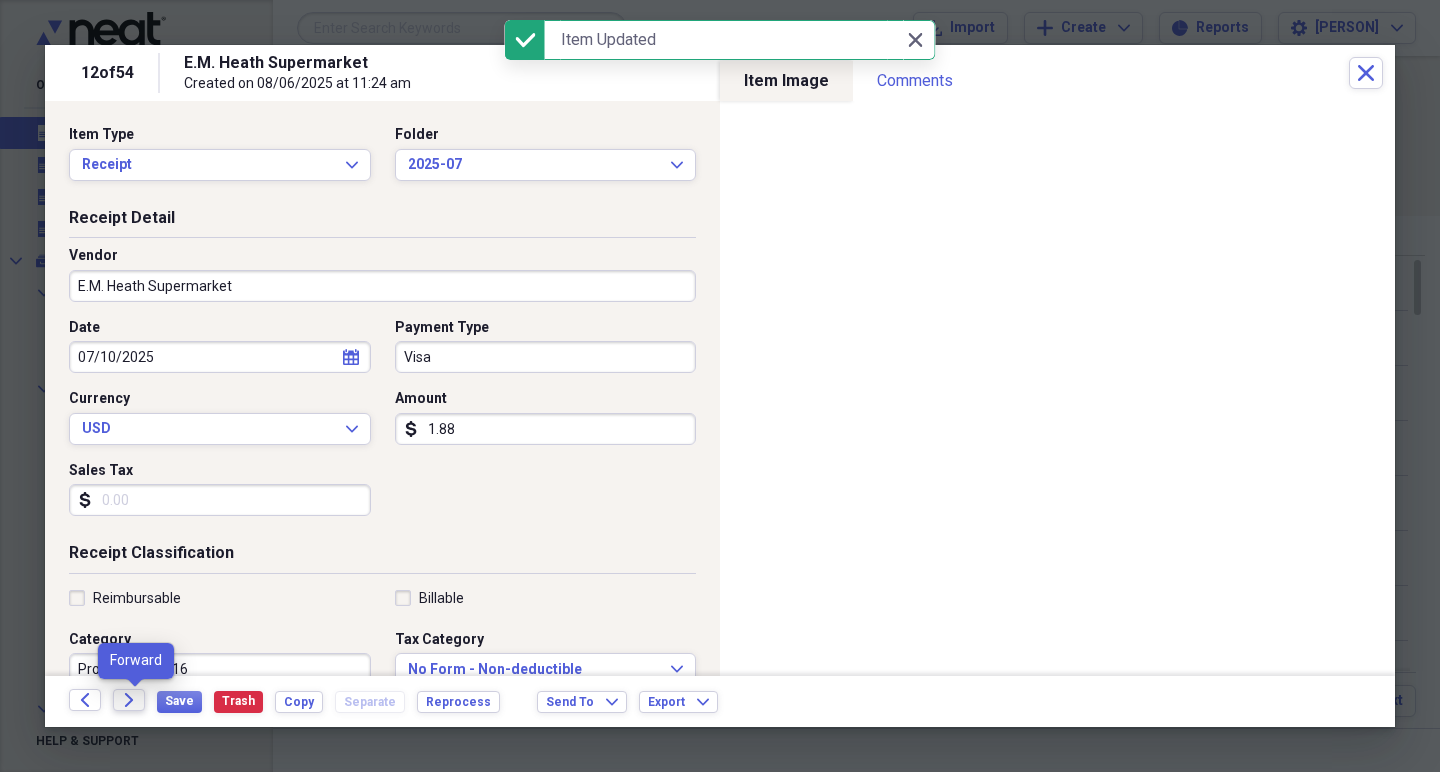 click 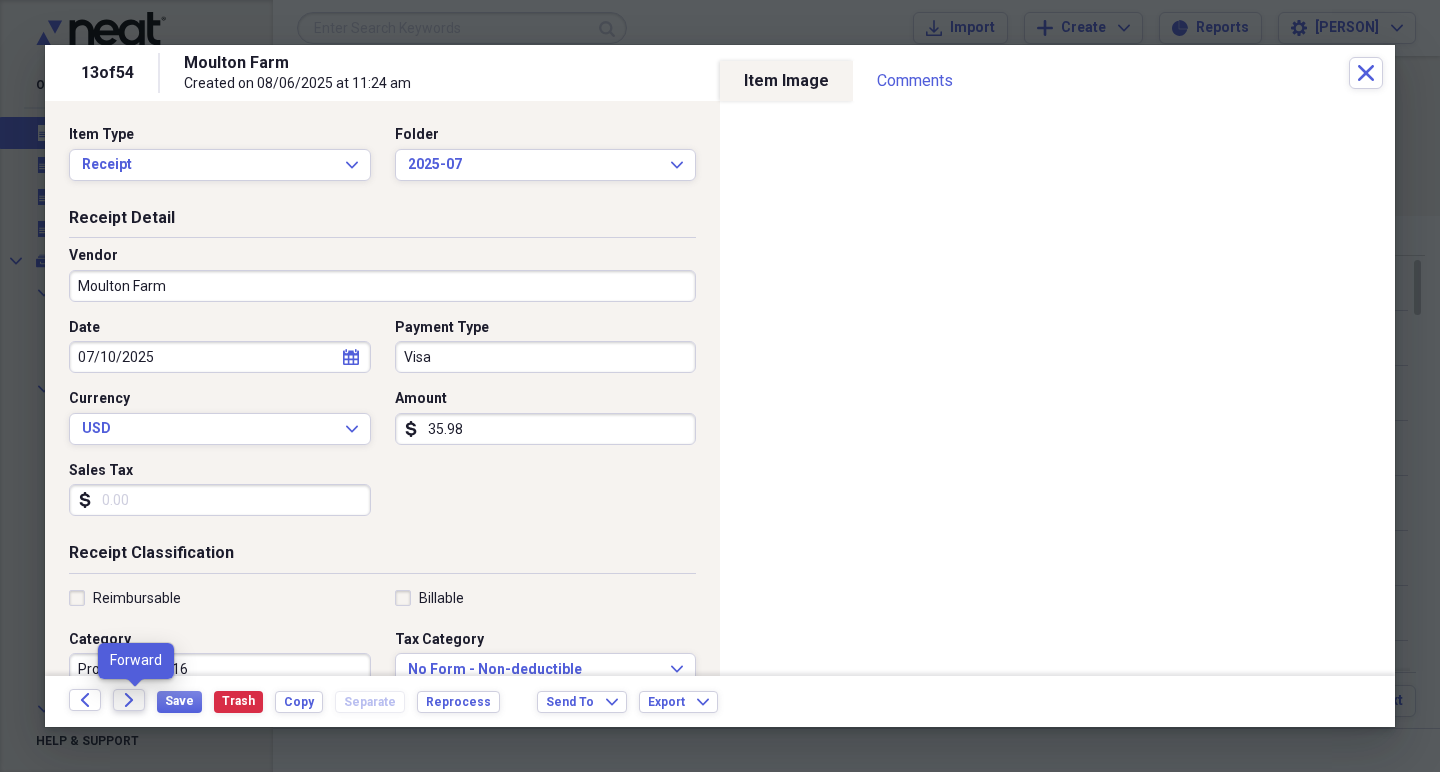 click on "Forward" 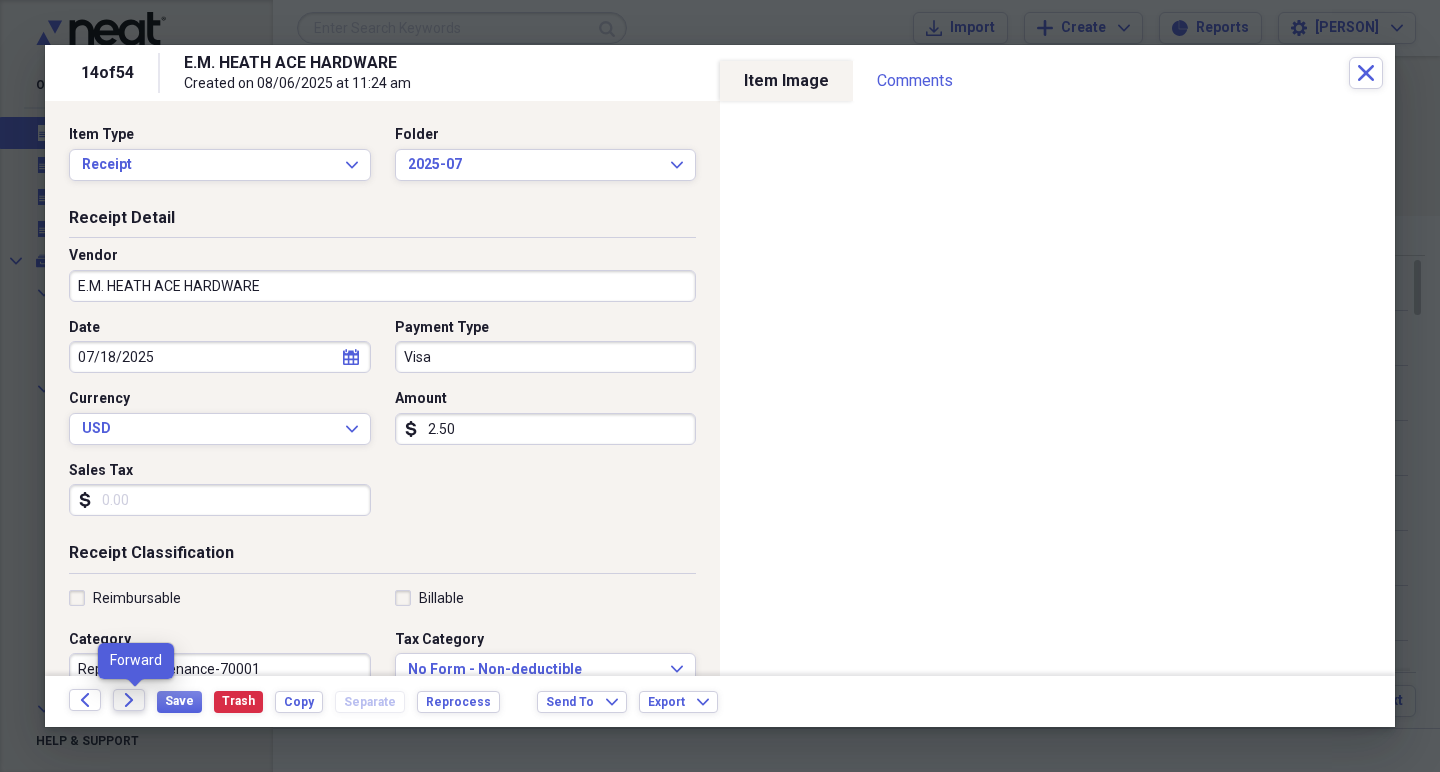 click on "Forward" 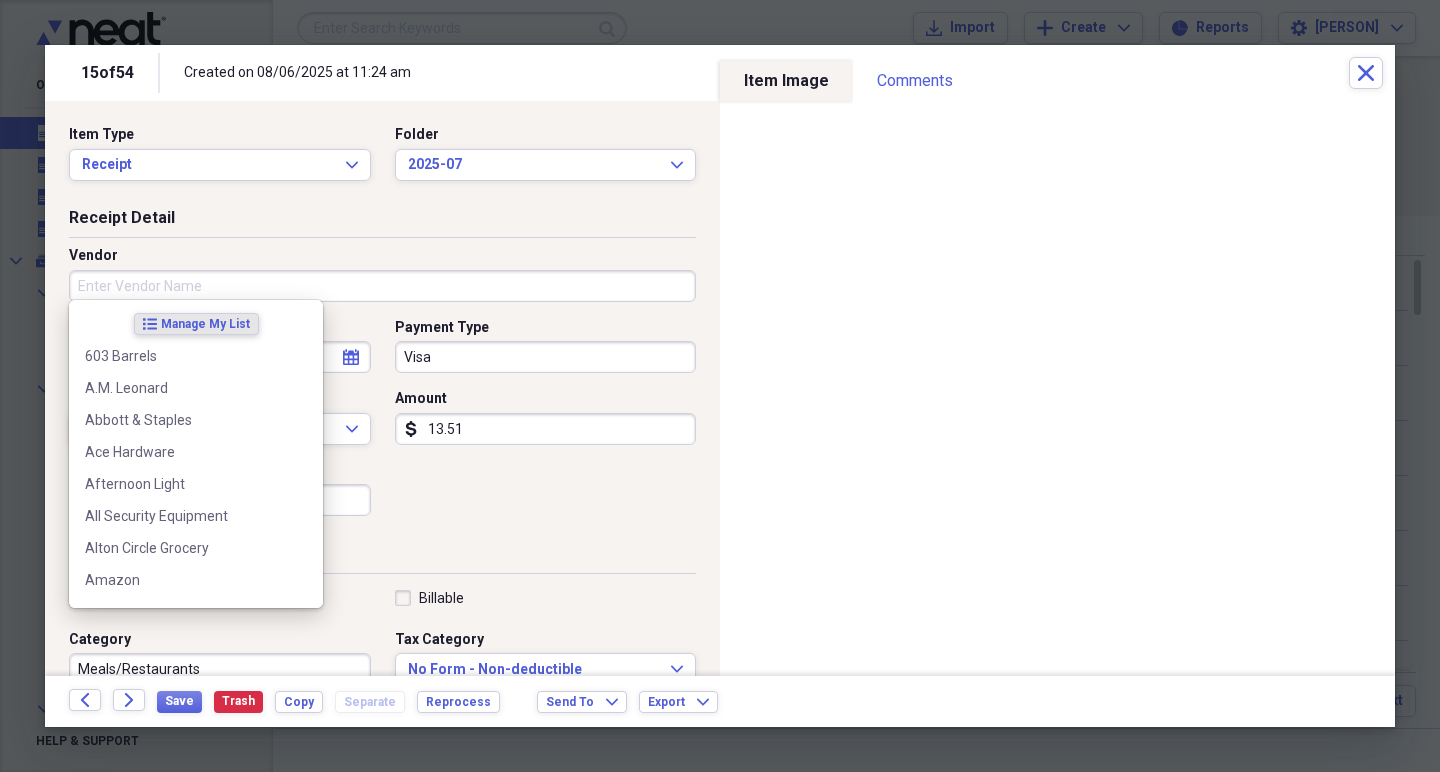 click on "Vendor" at bounding box center (382, 286) 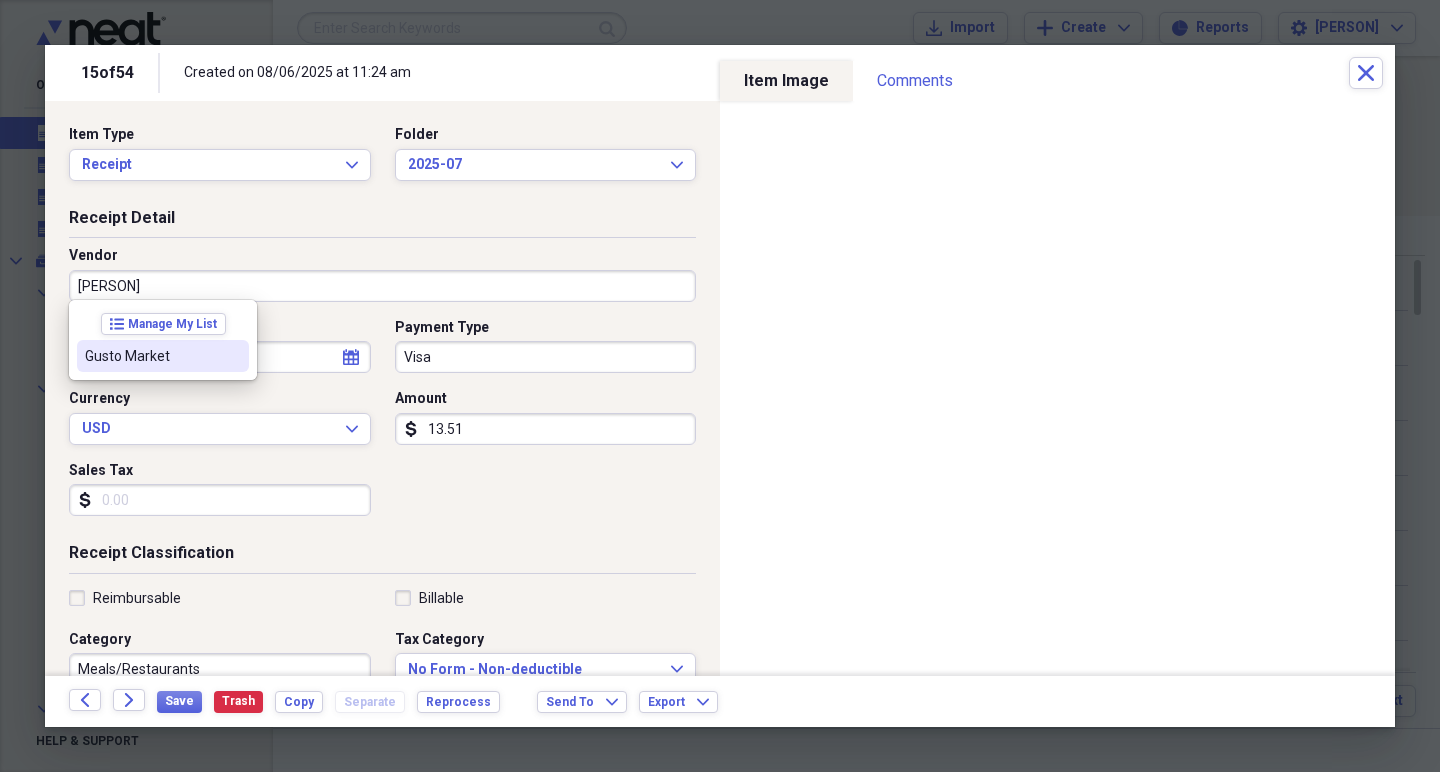 click on "Gusto Market" at bounding box center (151, 356) 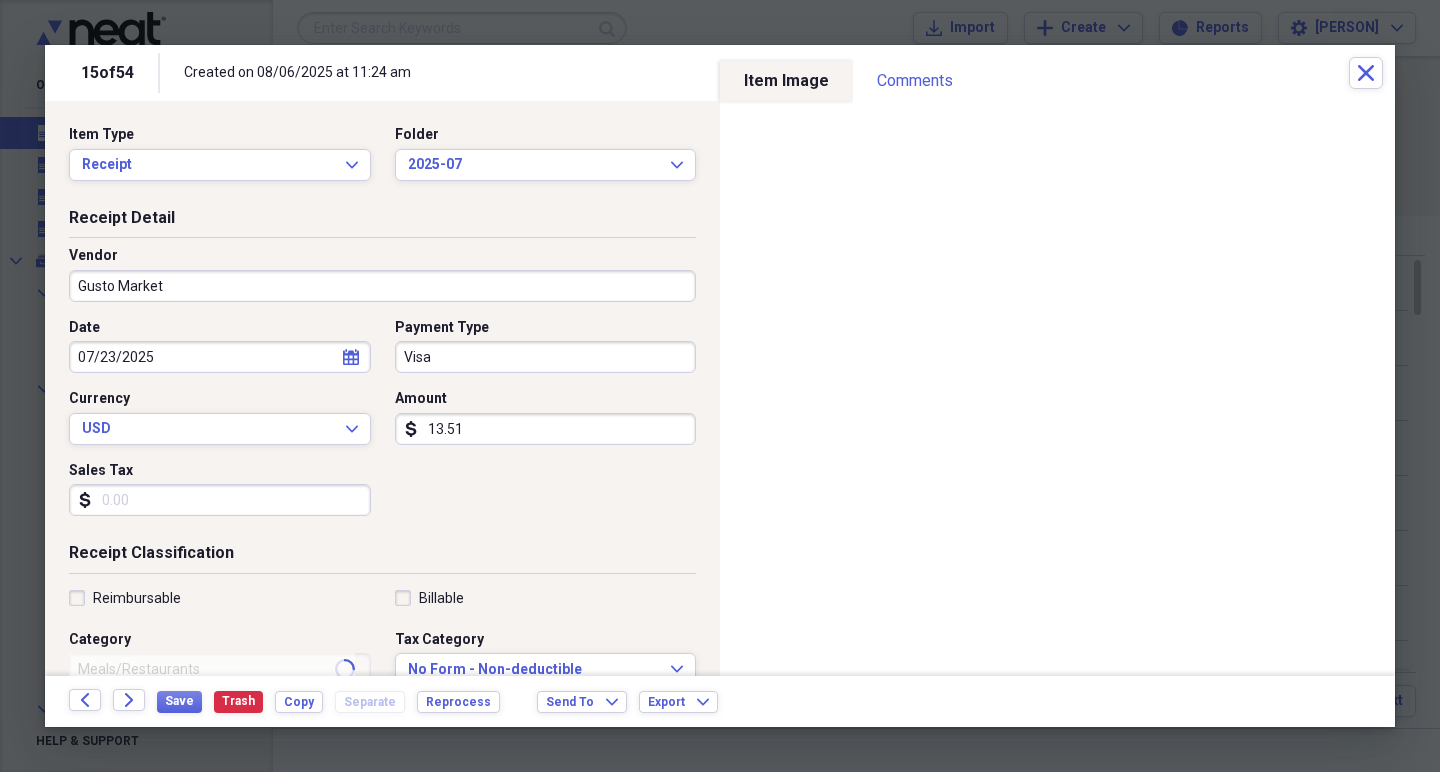 type on "Provisions-70216" 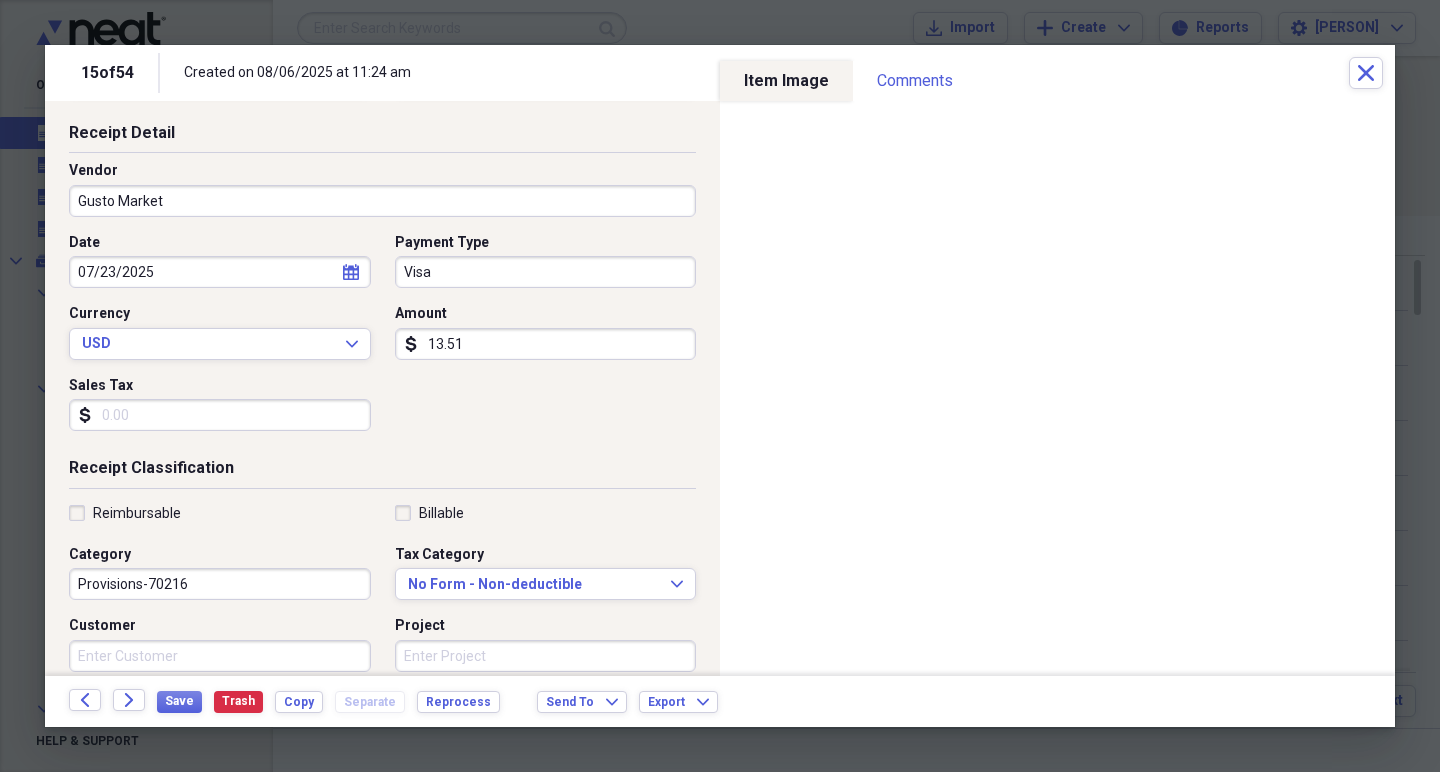 scroll, scrollTop: 86, scrollLeft: 0, axis: vertical 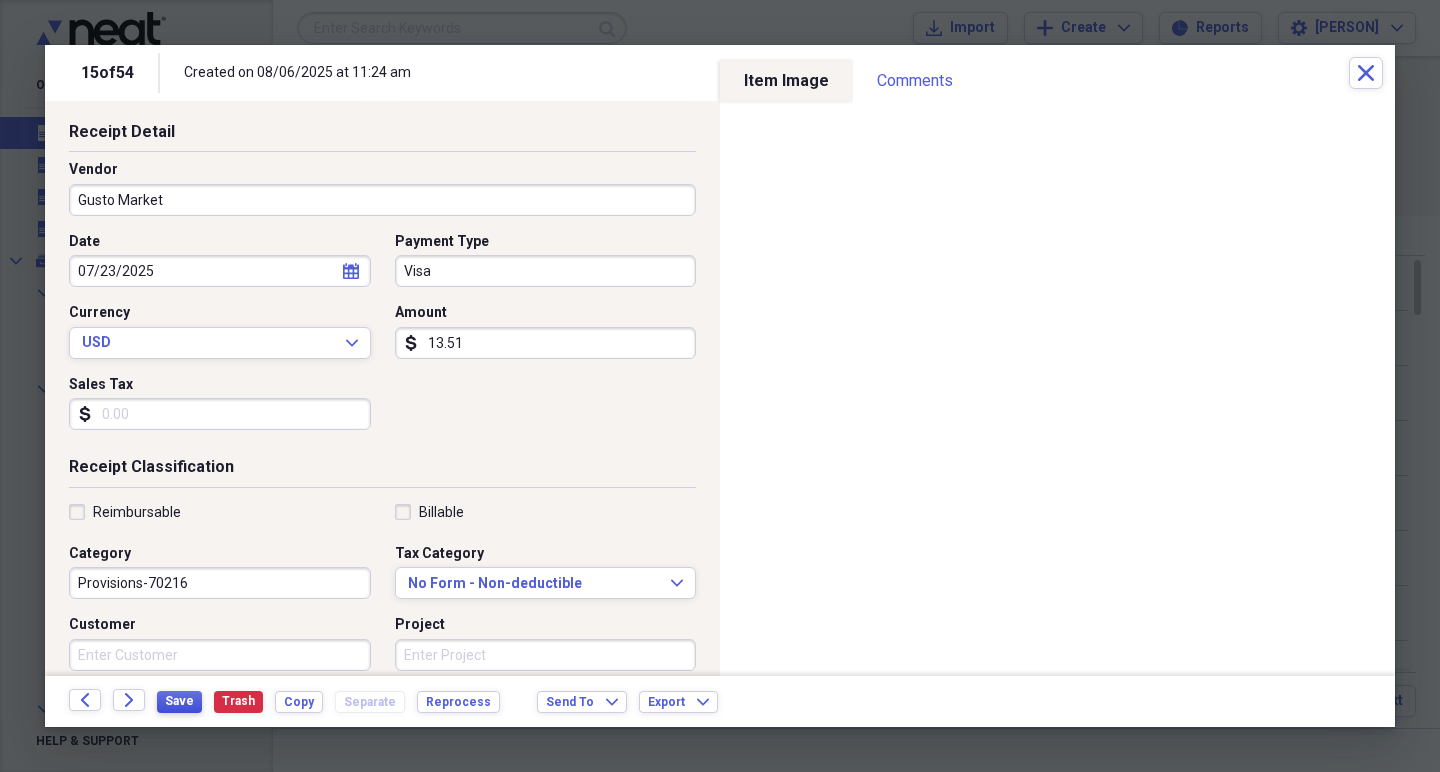 click on "Save" at bounding box center (179, 702) 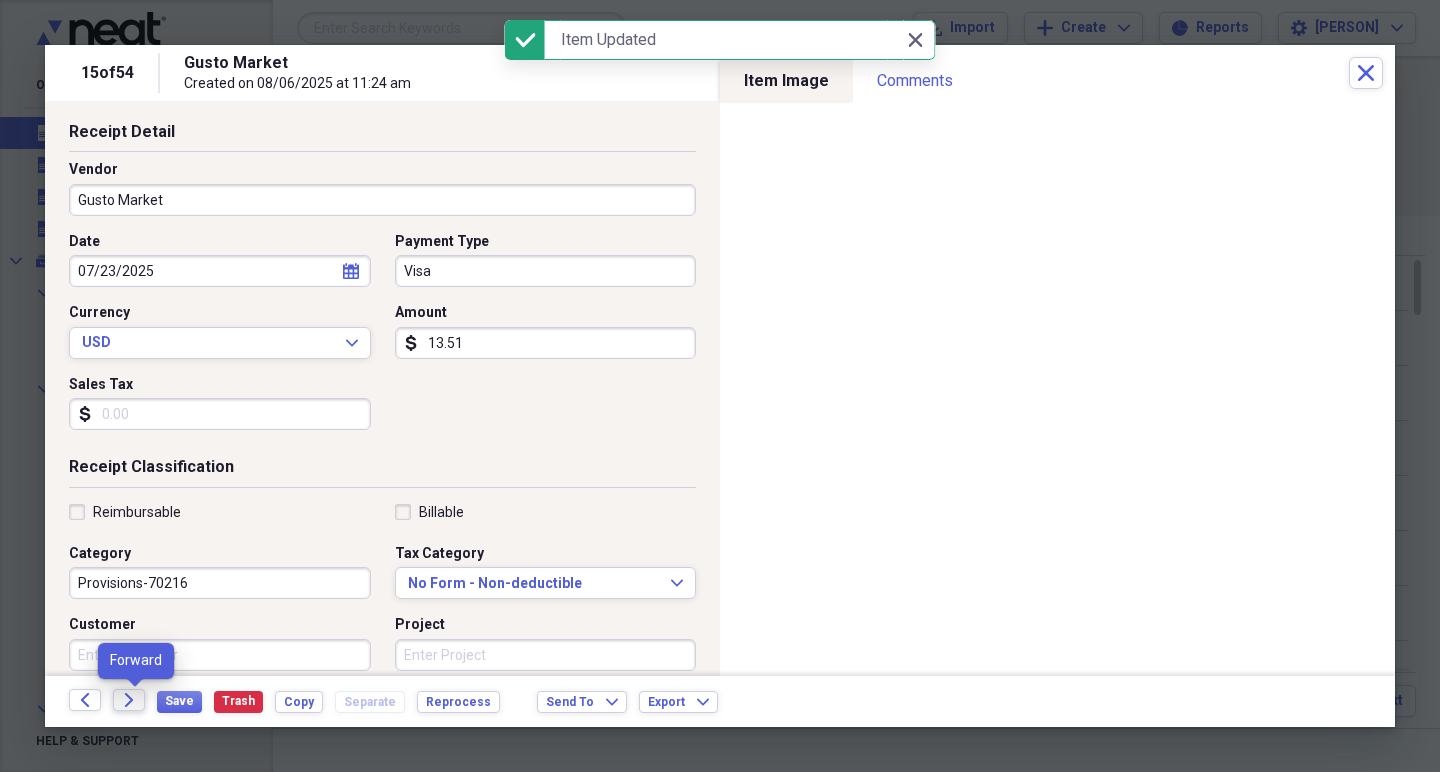 click on "Forward" 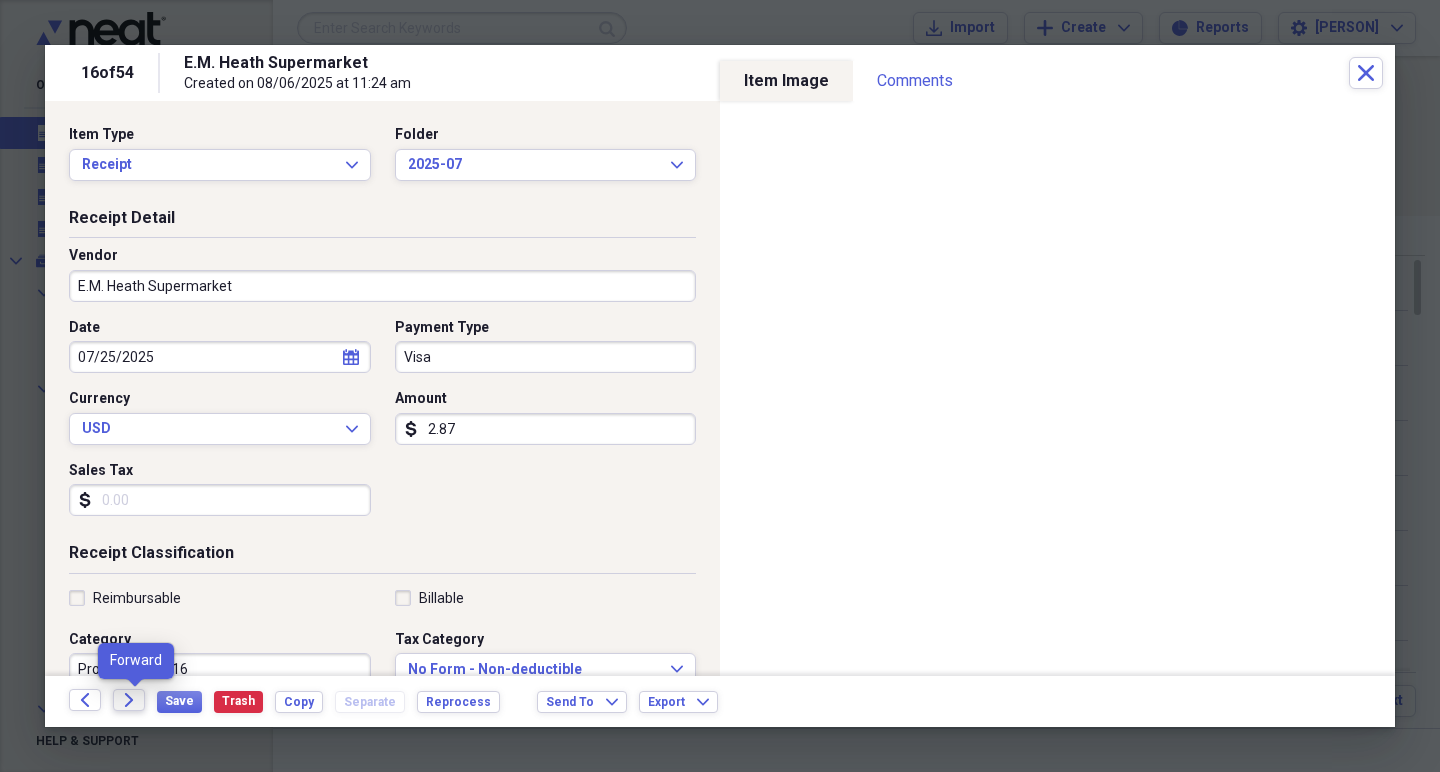 click 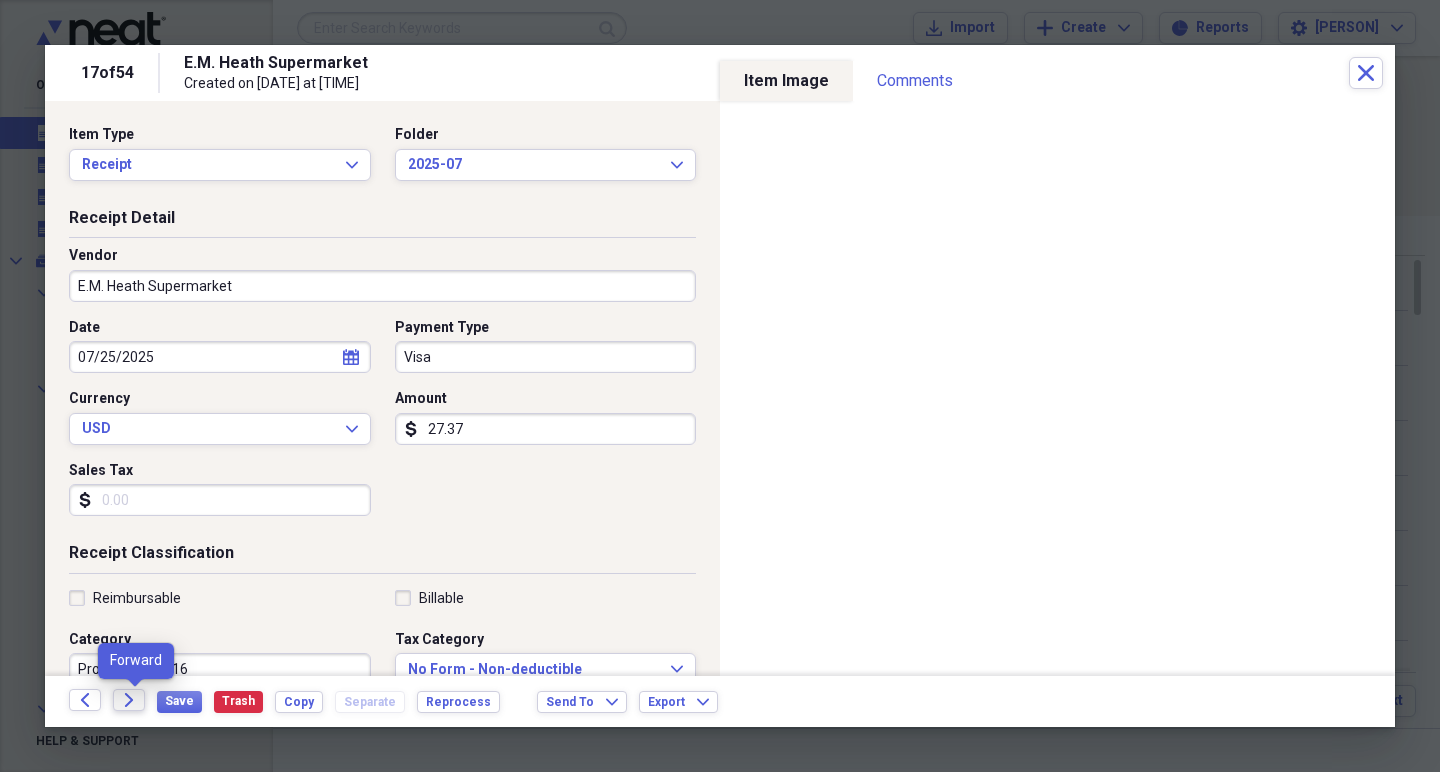 click on "Forward" 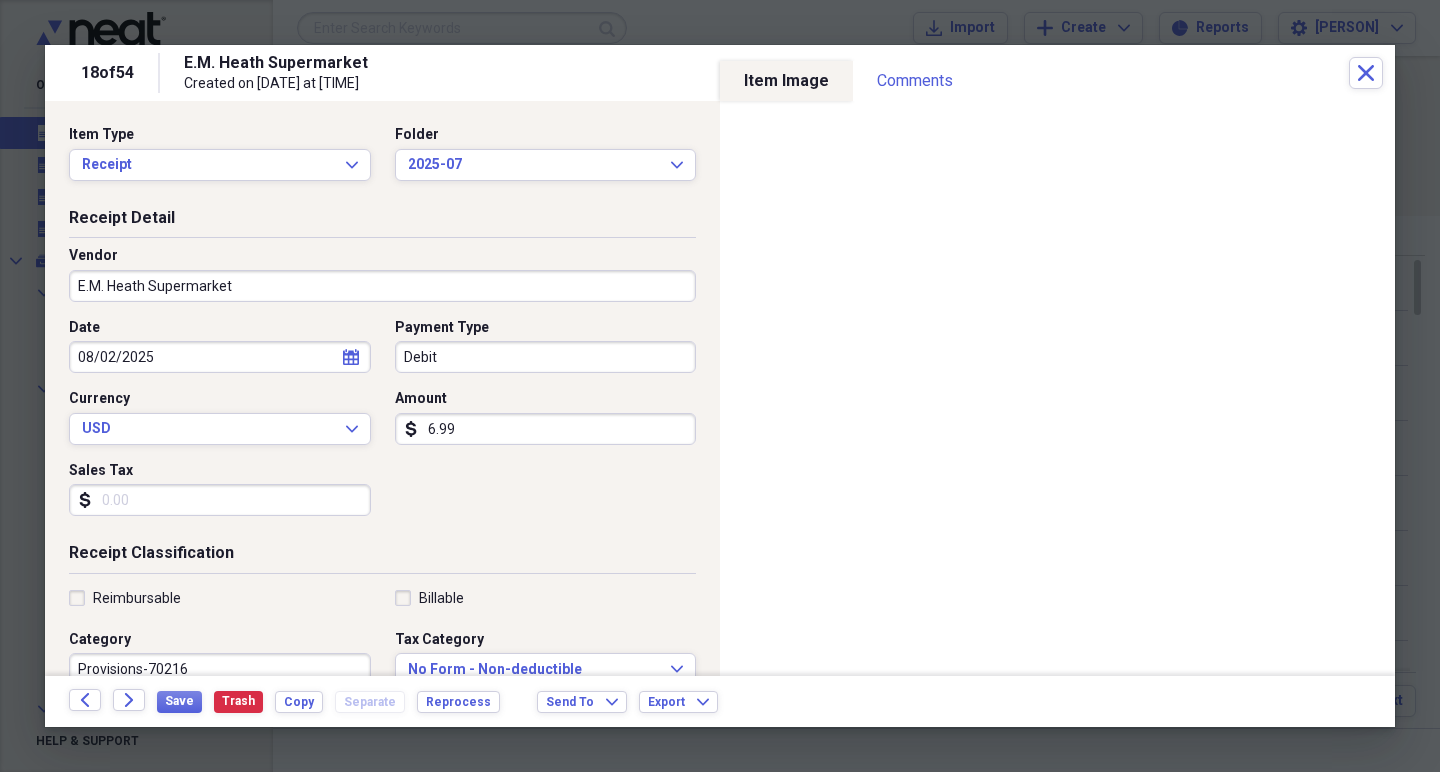 click on "6.99" at bounding box center (546, 429) 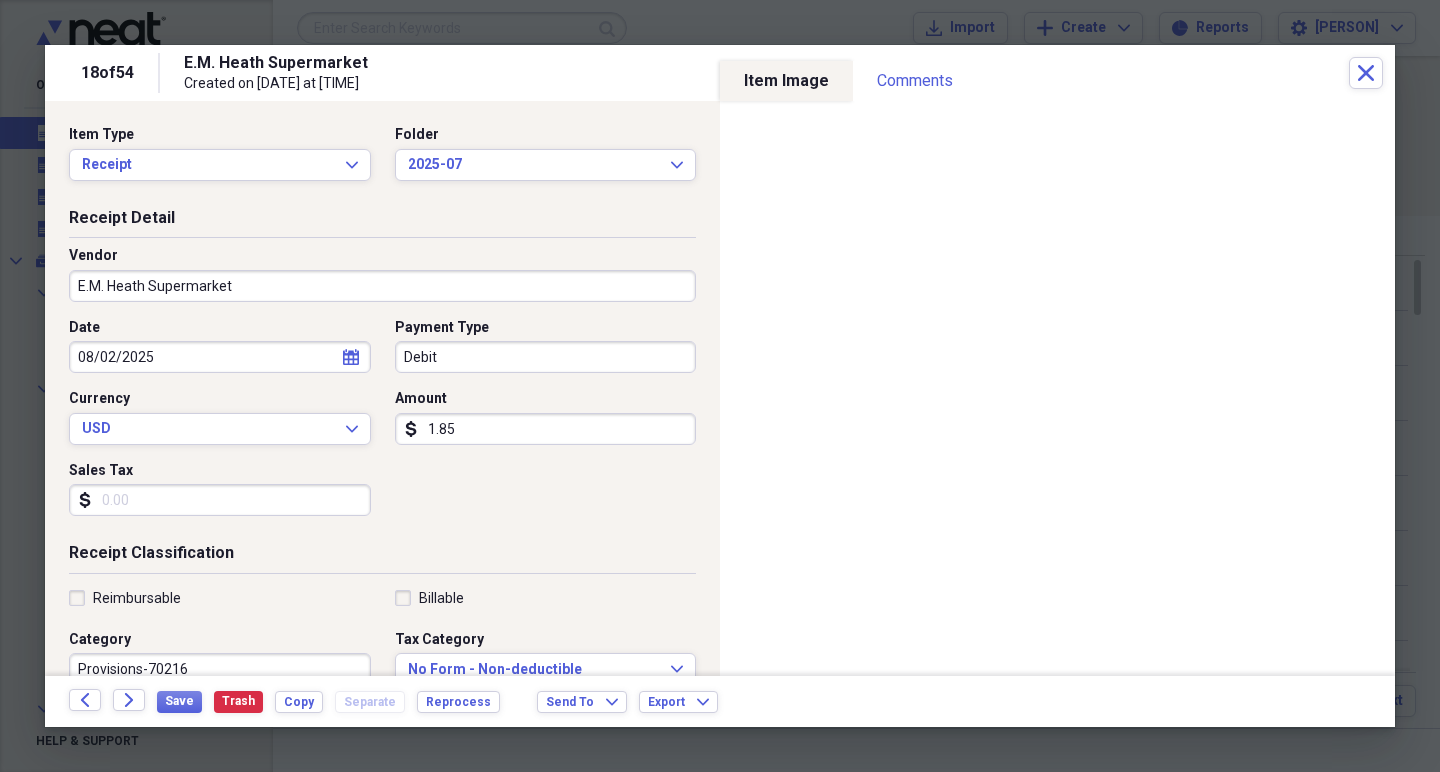 type on "18.50" 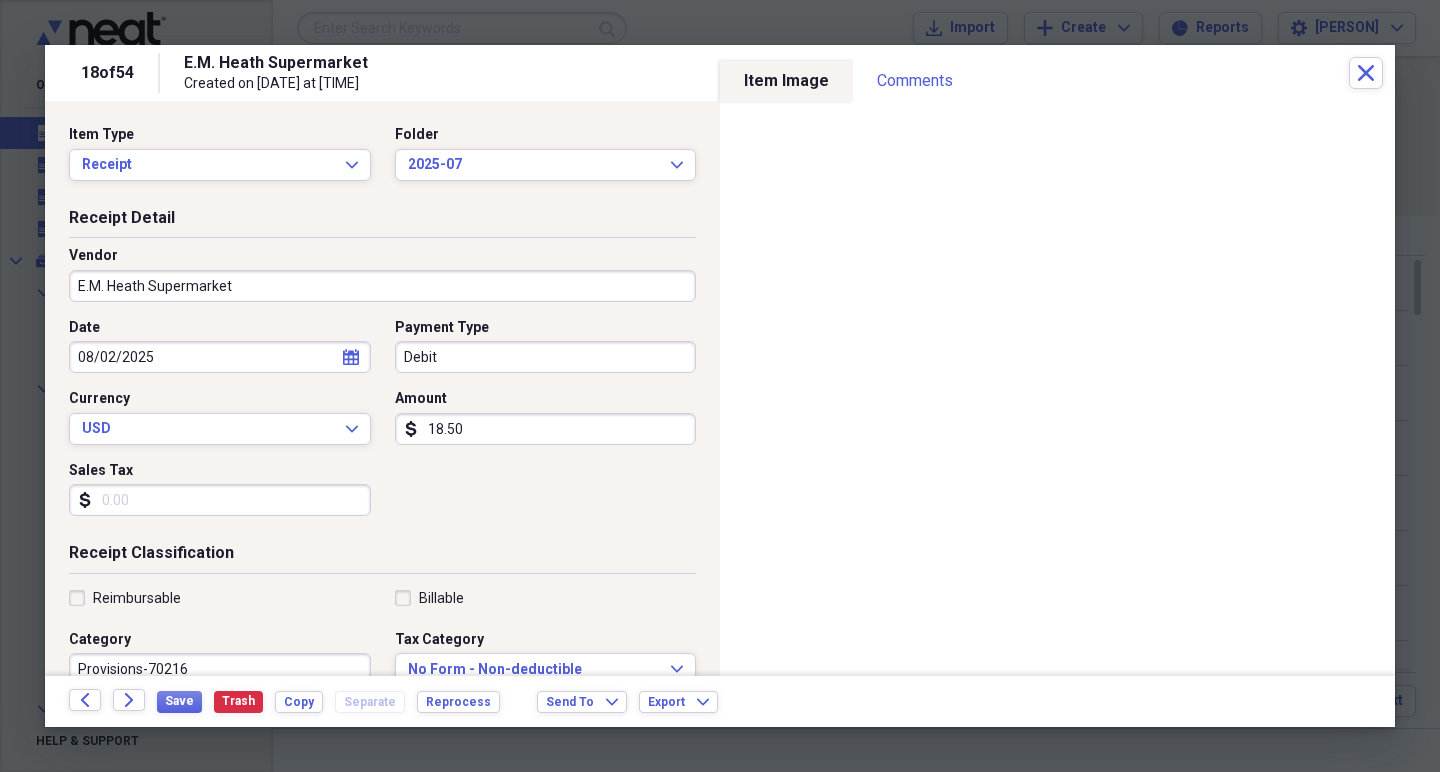 click on "Date [DATE] calendar Calendar Payment Type Debit Currency USD Expand Amount dollar-sign 18.50 Sales Tax dollar-sign" at bounding box center (382, 425) 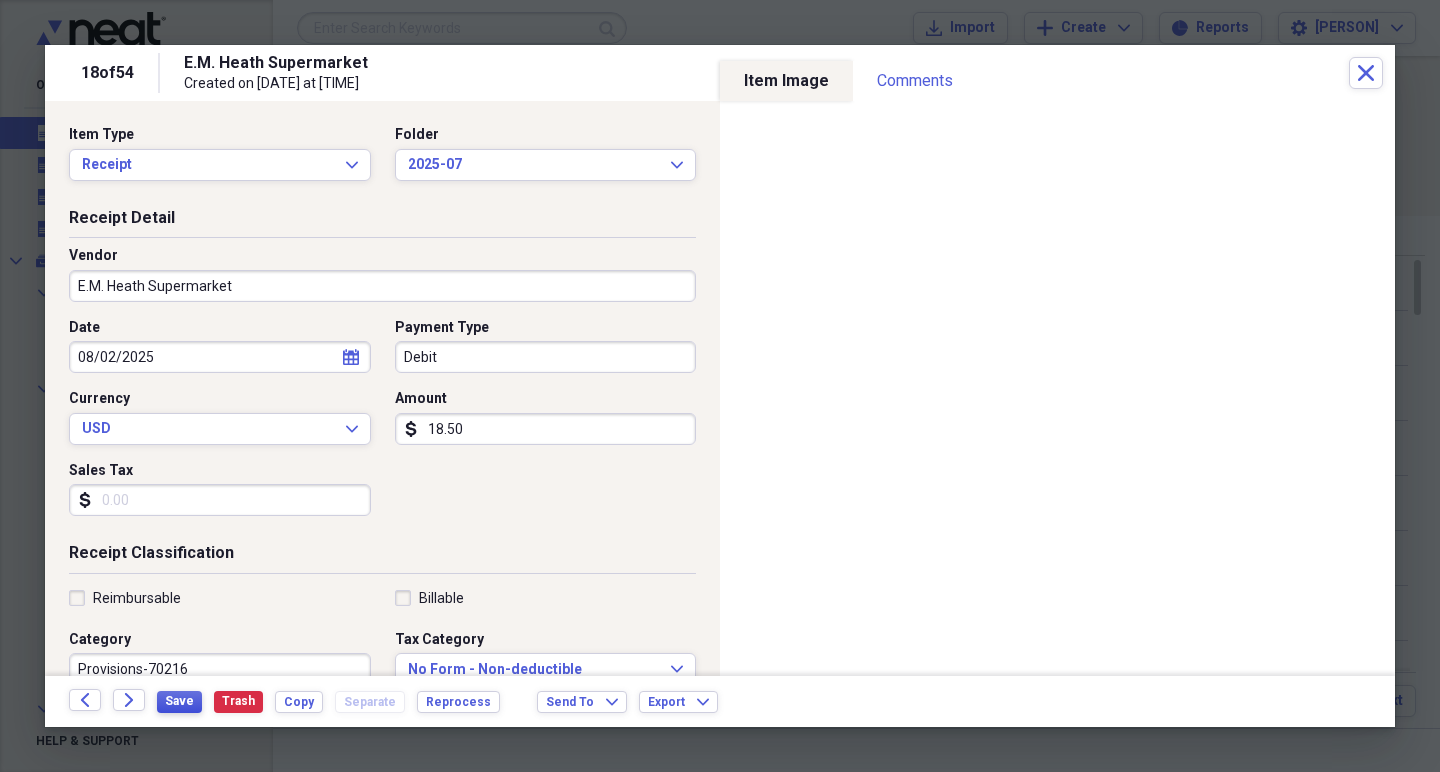click on "Save" at bounding box center (179, 701) 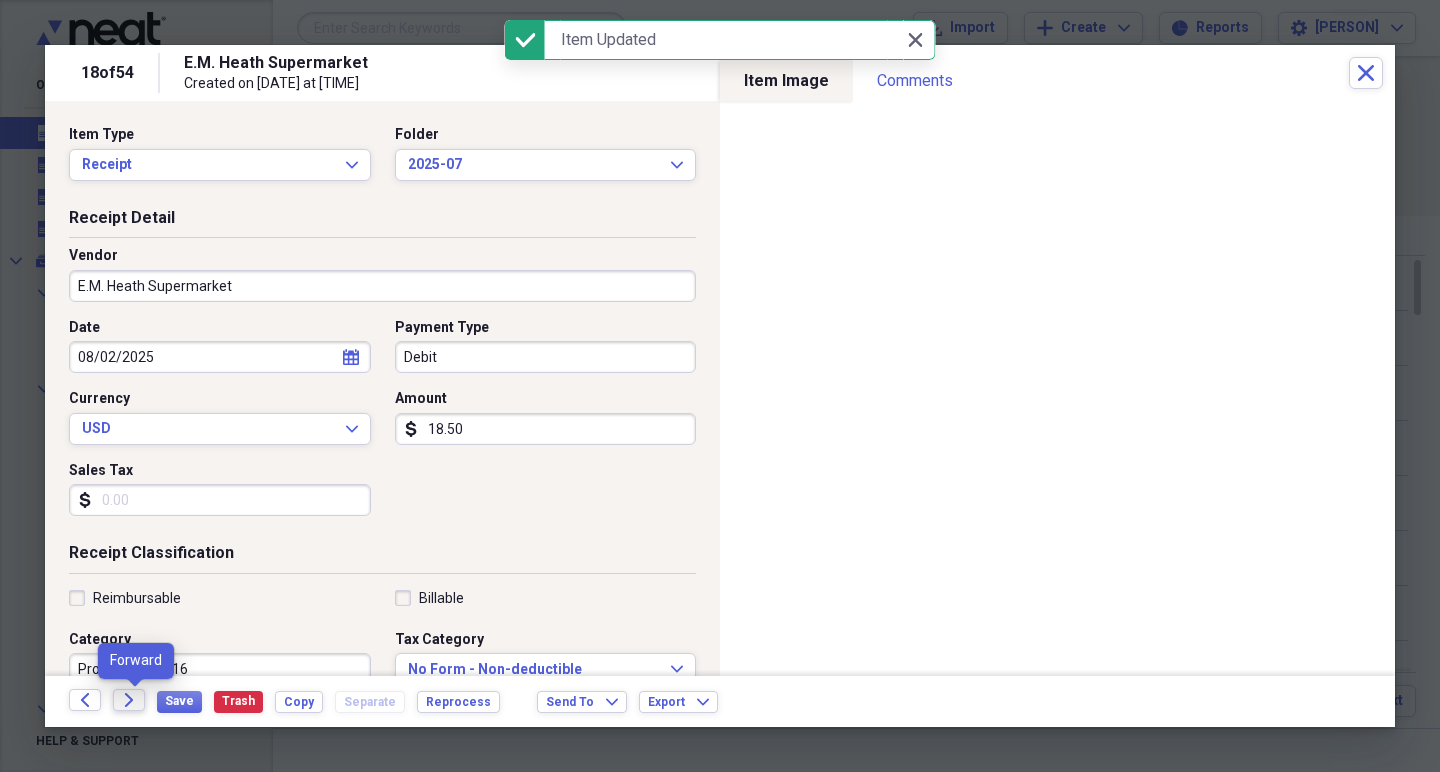 click on "Forward" 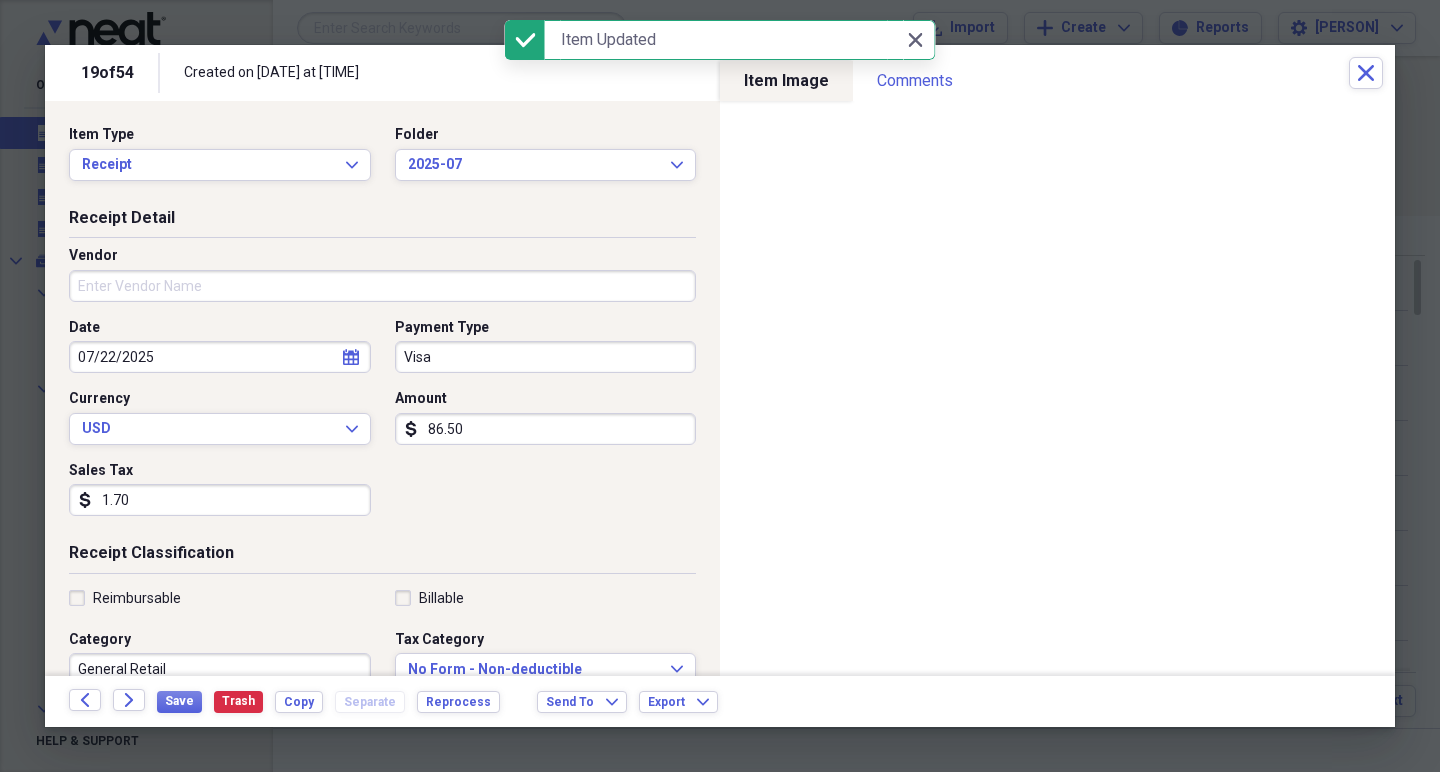 click on "Vendor" at bounding box center (382, 286) 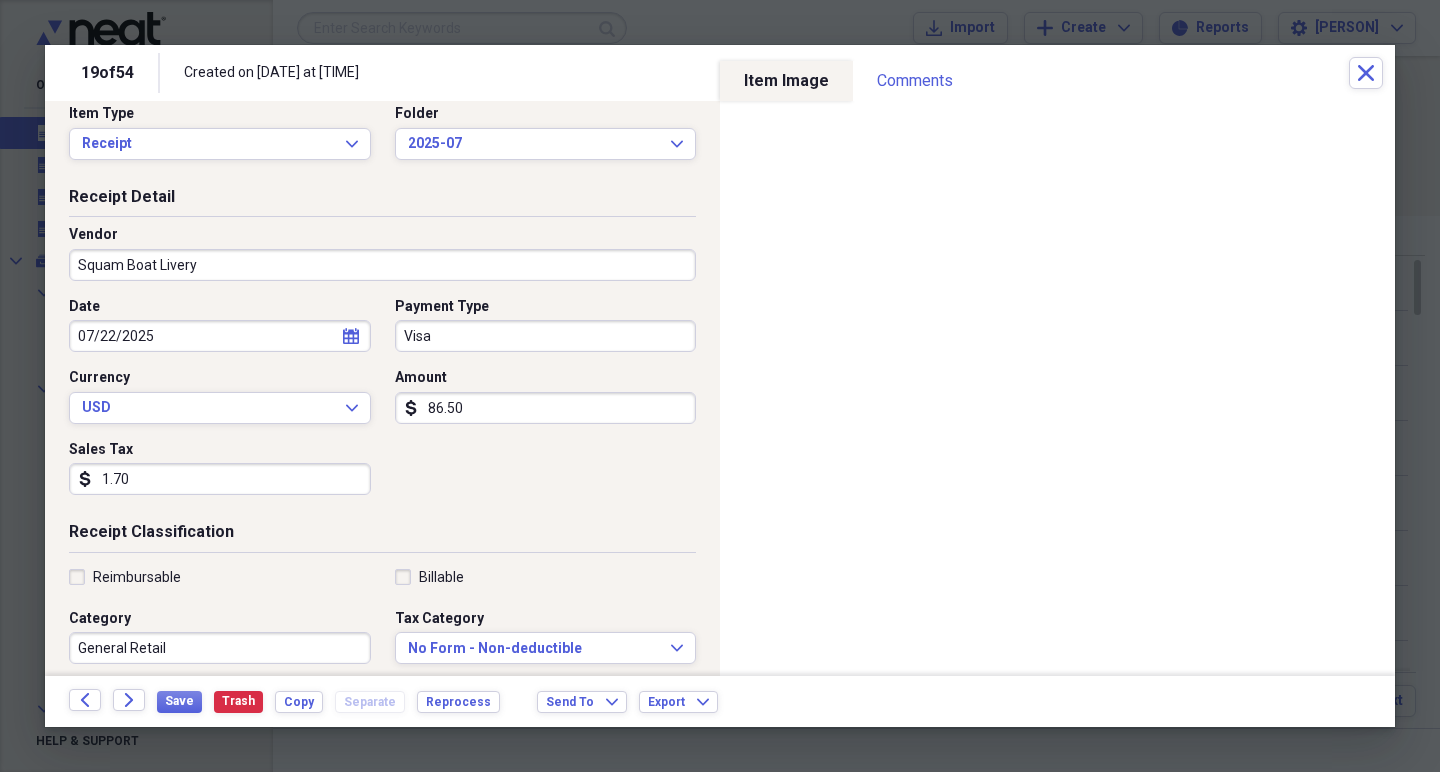 scroll, scrollTop: 47, scrollLeft: 0, axis: vertical 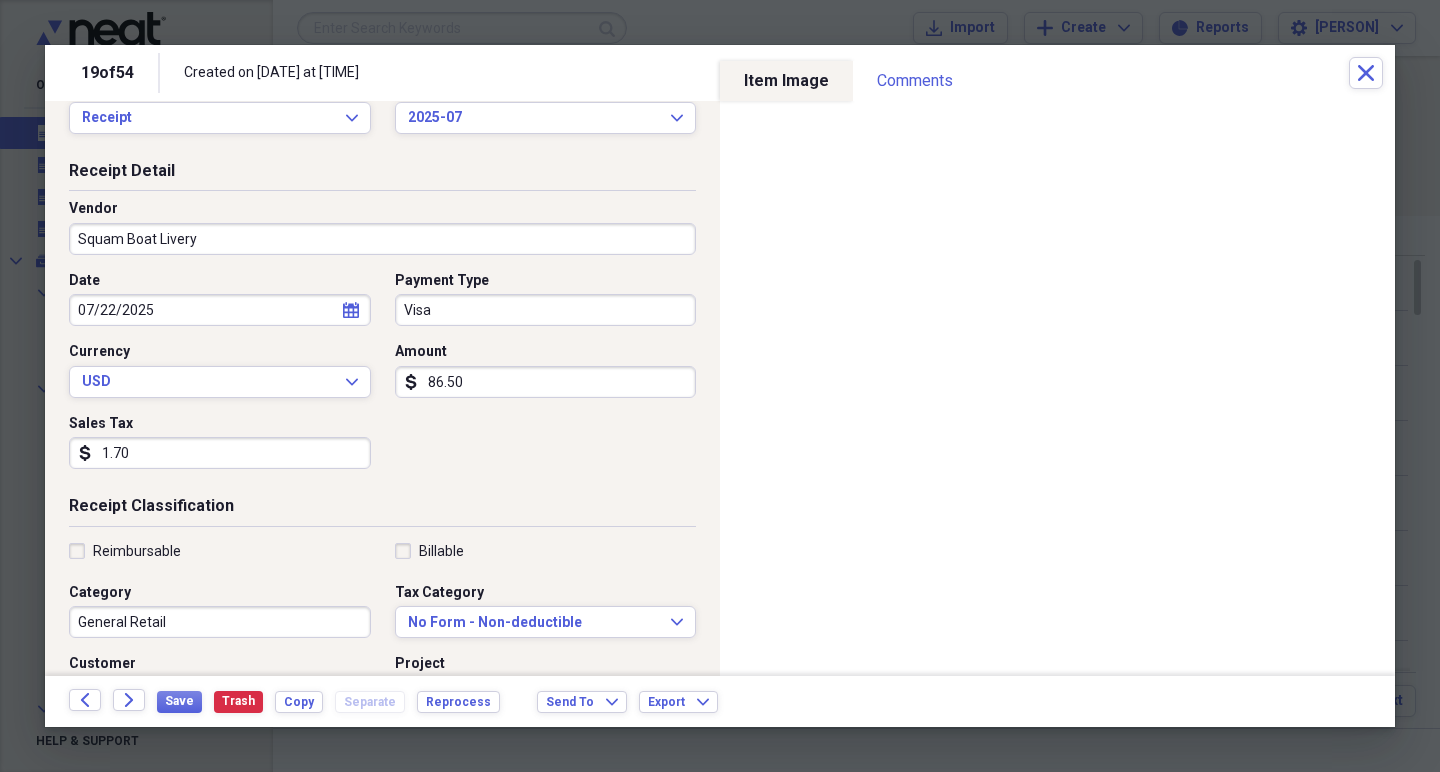 type on "Squam Boat Livery" 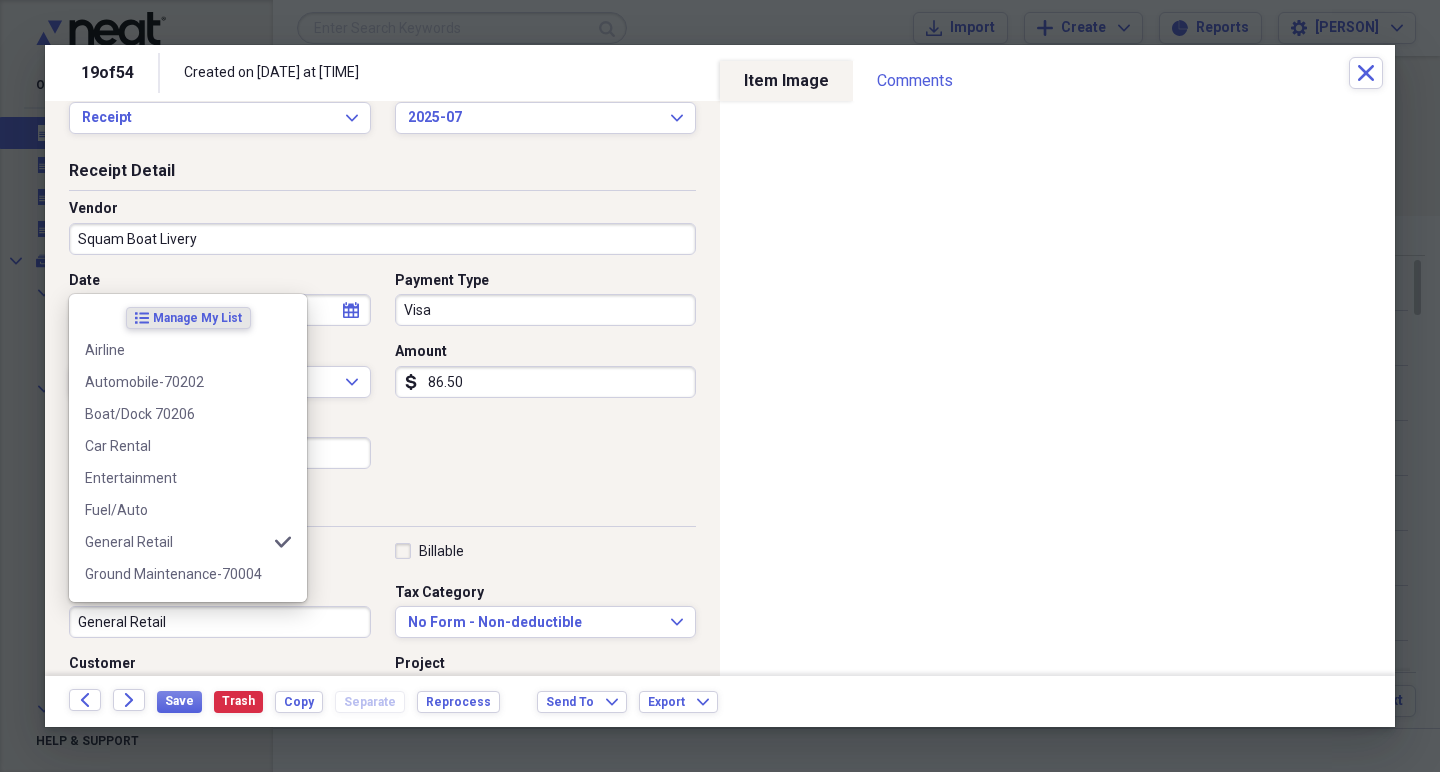 click on "General Retail" at bounding box center (220, 622) 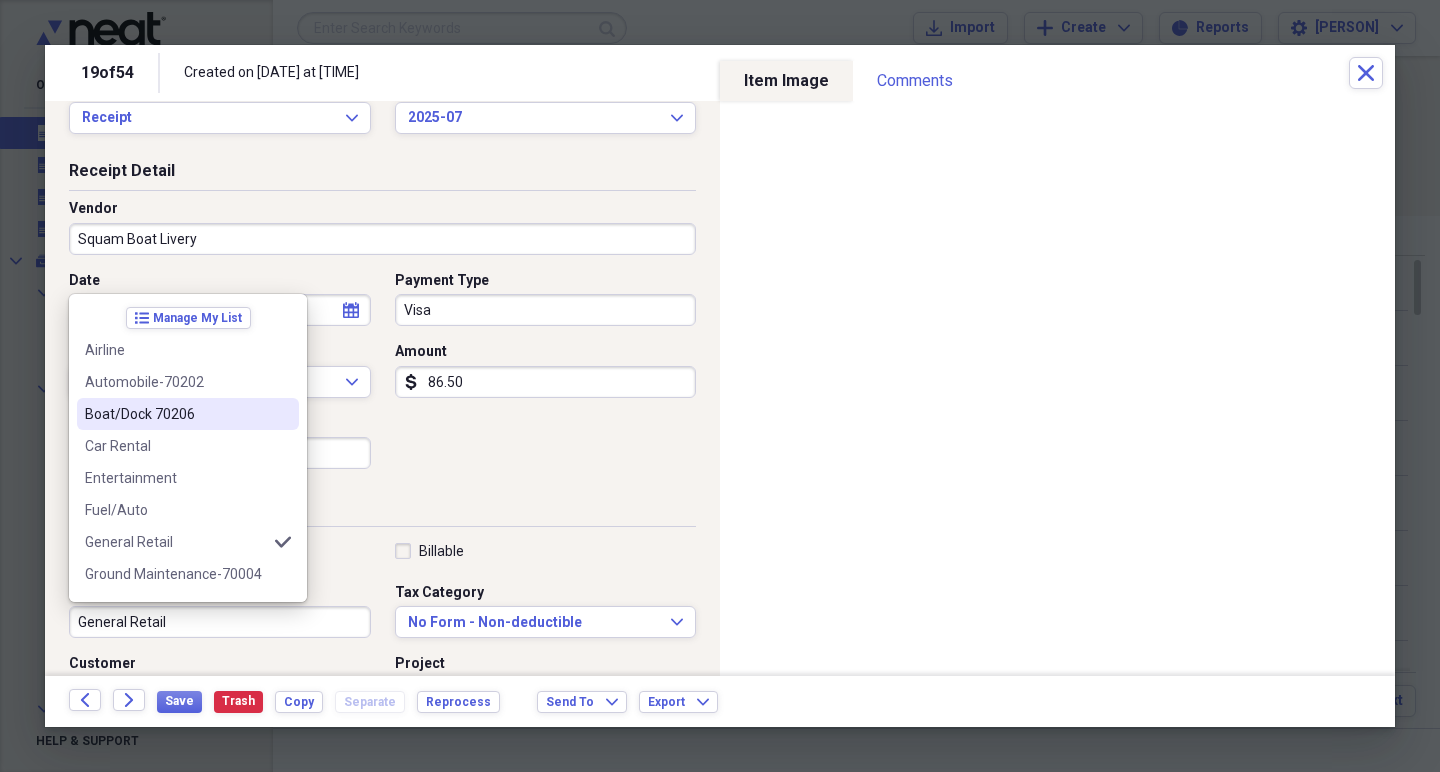 click on "Boat/Dock 70206" at bounding box center (188, 414) 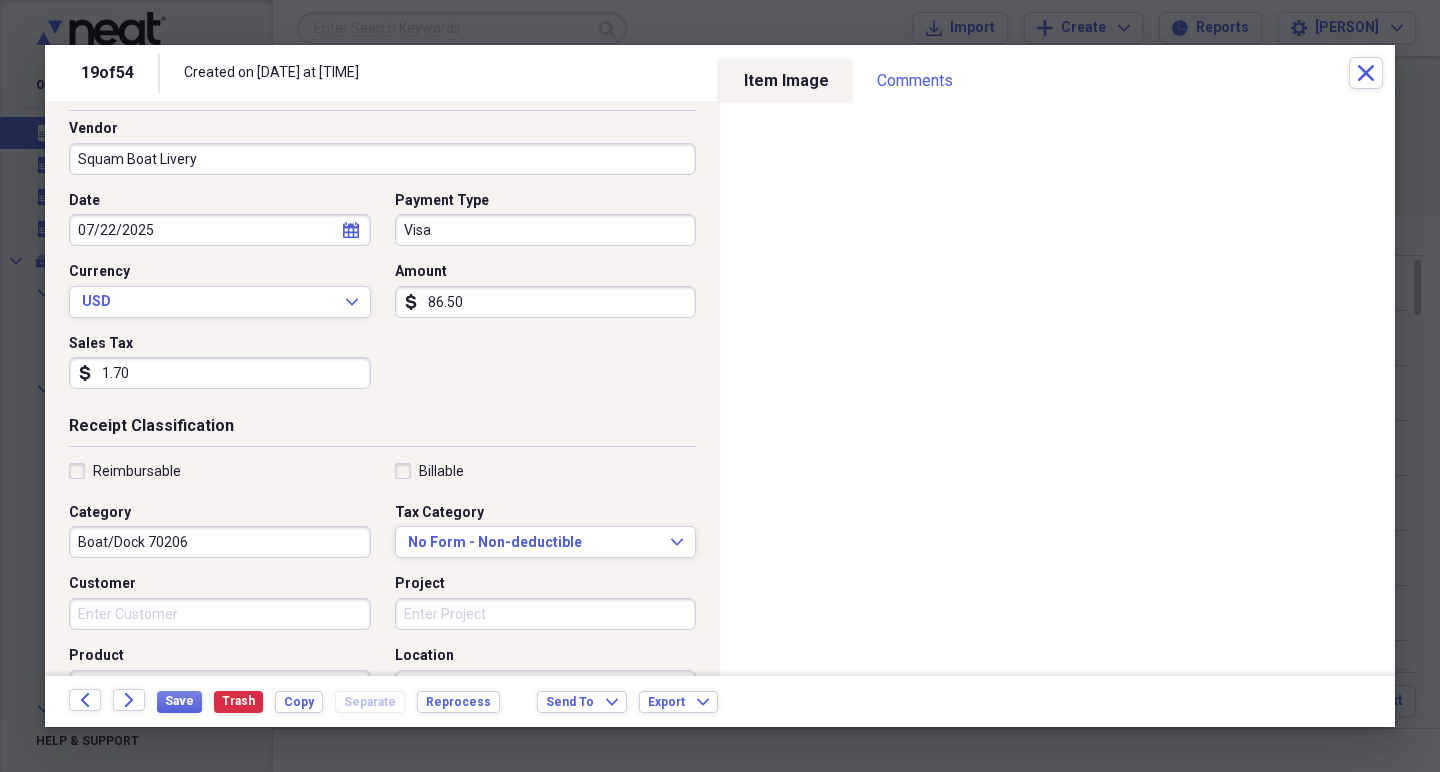 scroll, scrollTop: 318, scrollLeft: 0, axis: vertical 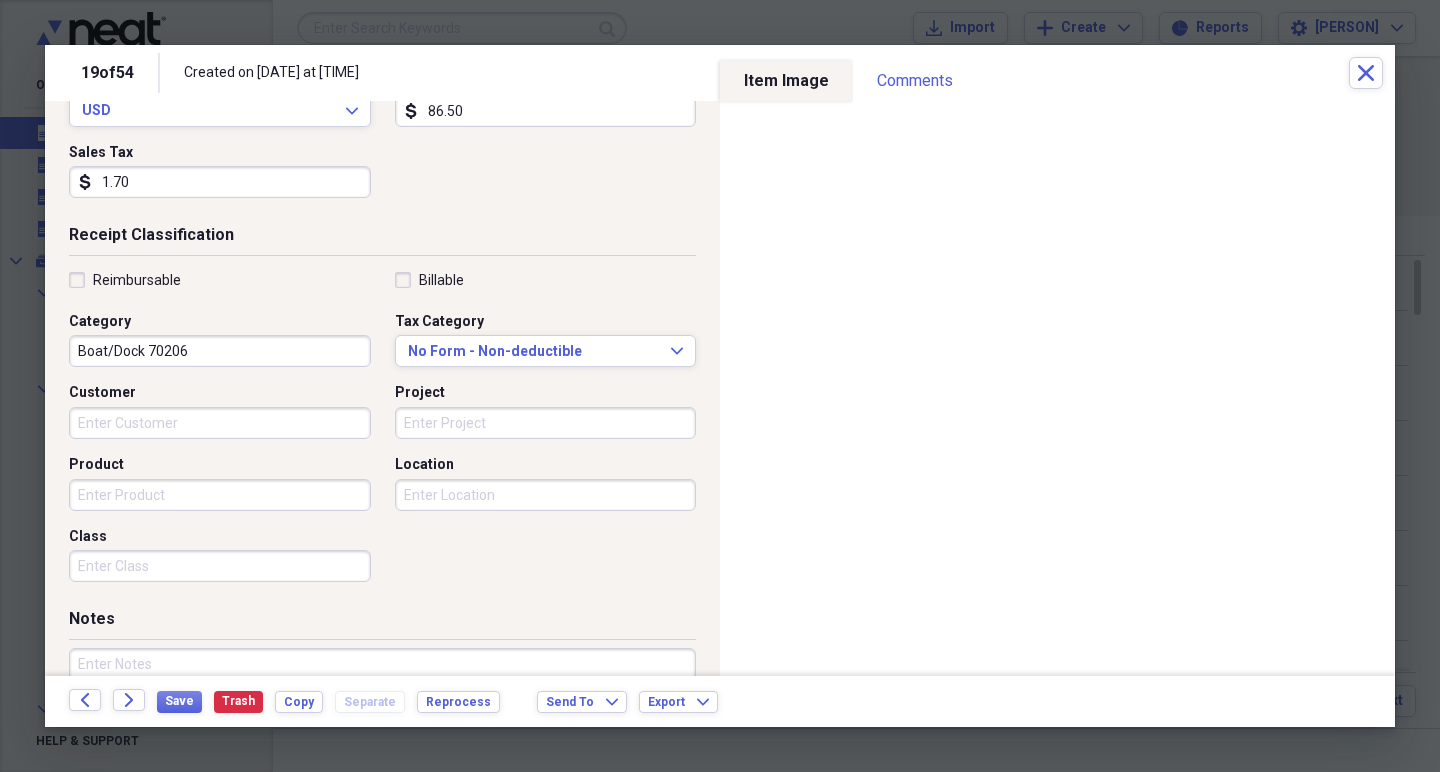 click at bounding box center [382, 713] 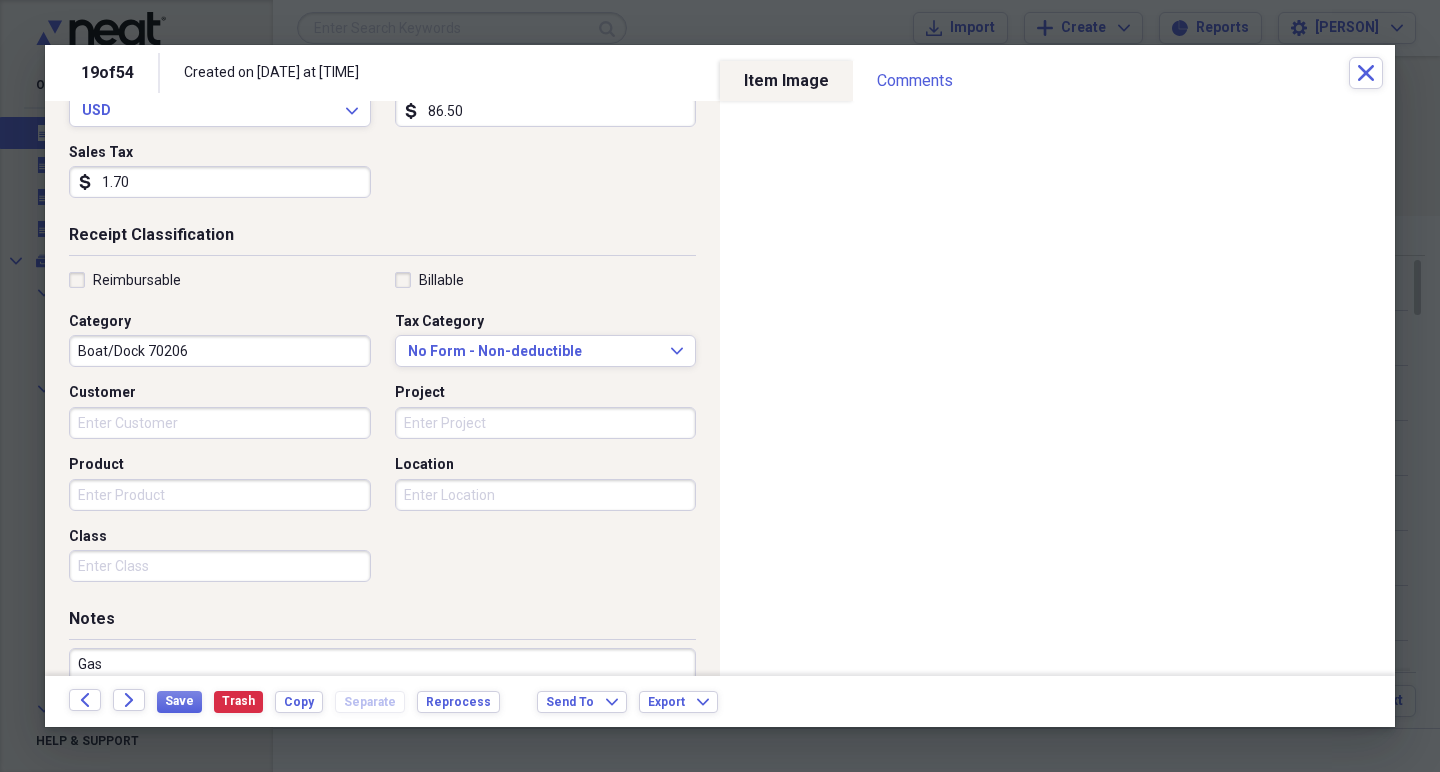 type on "Gas" 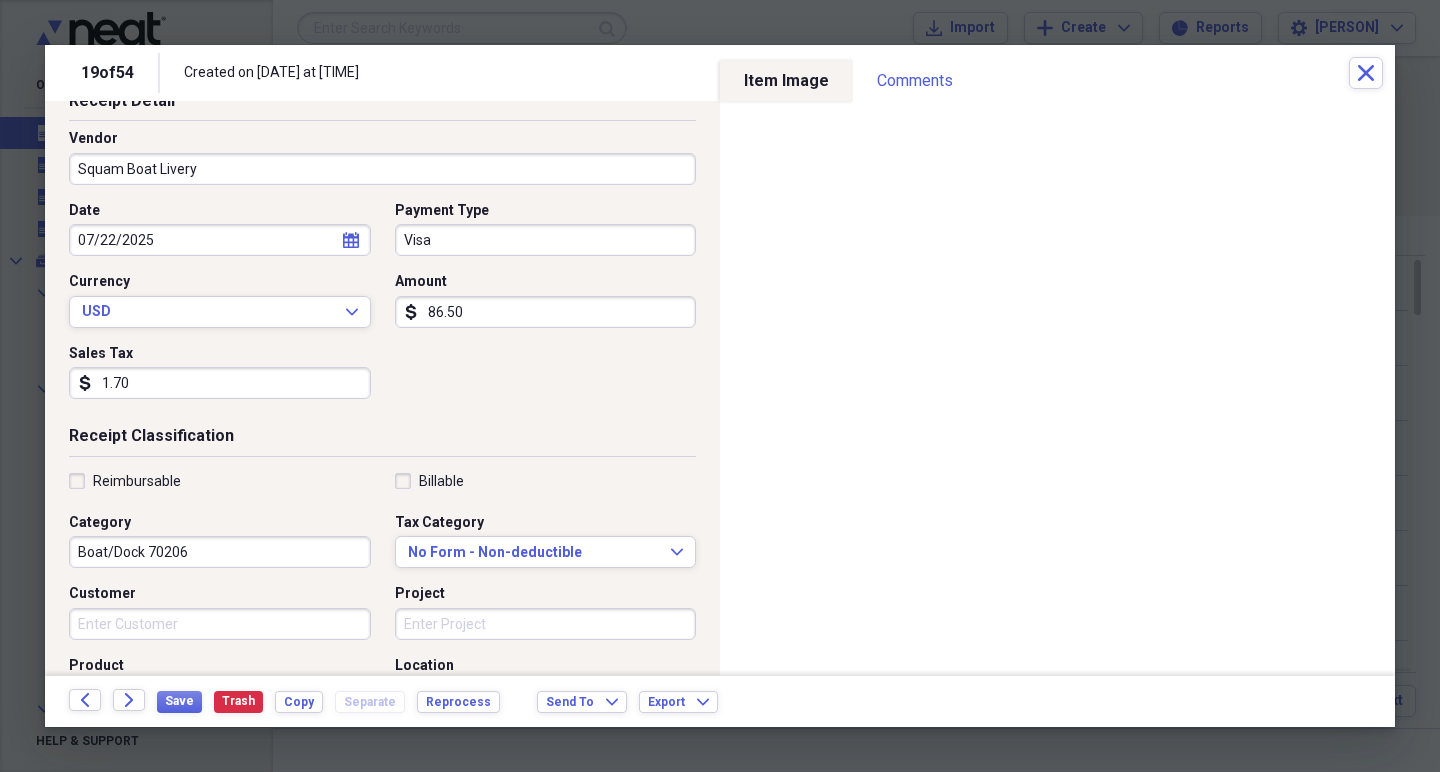 scroll, scrollTop: 114, scrollLeft: 0, axis: vertical 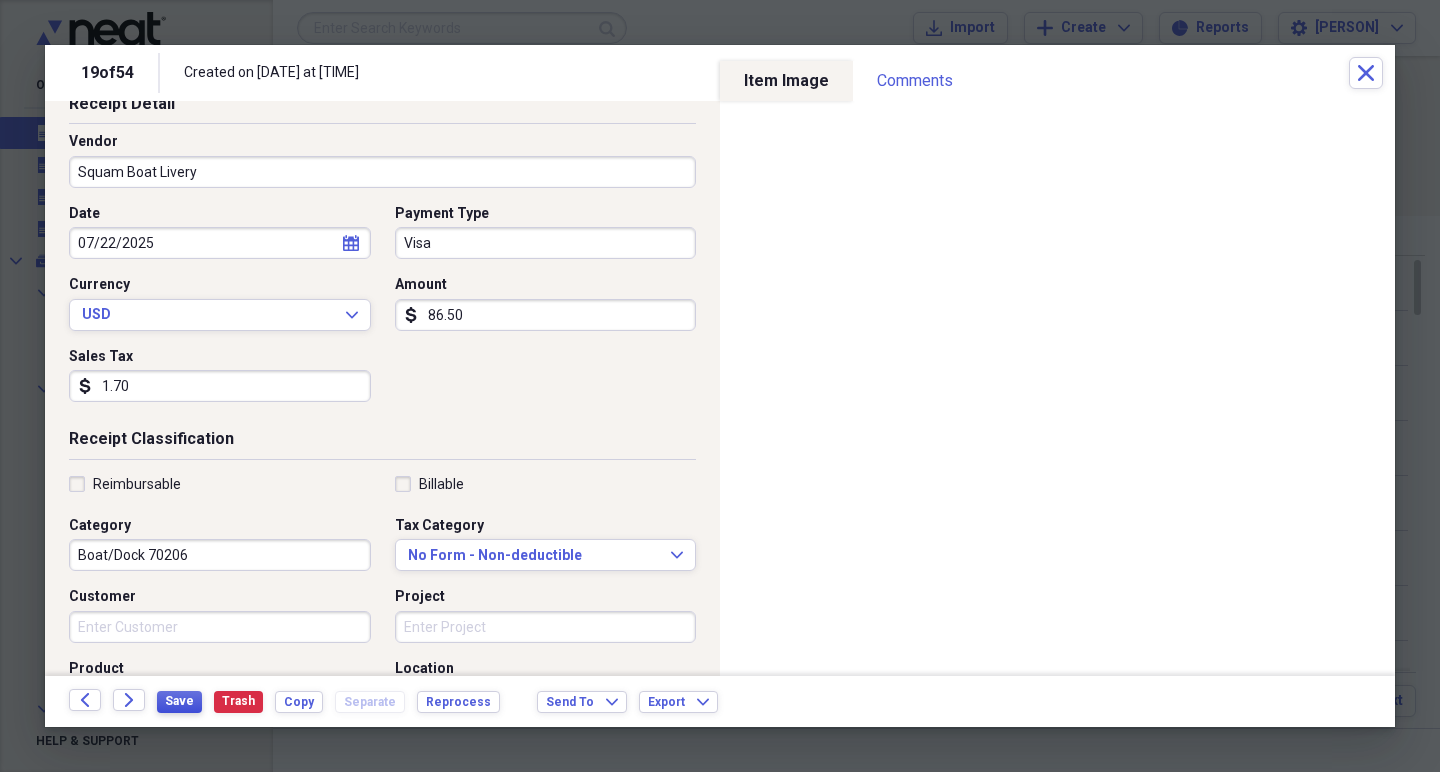 click on "Save" at bounding box center [179, 701] 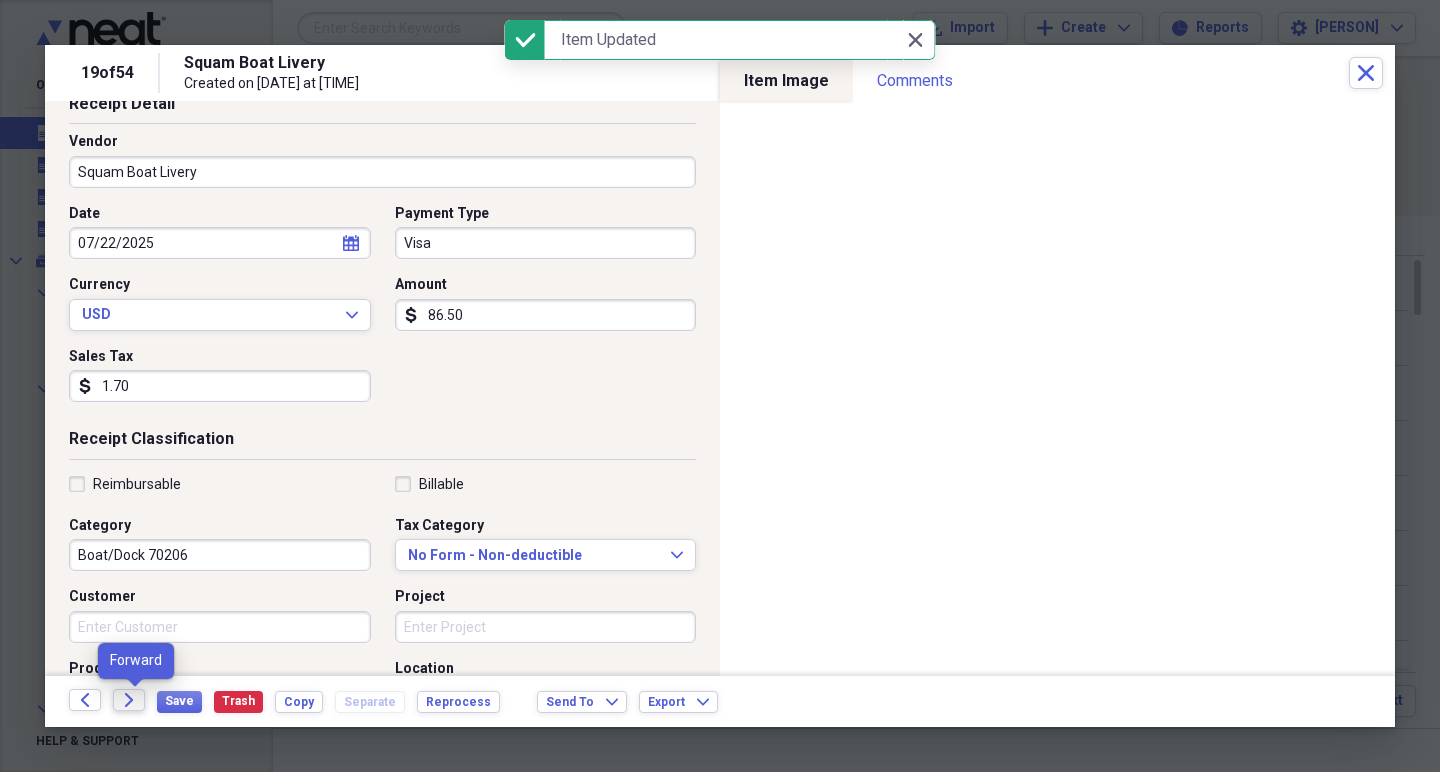 click on "Forward" 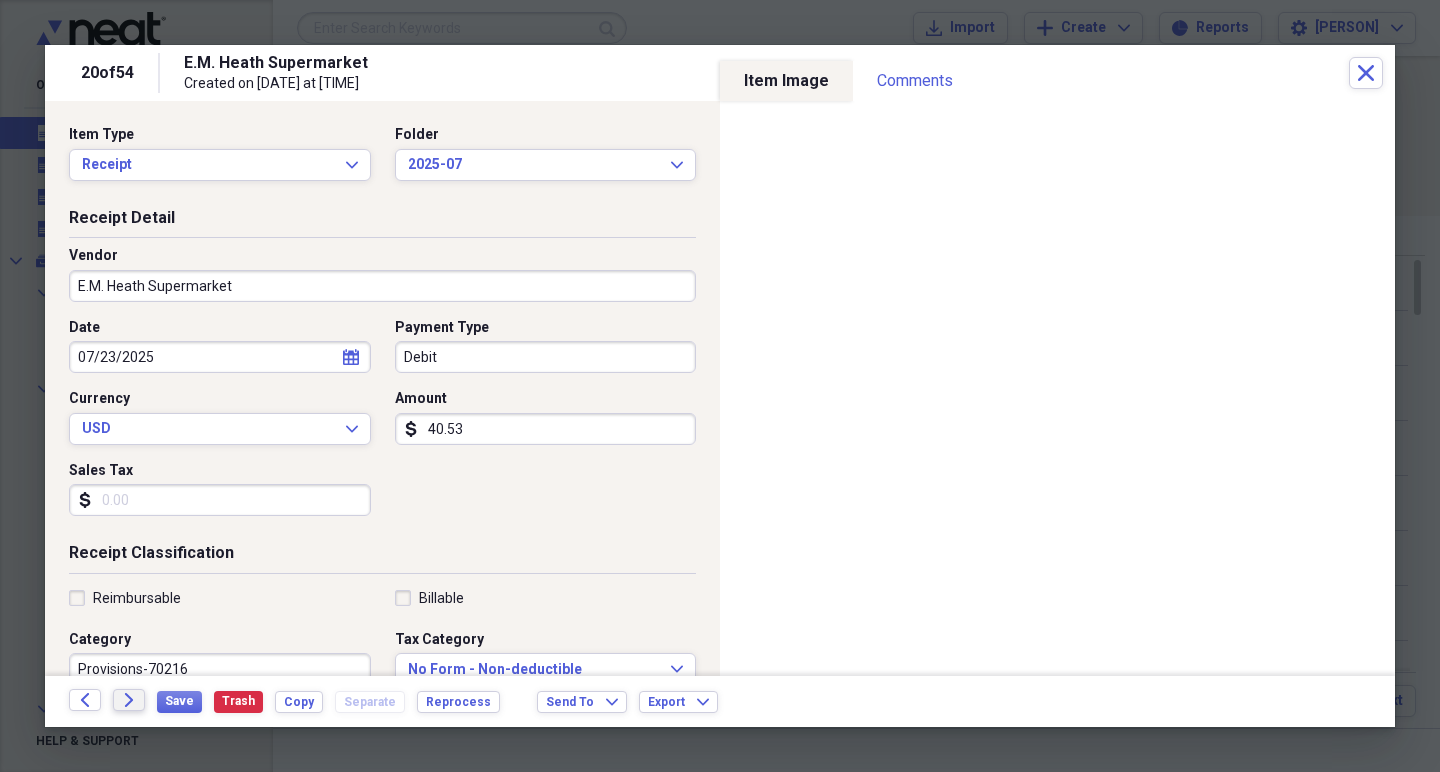 drag, startPoint x: 172, startPoint y: 701, endPoint x: 138, endPoint y: 701, distance: 34 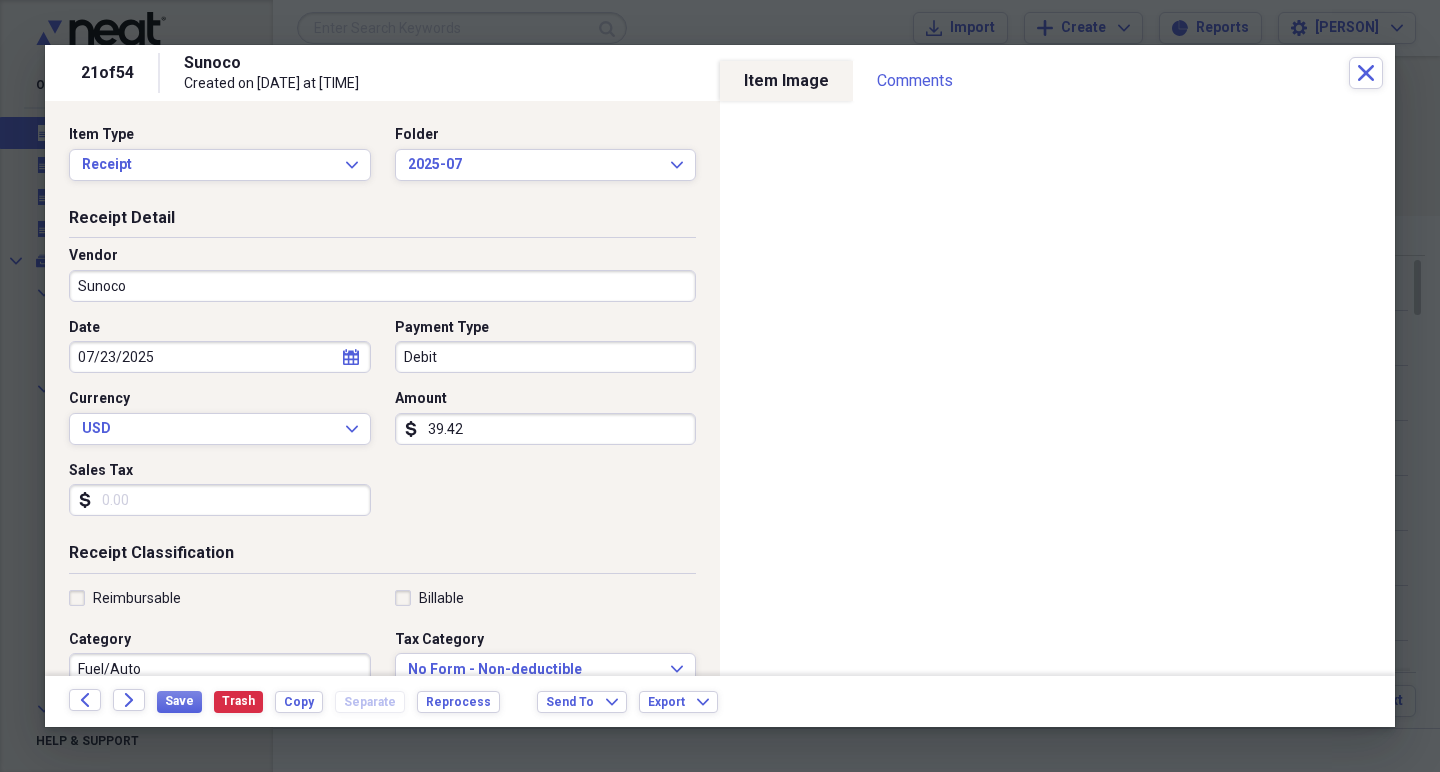 click on "Fuel/Auto" at bounding box center [220, 669] 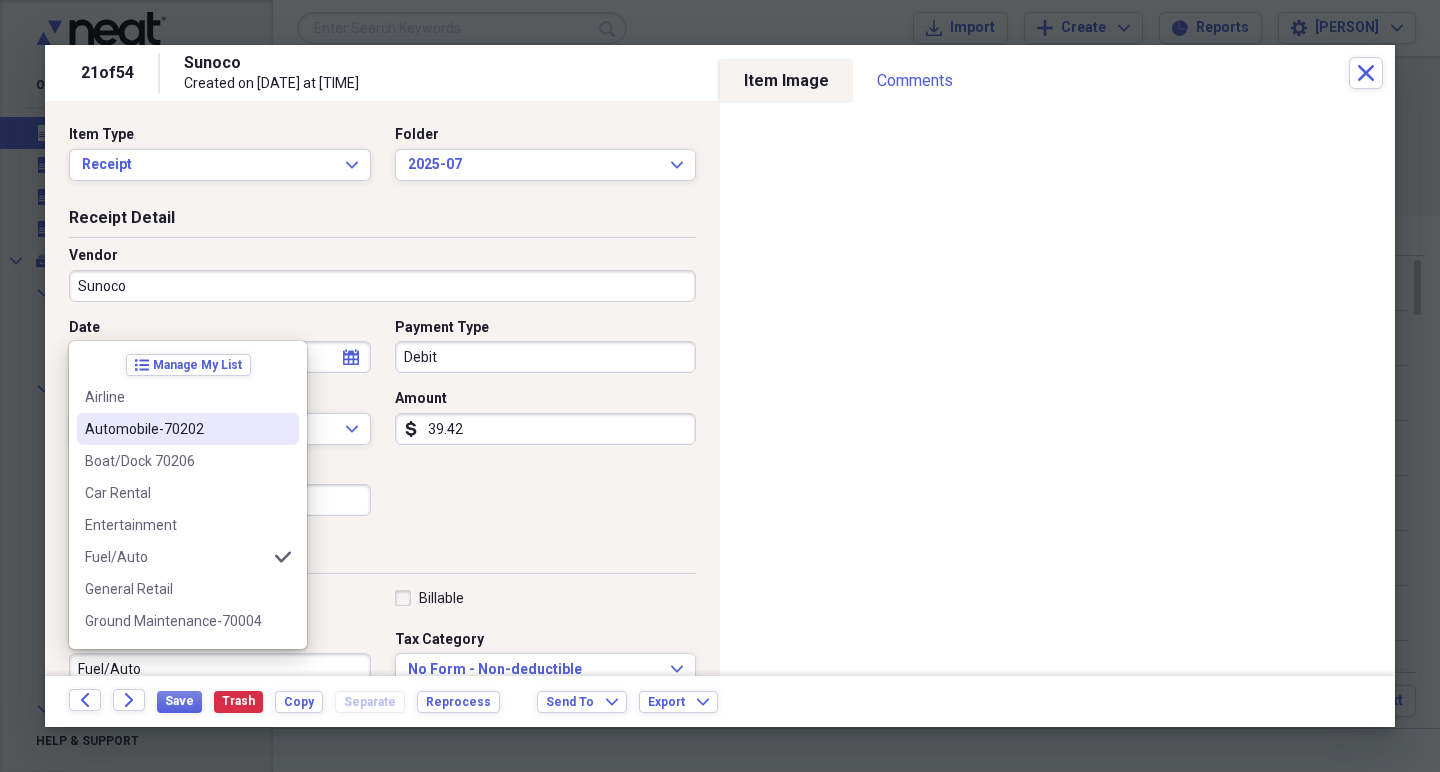 click on "Automobile-70202" at bounding box center (176, 429) 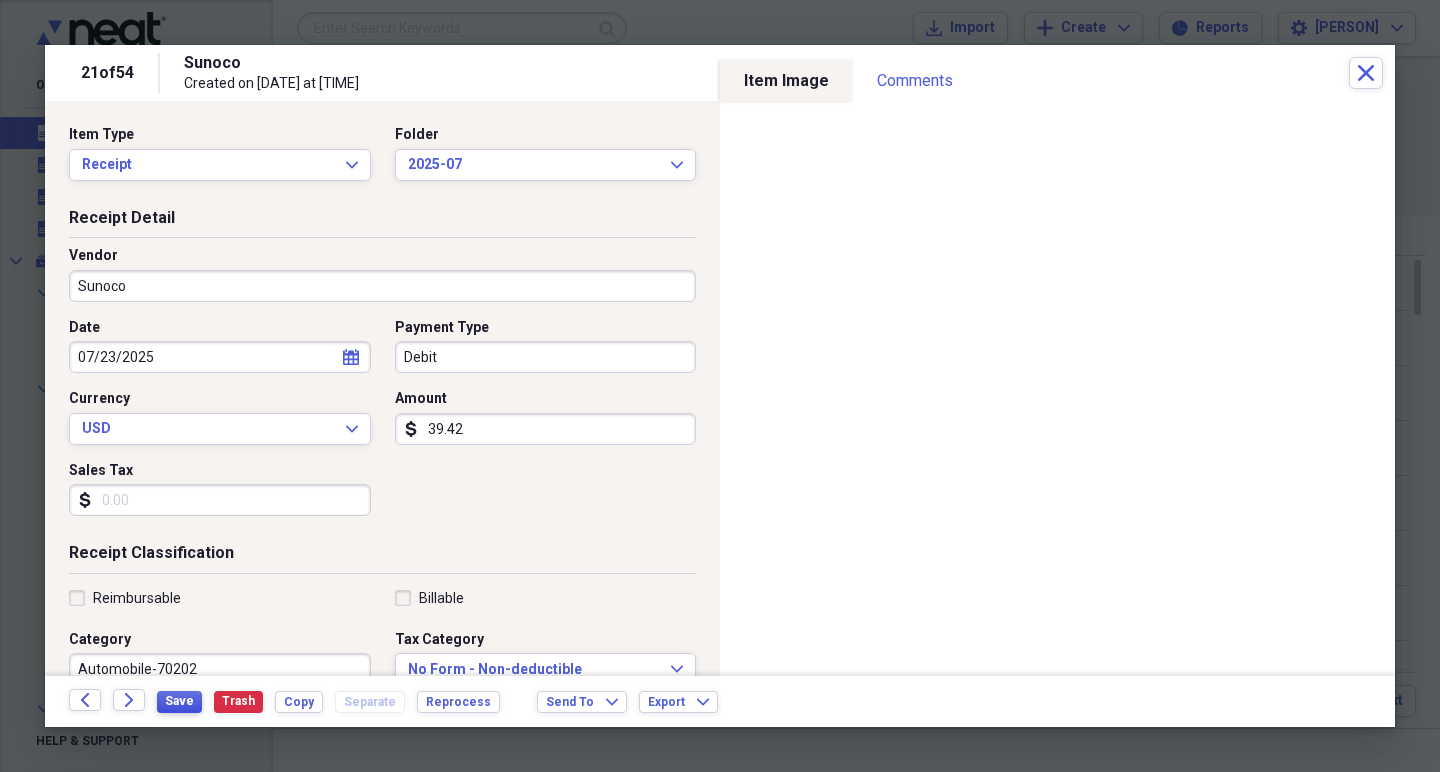 click on "Save" at bounding box center [179, 702] 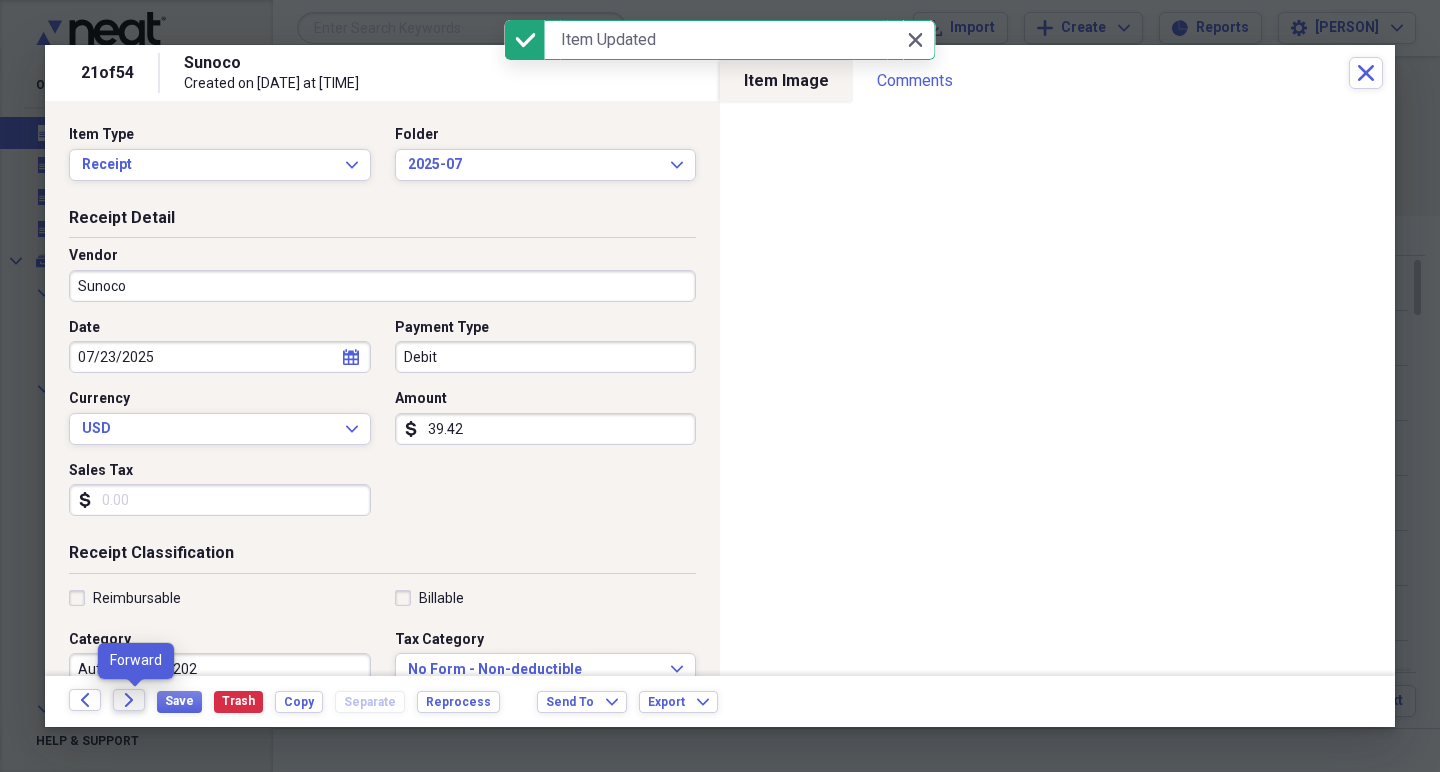click on "Forward" 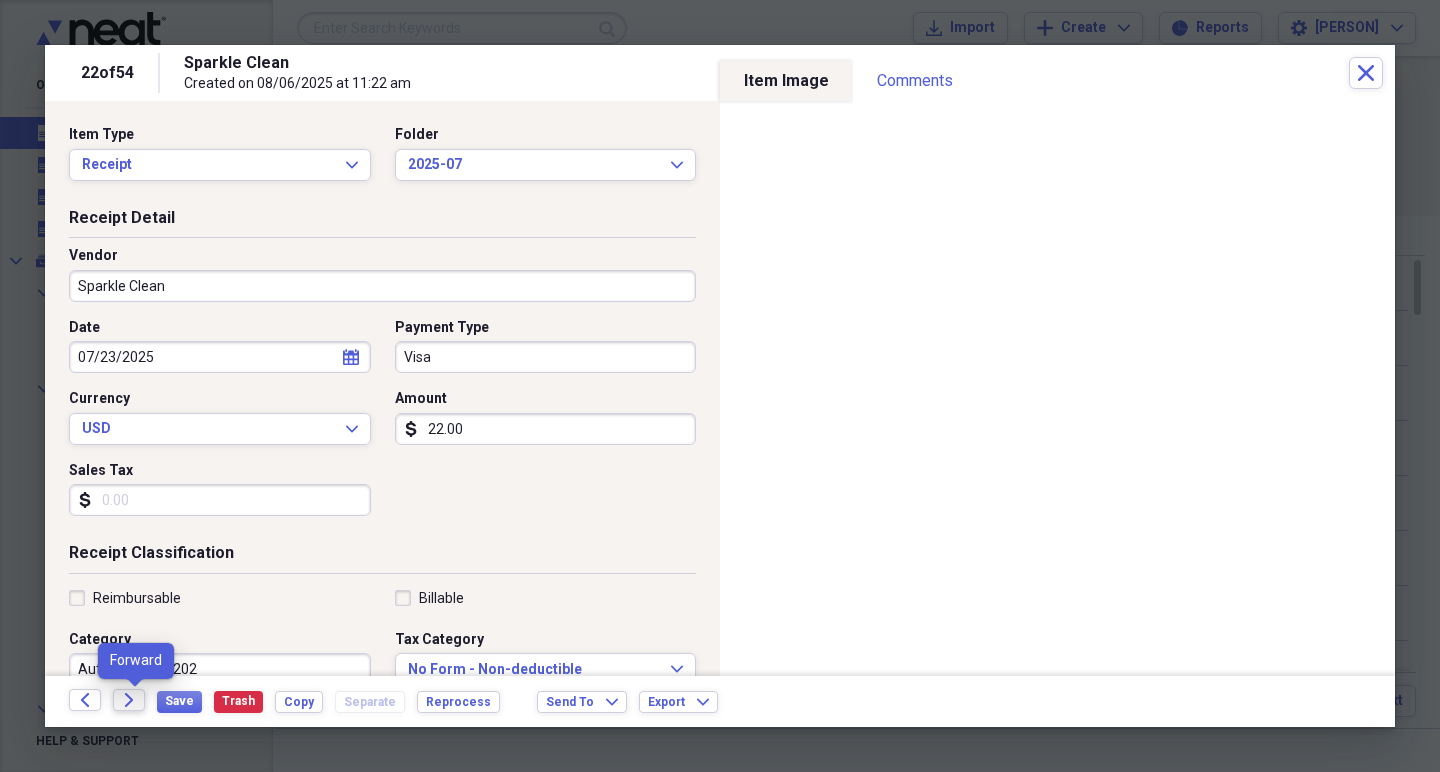 click 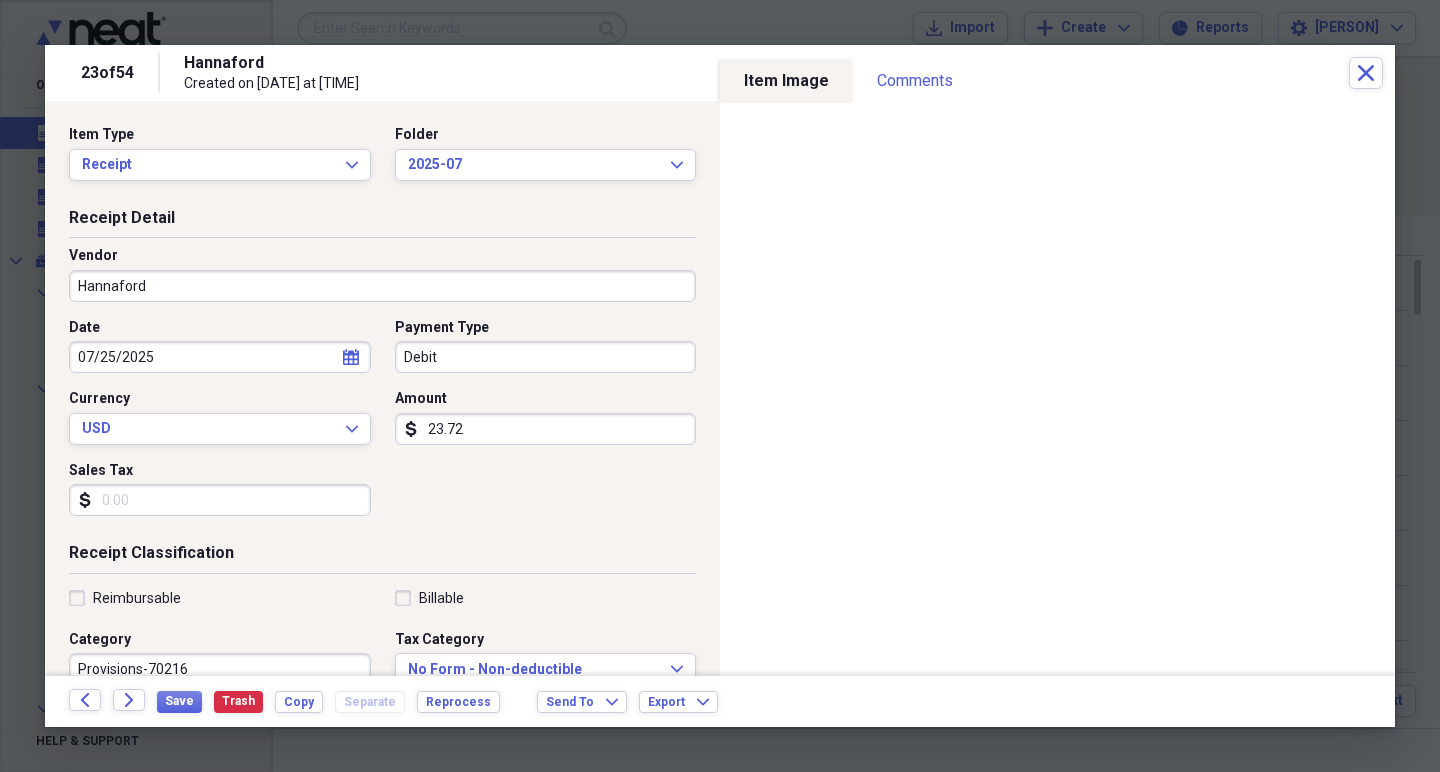 click on "23.72" at bounding box center [546, 429] 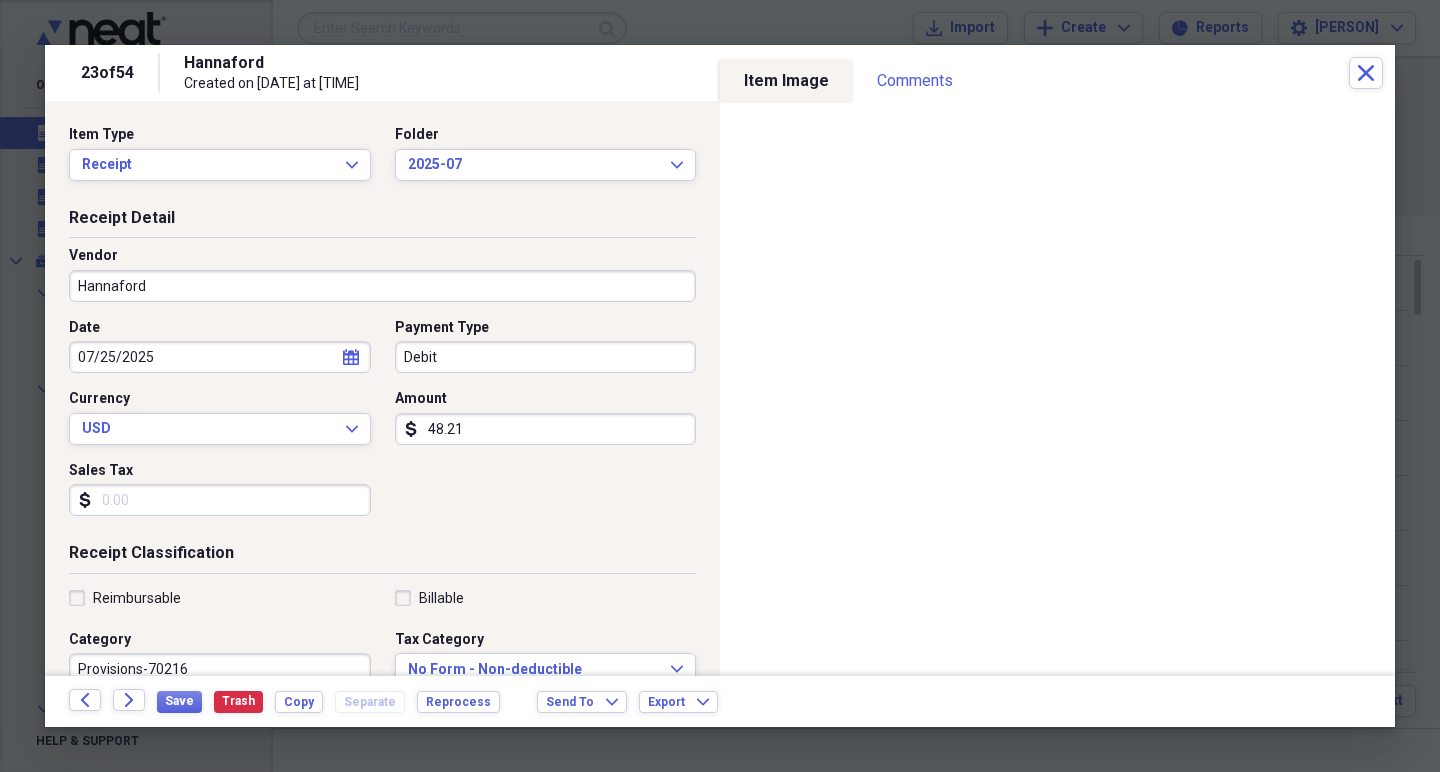 type on "482.14" 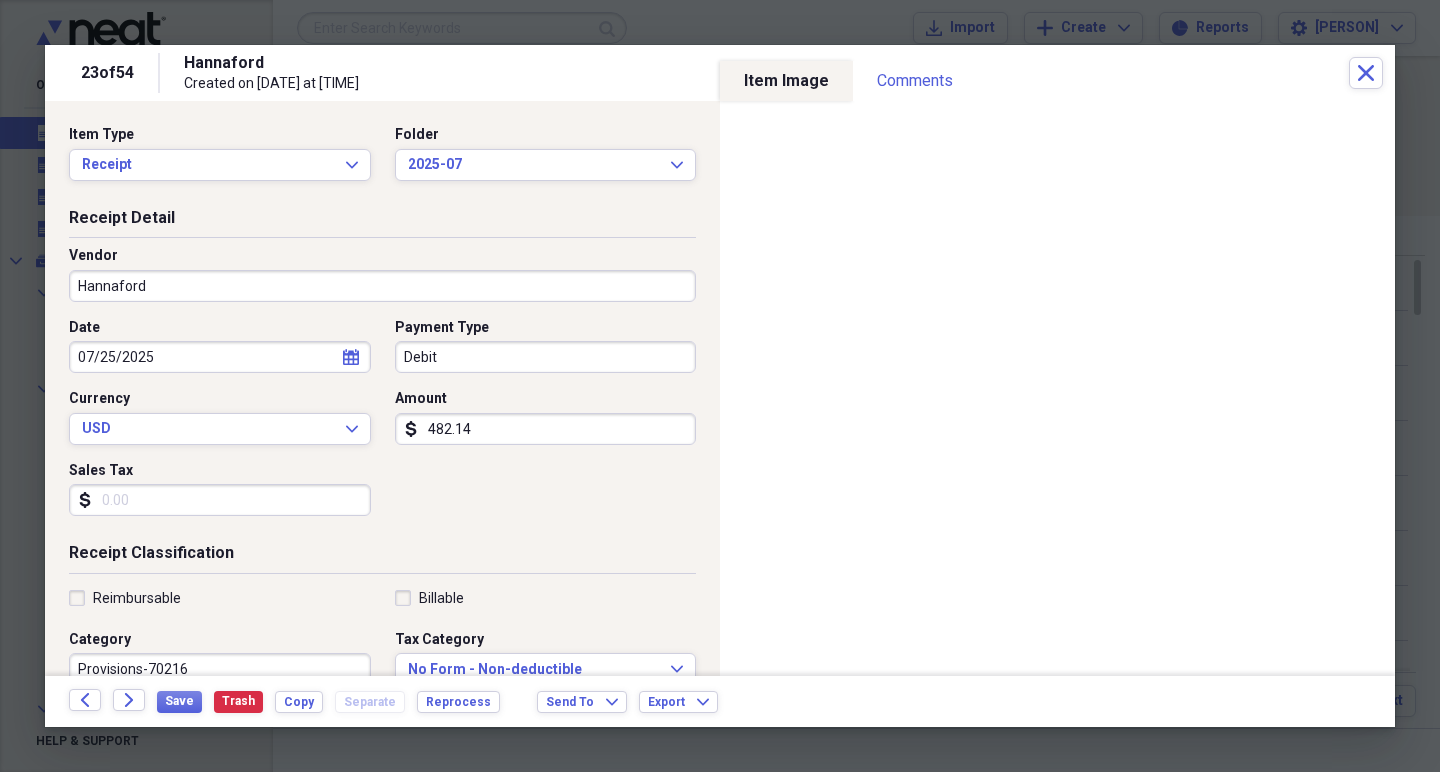 click on "Date [DATE] calendar Calendar Payment Type Debit Currency USD Expand Amount dollar-sign 482.14 Sales Tax dollar-sign" at bounding box center (382, 425) 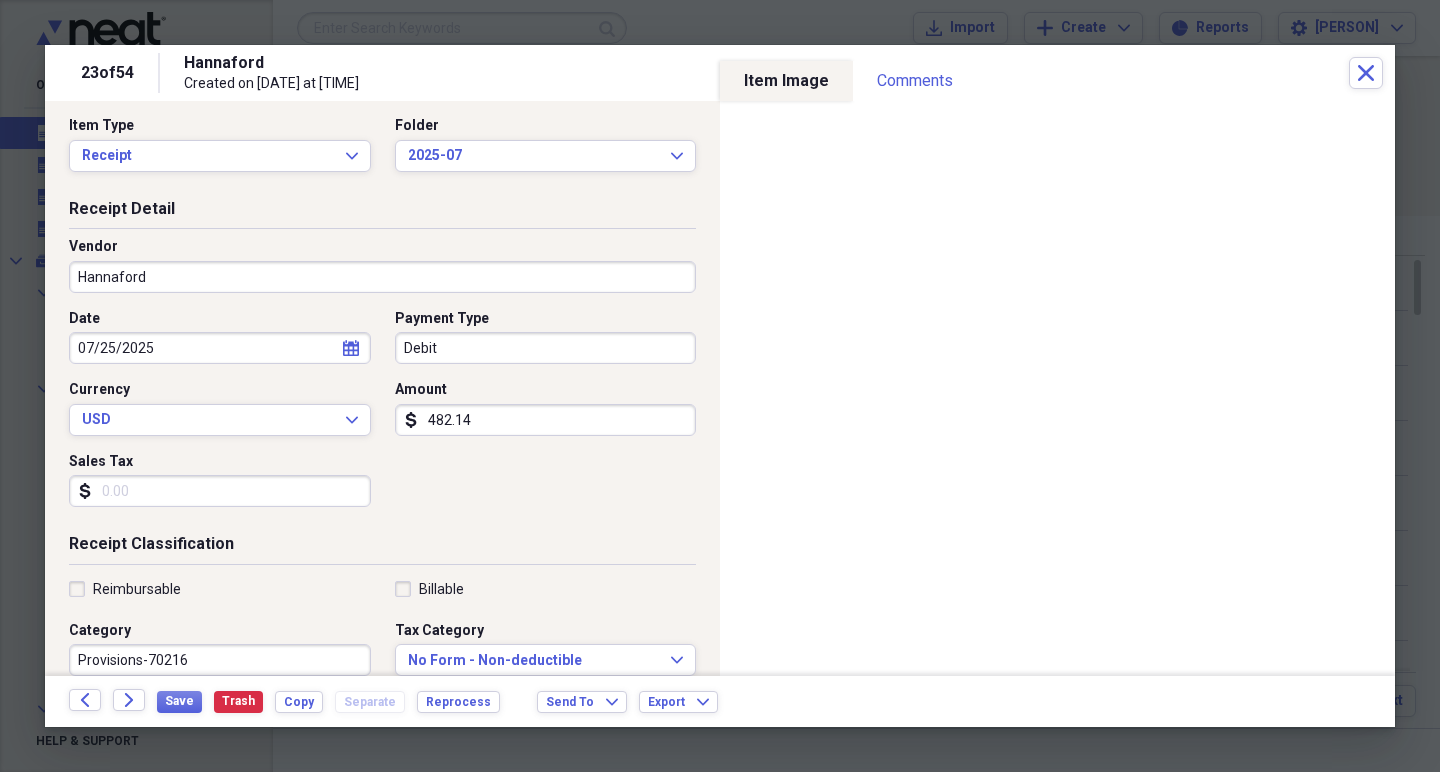scroll, scrollTop: 12, scrollLeft: 0, axis: vertical 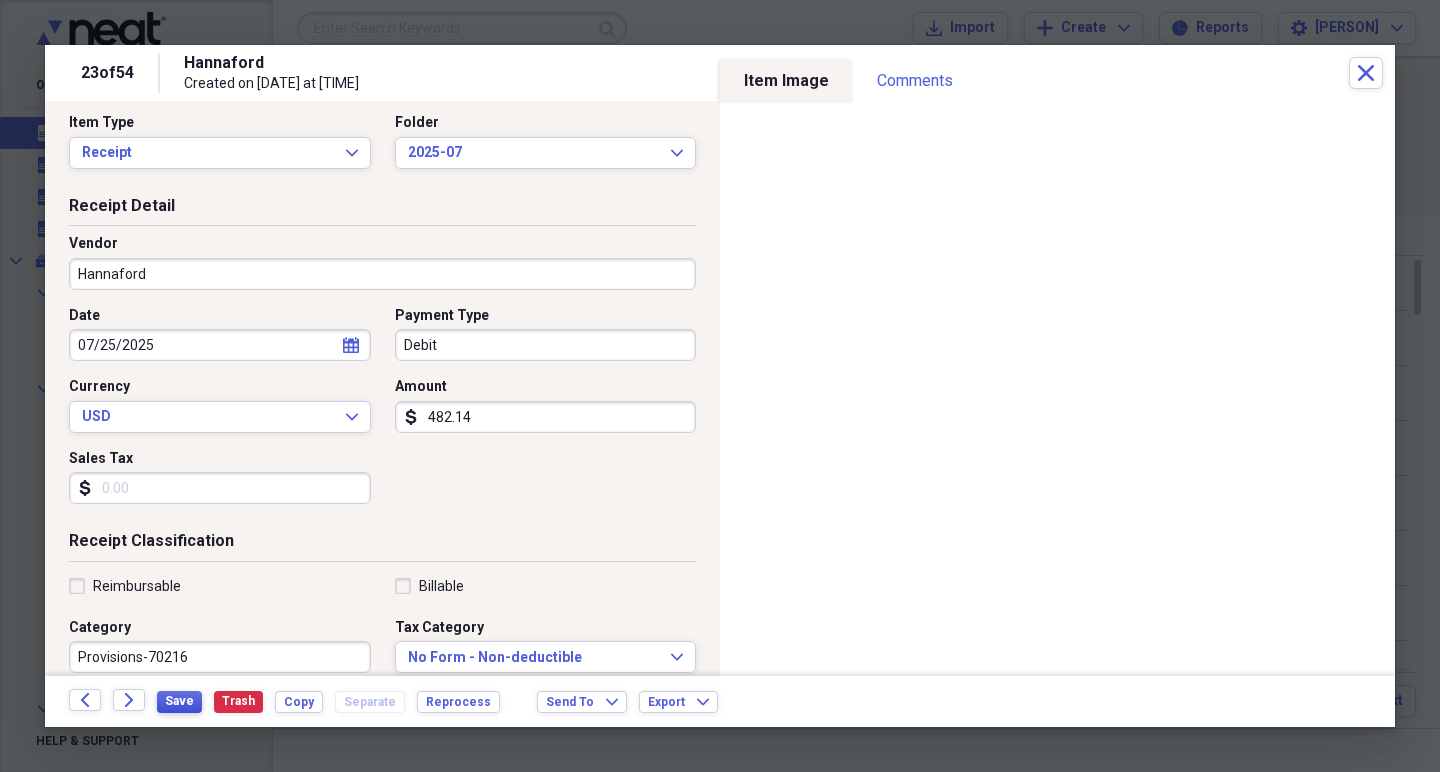 click on "Save" at bounding box center (179, 701) 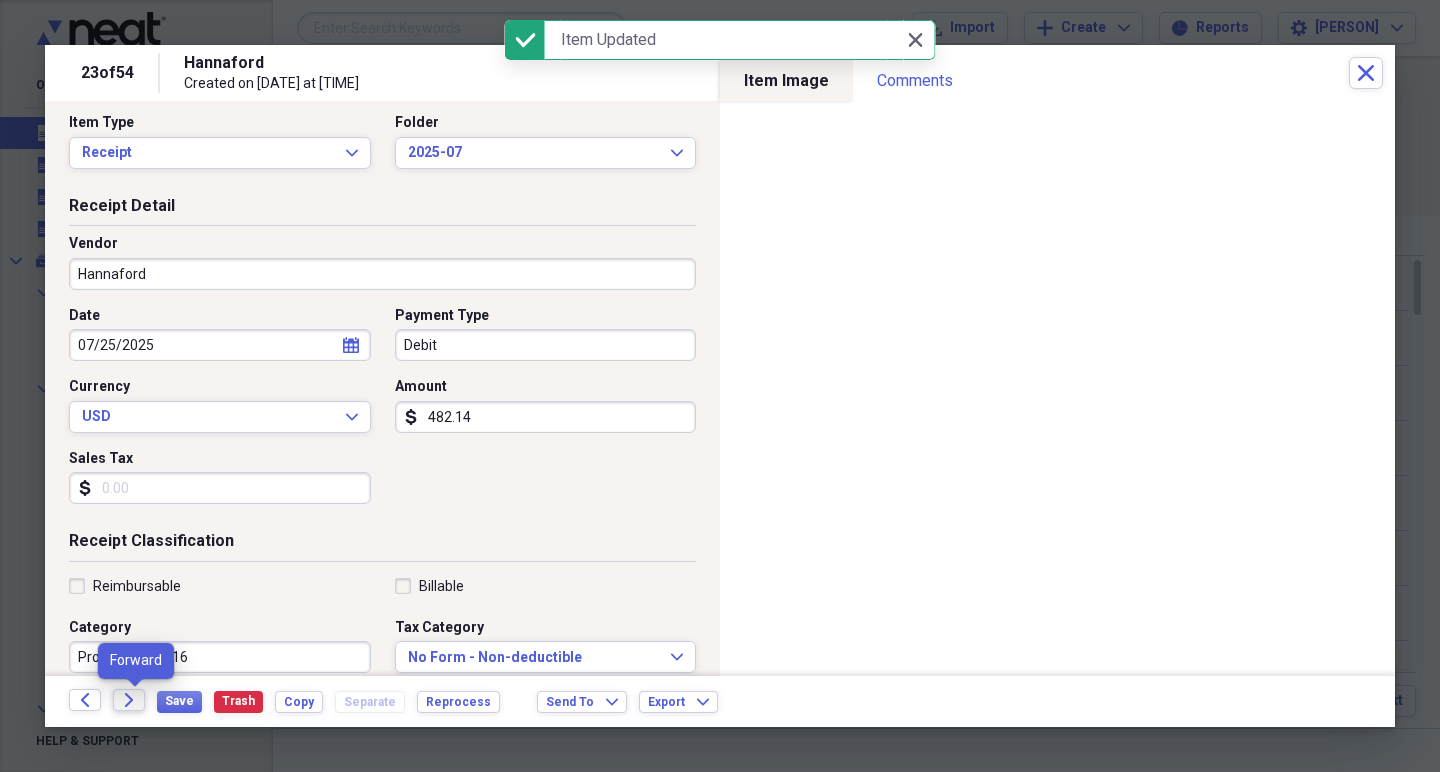 click 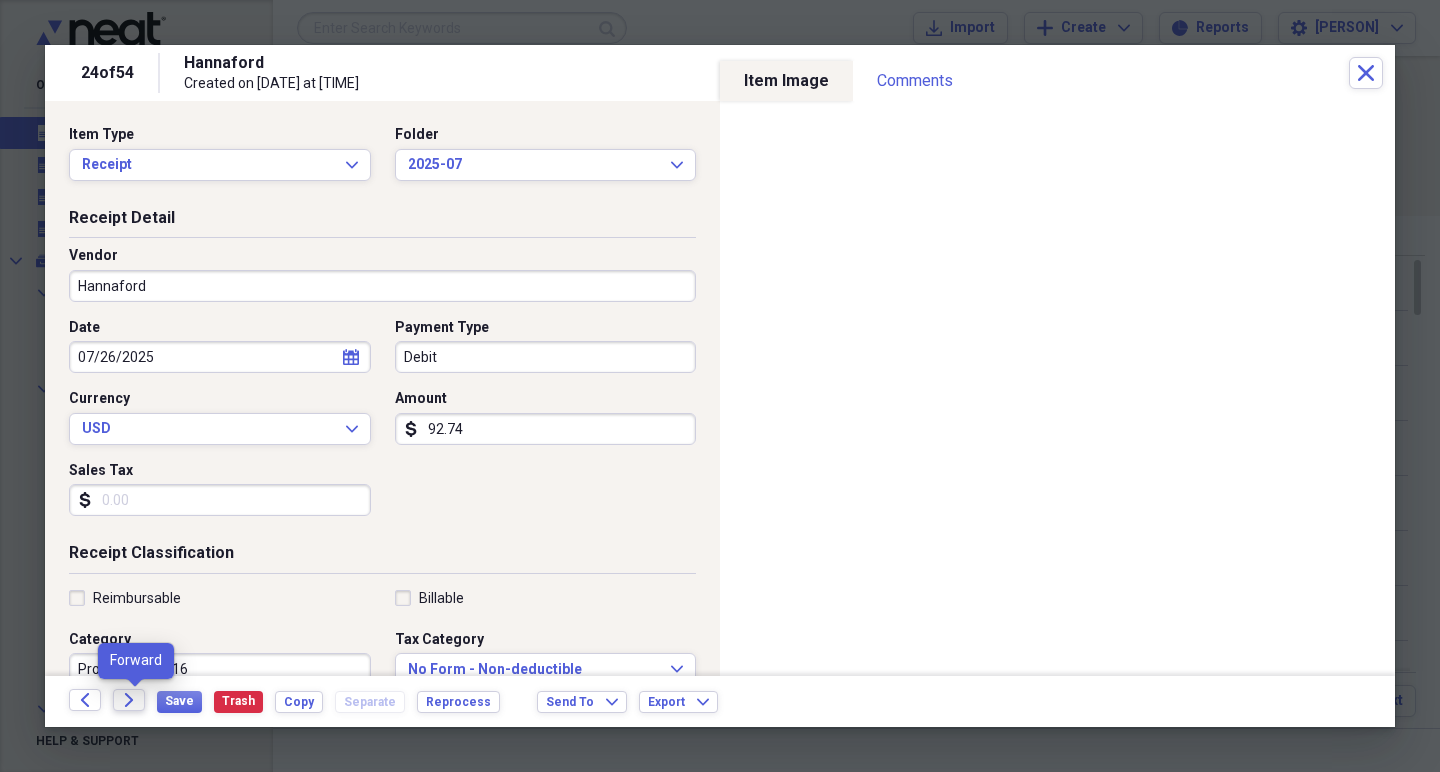 click on "Forward" 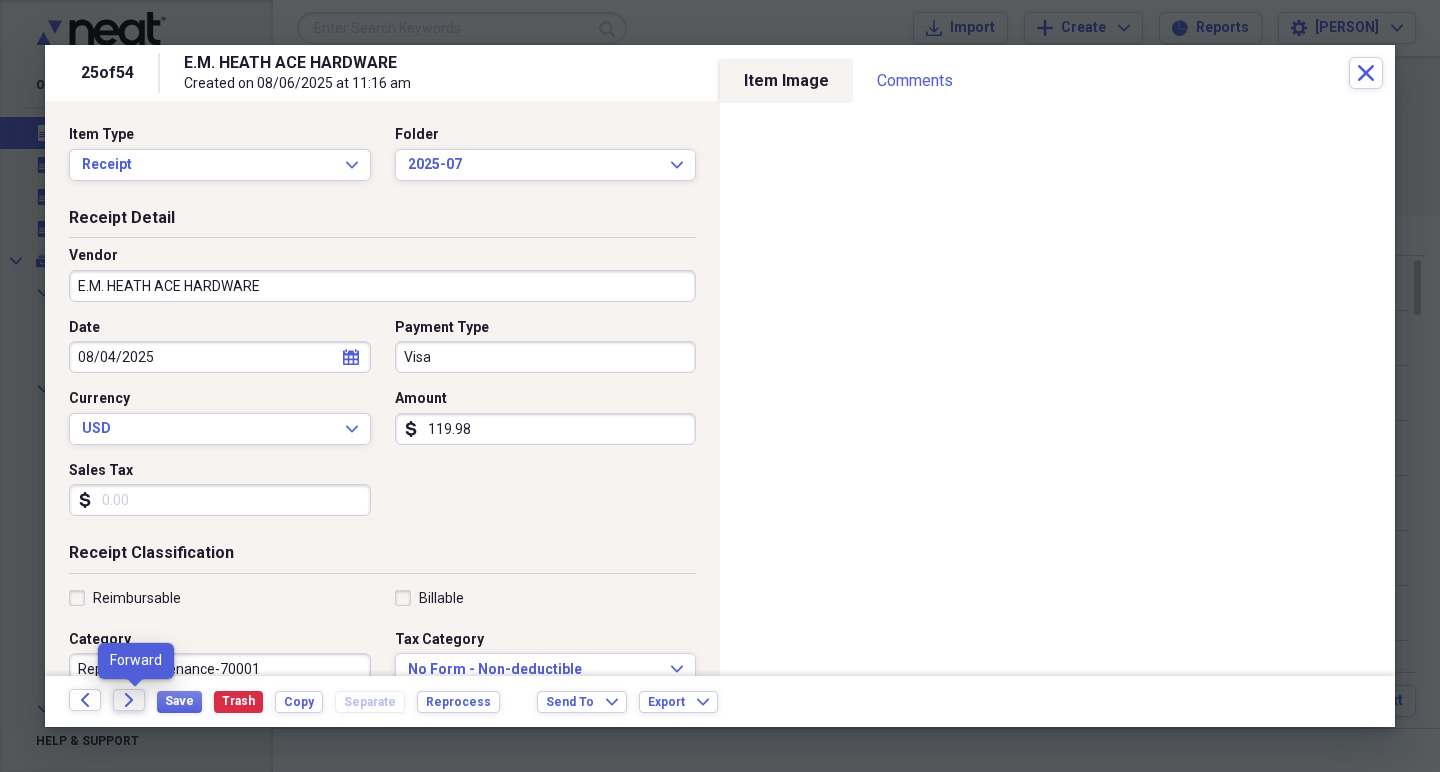 click on "Forward" 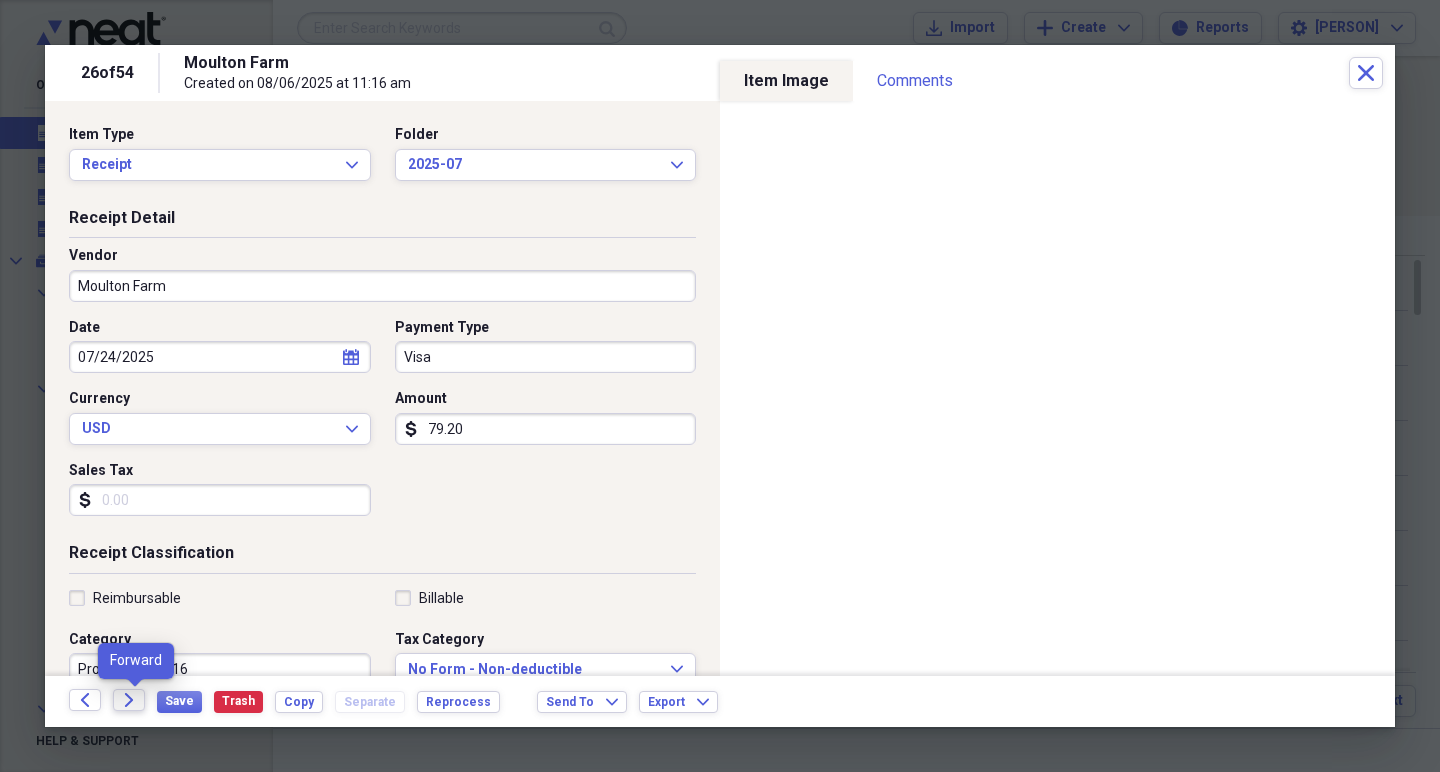 click on "Forward" 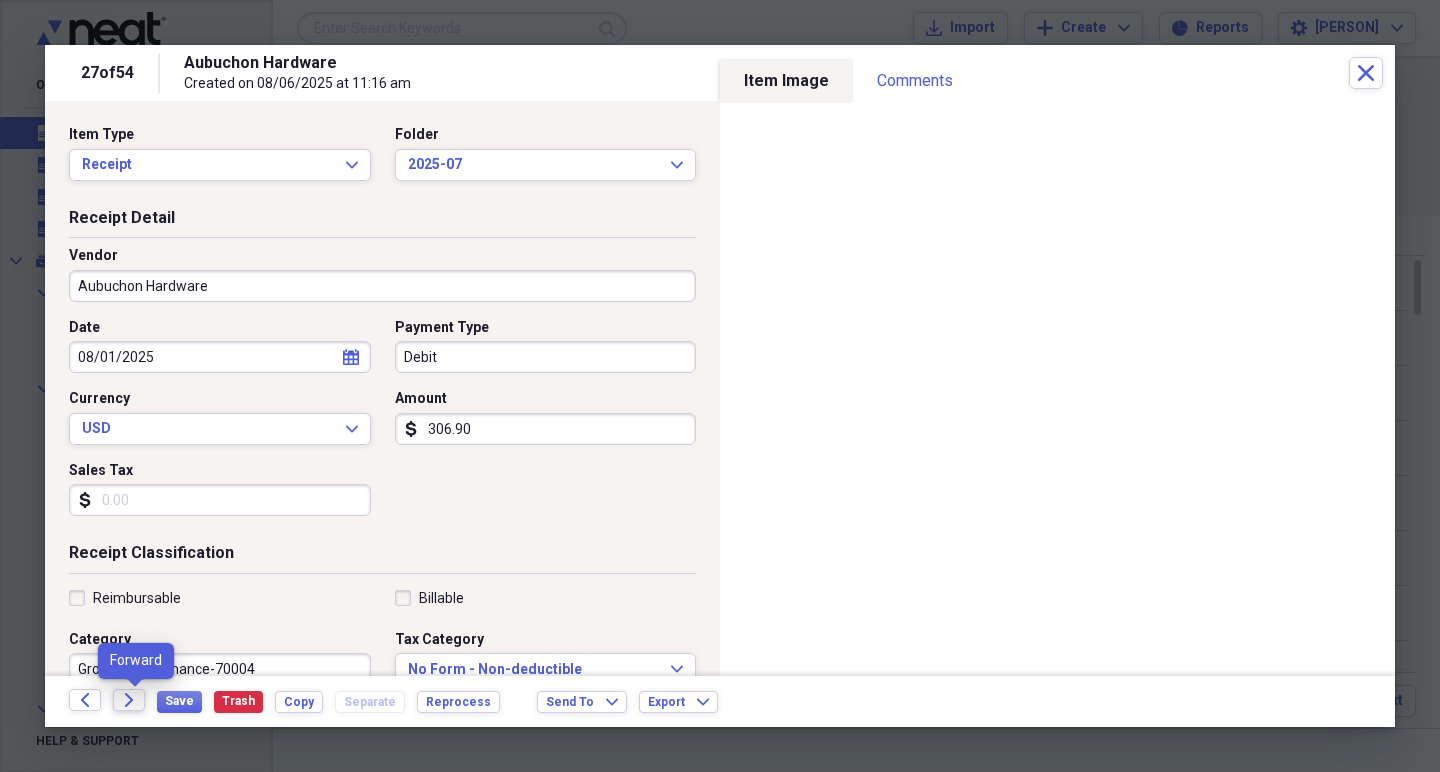 click on "Forward" 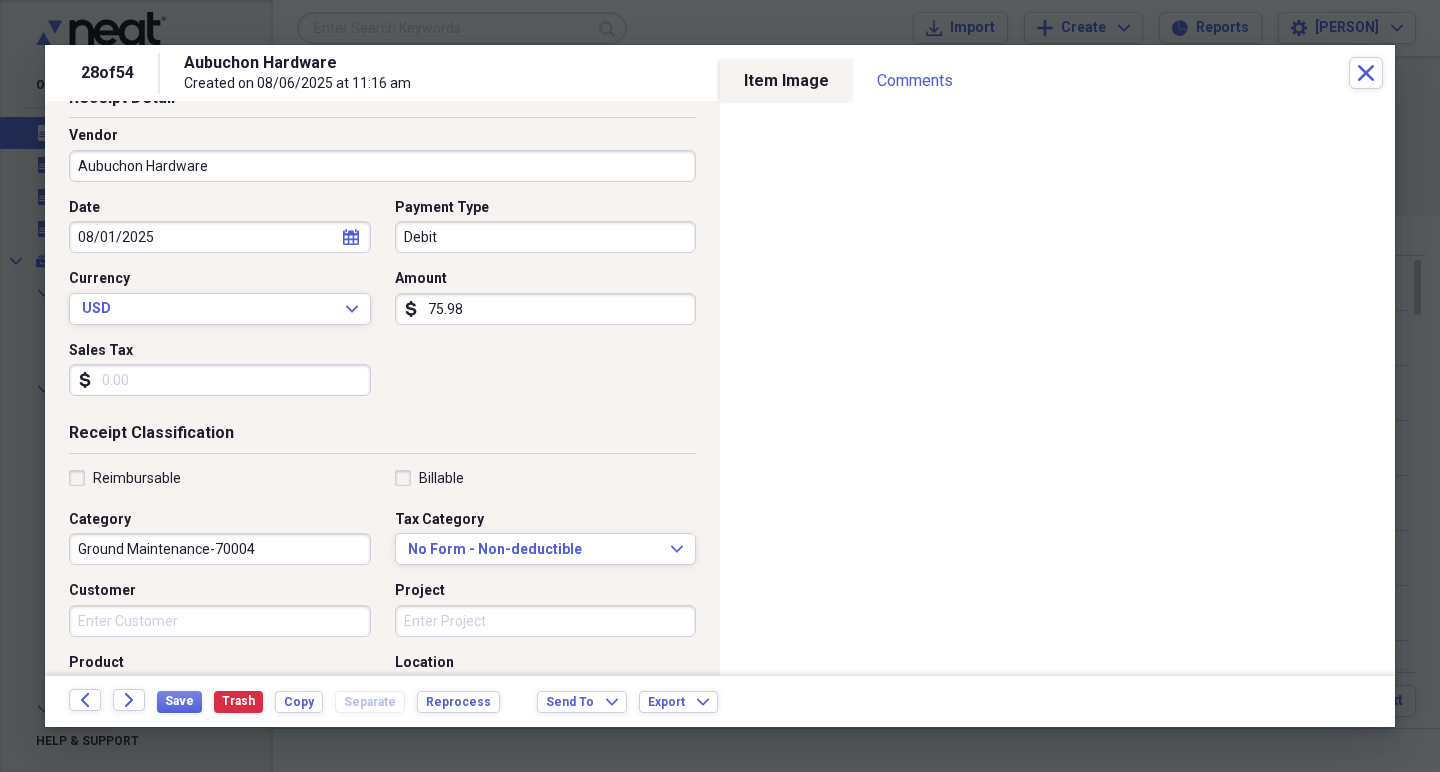 scroll, scrollTop: 122, scrollLeft: 0, axis: vertical 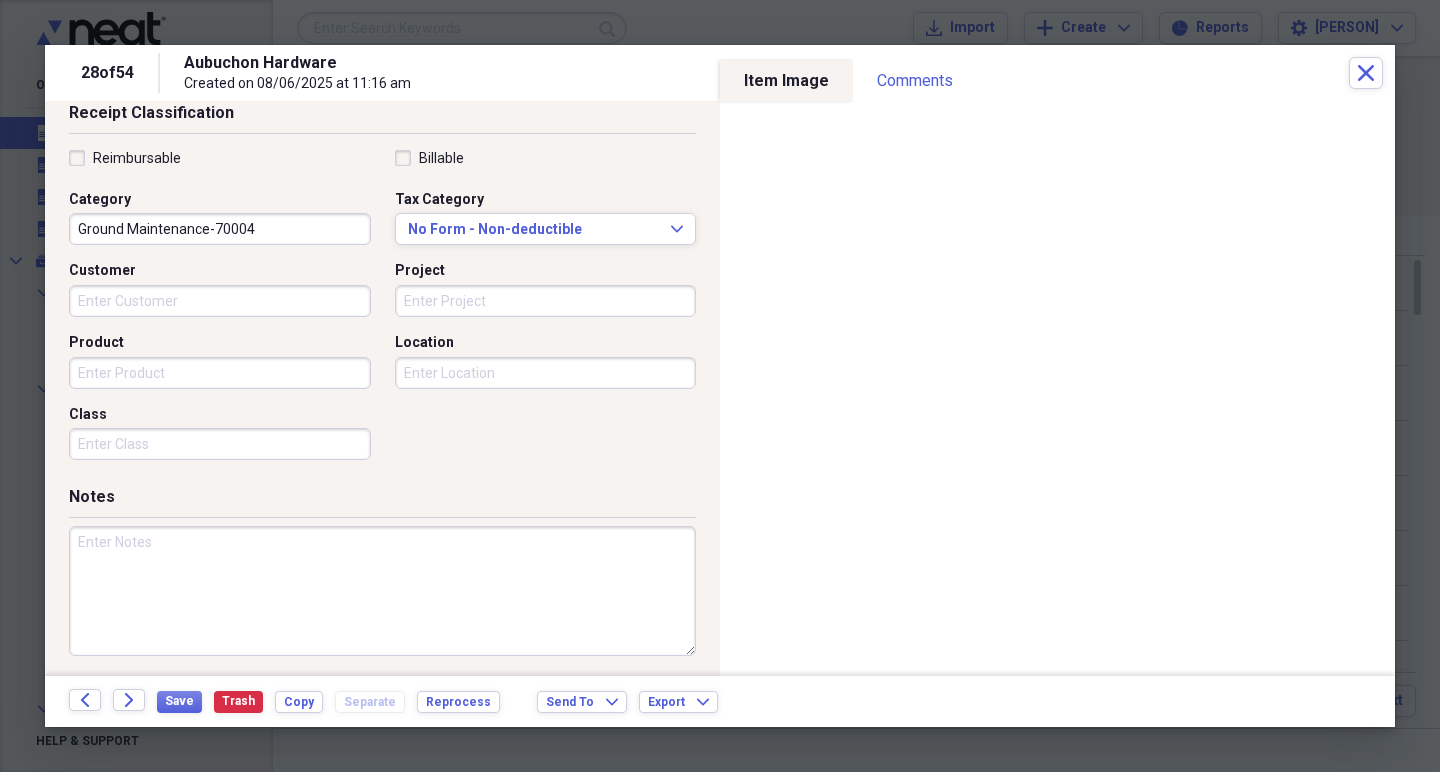 click at bounding box center [382, 591] 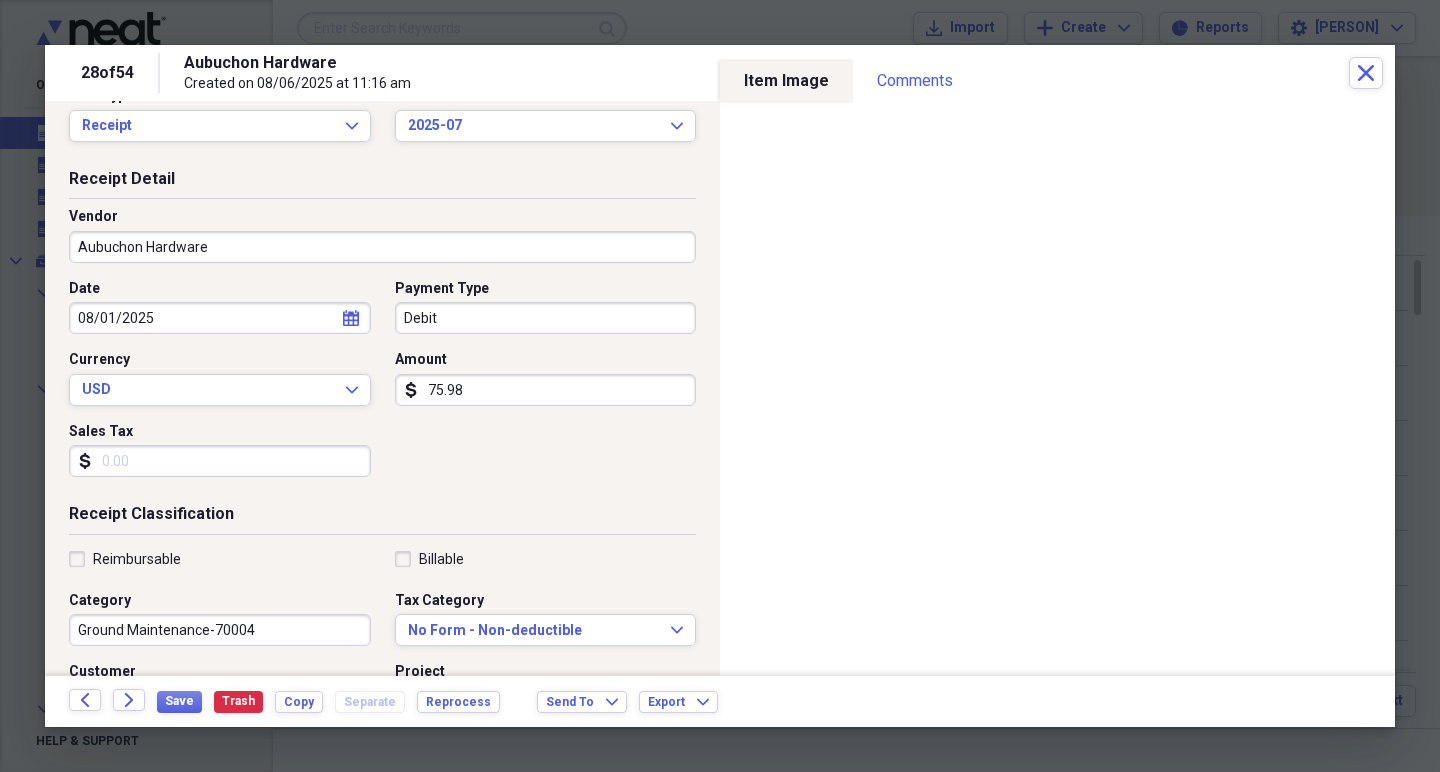 scroll, scrollTop: 38, scrollLeft: 0, axis: vertical 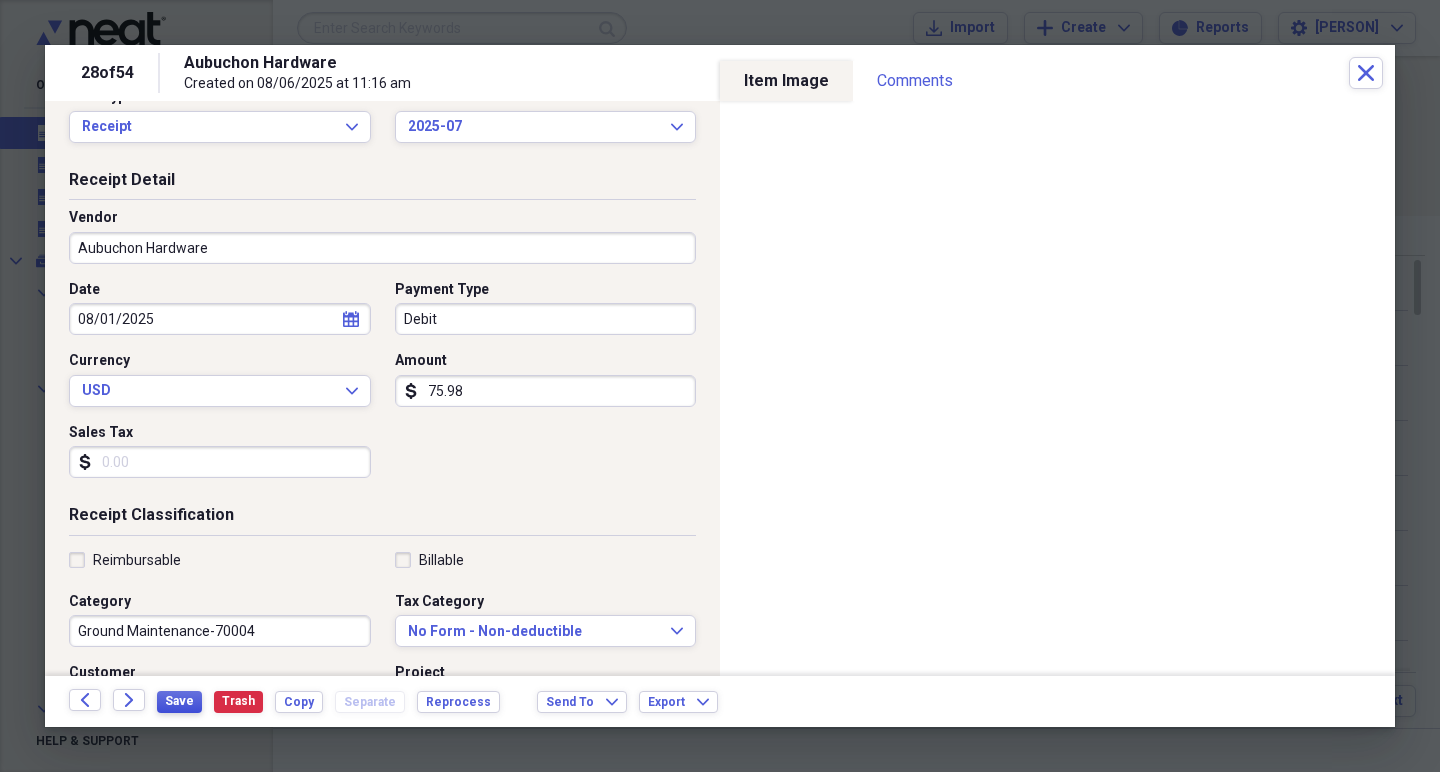 type on "Cabin bathroom grass repair" 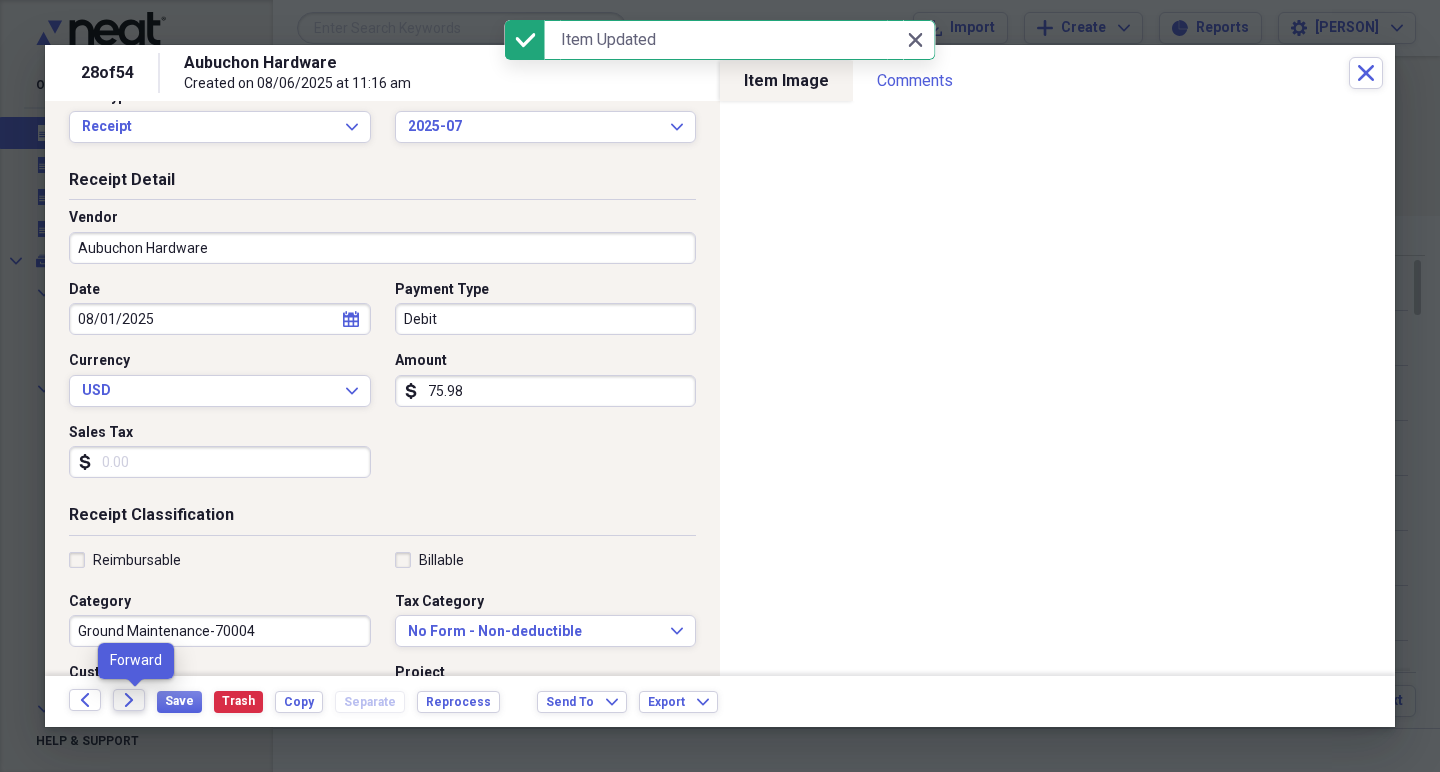 click on "Forward" 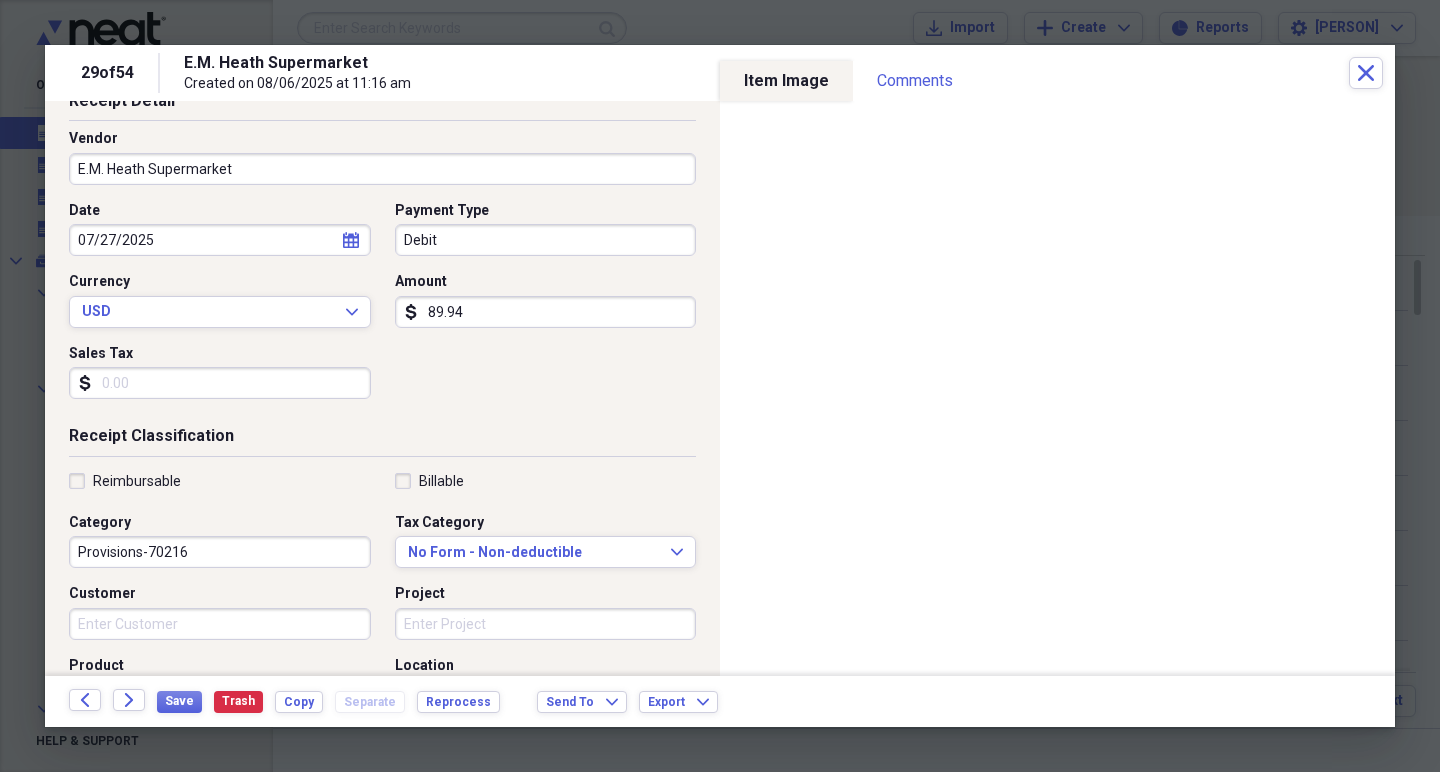 scroll, scrollTop: 137, scrollLeft: 0, axis: vertical 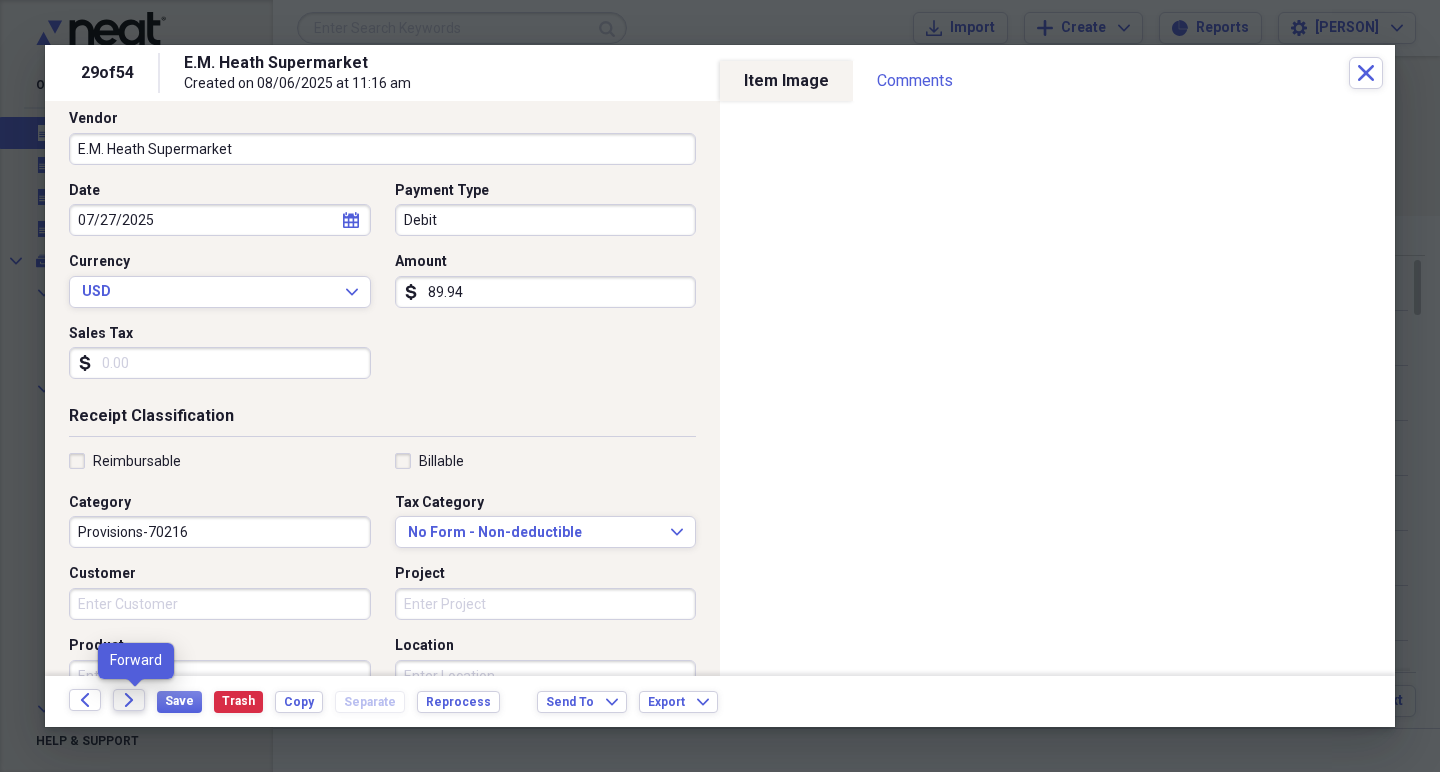 click on "Forward" 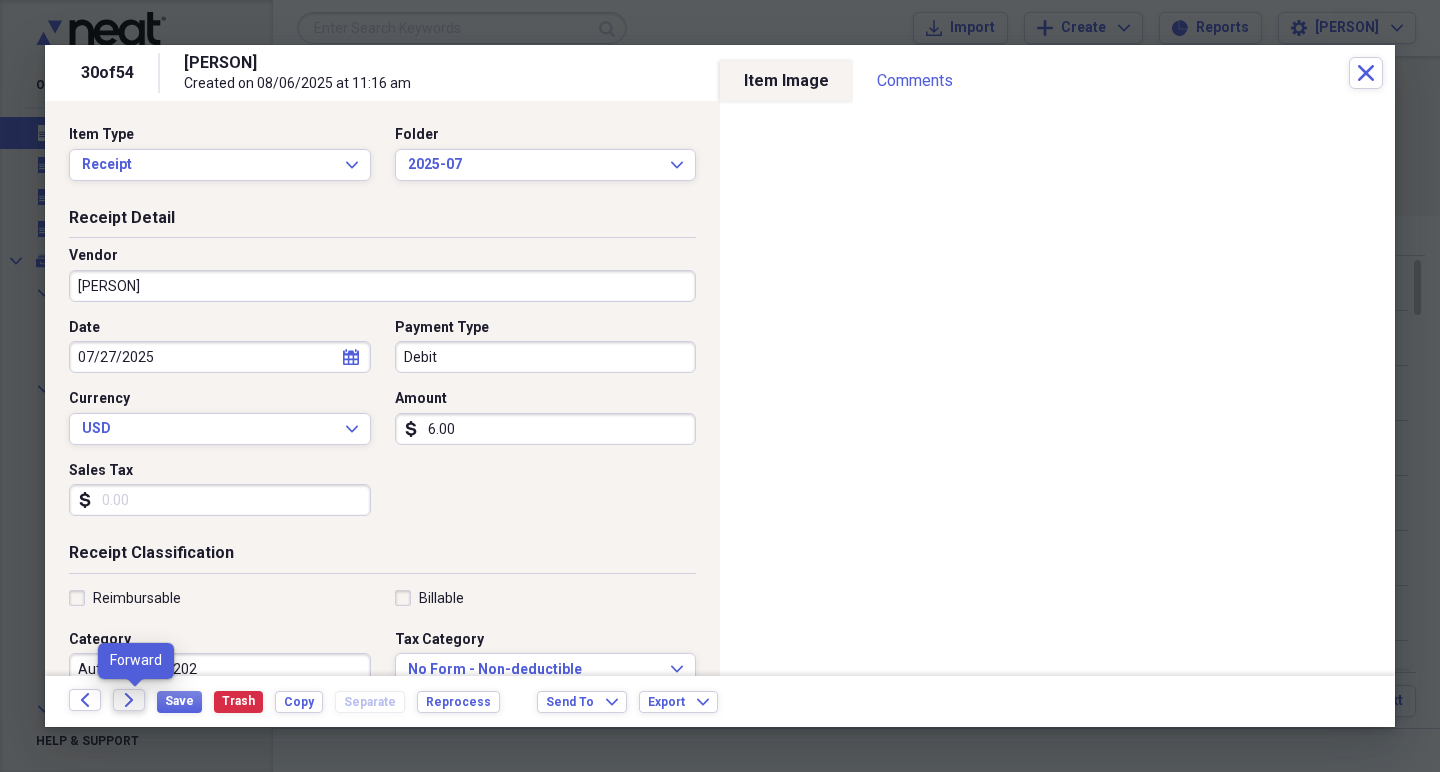 click on "Forward" 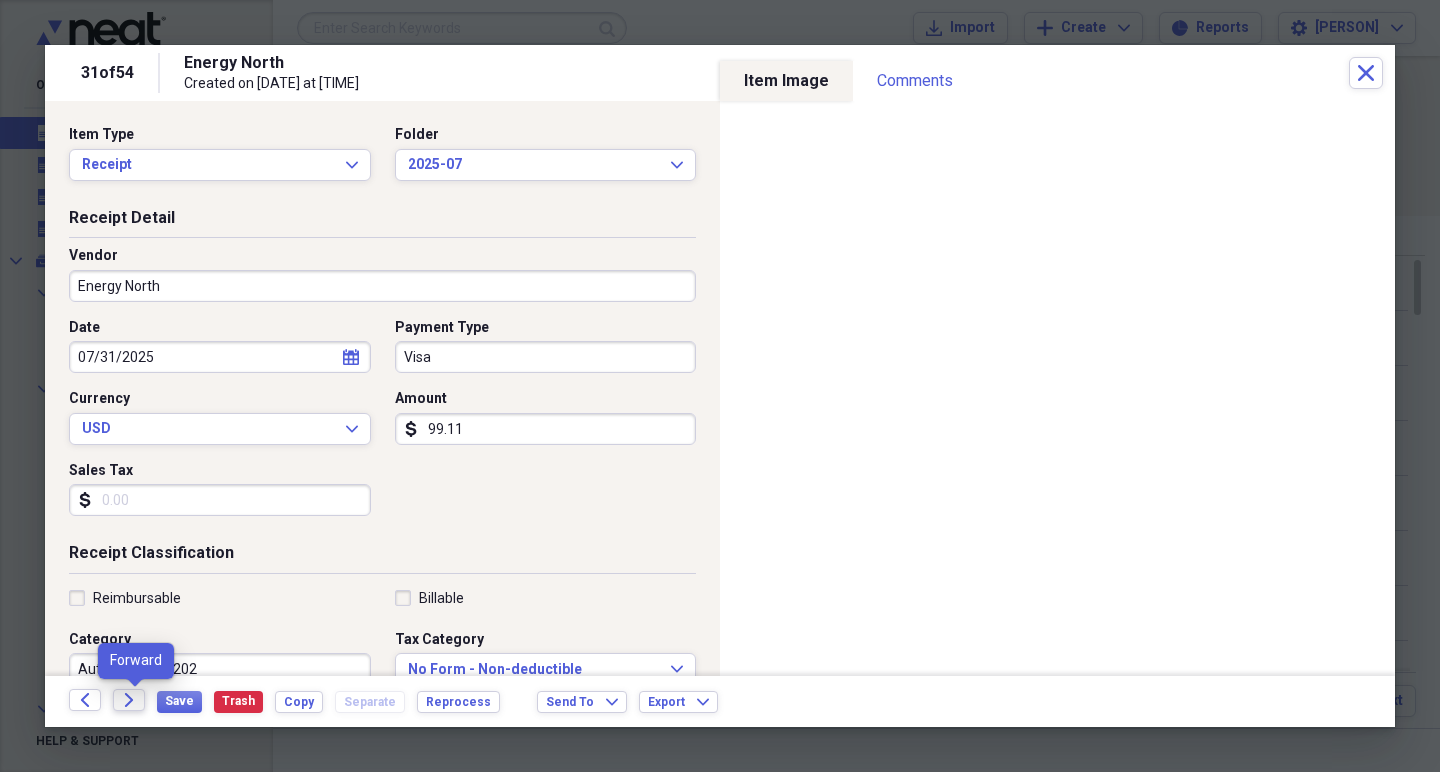 click on "Forward" 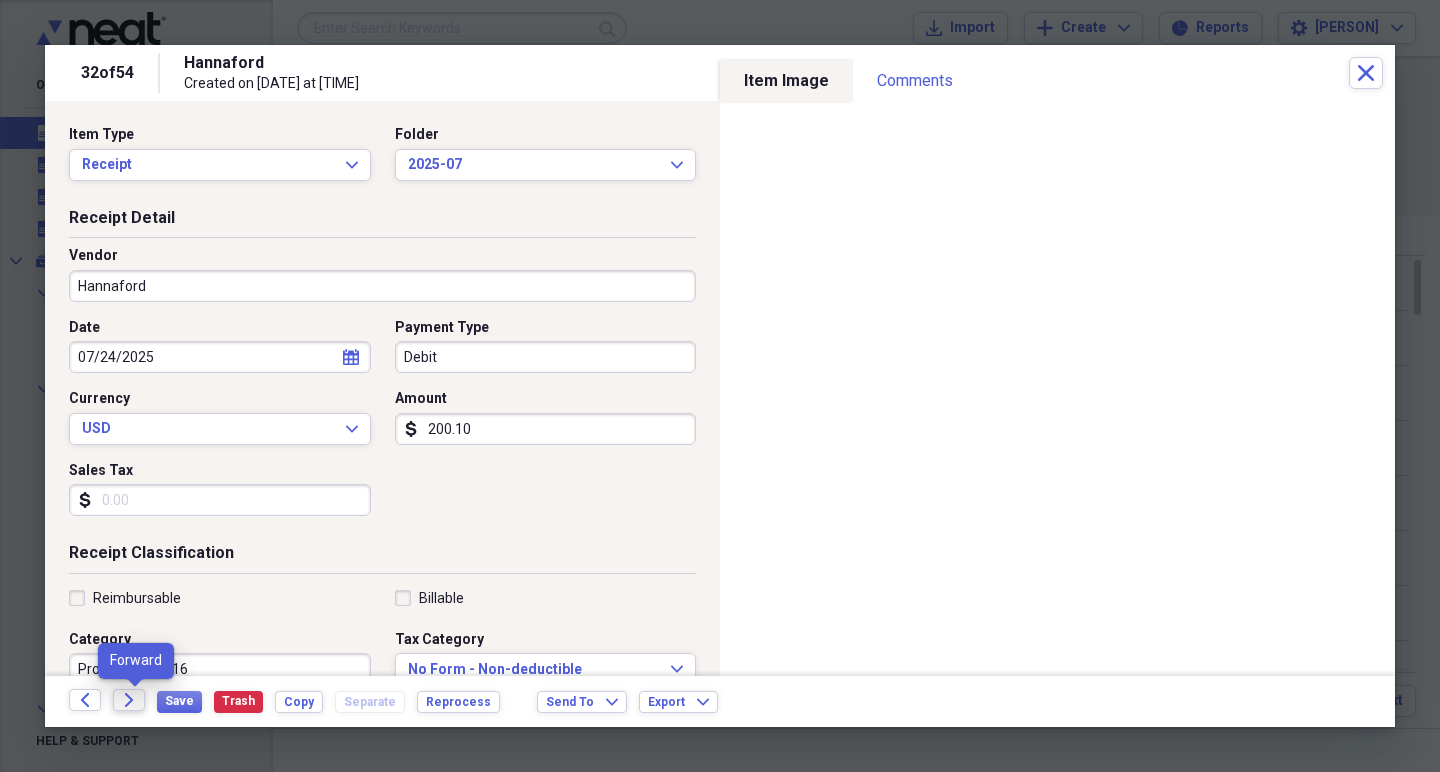 click 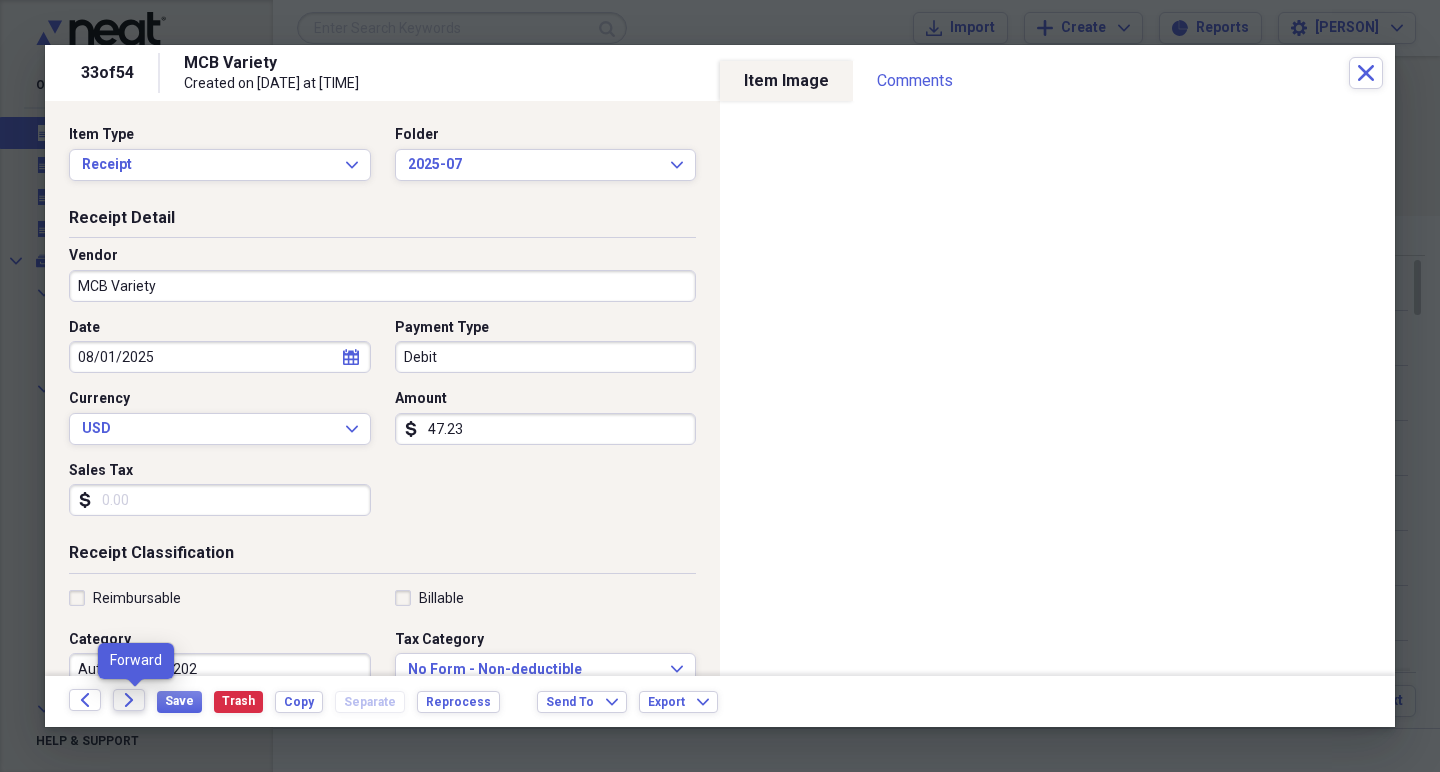 click on "Forward" 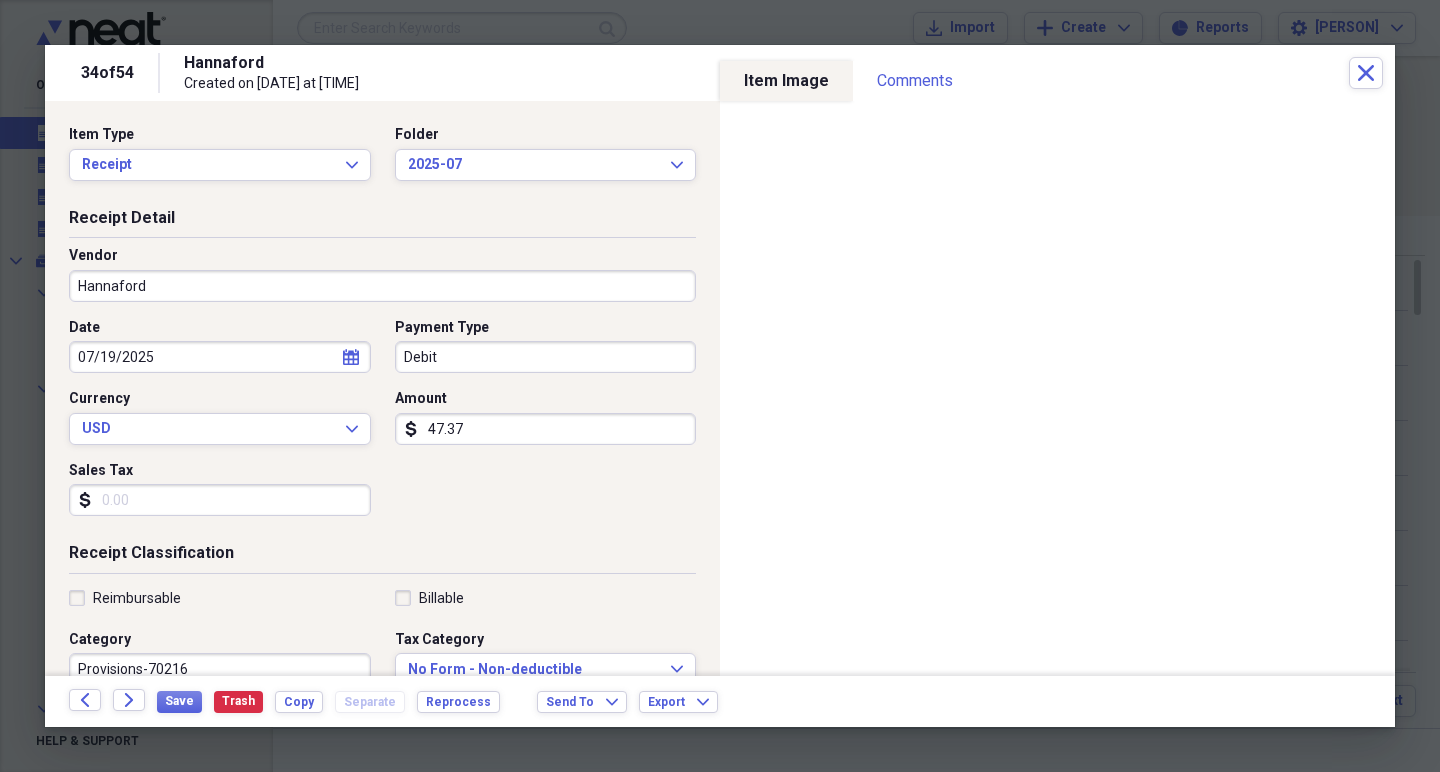 click on "47.37" at bounding box center (546, 429) 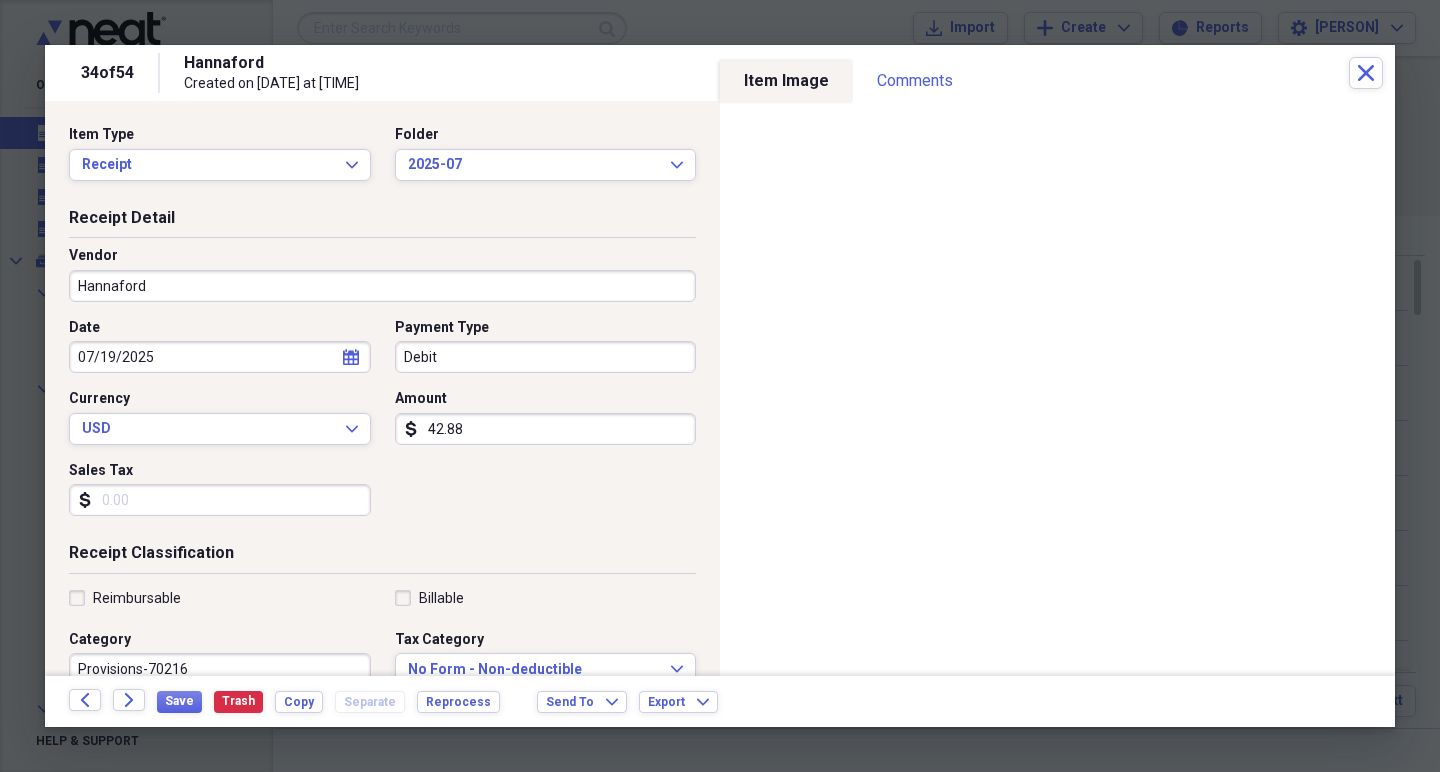 type on "428.89" 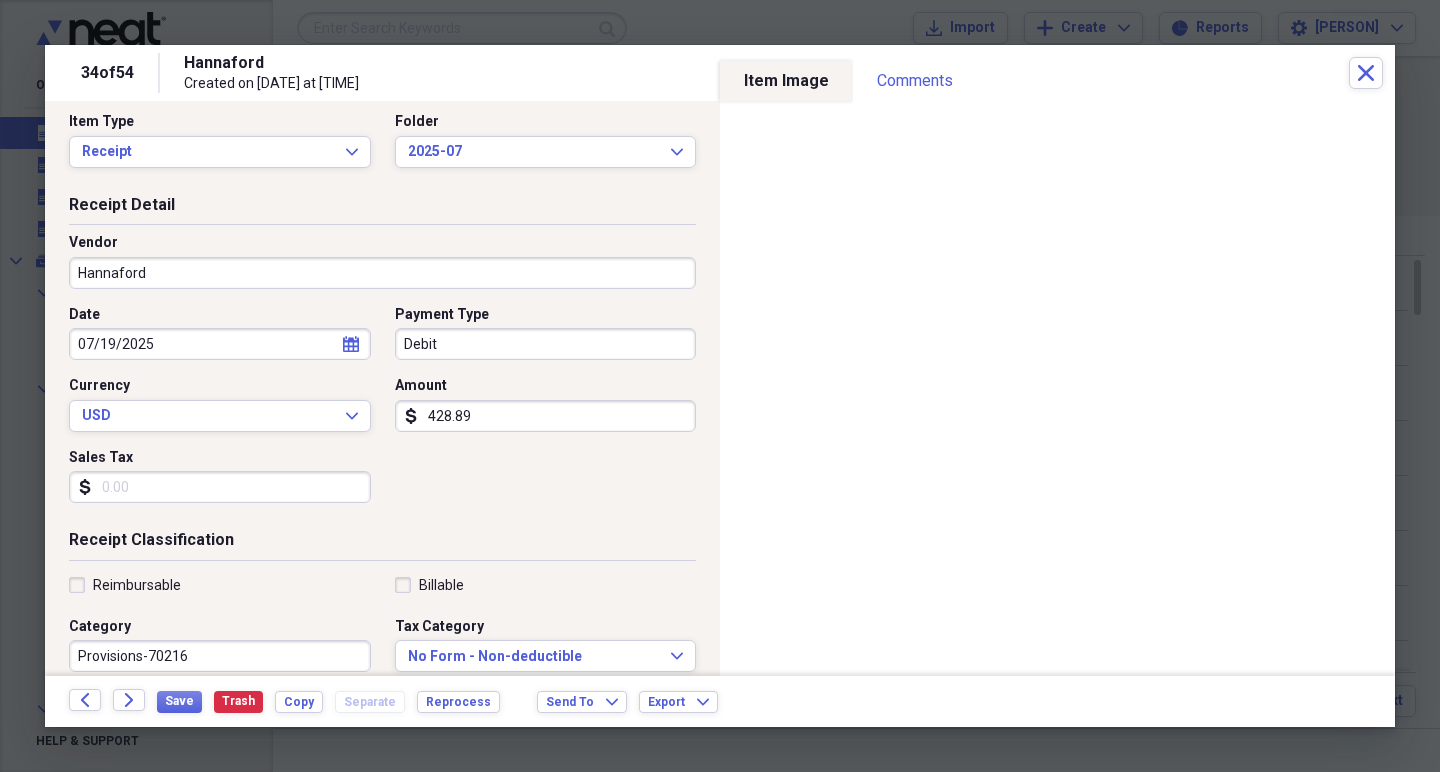 scroll, scrollTop: 10, scrollLeft: 0, axis: vertical 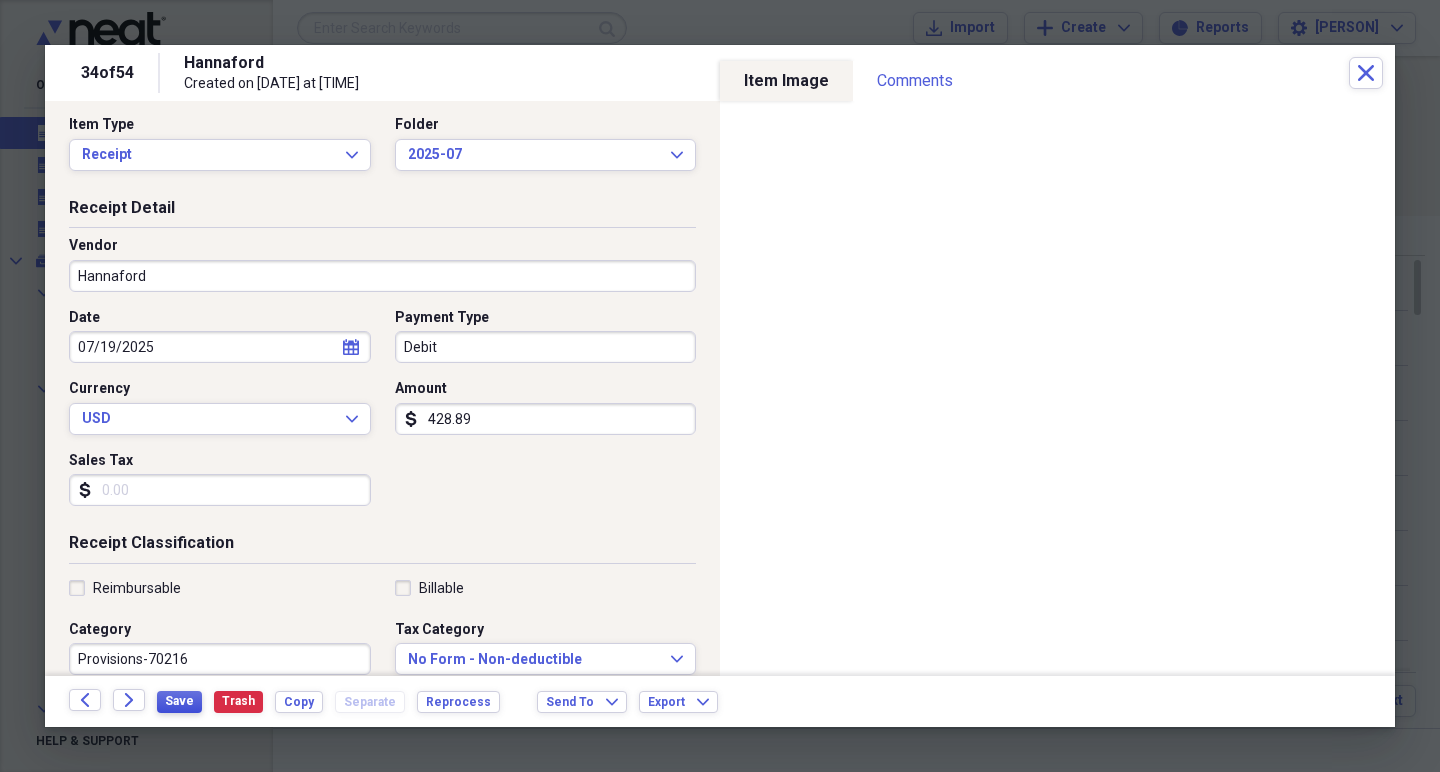 click on "Save" at bounding box center [179, 701] 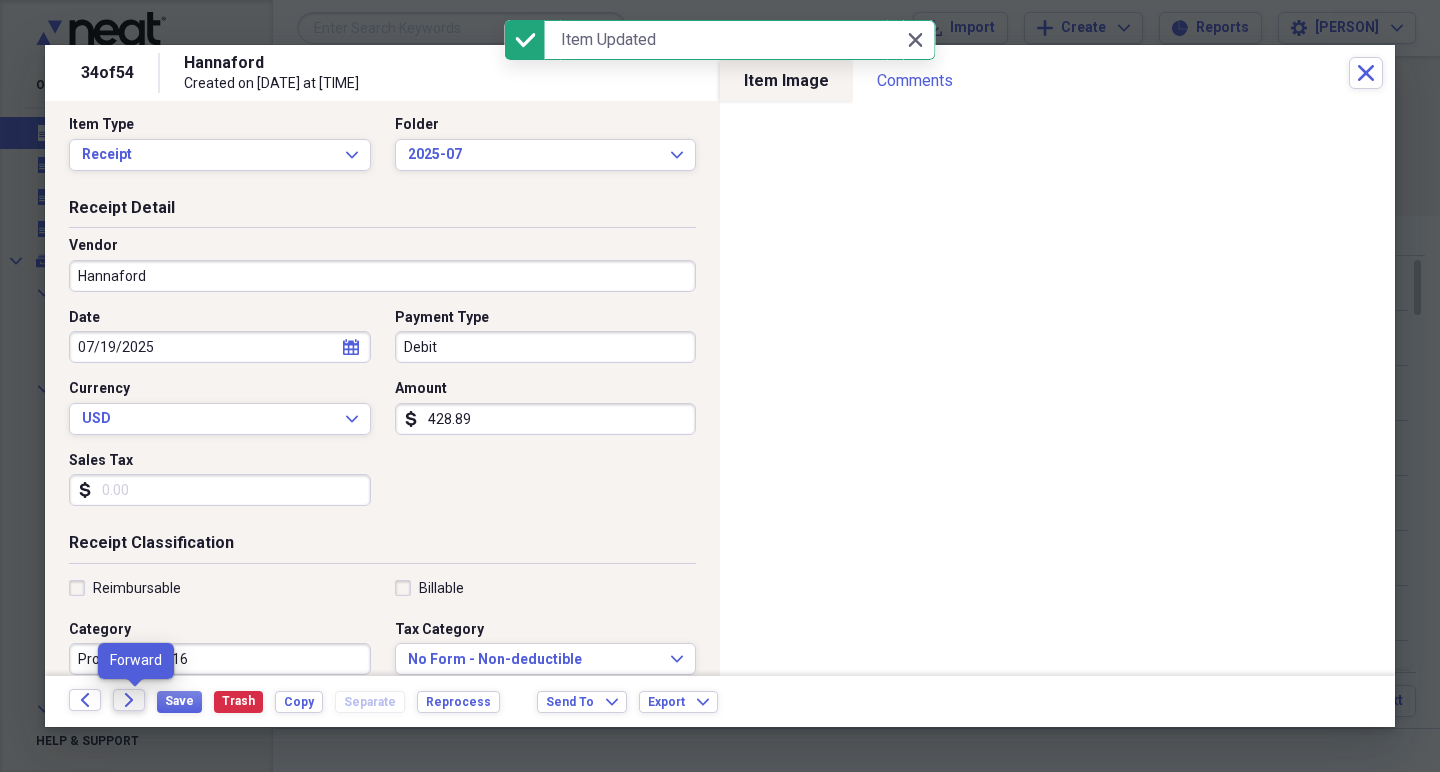 click on "Forward" 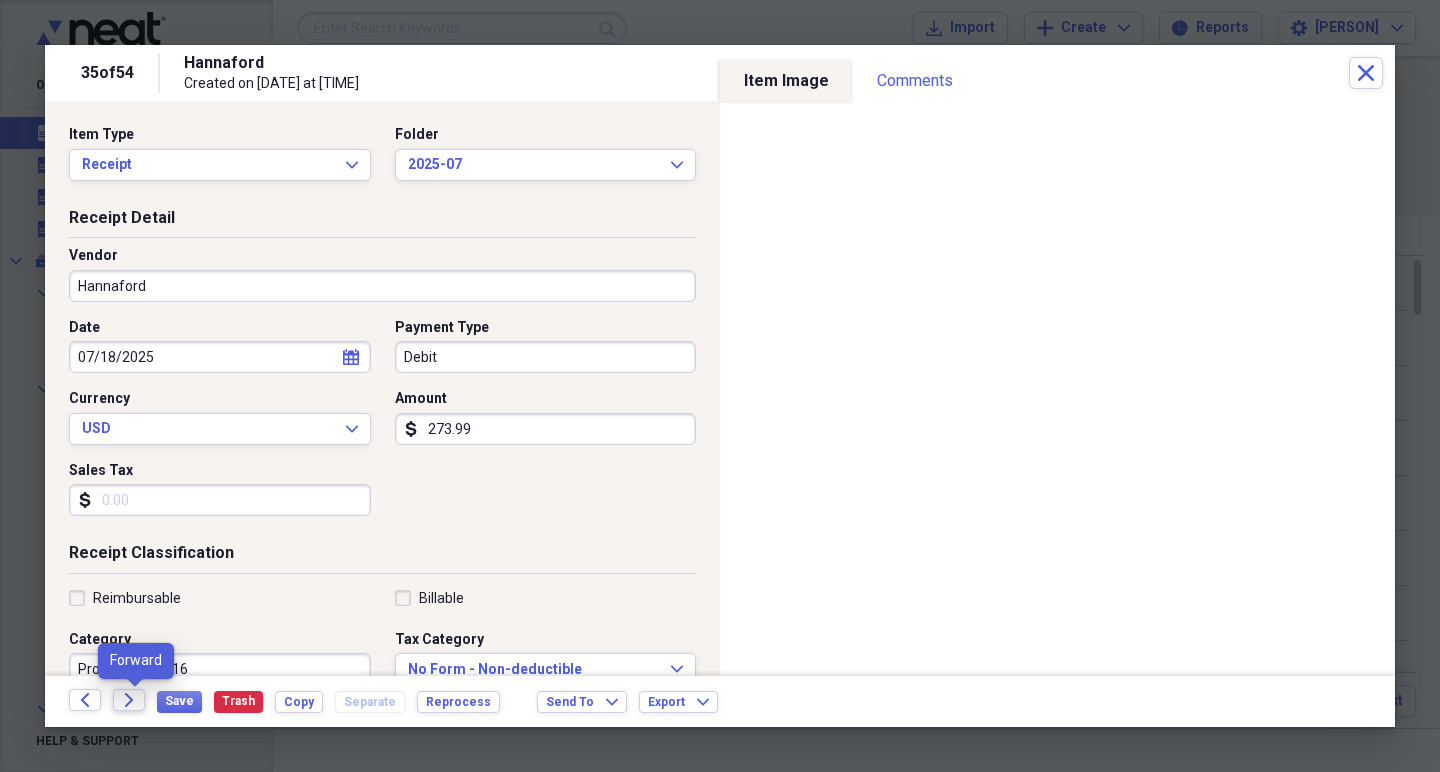 click on "Forward" 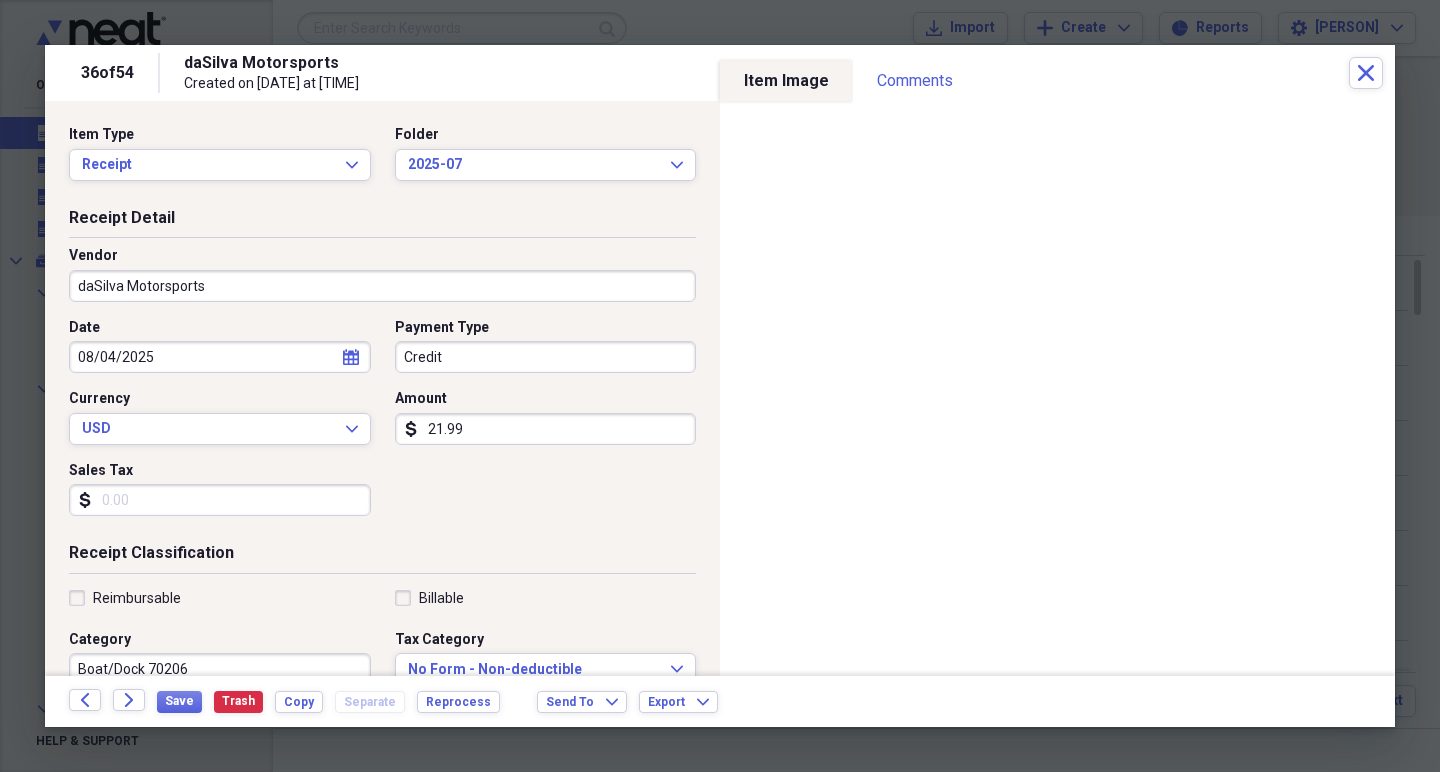 drag, startPoint x: 127, startPoint y: 706, endPoint x: 227, endPoint y: 590, distance: 153.15352 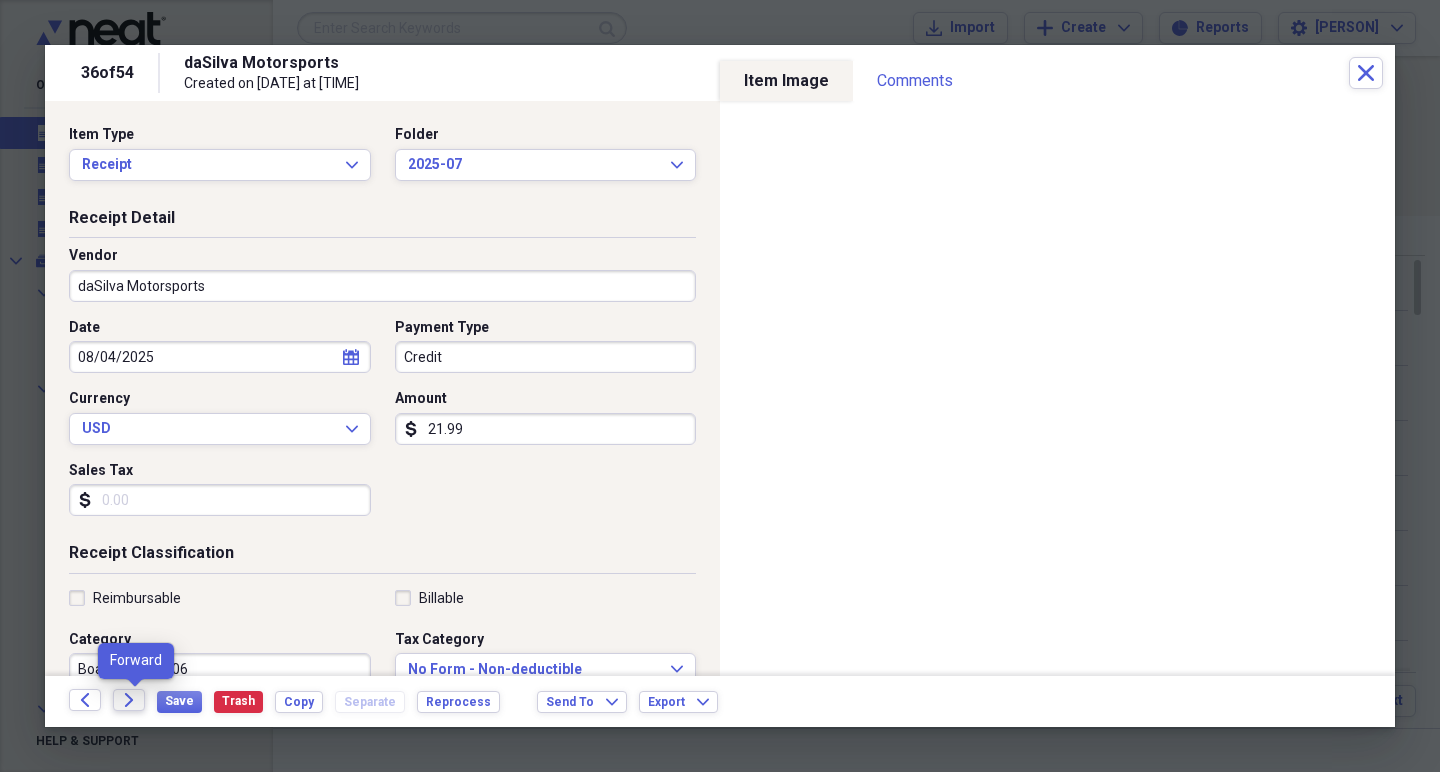 click on "Forward" 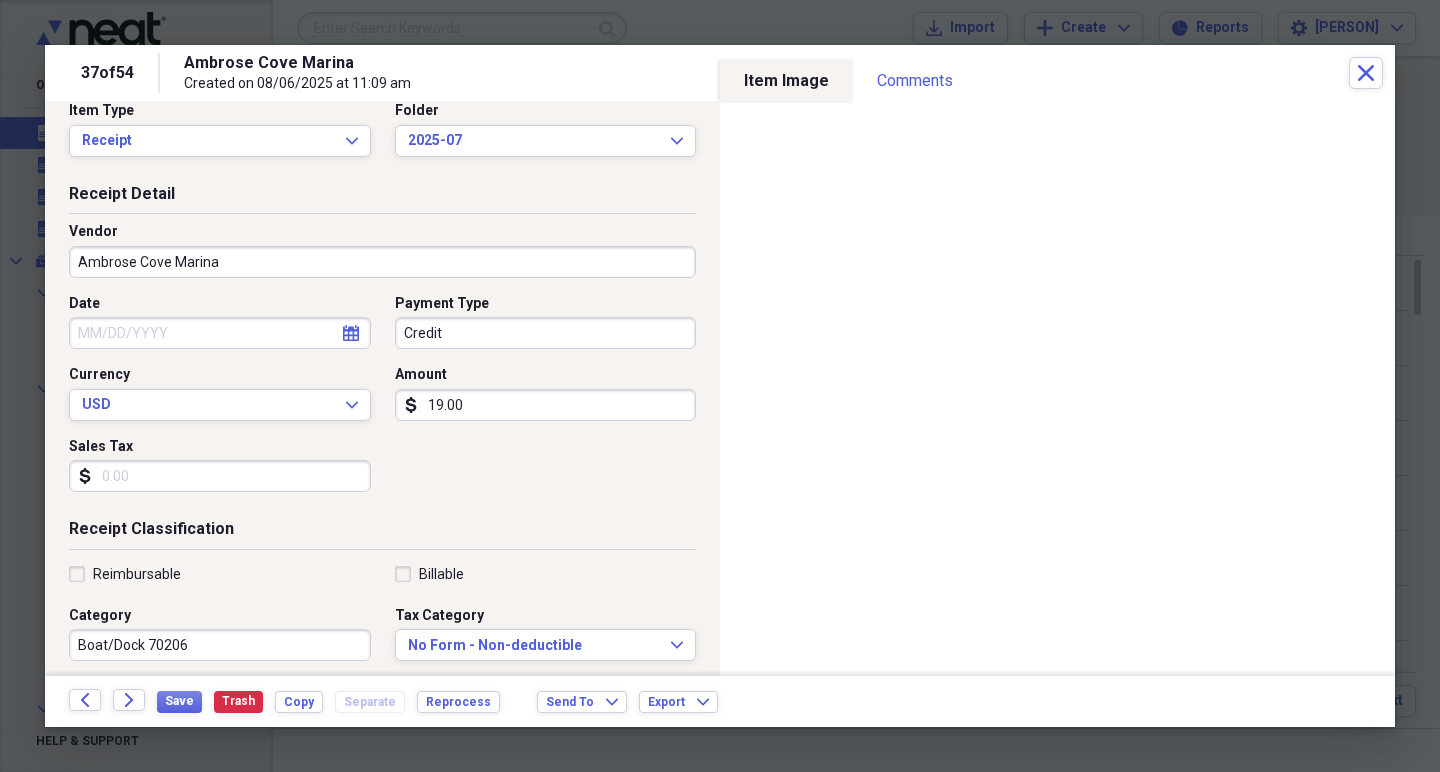 scroll, scrollTop: 33, scrollLeft: 0, axis: vertical 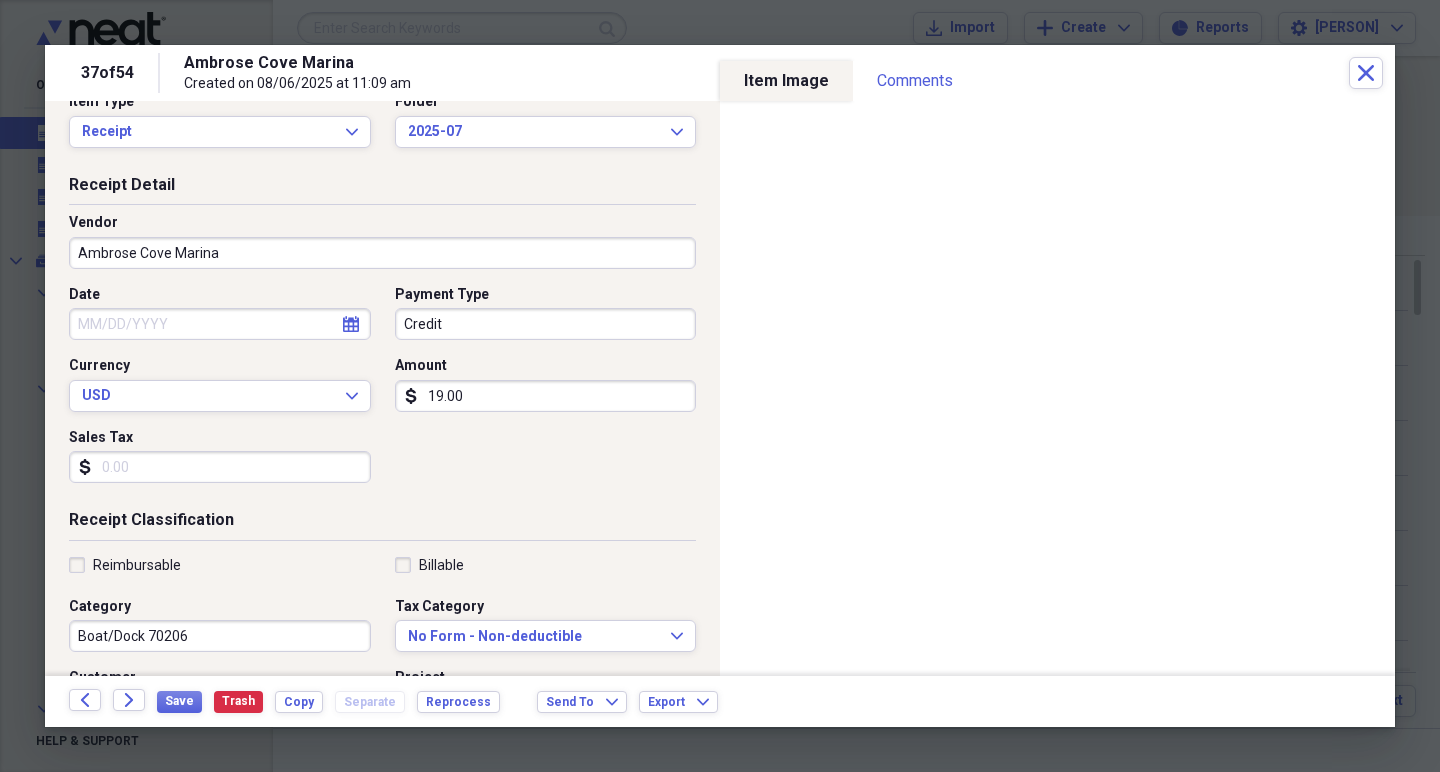 click on "19.00" at bounding box center [546, 396] 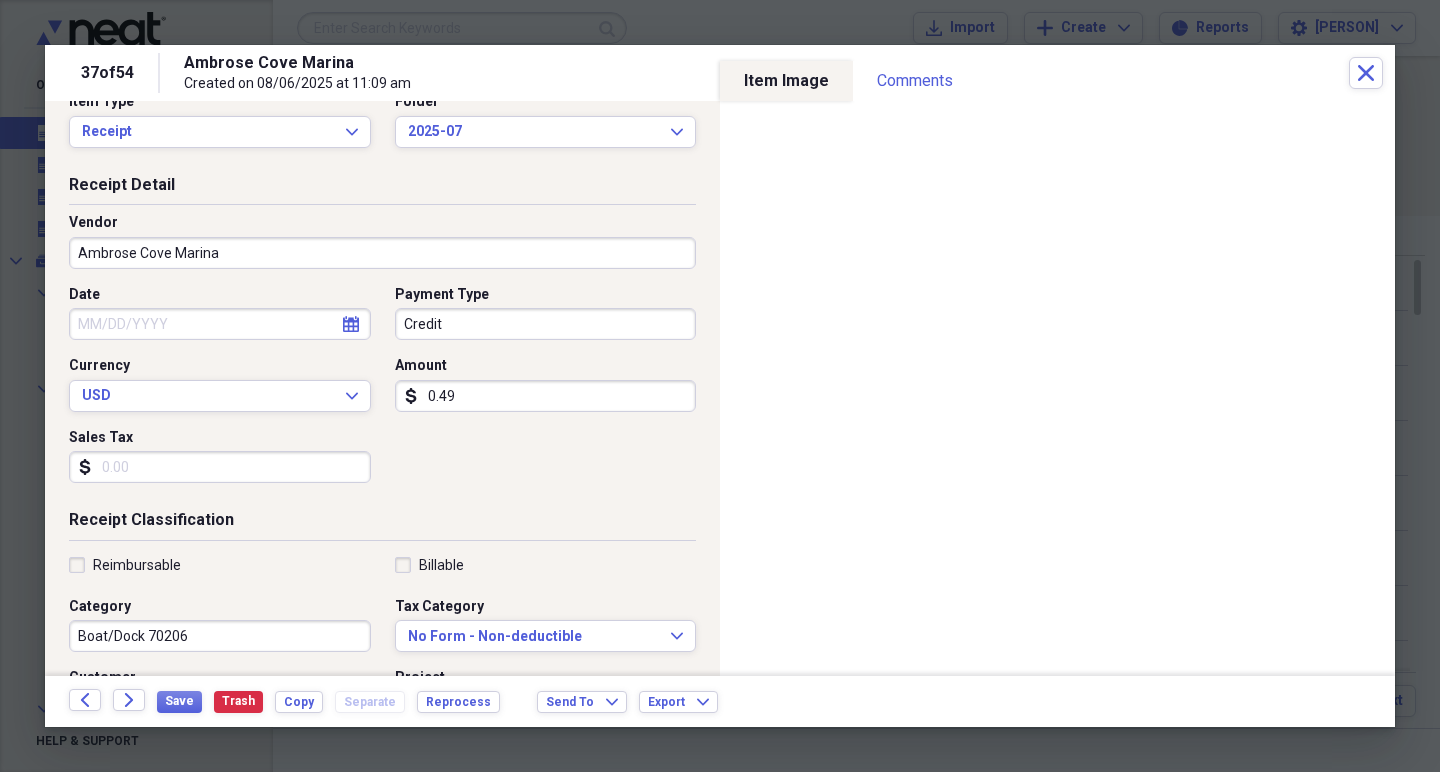 click on "0.49" at bounding box center (546, 396) 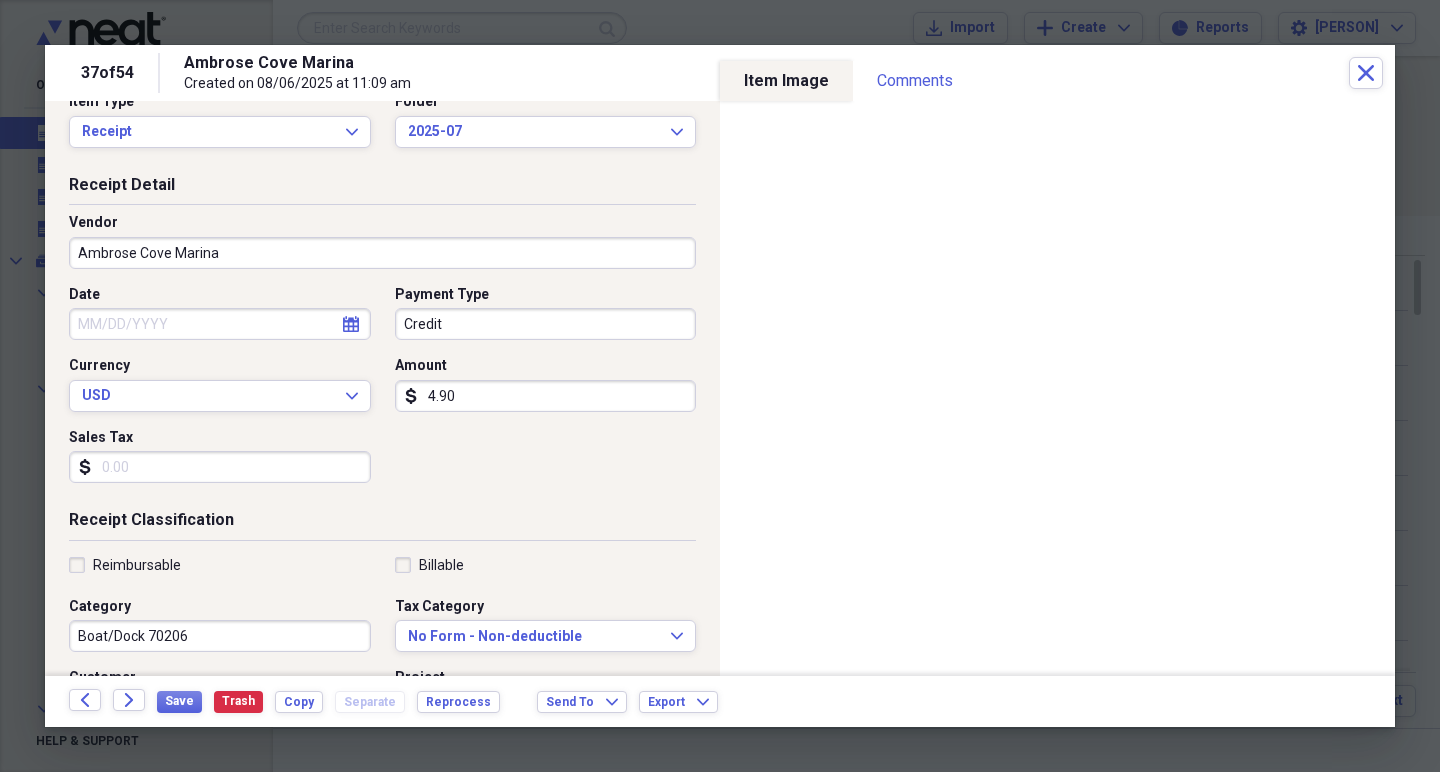 type on "49.00" 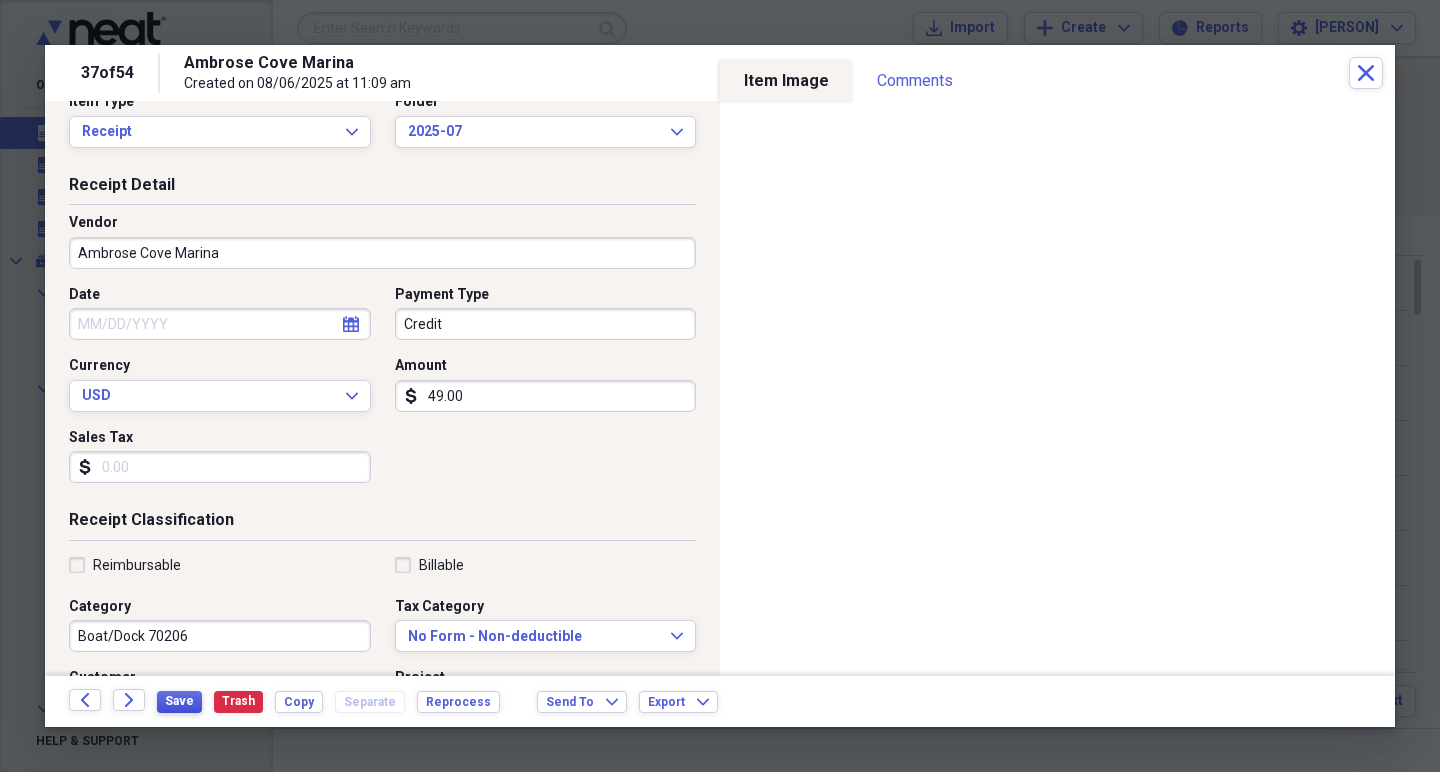 click on "Save" at bounding box center [179, 702] 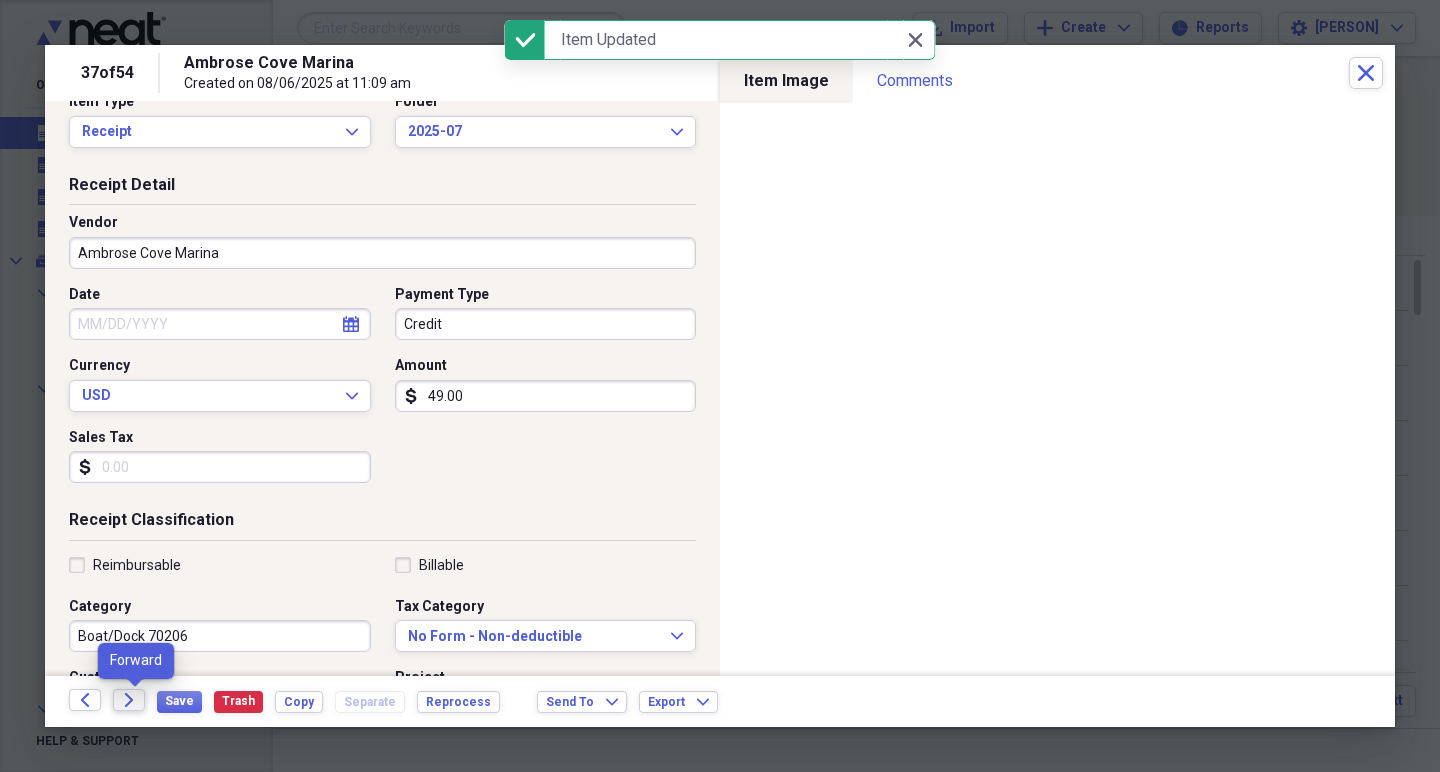 click on "Forward" 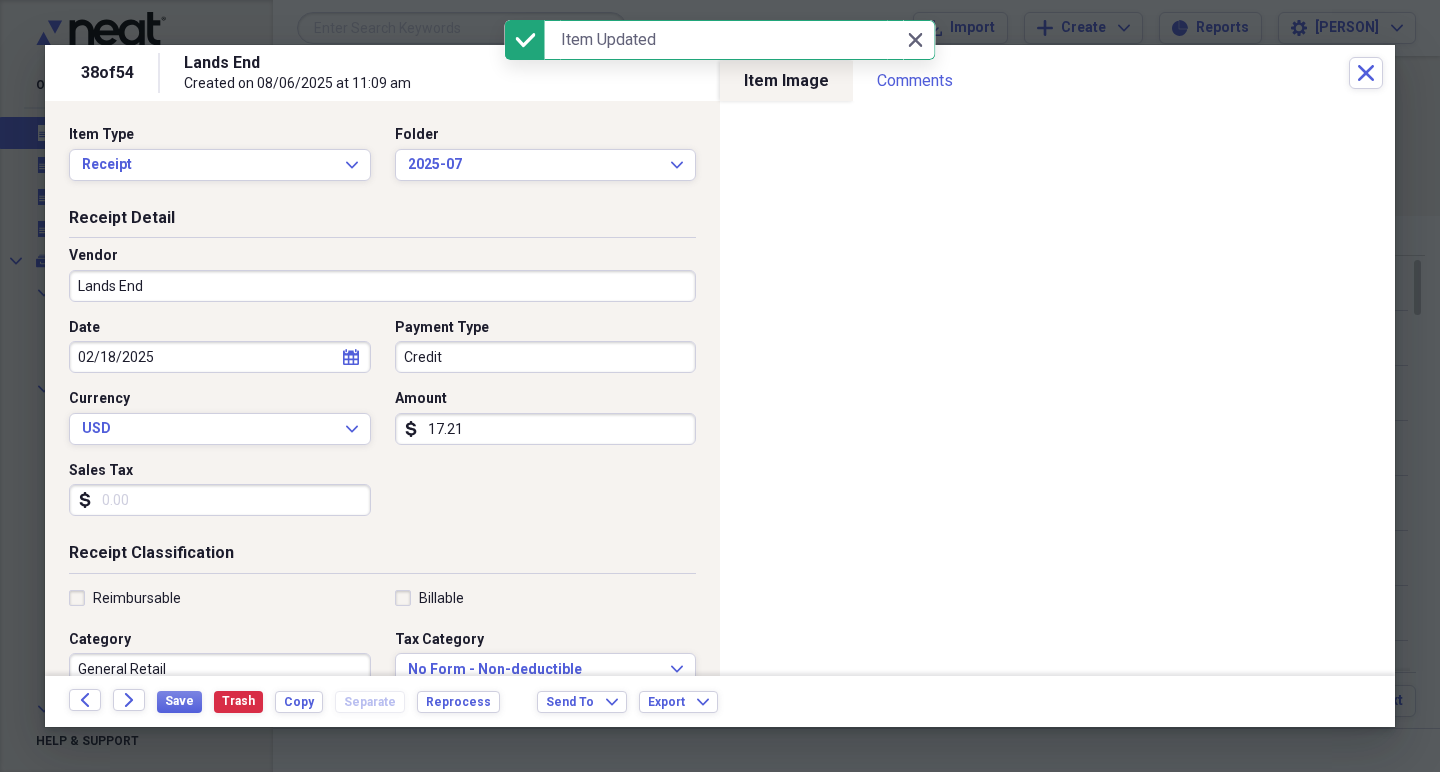 click on "17.21" at bounding box center [546, 429] 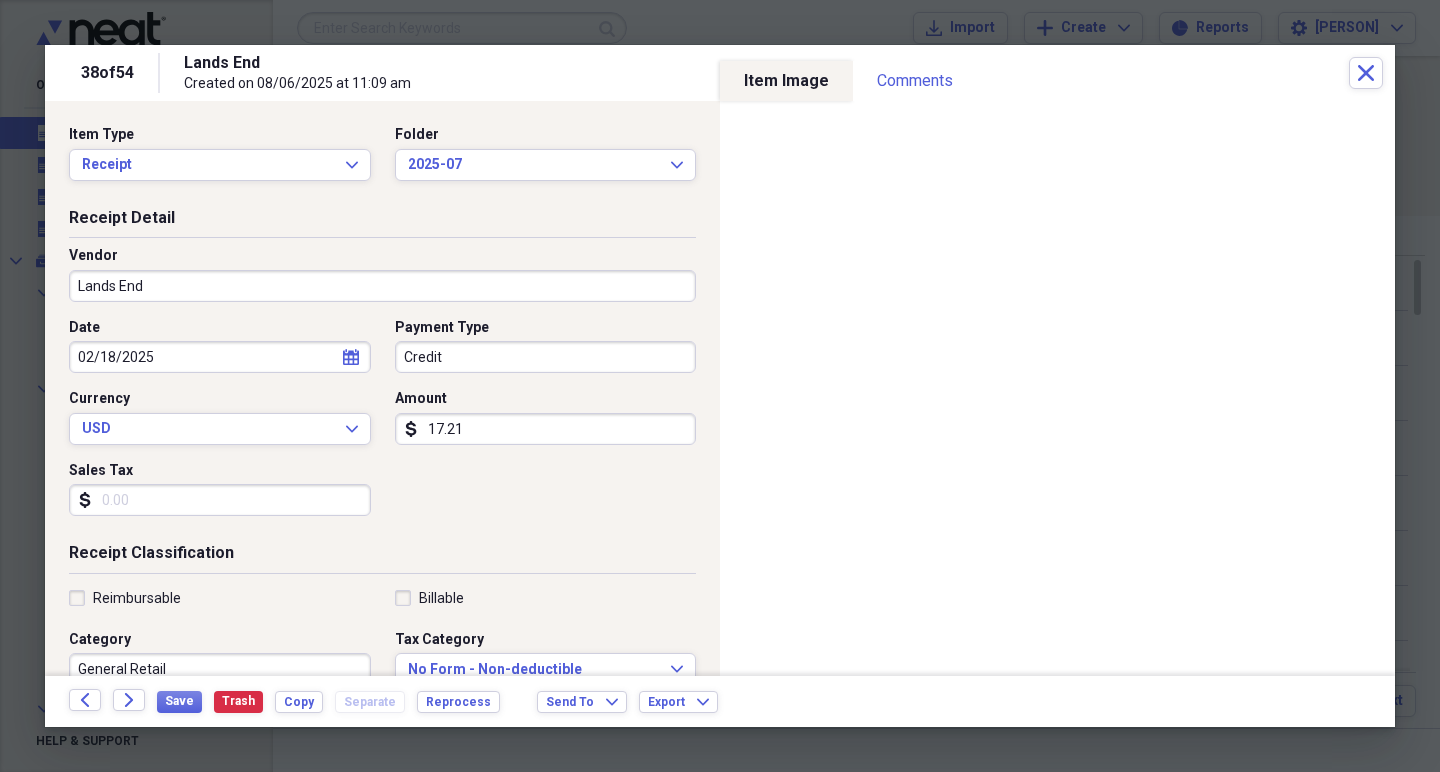 click on "17.21" at bounding box center (546, 429) 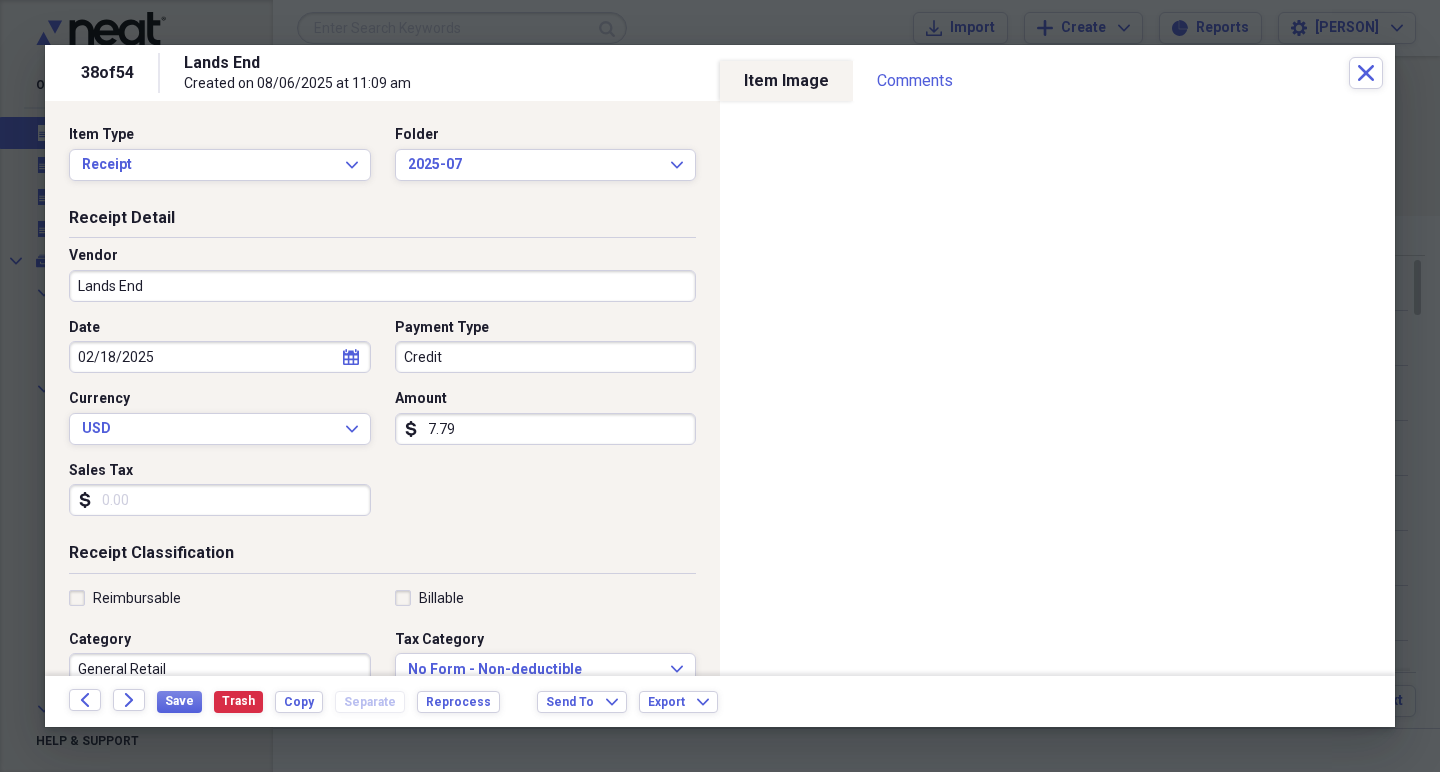type on "77.91" 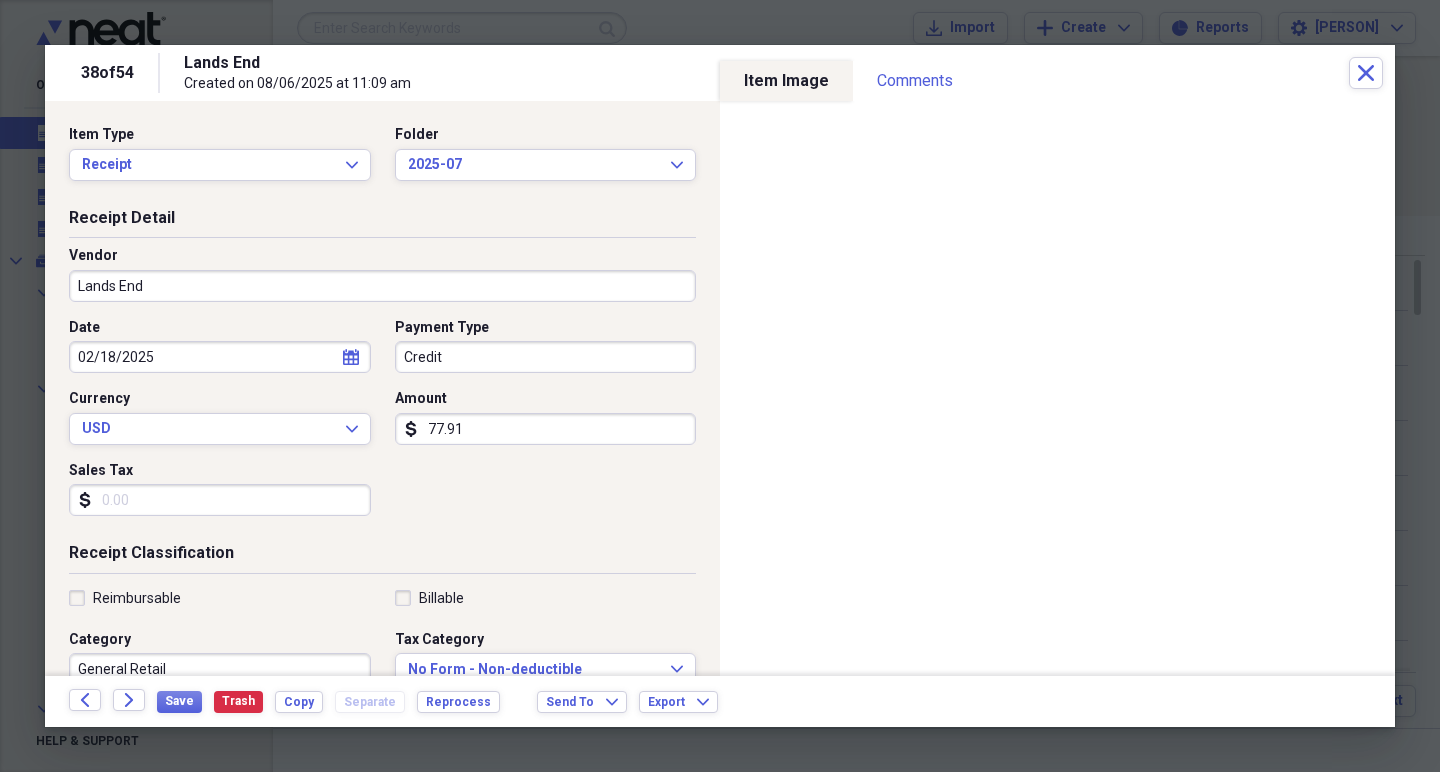 click on "02/18/2025" at bounding box center [220, 357] 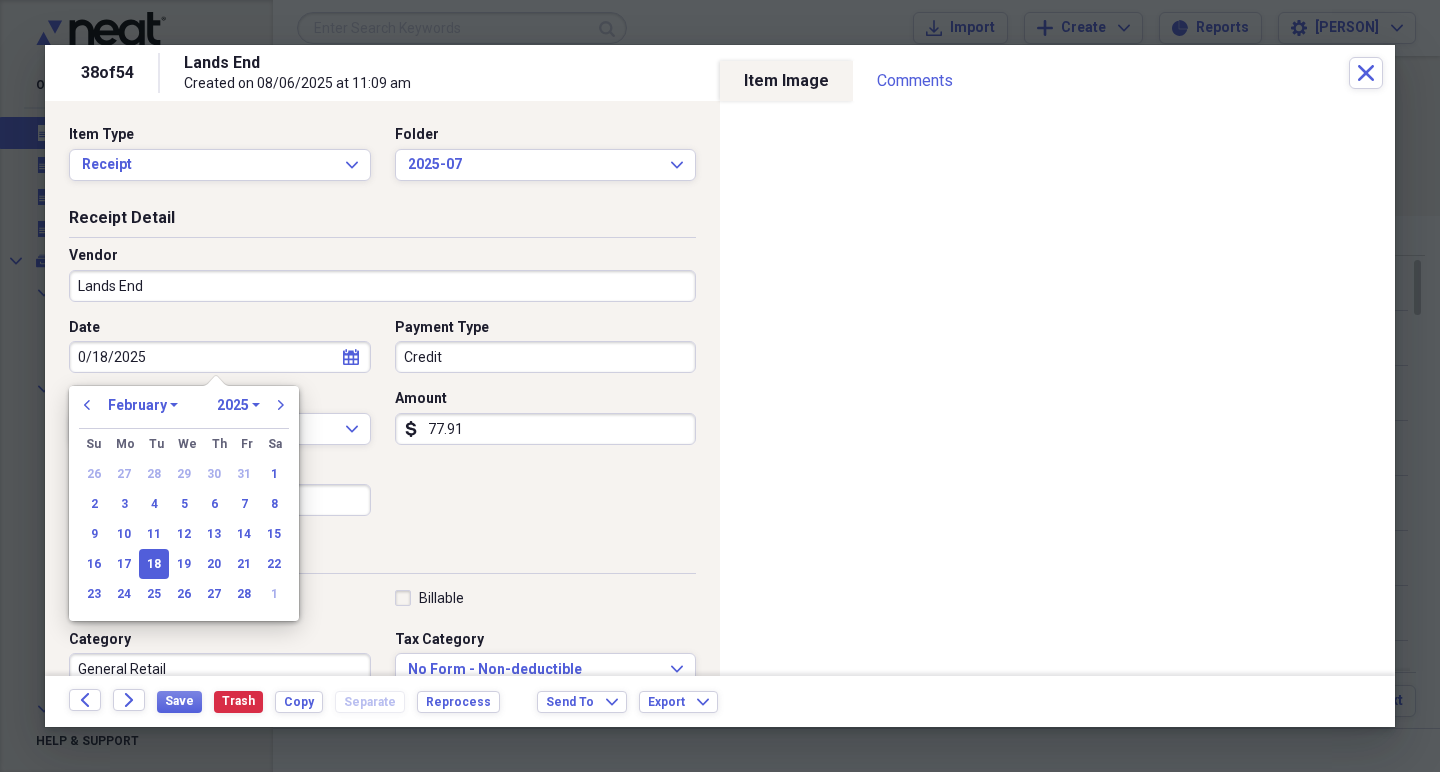 type on "07/18/2025" 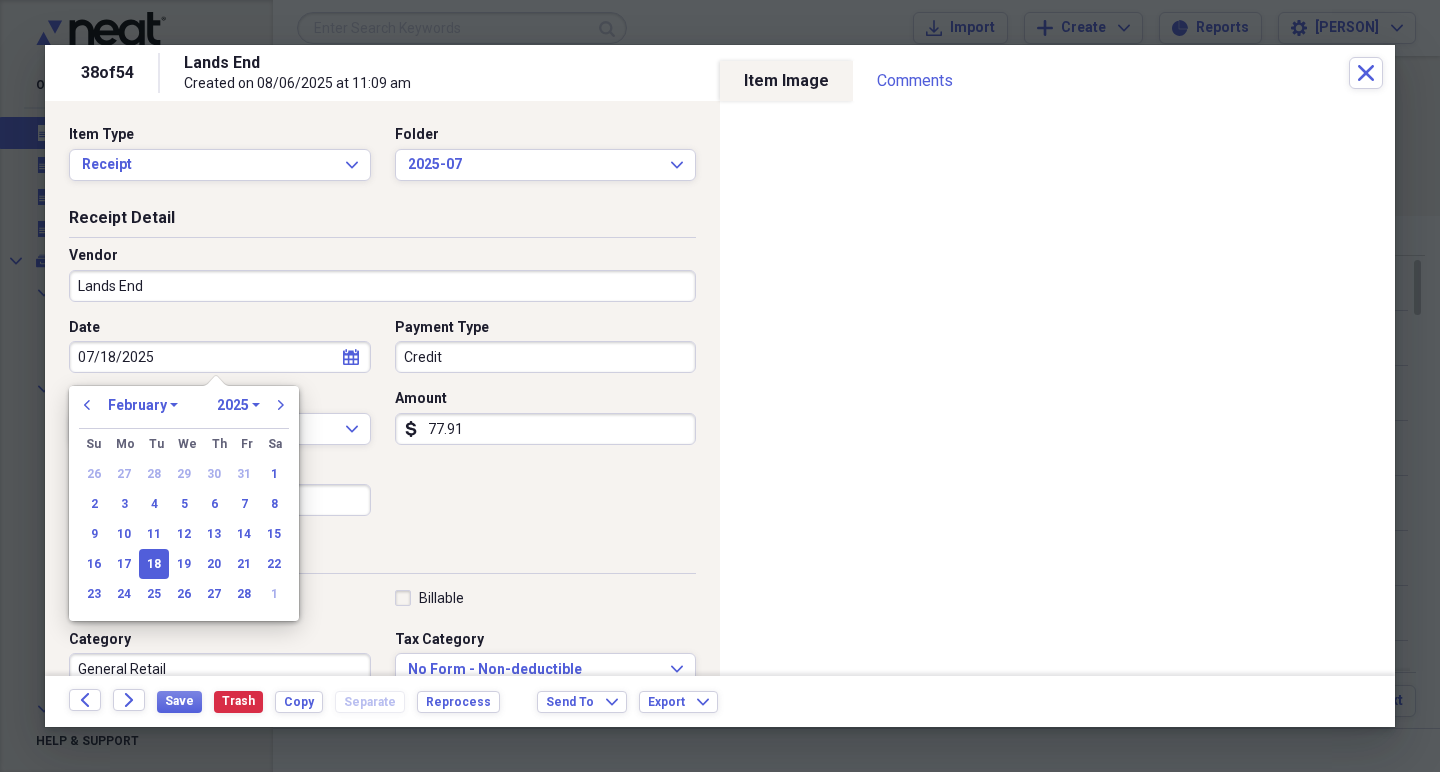 select on "6" 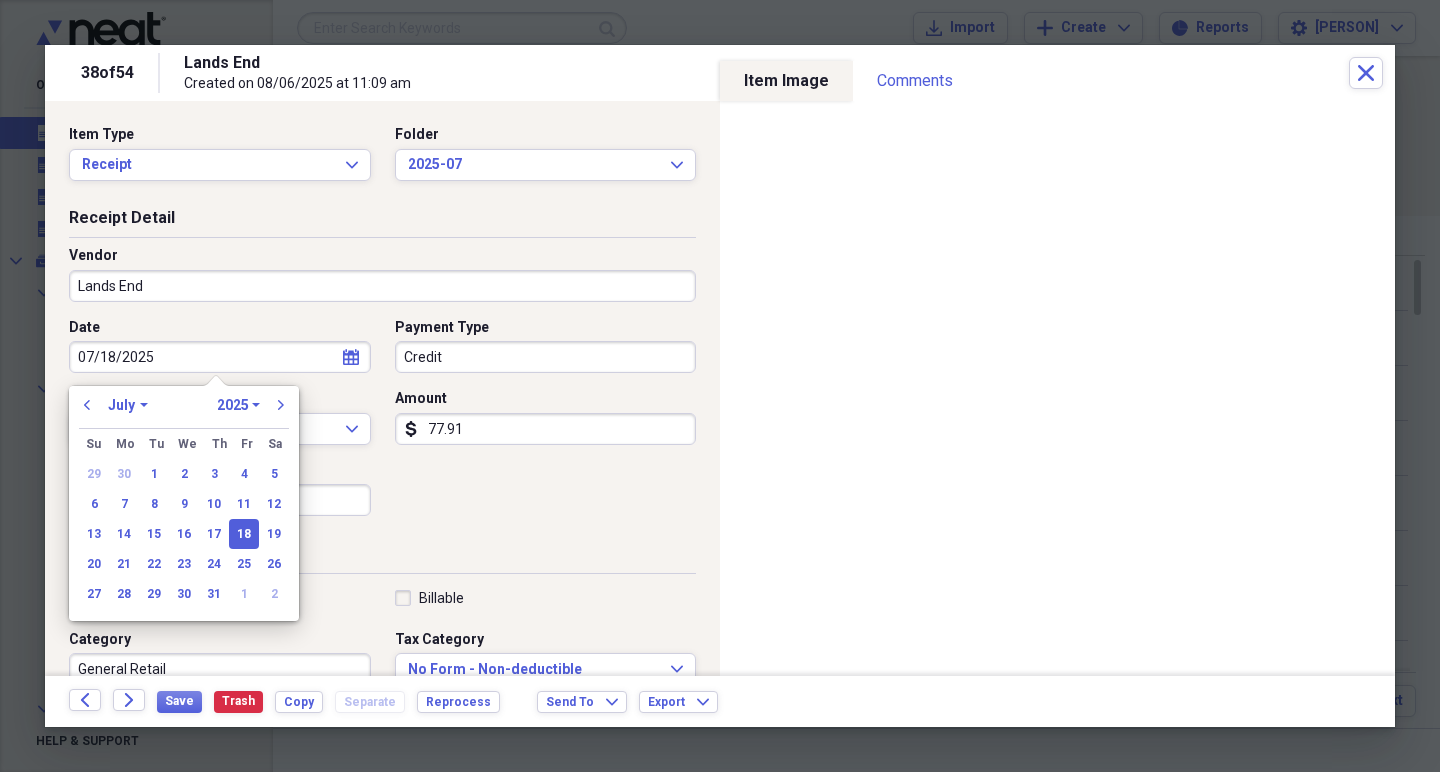 type on "07/18/2025" 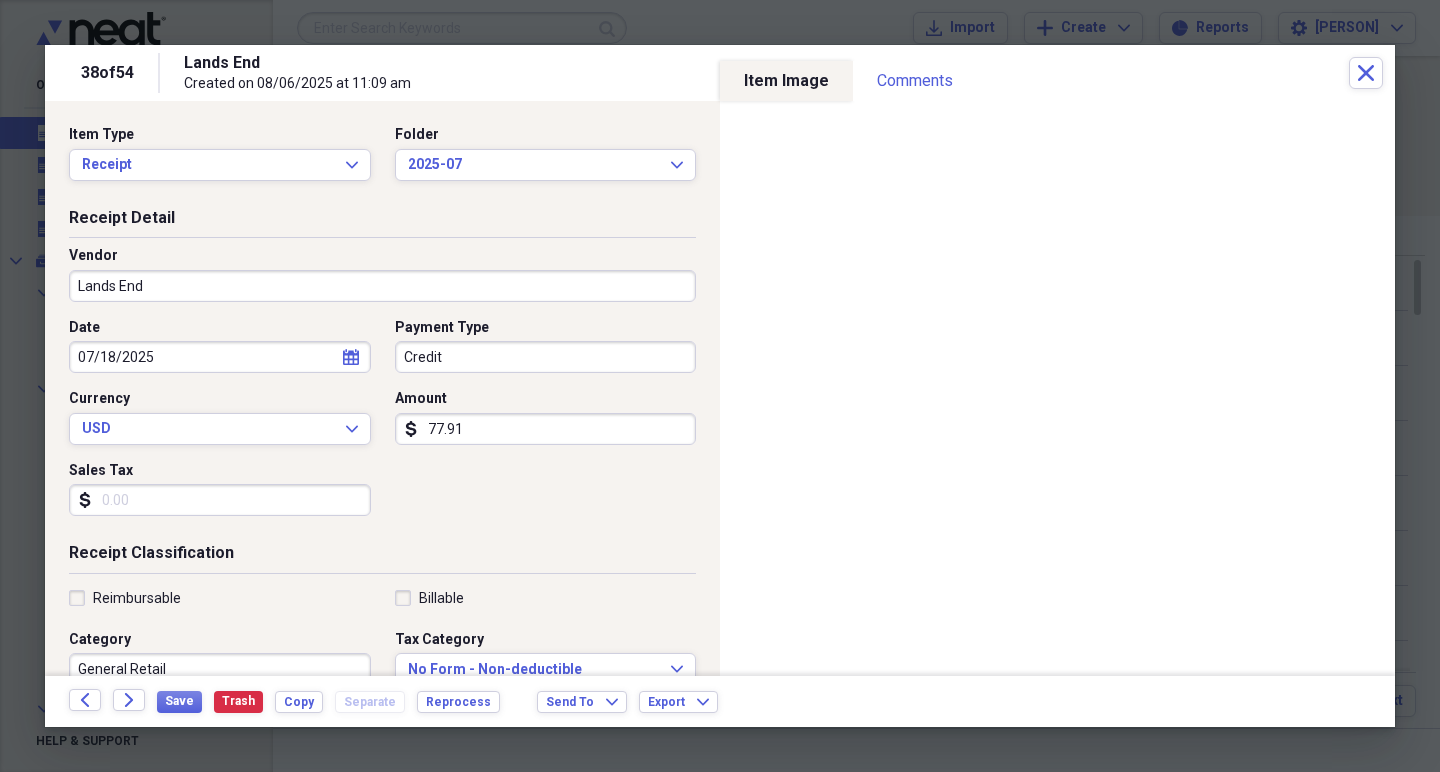 click on "Item Type Receipt Expand Folder 2025-07 Expand Receipt Detail Vendor [PERSON] Date [DATE] calendar Calendar Payment Type Credit Currency USD Expand Amount dollar-sign 77.91 Sales Tax dollar-sign Receipt Classification Reimbursable Billable Category General Retail Tax Category No Form - Non-deductible Expand Customer Project Product Location Class Notes" at bounding box center [382, 623] 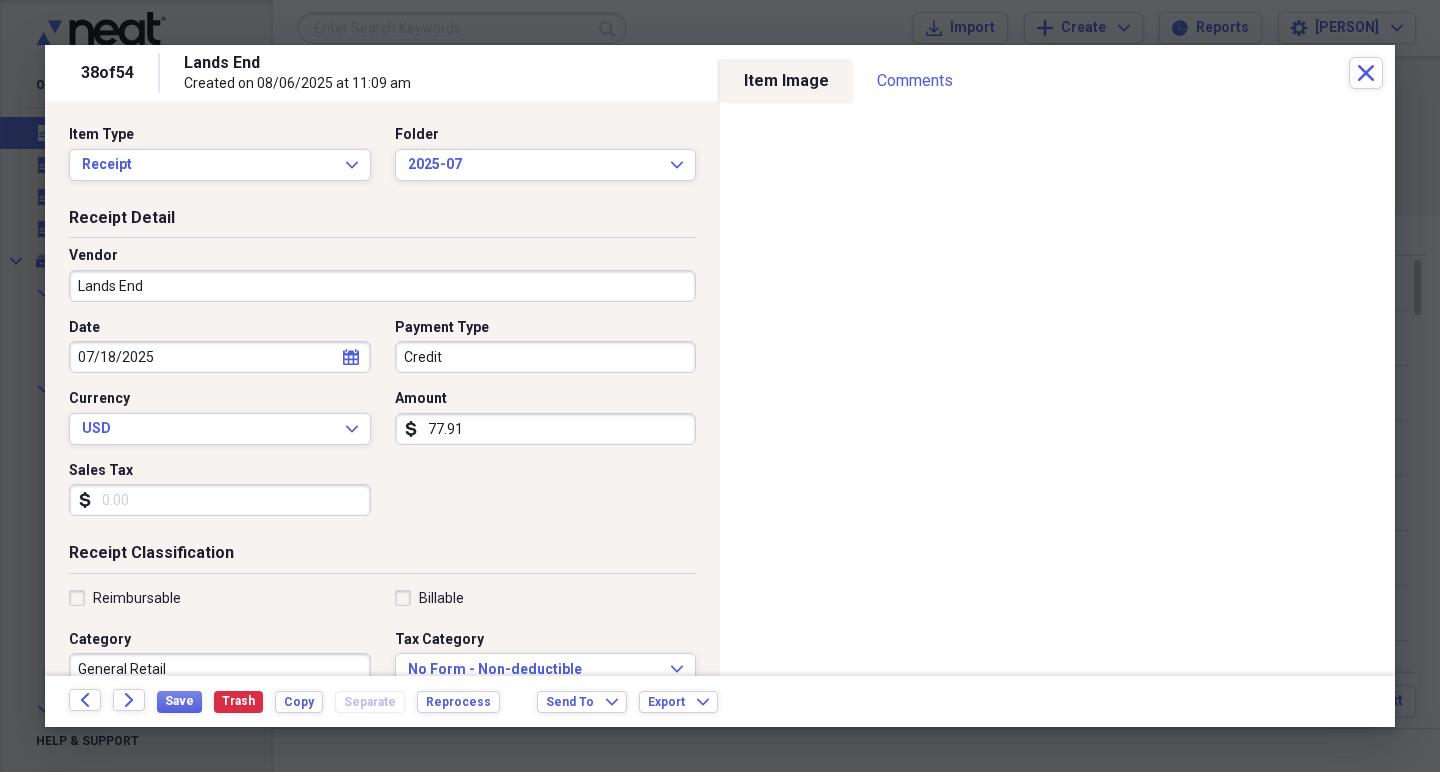 click on "General Retail" at bounding box center (220, 669) 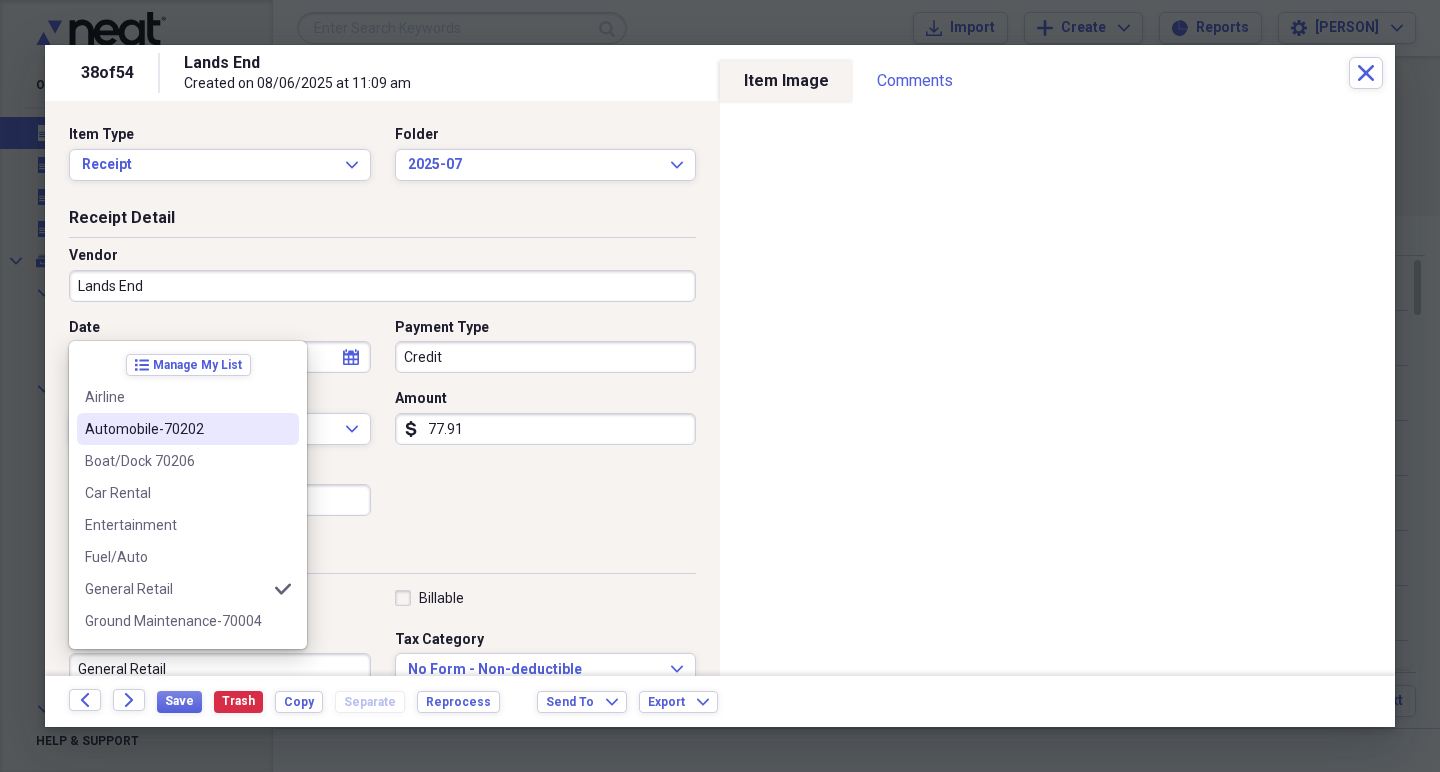 click on "Automobile-70202" at bounding box center (176, 429) 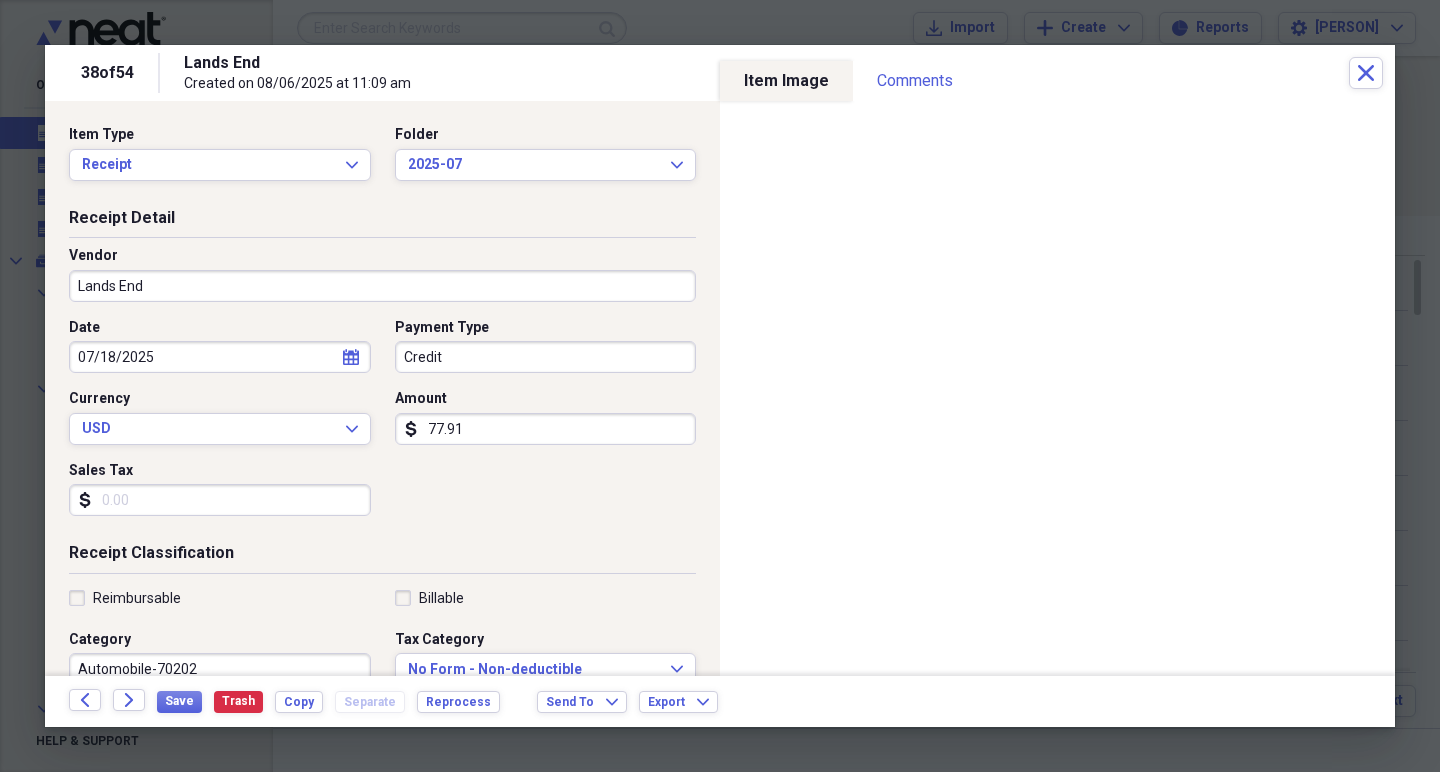click on "Automobile-70202" at bounding box center (220, 669) 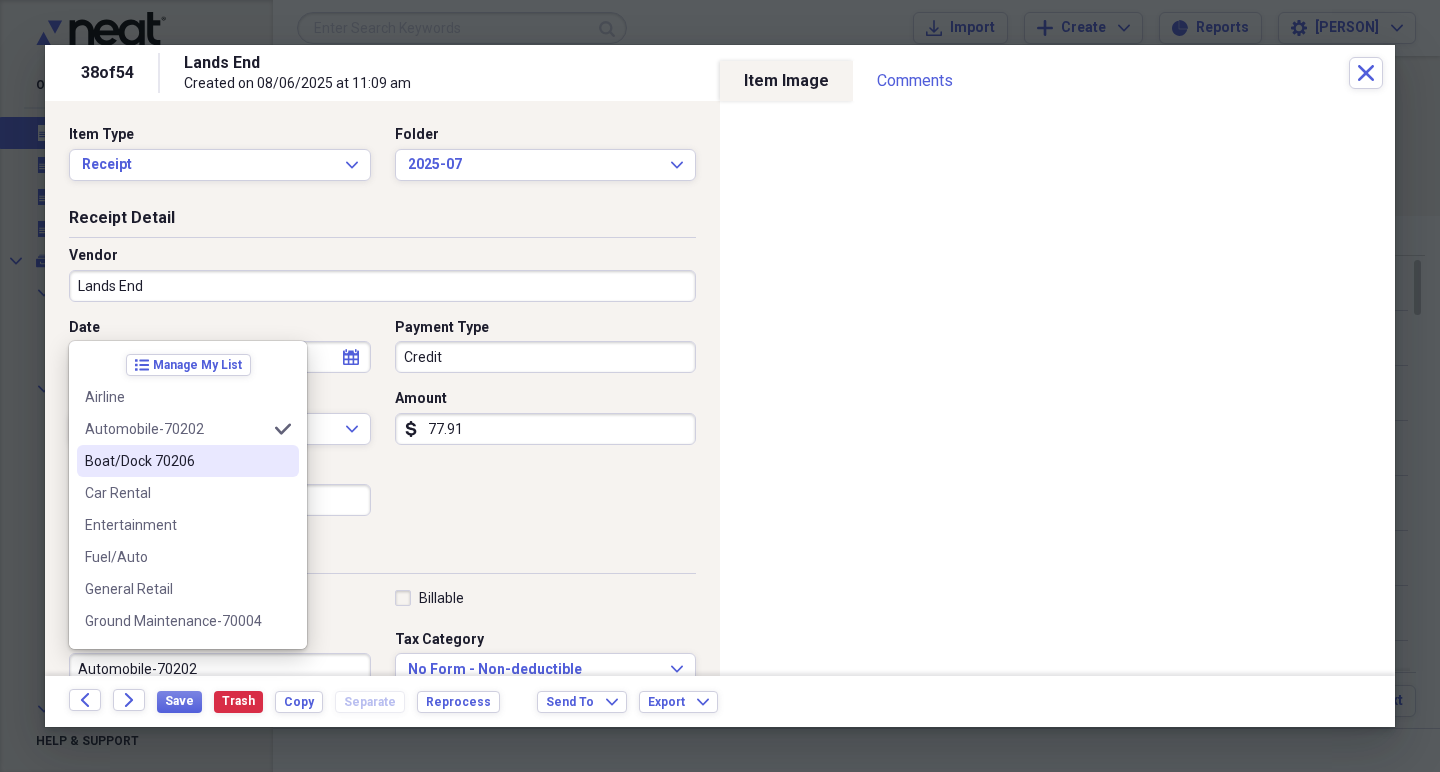 click on "Boat/Dock 70206" at bounding box center [188, 461] 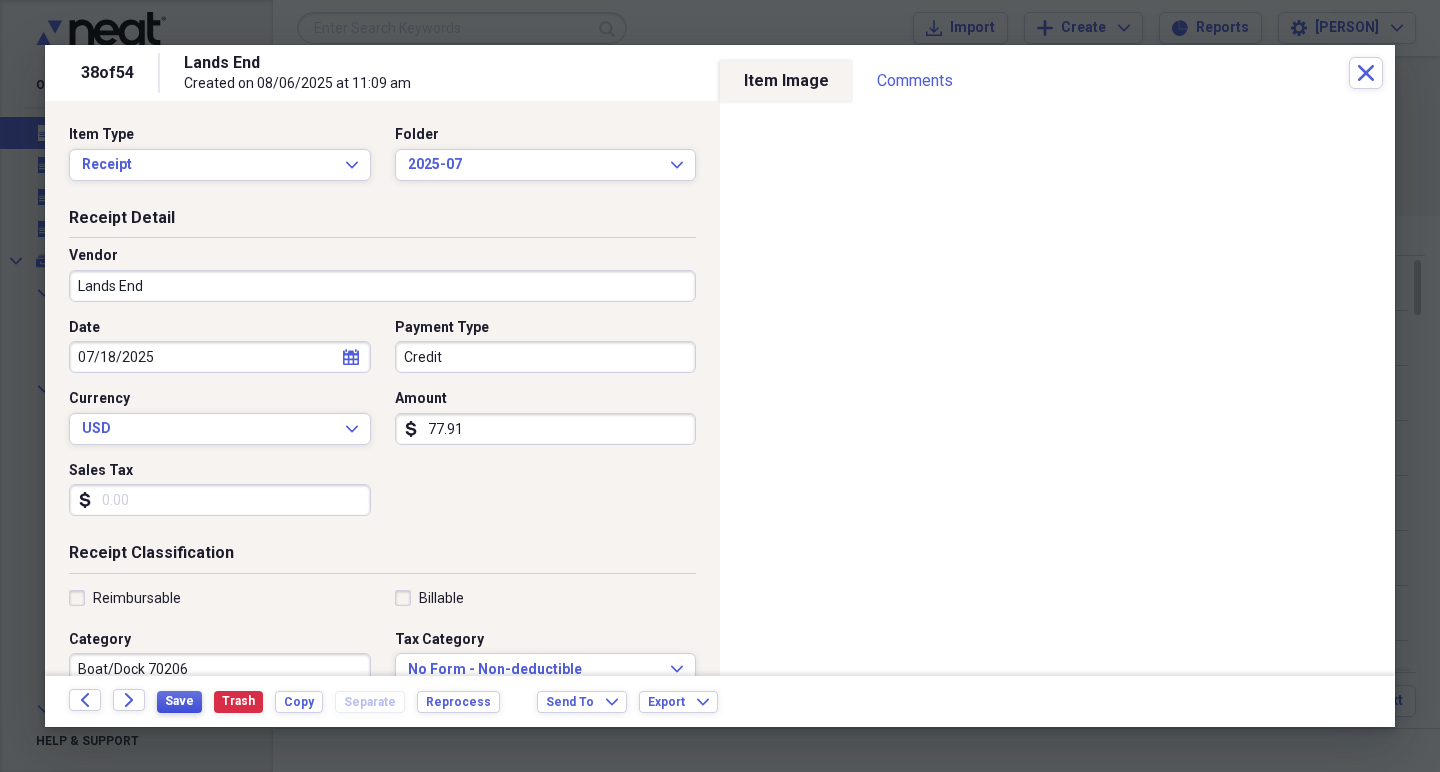 click on "Save" at bounding box center (179, 701) 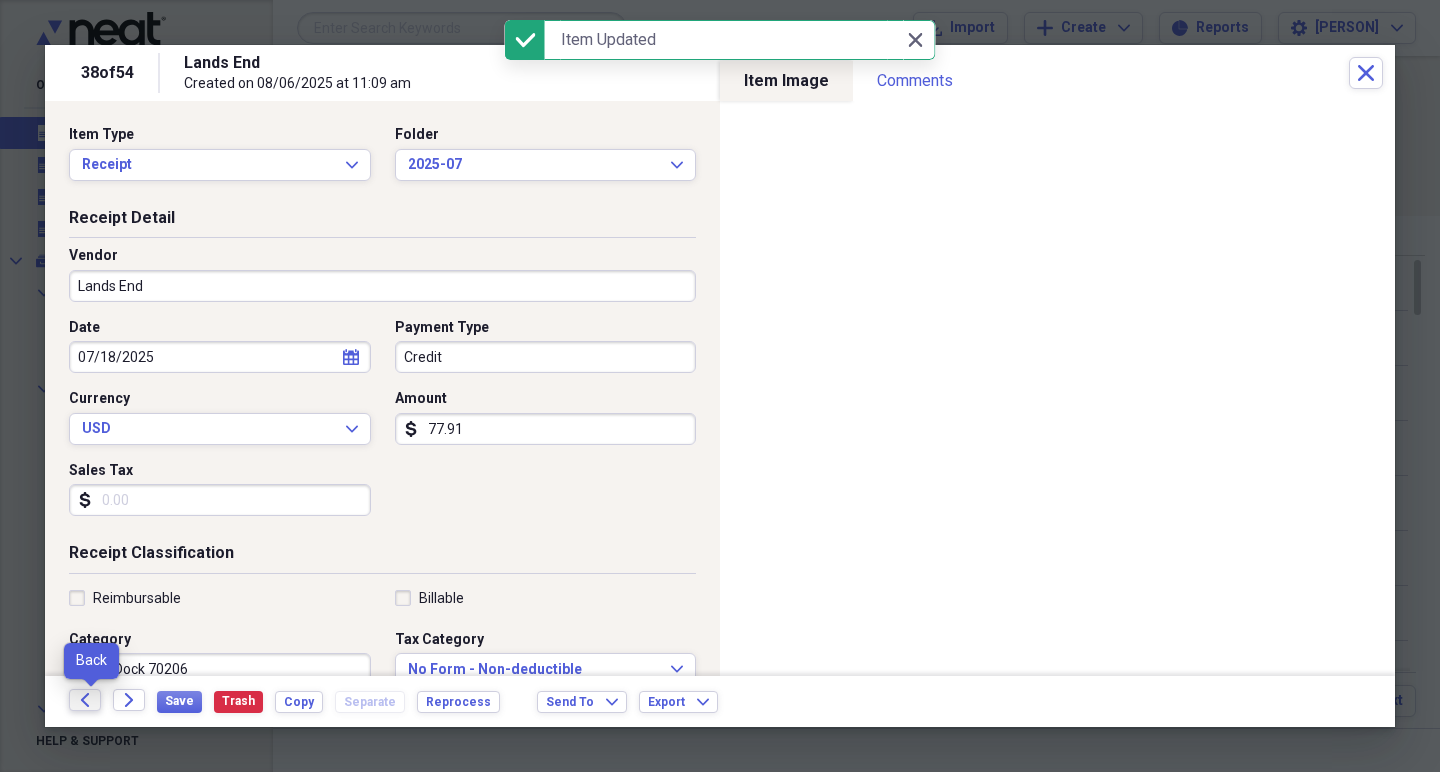 click on "Back" 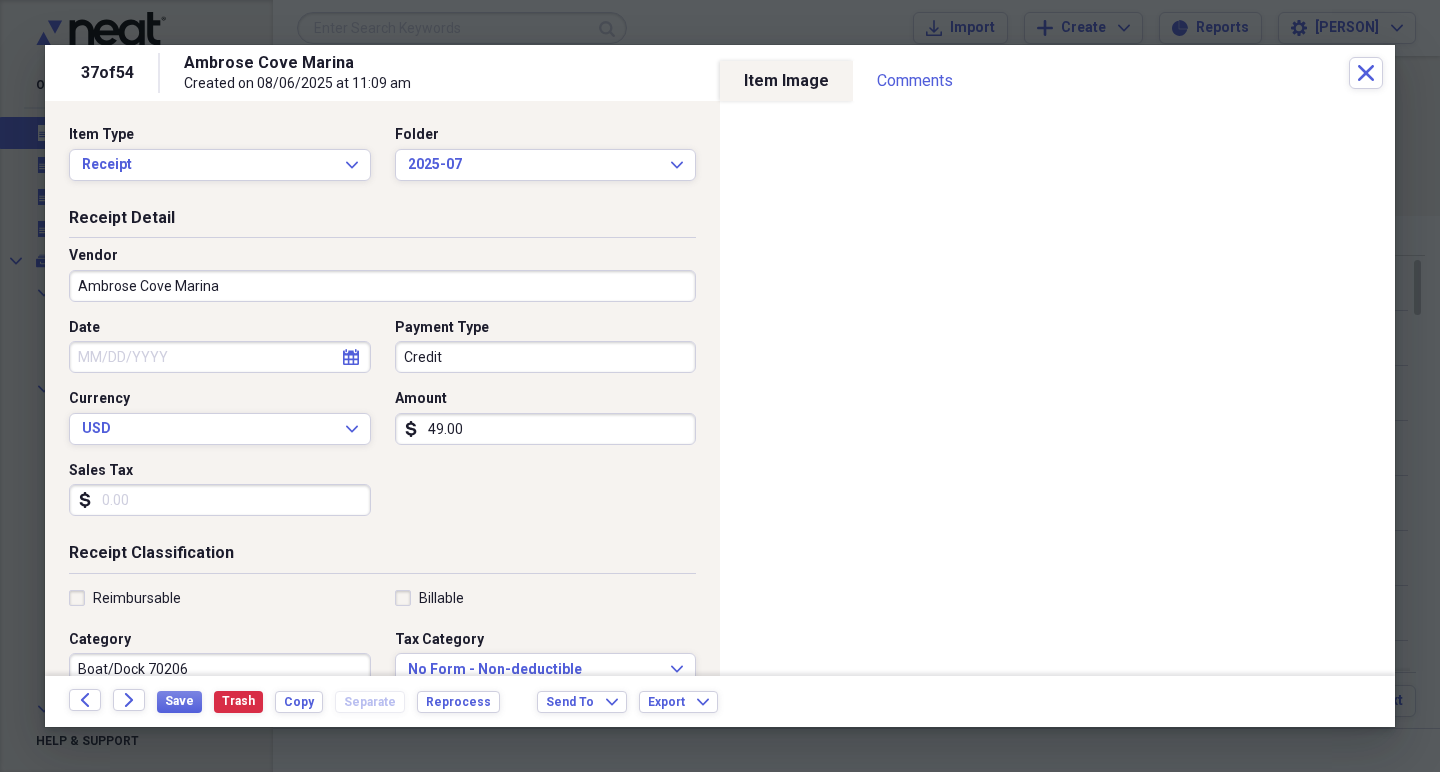 click on "Date" at bounding box center [220, 357] 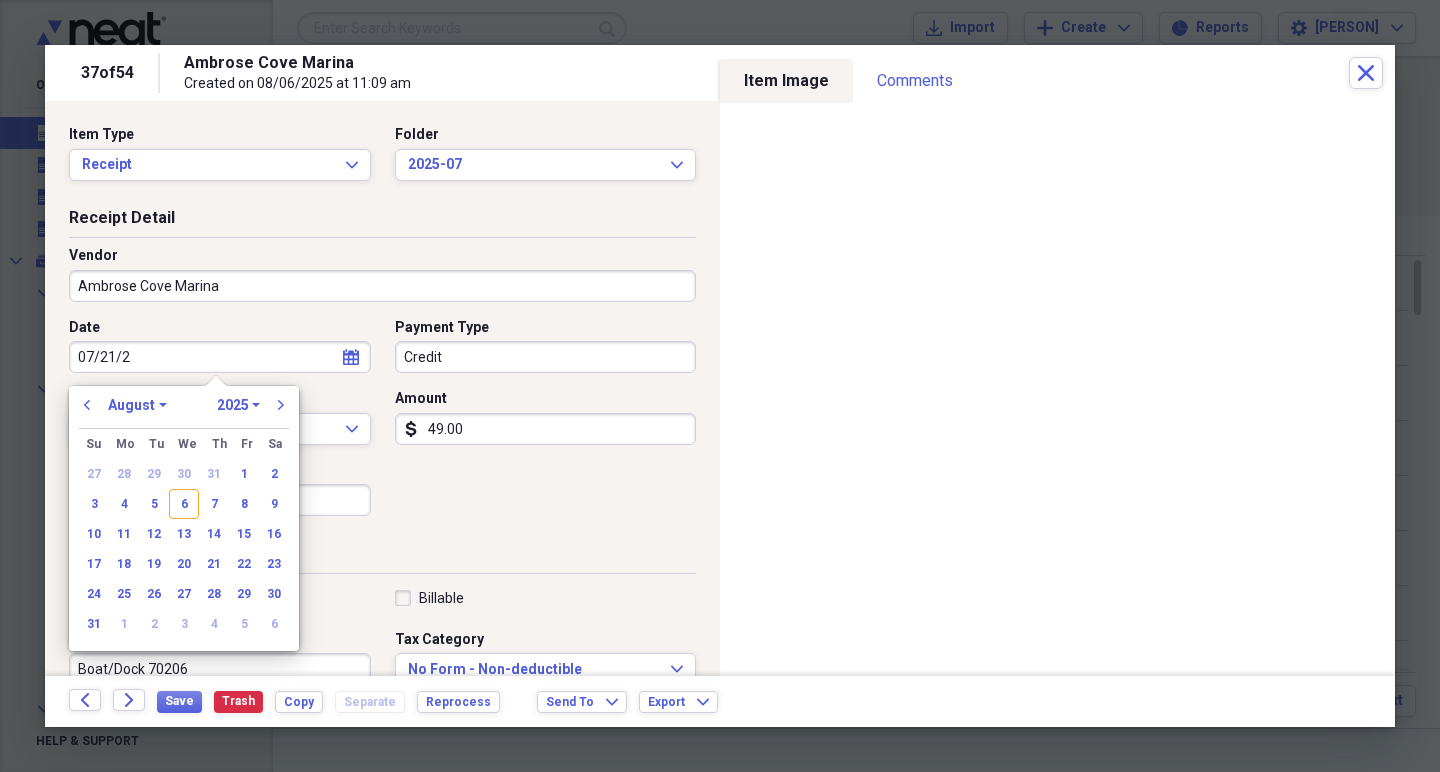 type on "07/21/25" 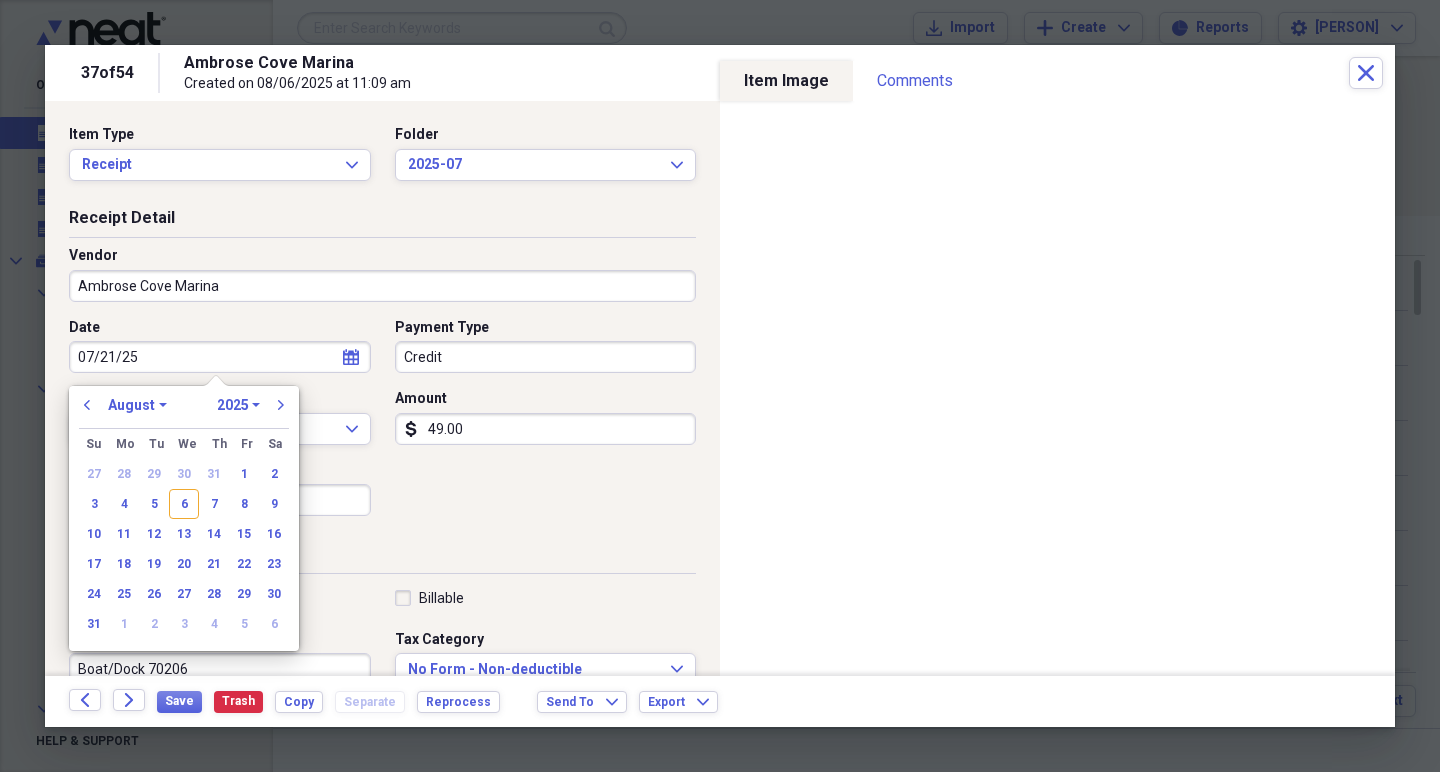 select on "6" 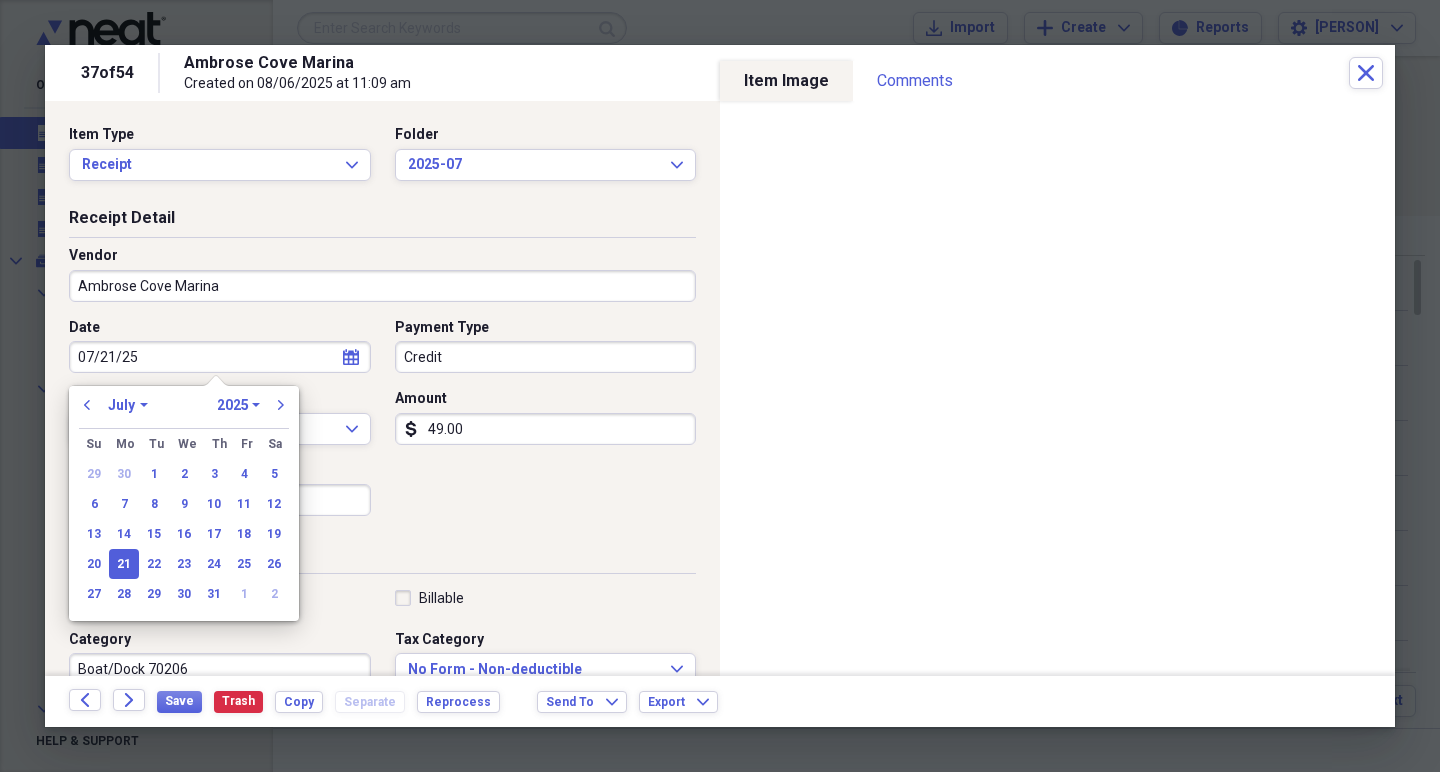 type on "07/21/2025" 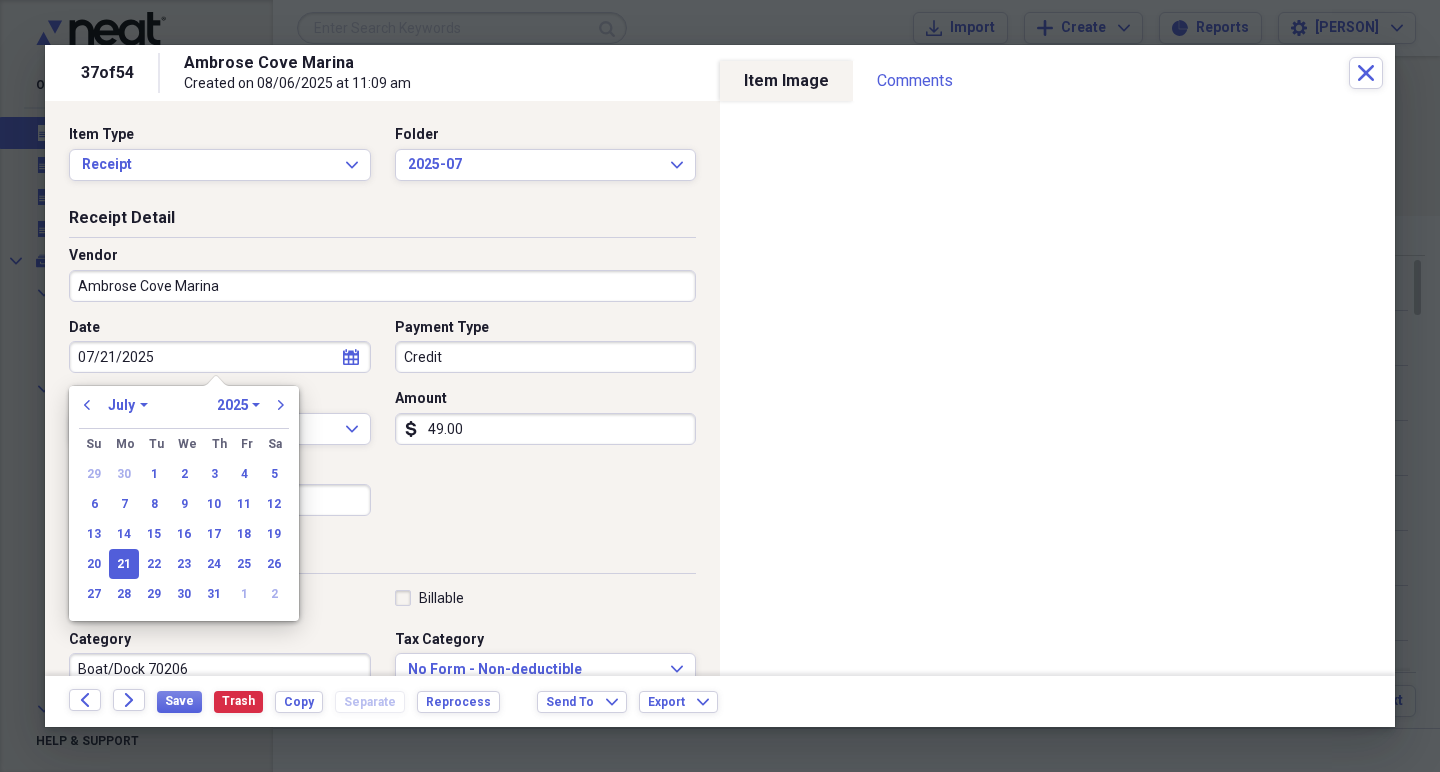 click on "Date [DATE] calendar Calendar Payment Type Credit Currency USD Expand Amount dollar-sign 49.00 Sales Tax dollar-sign" at bounding box center (382, 425) 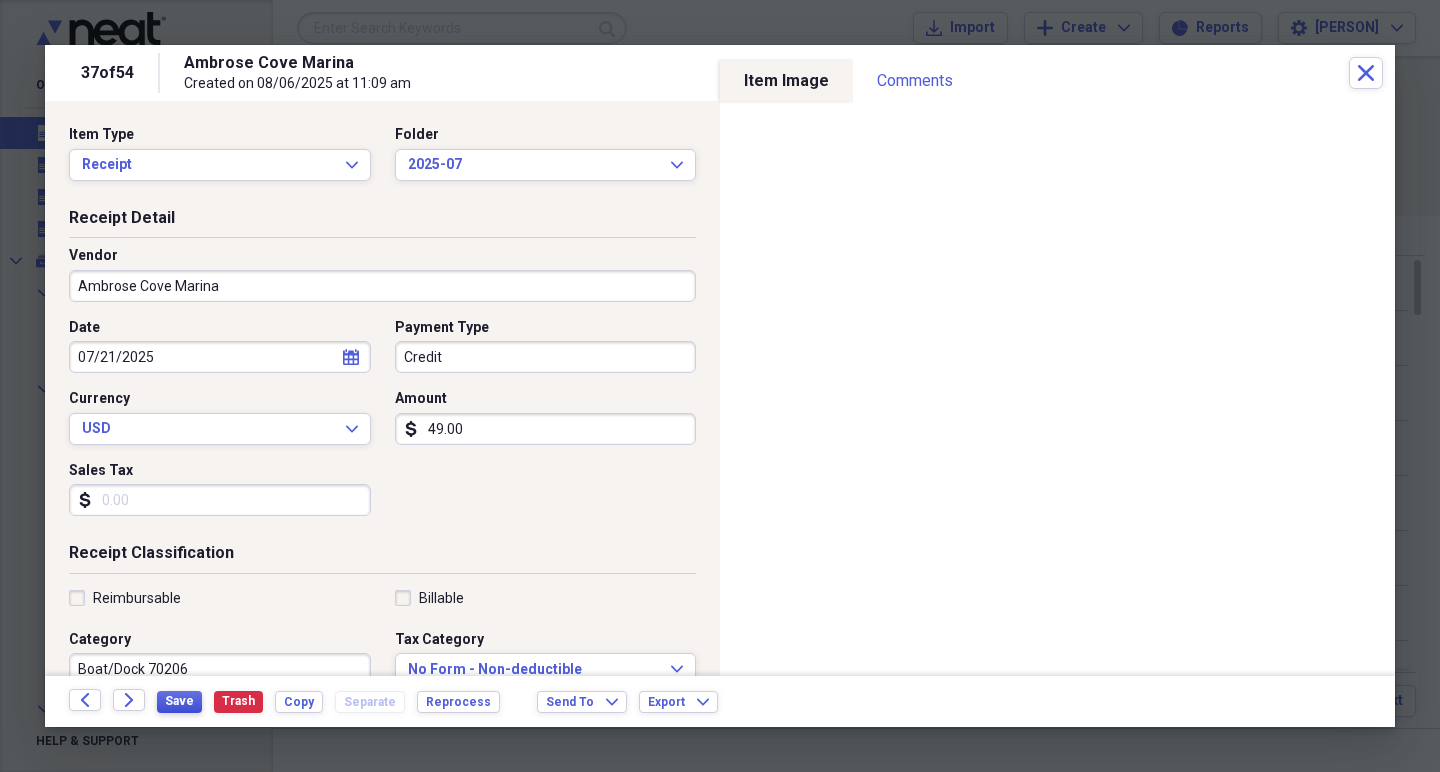click on "Save" at bounding box center (179, 701) 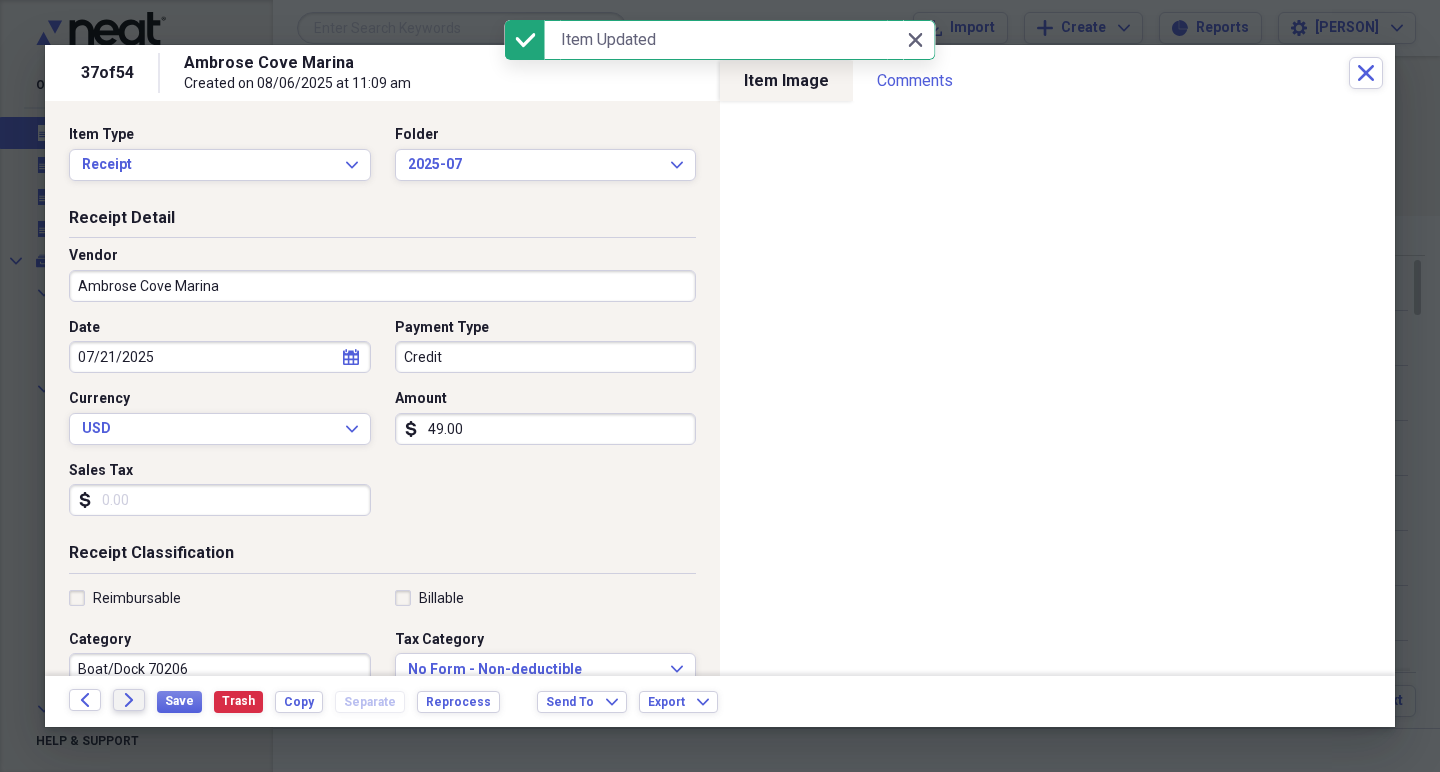 click on "Forward" 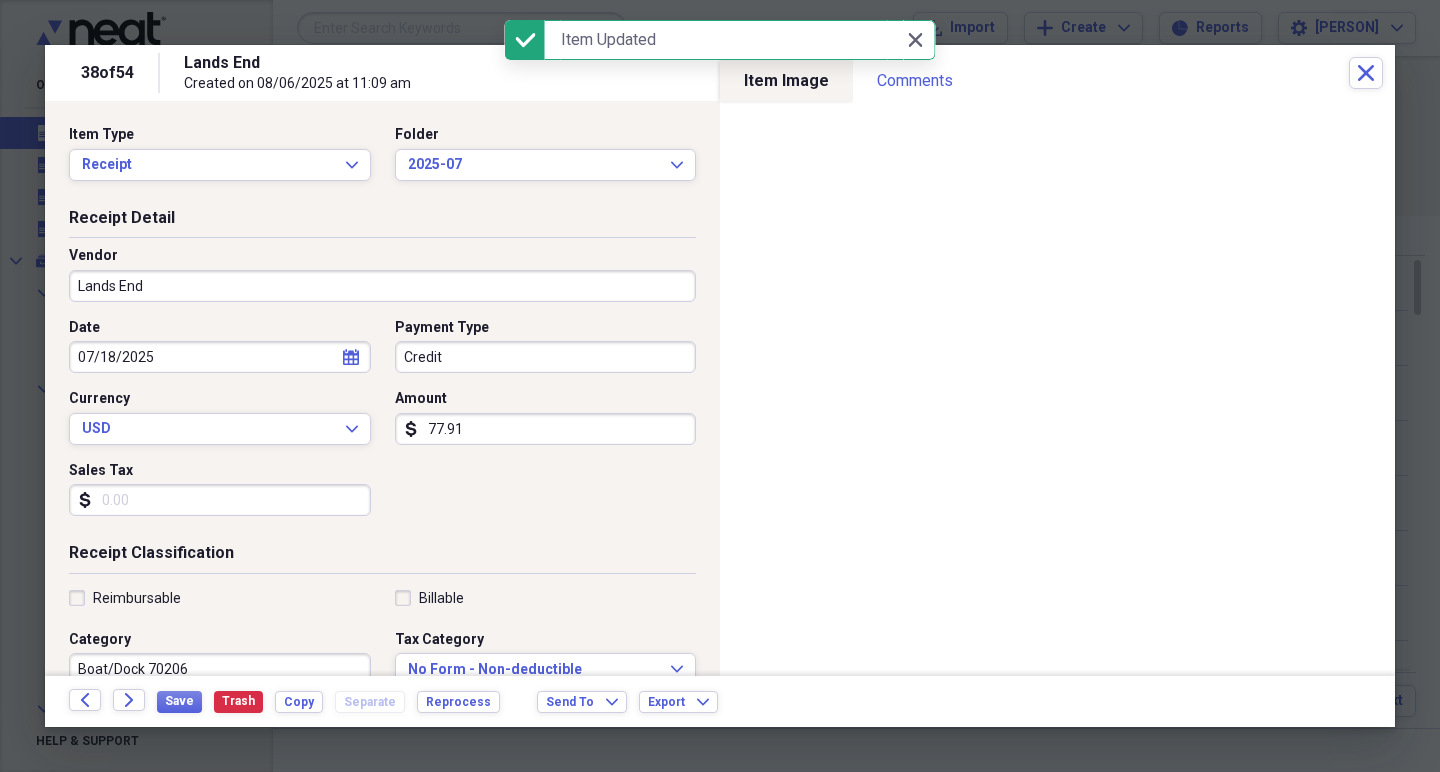 click on "Forward" 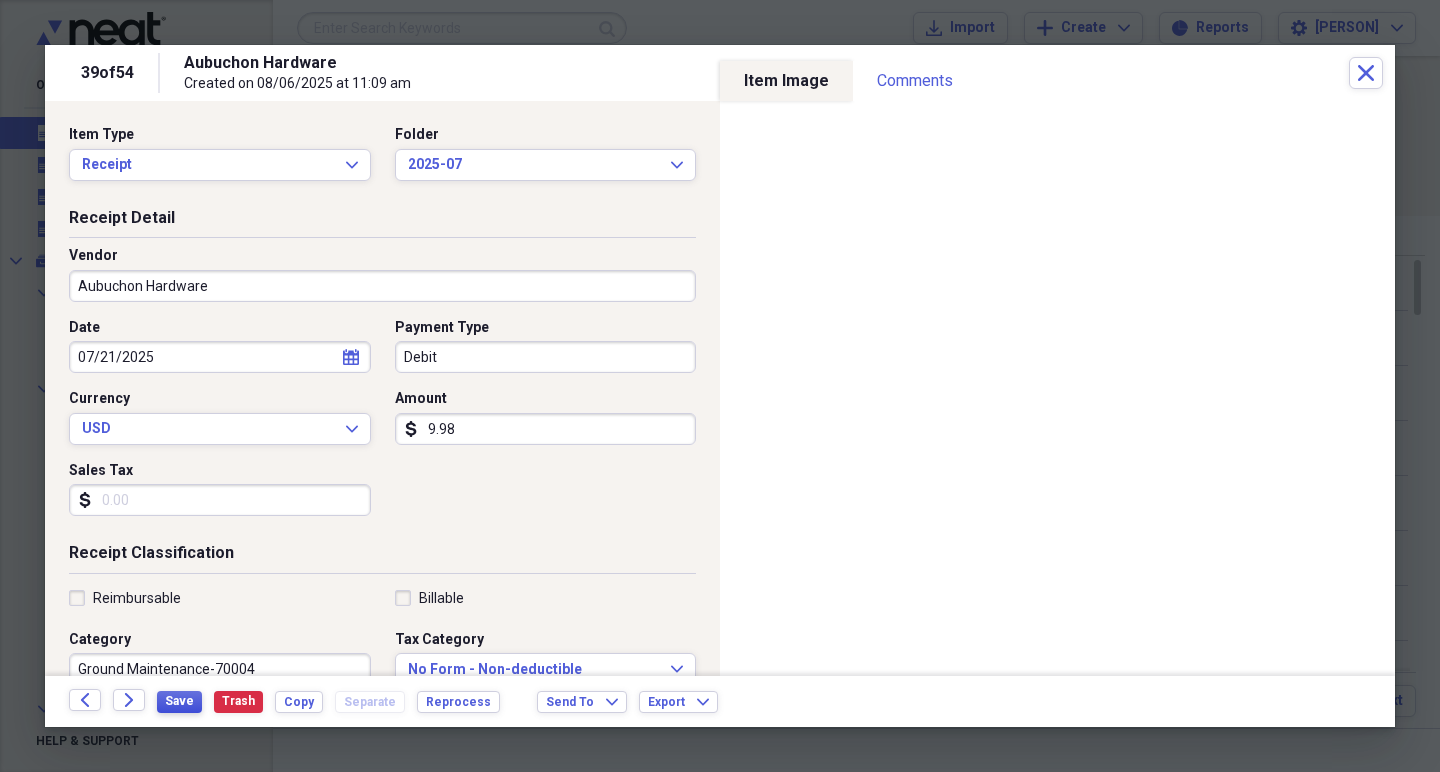 click on "Save" at bounding box center (179, 701) 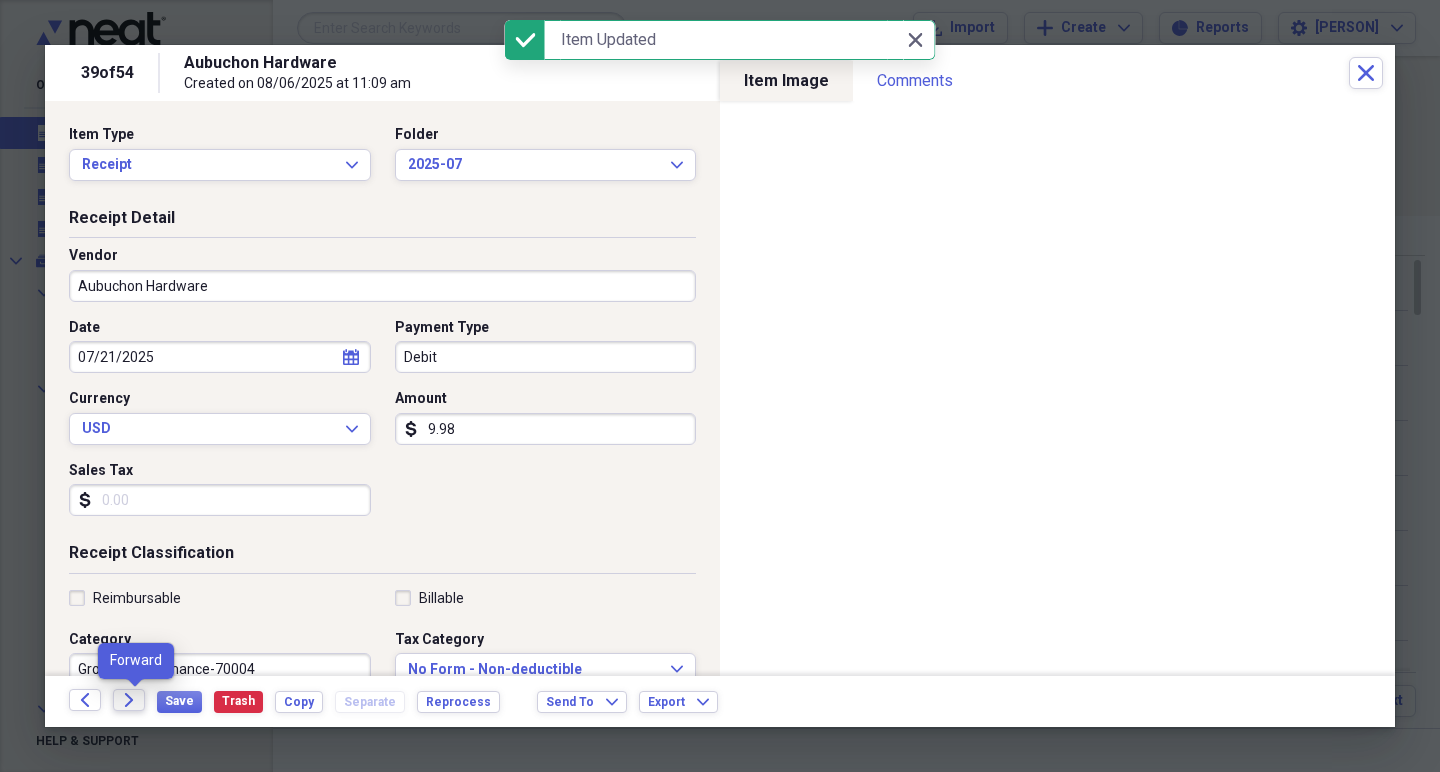 click on "Forward" at bounding box center [129, 700] 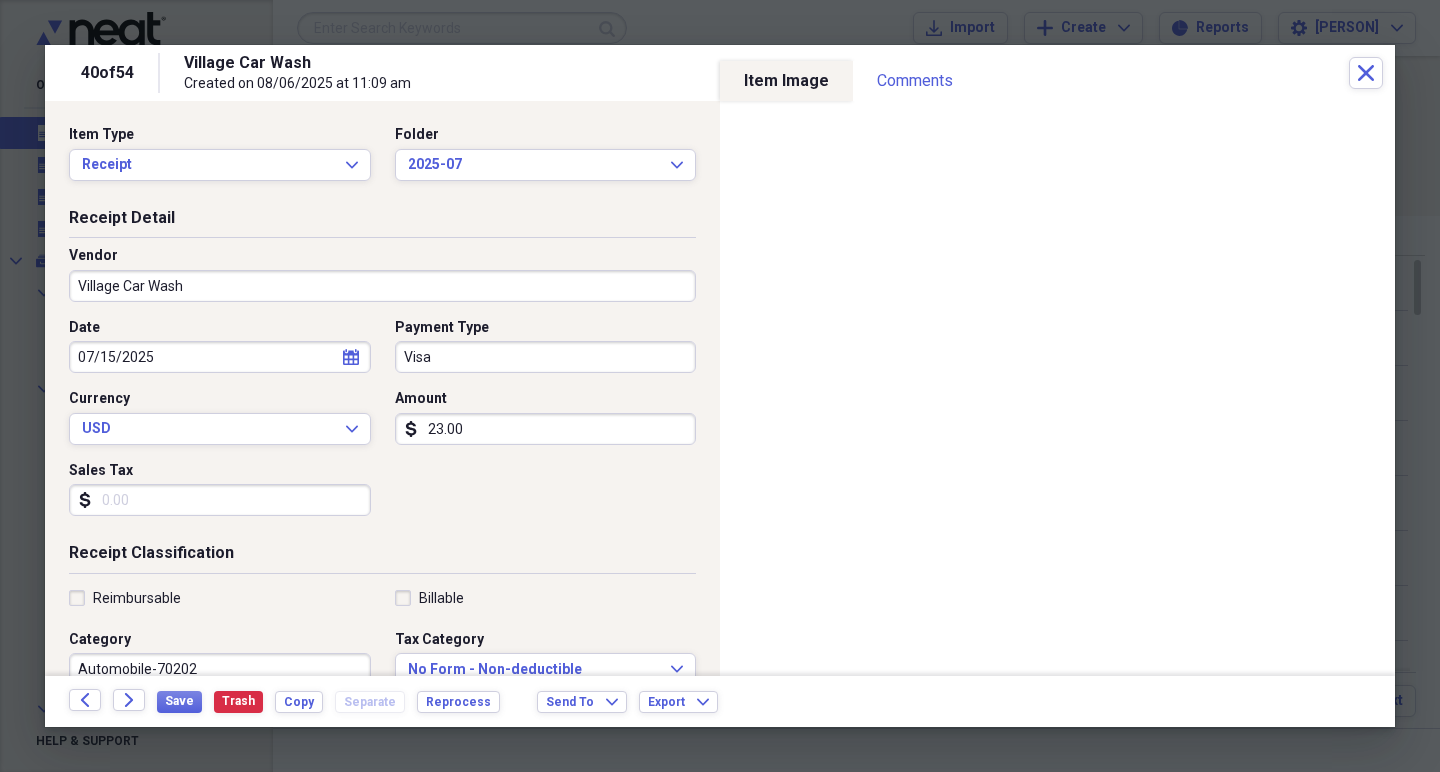 click on "Back Forward Save Trash Copy Separate Reprocess Send To Expand Export Expand" at bounding box center (720, 701) 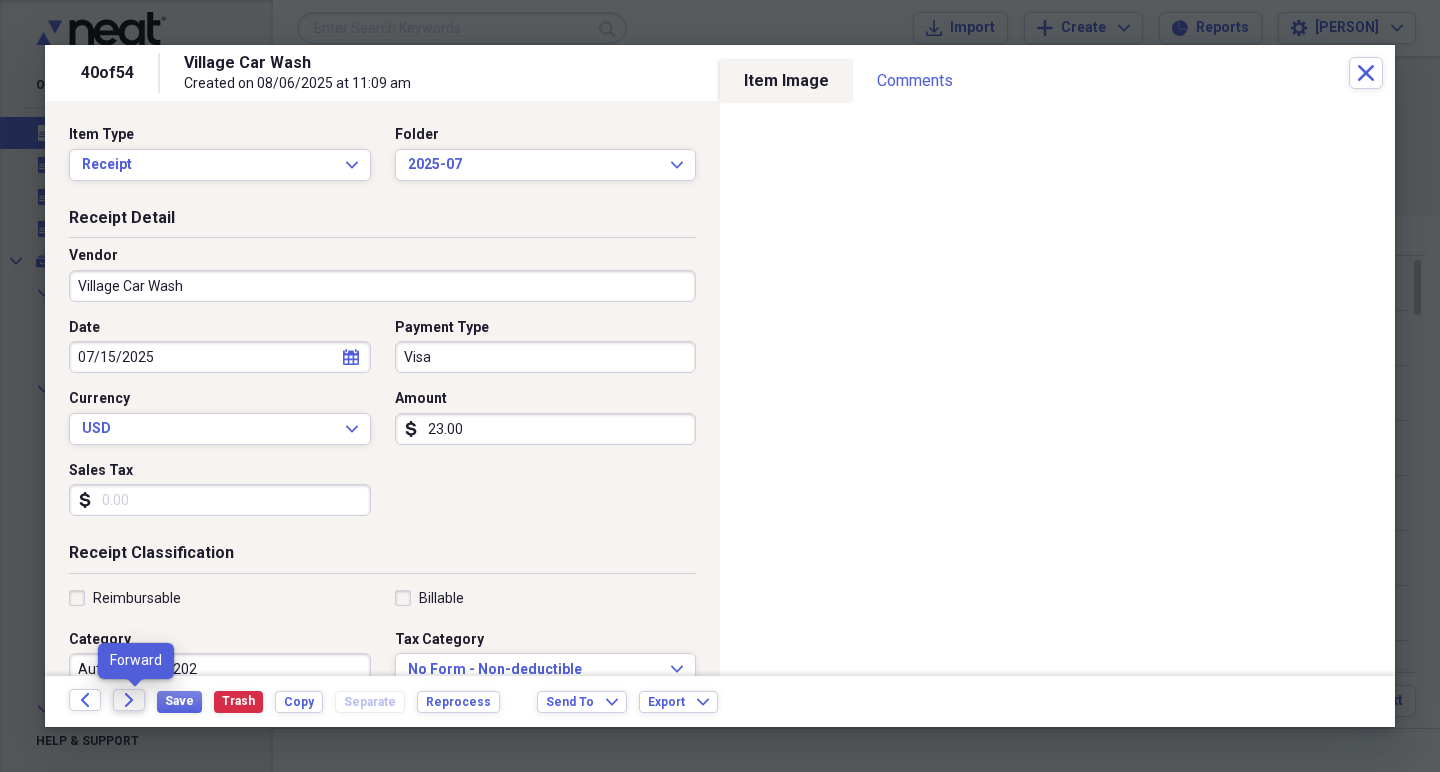 click on "Forward" 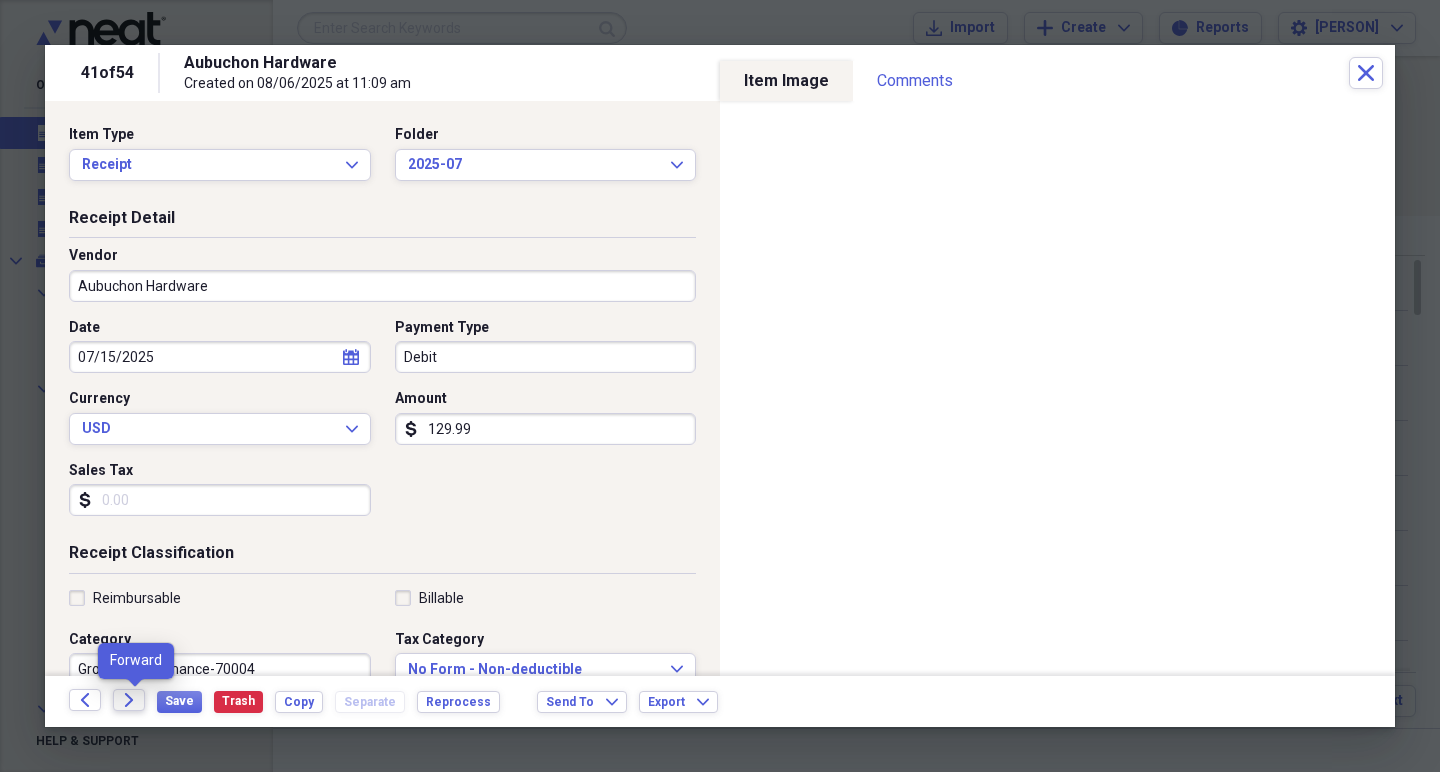 click 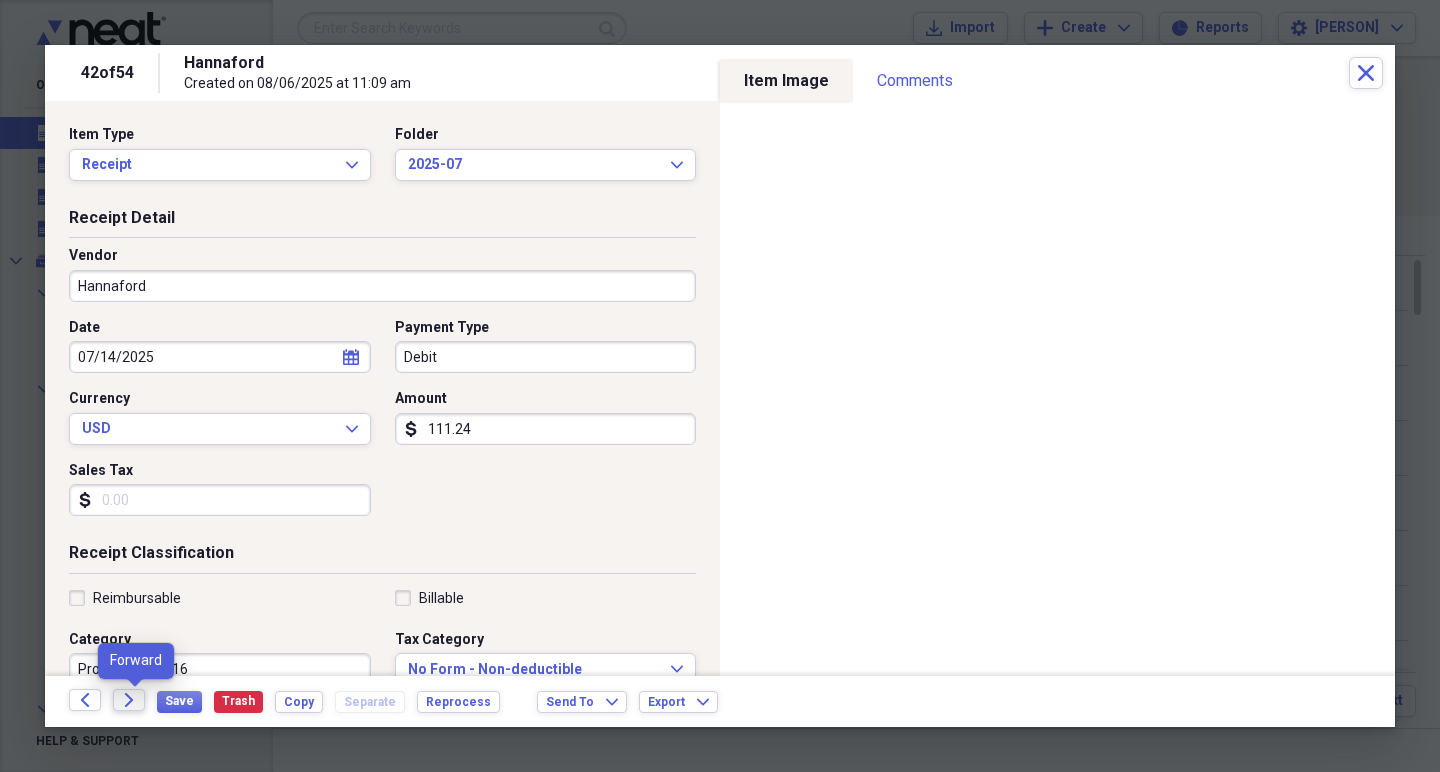 click on "Forward" 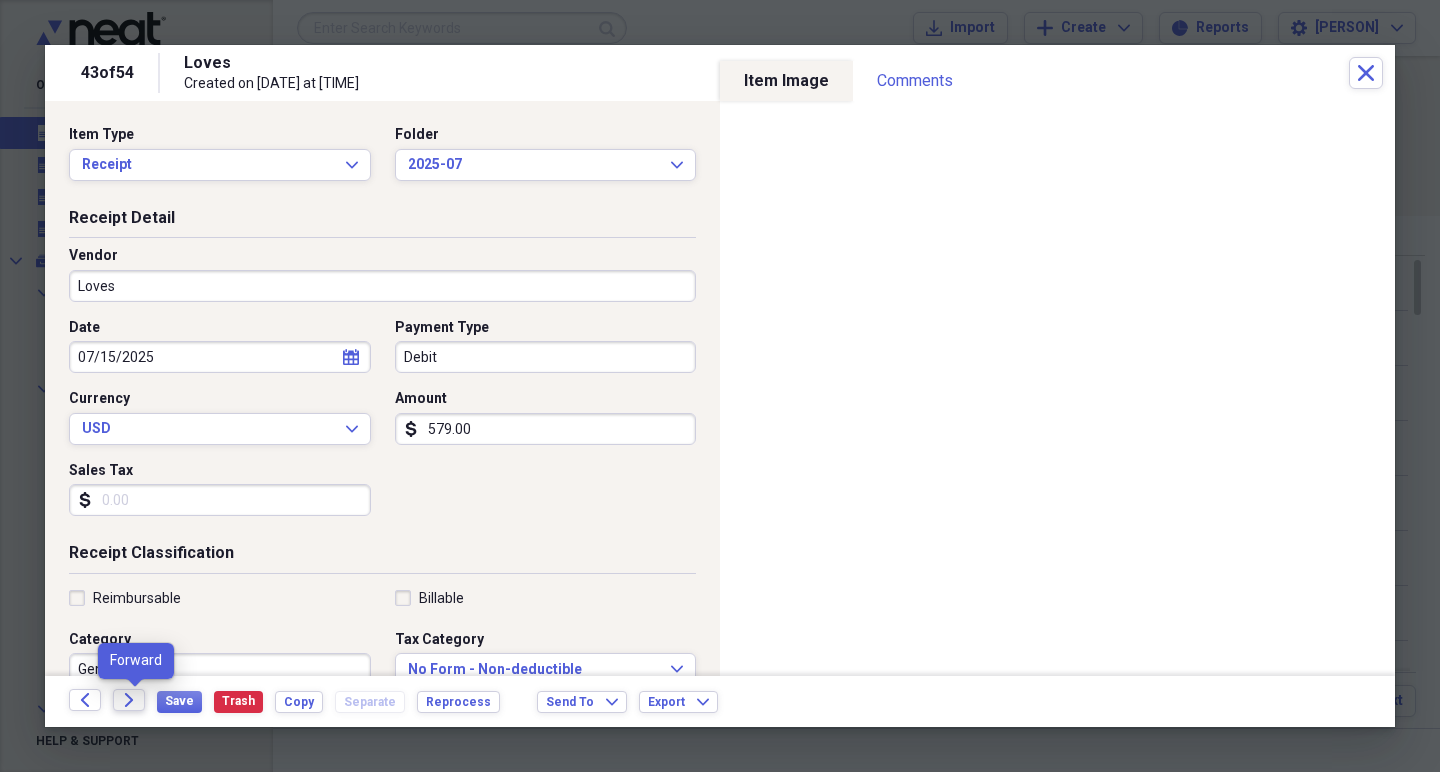 click on "Forward" 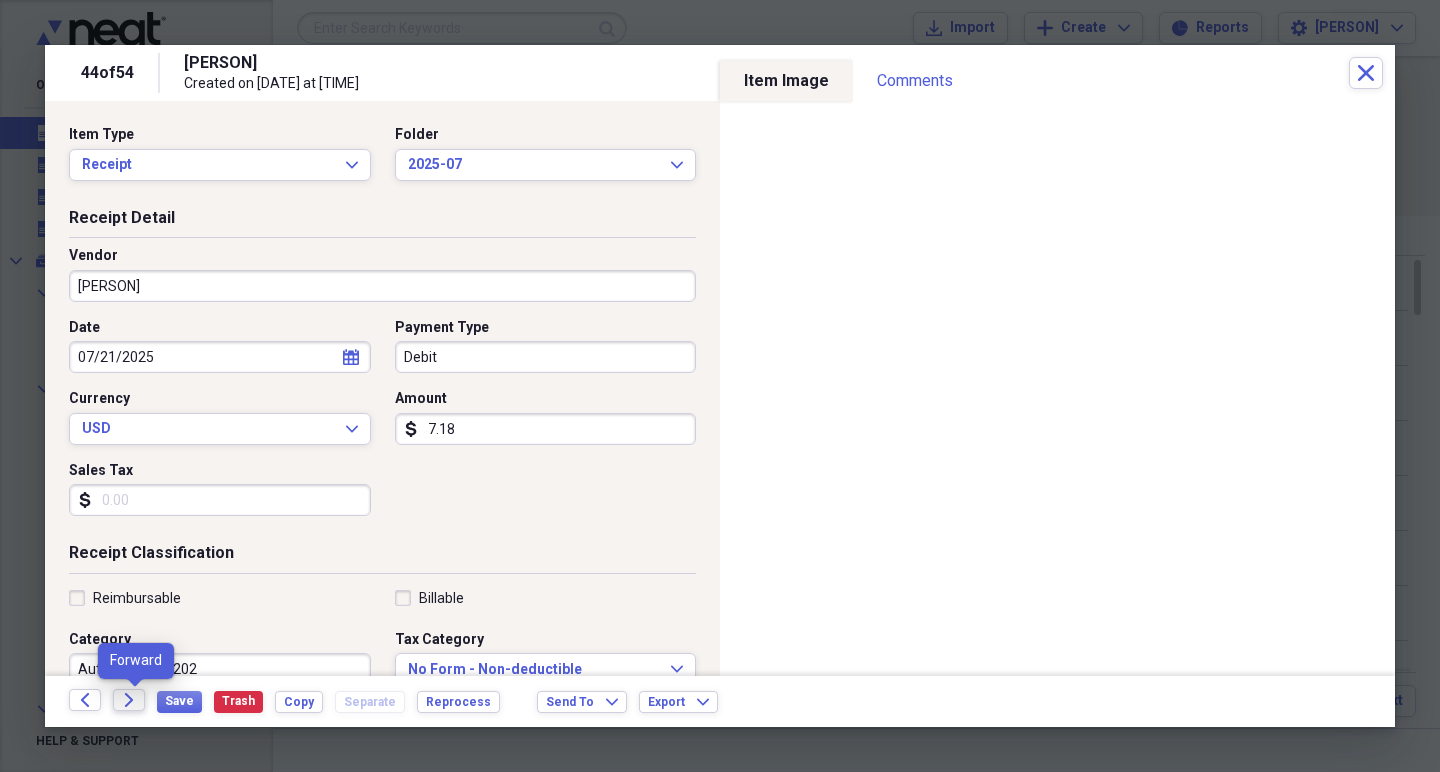 click on "Forward" 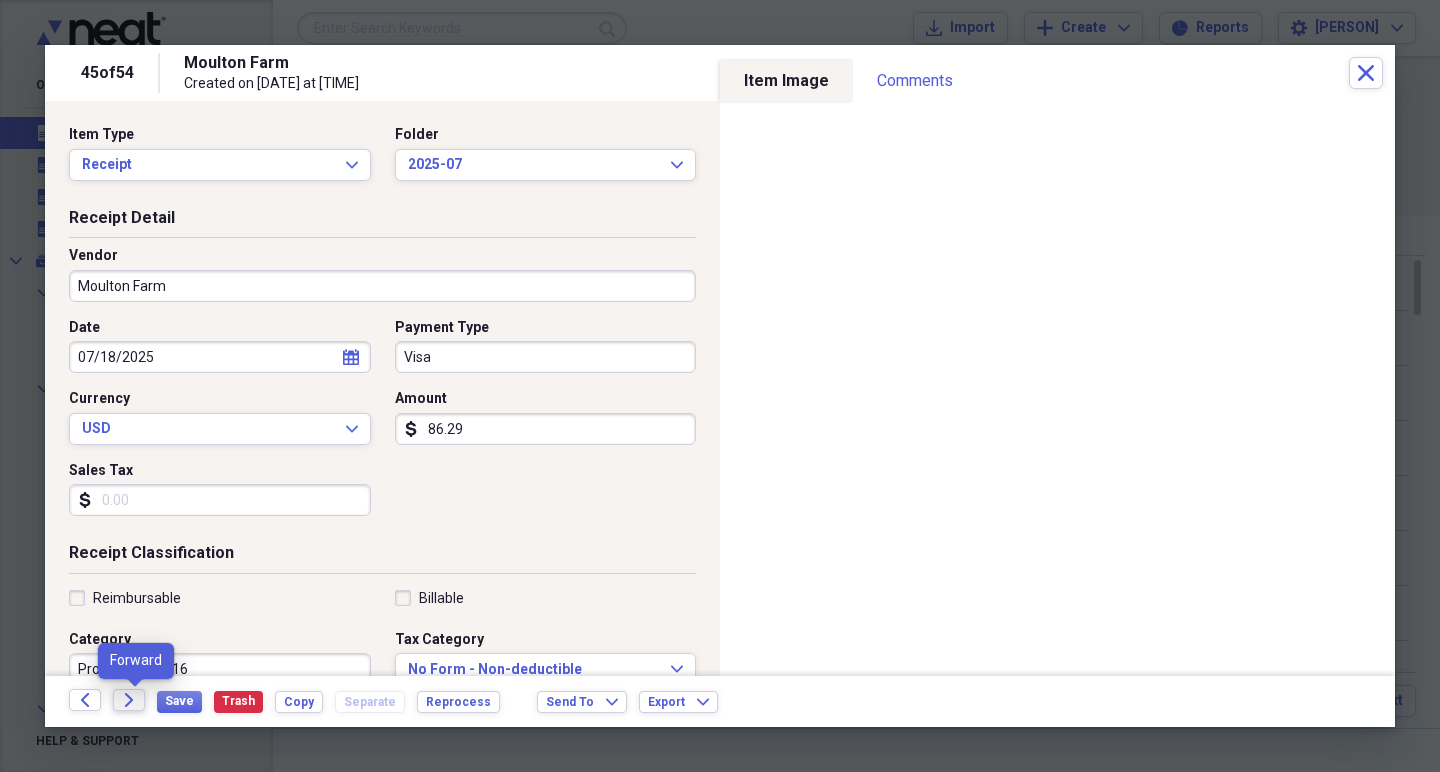 click on "Forward" 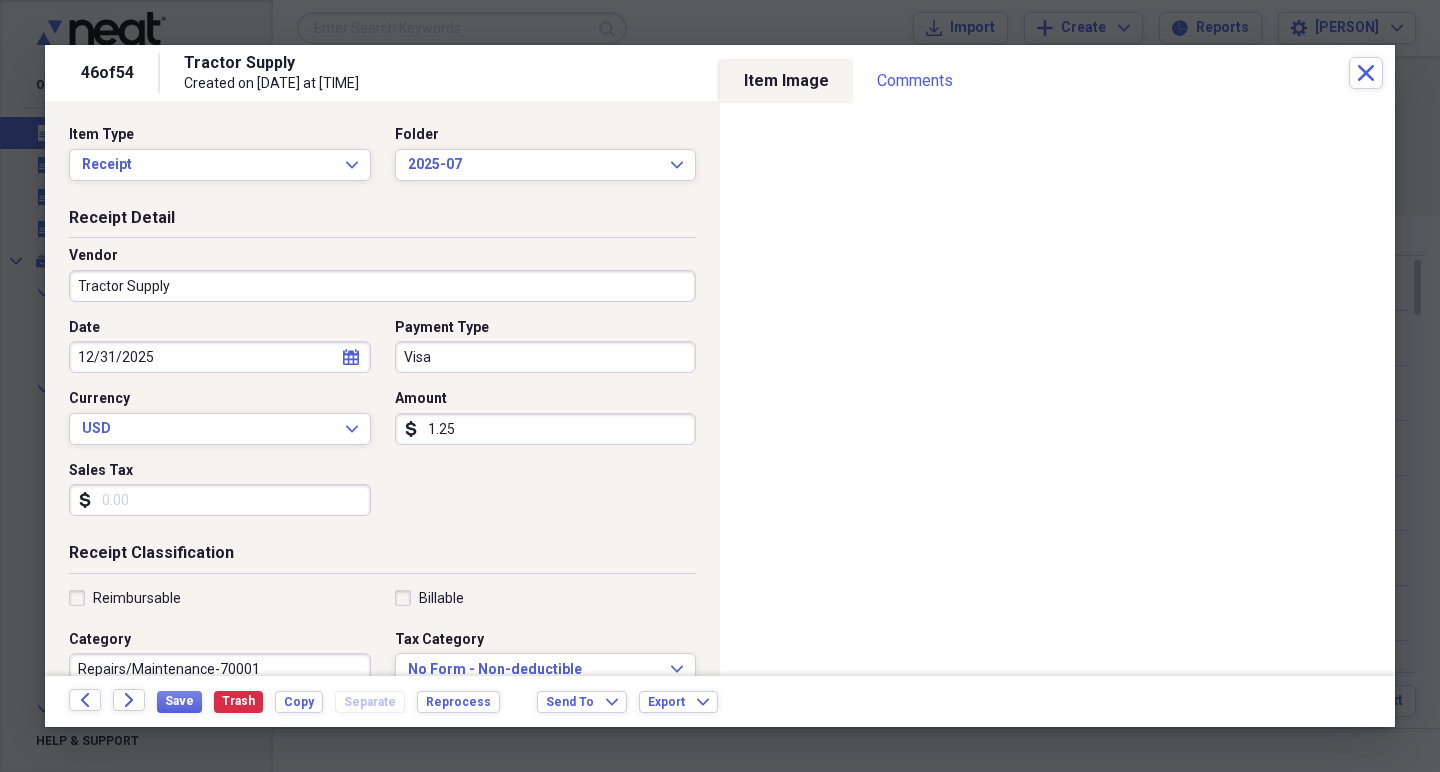 click on "1.25" at bounding box center (546, 429) 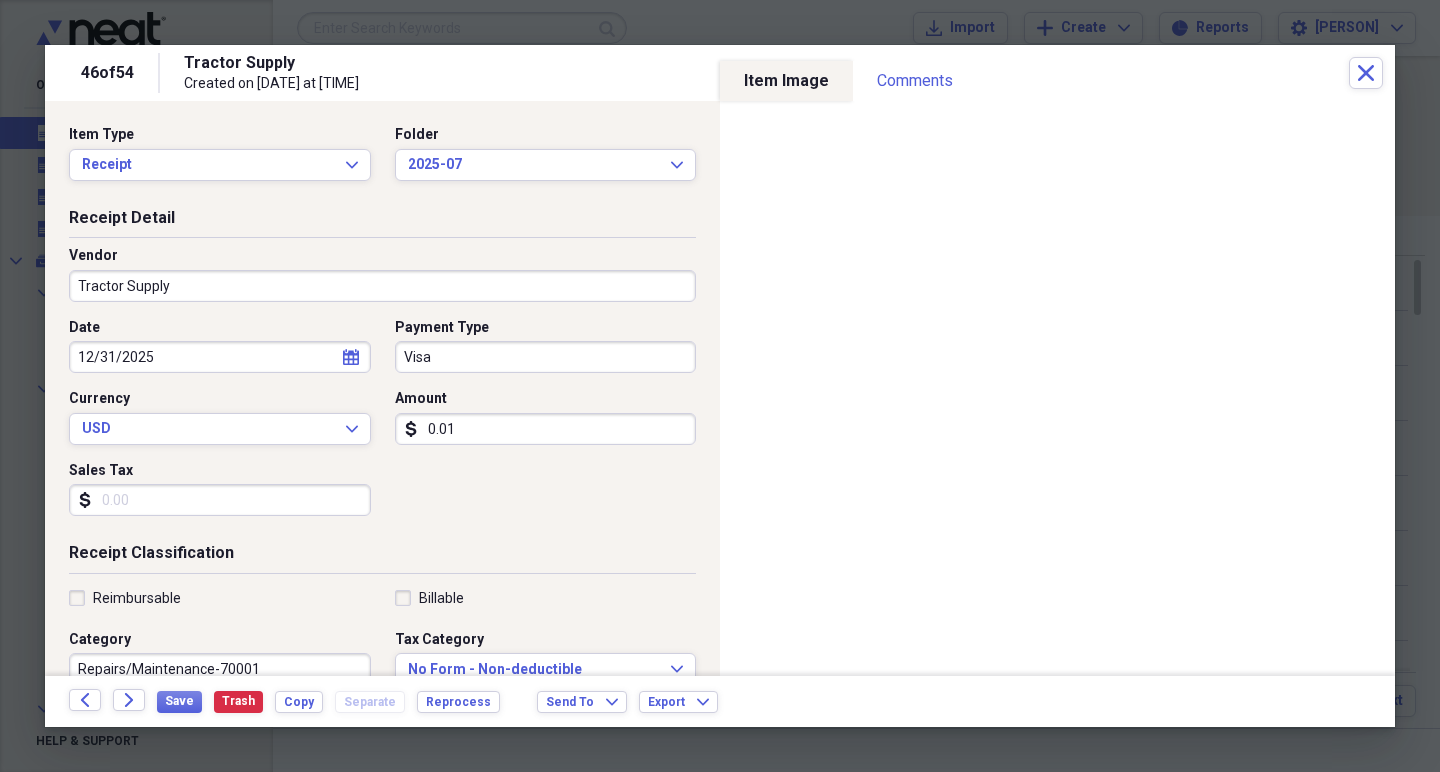 type on "0.01" 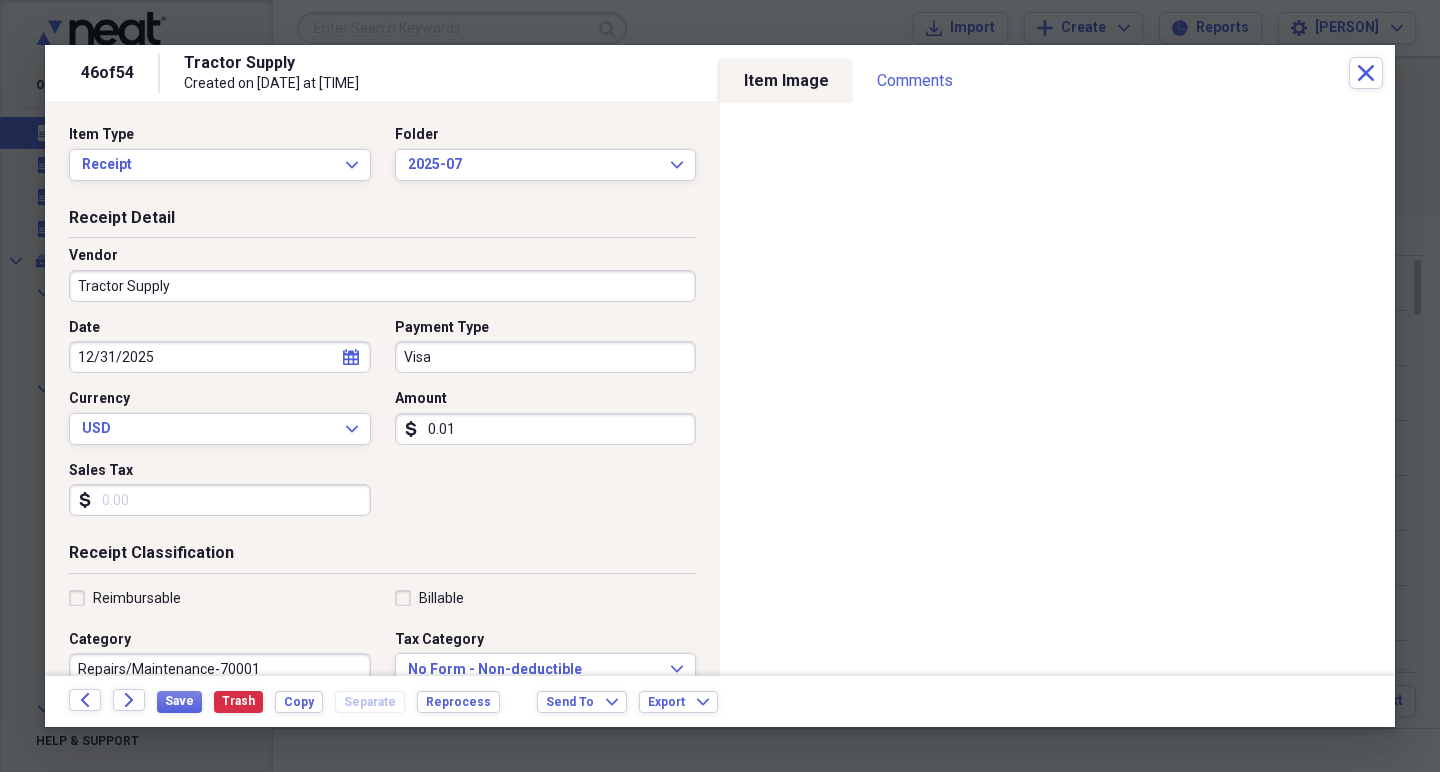 type on "0.01" 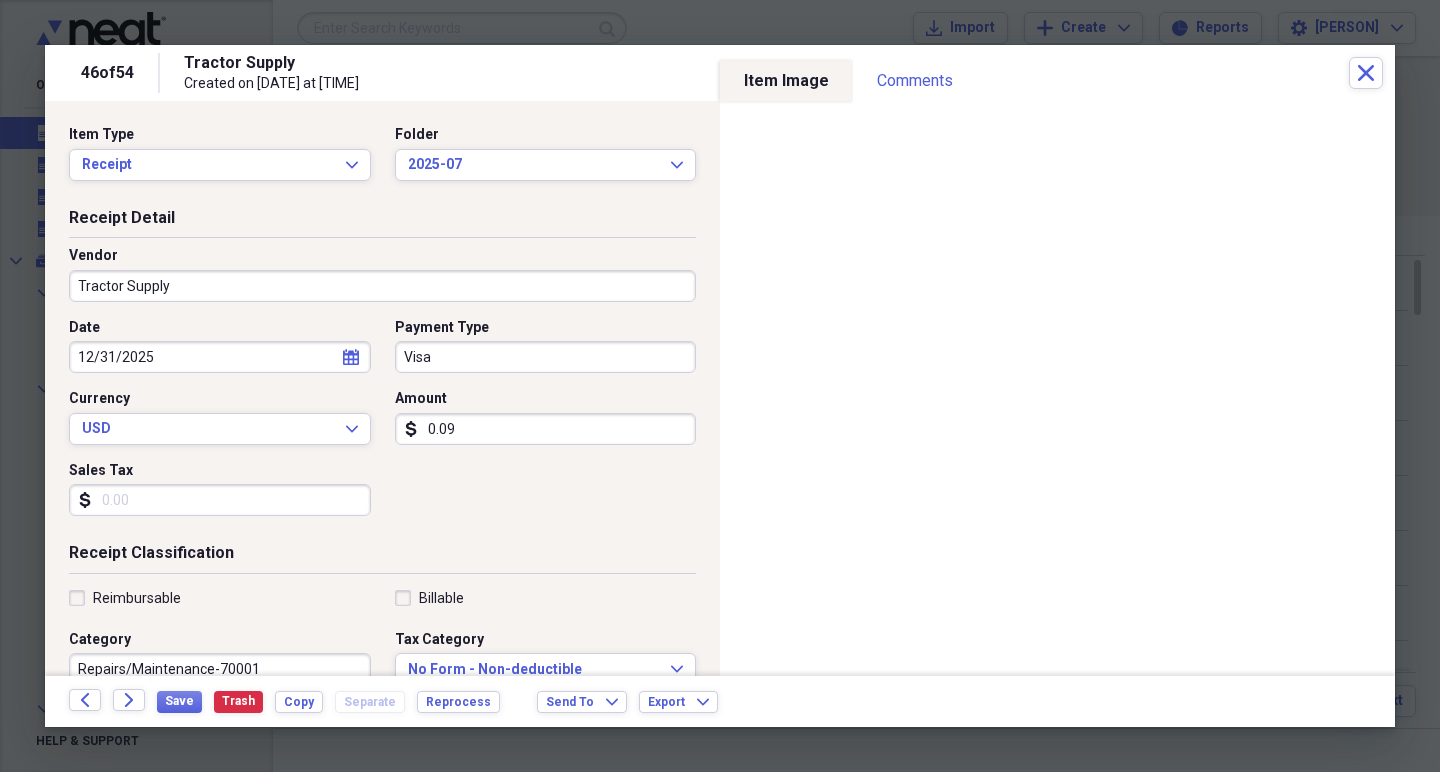 type on "0.09" 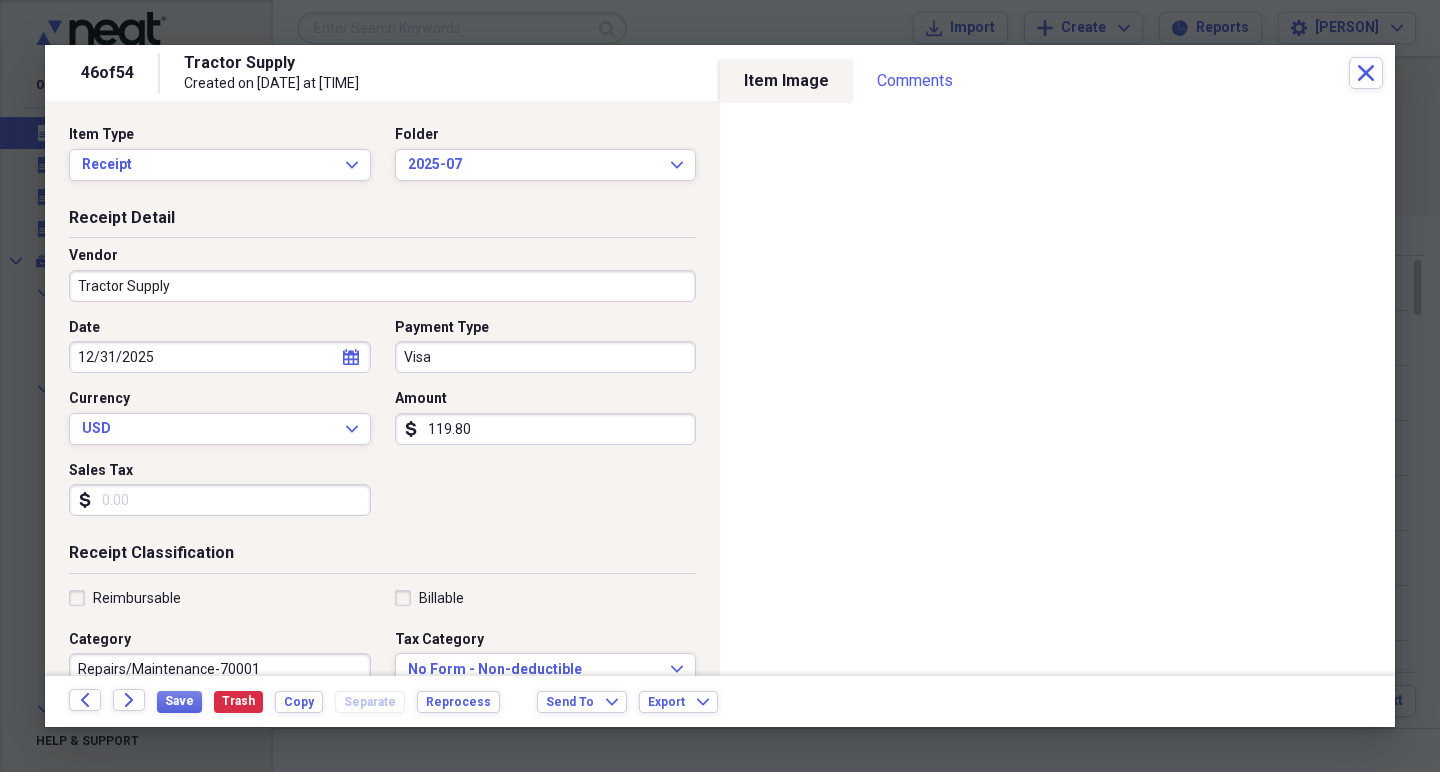 type on "119.80" 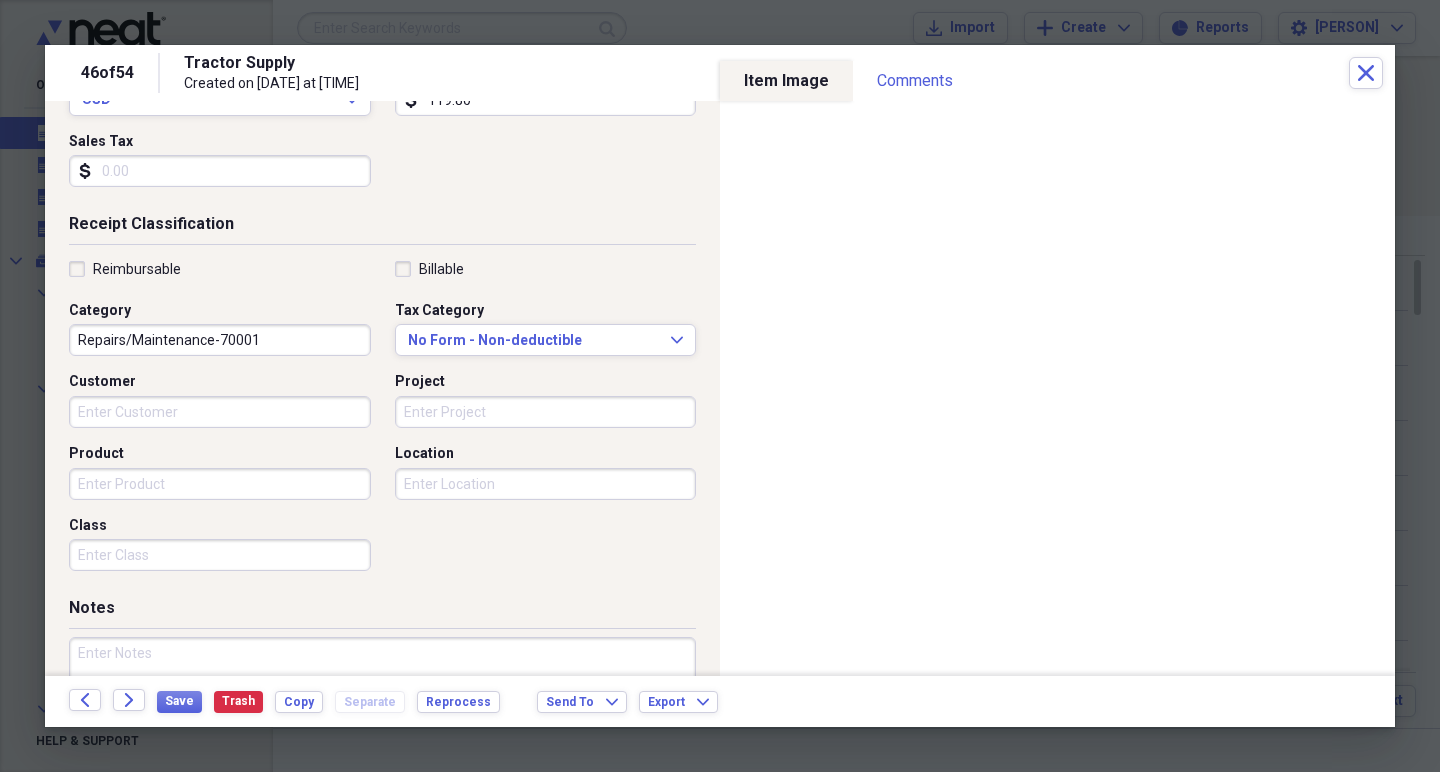 scroll, scrollTop: 343, scrollLeft: 0, axis: vertical 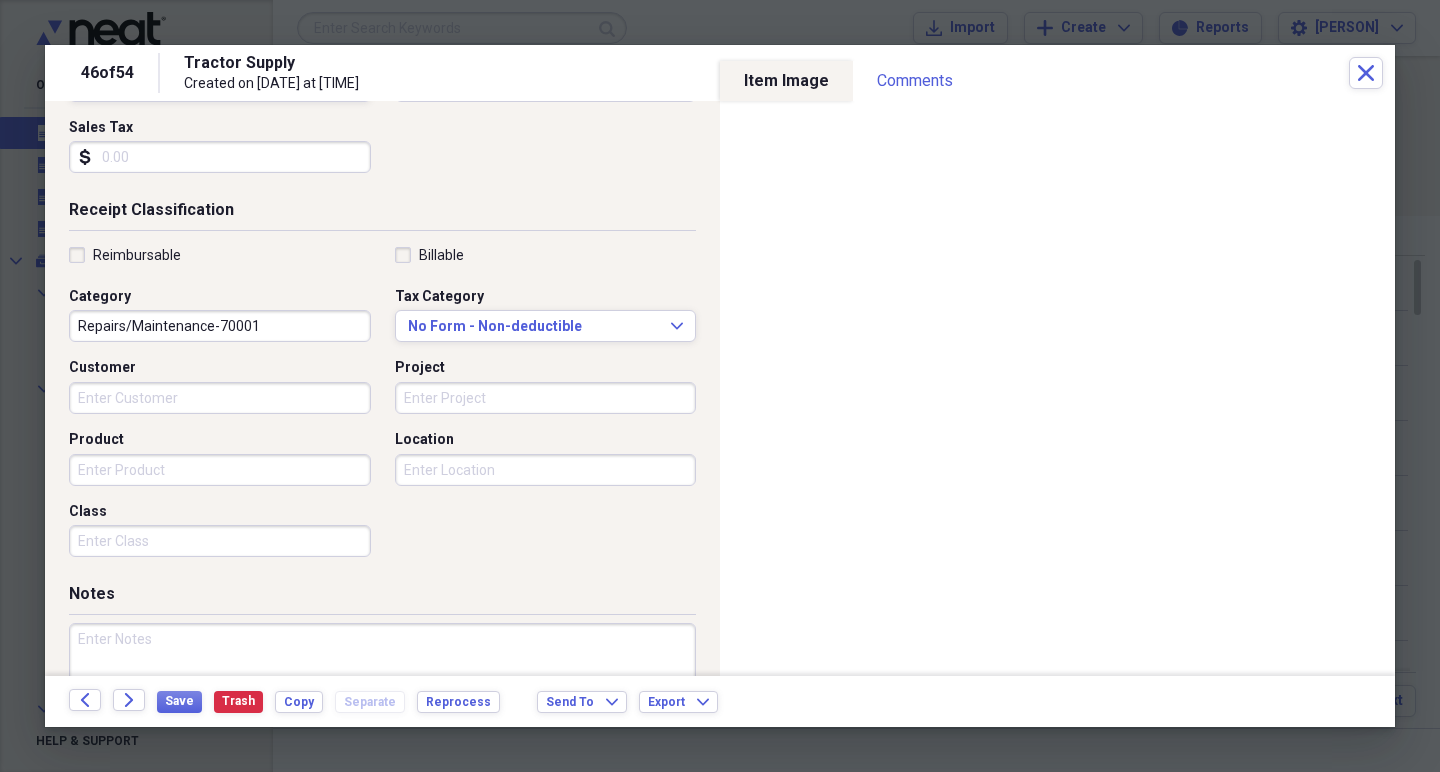 click at bounding box center [382, 688] 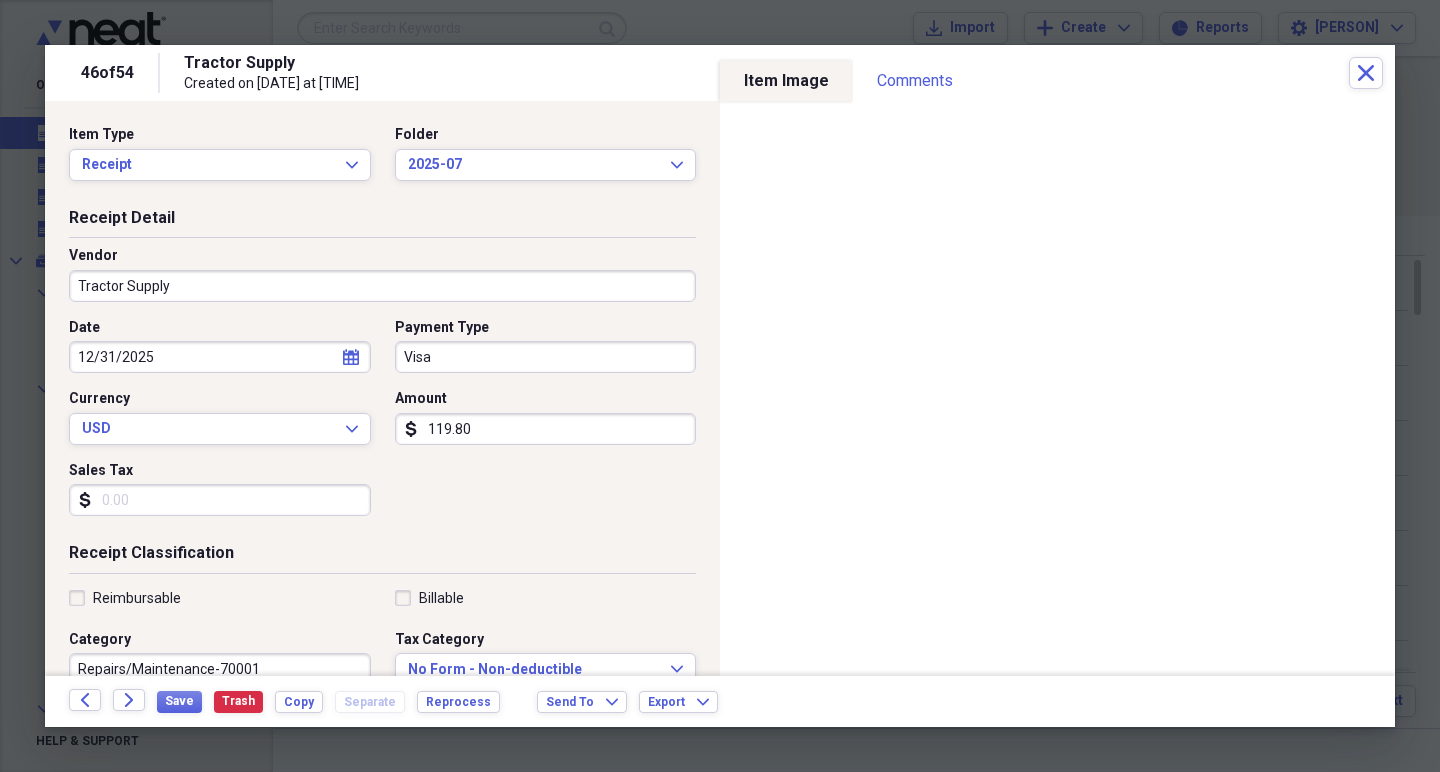 scroll, scrollTop: 0, scrollLeft: 0, axis: both 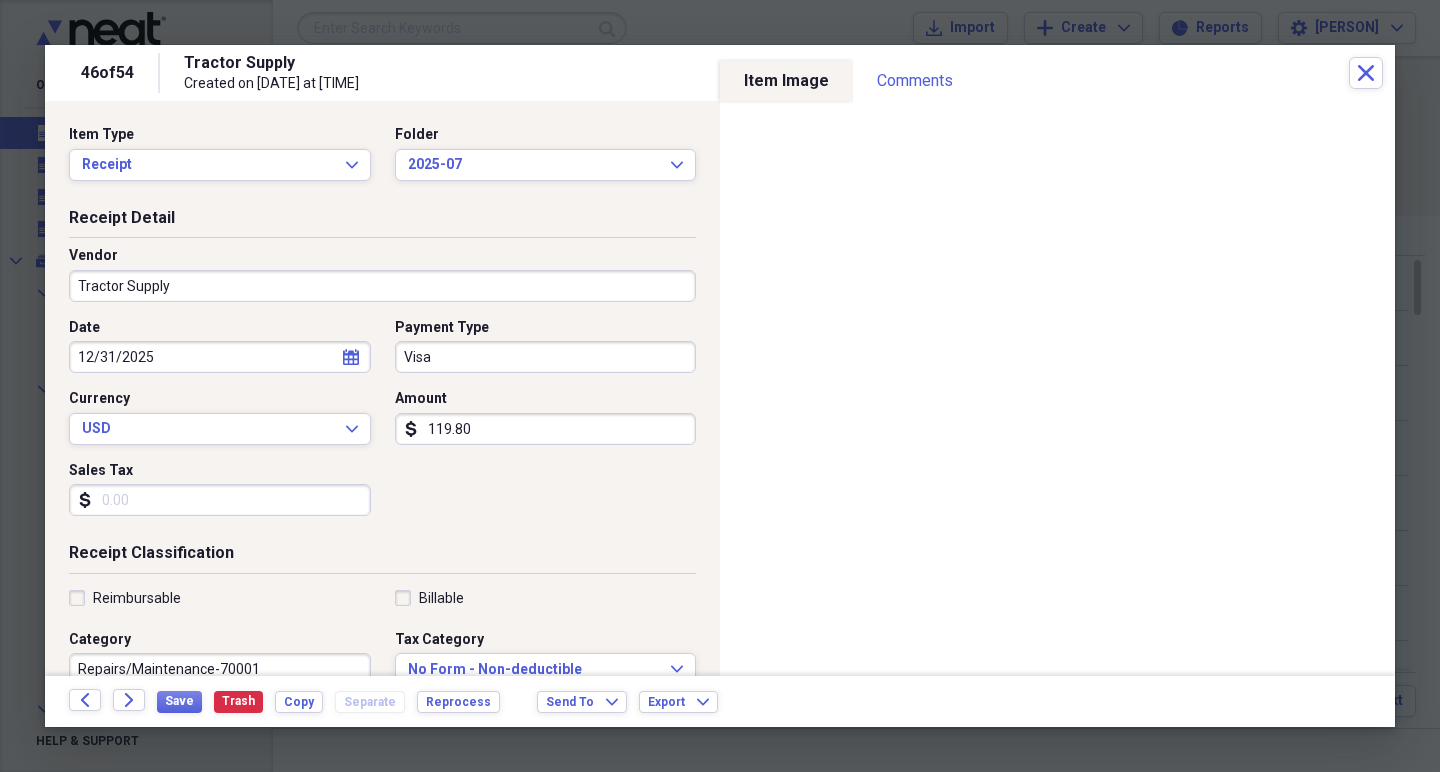 type on "refund" 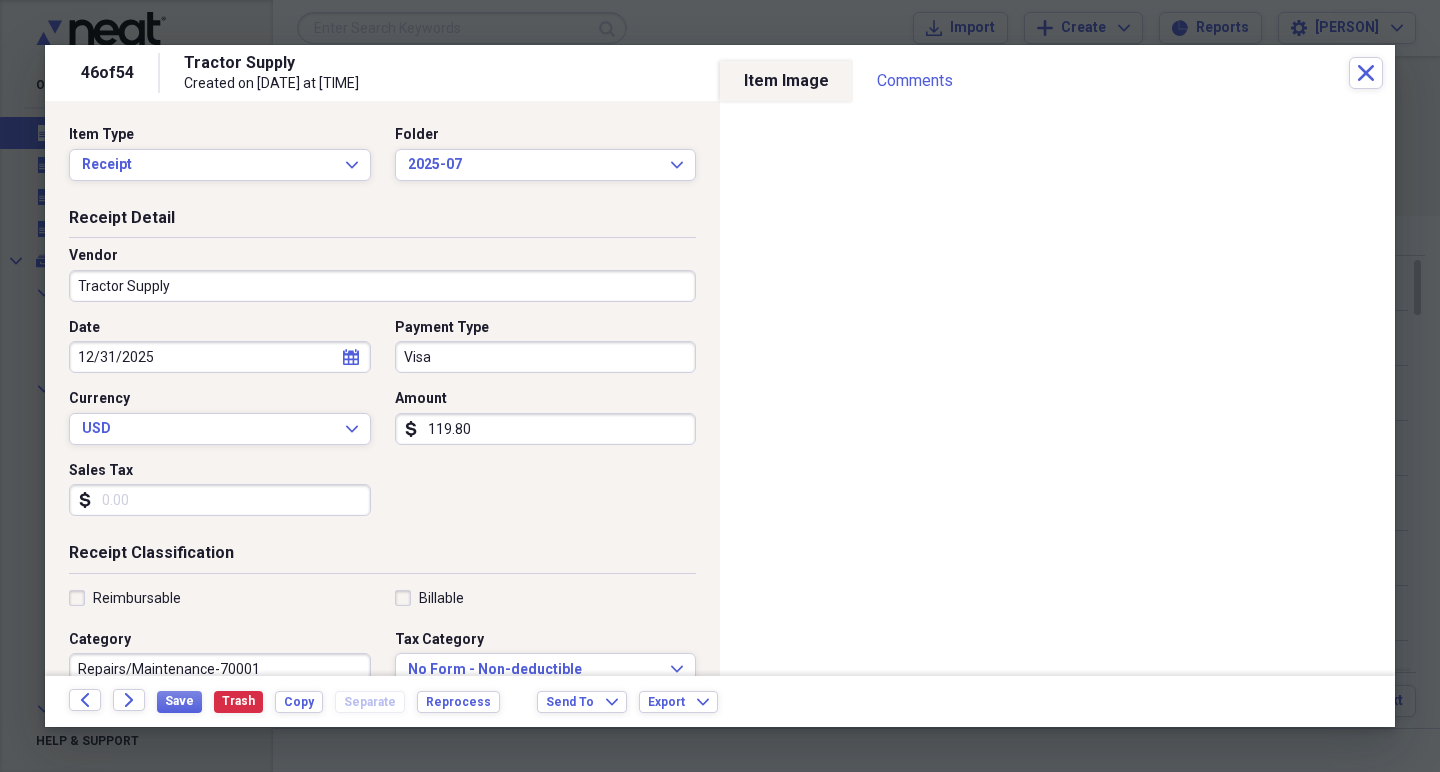 select on "2025" 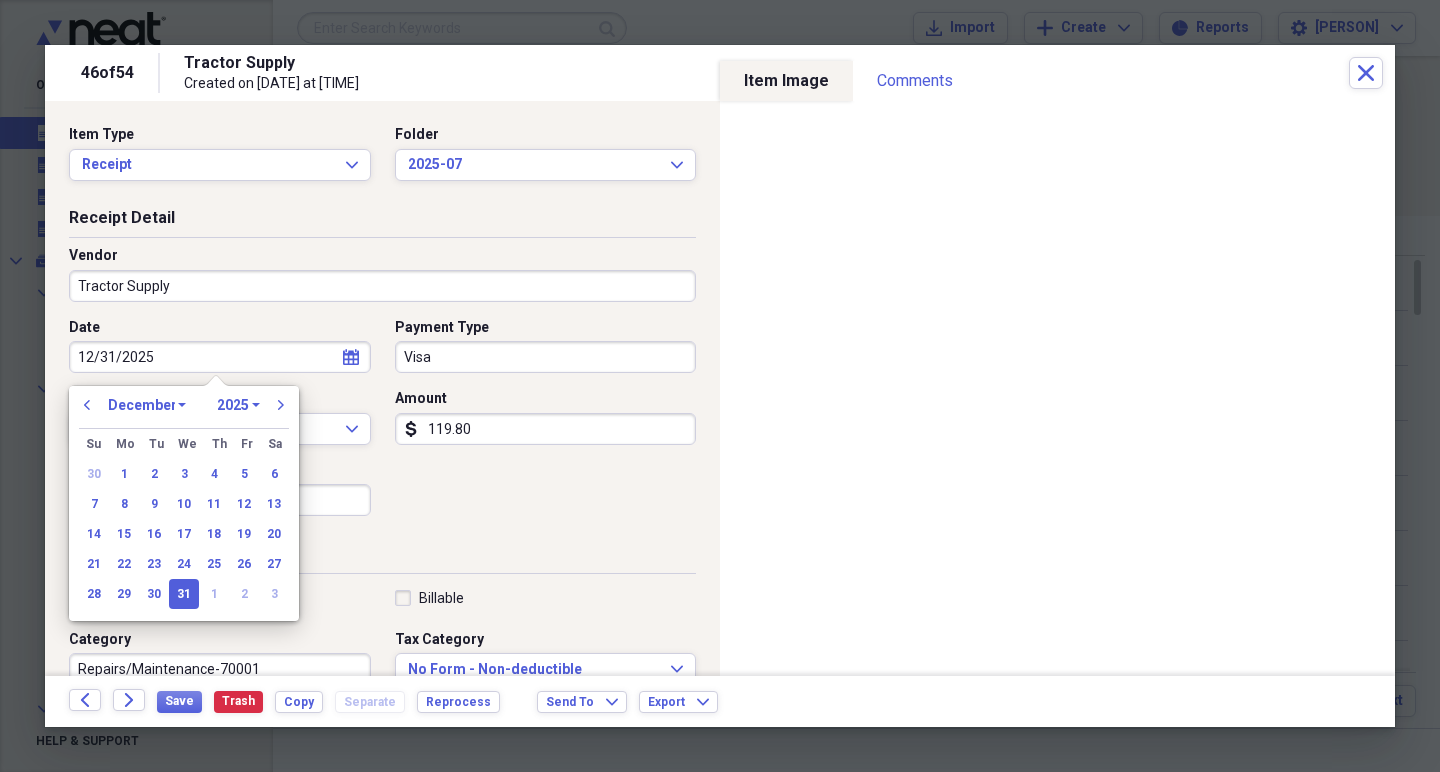 click on "12/31/2025" at bounding box center (220, 357) 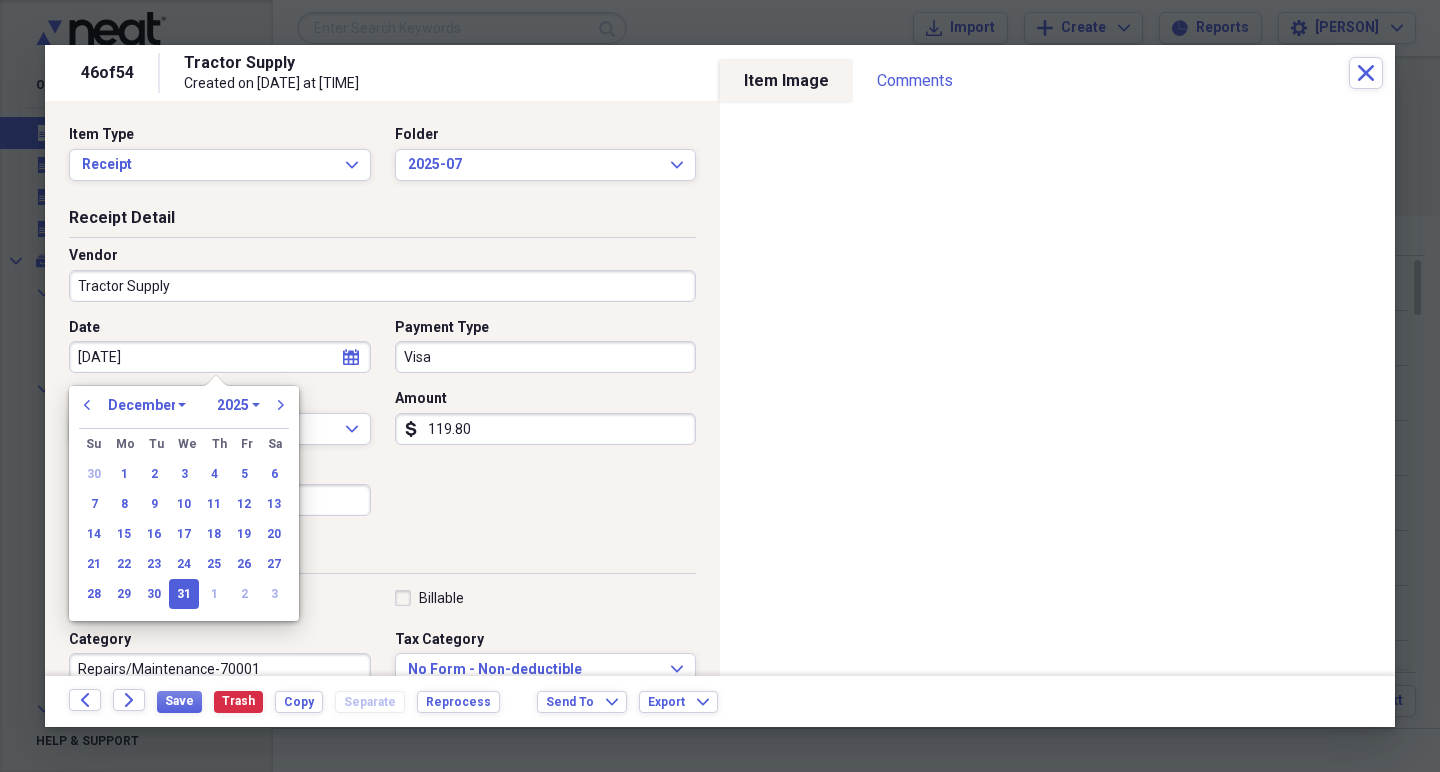 type on "[DATE]/25" 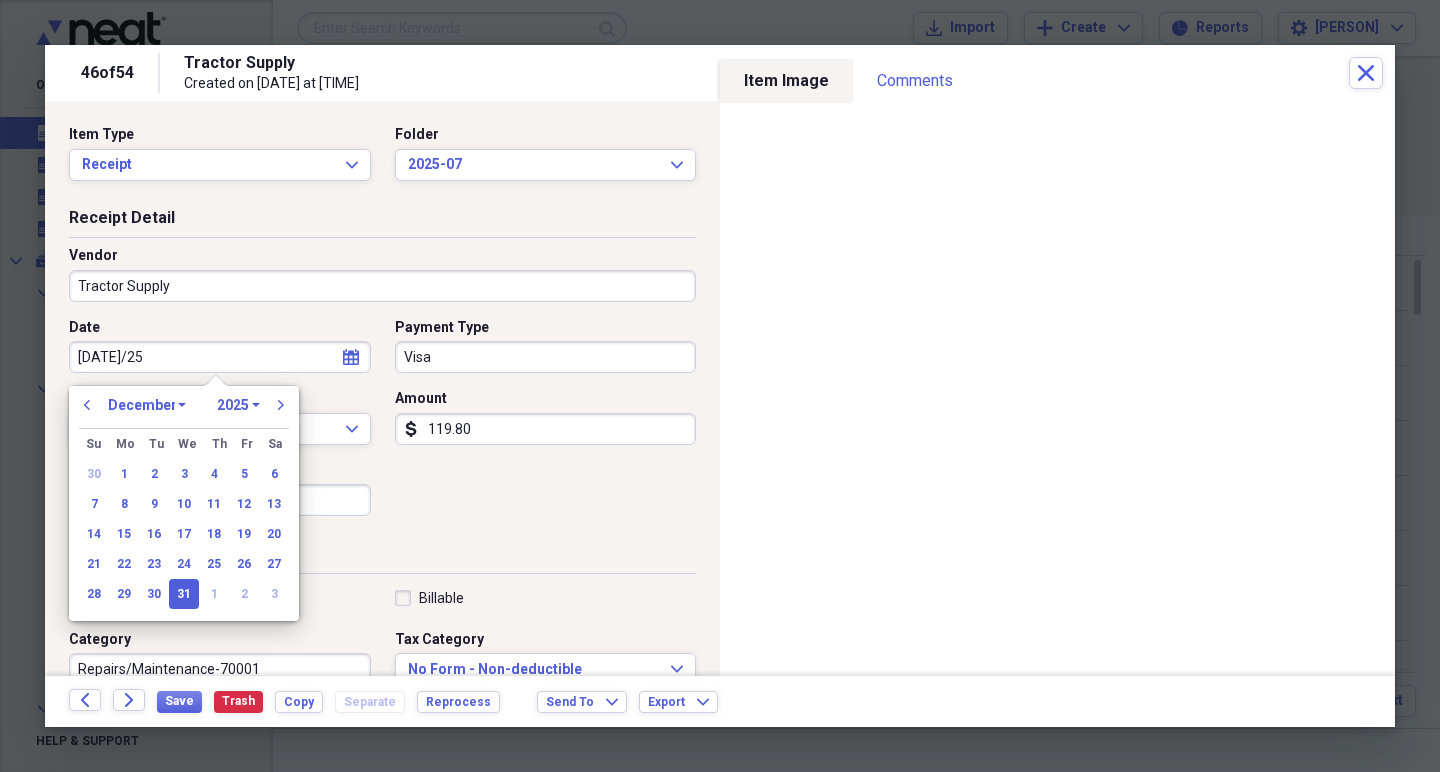 select on "6" 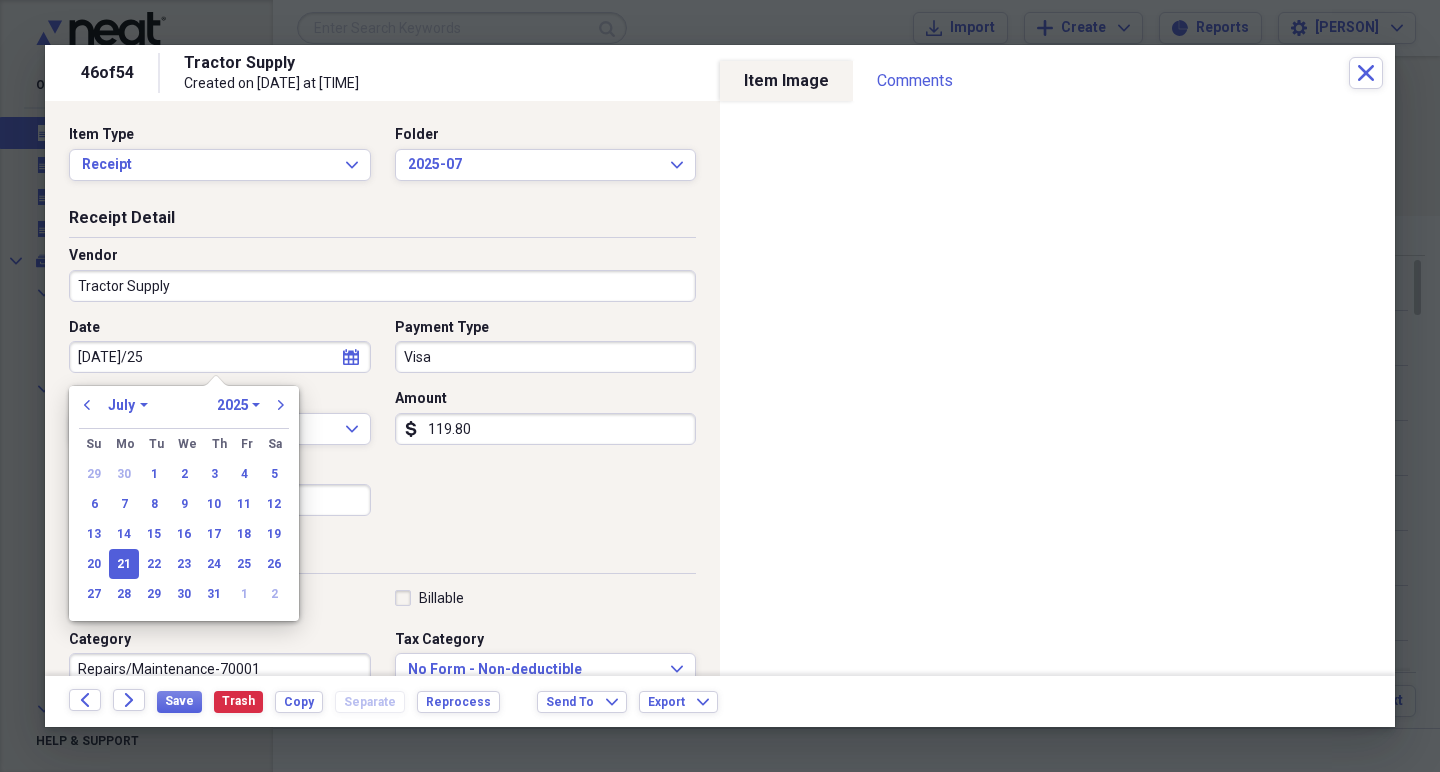 type on "07/21/2025" 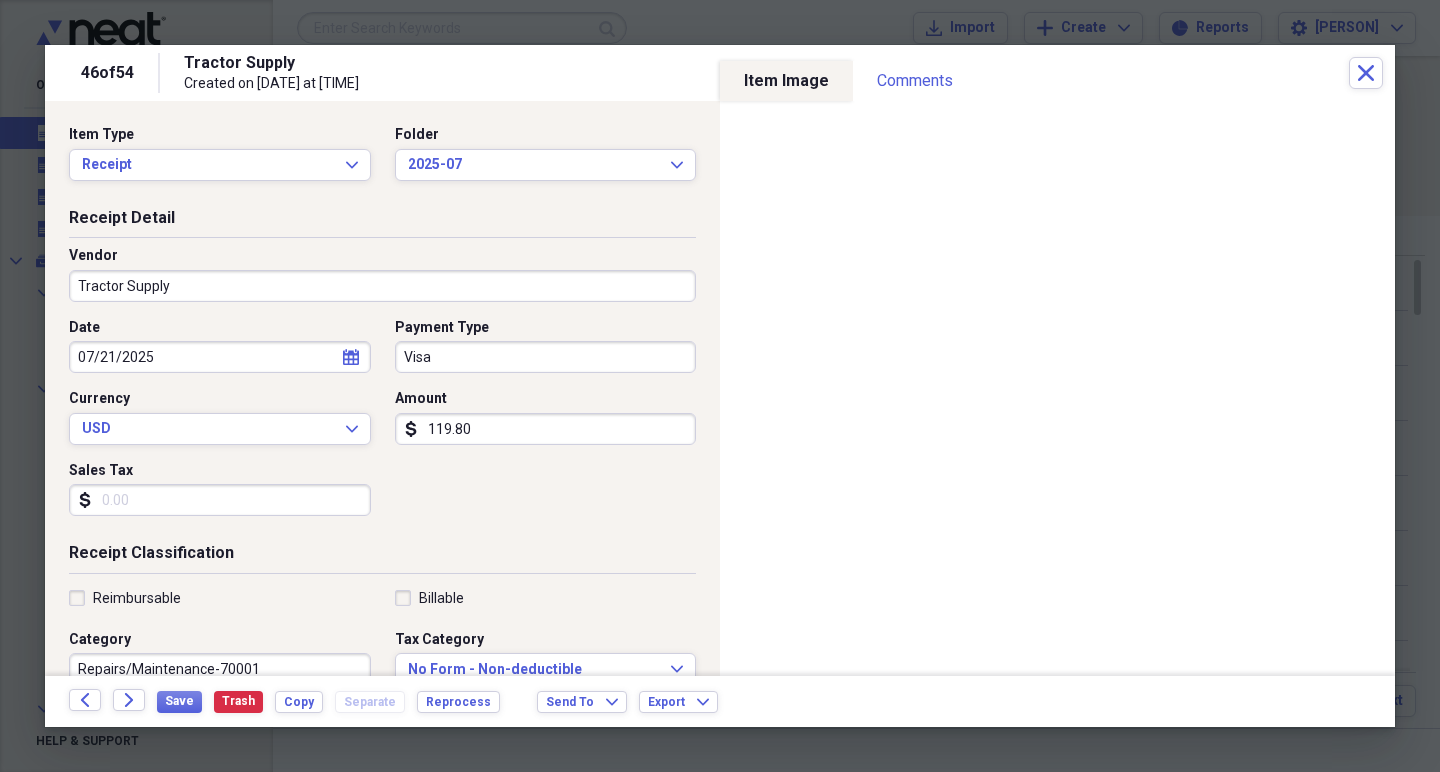 click on "Date [DATE] calendar Calendar Payment Type Visa Currency USD Expand Amount dollar-sign 119.80 Sales Tax dollar-sign" at bounding box center [382, 425] 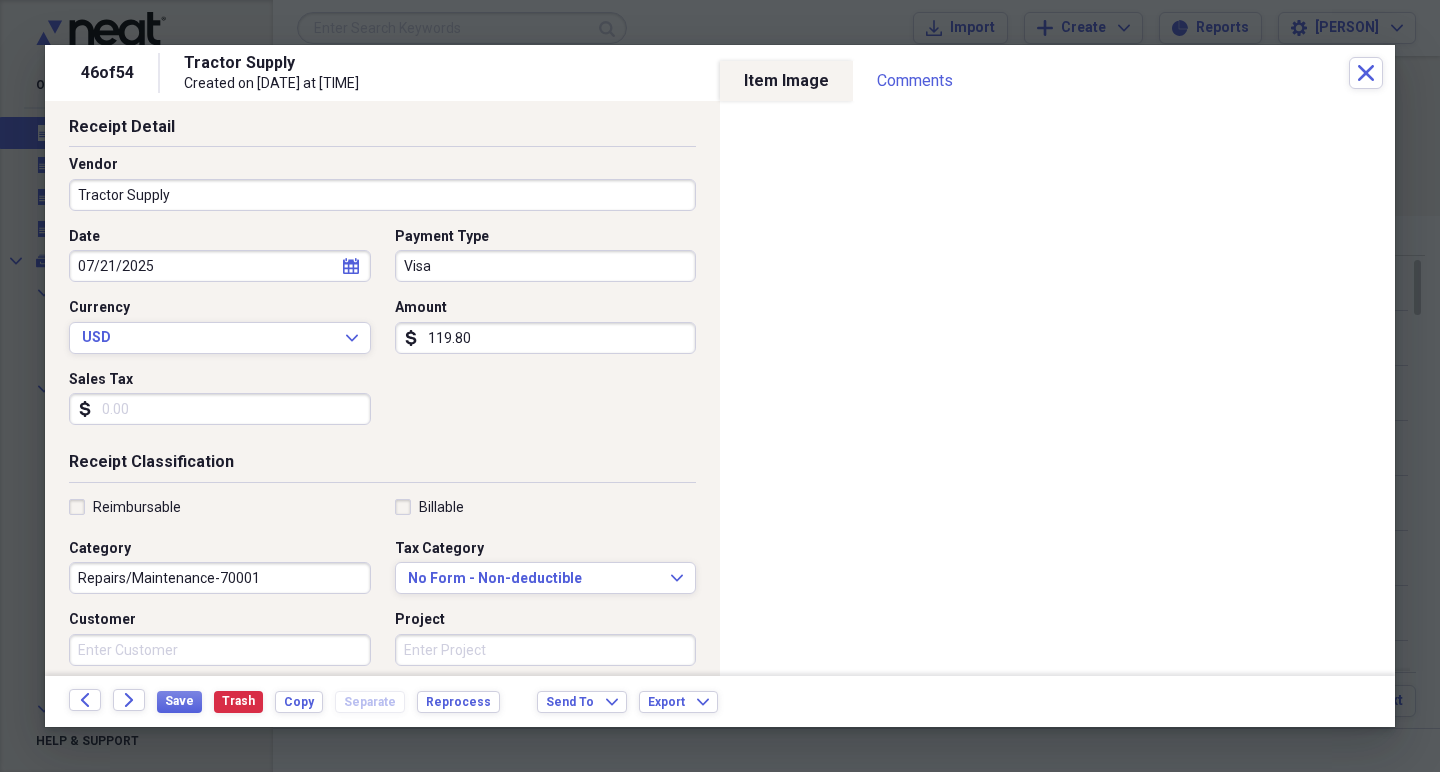scroll, scrollTop: 92, scrollLeft: 0, axis: vertical 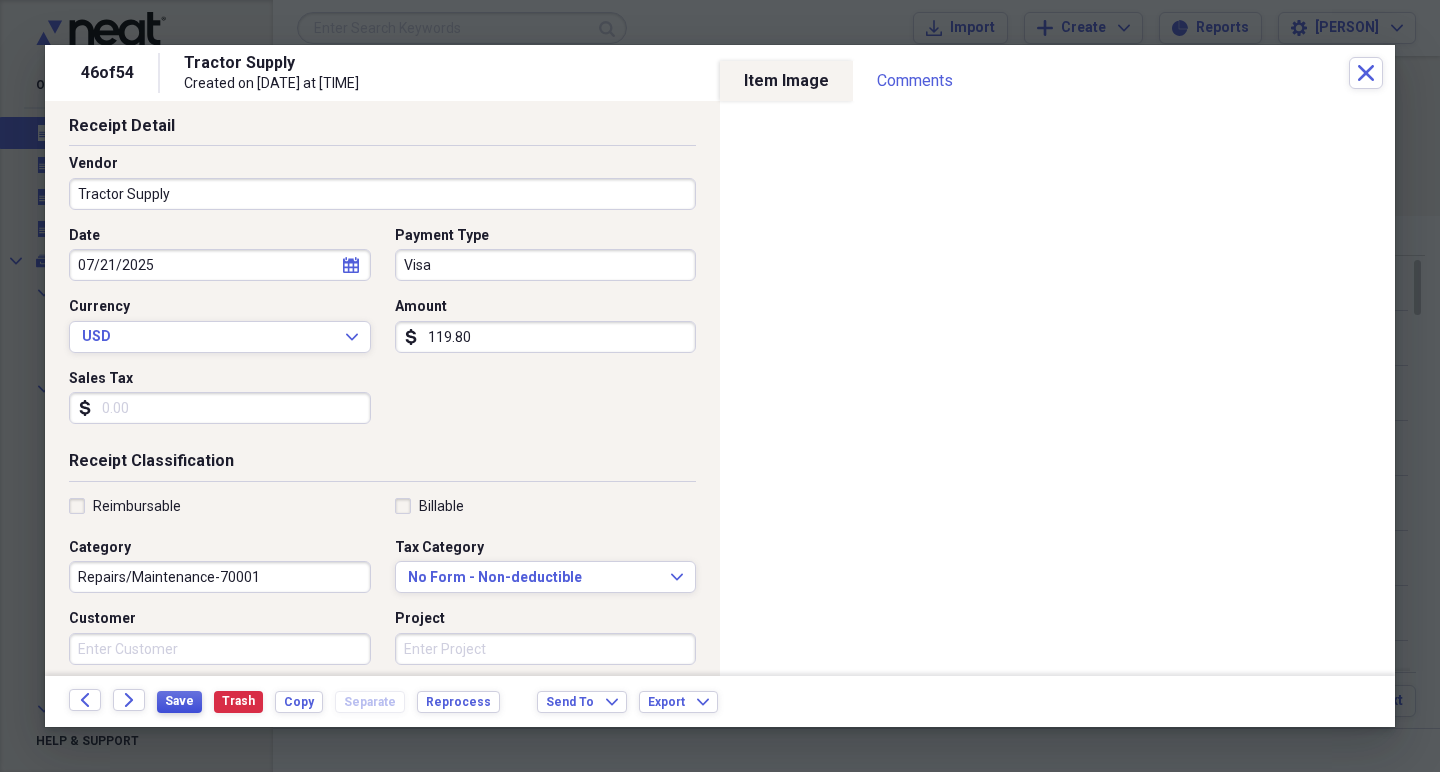 click on "Save" at bounding box center (179, 701) 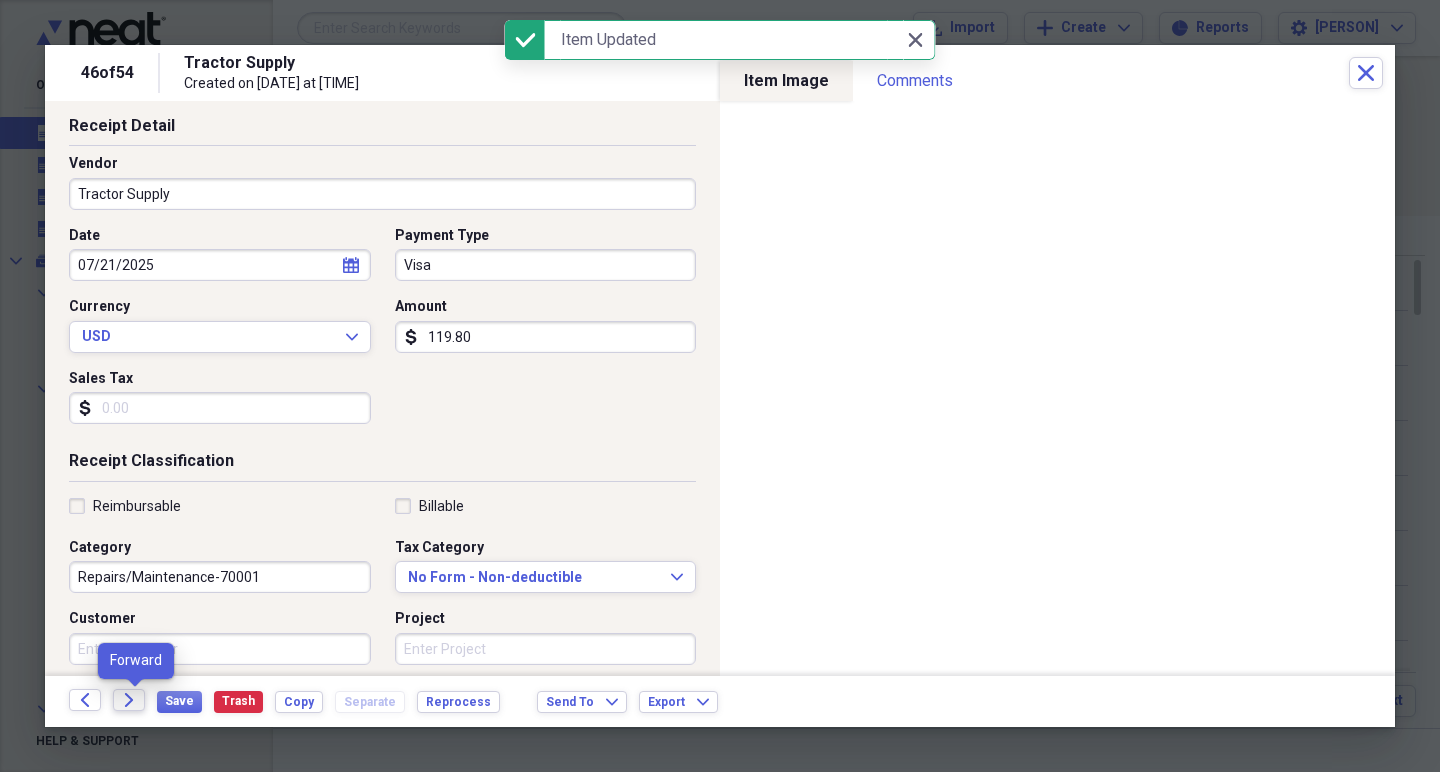 click 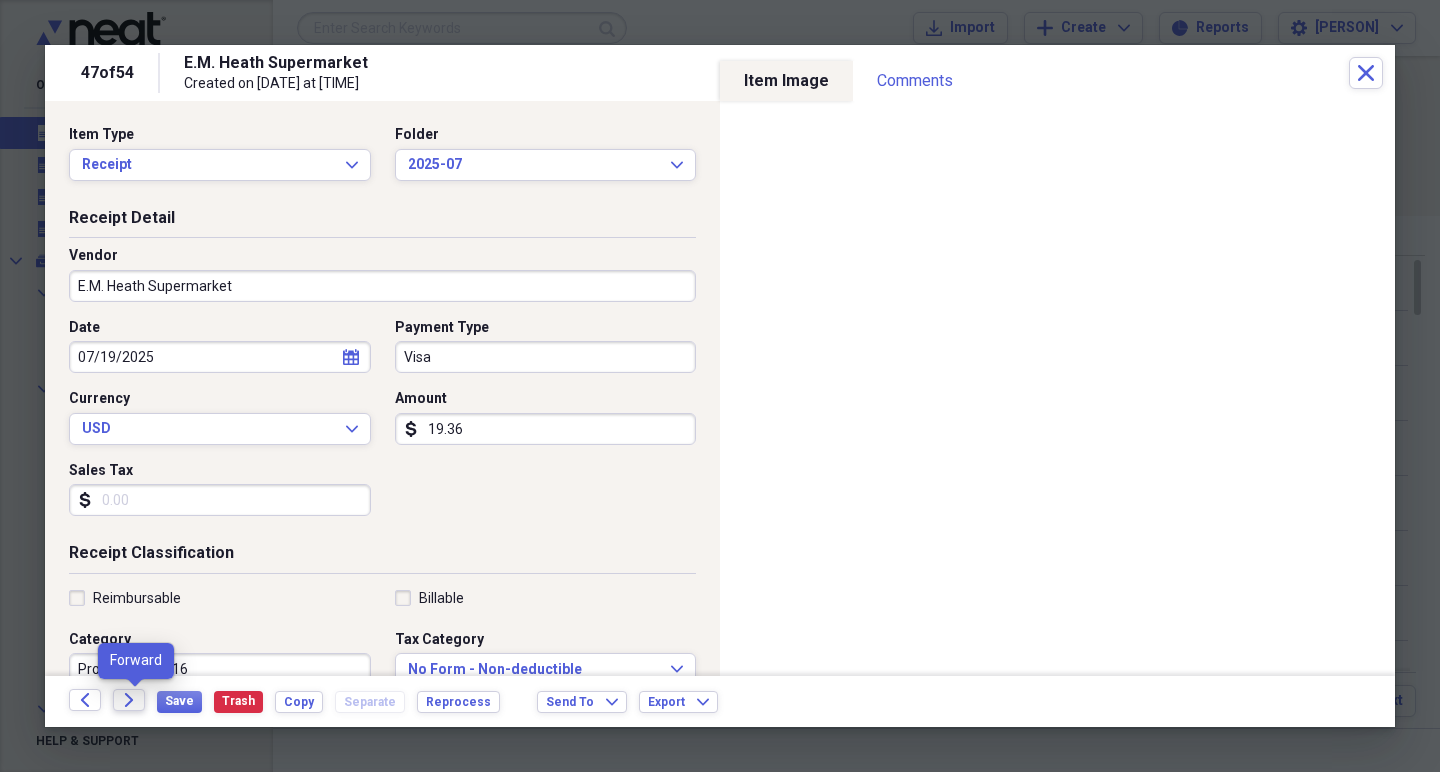 click 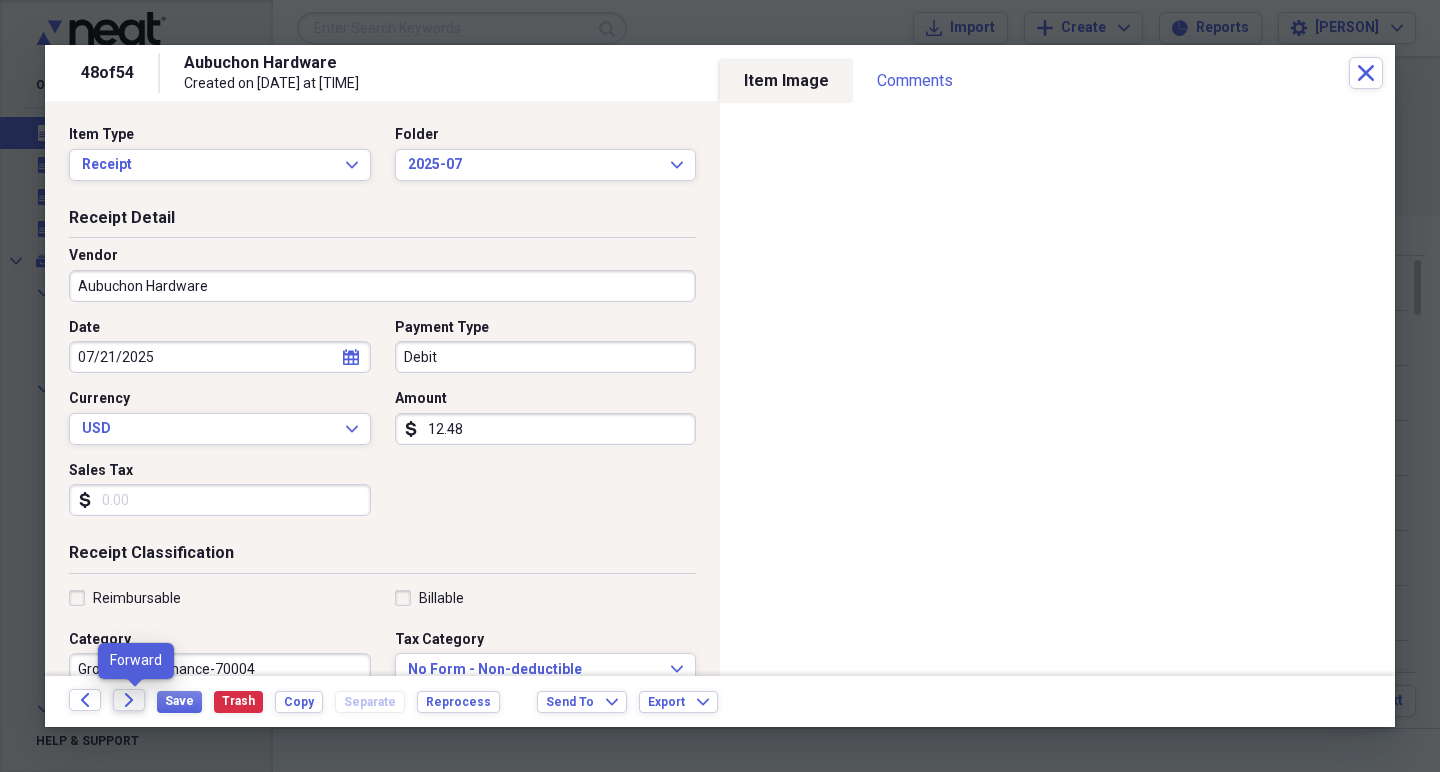 click on "Forward" 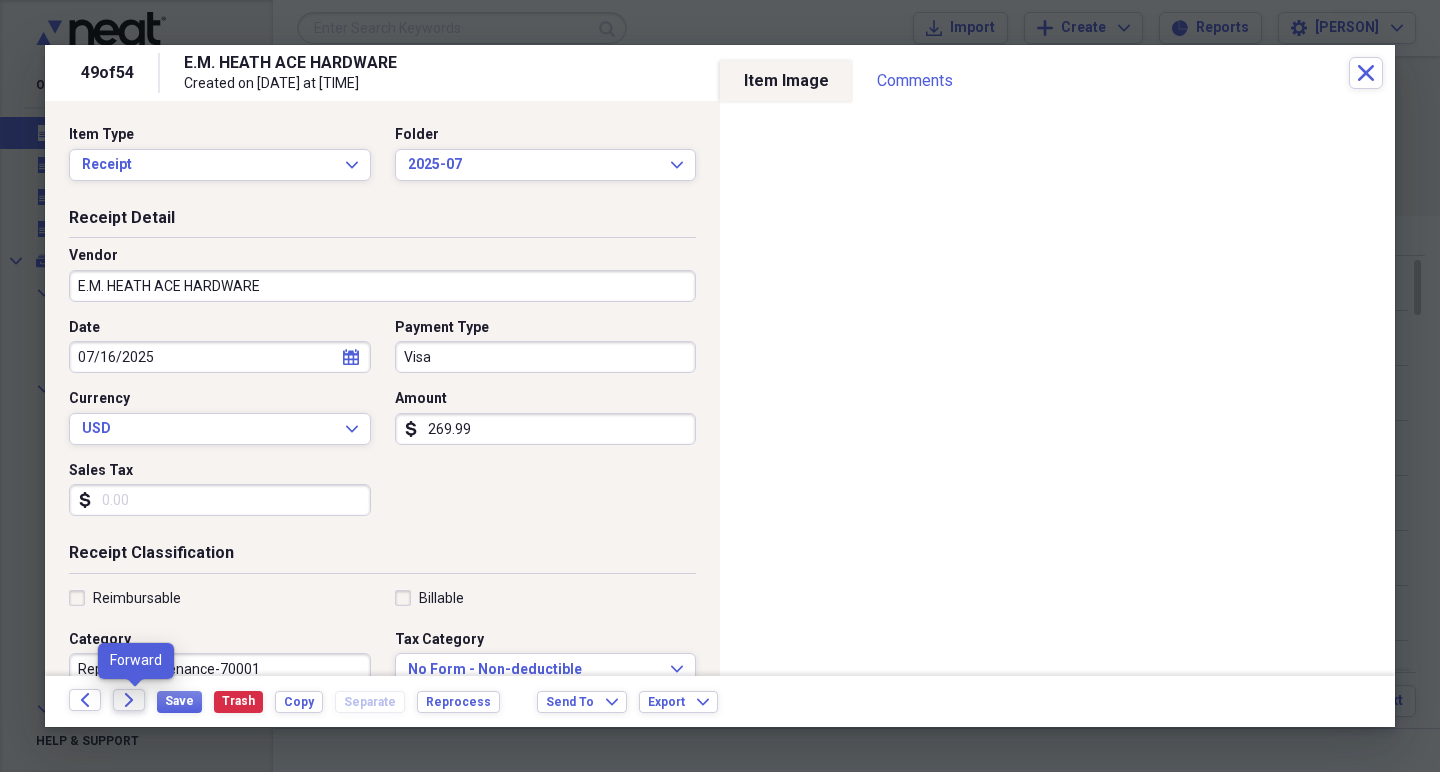 click 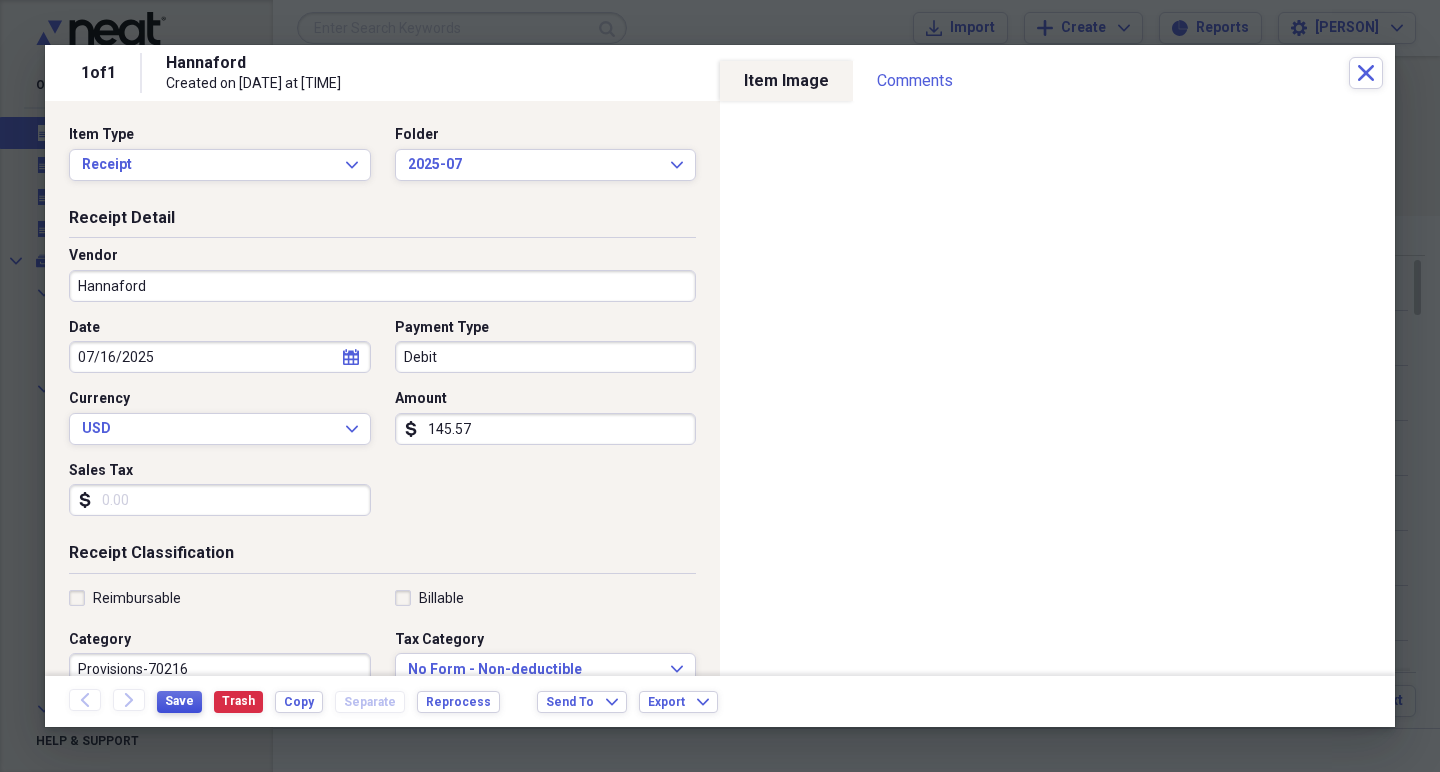 click on "Save" at bounding box center [179, 701] 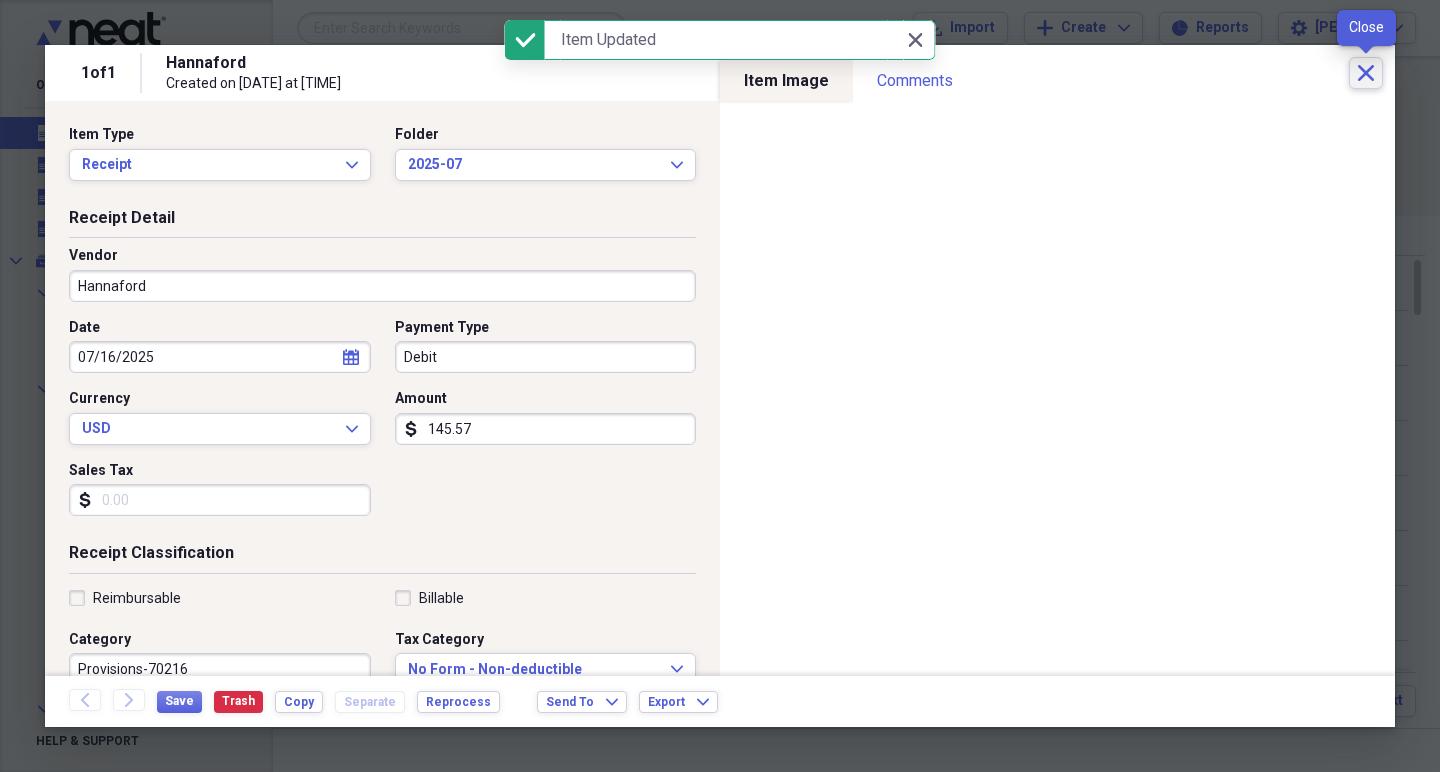 click on "Close" at bounding box center (1366, 73) 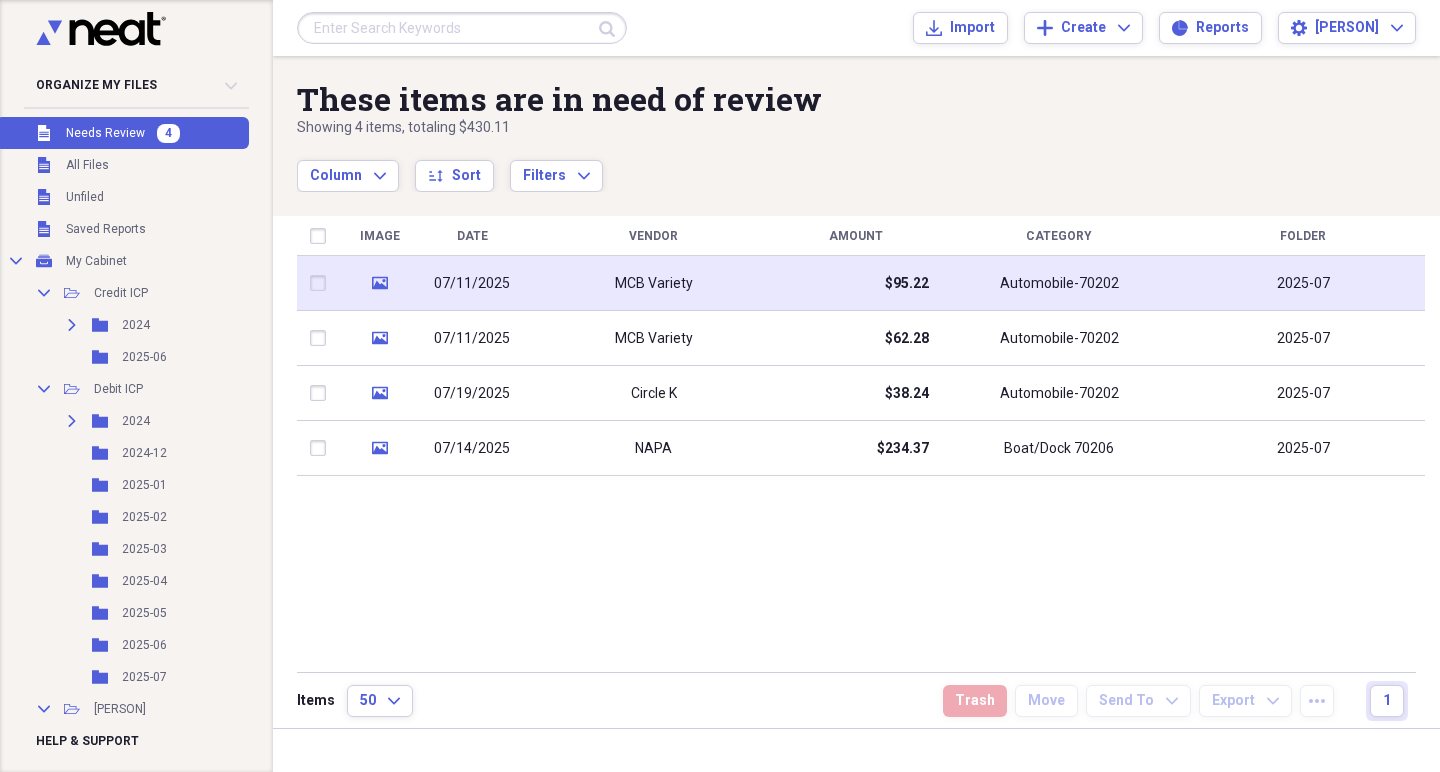 click on "MCB Variety" at bounding box center [653, 283] 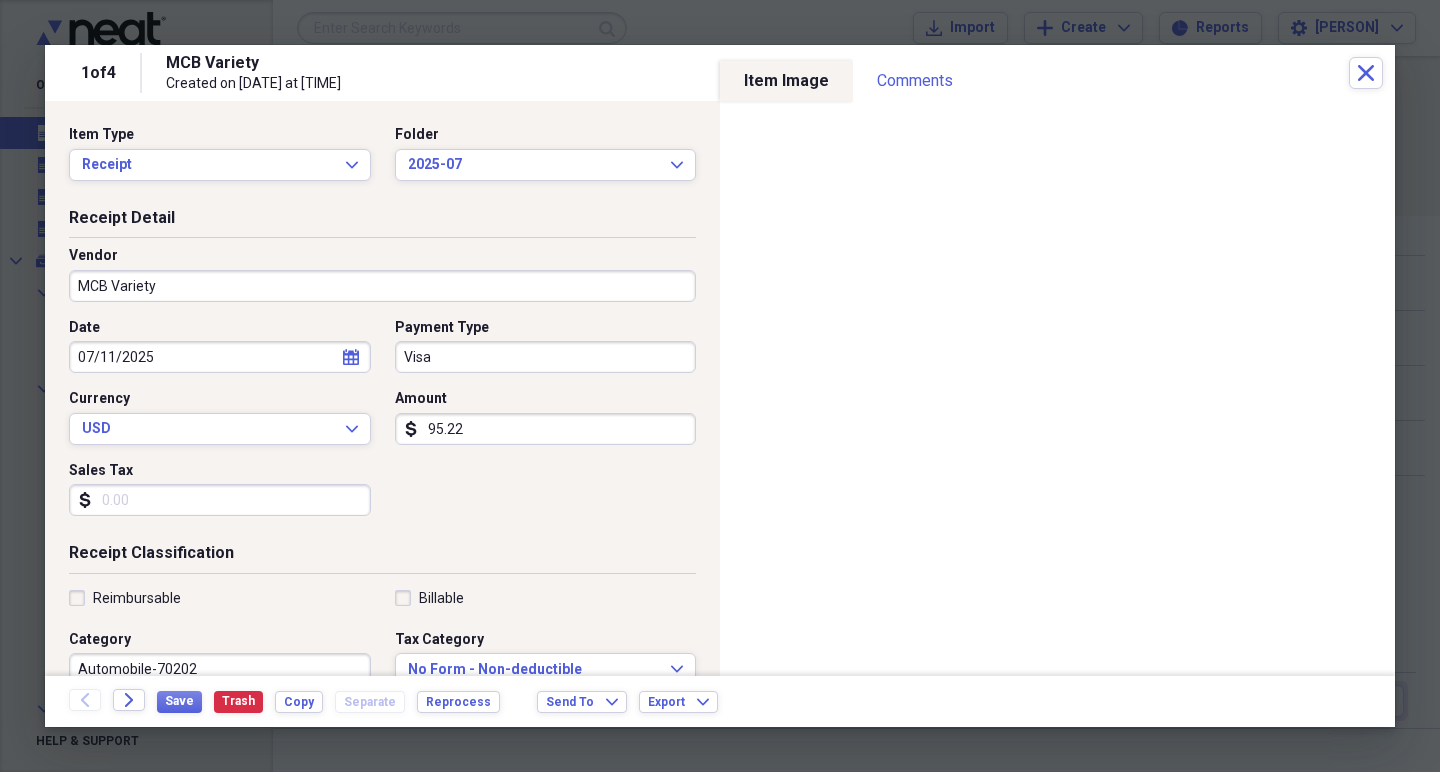 scroll, scrollTop: 4, scrollLeft: 0, axis: vertical 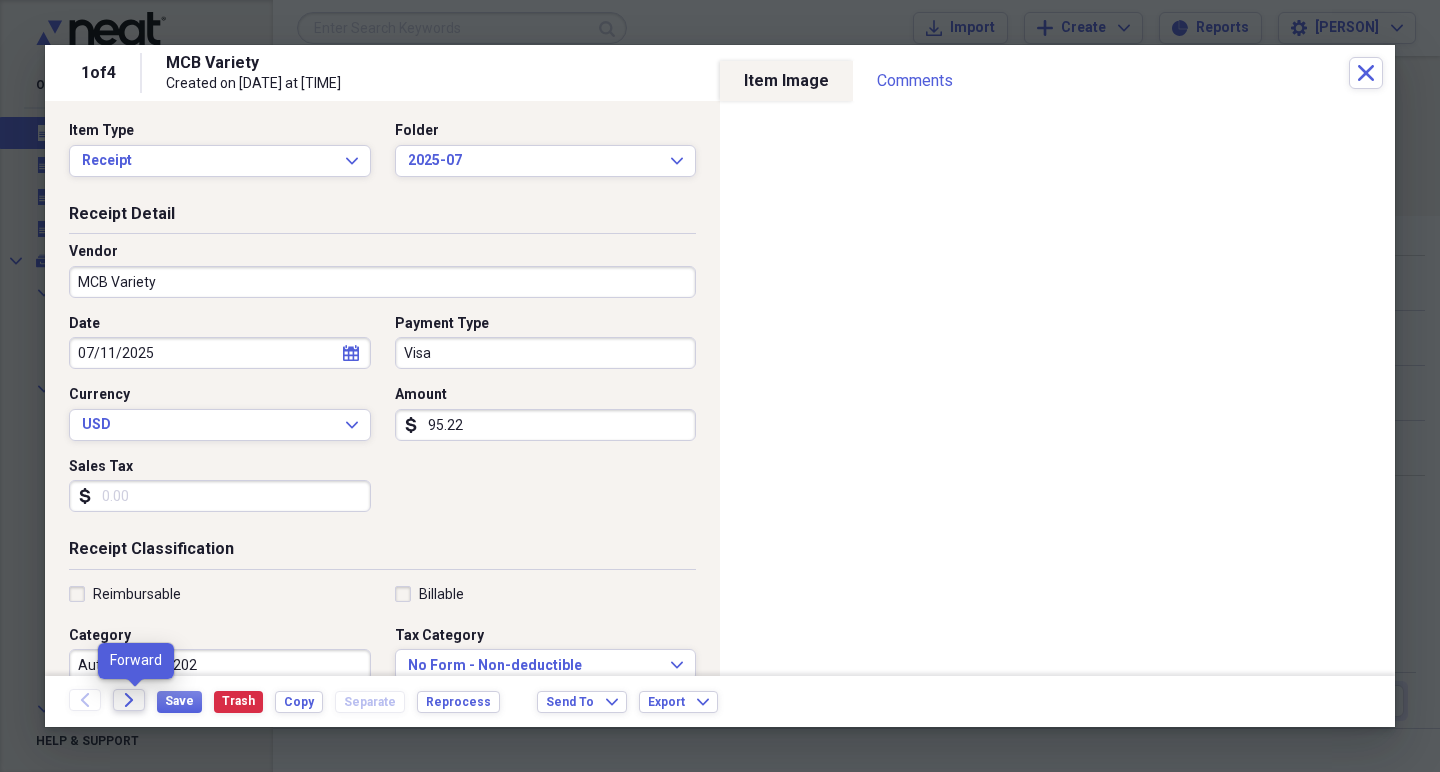 click on "Forward" 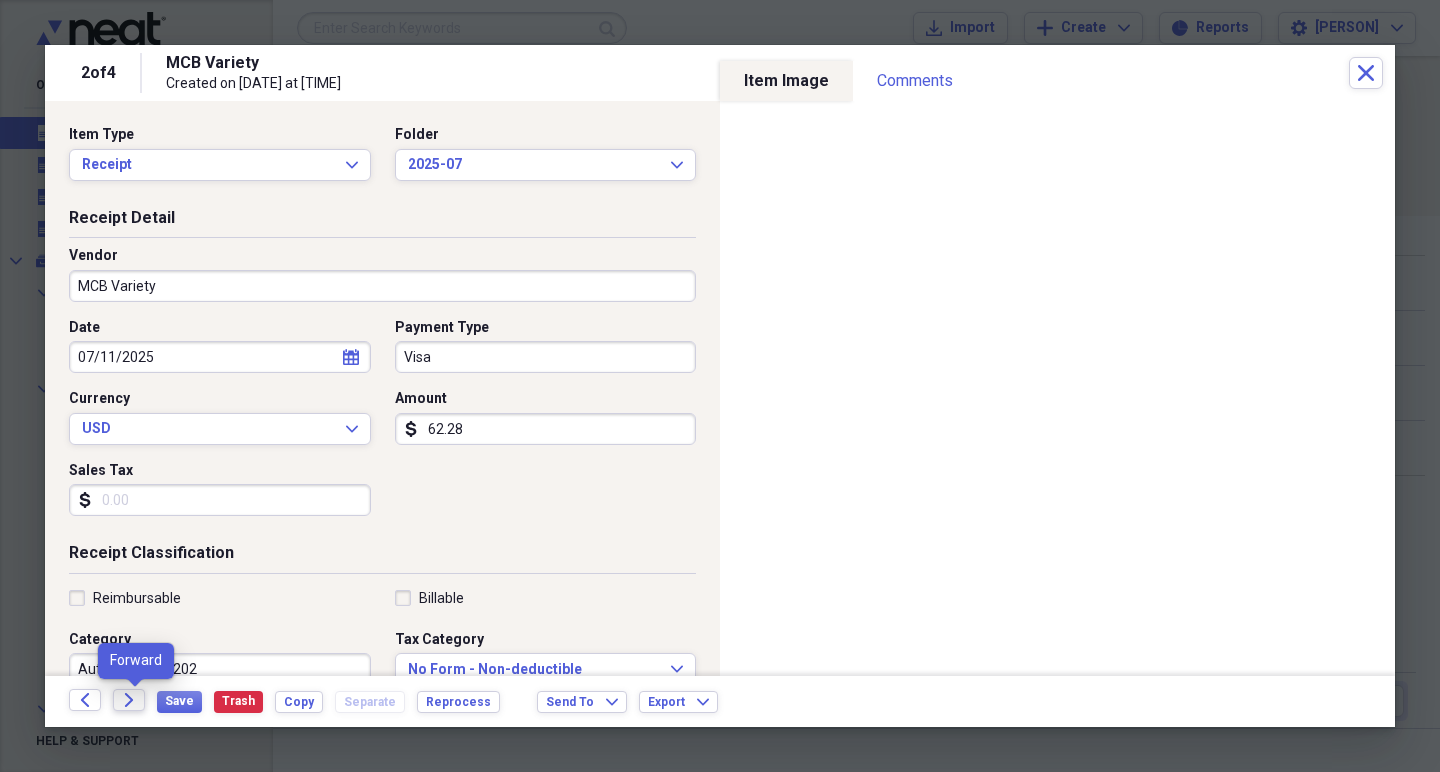 click on "Forward" 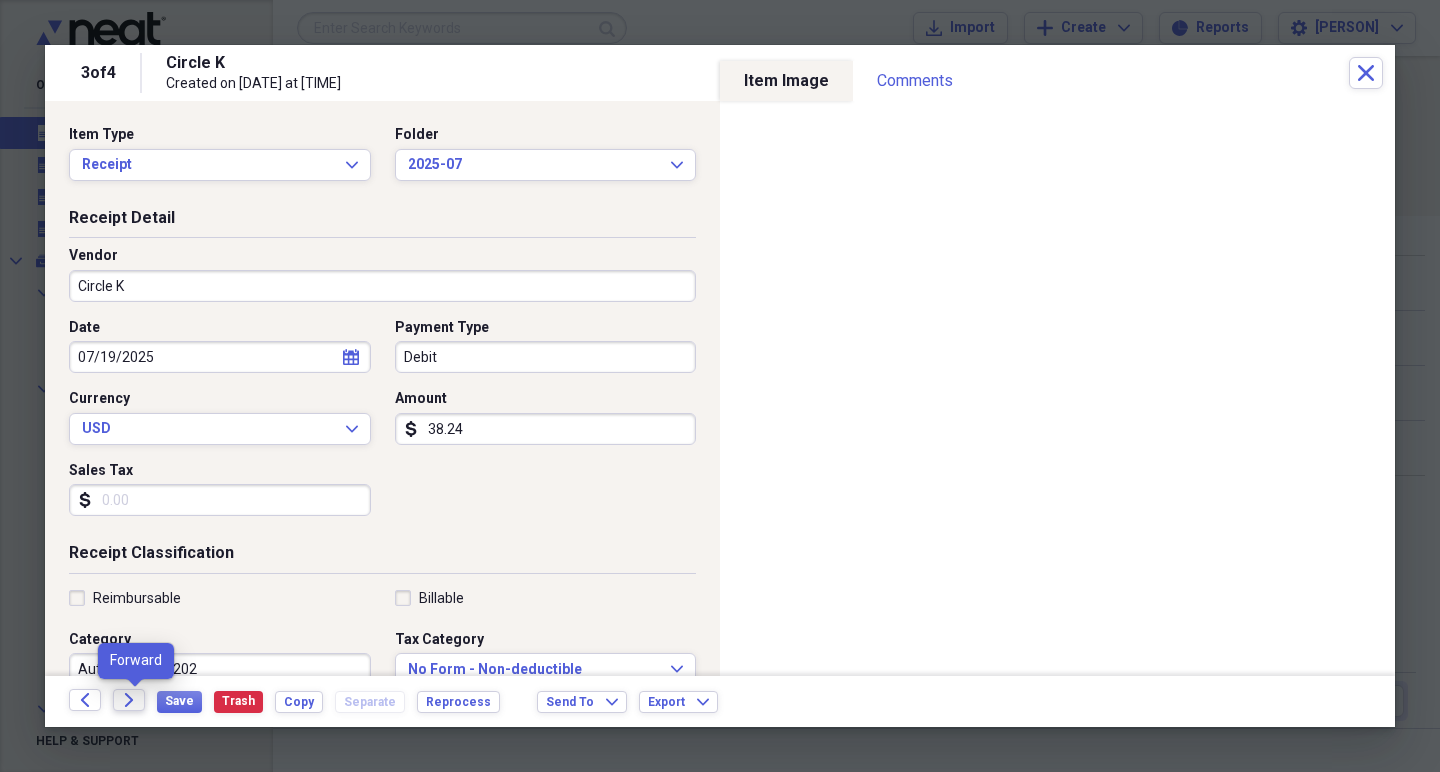 click on "Forward" 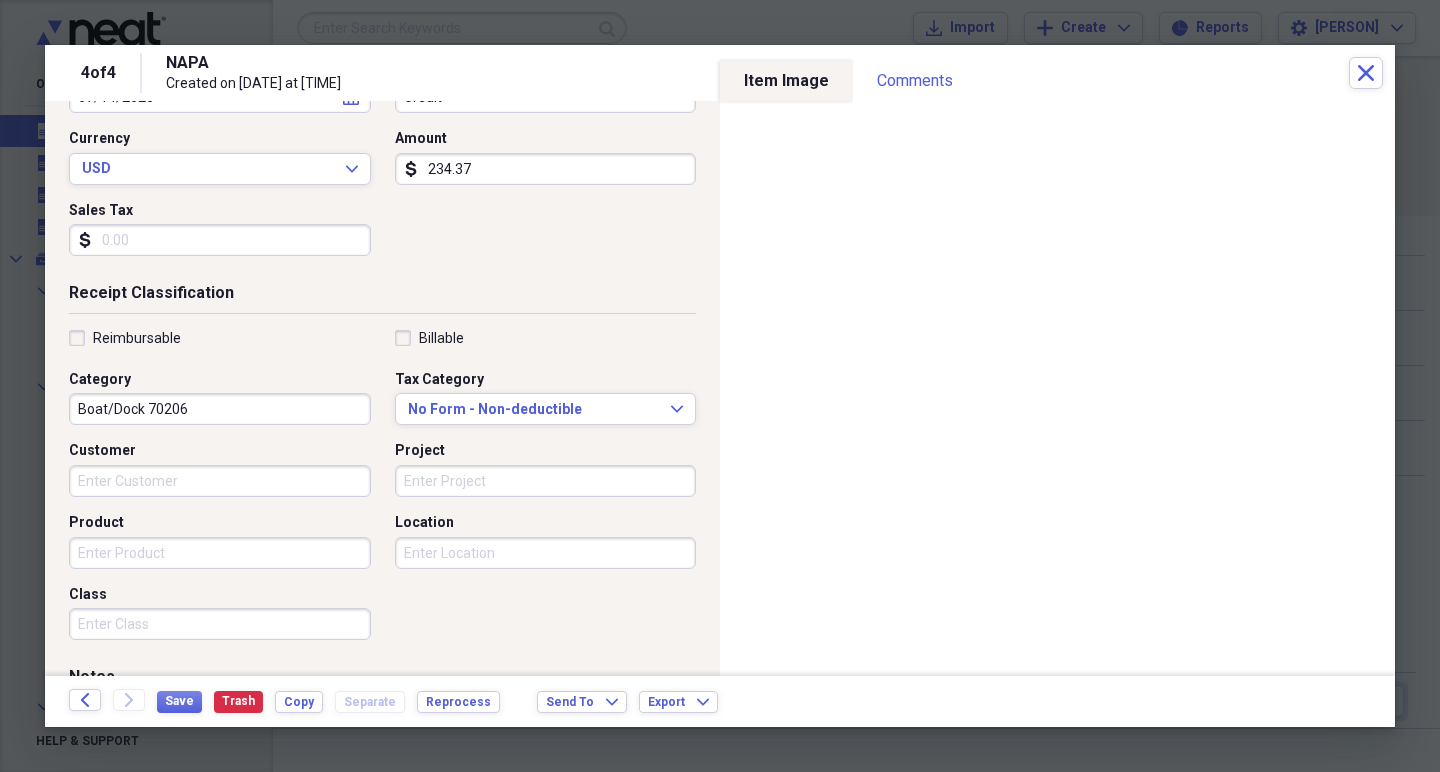 scroll, scrollTop: 265, scrollLeft: 0, axis: vertical 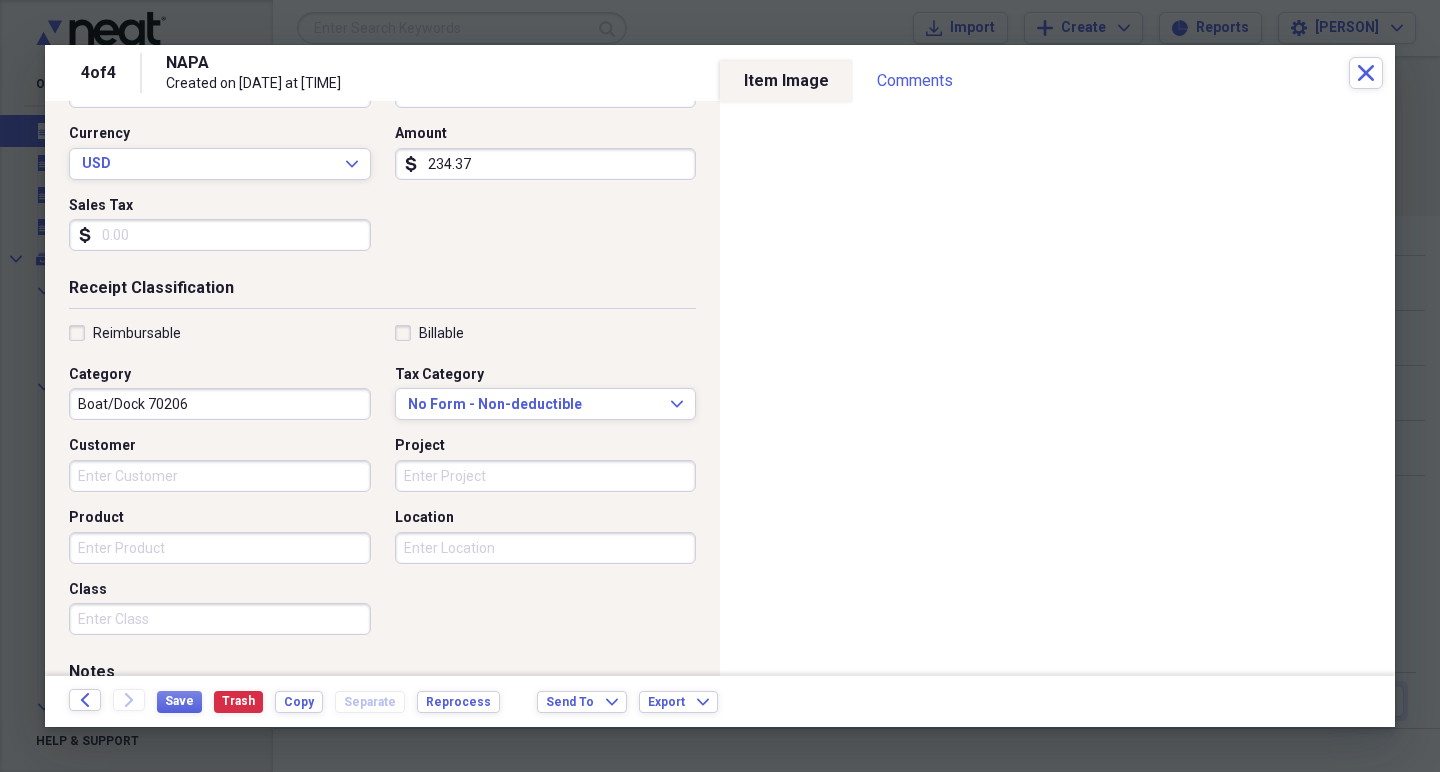 click on "Boat/Dock 70206" at bounding box center (220, 404) 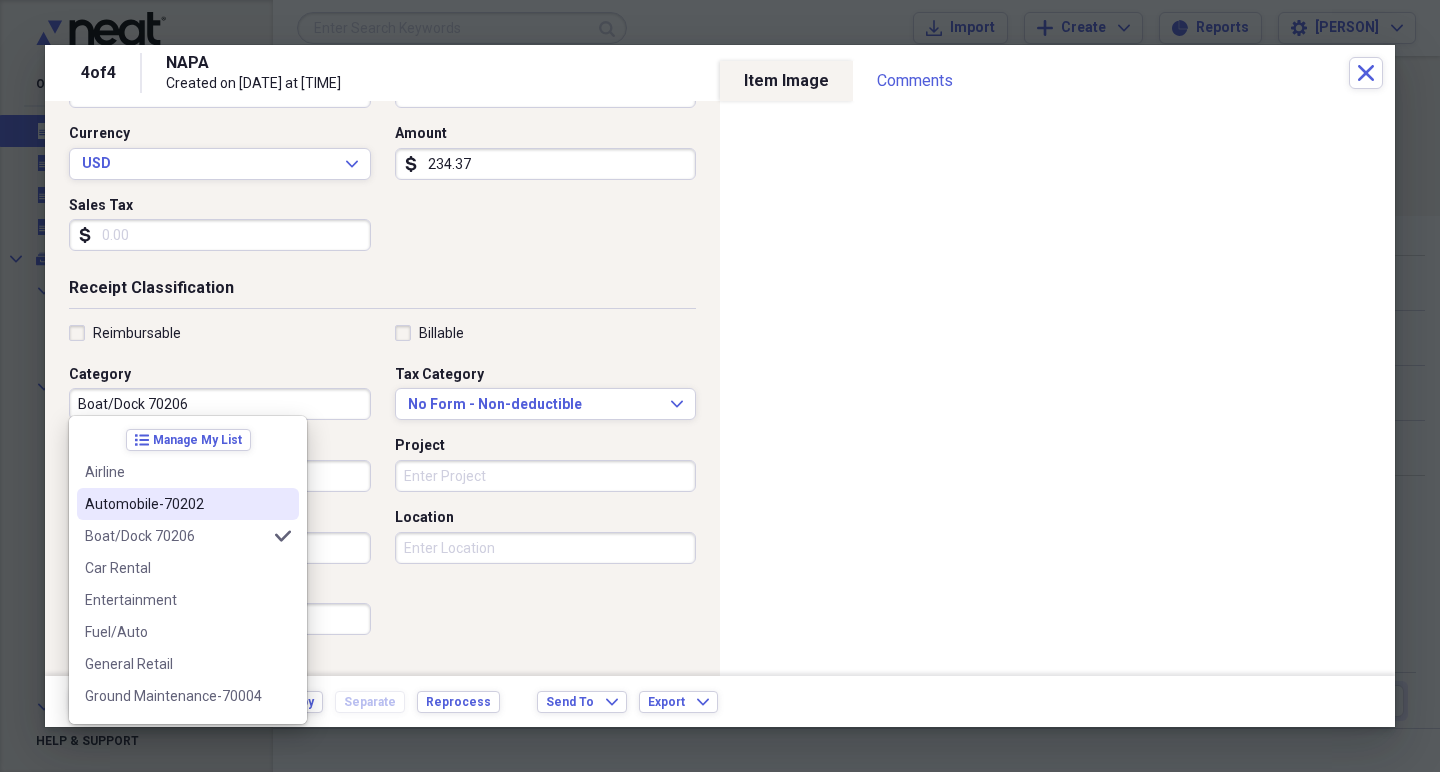 click on "Automobile-70202" at bounding box center (176, 504) 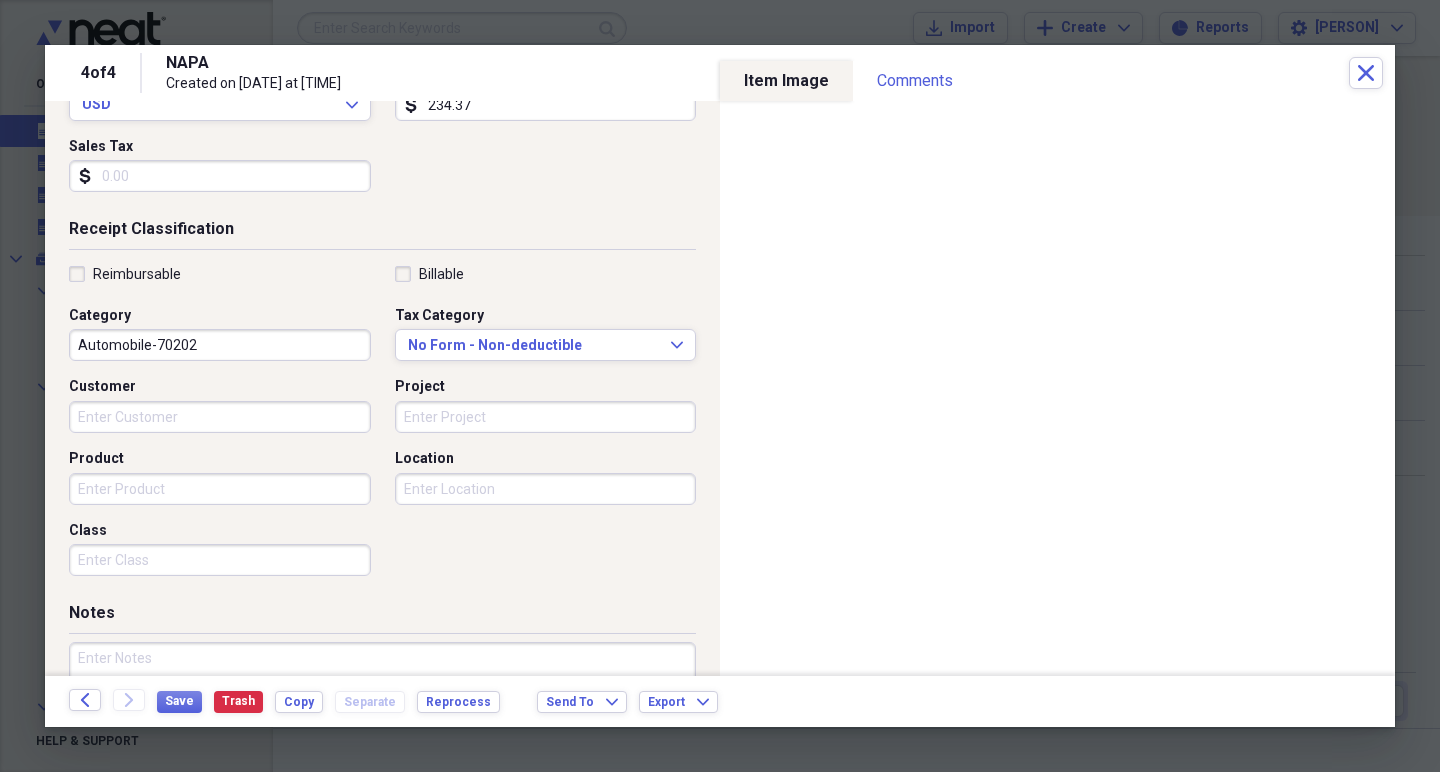 scroll, scrollTop: 382, scrollLeft: 0, axis: vertical 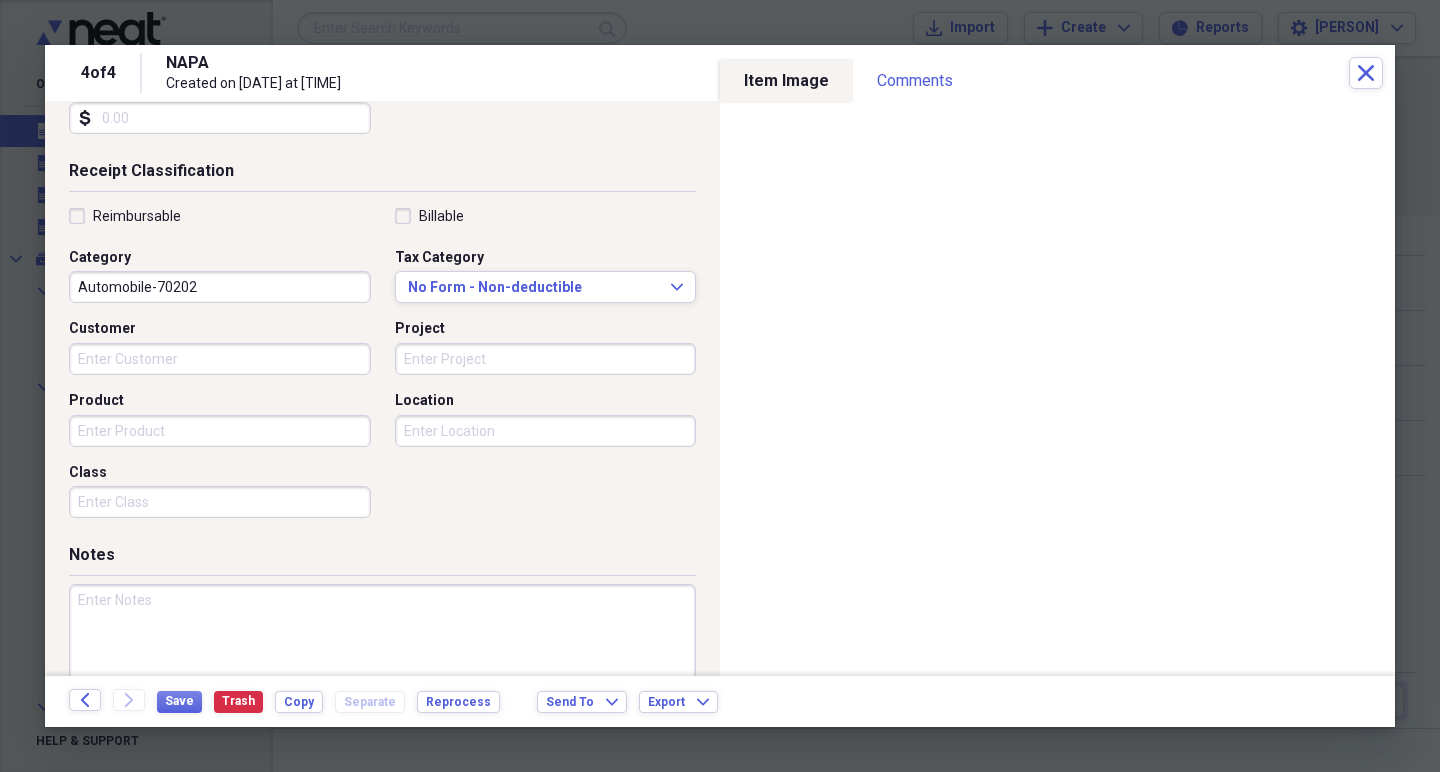 click at bounding box center [382, 649] 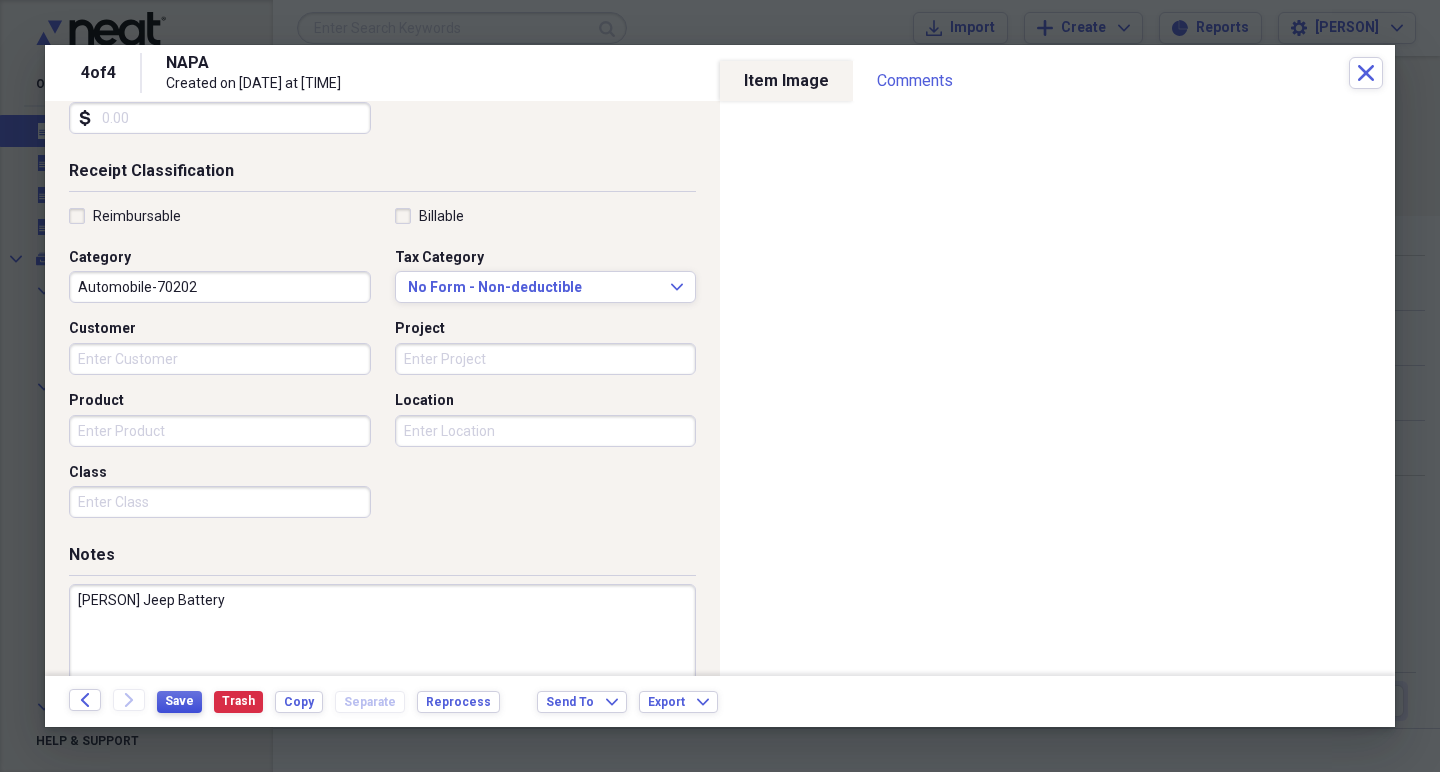 type on "[PERSON] Jeep Battery" 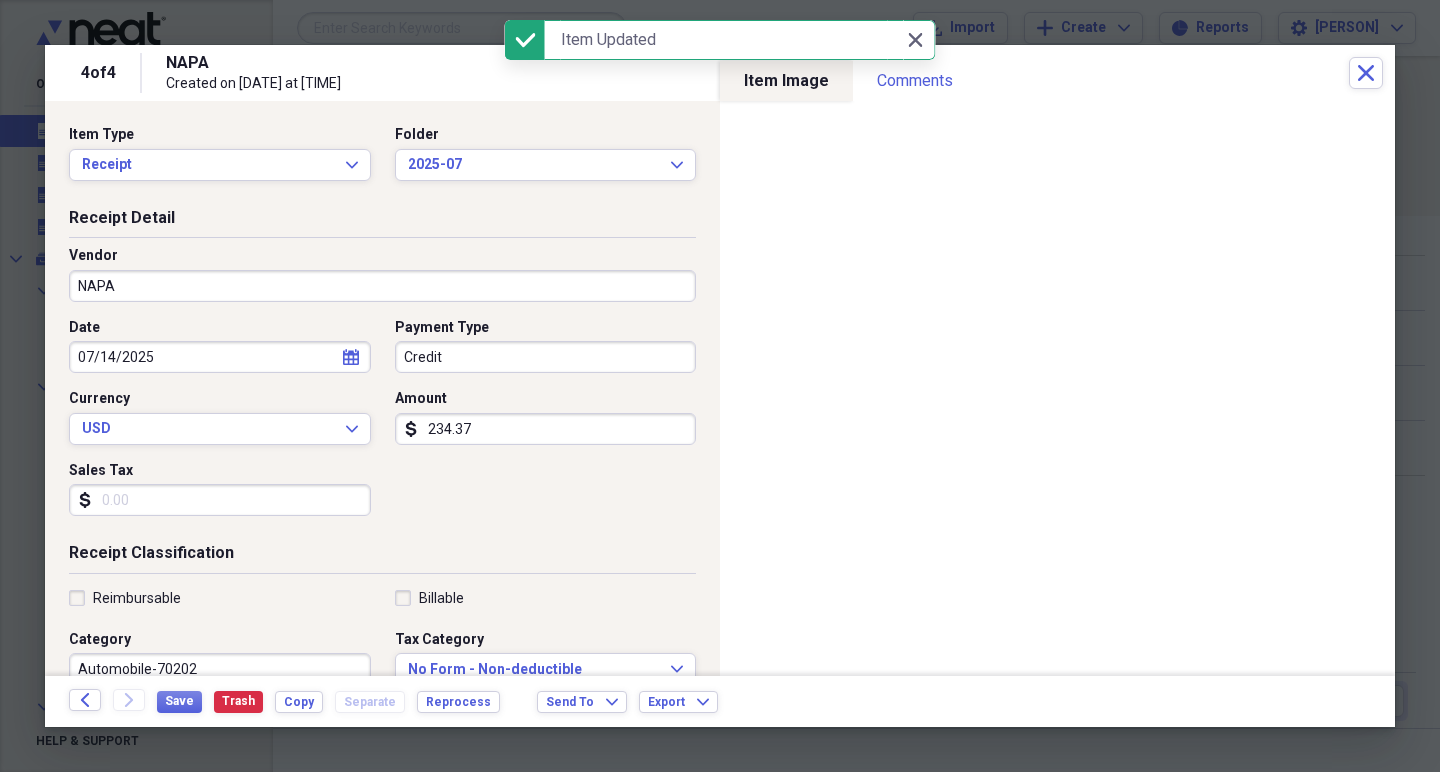 scroll, scrollTop: 0, scrollLeft: 0, axis: both 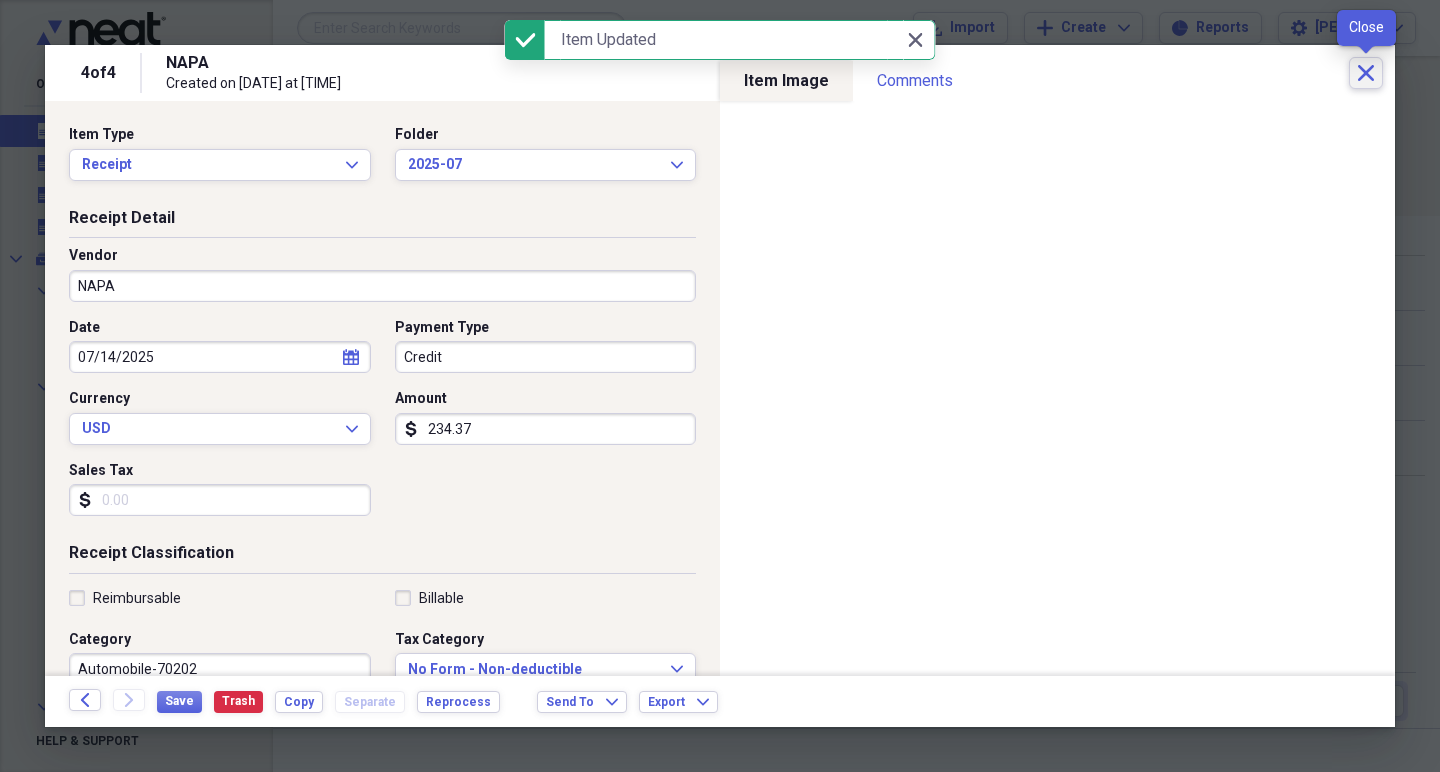 click on "Close" at bounding box center [1366, 73] 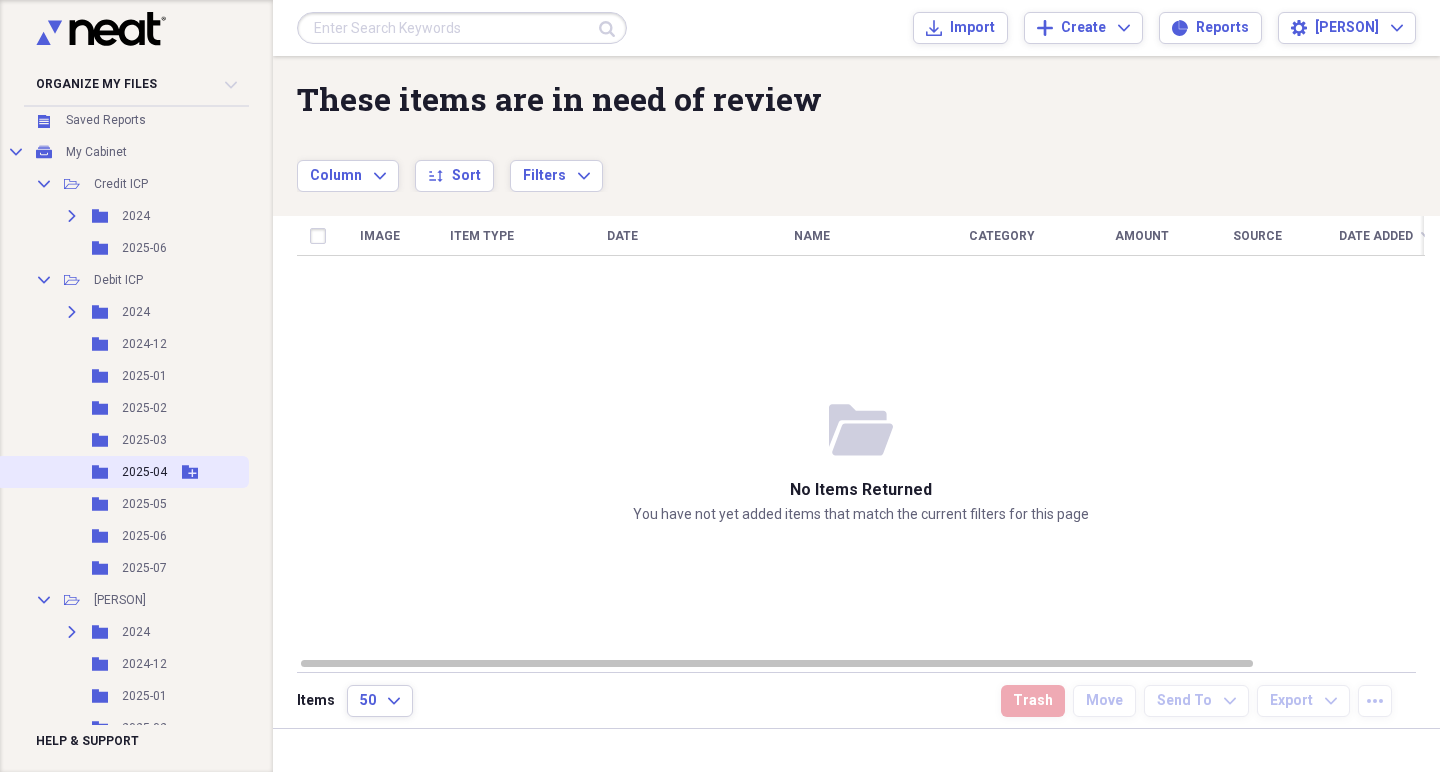 scroll, scrollTop: 108, scrollLeft: 0, axis: vertical 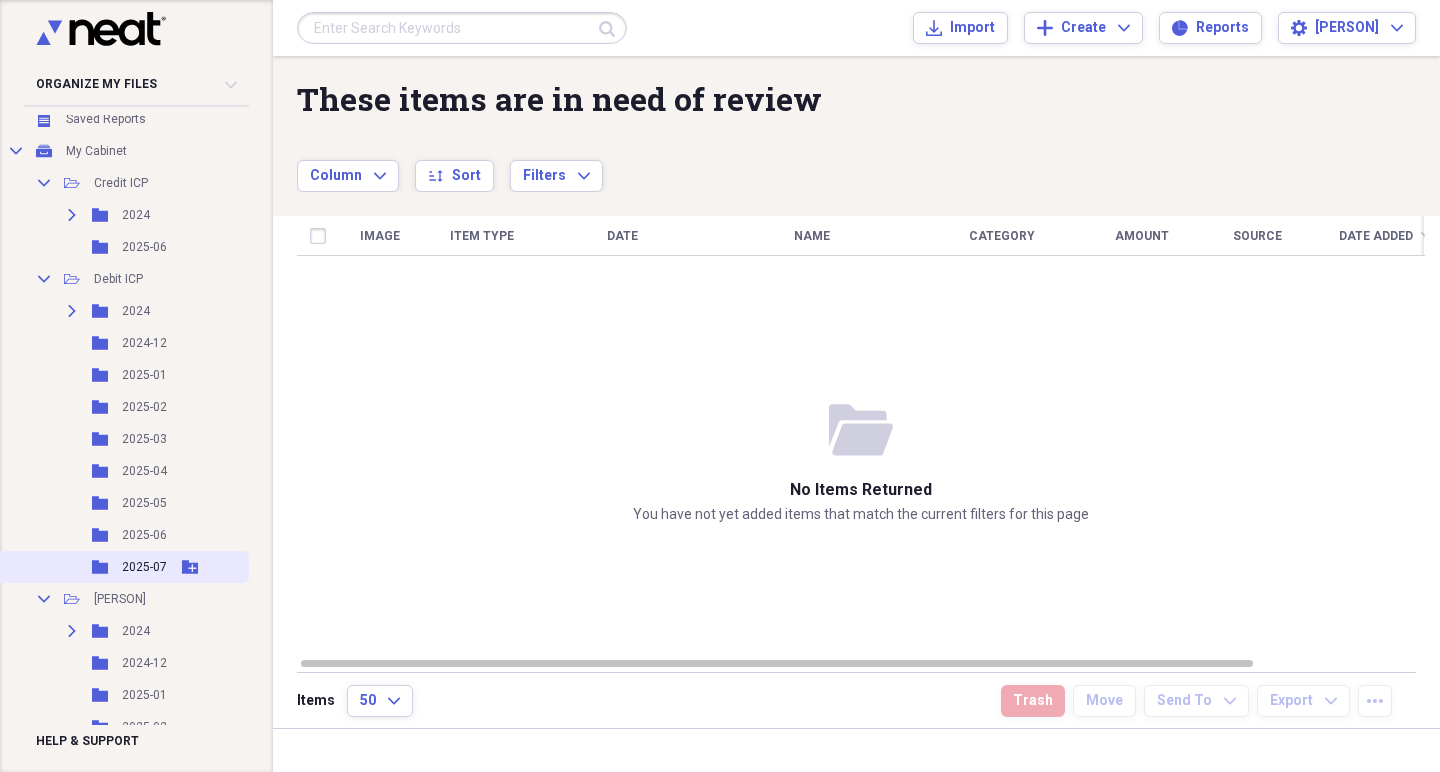 click on "2025-07" at bounding box center (144, 567) 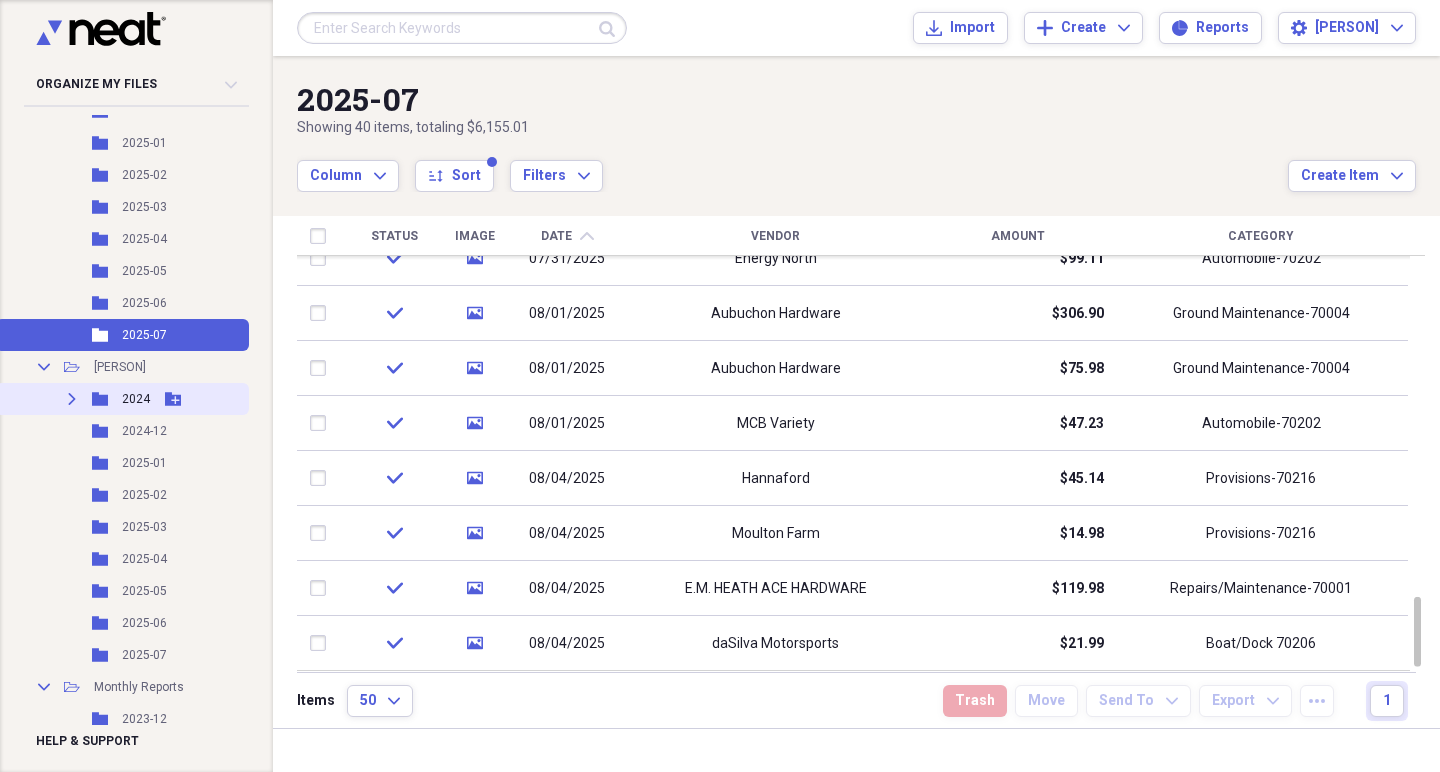scroll, scrollTop: 413, scrollLeft: 0, axis: vertical 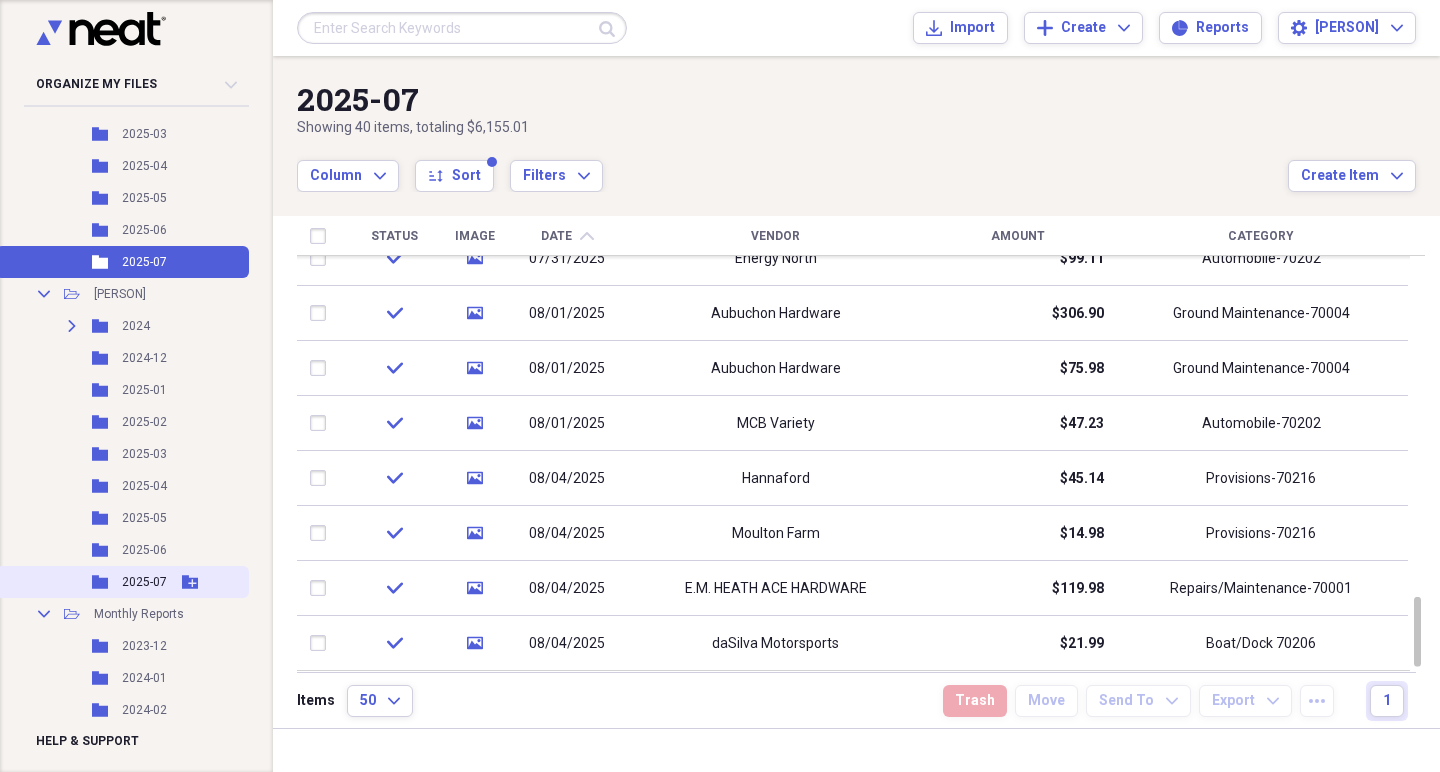 click on "2025-07" at bounding box center (144, 582) 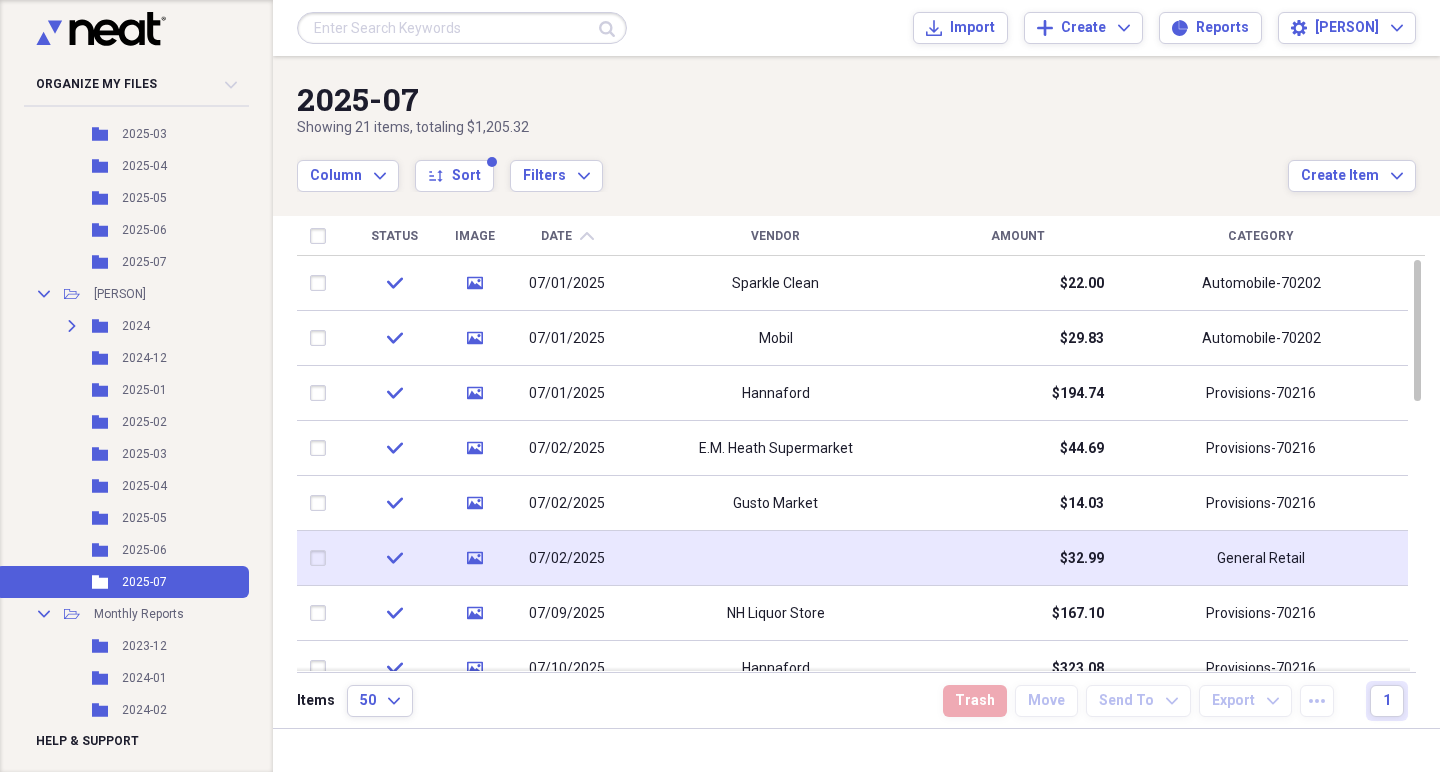 click at bounding box center (775, 558) 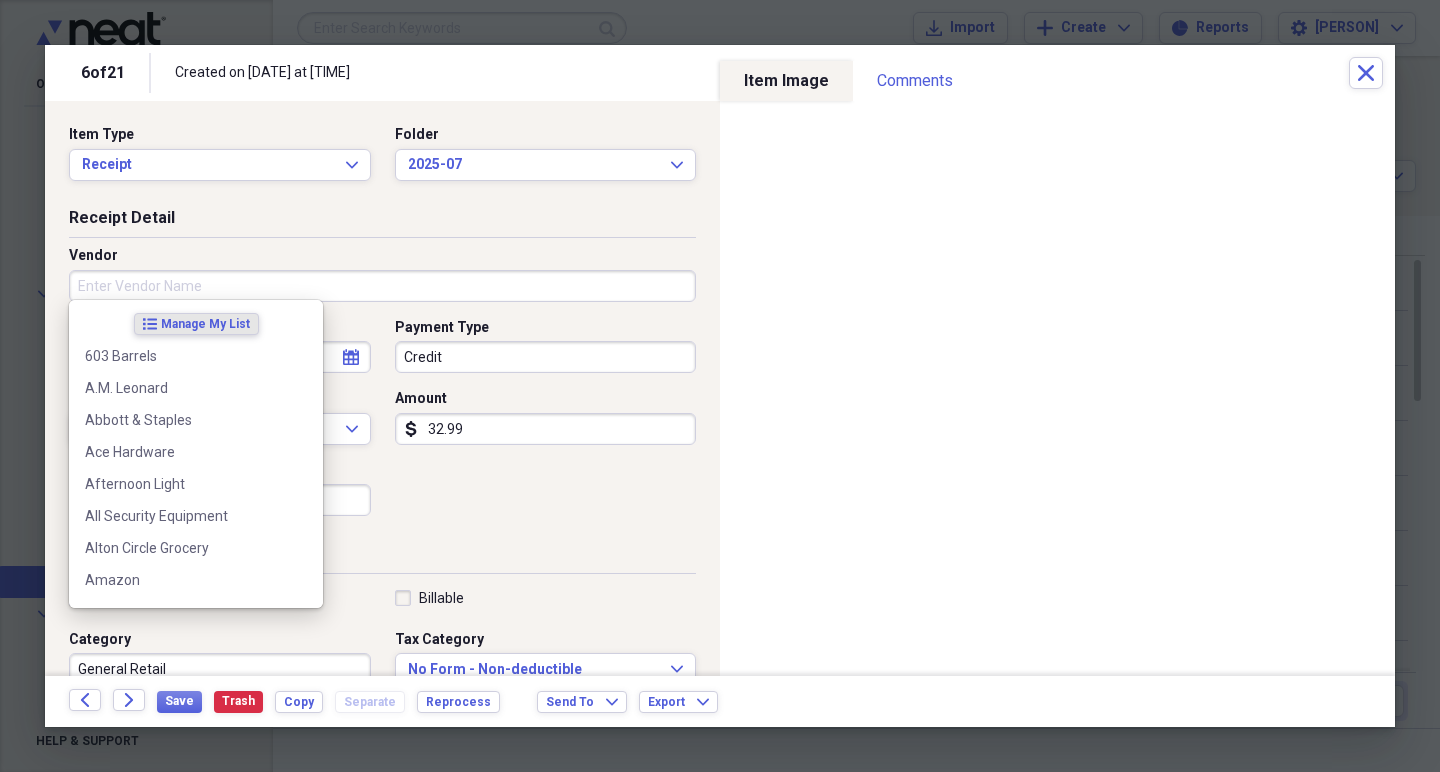 click on "Vendor" at bounding box center [382, 286] 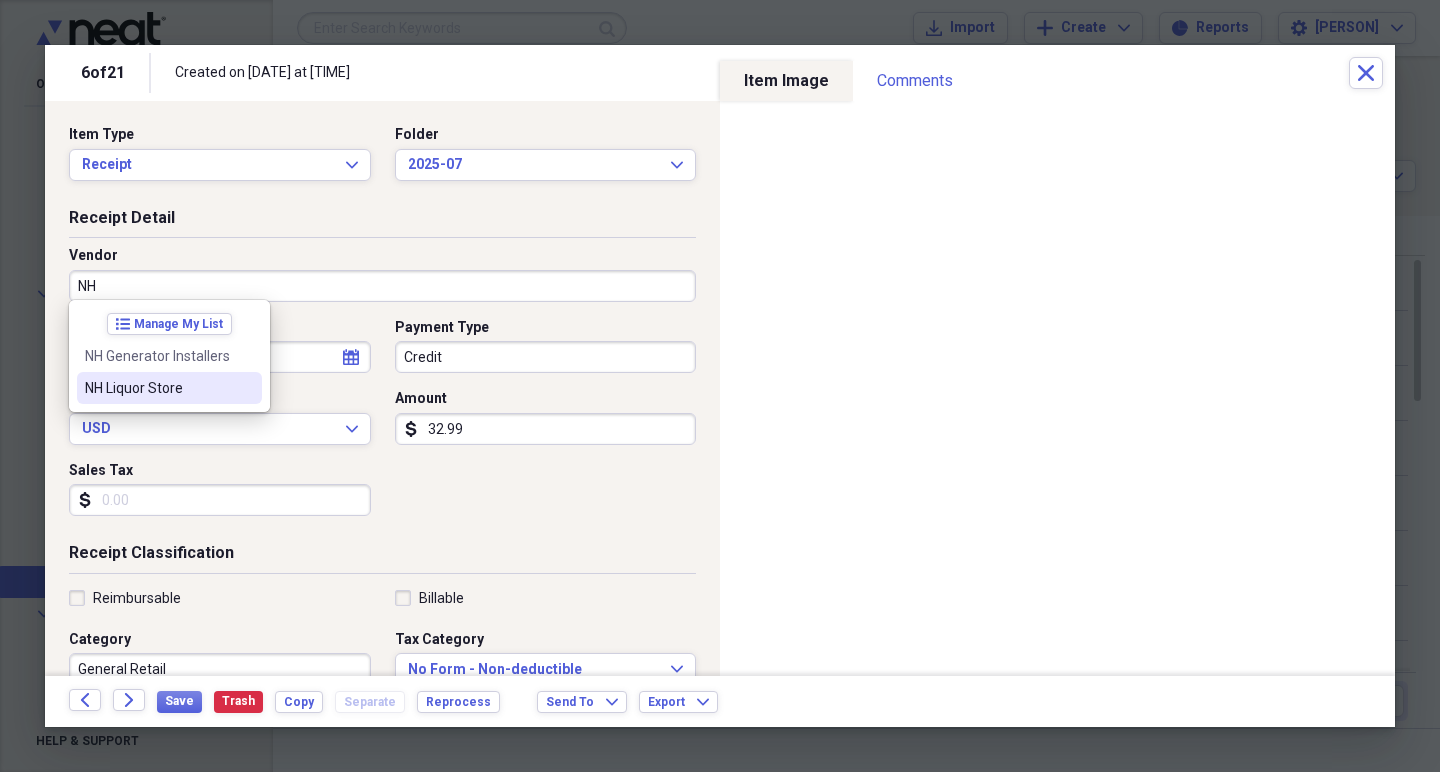 click on "NH Liquor Store" at bounding box center [157, 388] 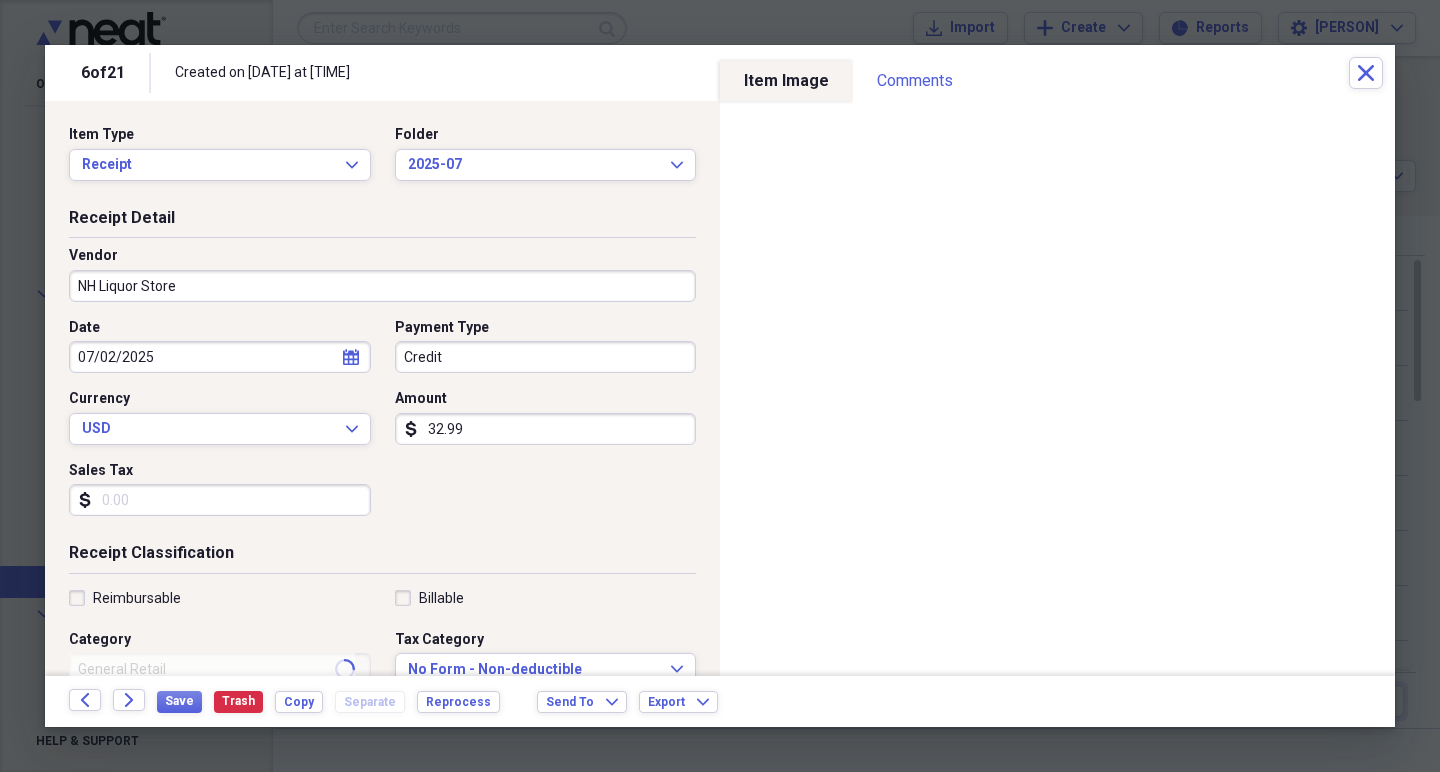 type on "Provisions-70216" 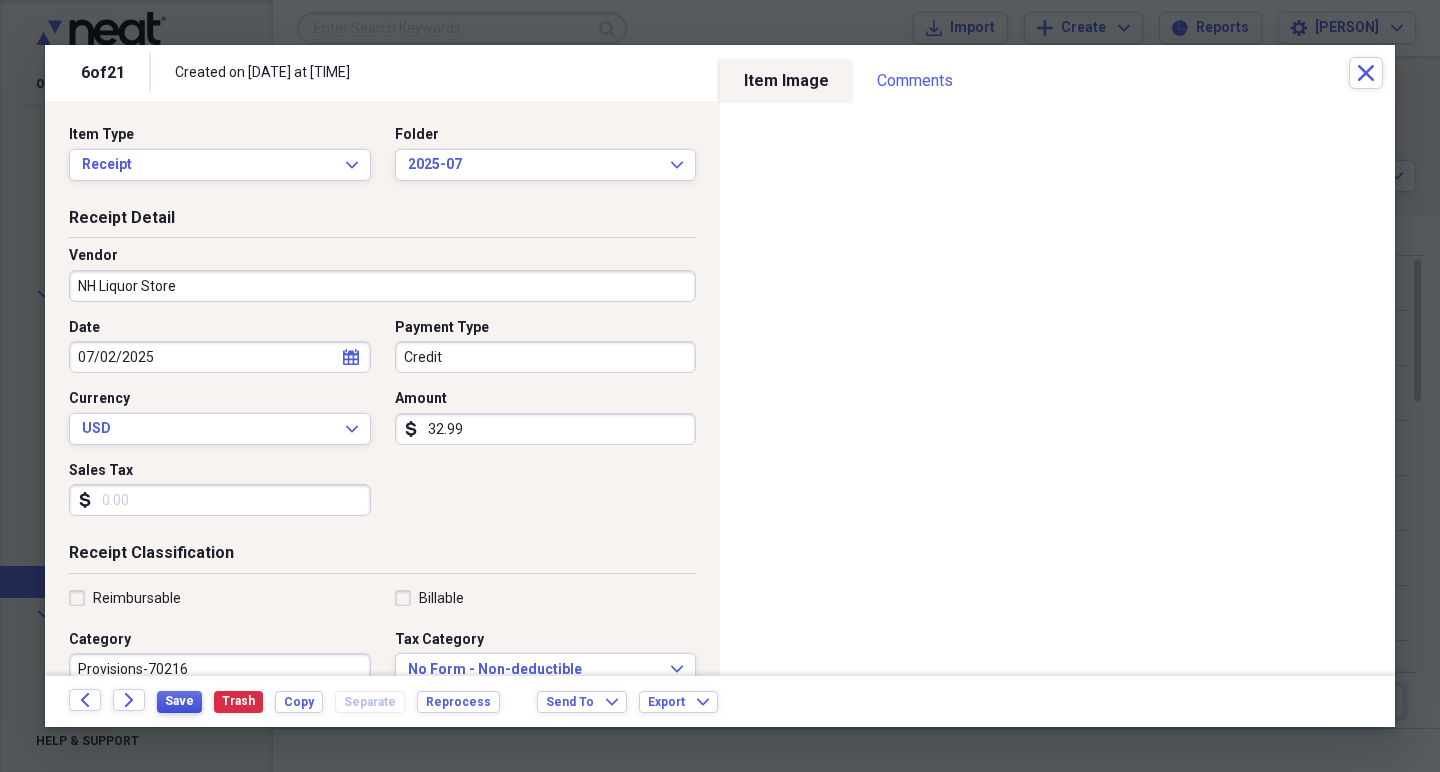 click on "Save" at bounding box center (179, 701) 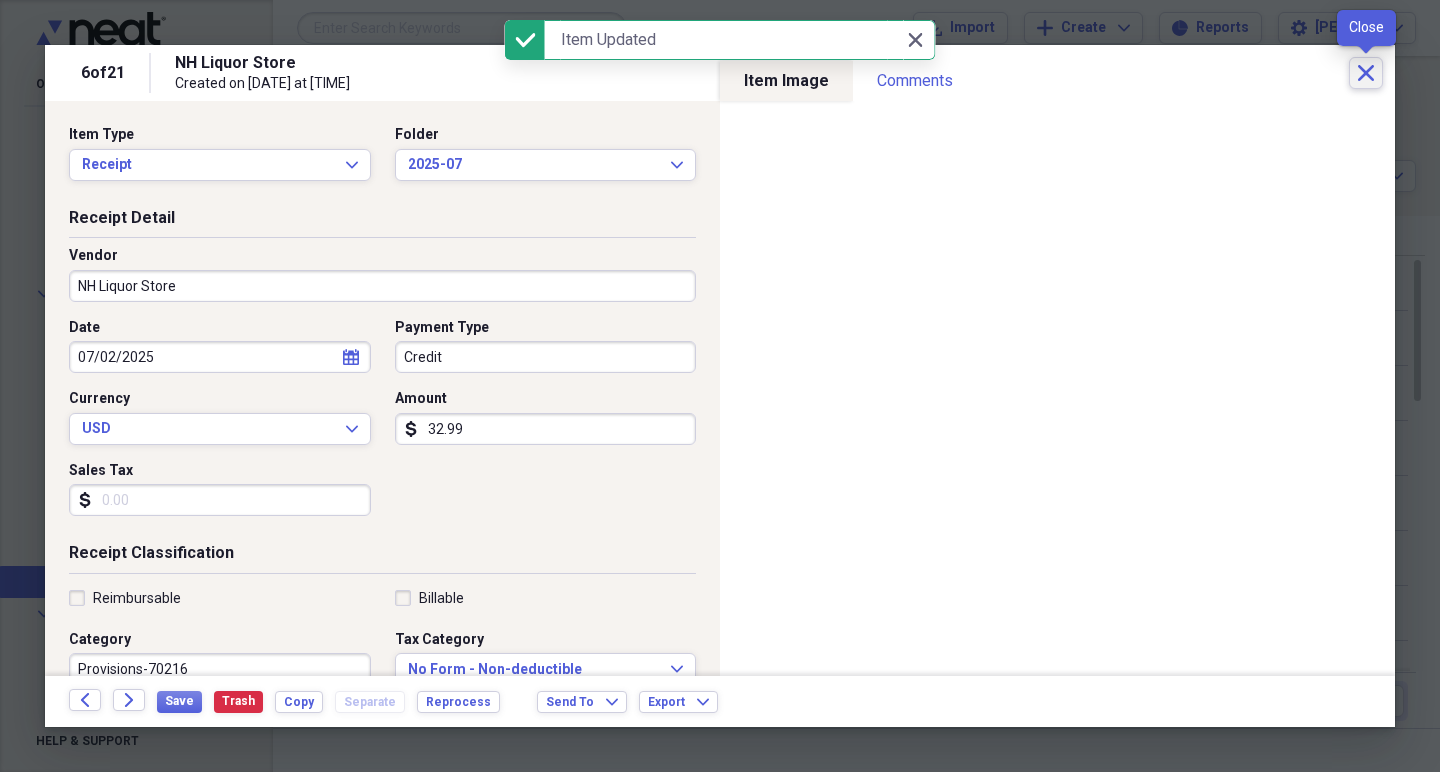 click on "Close" 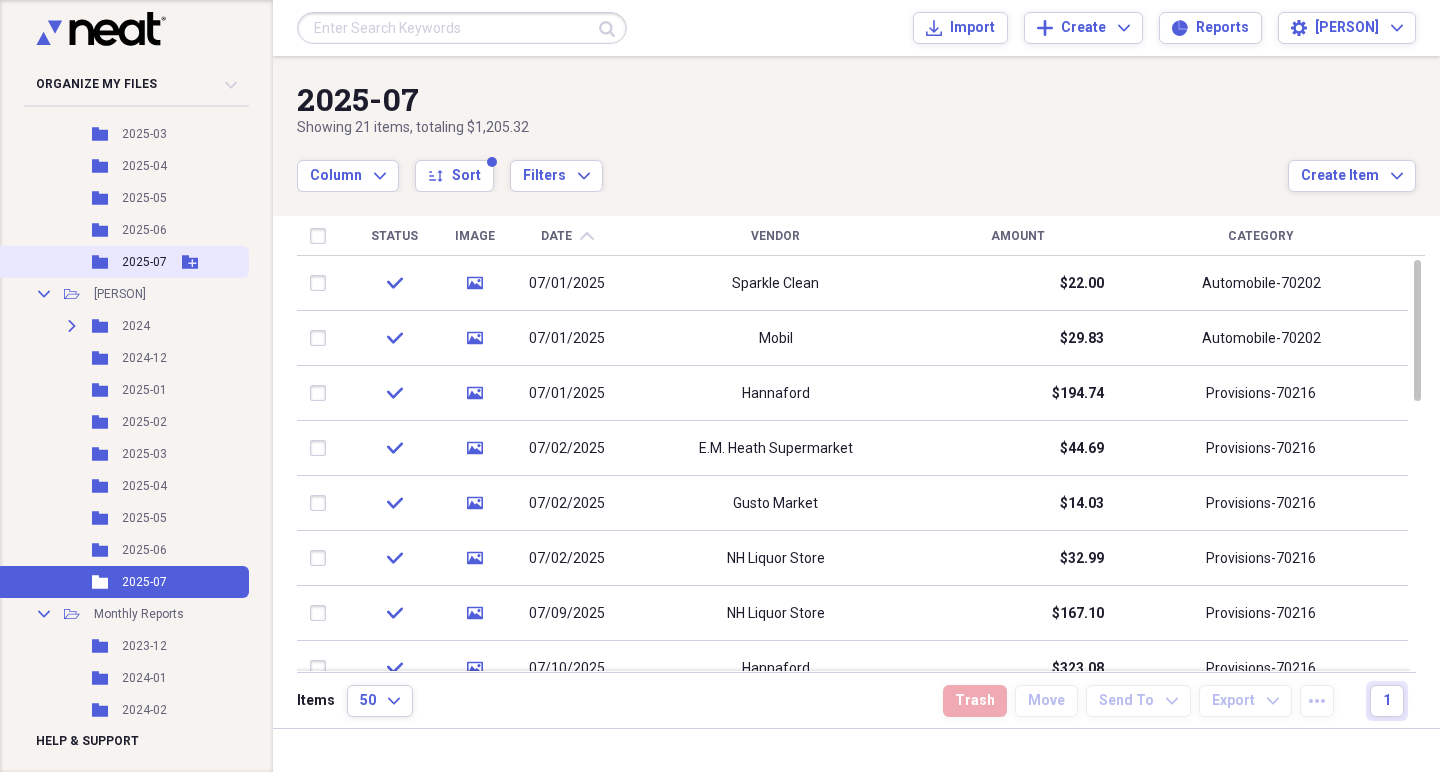 click on "2025-07" at bounding box center [144, 262] 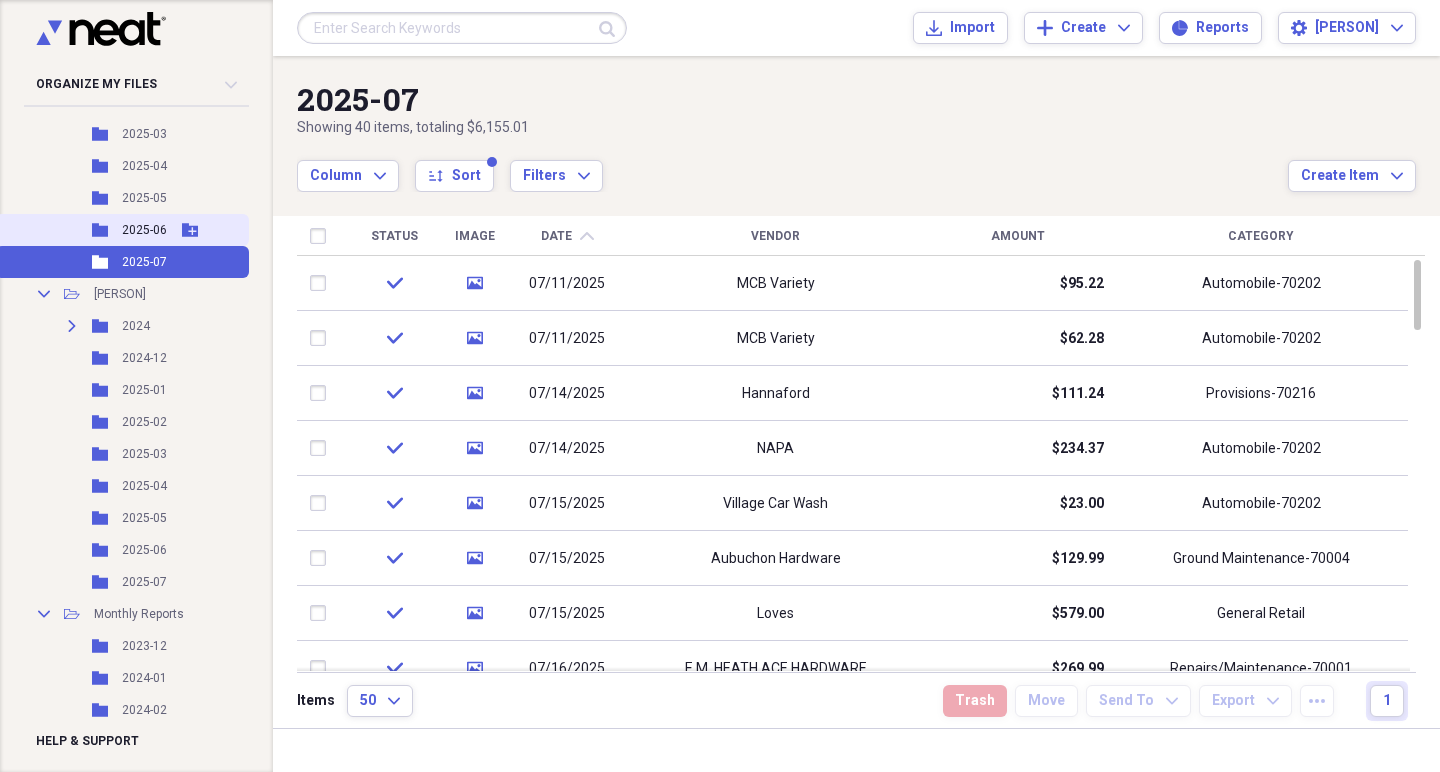 click on "Folder 2025-06 Add Folder" at bounding box center (122, 230) 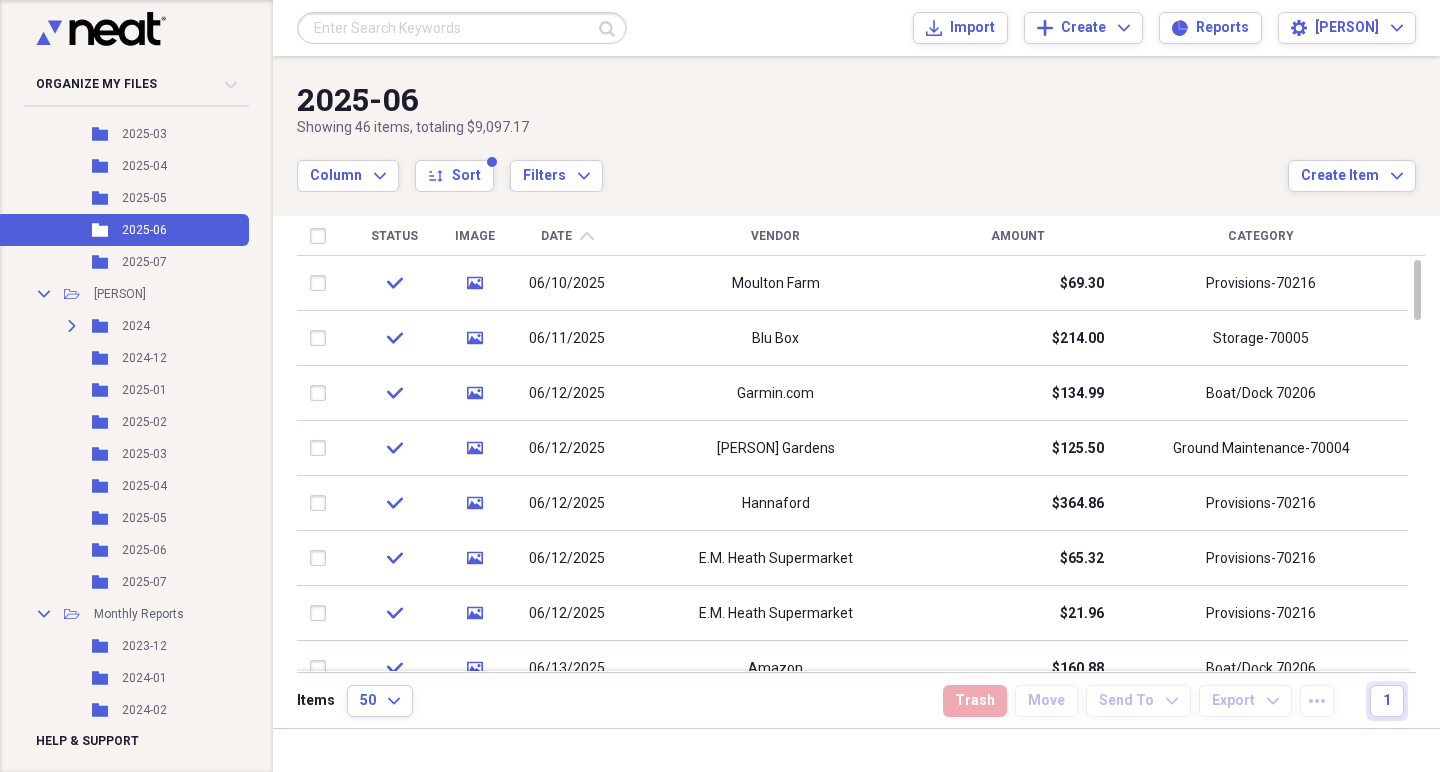 click on "Vendor" at bounding box center (775, 236) 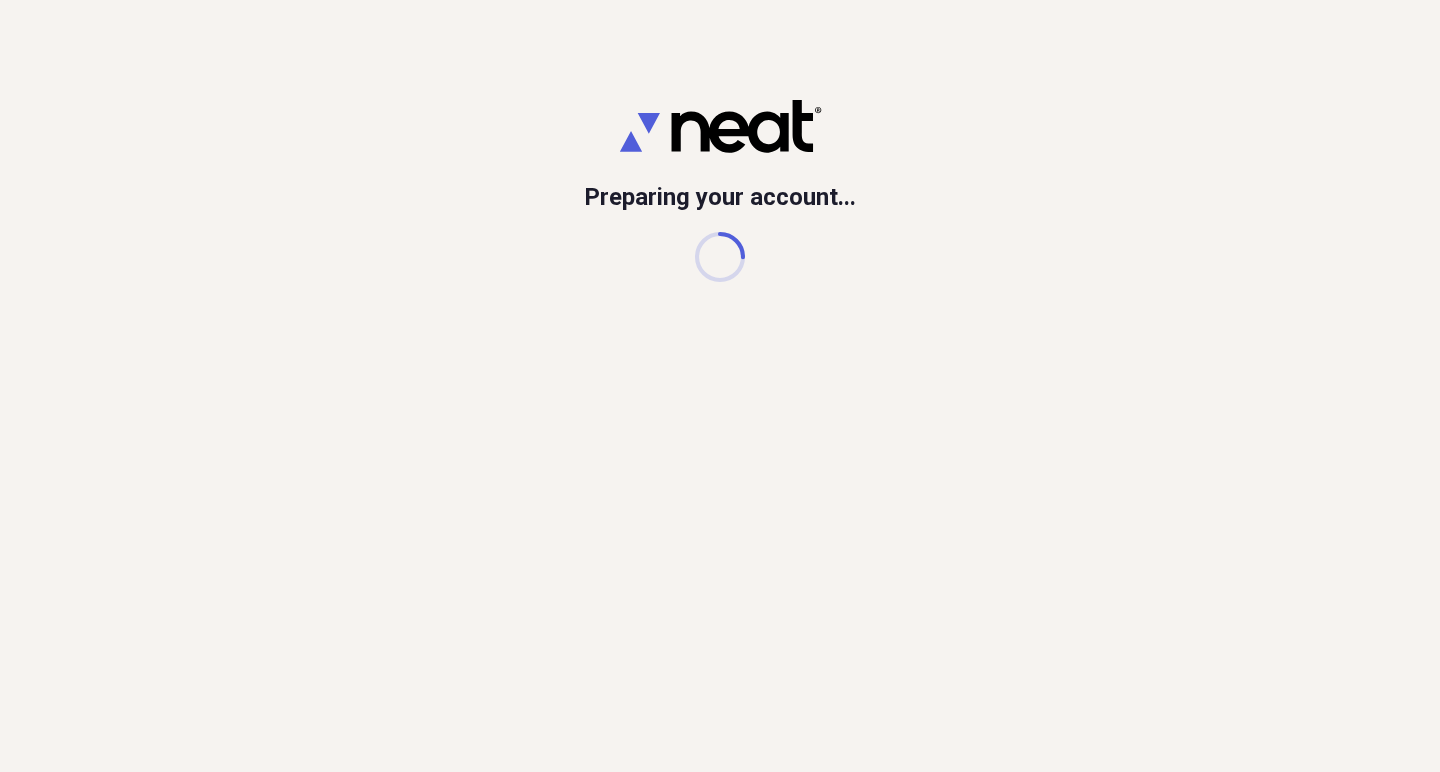 scroll, scrollTop: 0, scrollLeft: 0, axis: both 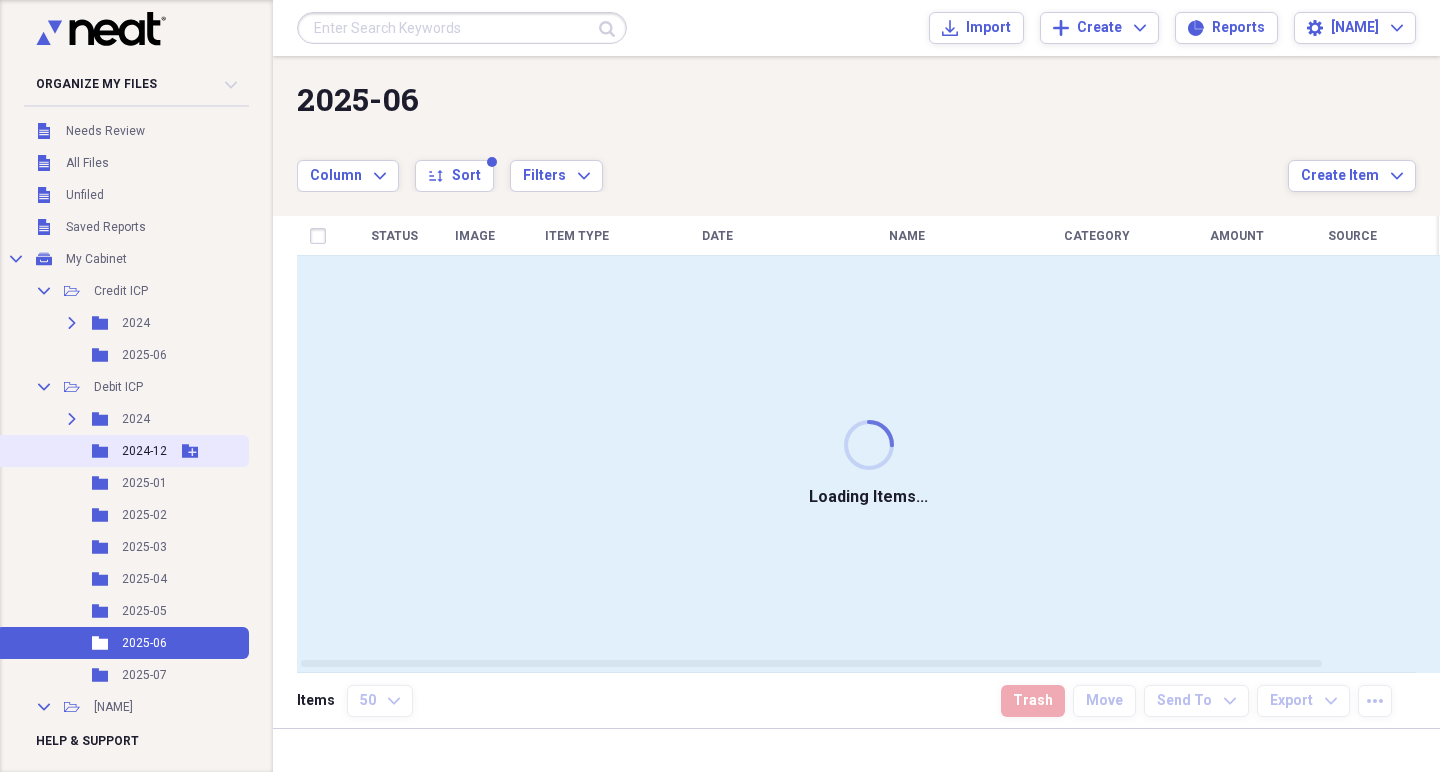 click on "Folder 2024-12 Add Folder" at bounding box center (122, 451) 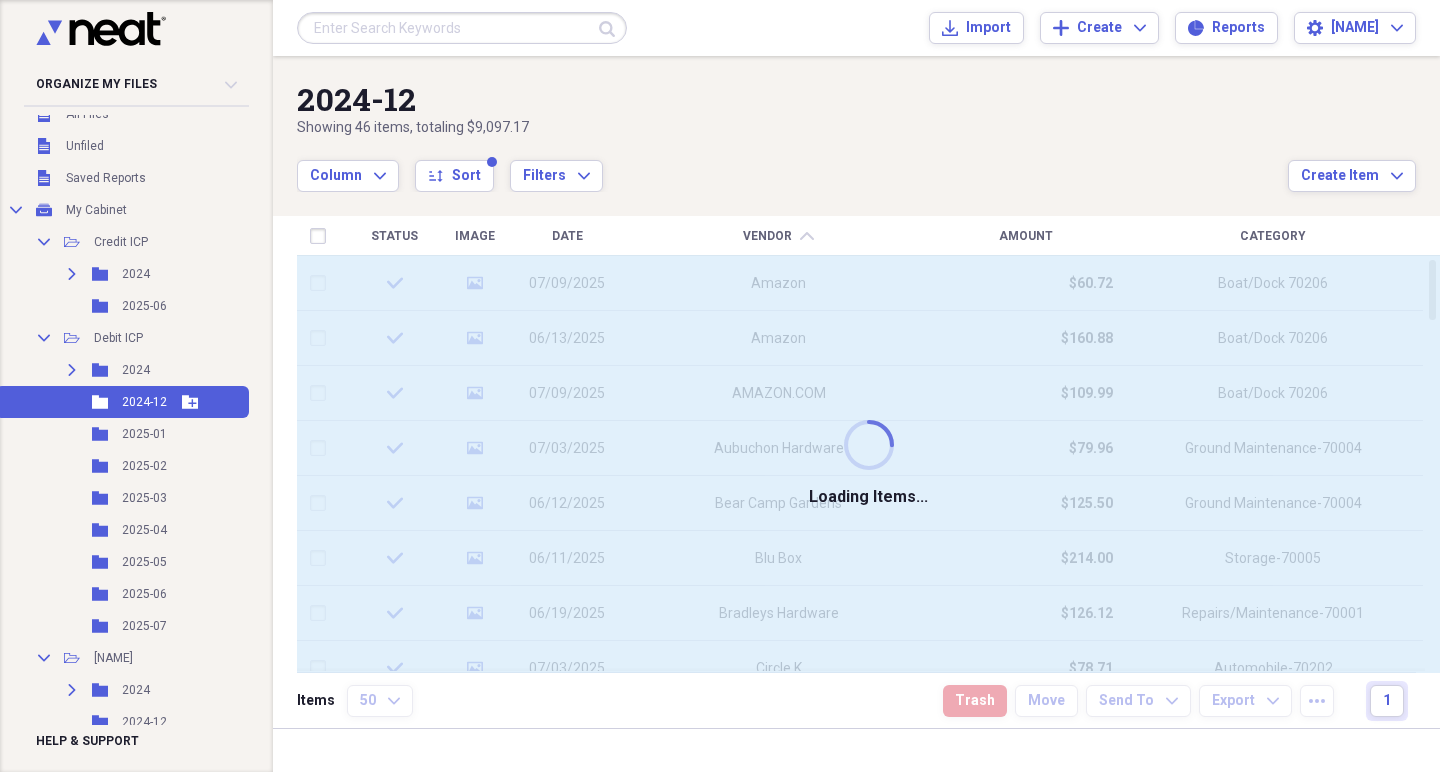 scroll, scrollTop: 52, scrollLeft: 0, axis: vertical 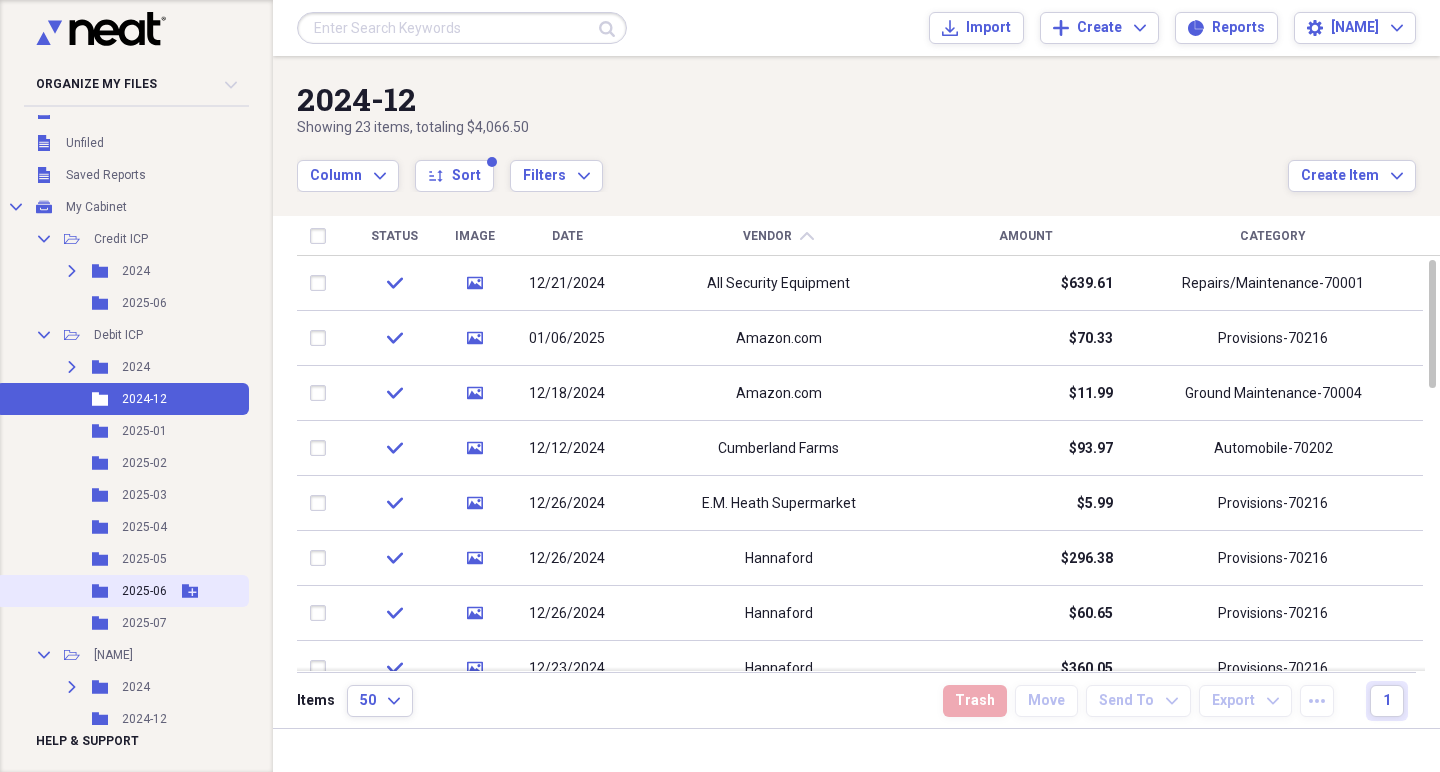 click on "Folder 2025-06 Add Folder" at bounding box center (122, 591) 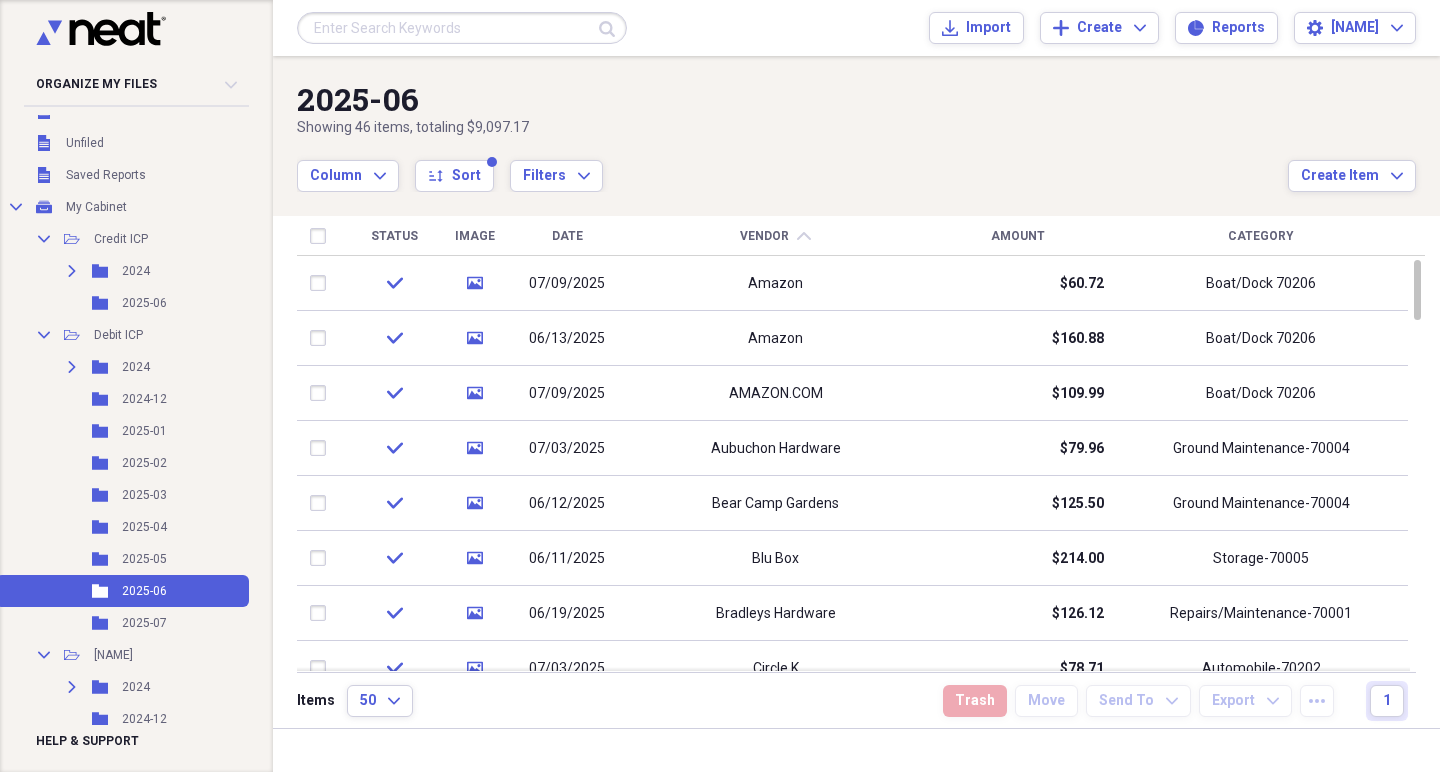 click at bounding box center [130, 32] 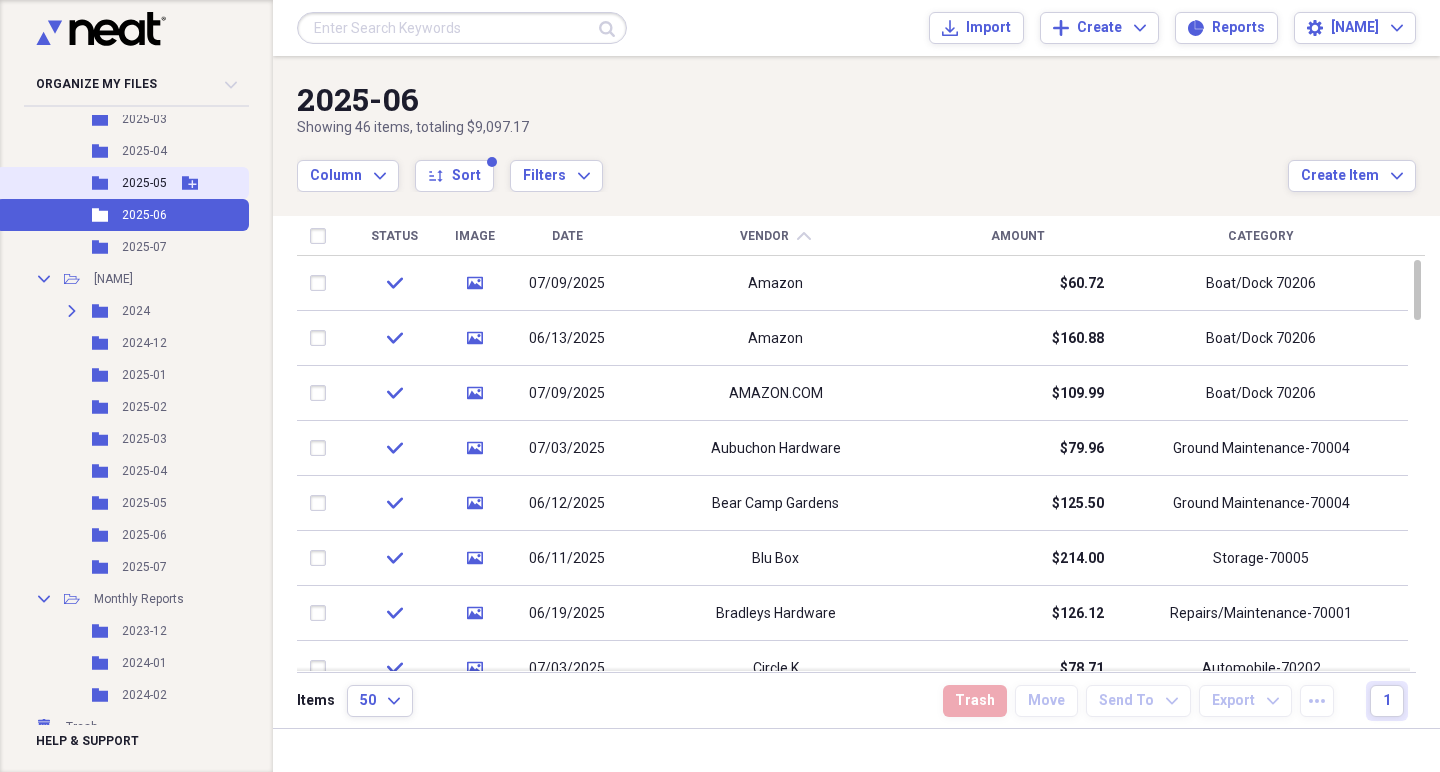 scroll, scrollTop: 429, scrollLeft: 0, axis: vertical 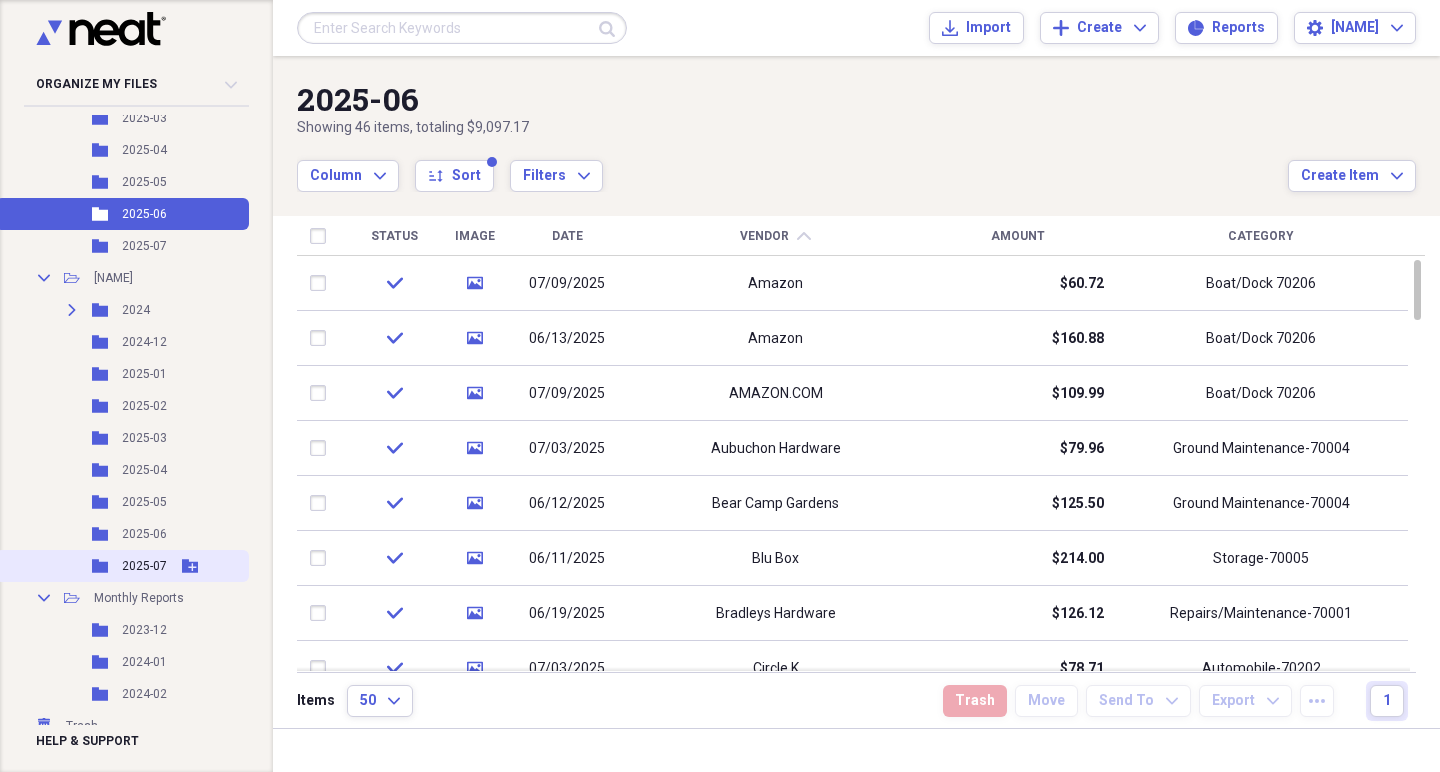 click on "Folder" at bounding box center [101, 566] 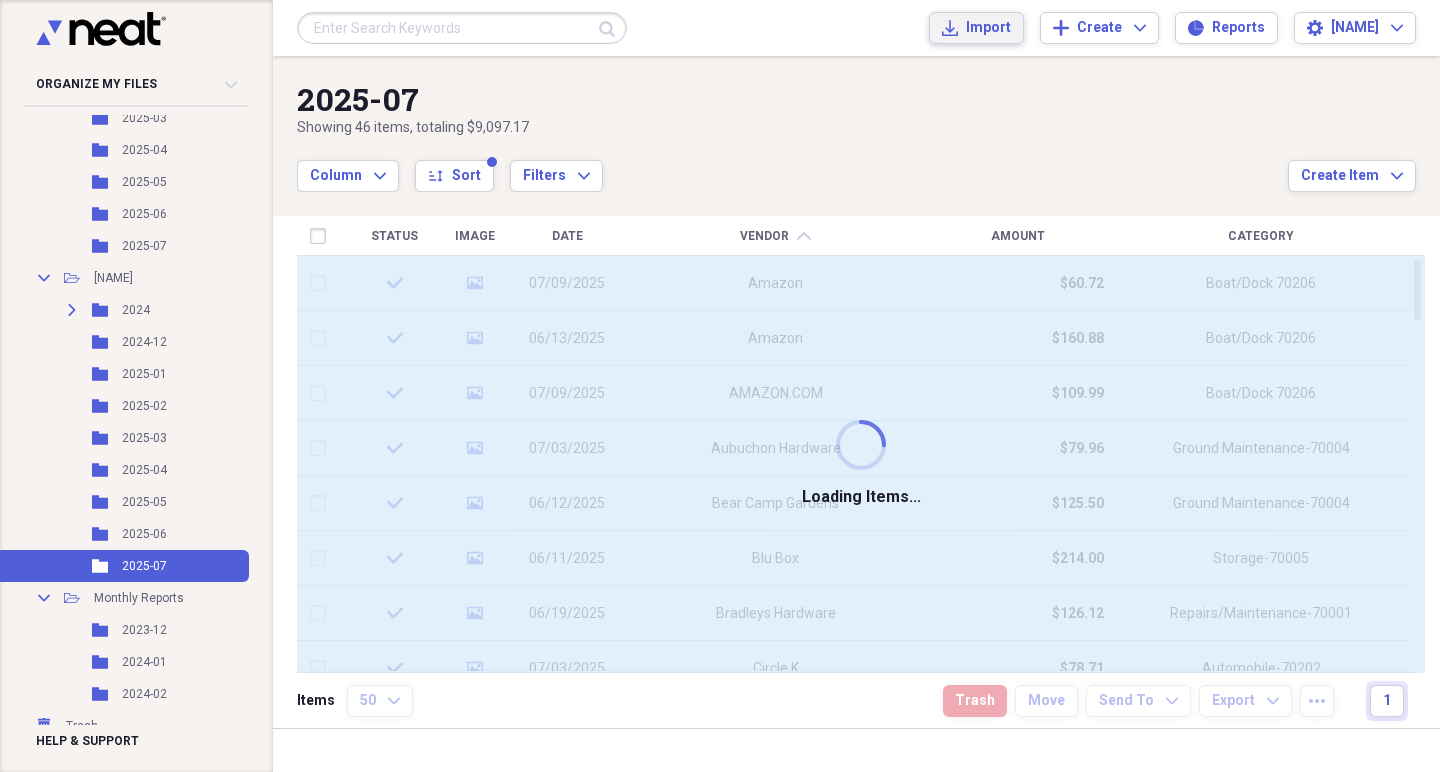 click on "Import Import" at bounding box center [976, 28] 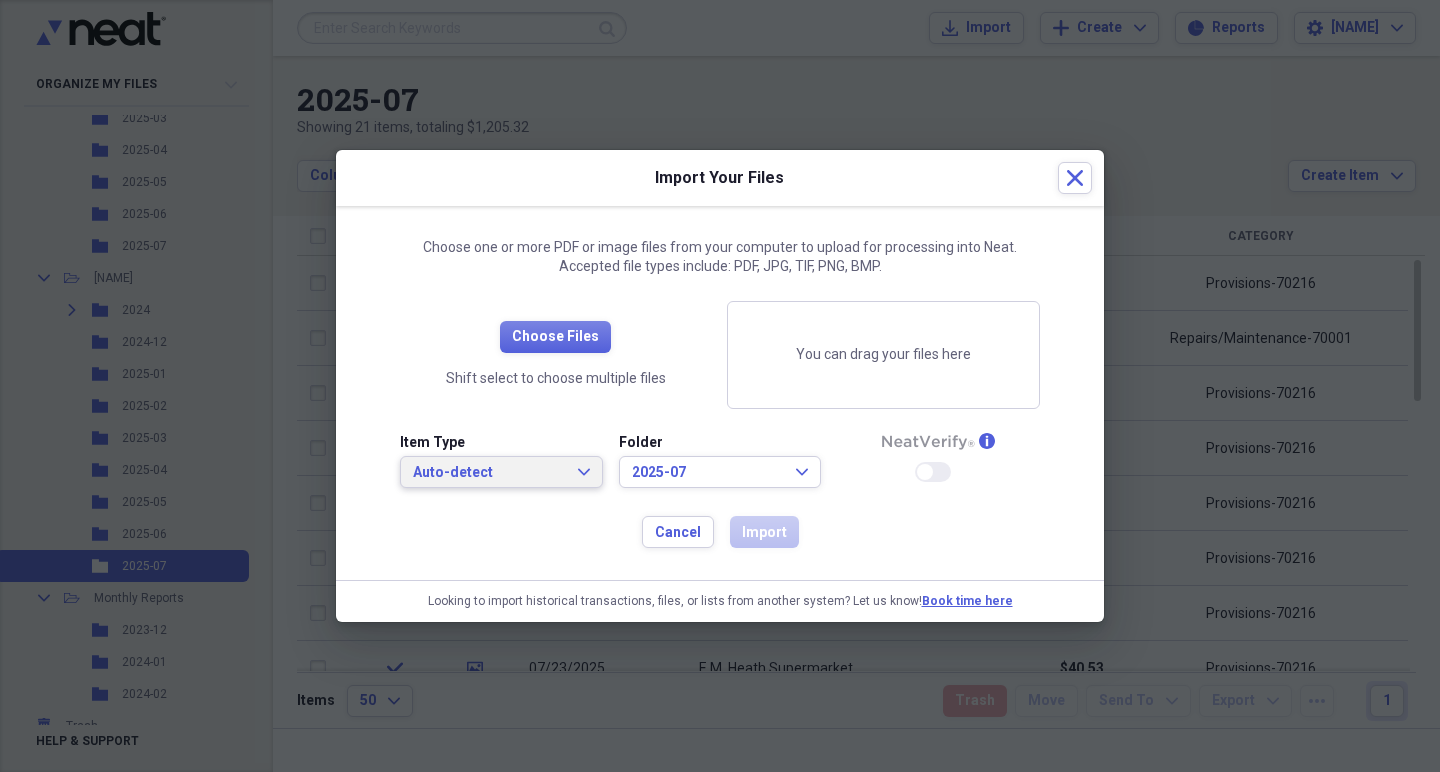 click on "Auto-detect" at bounding box center [489, 473] 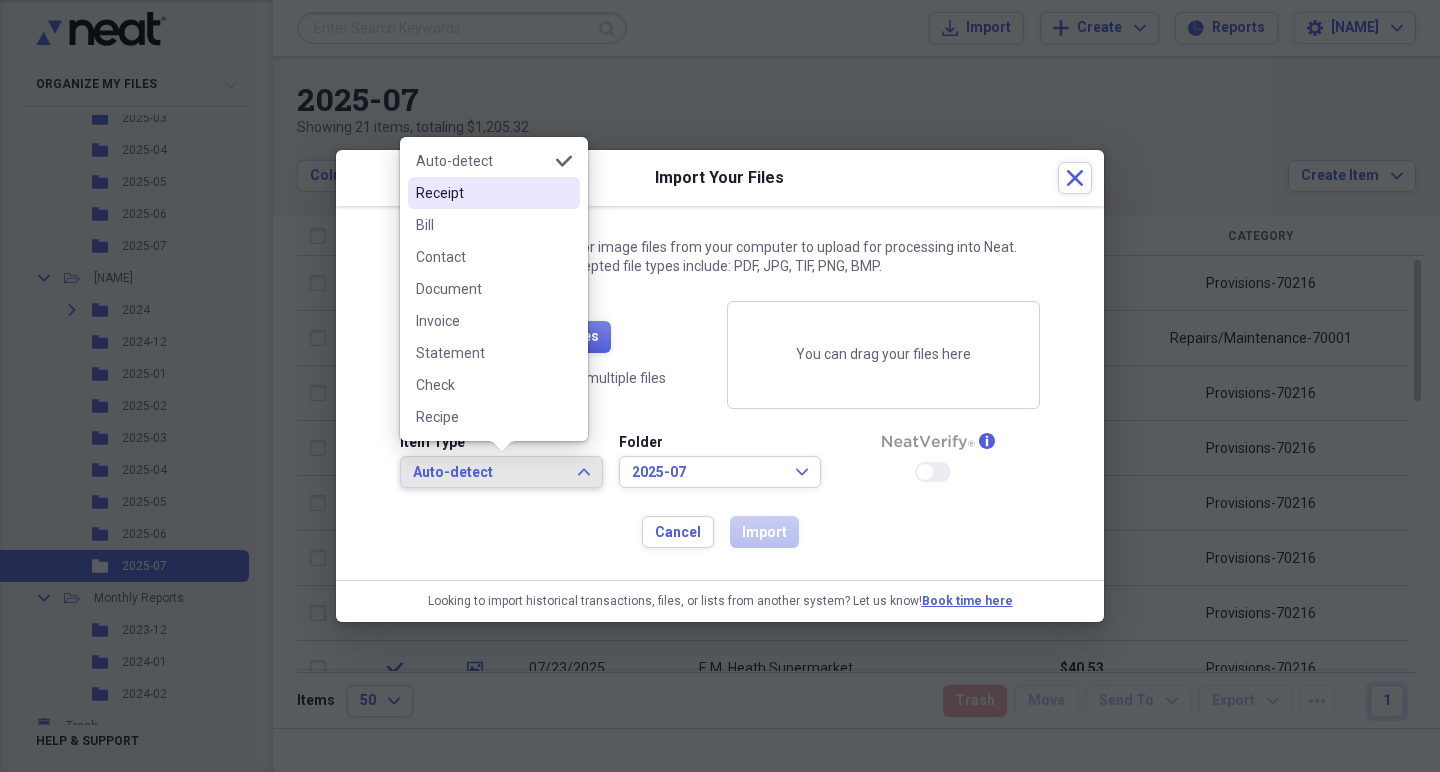 click on "Receipt" at bounding box center [482, 193] 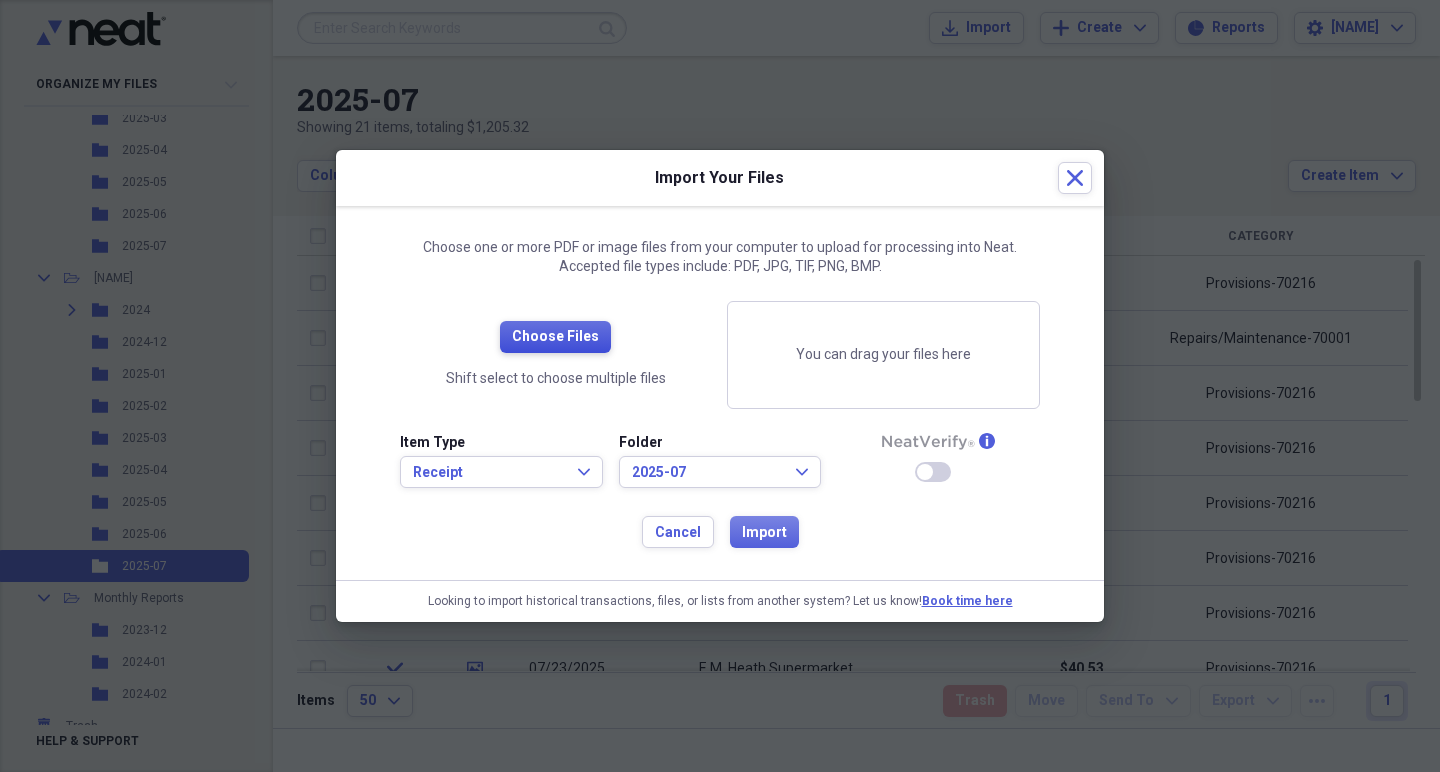 click on "Choose Files" at bounding box center [555, 337] 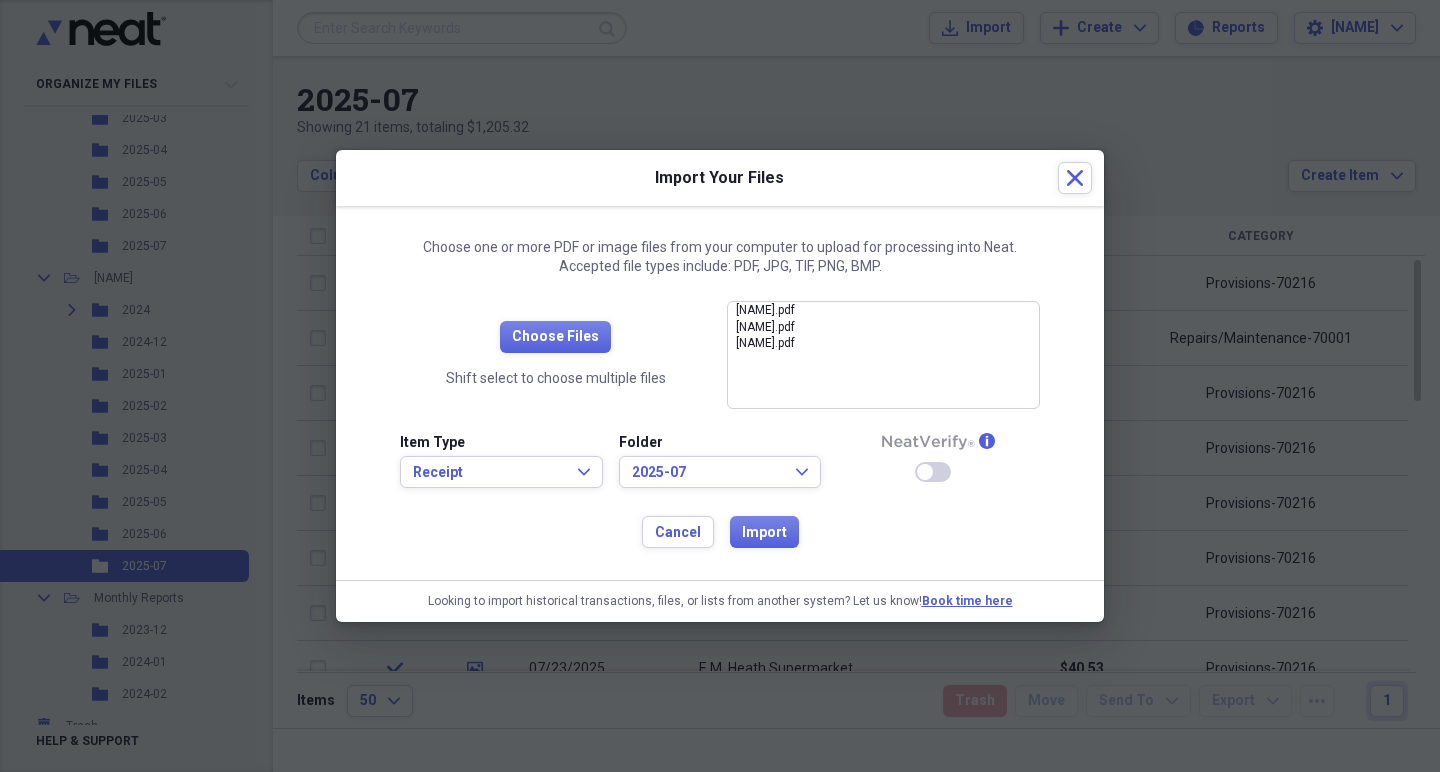 drag, startPoint x: 749, startPoint y: 530, endPoint x: 930, endPoint y: 521, distance: 181.22362 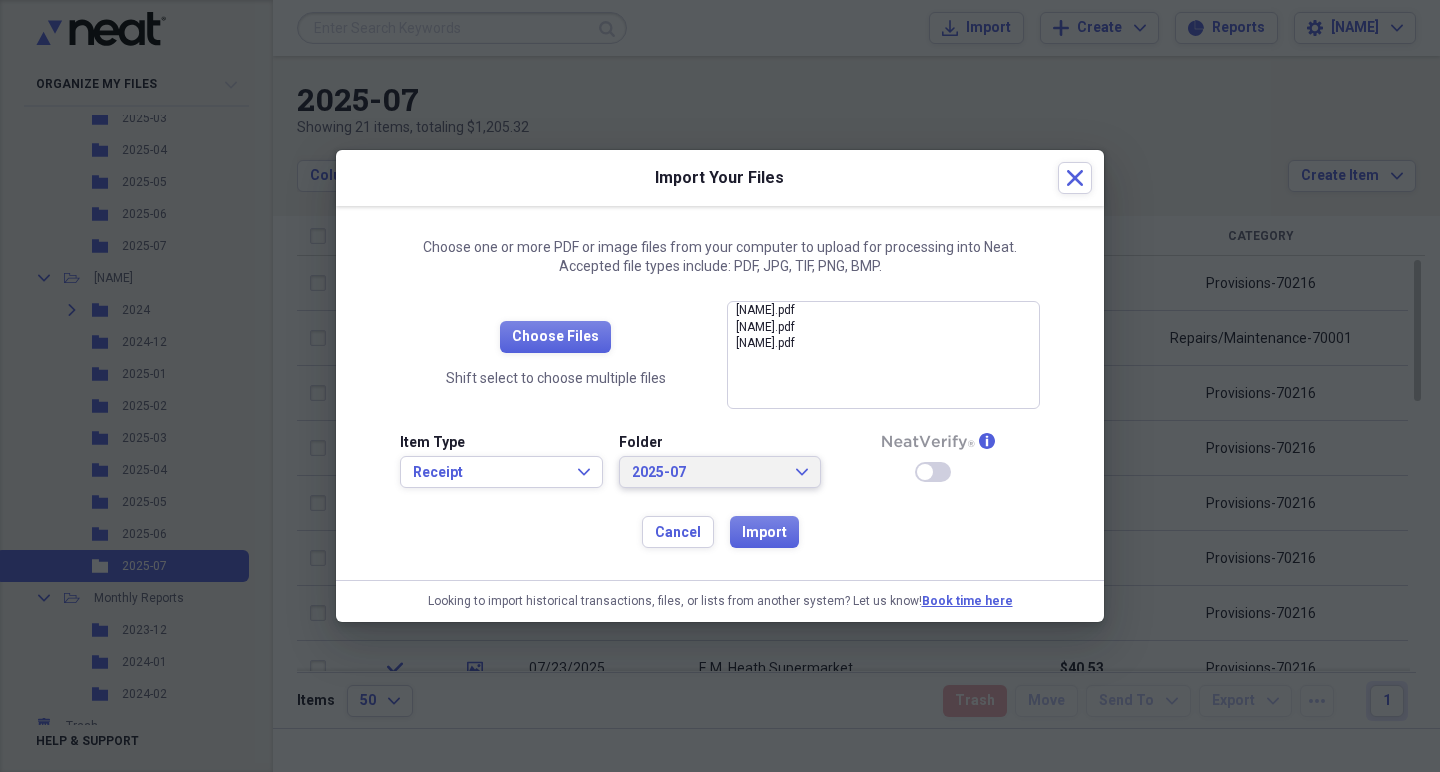 click on "2025-07" at bounding box center (708, 473) 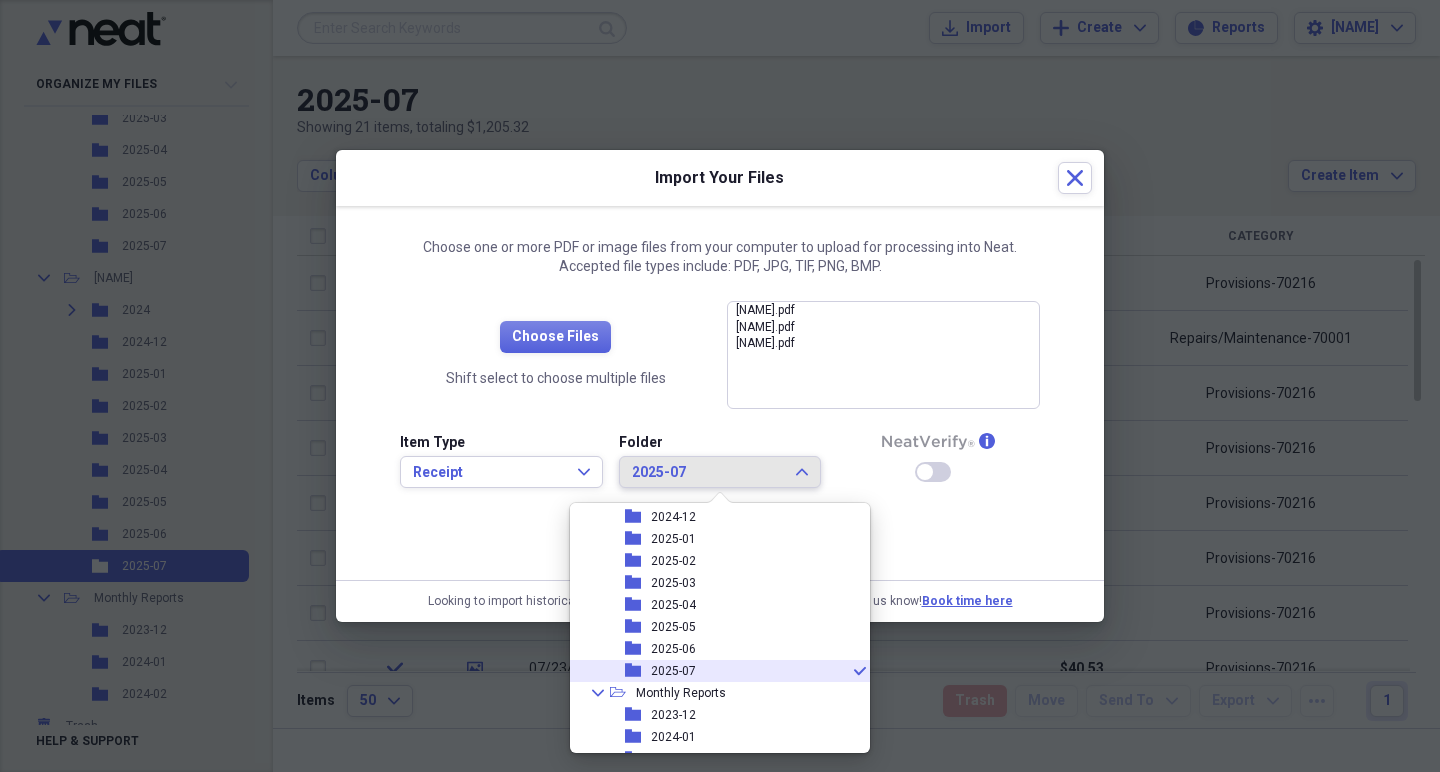 scroll, scrollTop: 387, scrollLeft: 0, axis: vertical 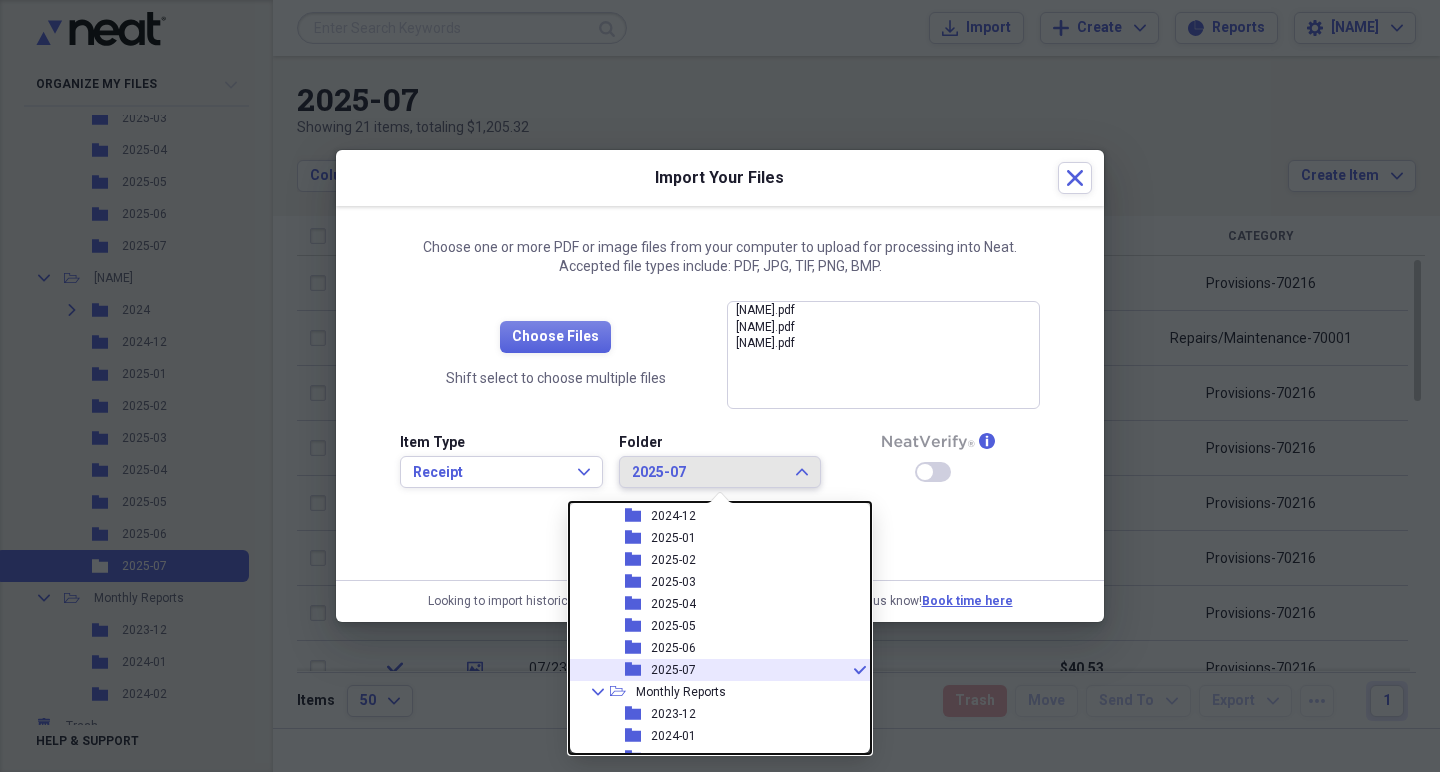 click on "2025-07" at bounding box center (673, 670) 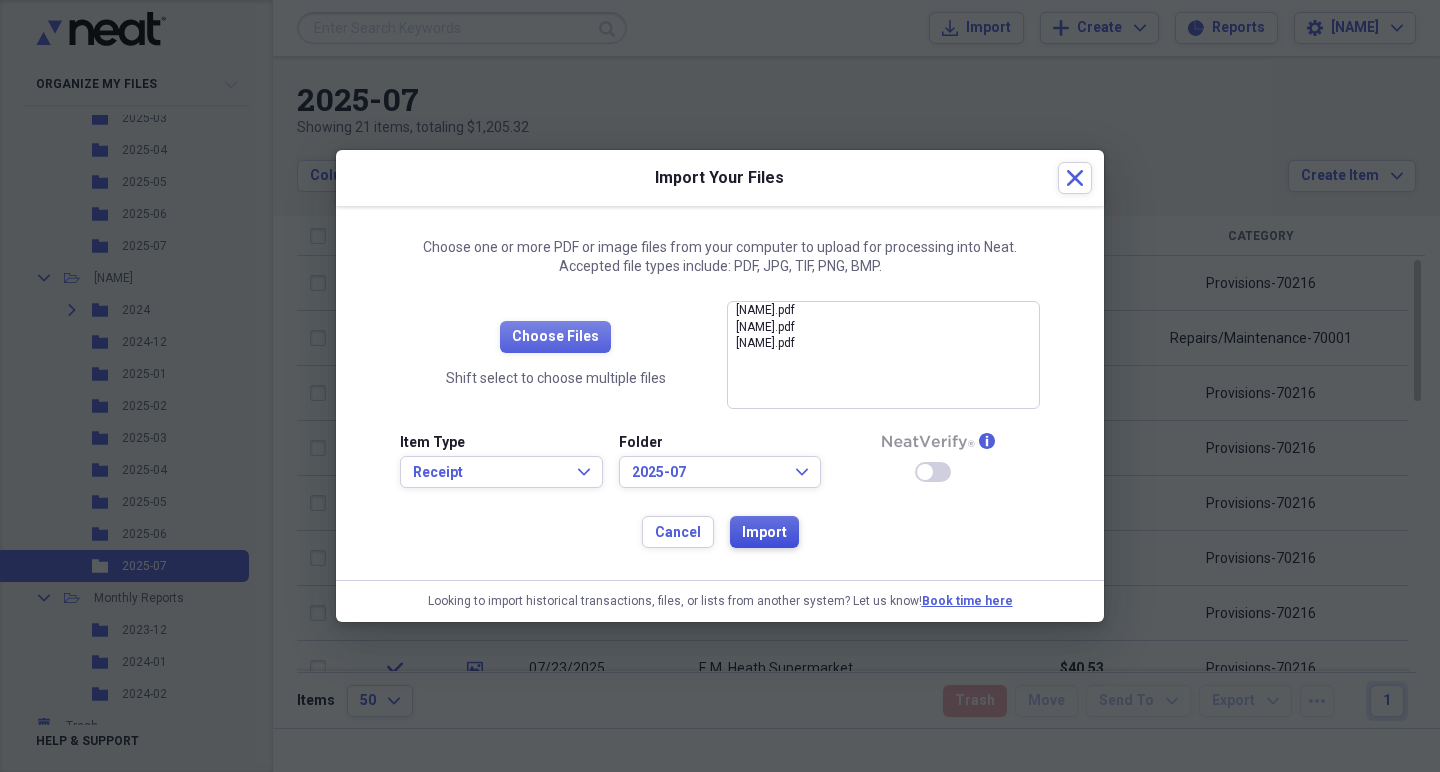 click on "Import" at bounding box center (764, 533) 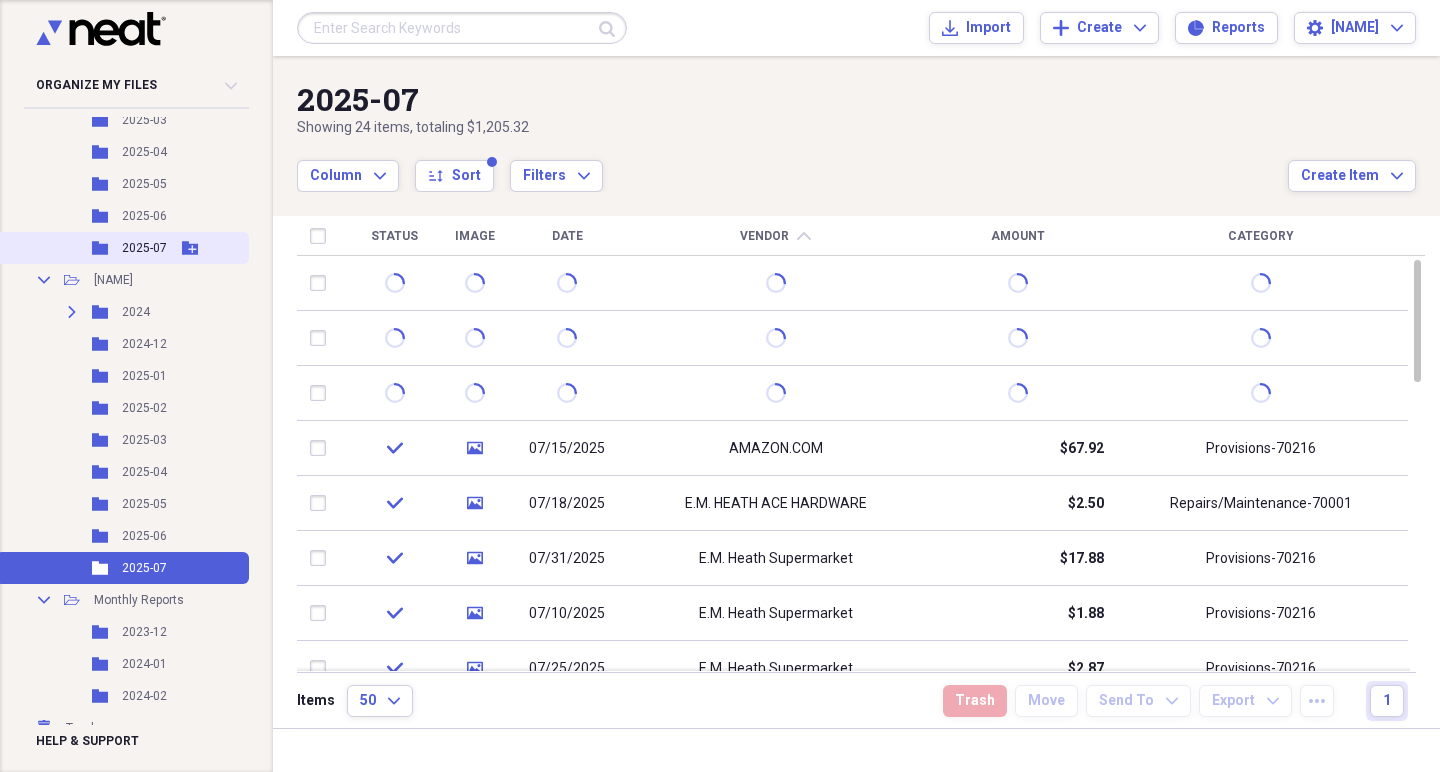 click on "Folder 2025-07 Add Folder" at bounding box center [122, 248] 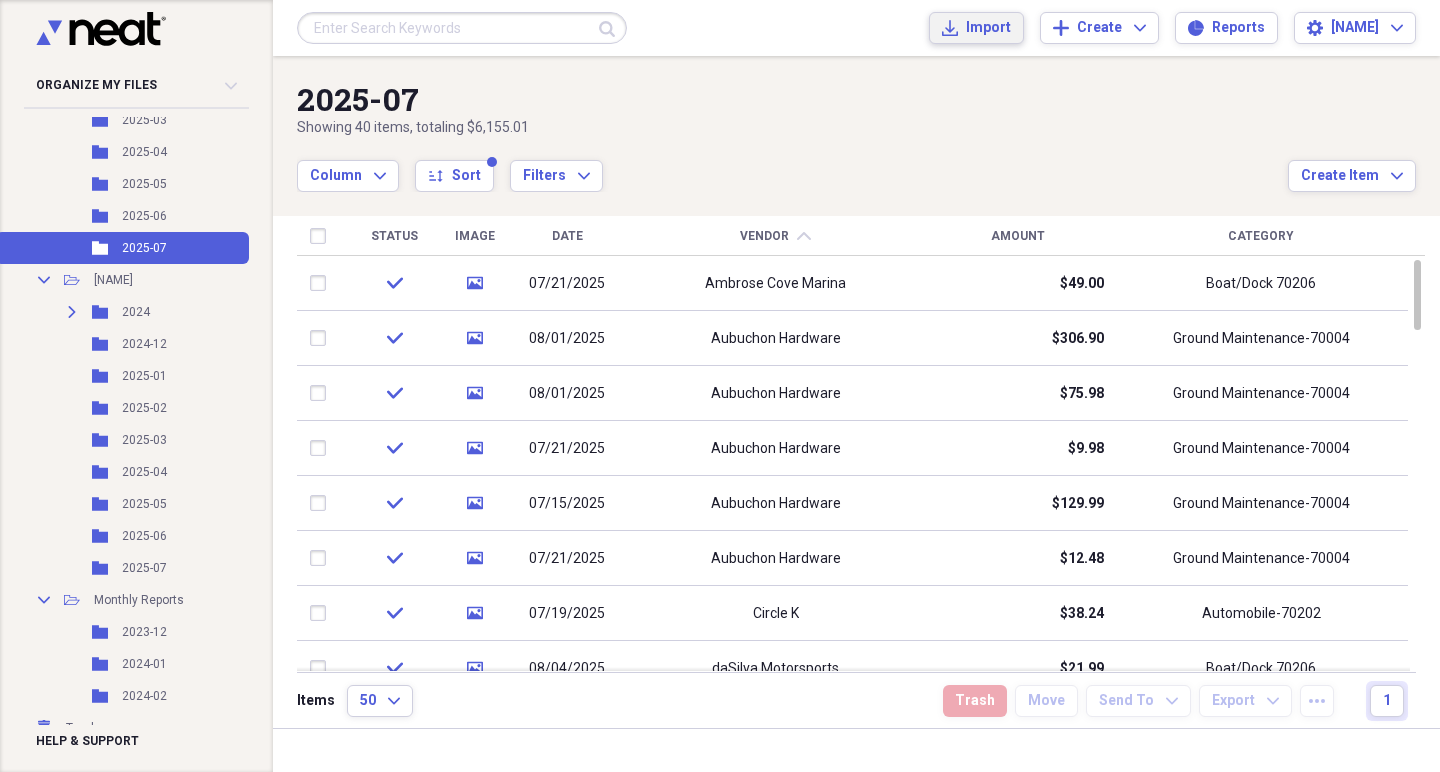 click on "Import" at bounding box center (988, 28) 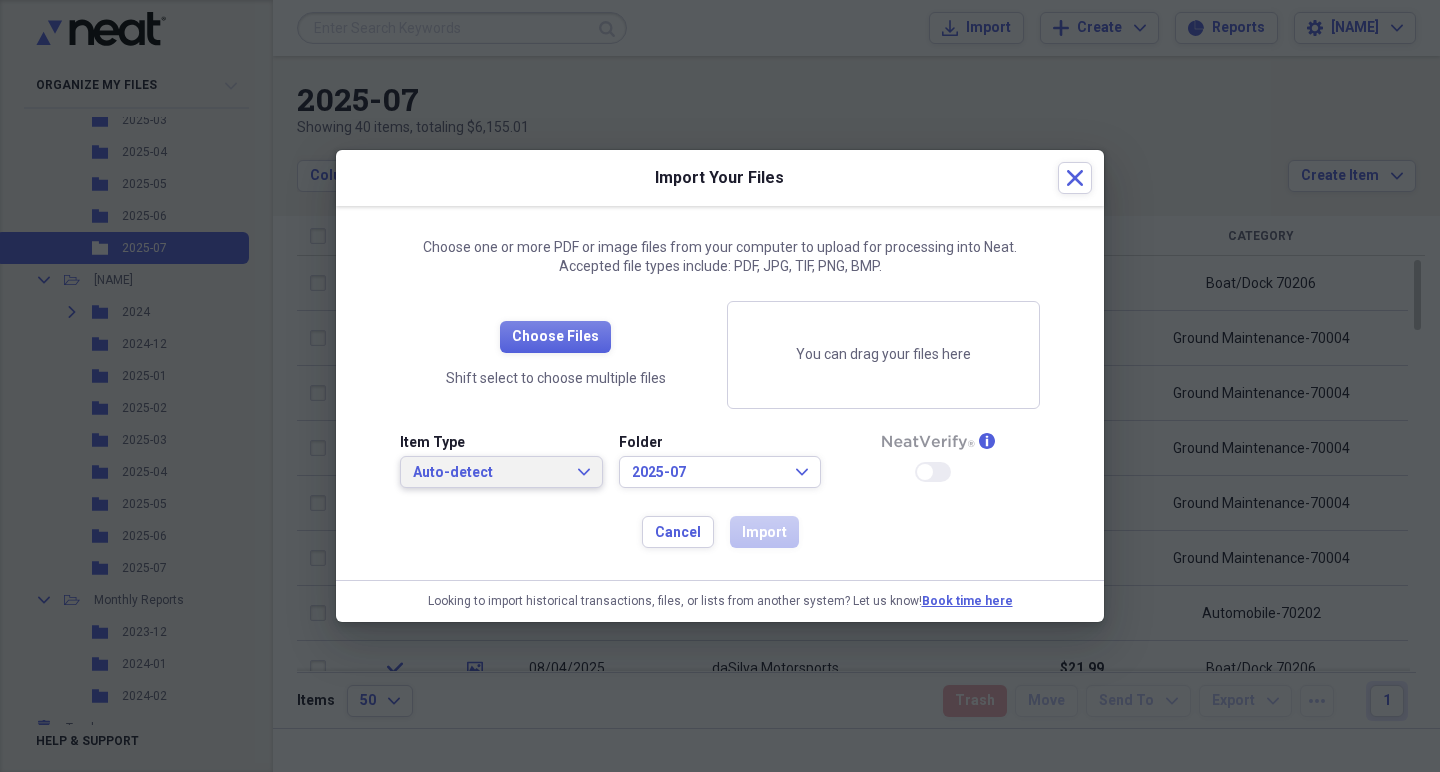 click on "Auto-detect Expand" at bounding box center [501, 472] 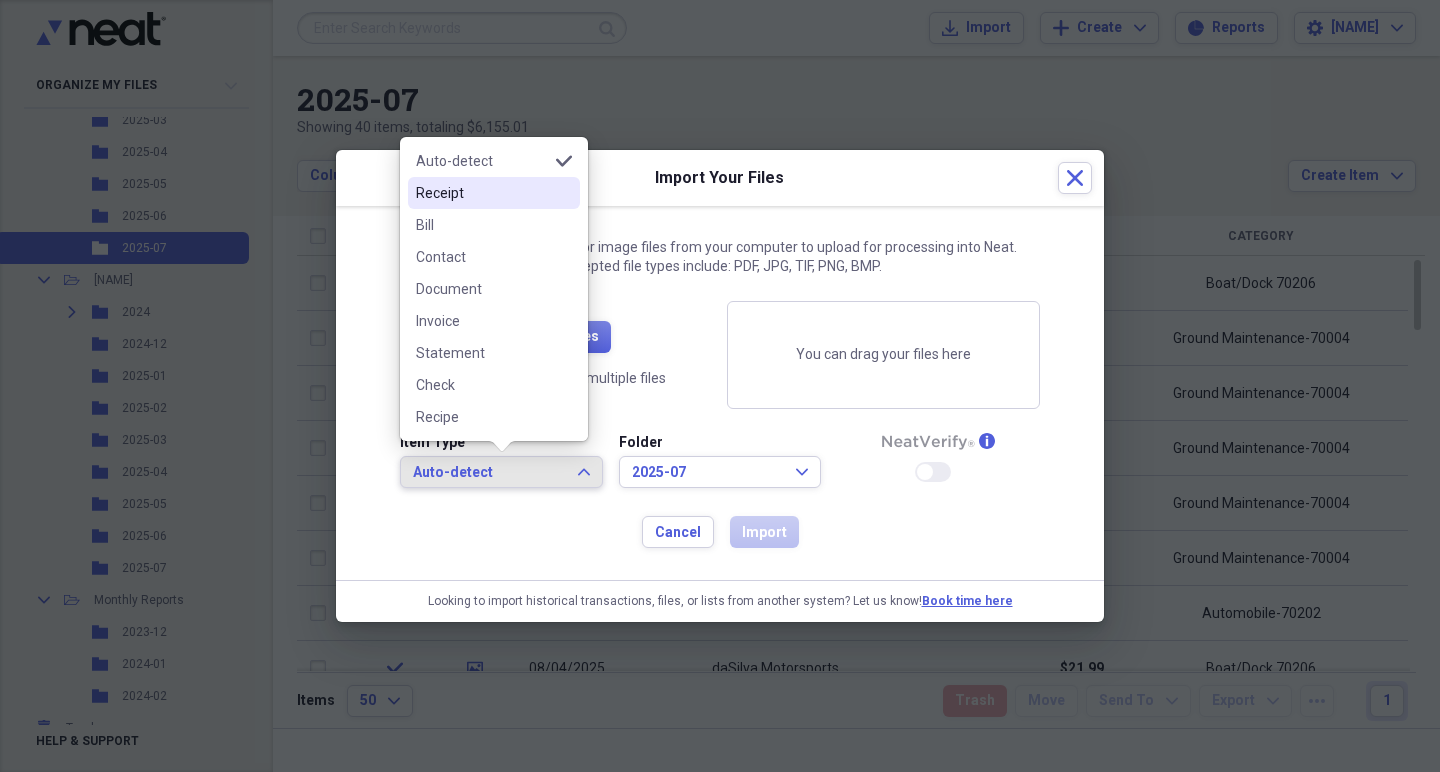 click on "Receipt" at bounding box center (482, 193) 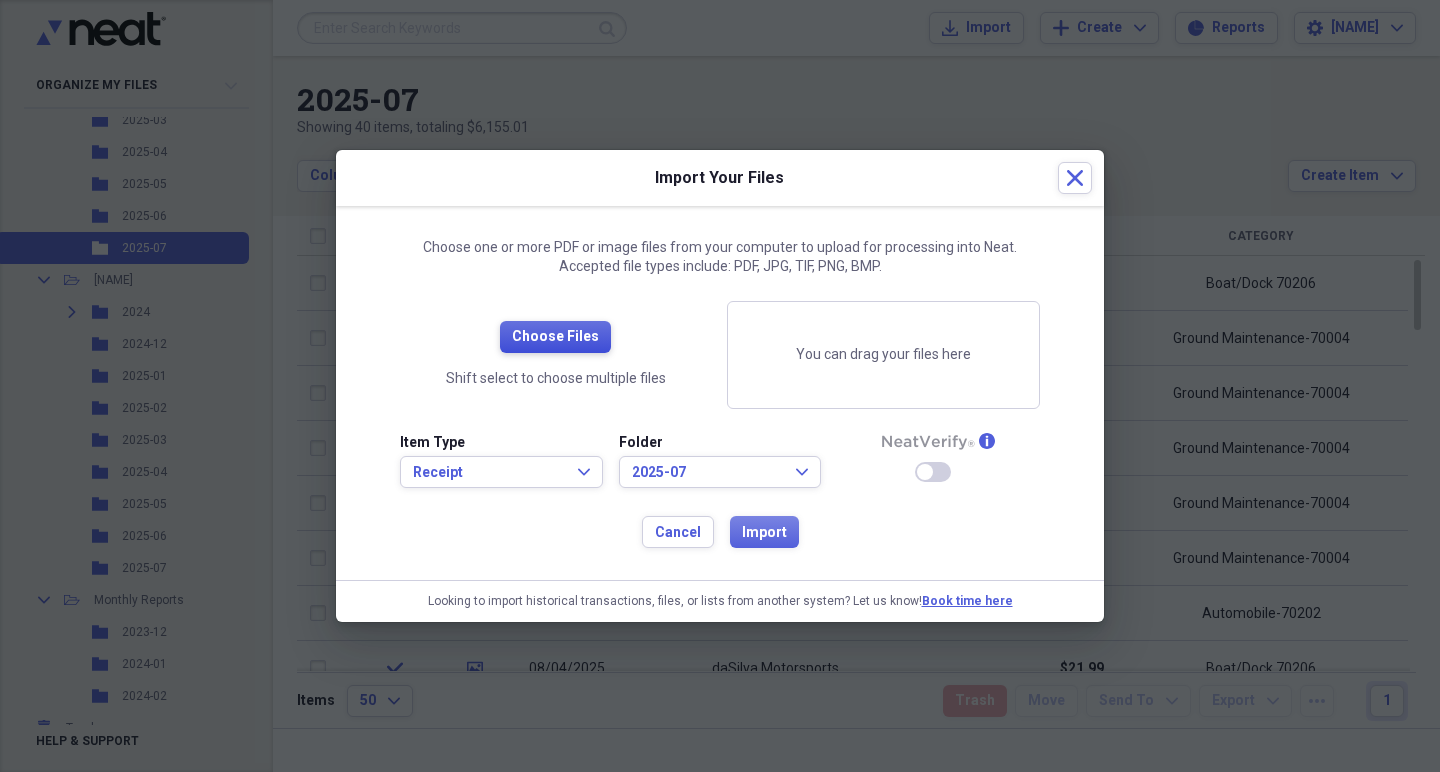 click on "Choose Files" at bounding box center [555, 337] 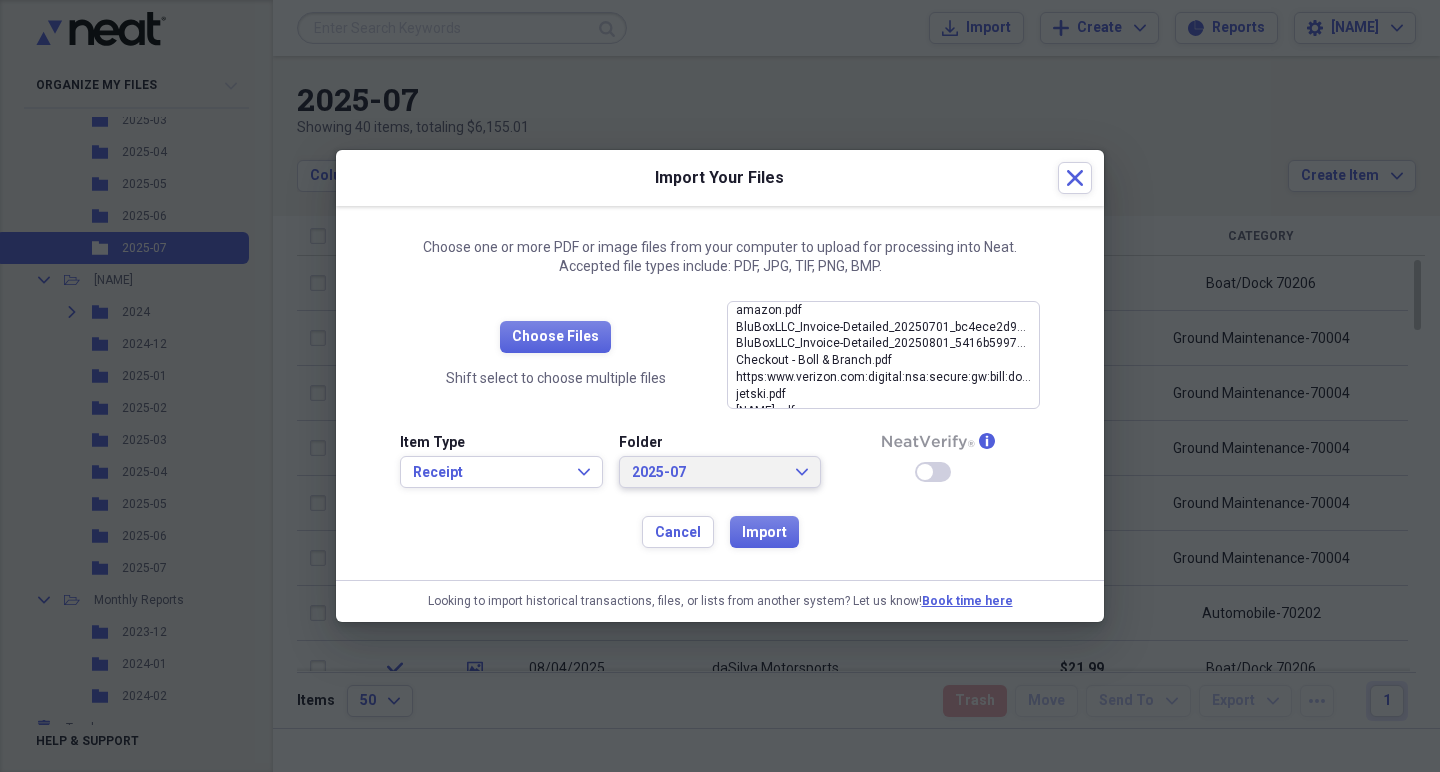 click on "2025-07" at bounding box center (708, 473) 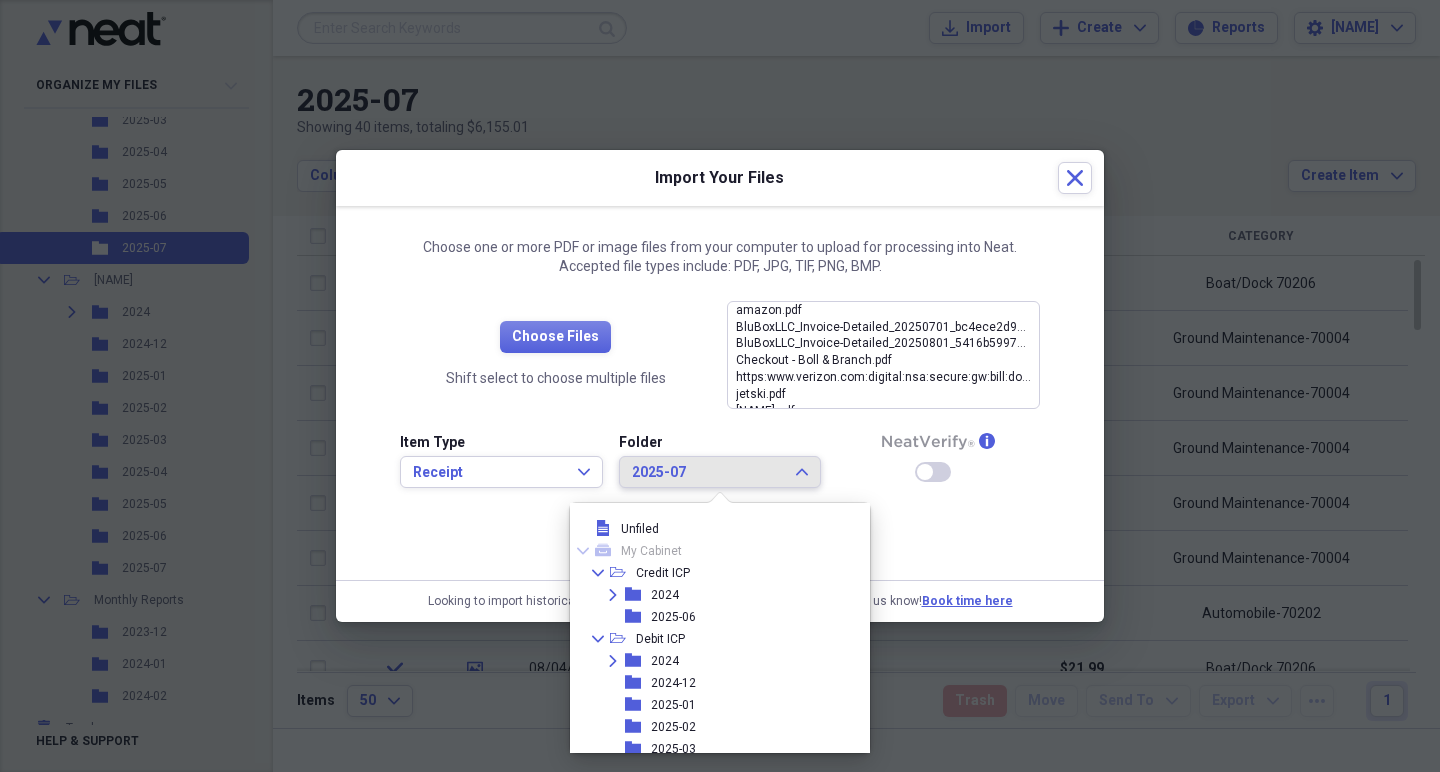 scroll, scrollTop: 209, scrollLeft: 0, axis: vertical 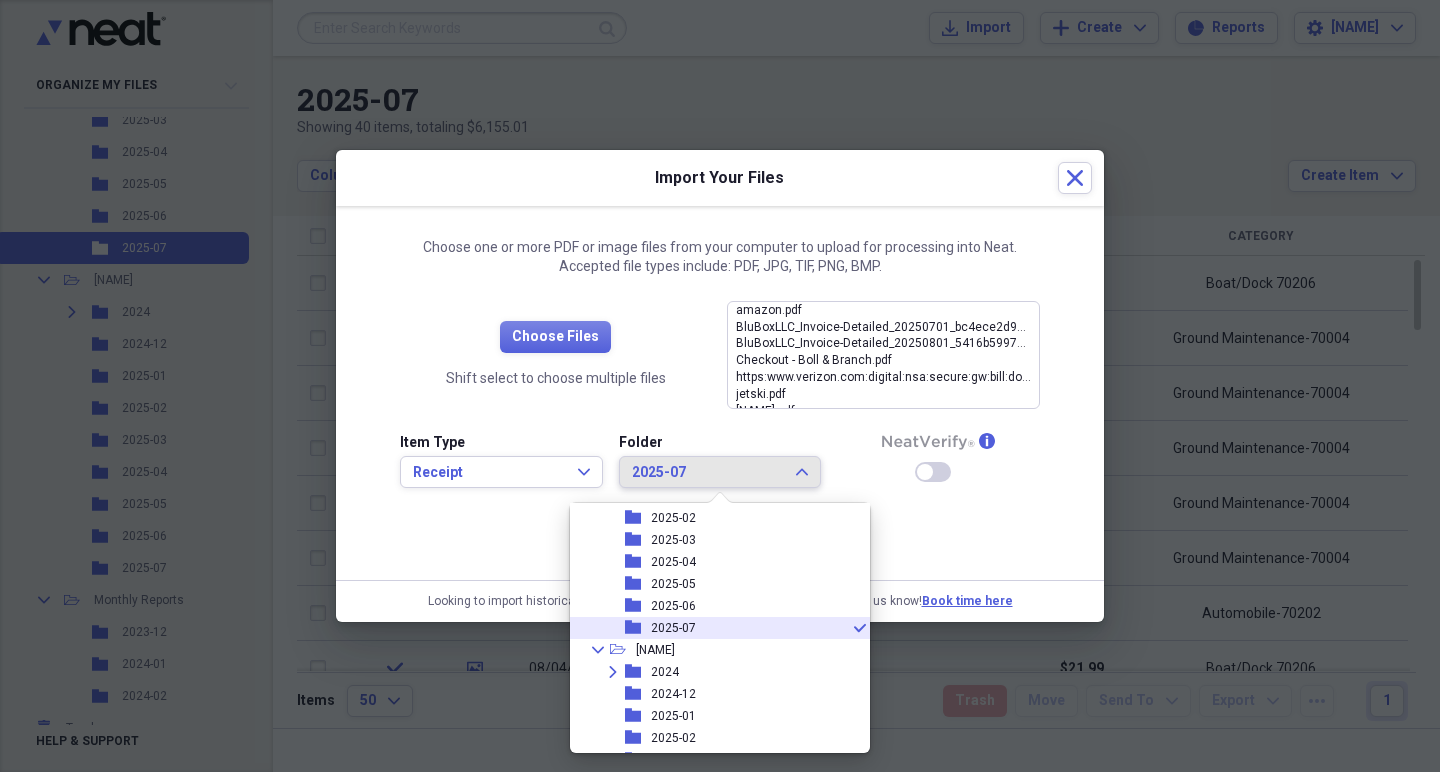 click on "2025-07" at bounding box center (673, 628) 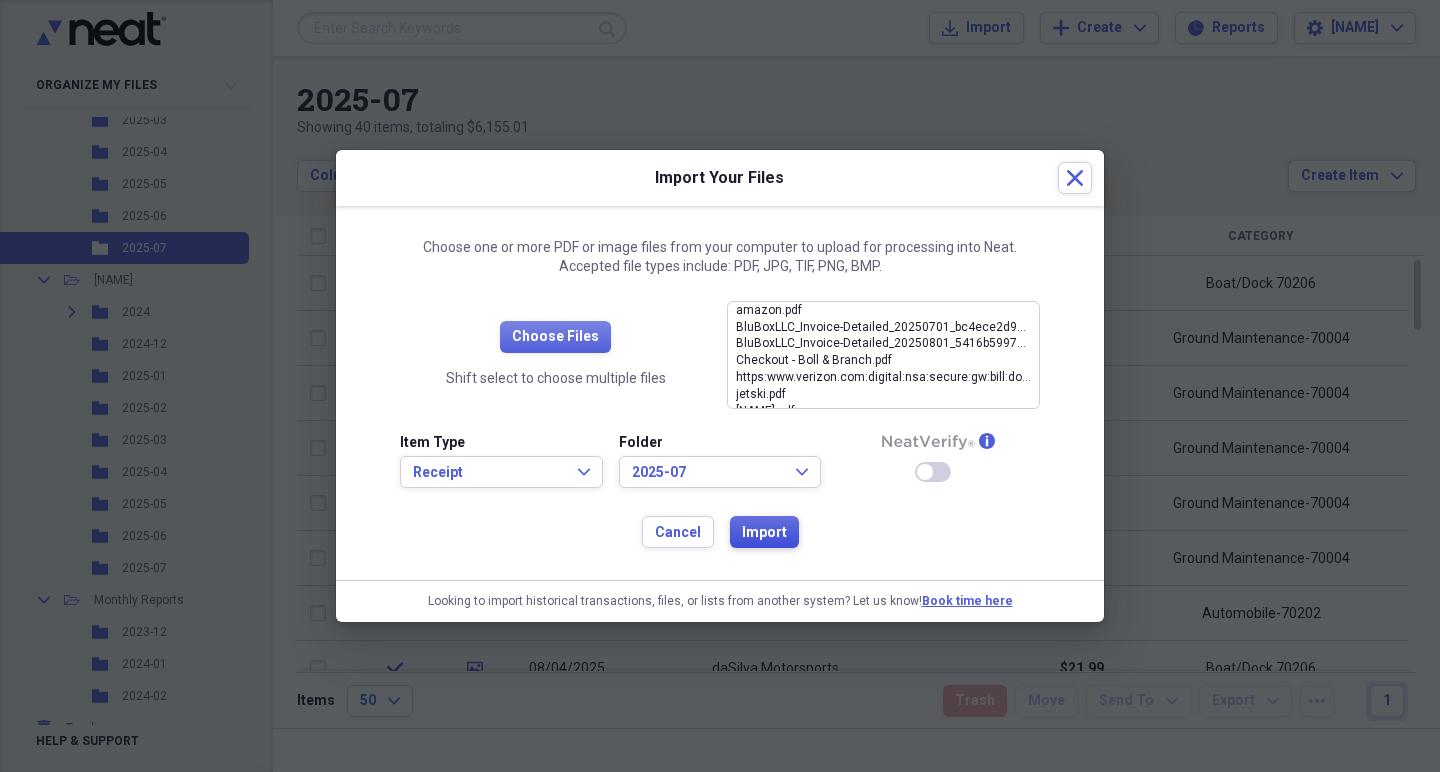 click on "Import" at bounding box center [764, 533] 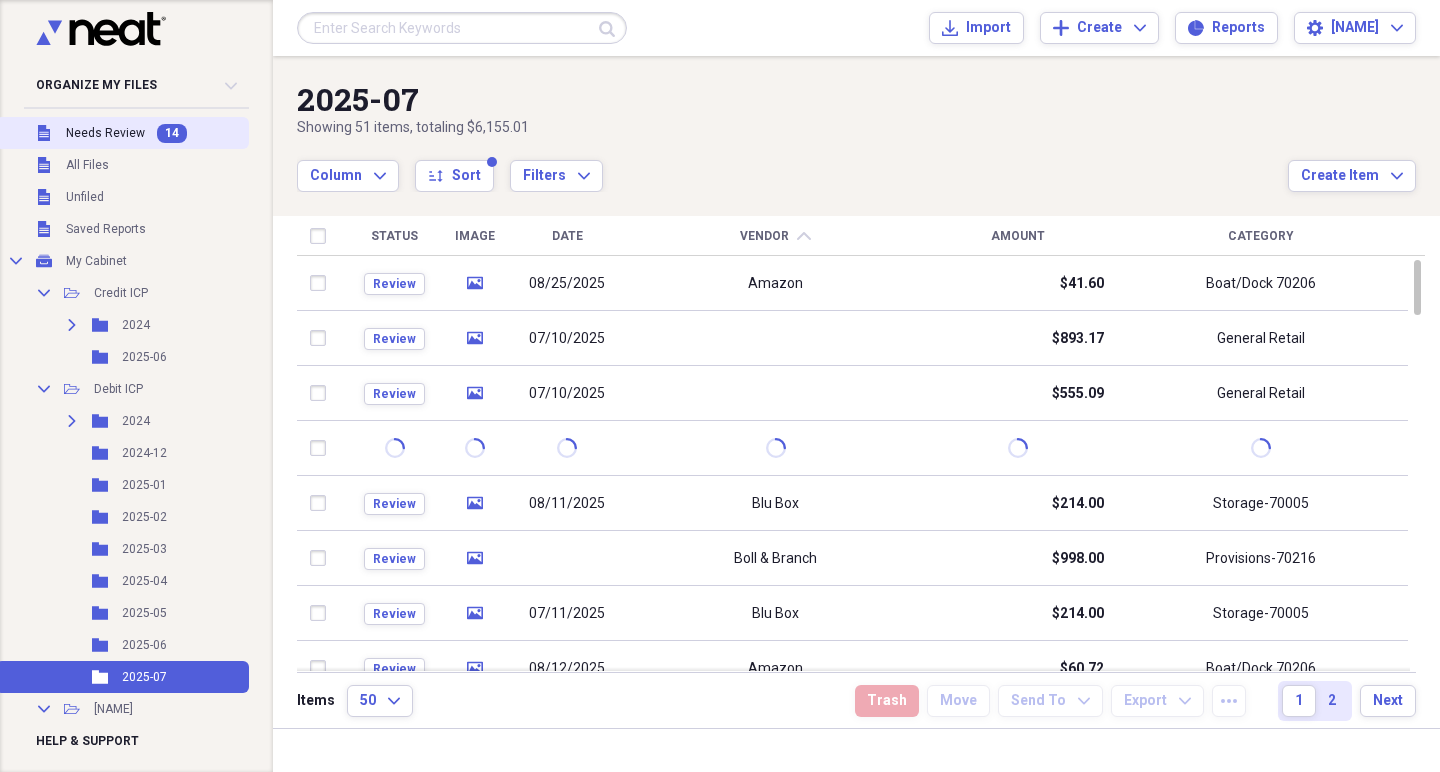 scroll, scrollTop: 0, scrollLeft: 0, axis: both 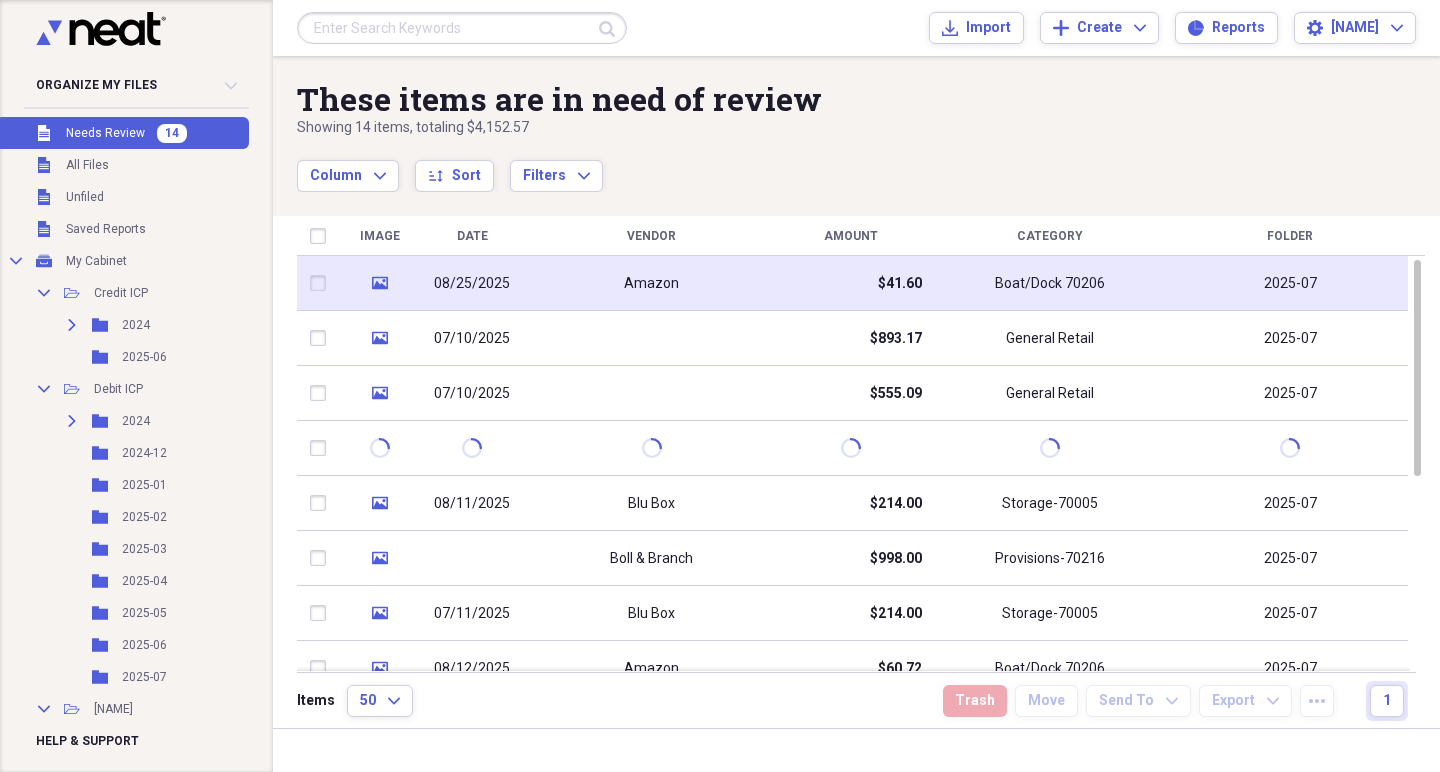 click on "Amazon" at bounding box center (651, 283) 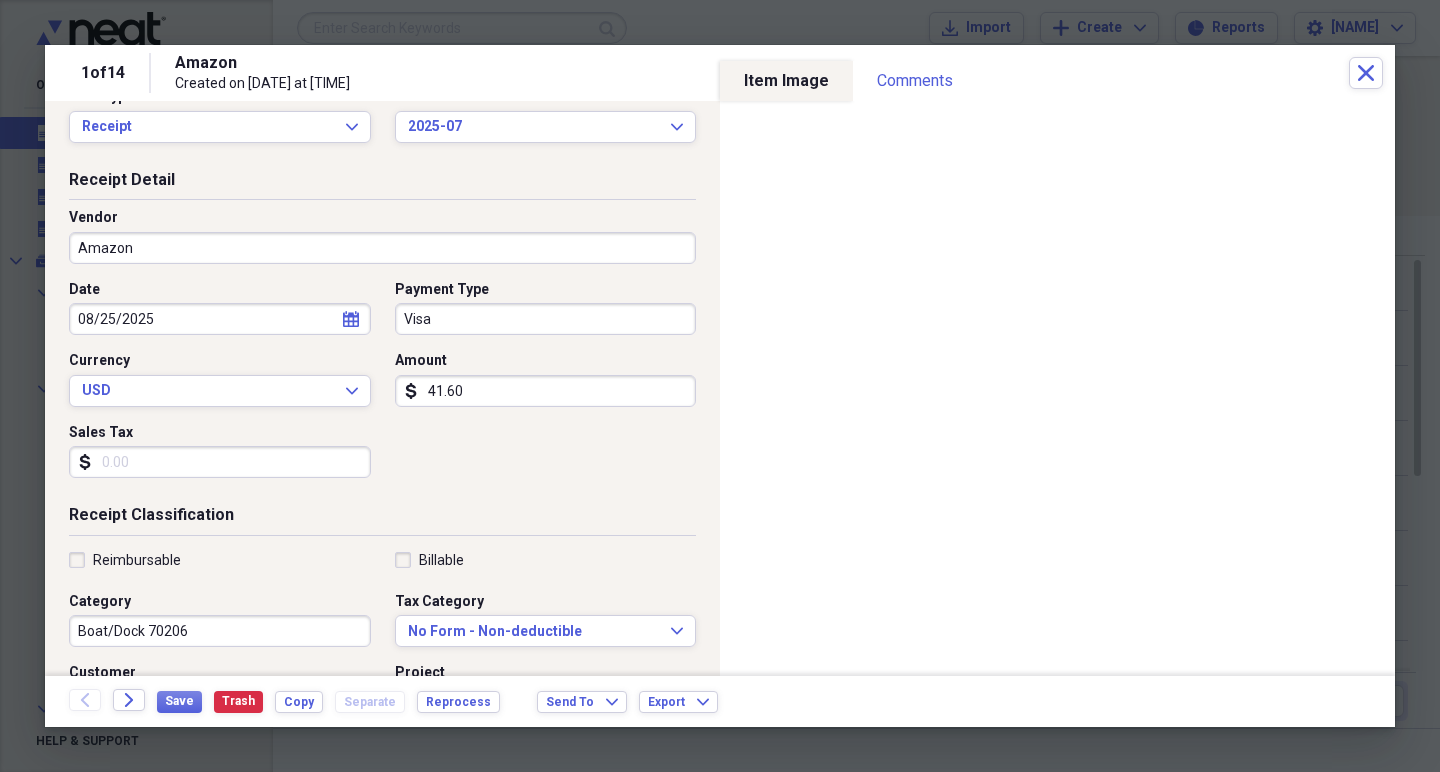 scroll, scrollTop: 88, scrollLeft: 0, axis: vertical 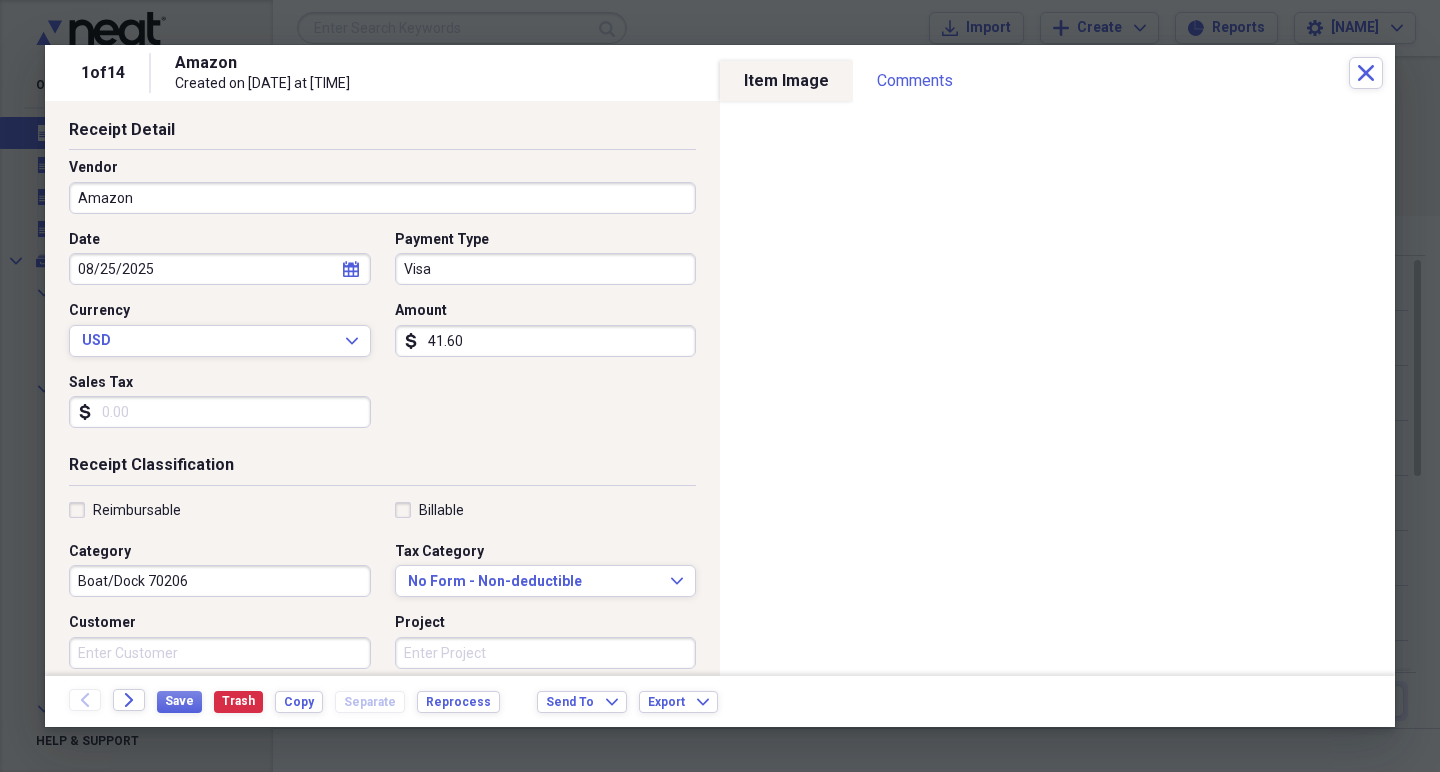 click on "Boat/Dock 70206" at bounding box center (220, 581) 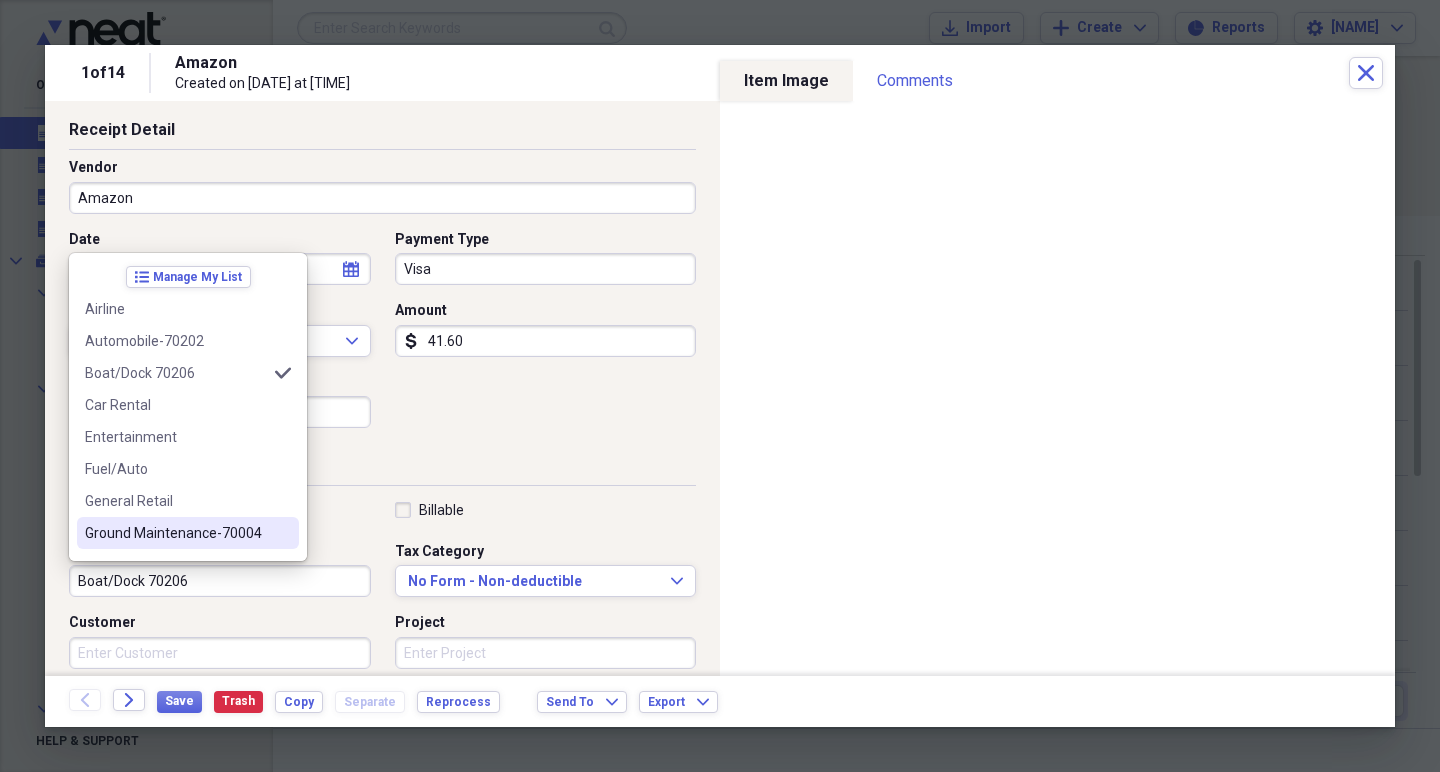 click on "Ground Maintenance-70004" at bounding box center [188, 533] 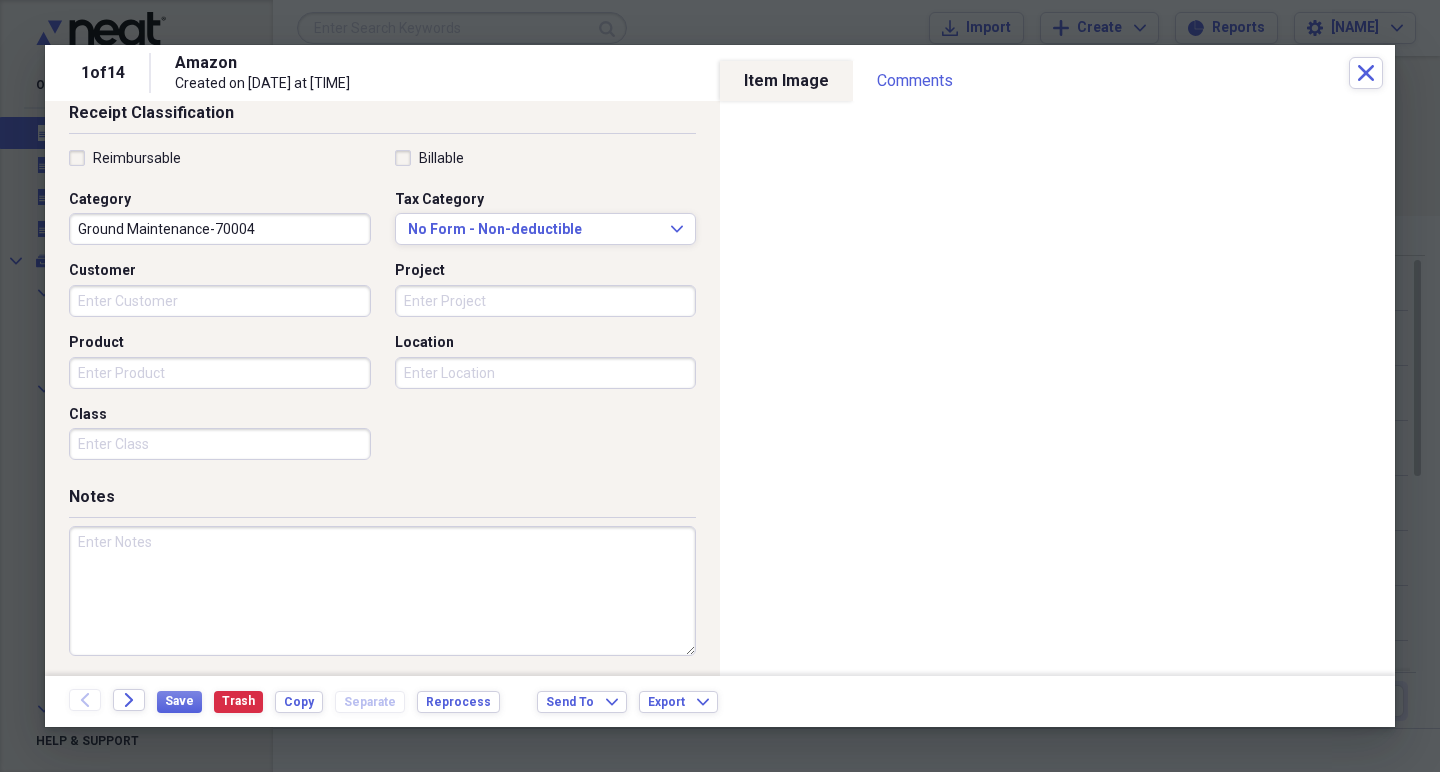 click at bounding box center [382, 591] 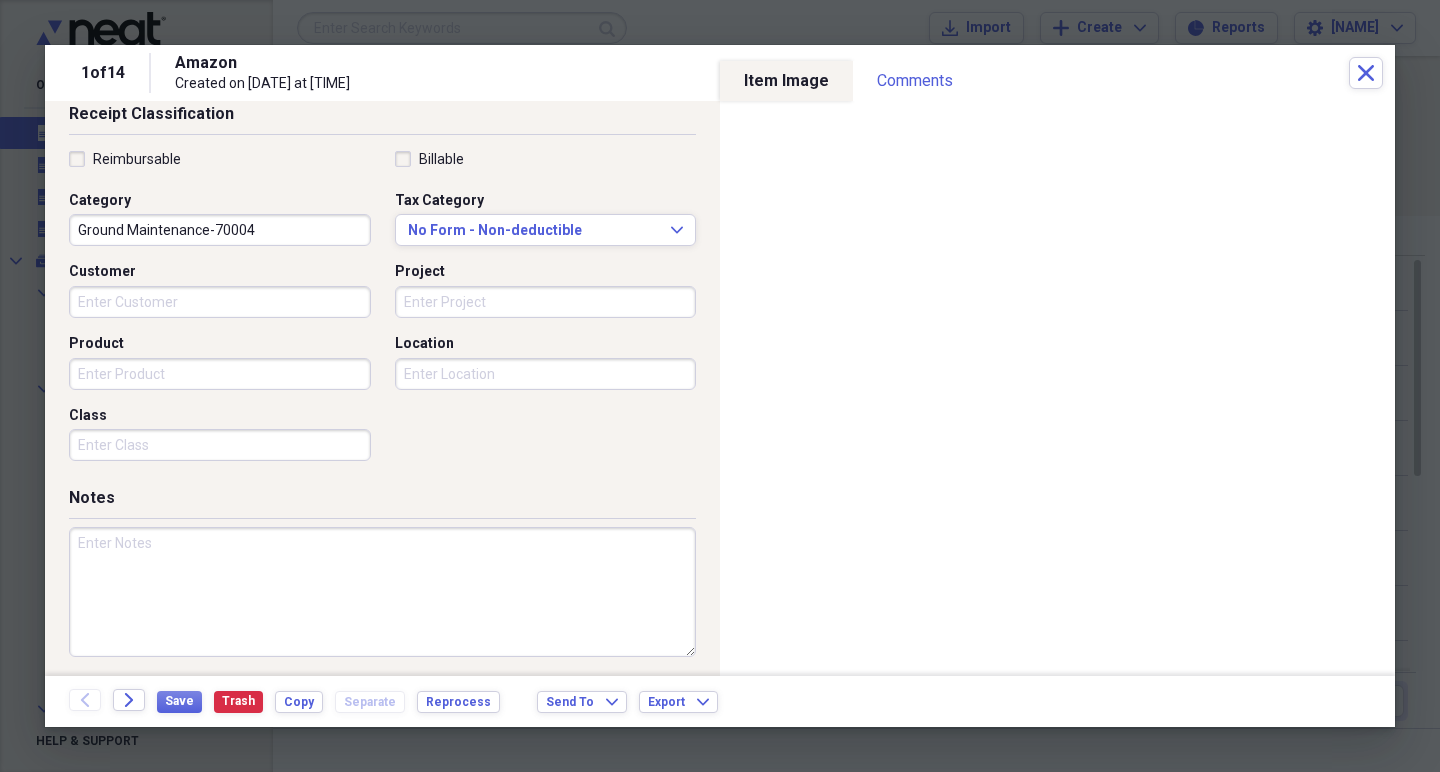 click at bounding box center [382, 592] 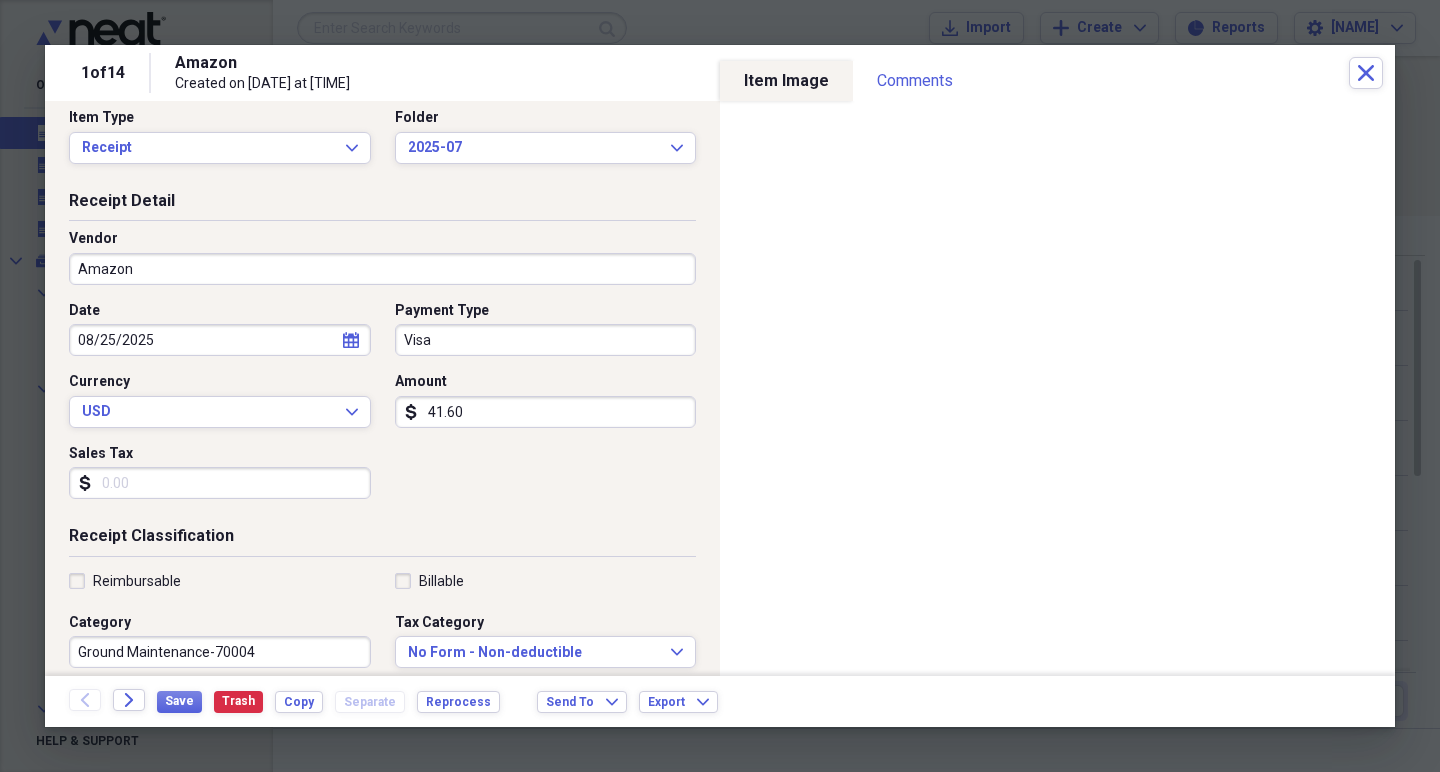 scroll, scrollTop: 19, scrollLeft: 0, axis: vertical 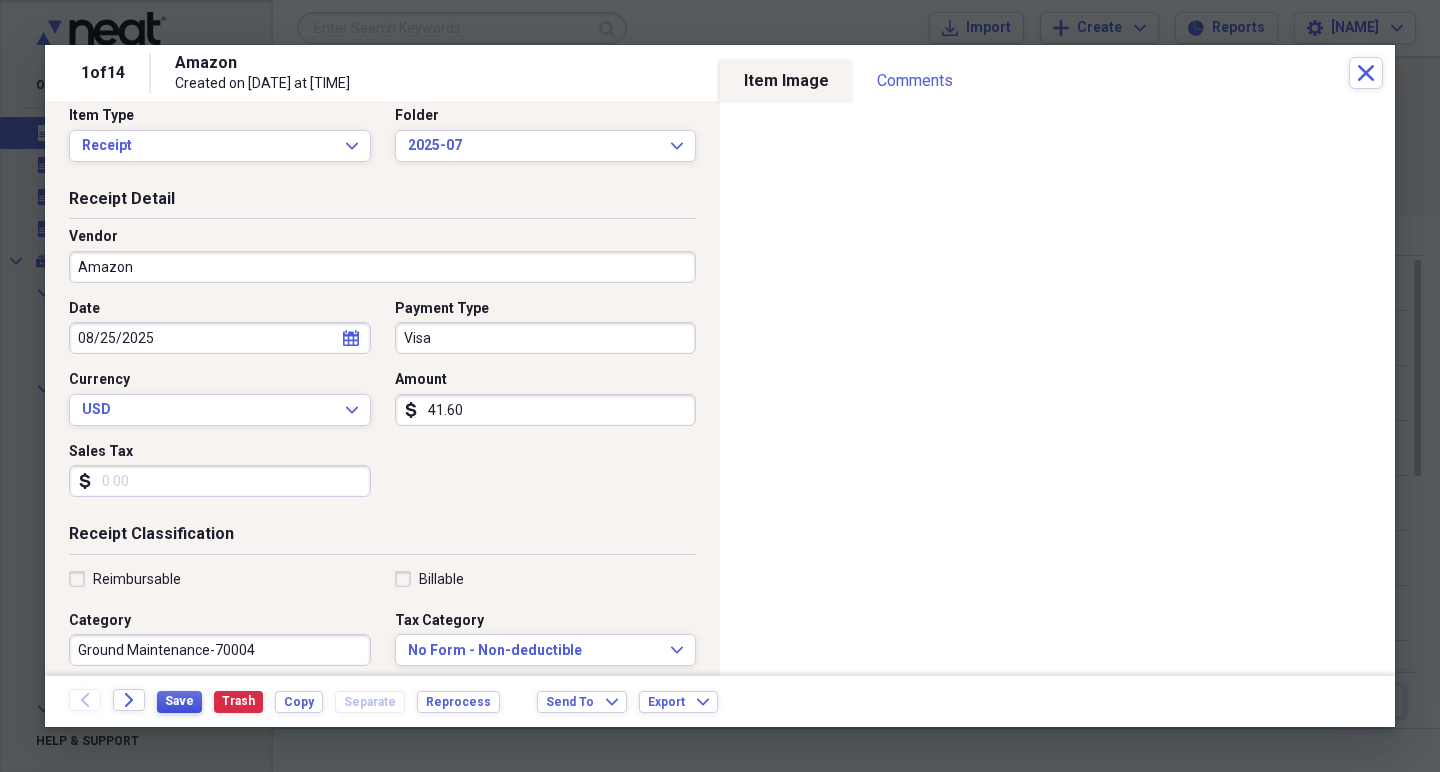 type on "Goose reflectors" 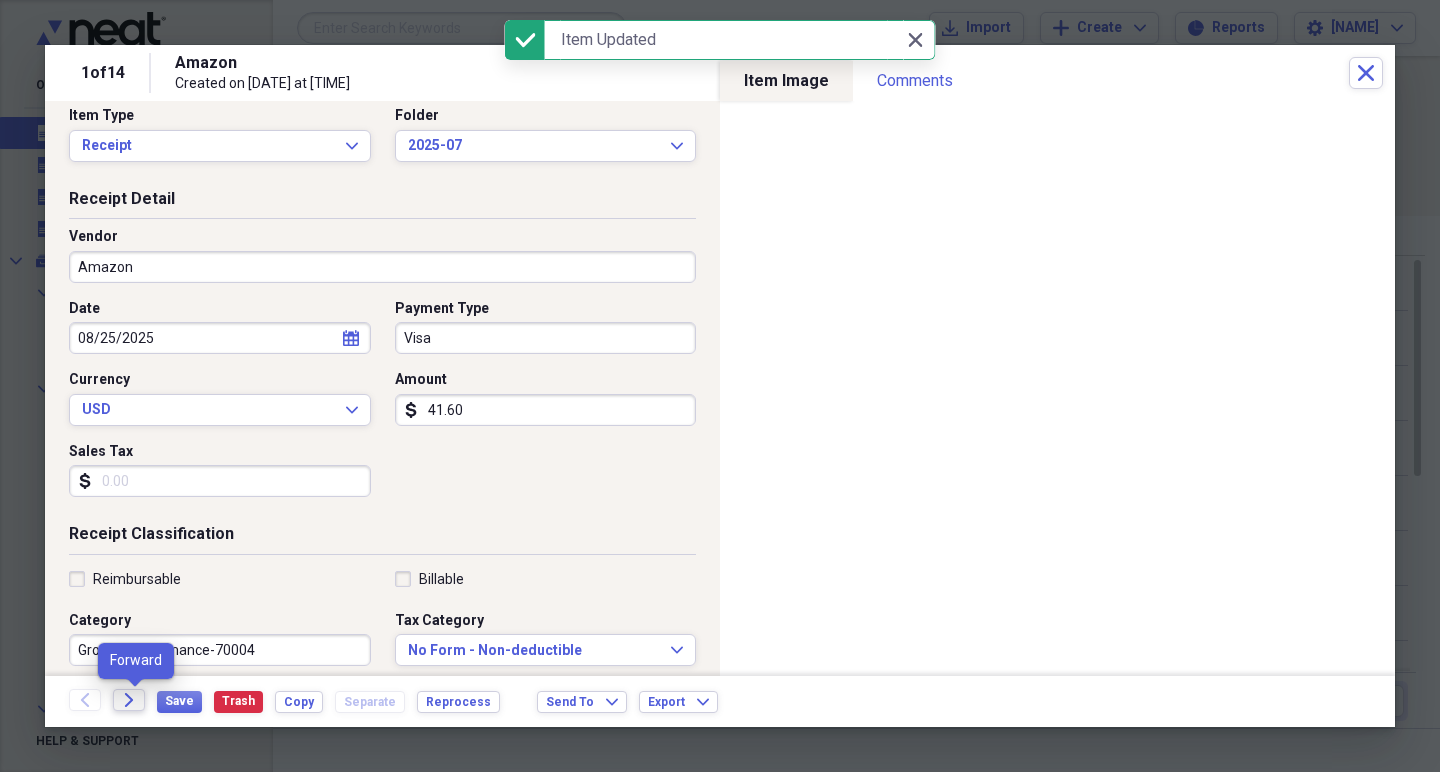 click on "Forward" 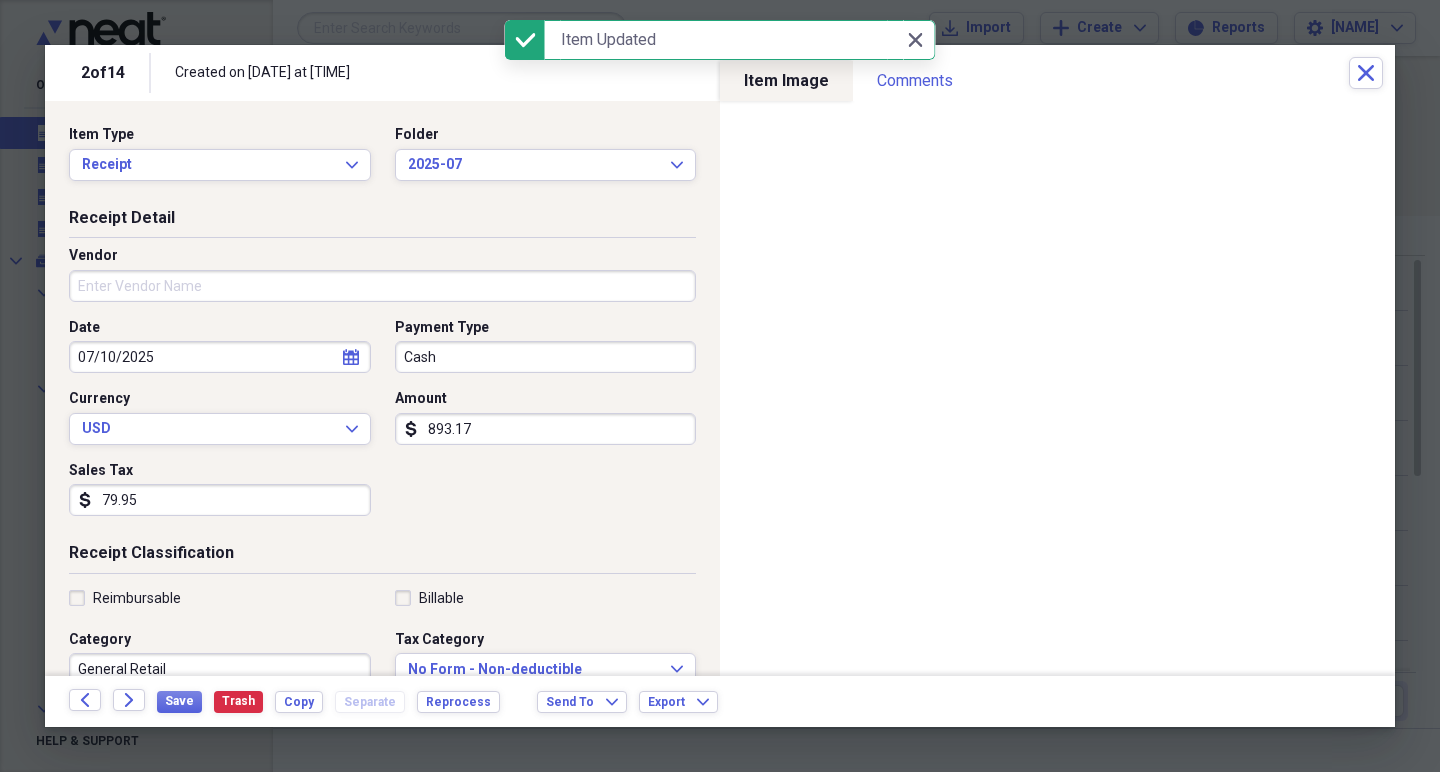 click on "Vendor" at bounding box center [382, 286] 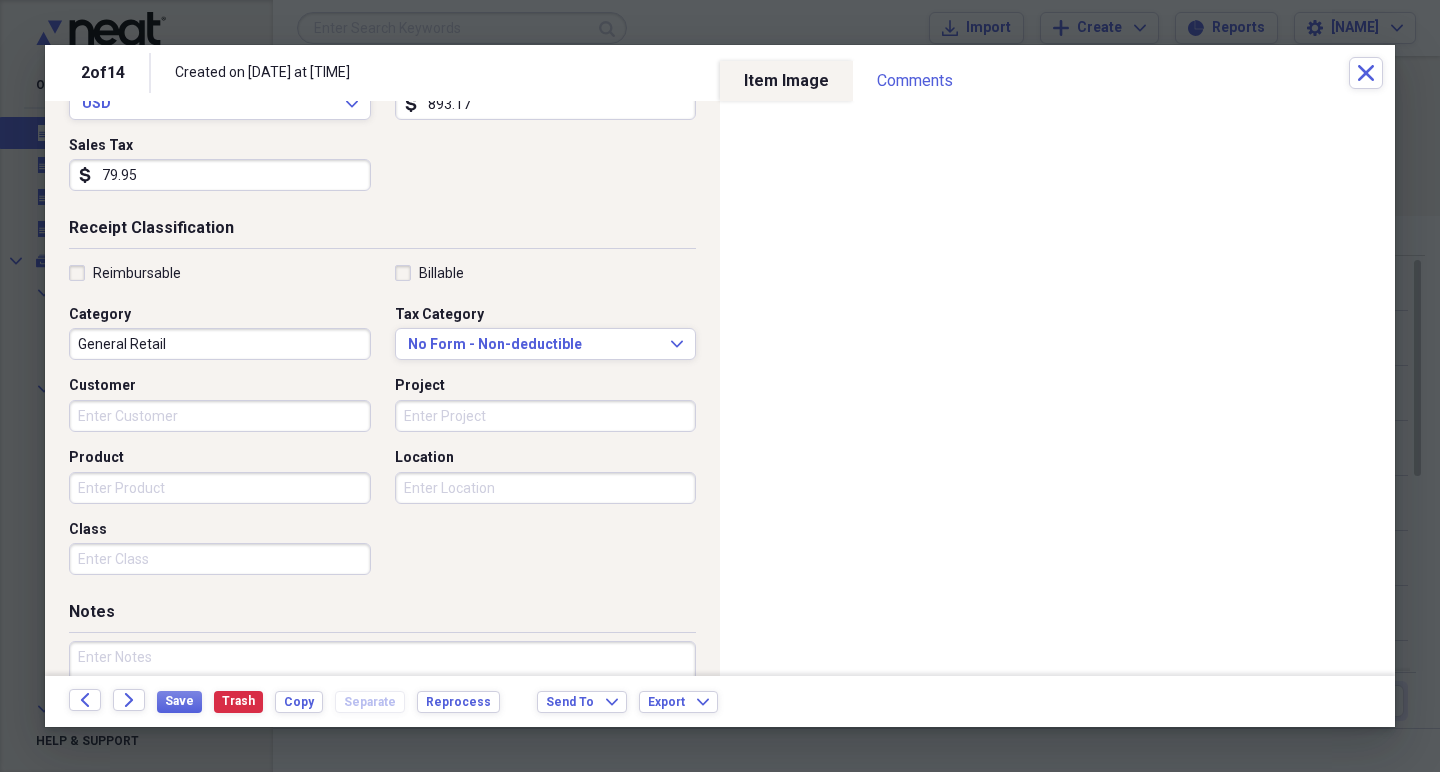 scroll, scrollTop: 347, scrollLeft: 0, axis: vertical 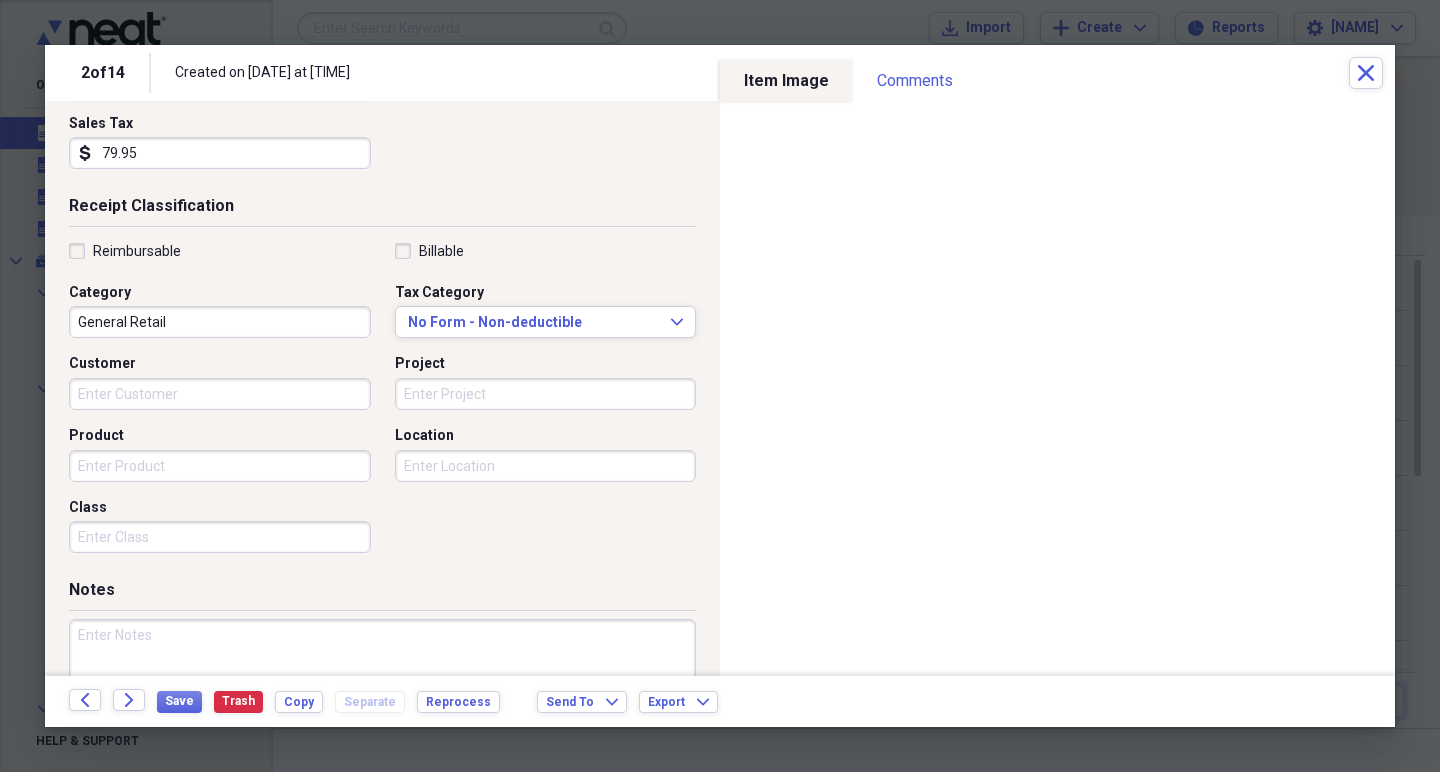type on "Kohler" 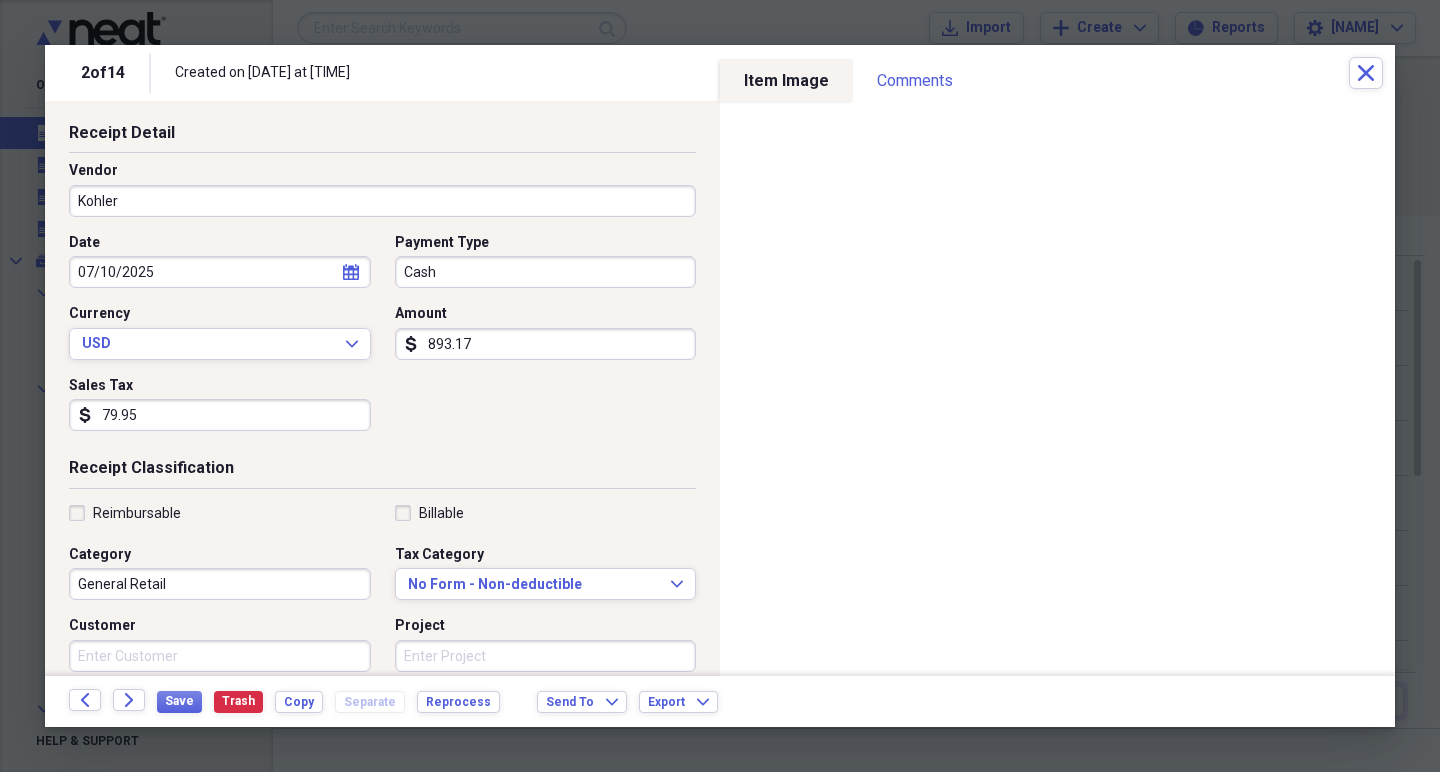 scroll, scrollTop: 87, scrollLeft: 0, axis: vertical 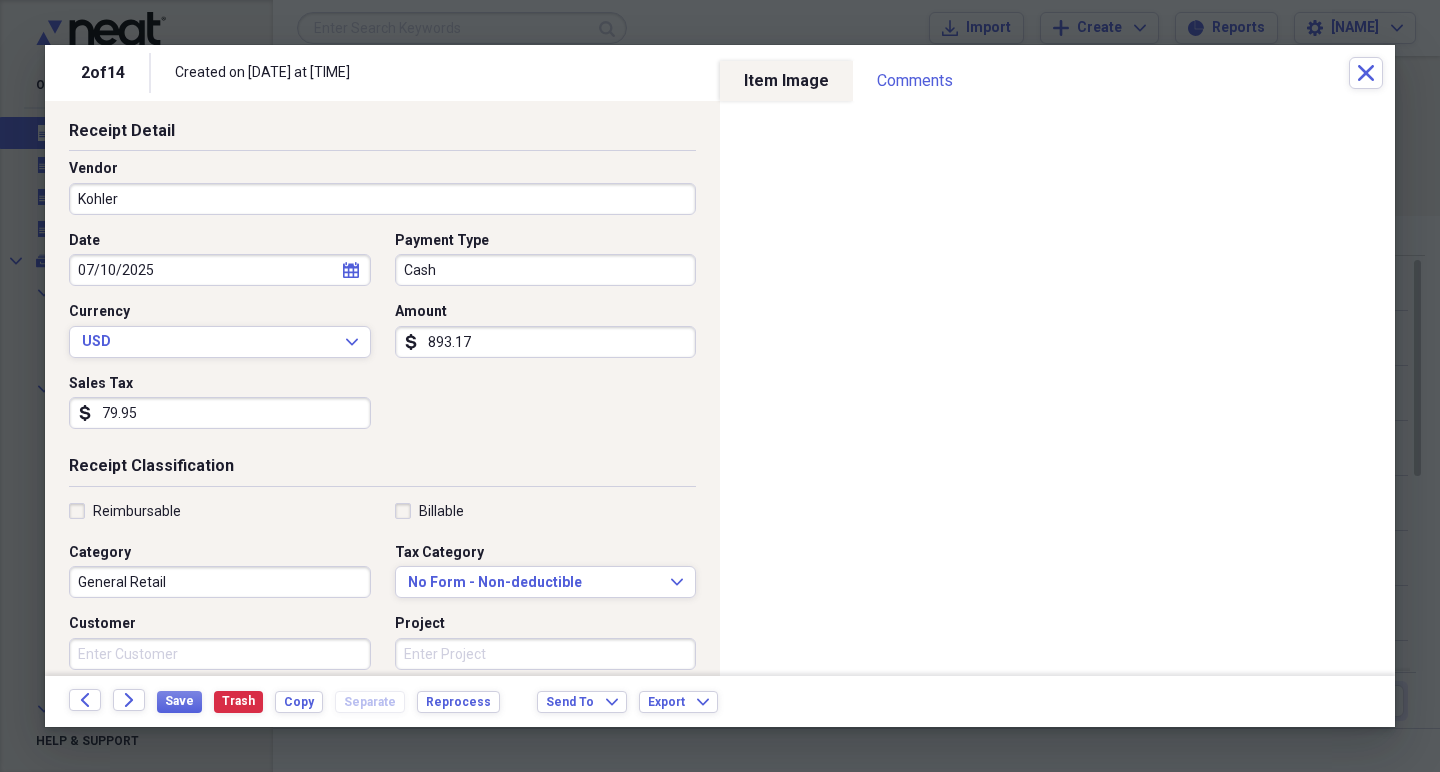 type on "Replacement Toilet Tennis Cabin" 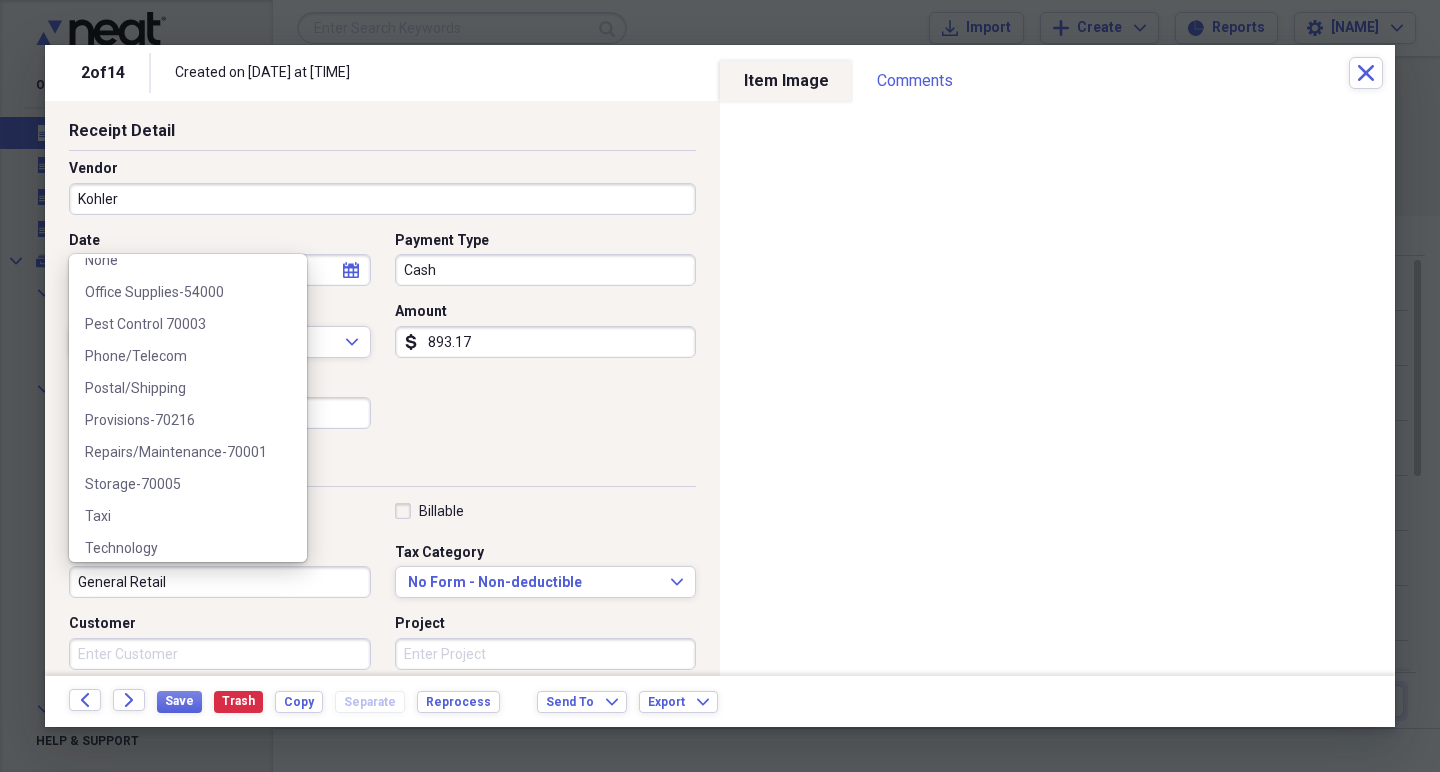 scroll, scrollTop: 544, scrollLeft: 0, axis: vertical 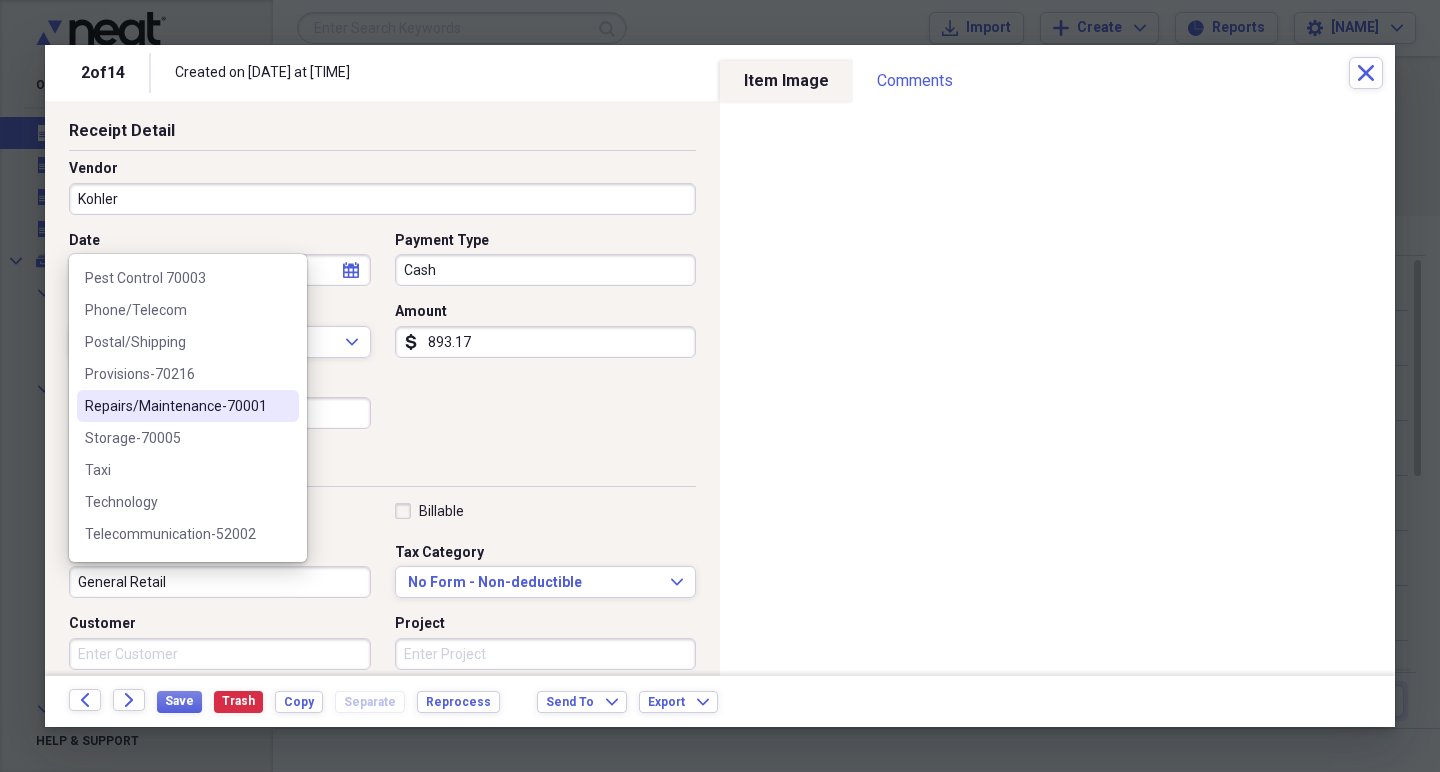 click on "Repairs/Maintenance-70001" at bounding box center [176, 406] 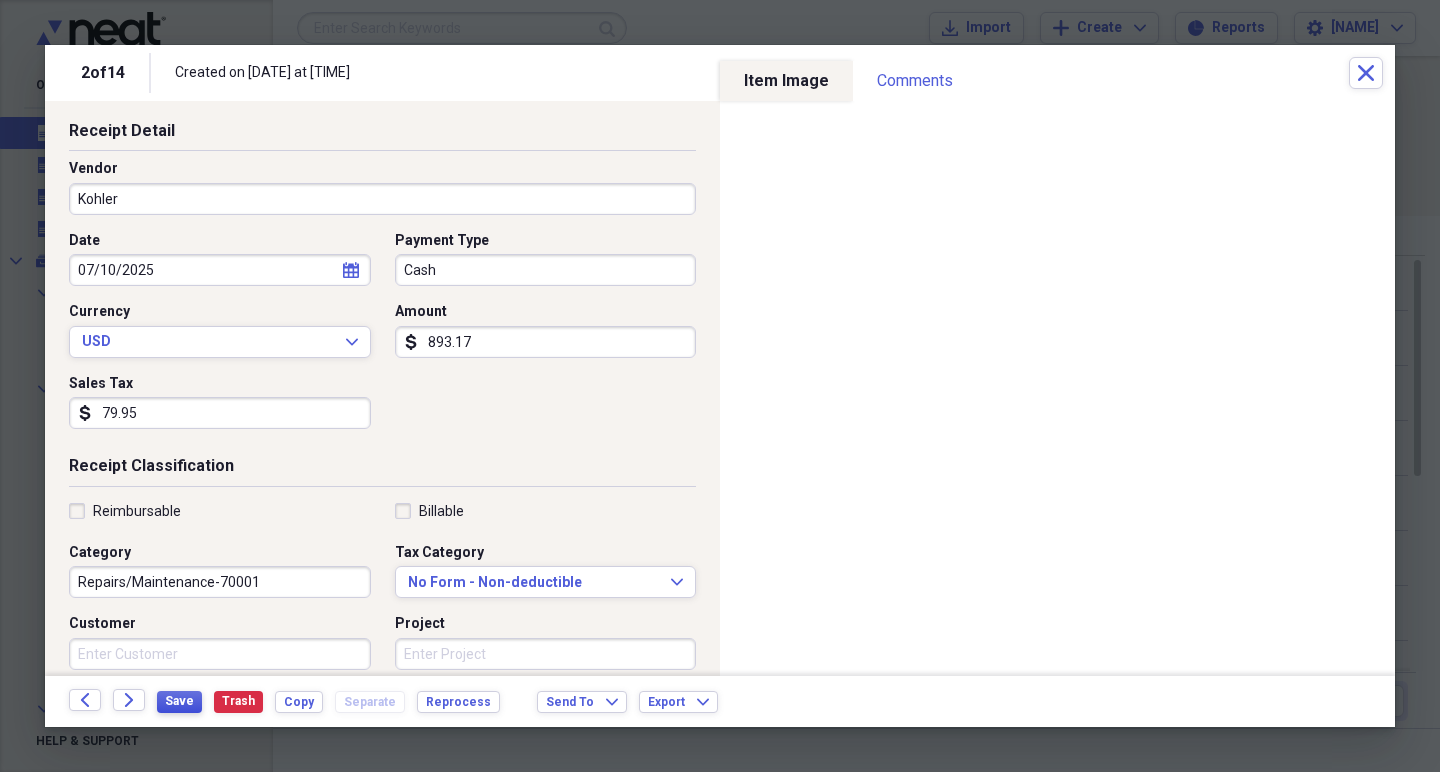 click on "Save" at bounding box center [179, 701] 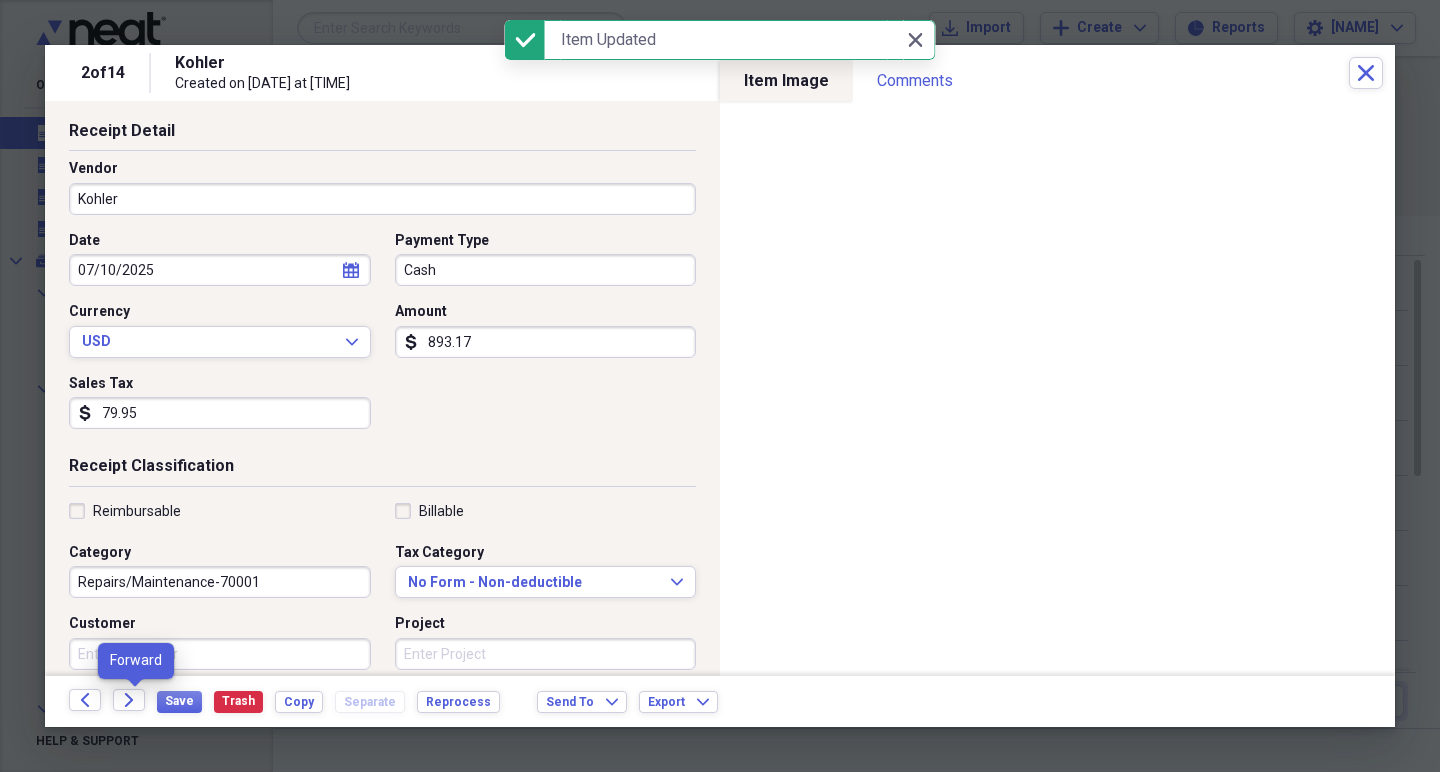 click 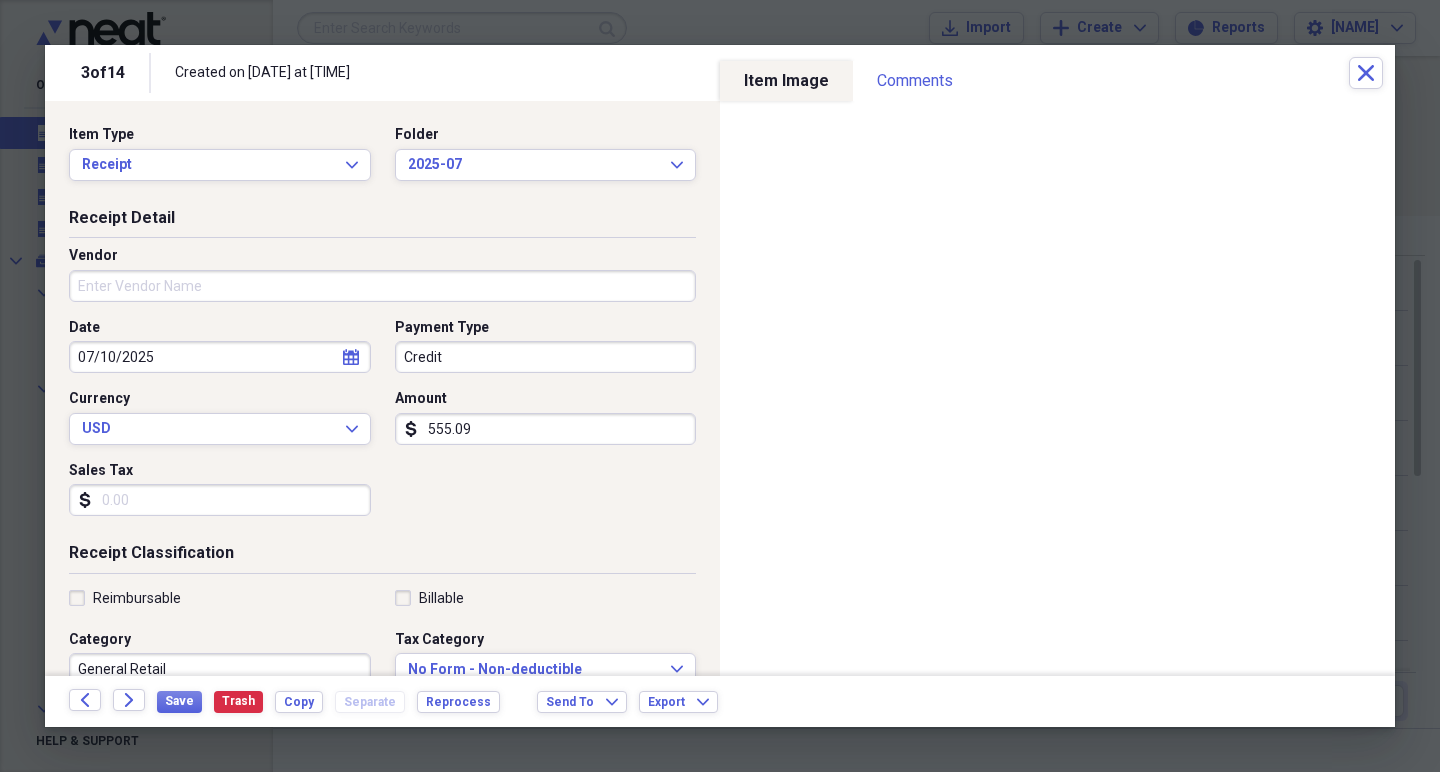 click on "Vendor" at bounding box center (382, 286) 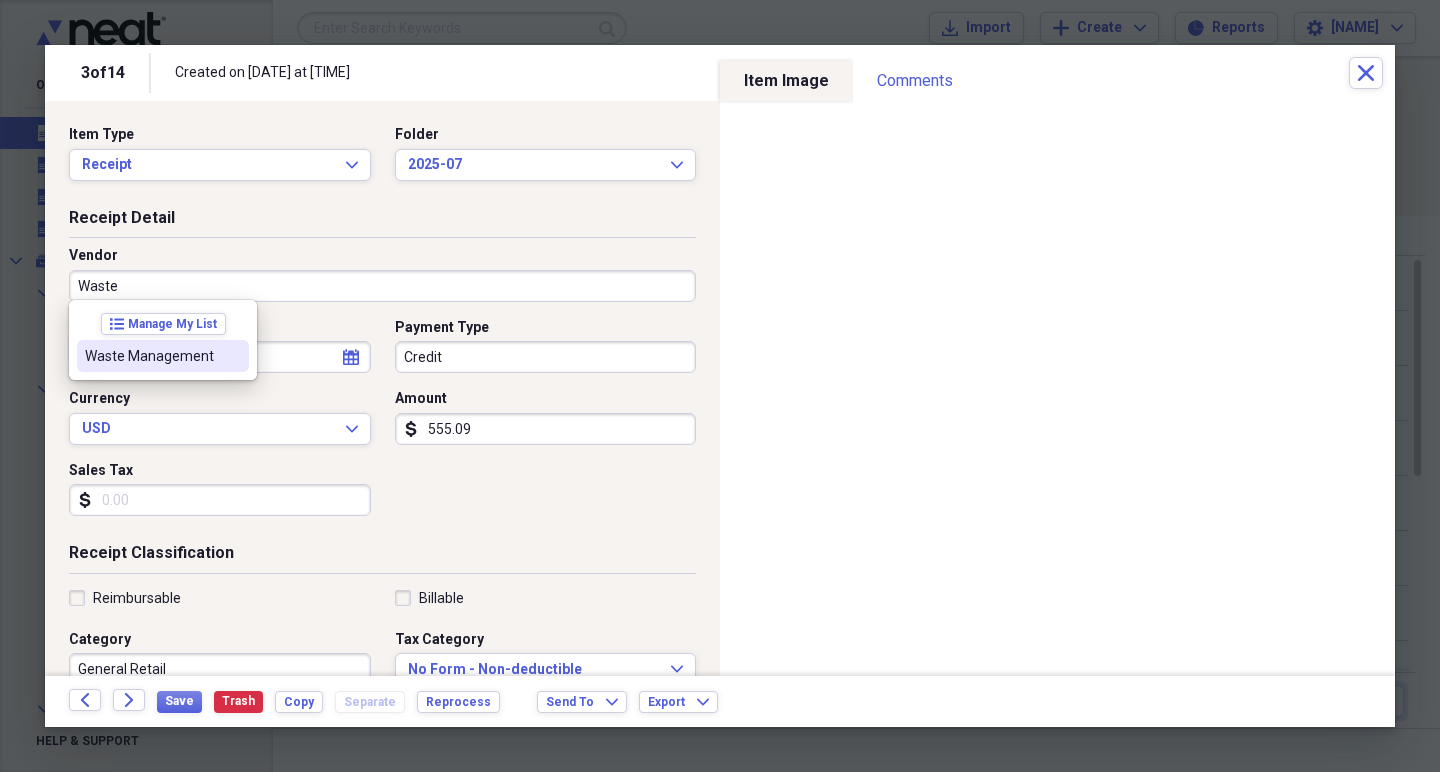 click on "Waste Management" at bounding box center [163, 356] 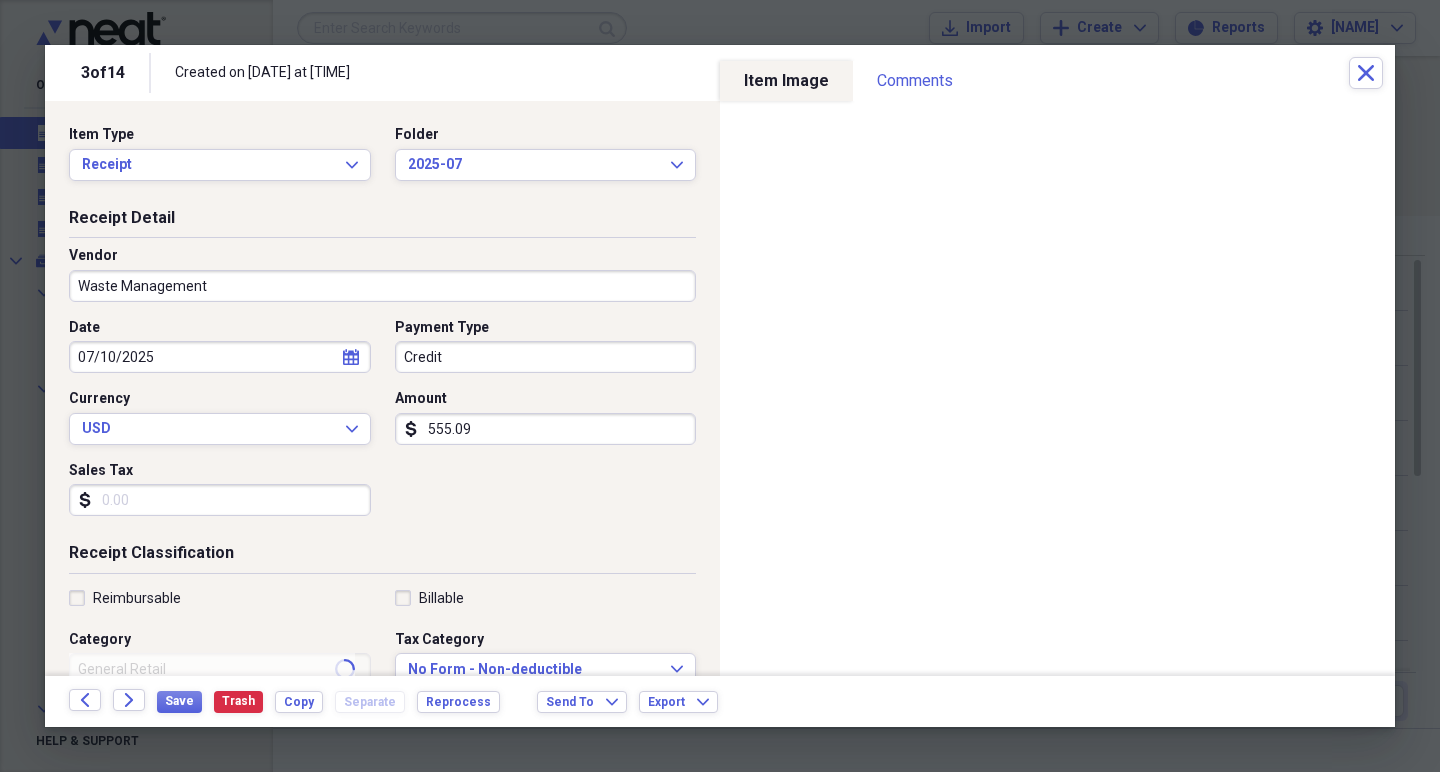type on "Repairs/Maintenance-70001" 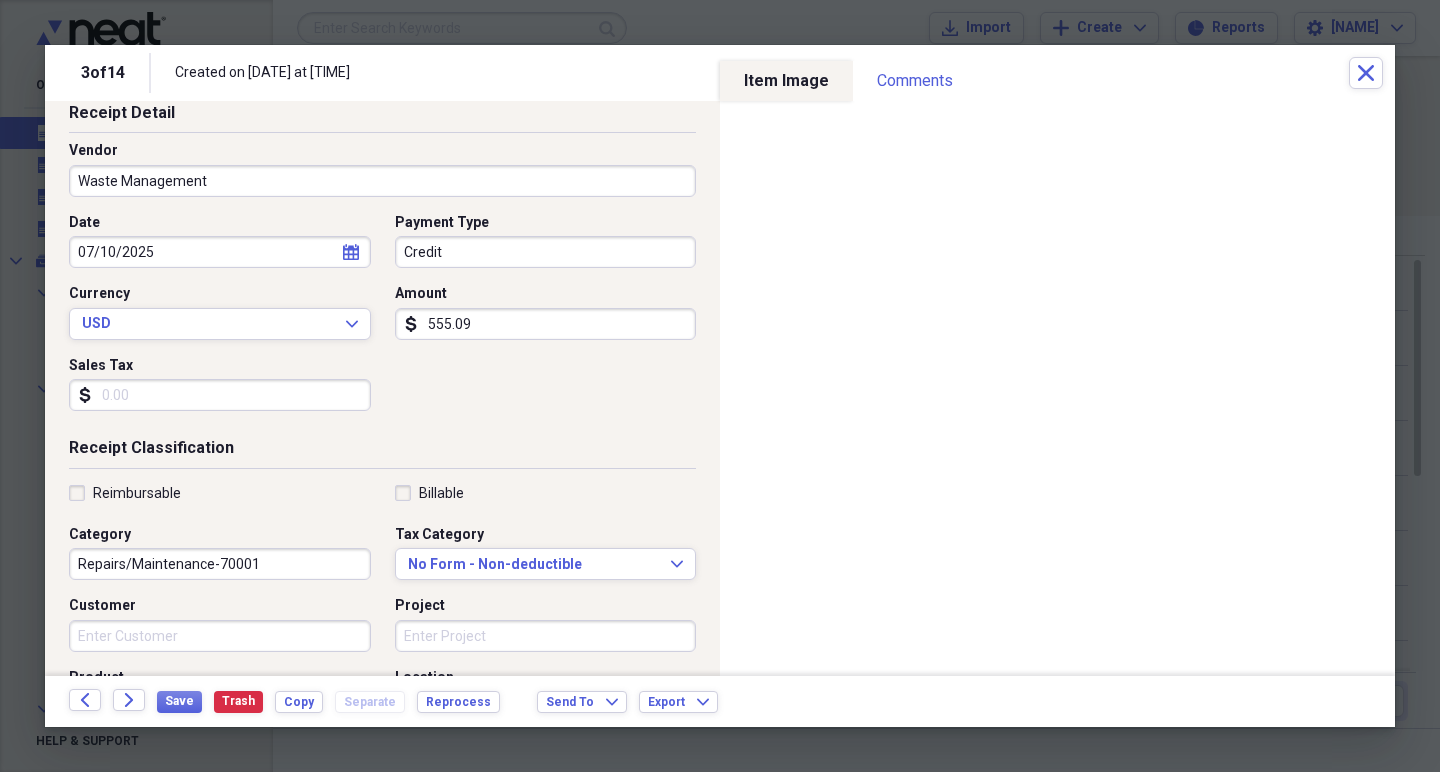 scroll, scrollTop: 117, scrollLeft: 0, axis: vertical 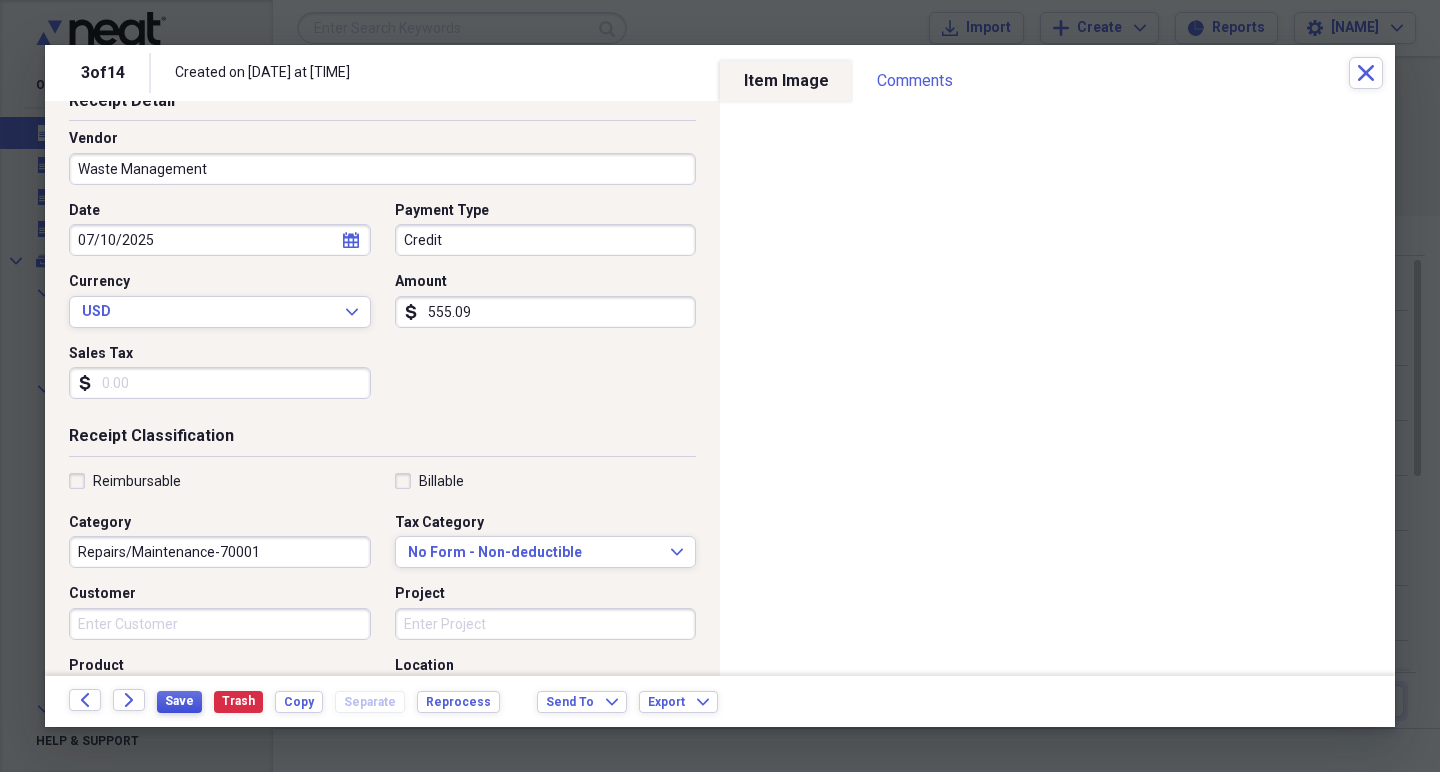 click on "Save" at bounding box center [179, 701] 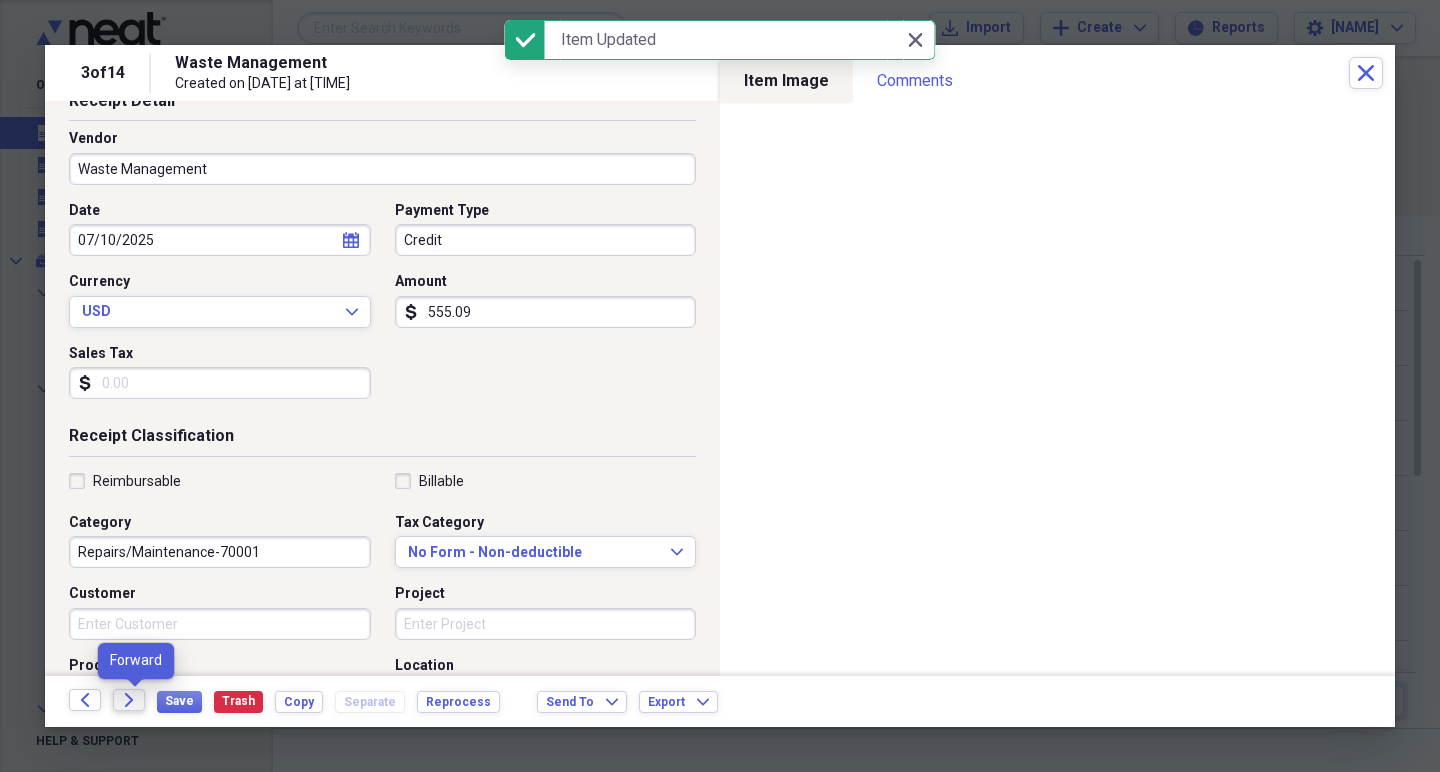 click on "Forward" 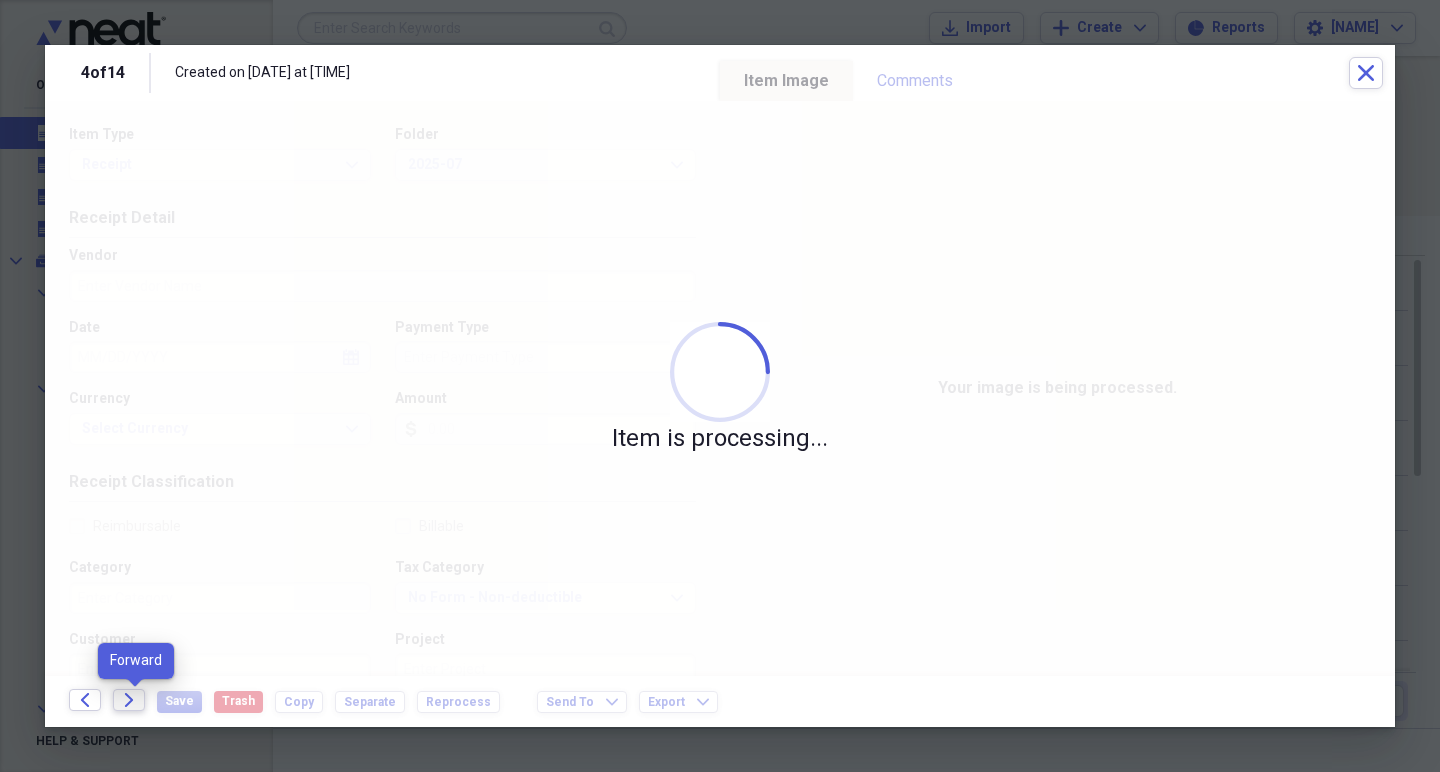 click on "Forward" 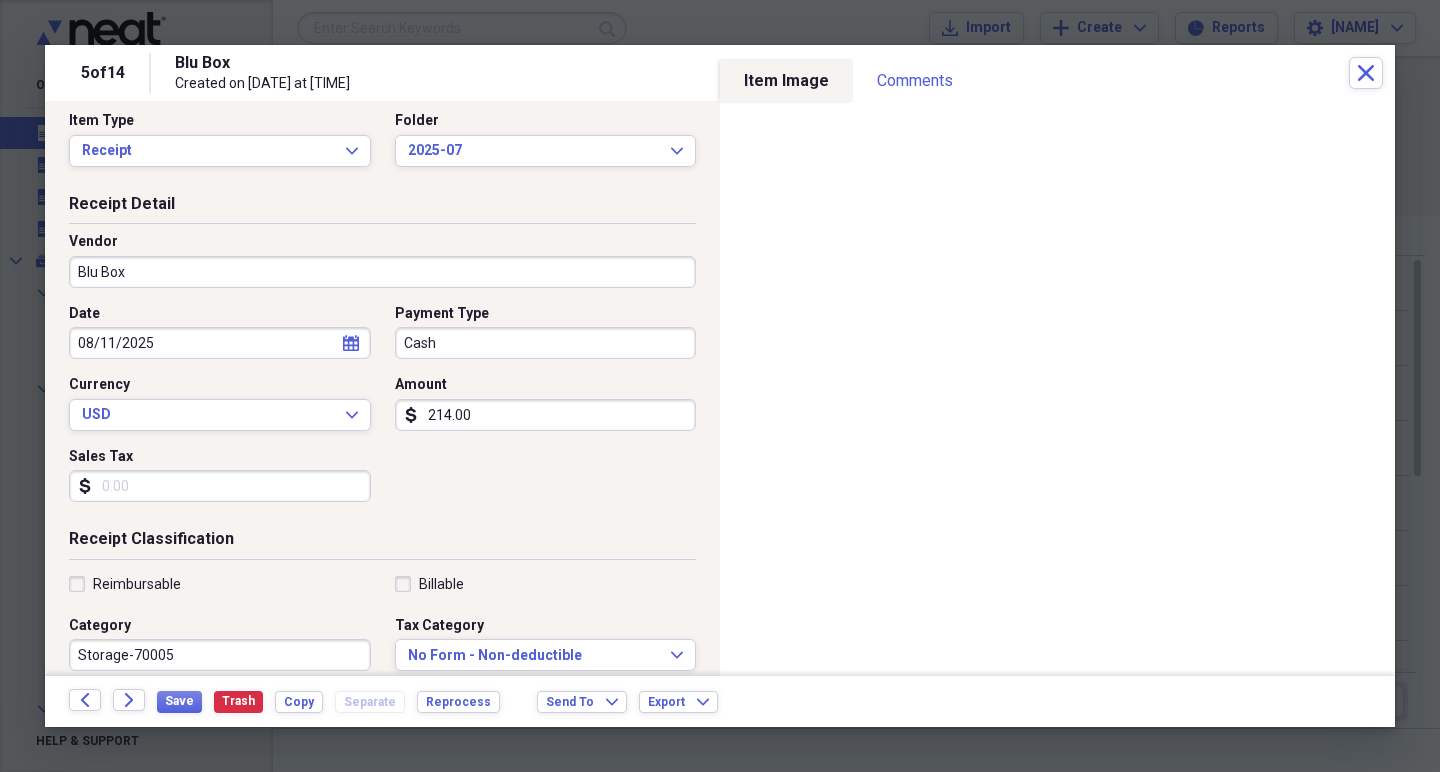 scroll, scrollTop: 20, scrollLeft: 0, axis: vertical 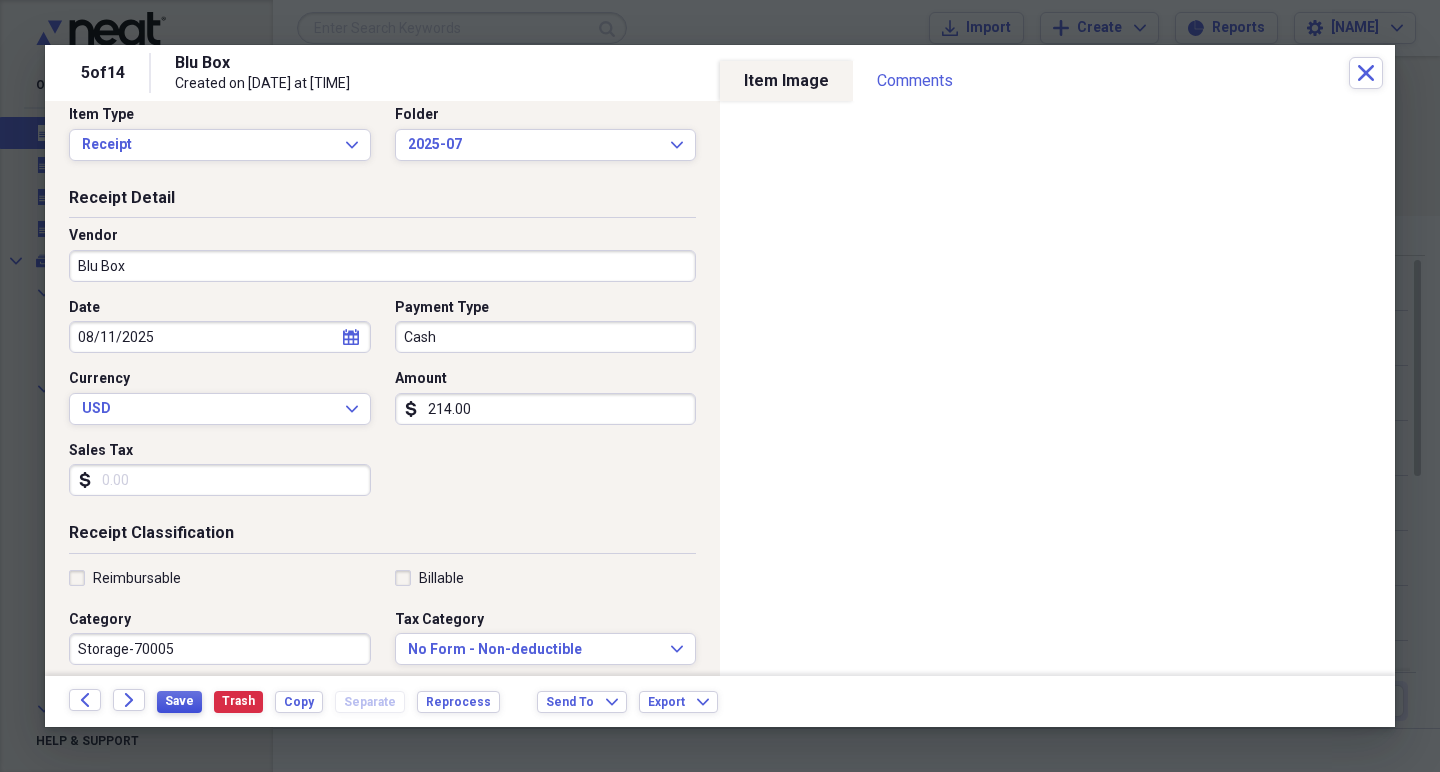 click on "Save" at bounding box center (179, 701) 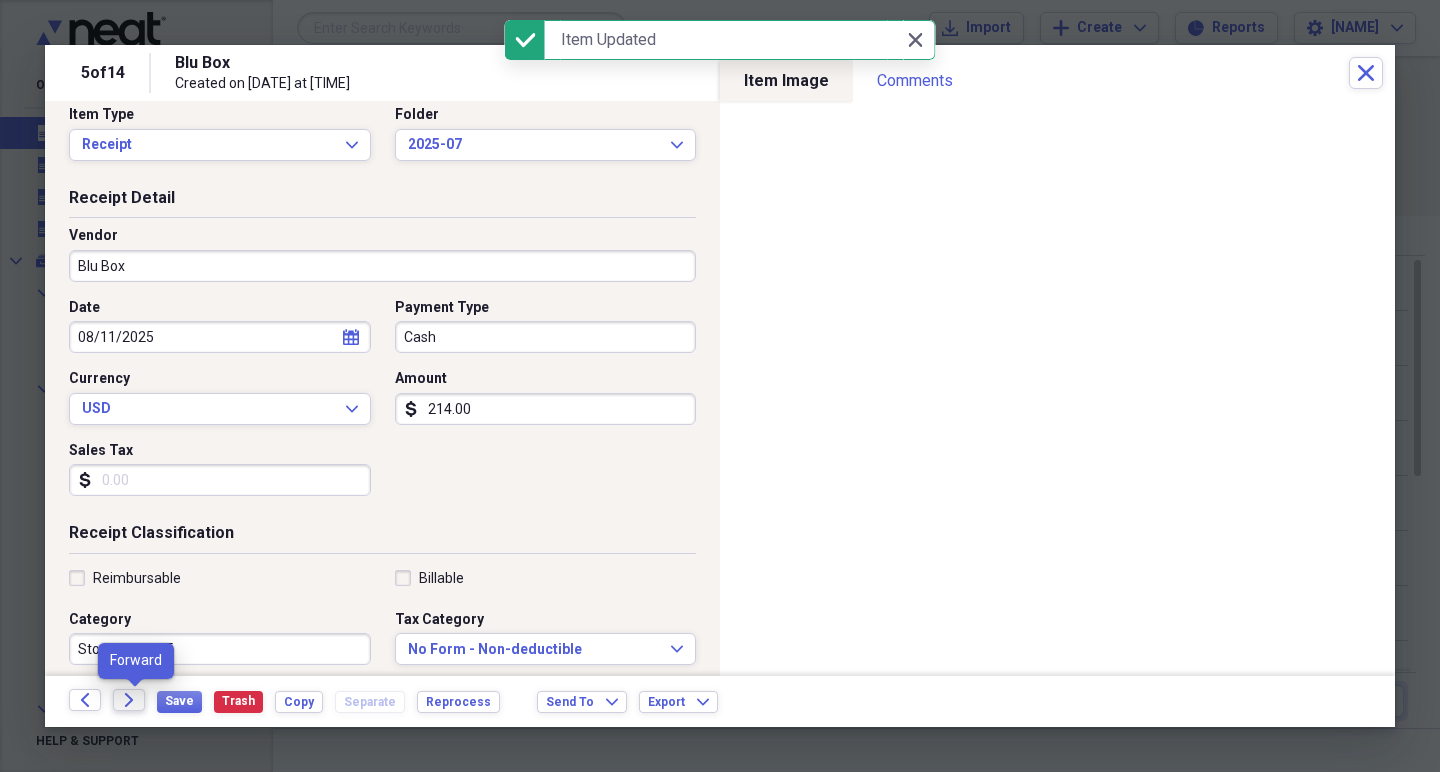 click on "Forward" 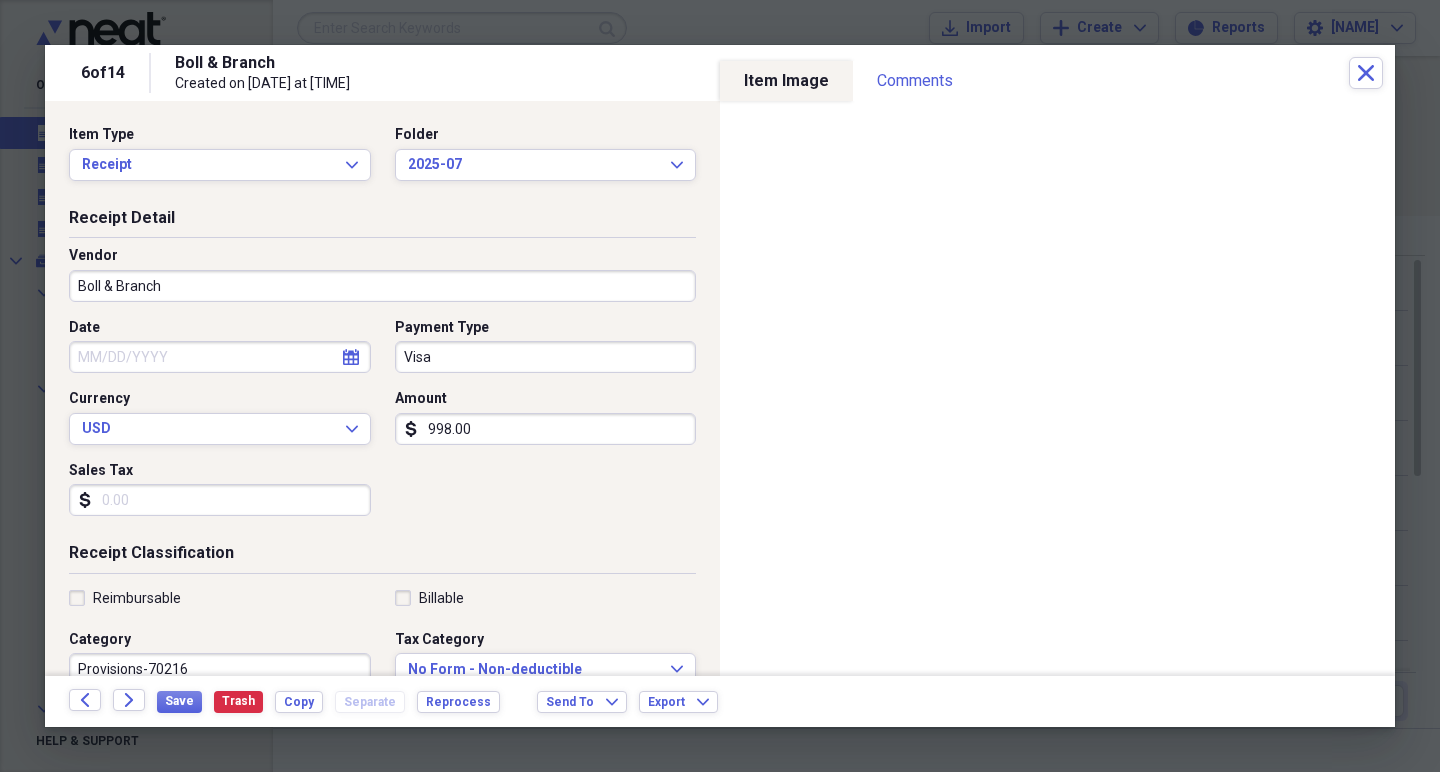 click on "Date" at bounding box center (220, 357) 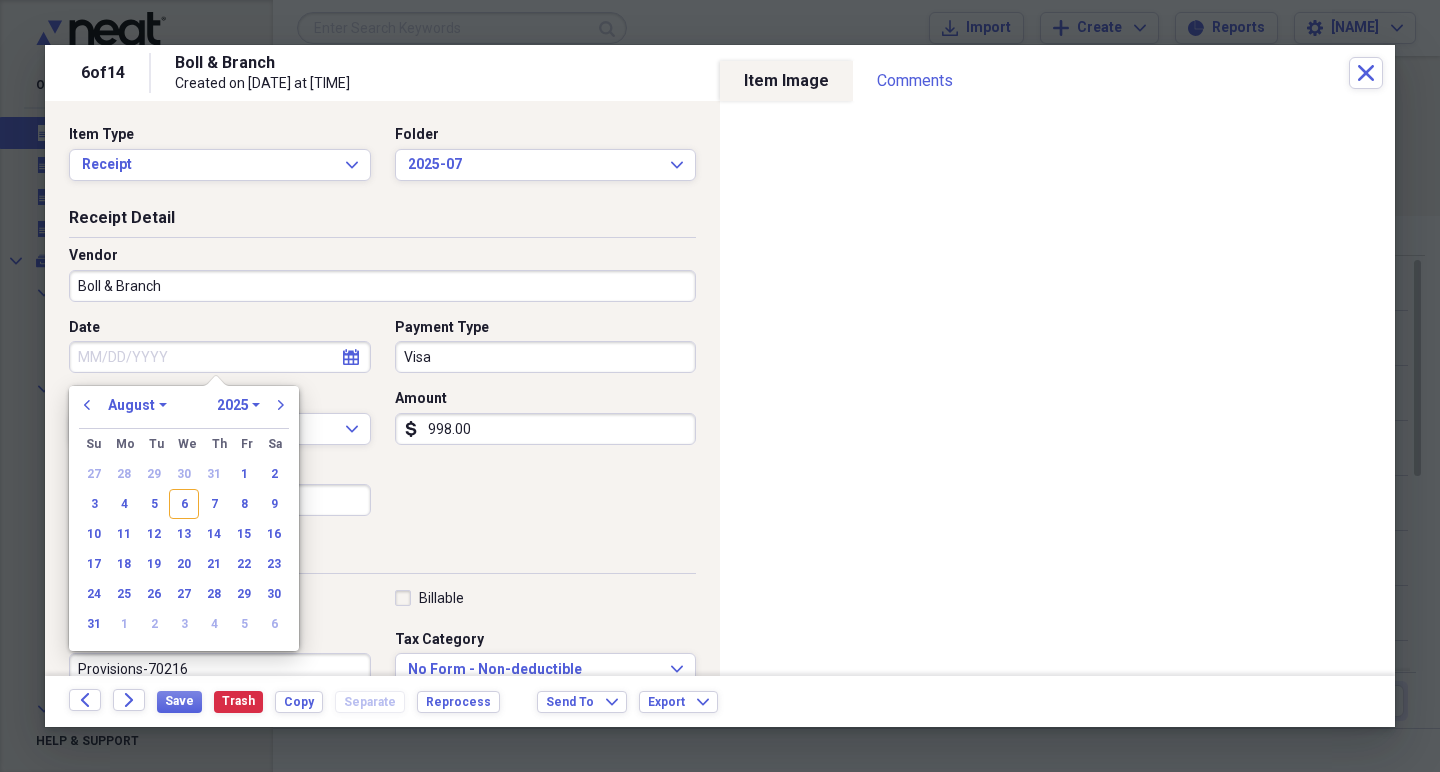 click on "998.00" at bounding box center [546, 429] 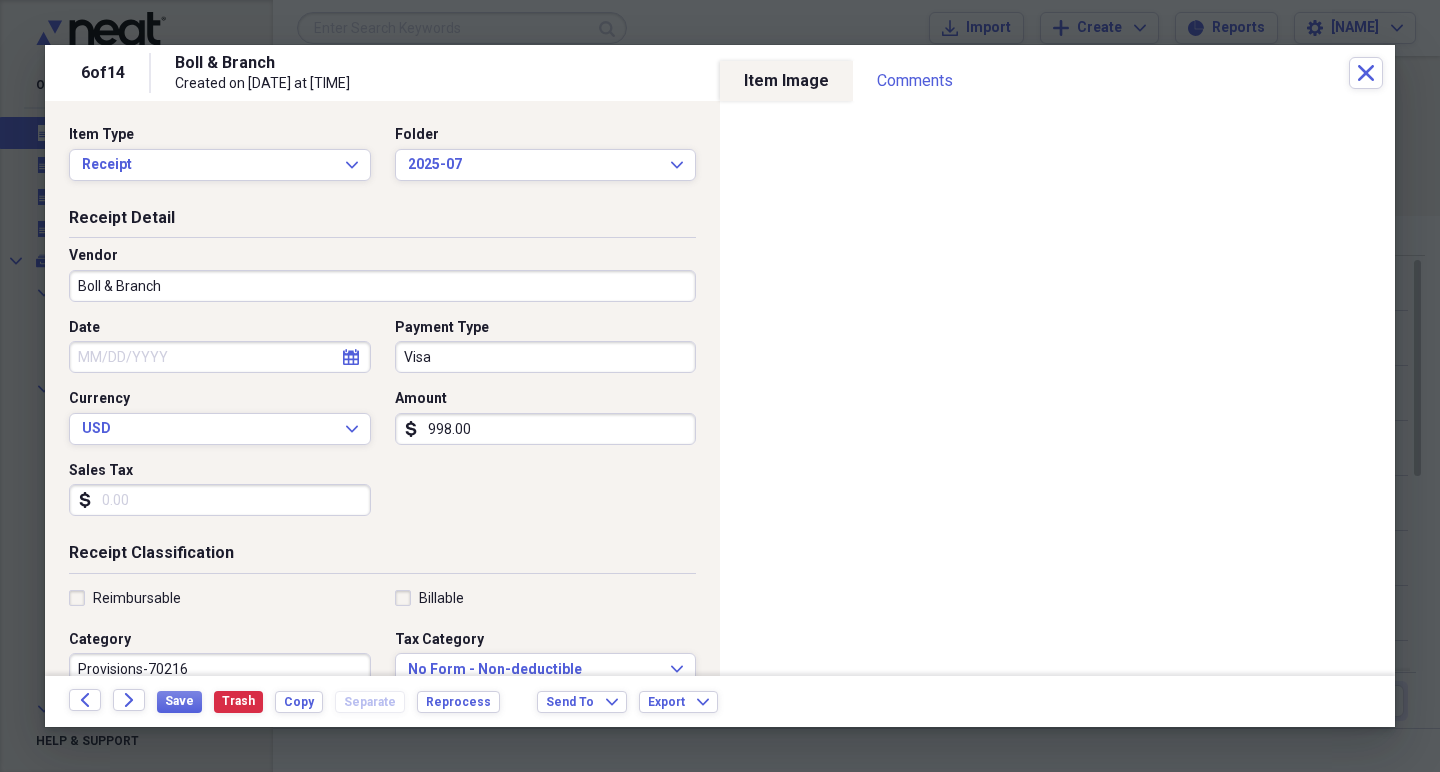 click on "998.00" at bounding box center [546, 429] 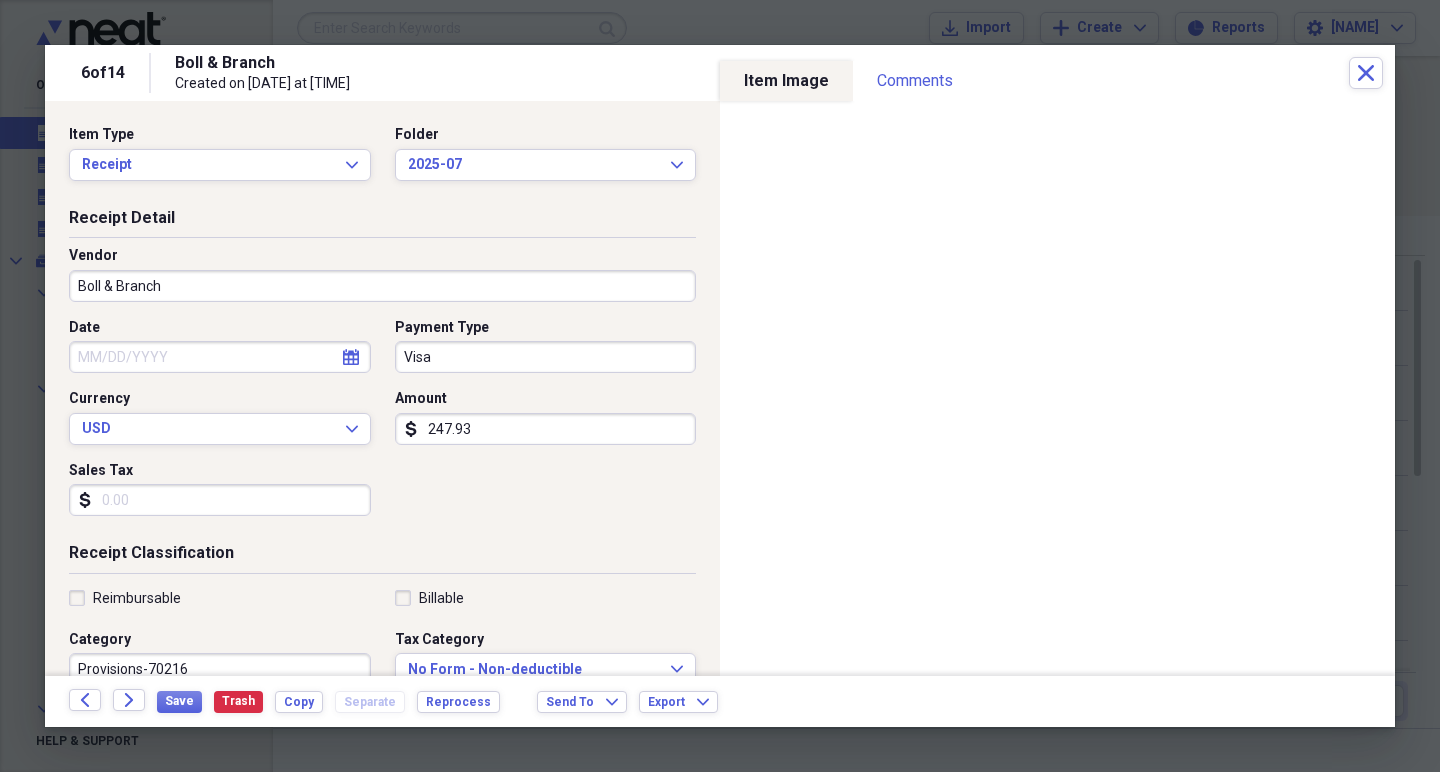 type on "2479.38" 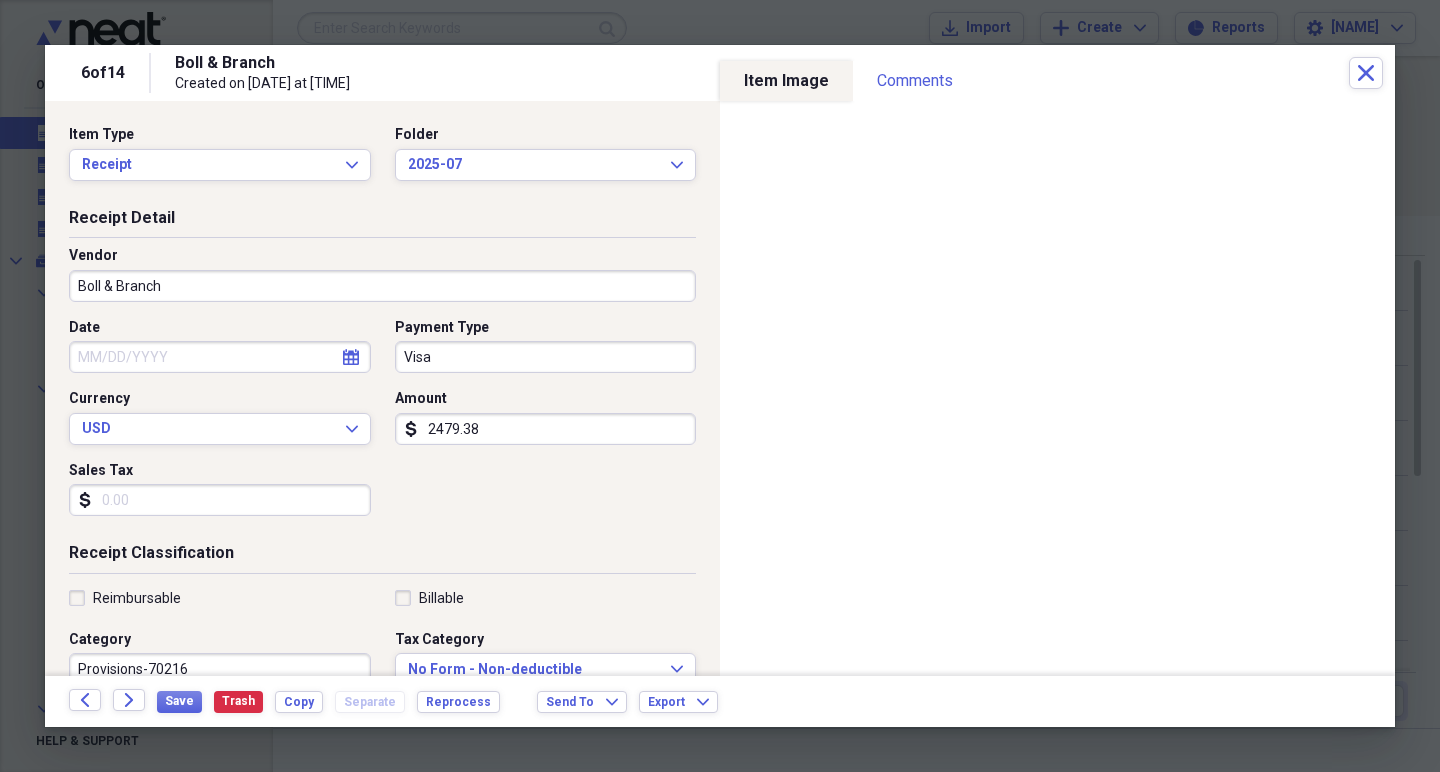 click on "Date calendar Calendar Payment Type Visa Currency USD Expand Amount dollar-sign 2479.38 Sales Tax dollar-sign" at bounding box center (382, 425) 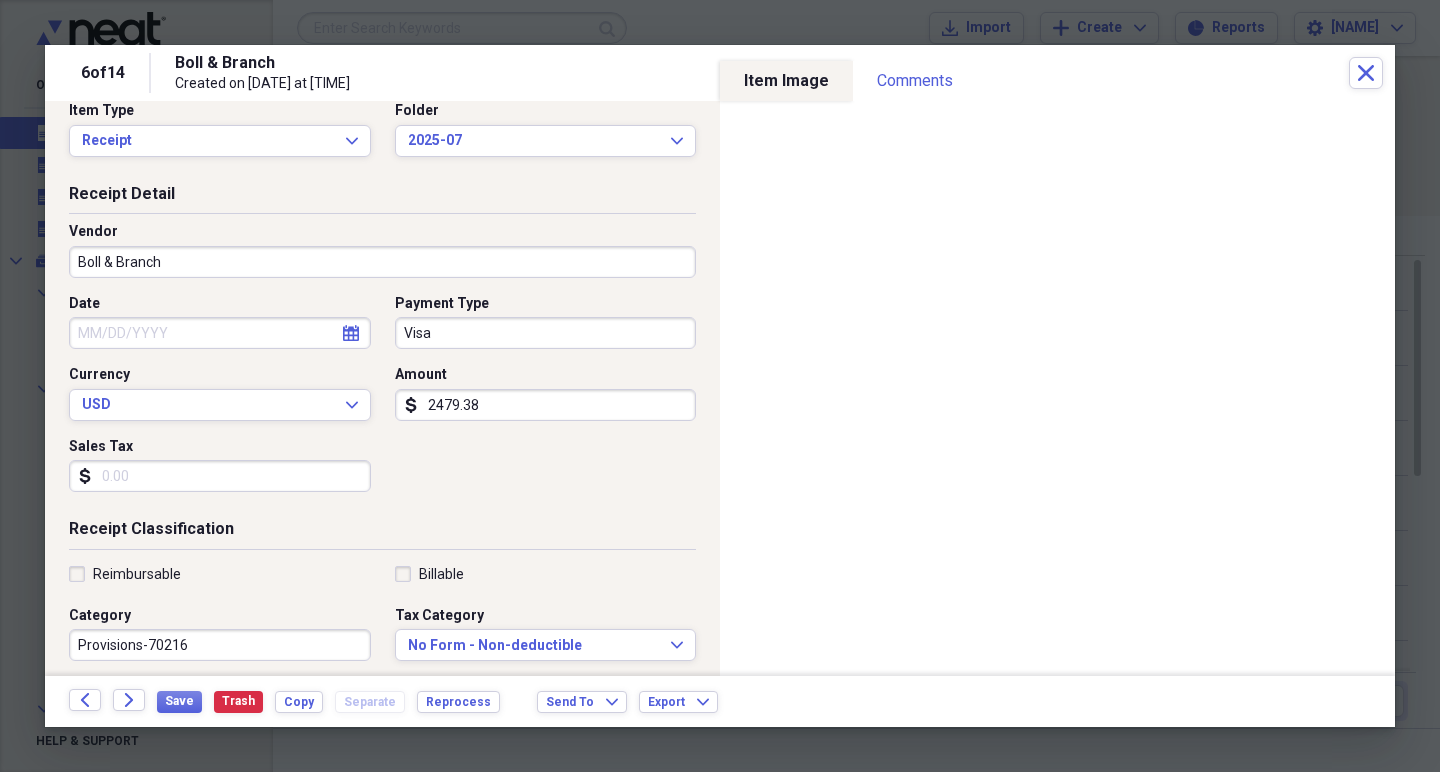 scroll, scrollTop: 30, scrollLeft: 0, axis: vertical 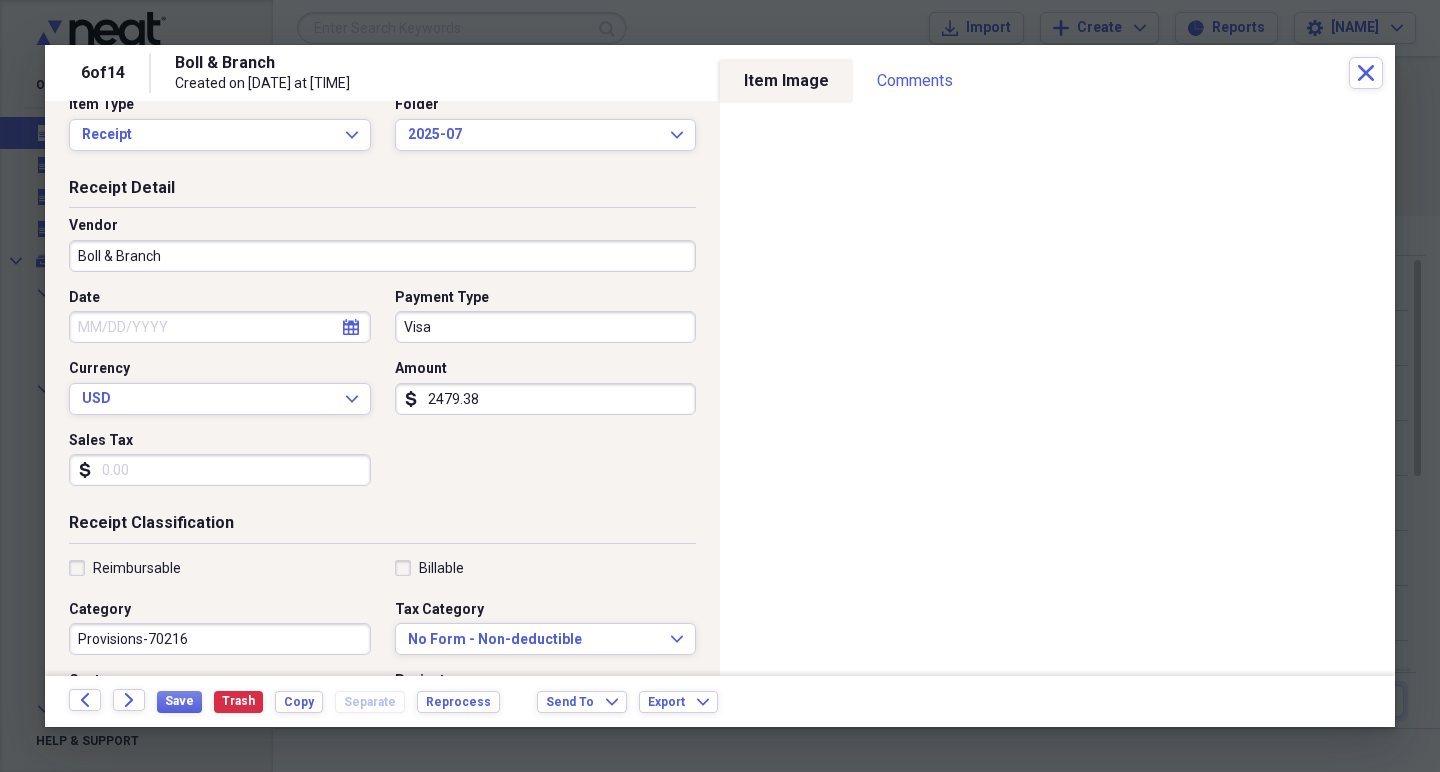 click on "Date" at bounding box center (220, 327) 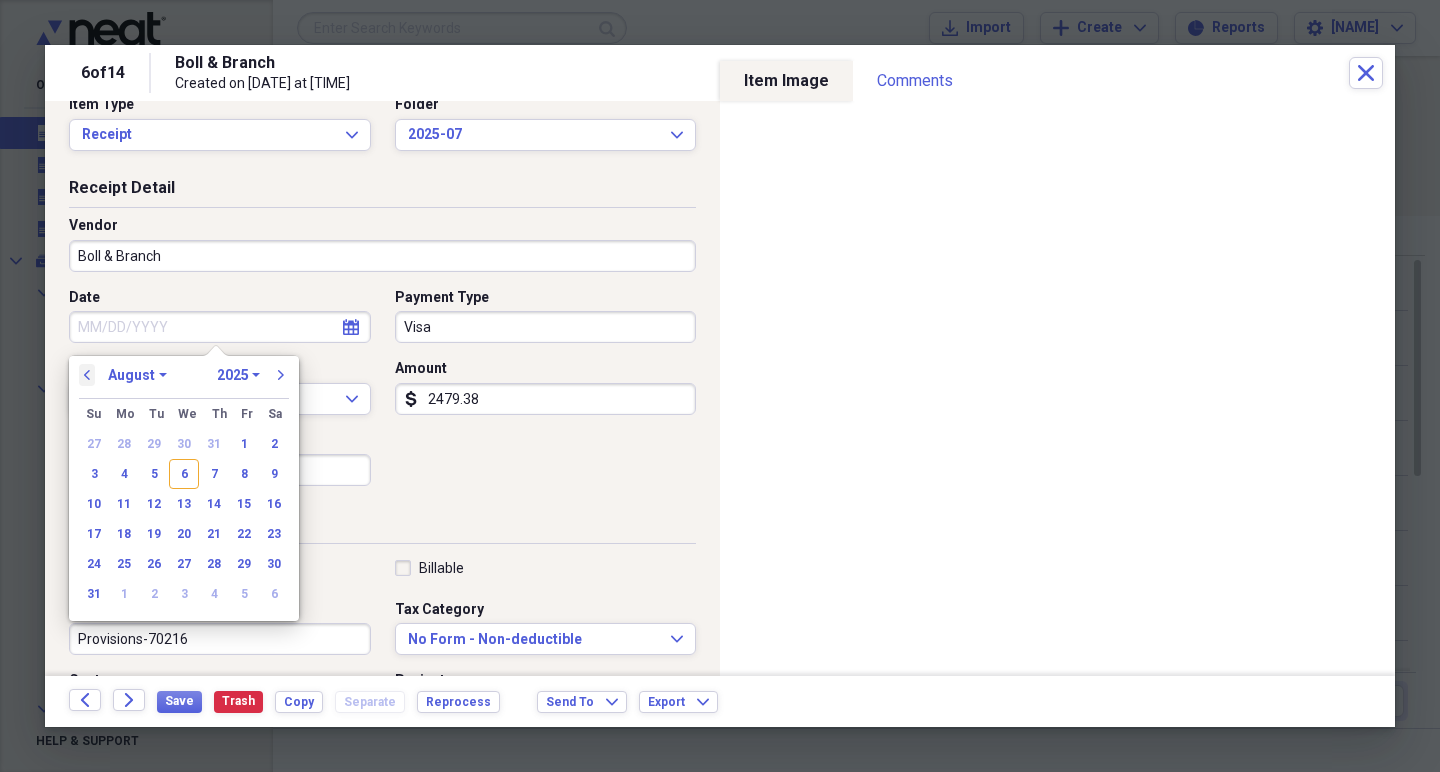 click on "previous" at bounding box center [87, 375] 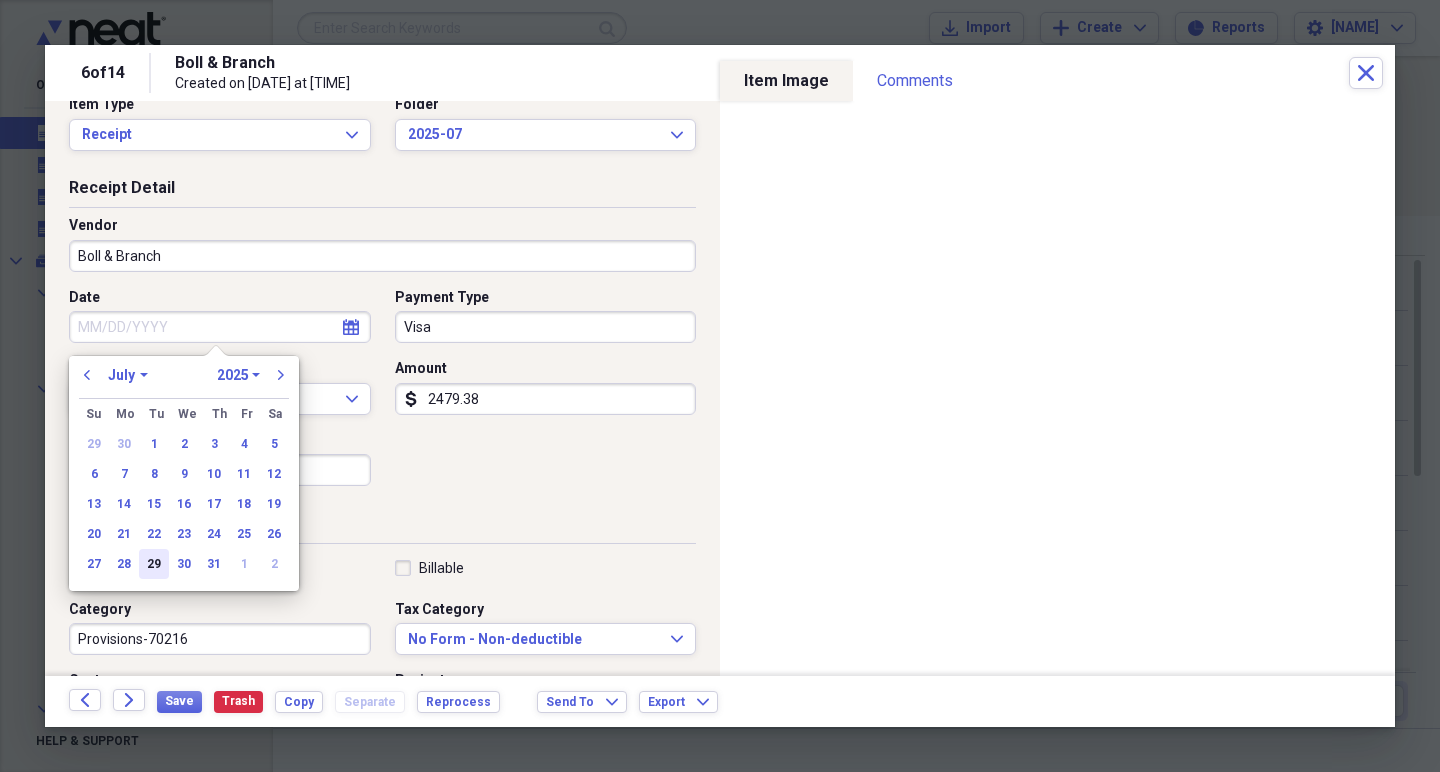click on "29" at bounding box center (154, 564) 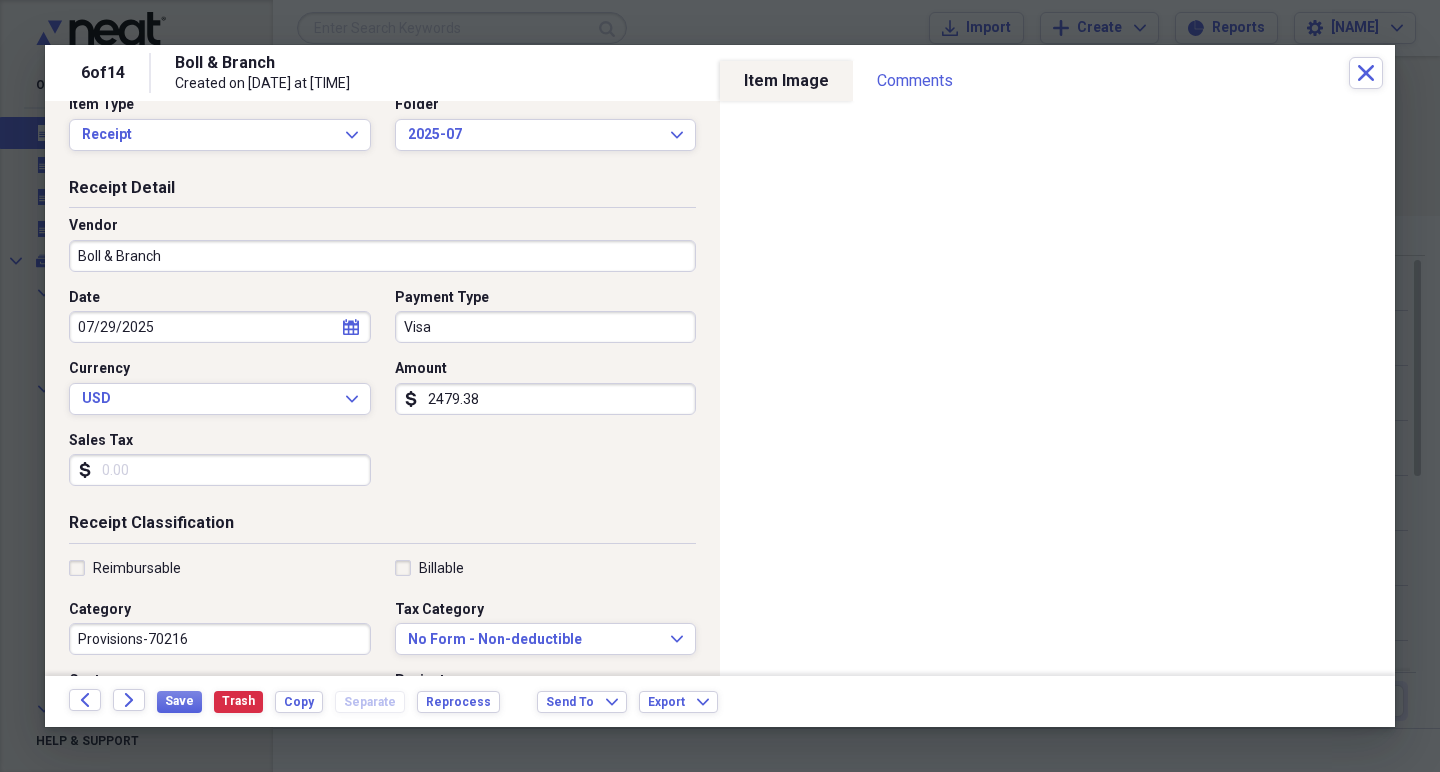 drag, startPoint x: 175, startPoint y: 708, endPoint x: 231, endPoint y: 570, distance: 148.92952 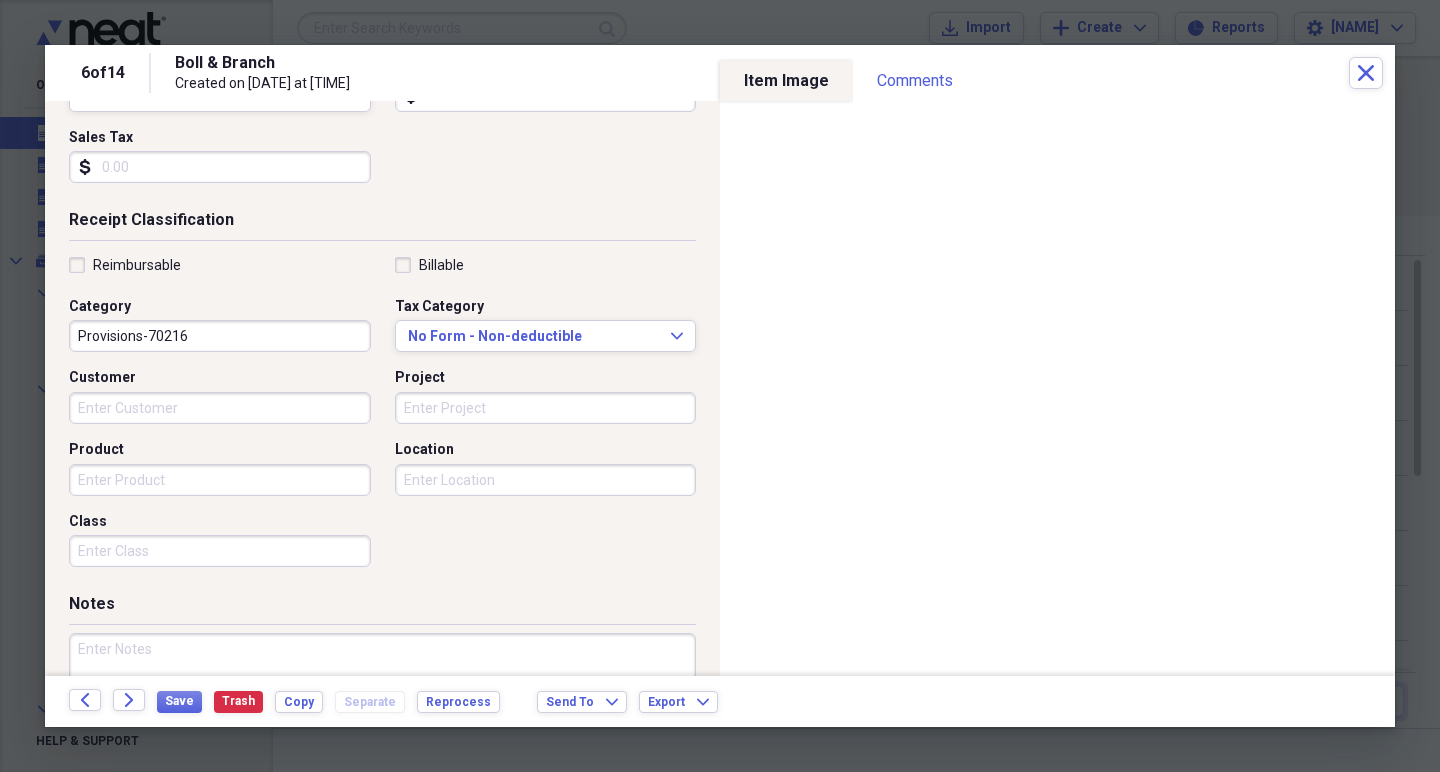 scroll, scrollTop: 332, scrollLeft: 0, axis: vertical 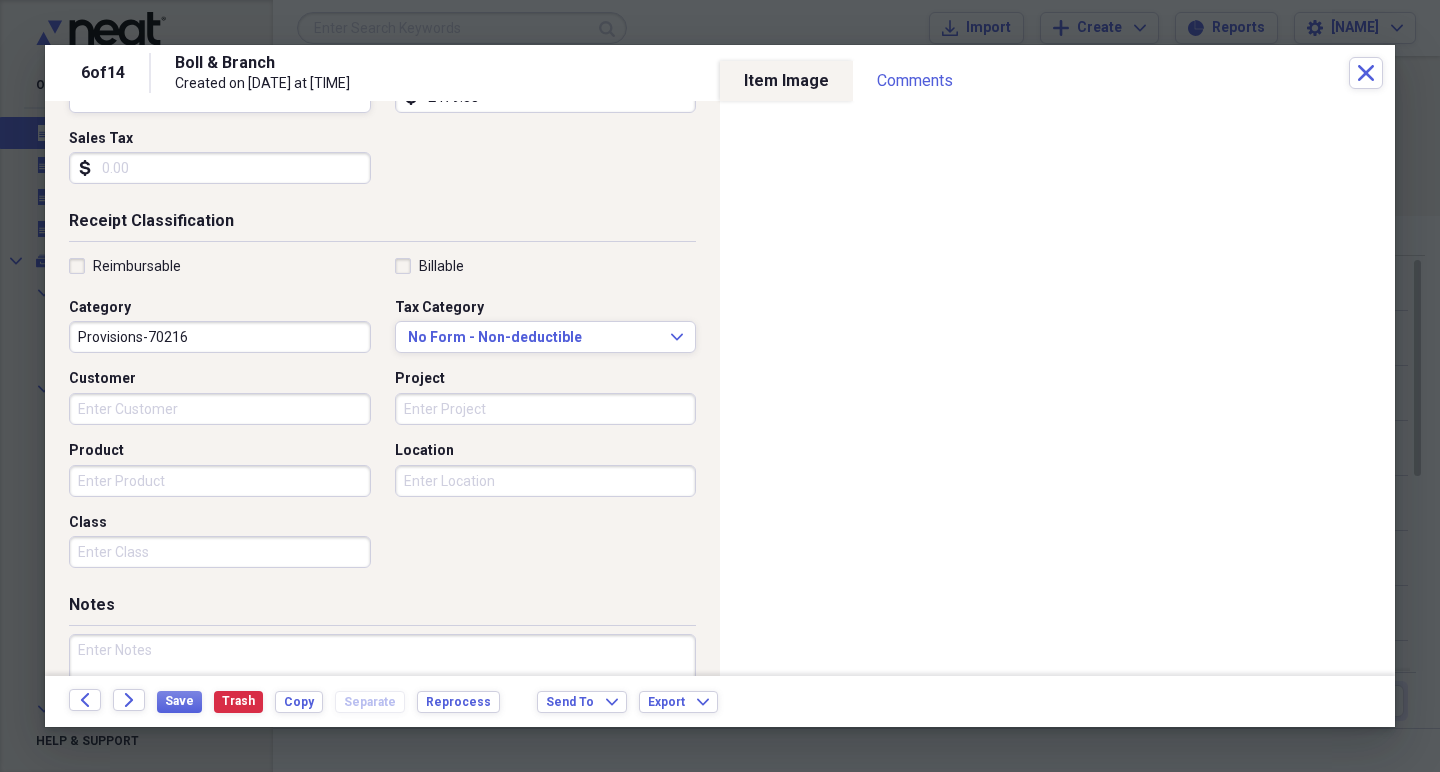 click at bounding box center (382, 699) 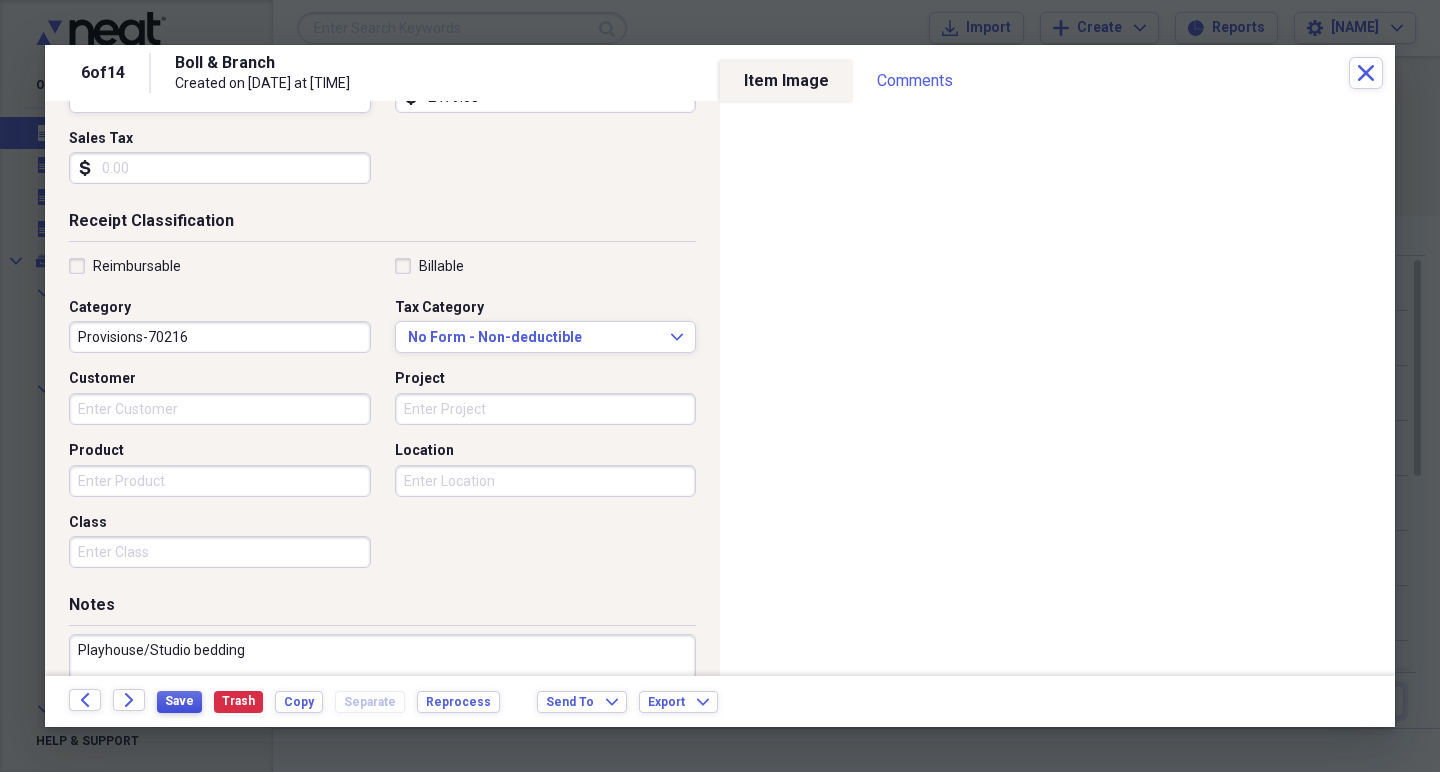 type on "Playhouse/Studio bedding" 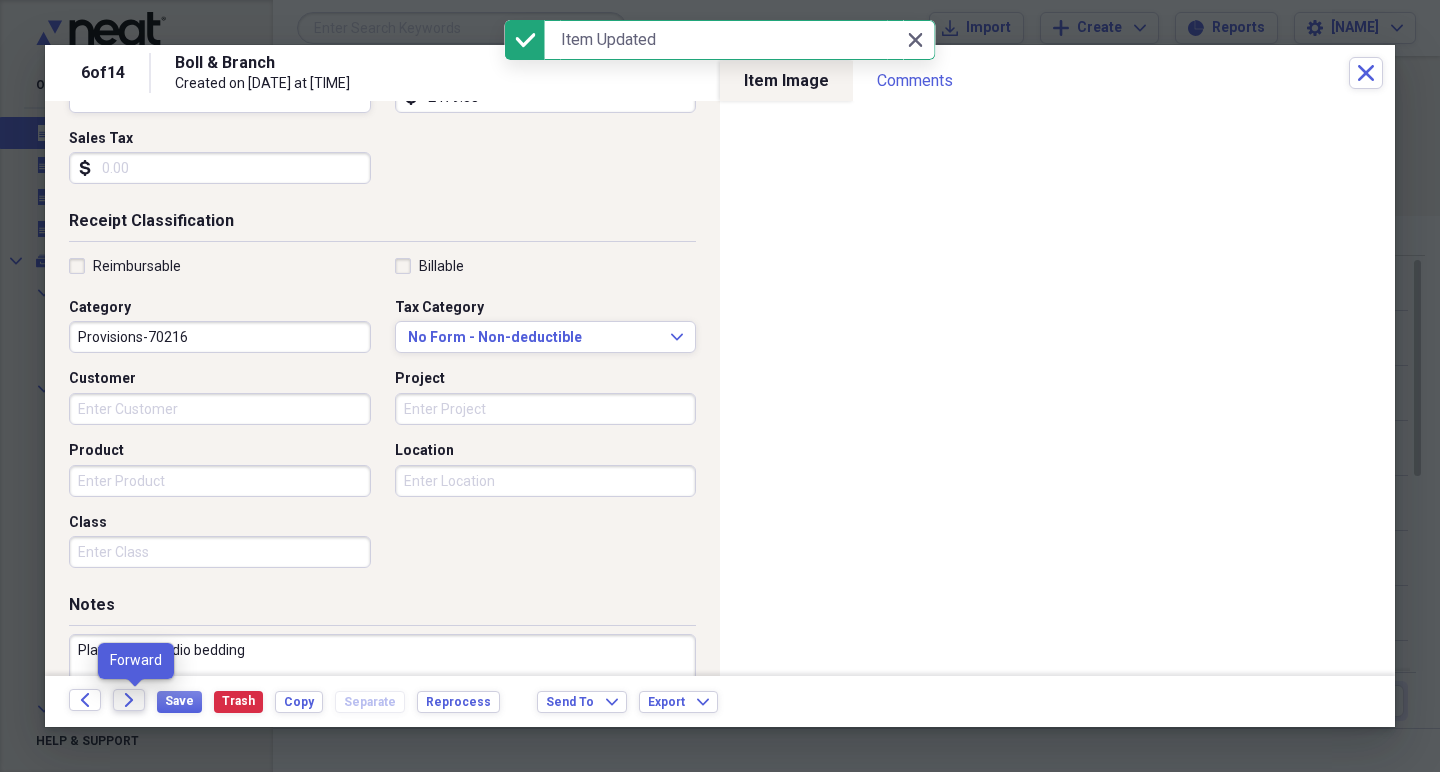 click on "Forward" 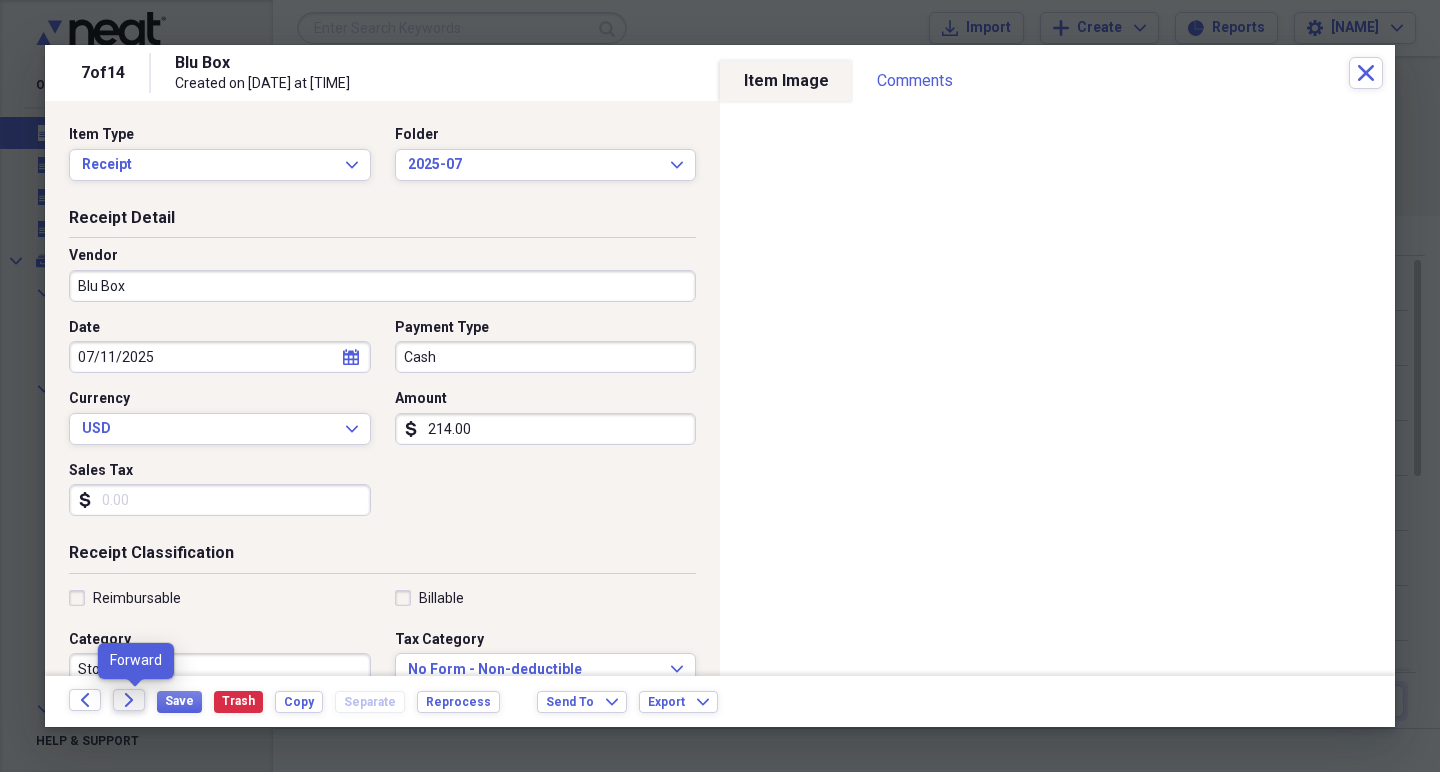 click on "Forward" at bounding box center [129, 700] 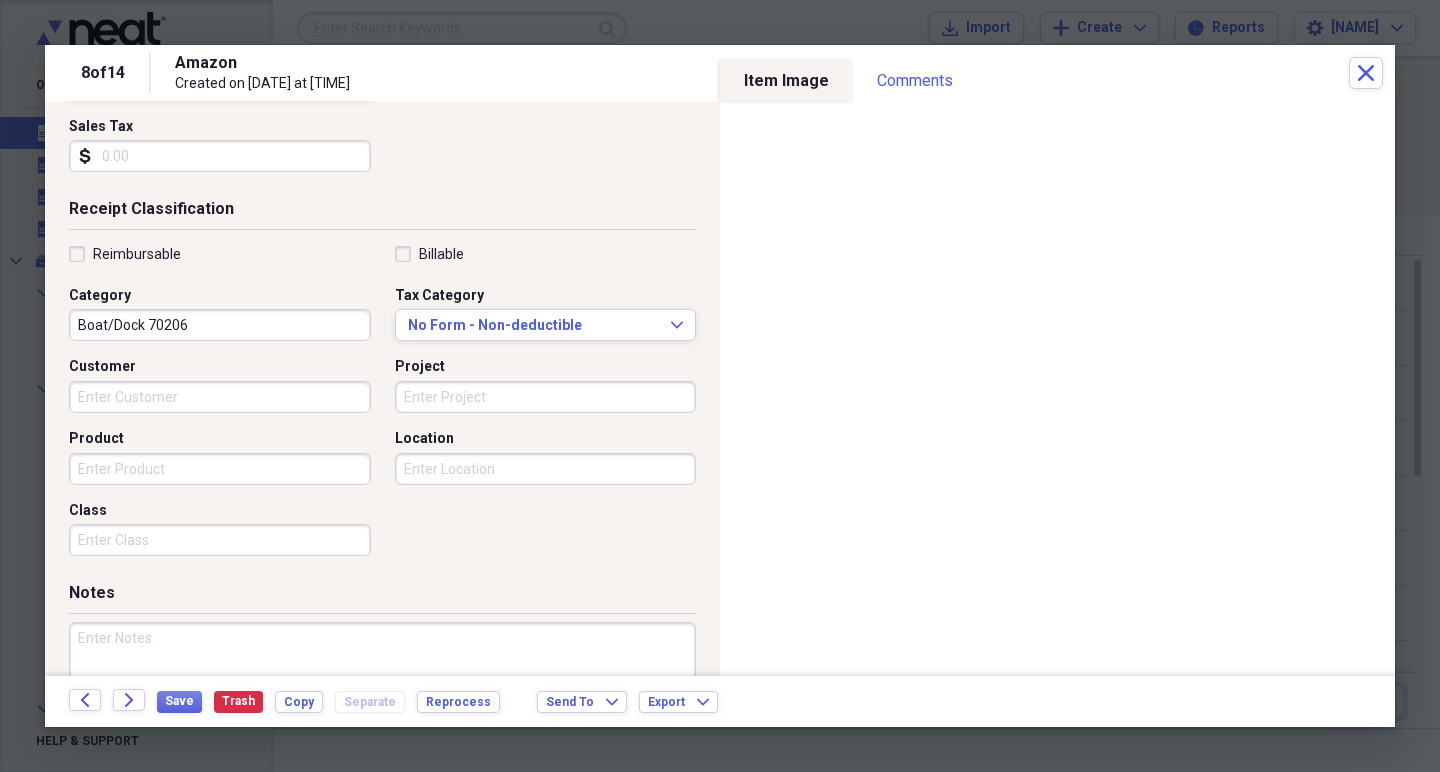 scroll, scrollTop: 344, scrollLeft: 0, axis: vertical 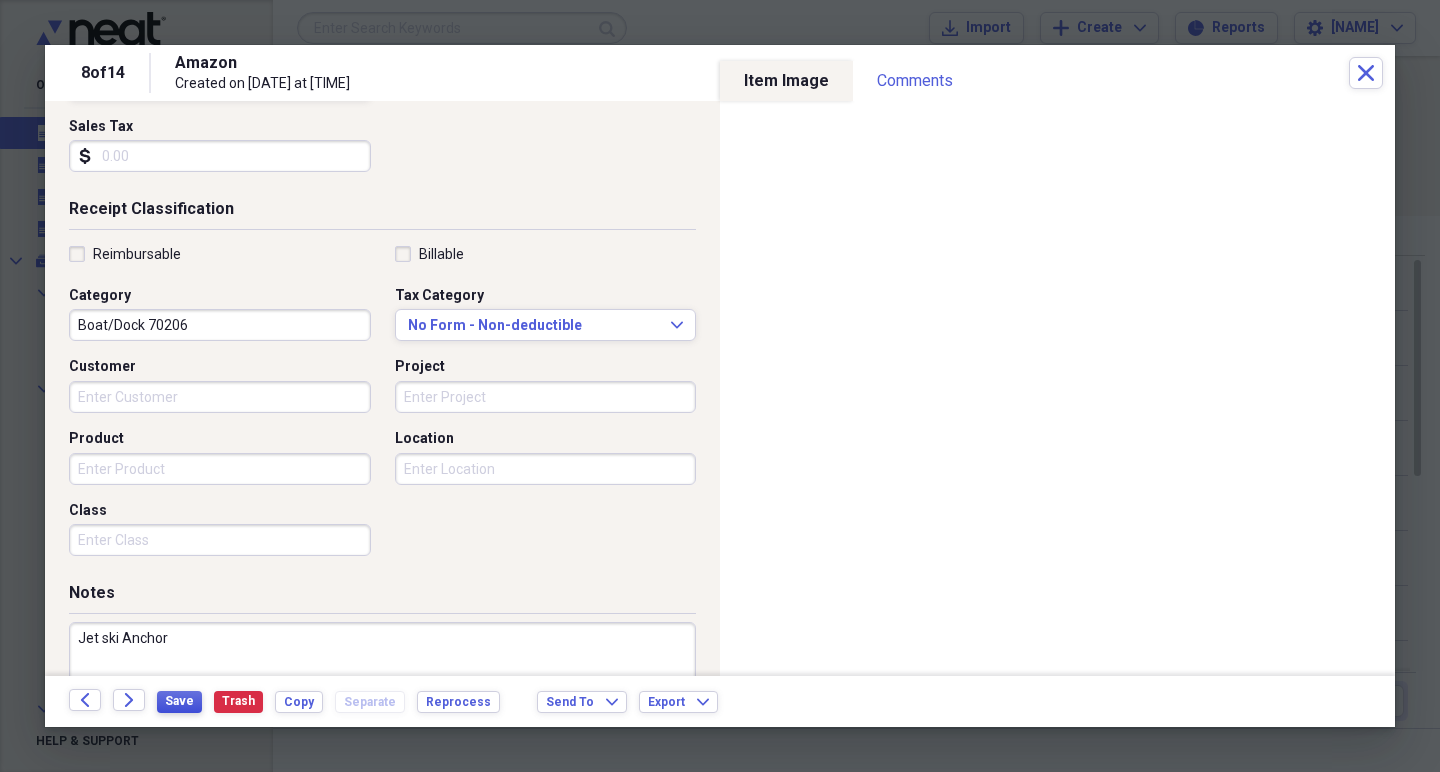 click on "Save" at bounding box center (179, 701) 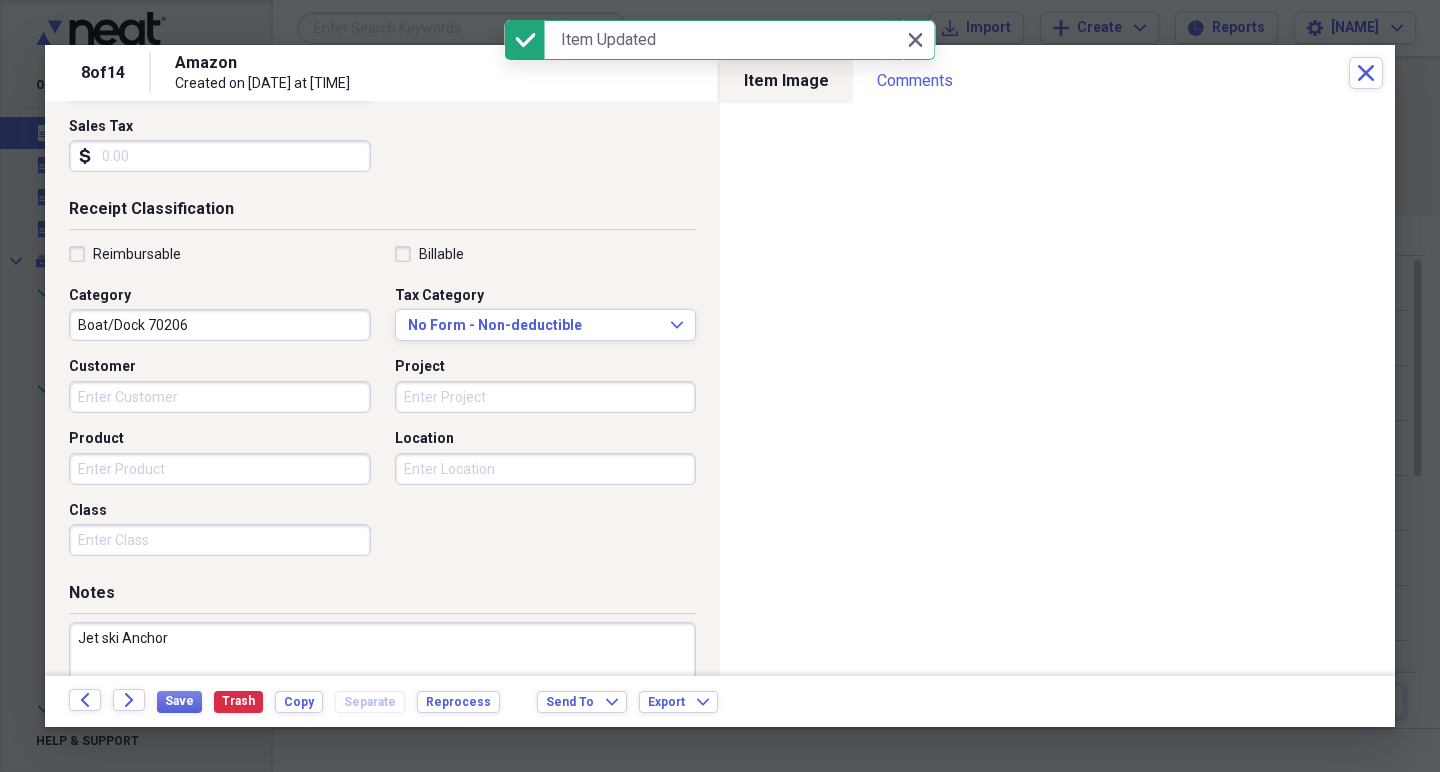 click on "Jet ski Anchor" at bounding box center (382, 687) 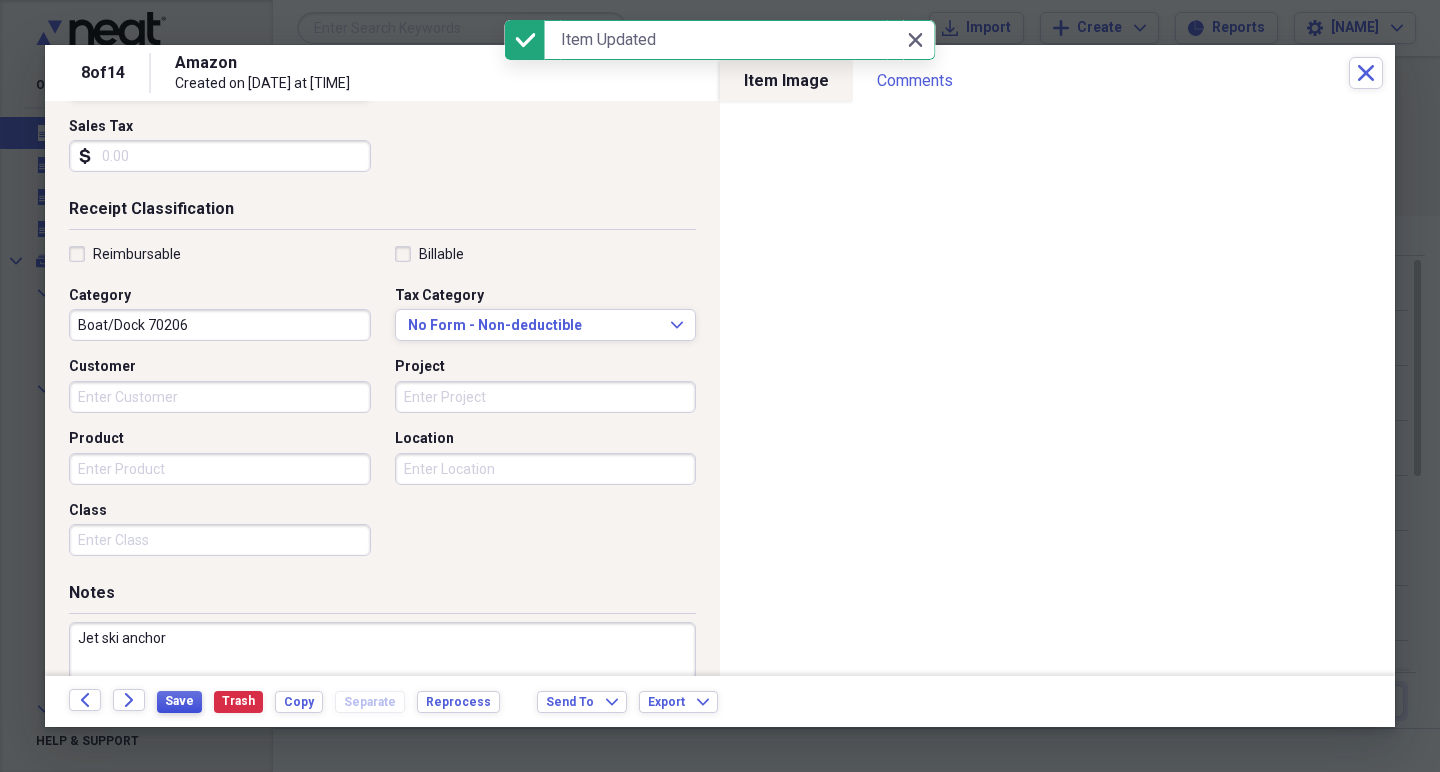 type on "Jet ski anchor" 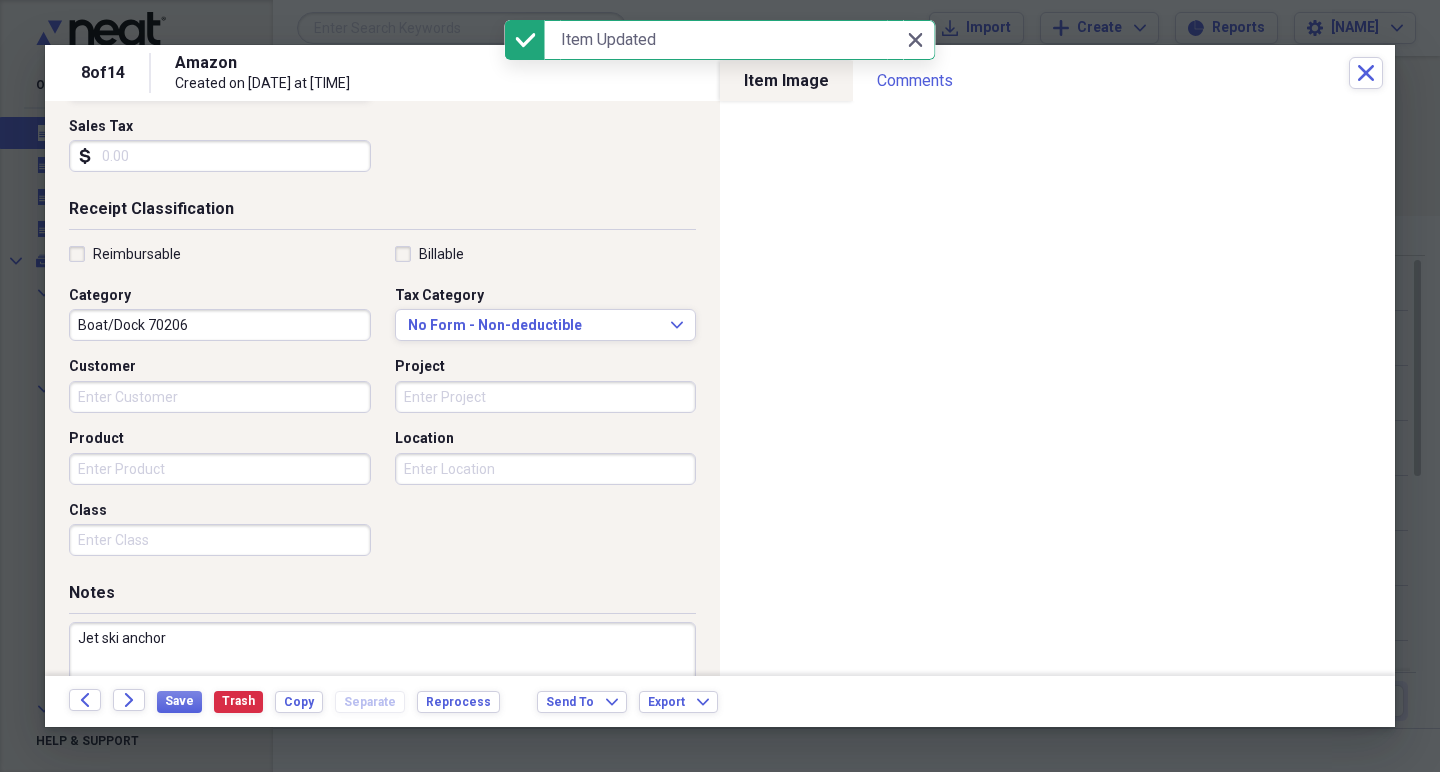 drag, startPoint x: 132, startPoint y: 703, endPoint x: 321, endPoint y: 469, distance: 300.79395 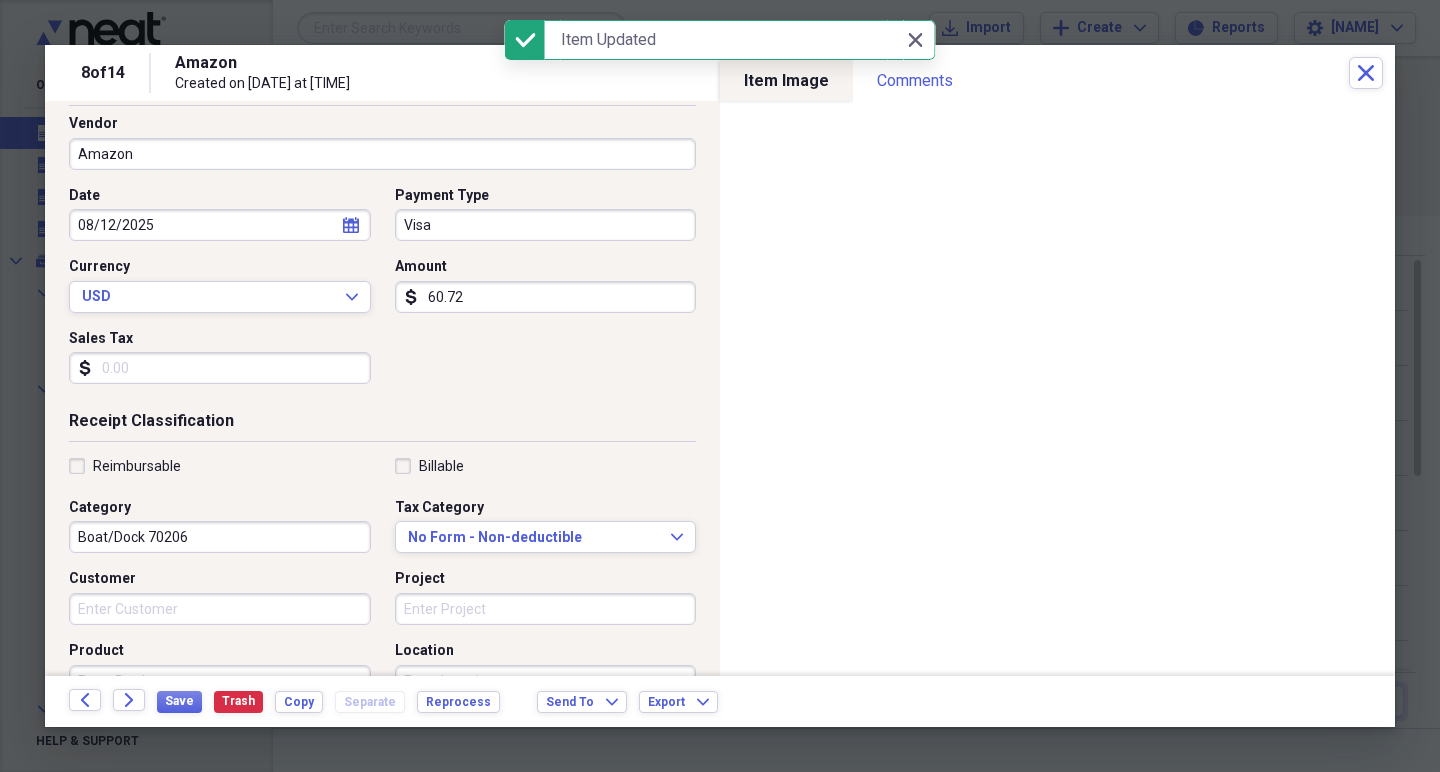 scroll, scrollTop: 216, scrollLeft: 0, axis: vertical 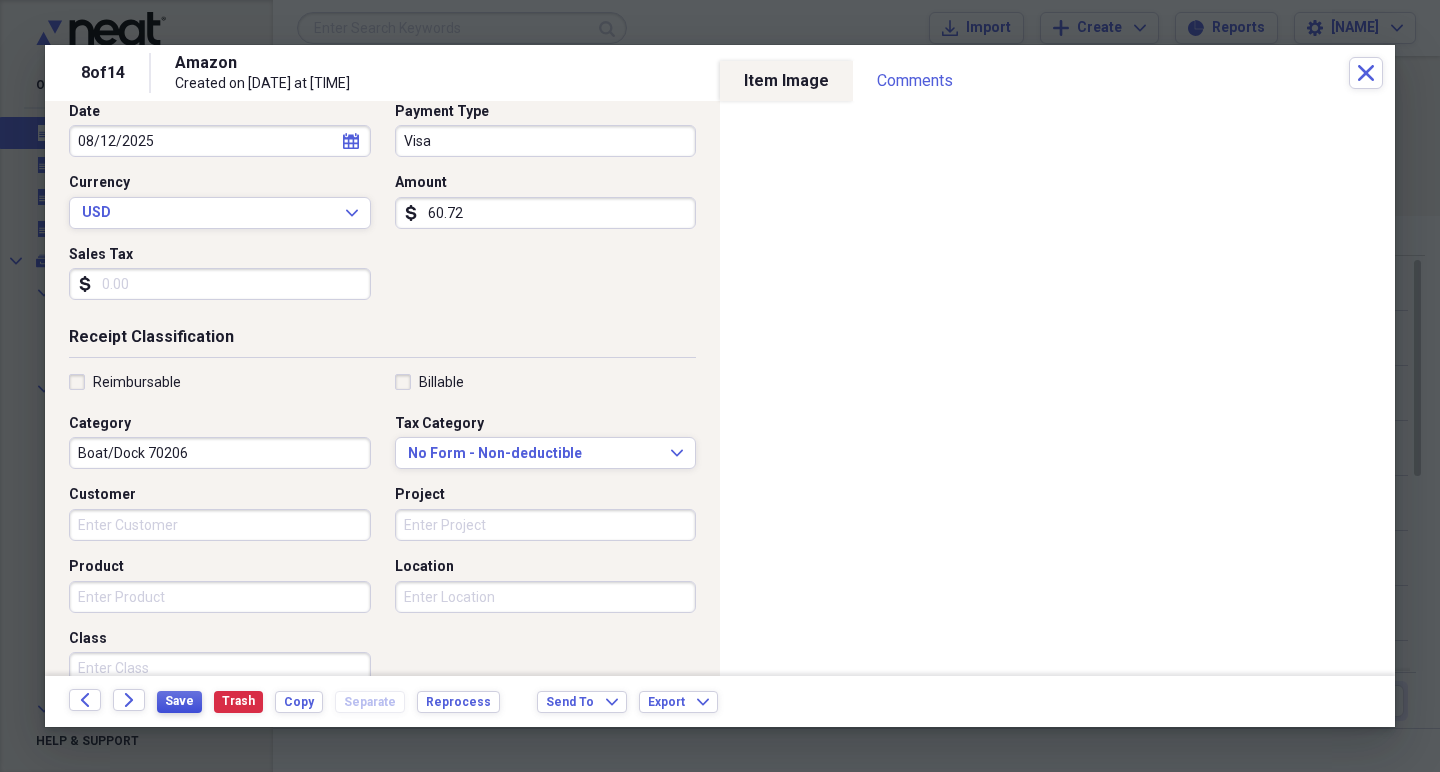 click on "Save" at bounding box center [179, 701] 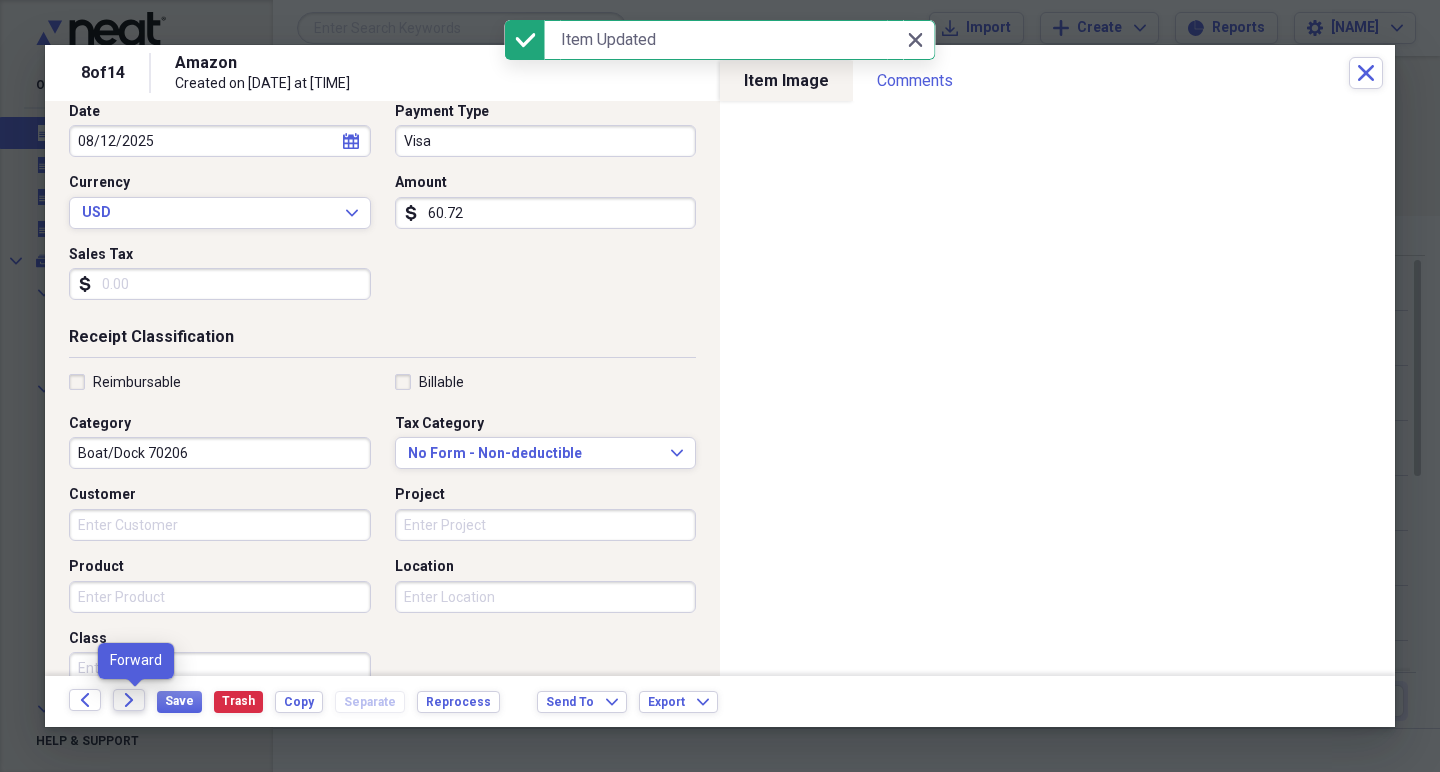 click 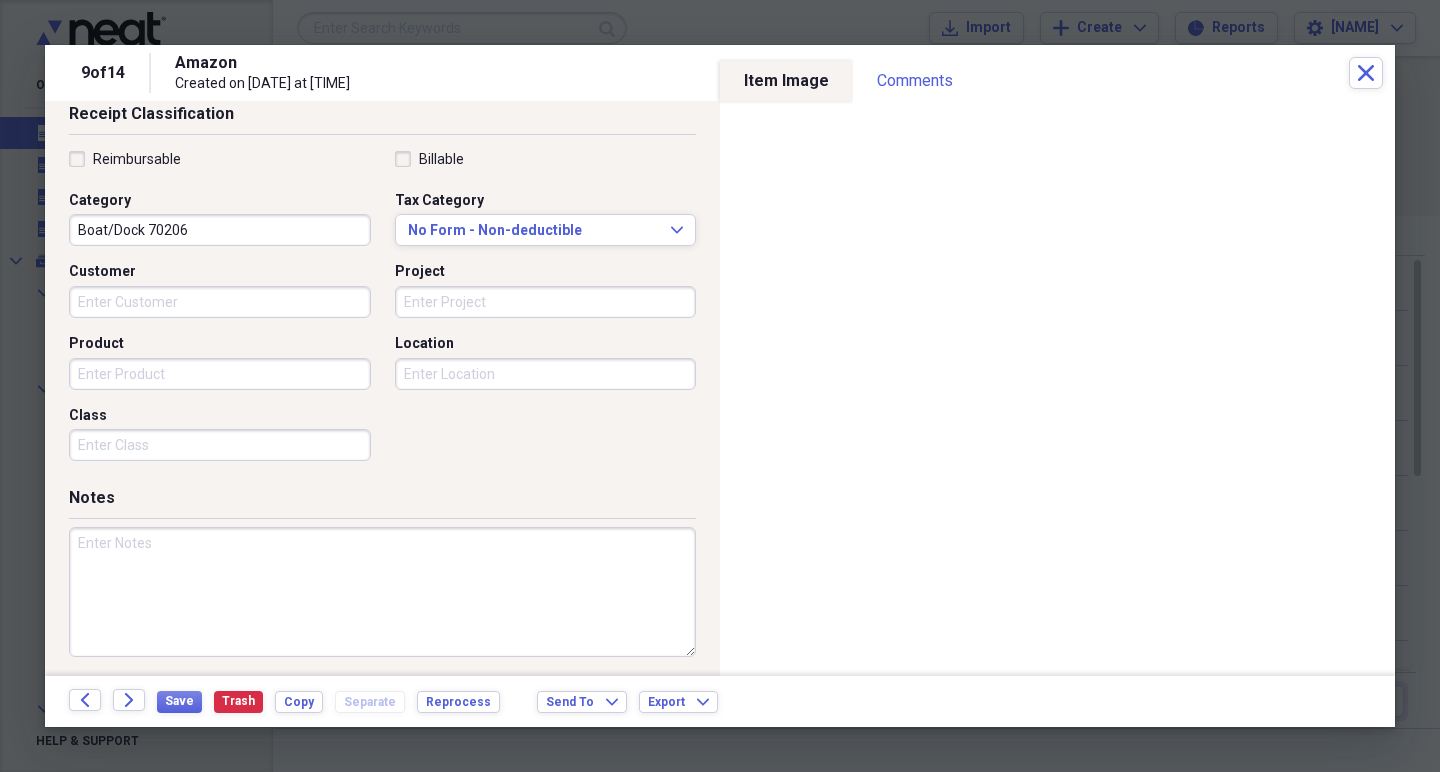 scroll, scrollTop: 439, scrollLeft: 0, axis: vertical 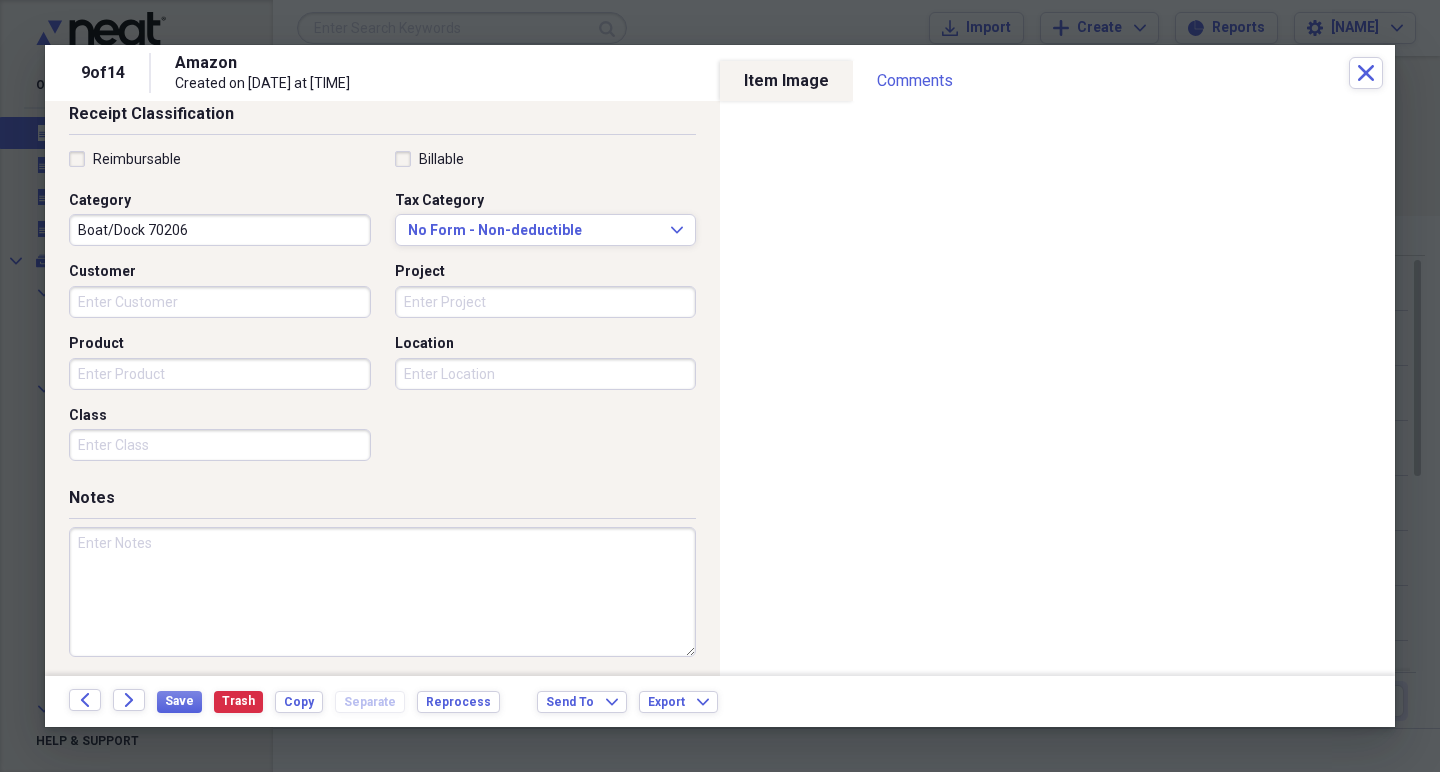click on "Notes" at bounding box center (382, 584) 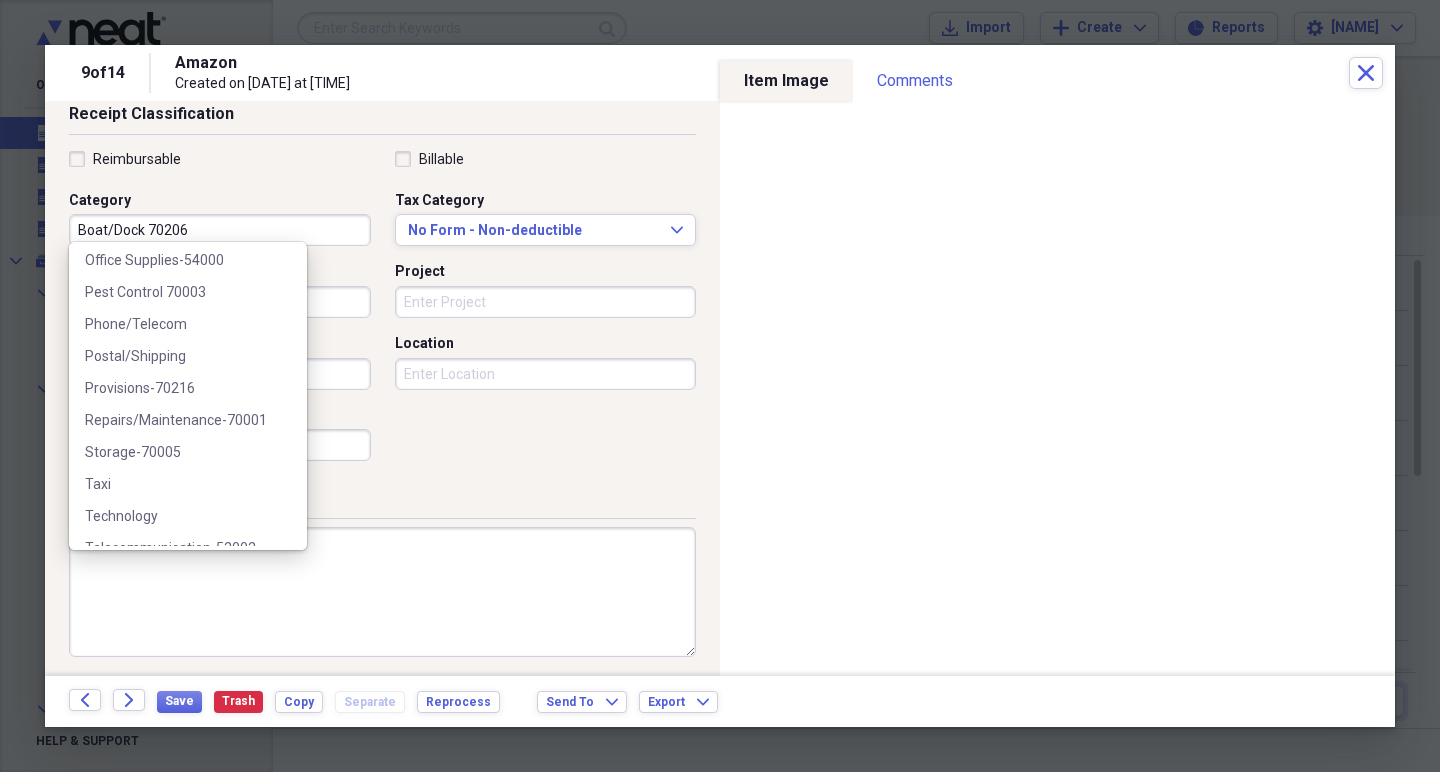 scroll, scrollTop: 530, scrollLeft: 0, axis: vertical 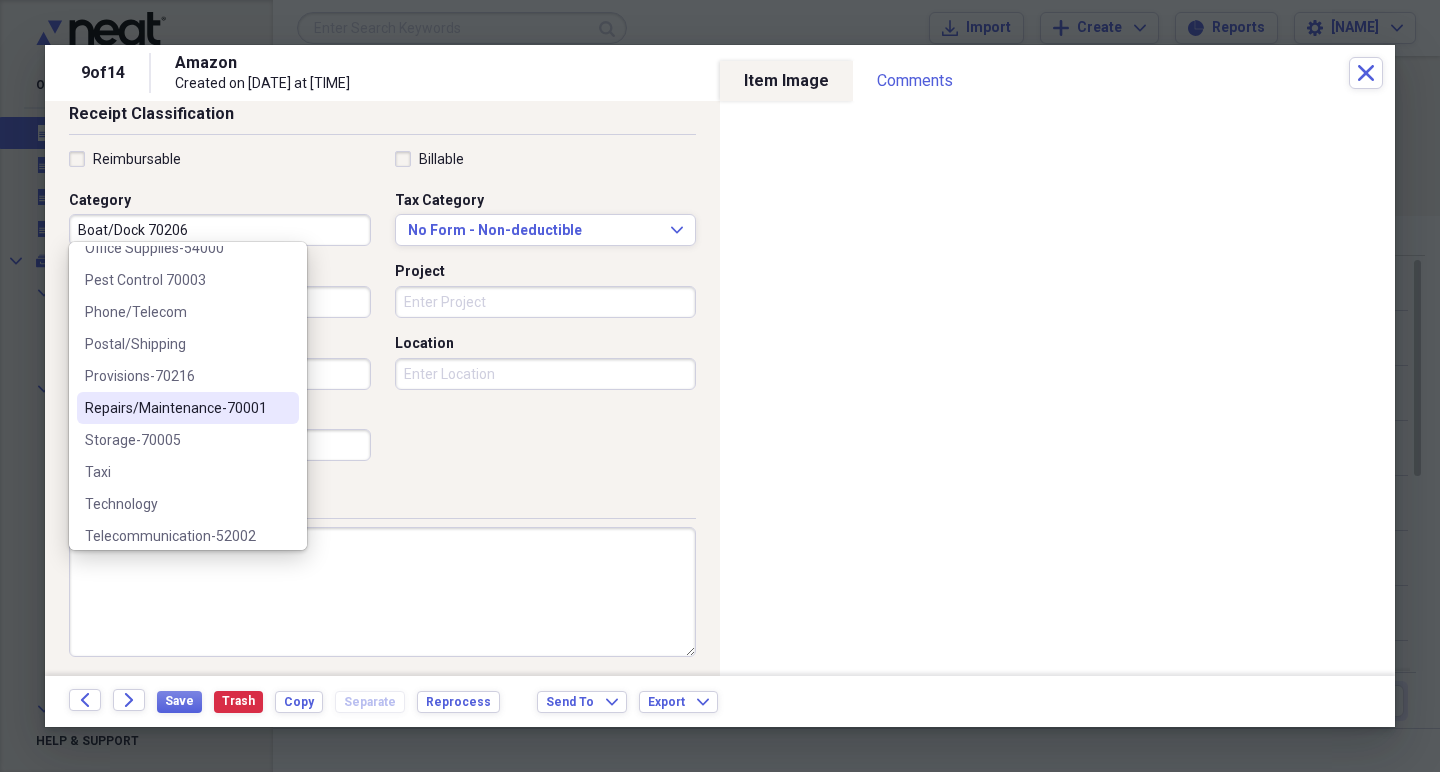 click on "Repairs/Maintenance-70001" at bounding box center (176, 408) 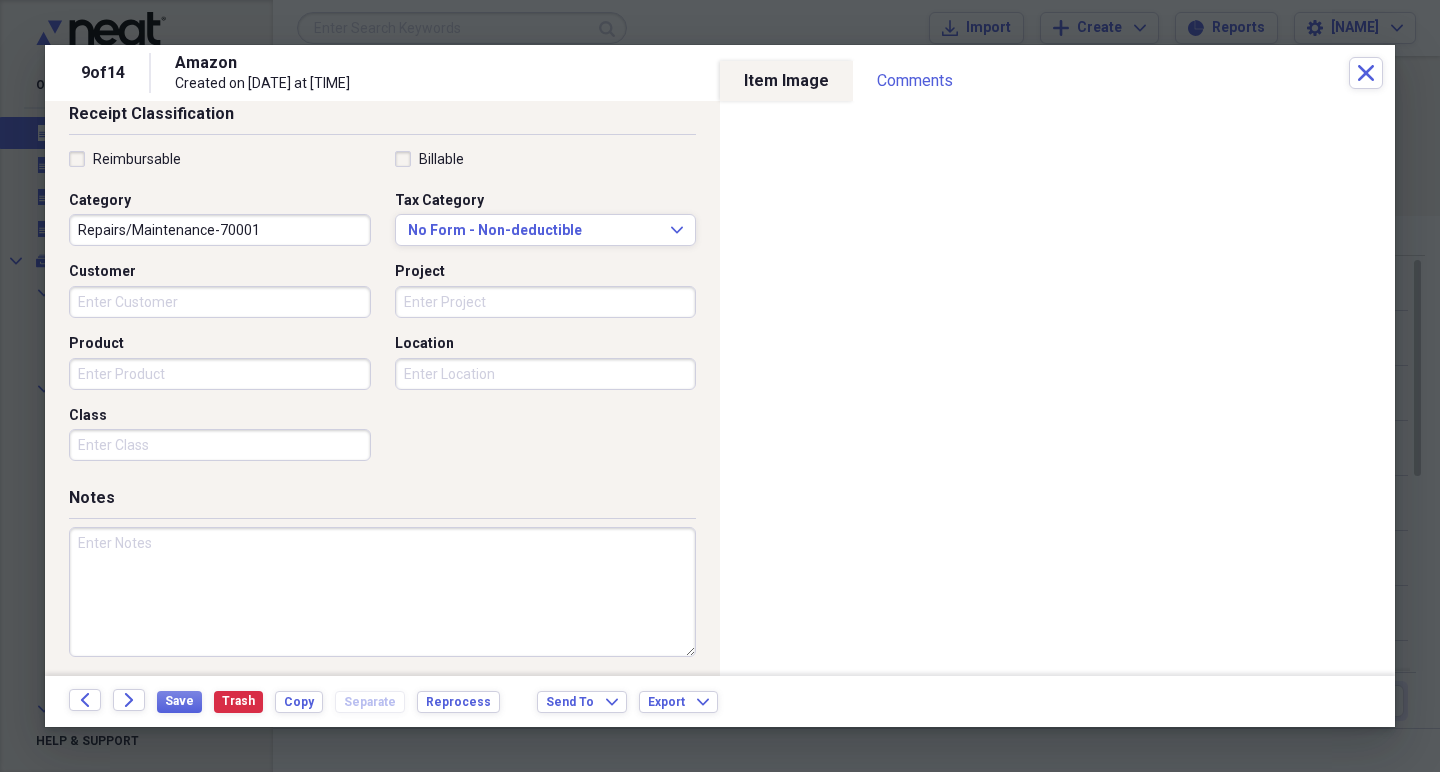 click at bounding box center [382, 592] 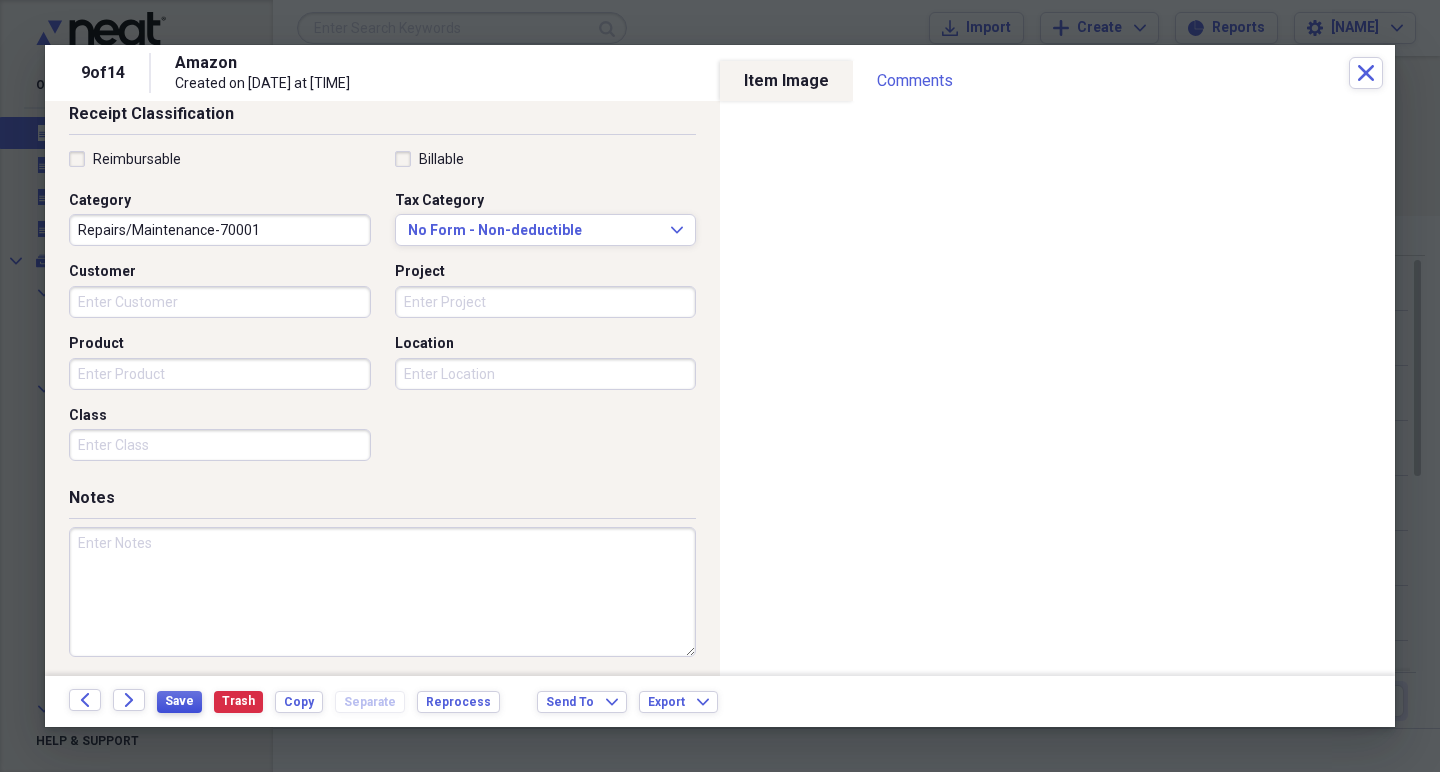 click on "Save" at bounding box center (179, 701) 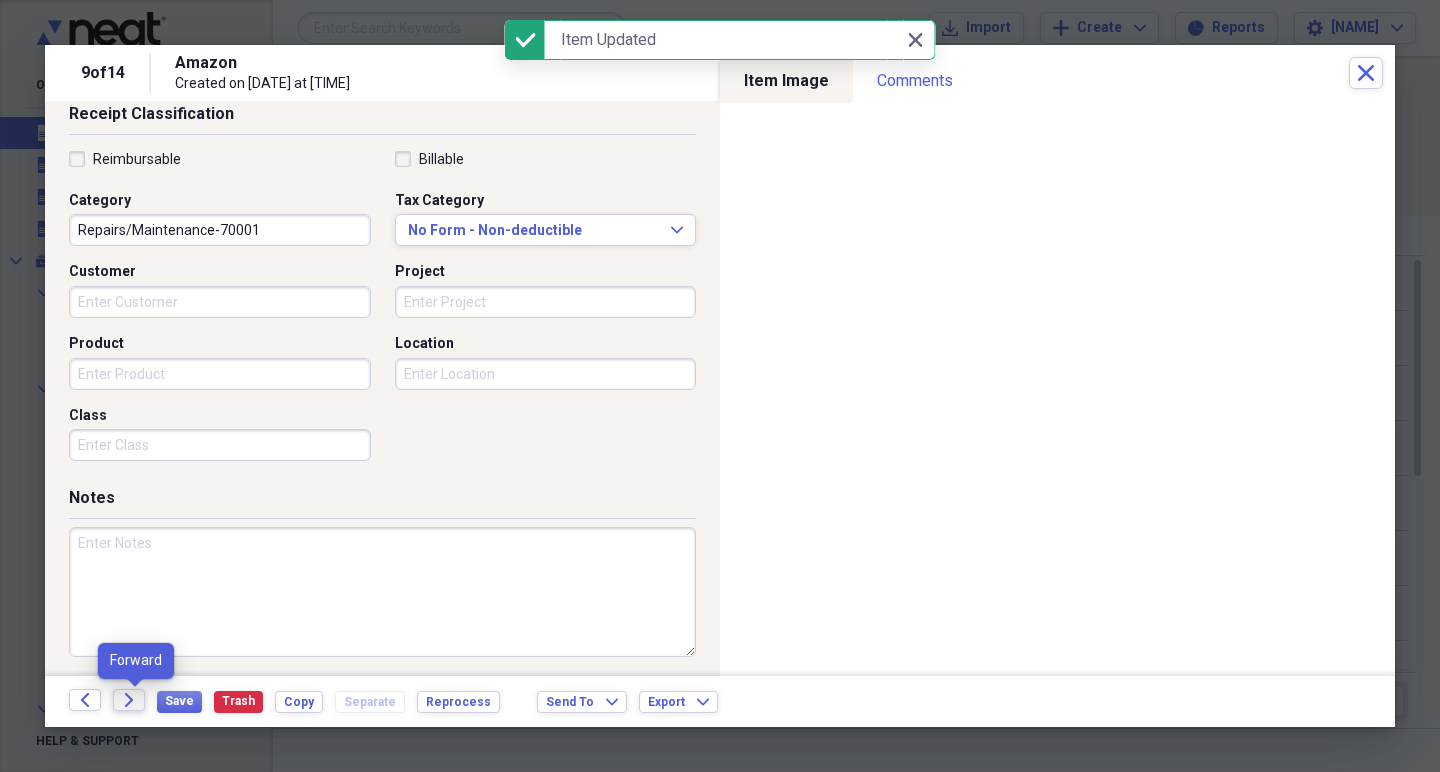 click 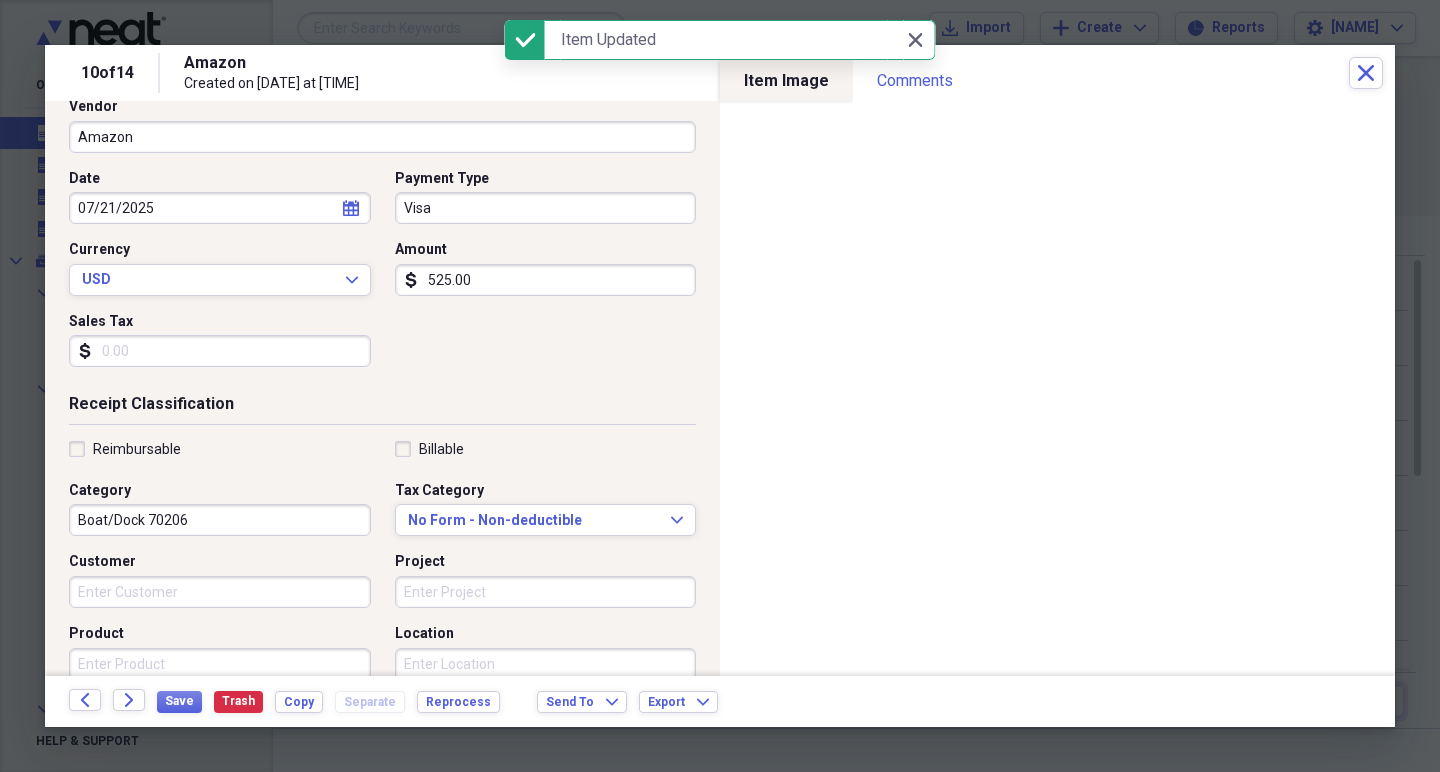 scroll, scrollTop: 183, scrollLeft: 0, axis: vertical 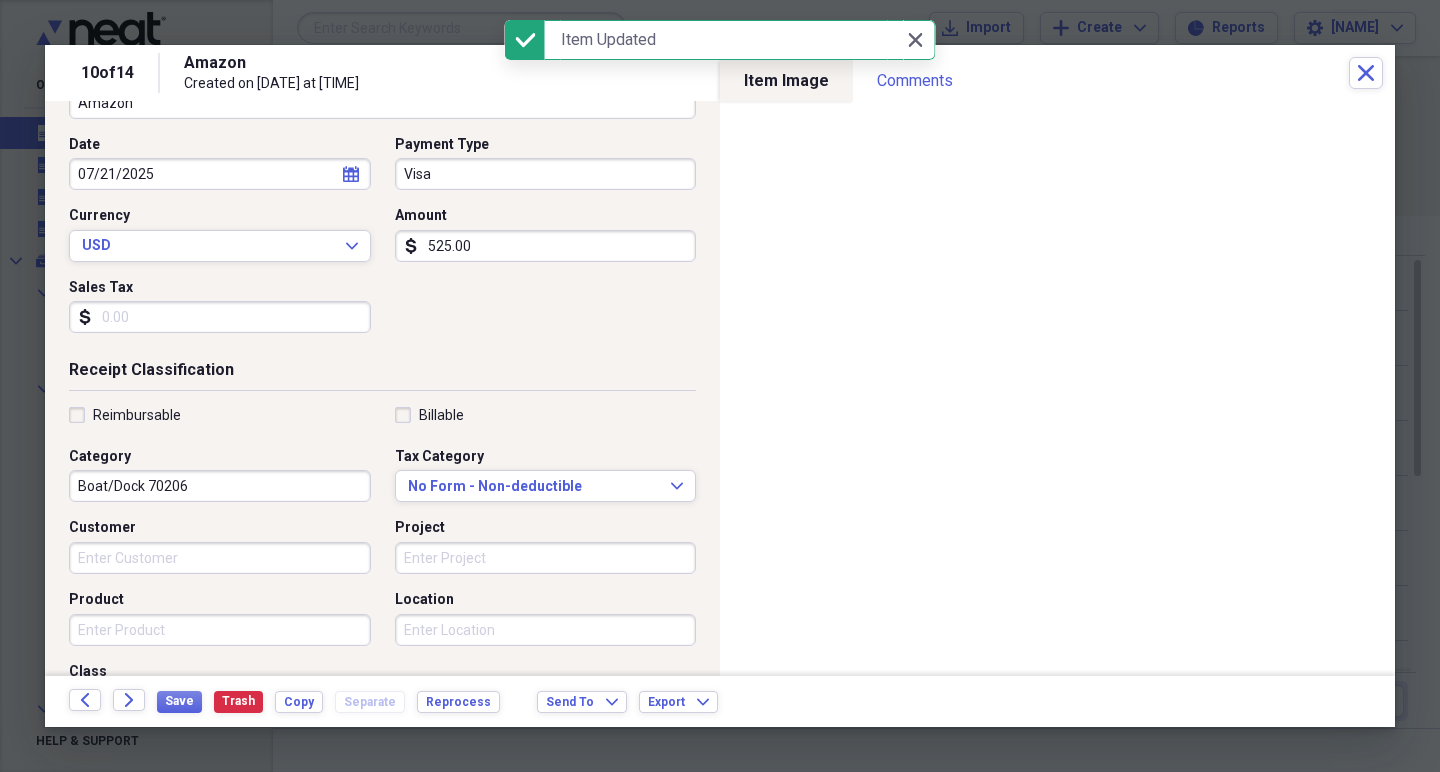 click on "Boat/Dock 70206" at bounding box center (220, 486) 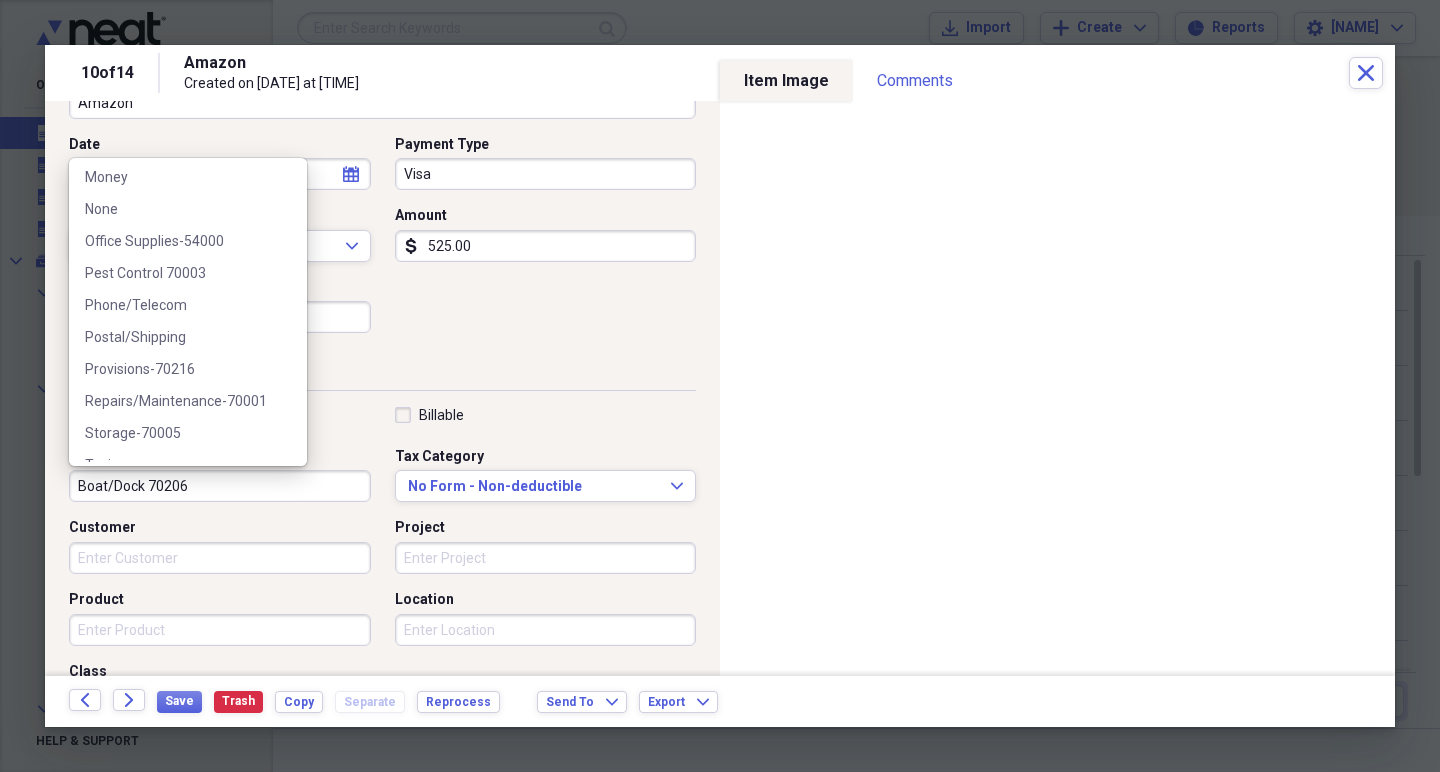 scroll, scrollTop: 454, scrollLeft: 0, axis: vertical 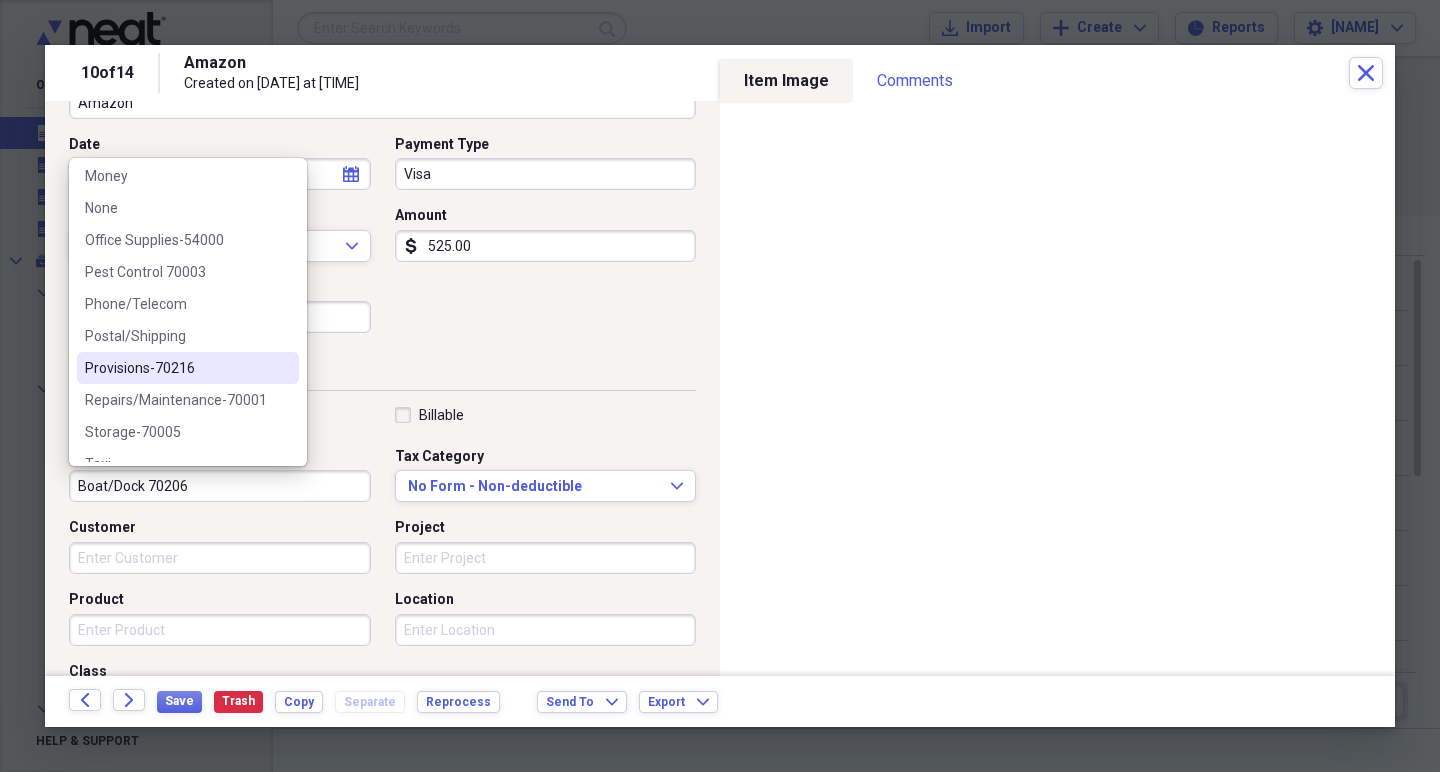 click on "Provisions-70216" at bounding box center [176, 368] 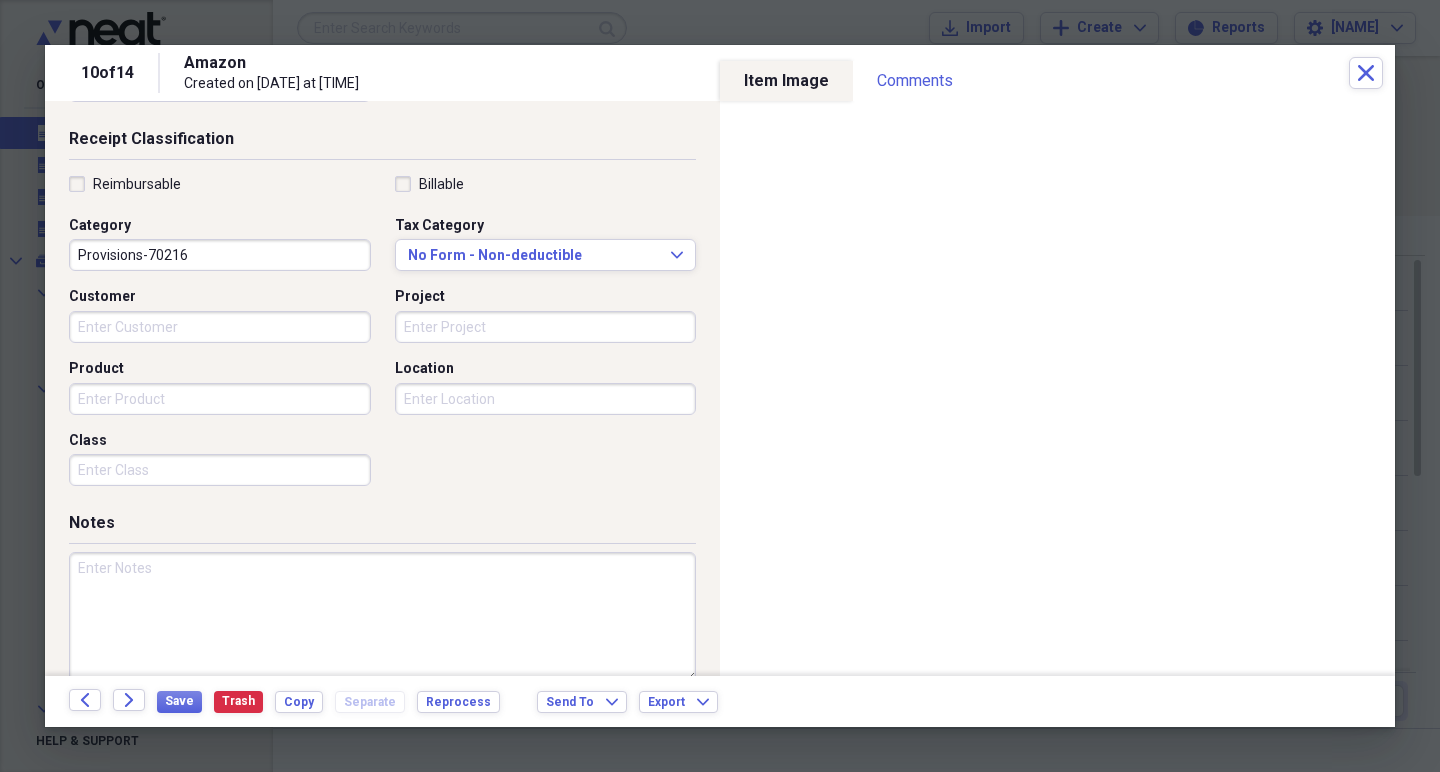 scroll, scrollTop: 439, scrollLeft: 0, axis: vertical 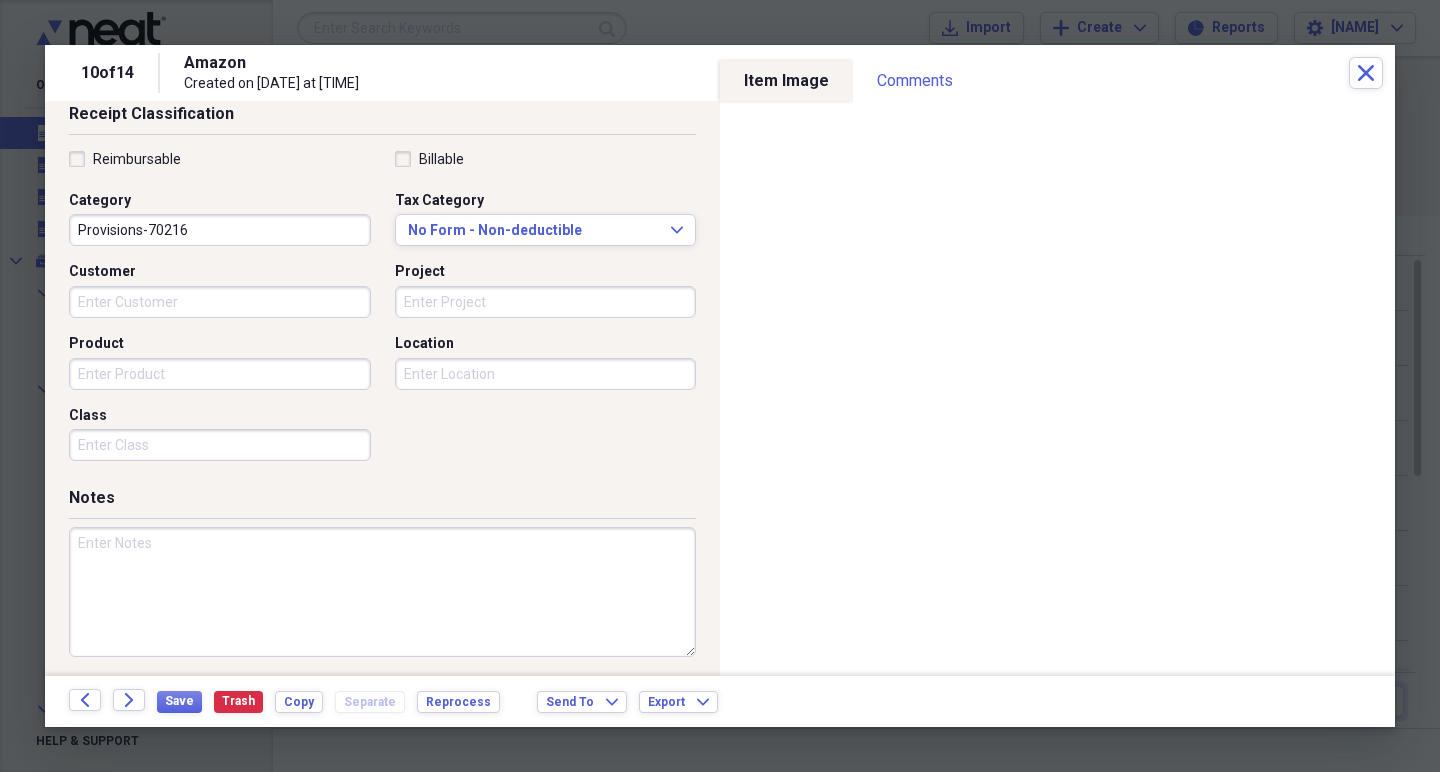 click at bounding box center [382, 592] 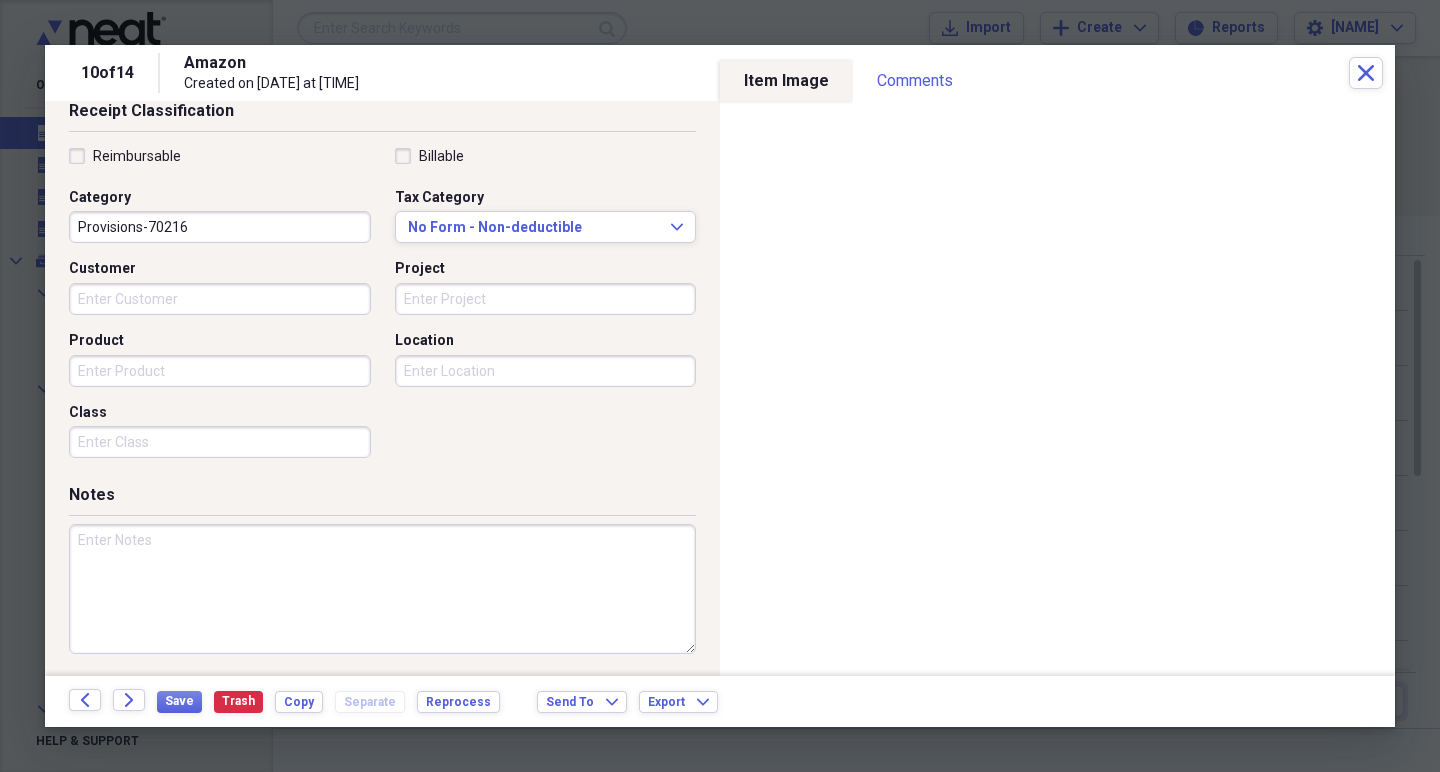 scroll, scrollTop: 439, scrollLeft: 0, axis: vertical 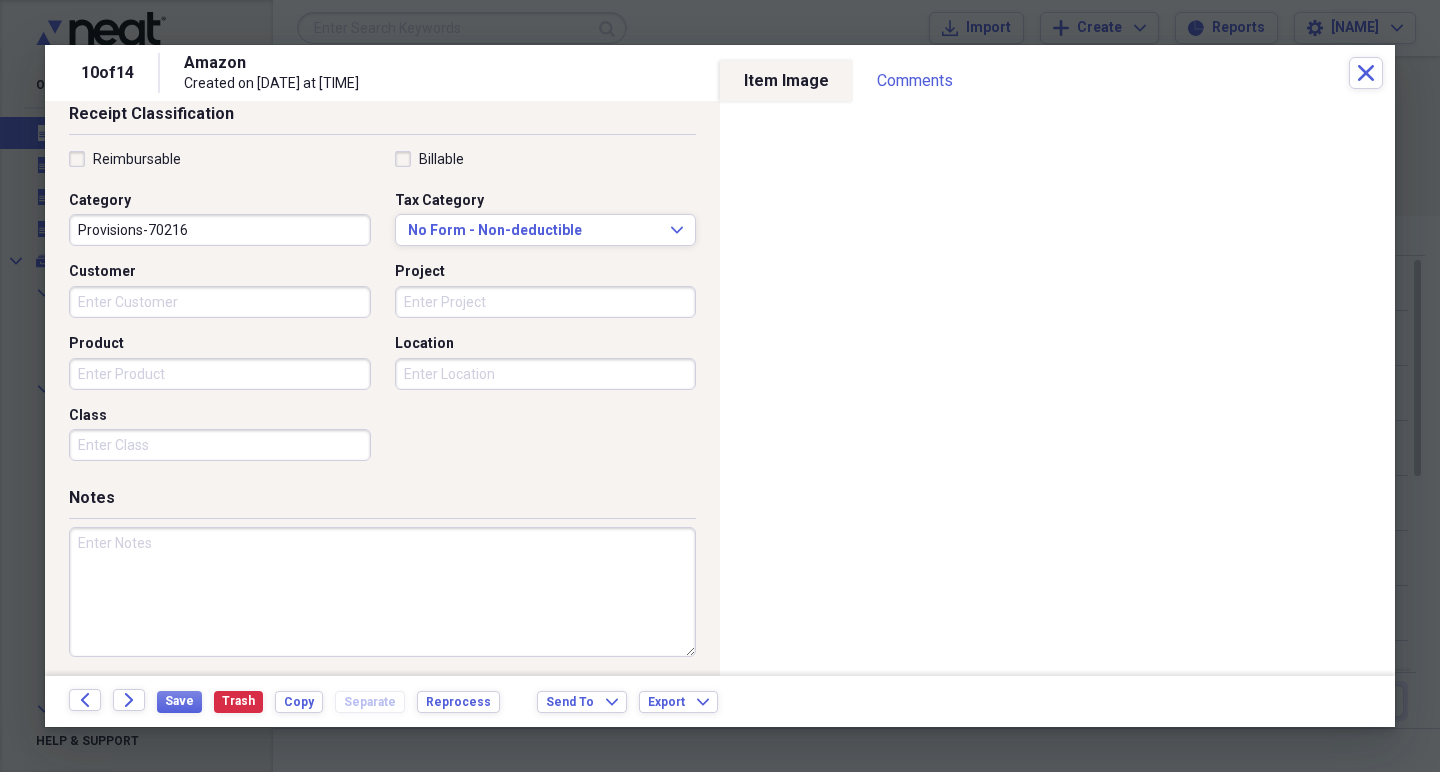 click at bounding box center [382, 592] 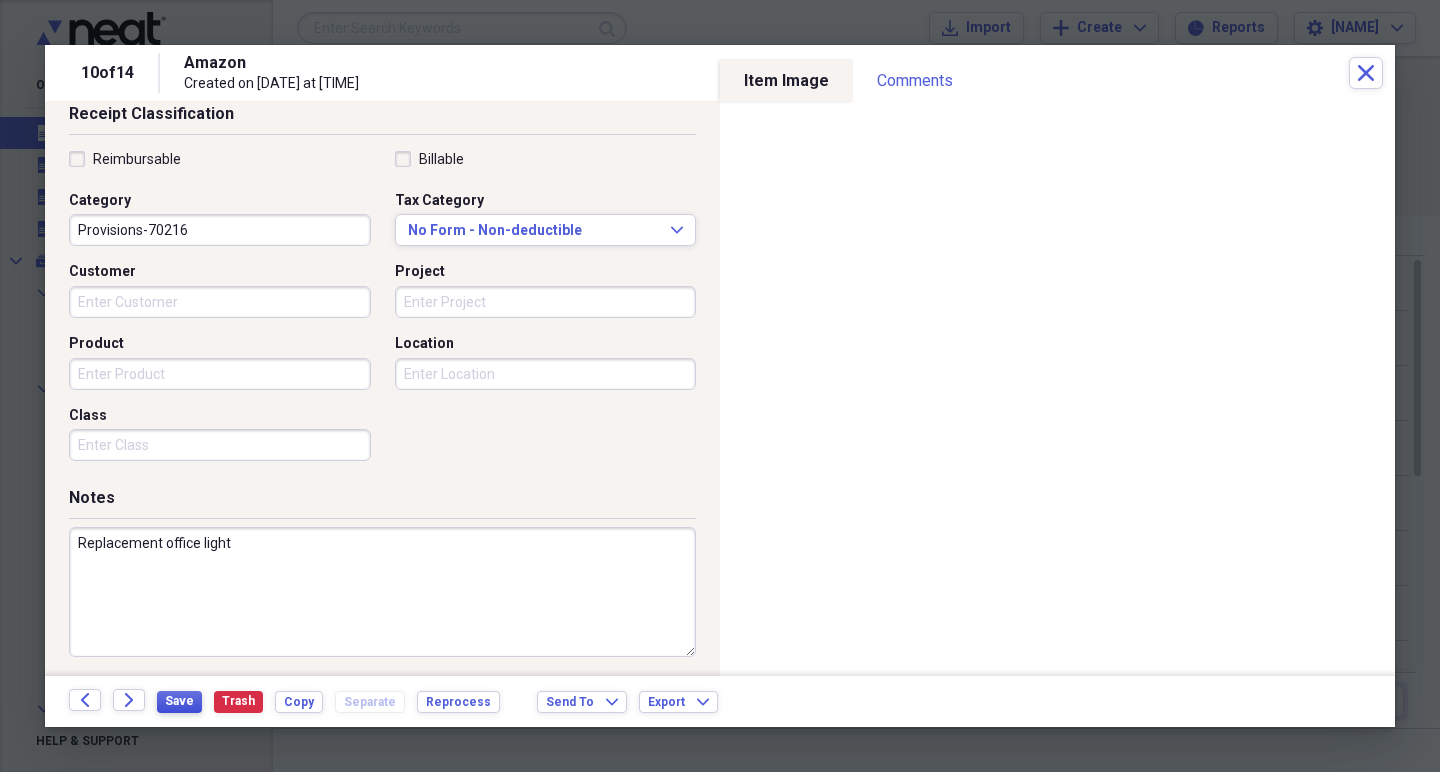 type on "Replacement office light" 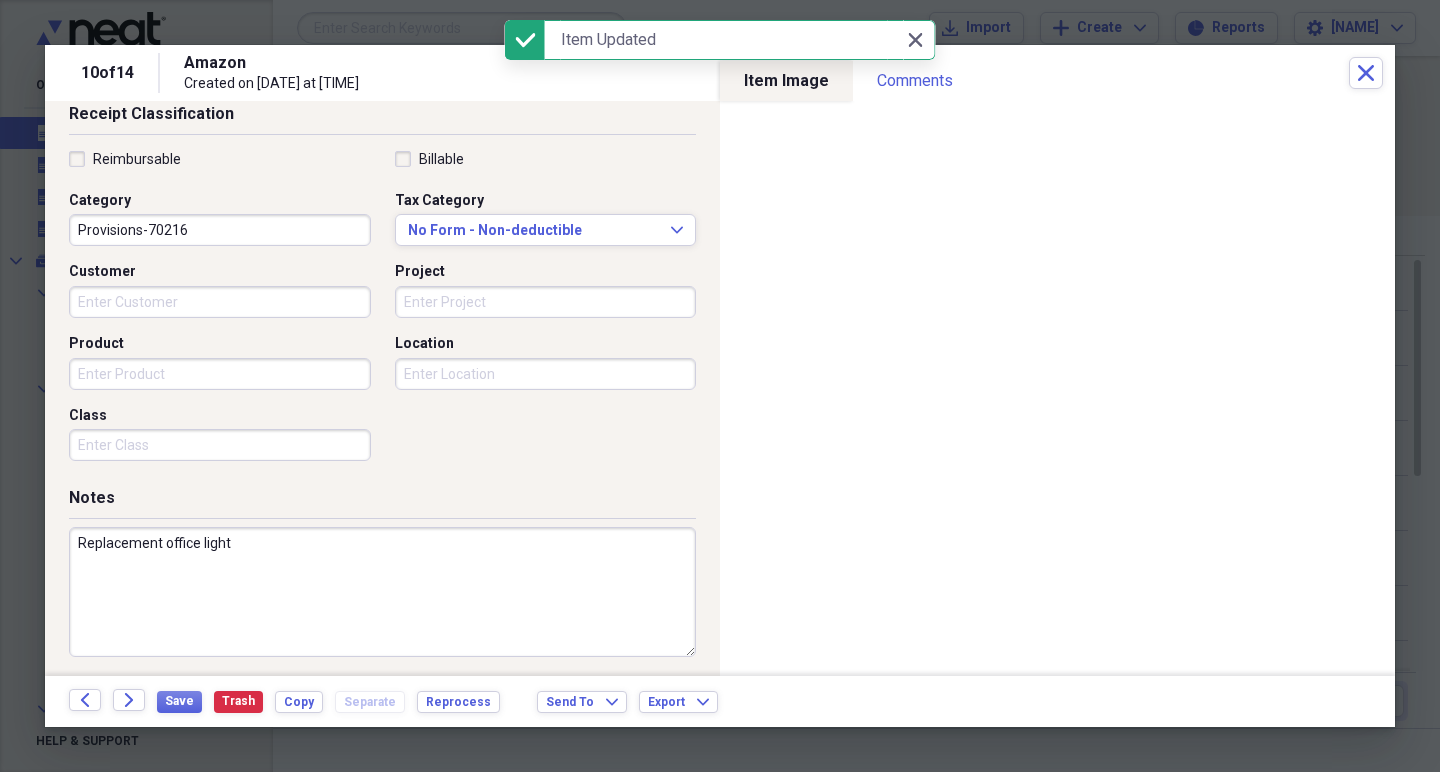 click on "Forward" 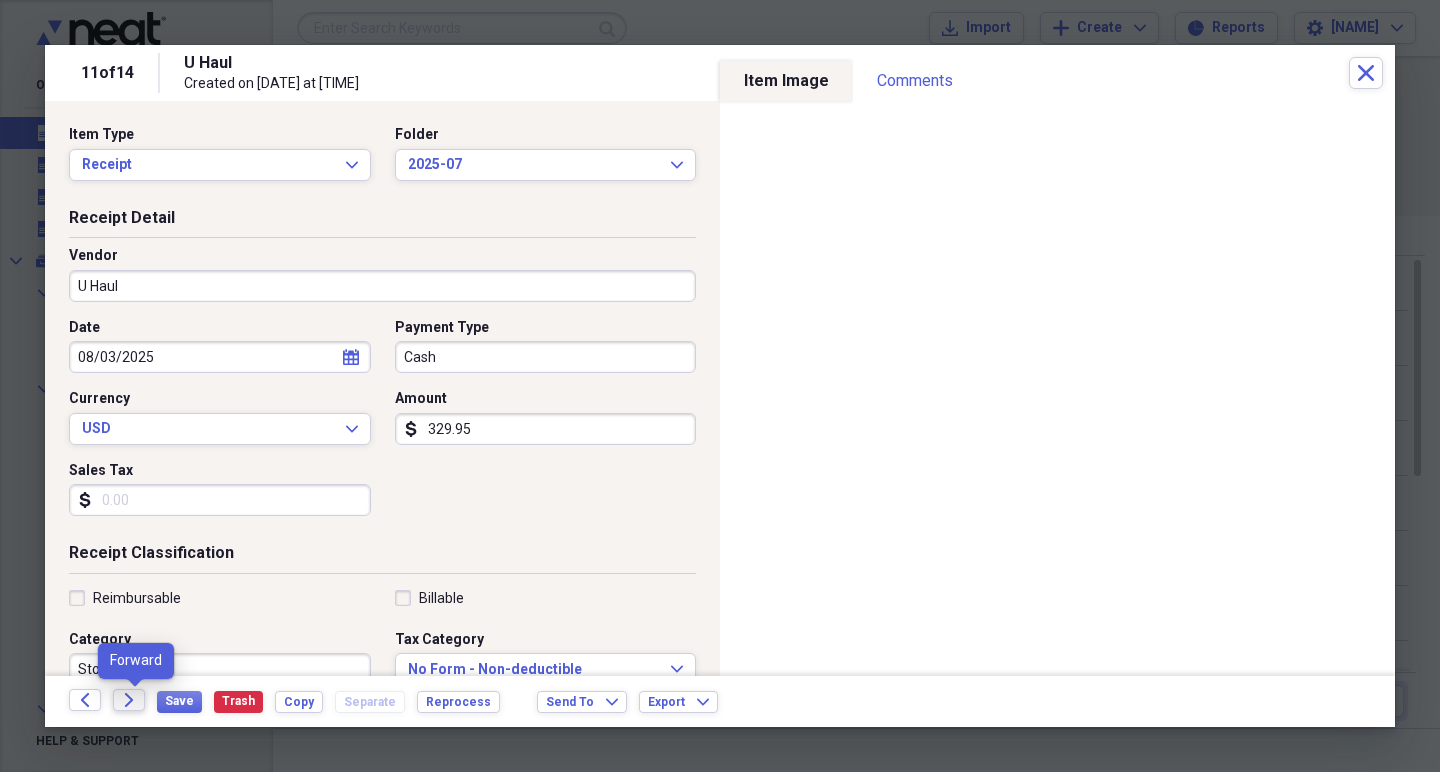 click on "Forward" 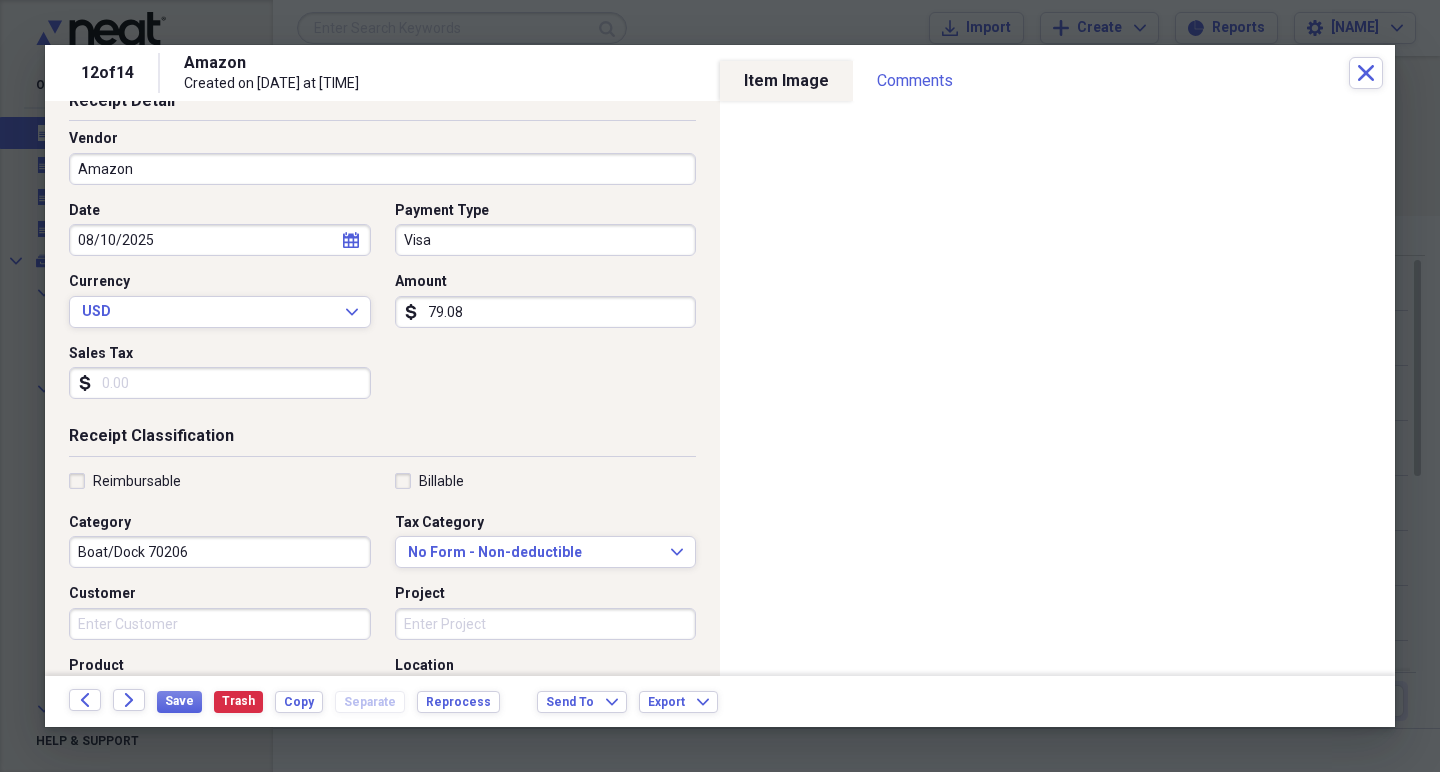scroll, scrollTop: 127, scrollLeft: 0, axis: vertical 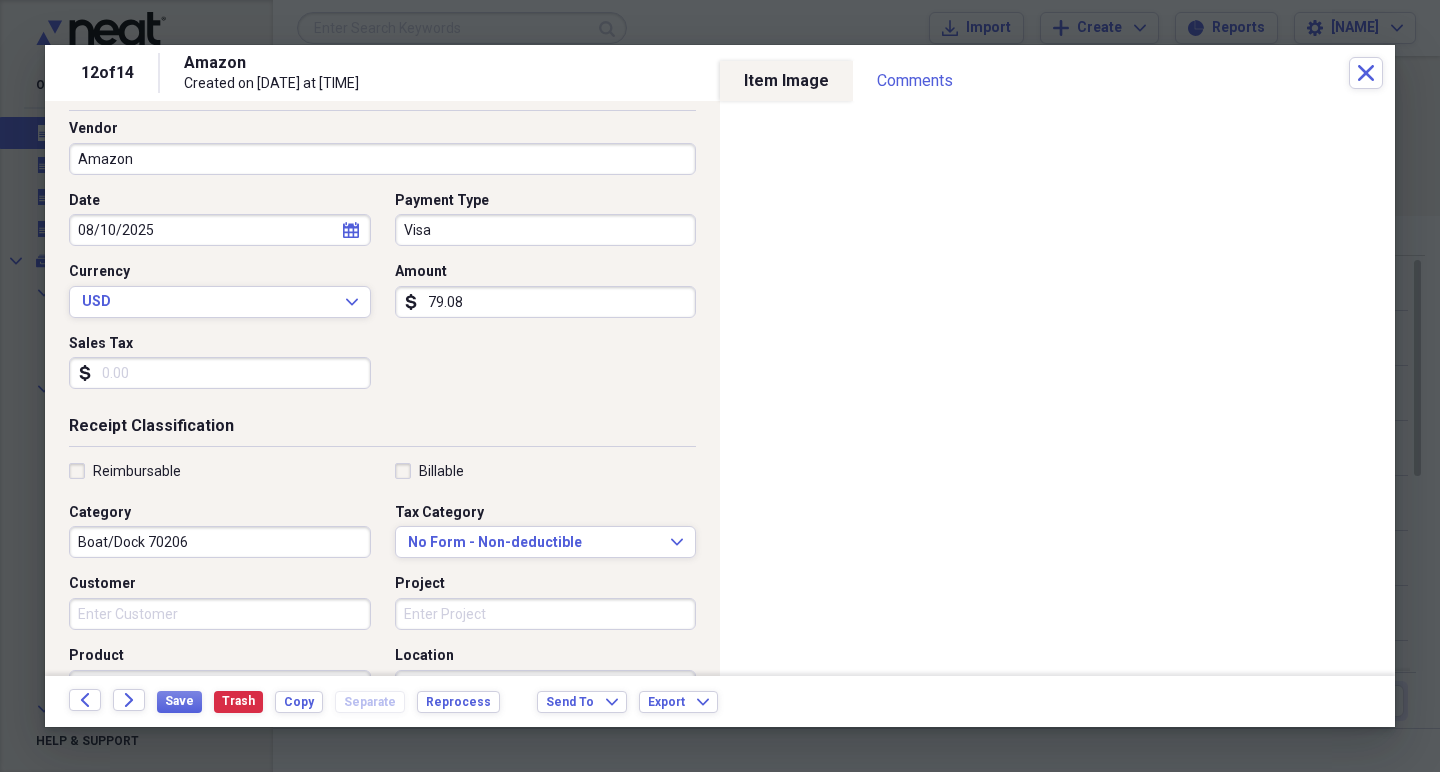 click on "Boat/Dock 70206" at bounding box center [220, 542] 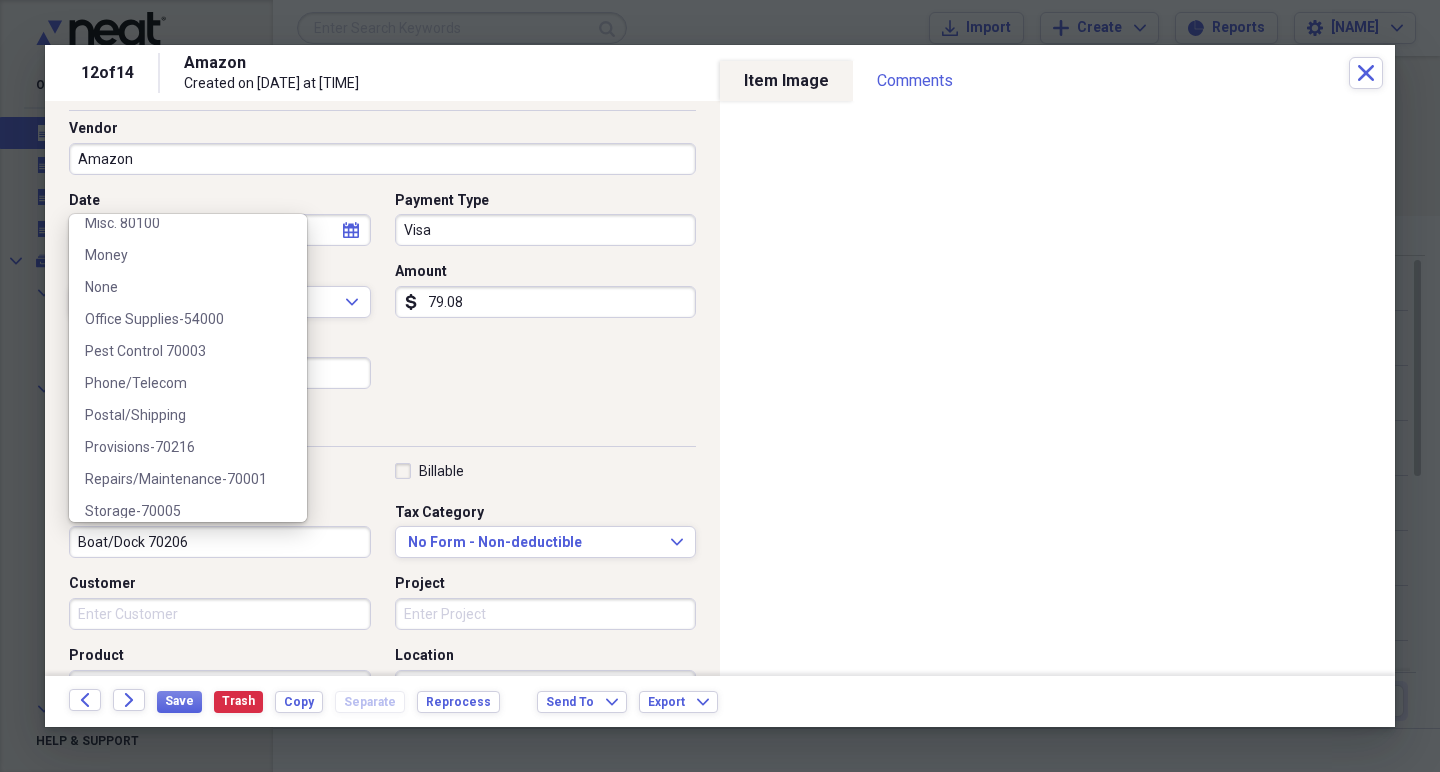 scroll, scrollTop: 432, scrollLeft: 0, axis: vertical 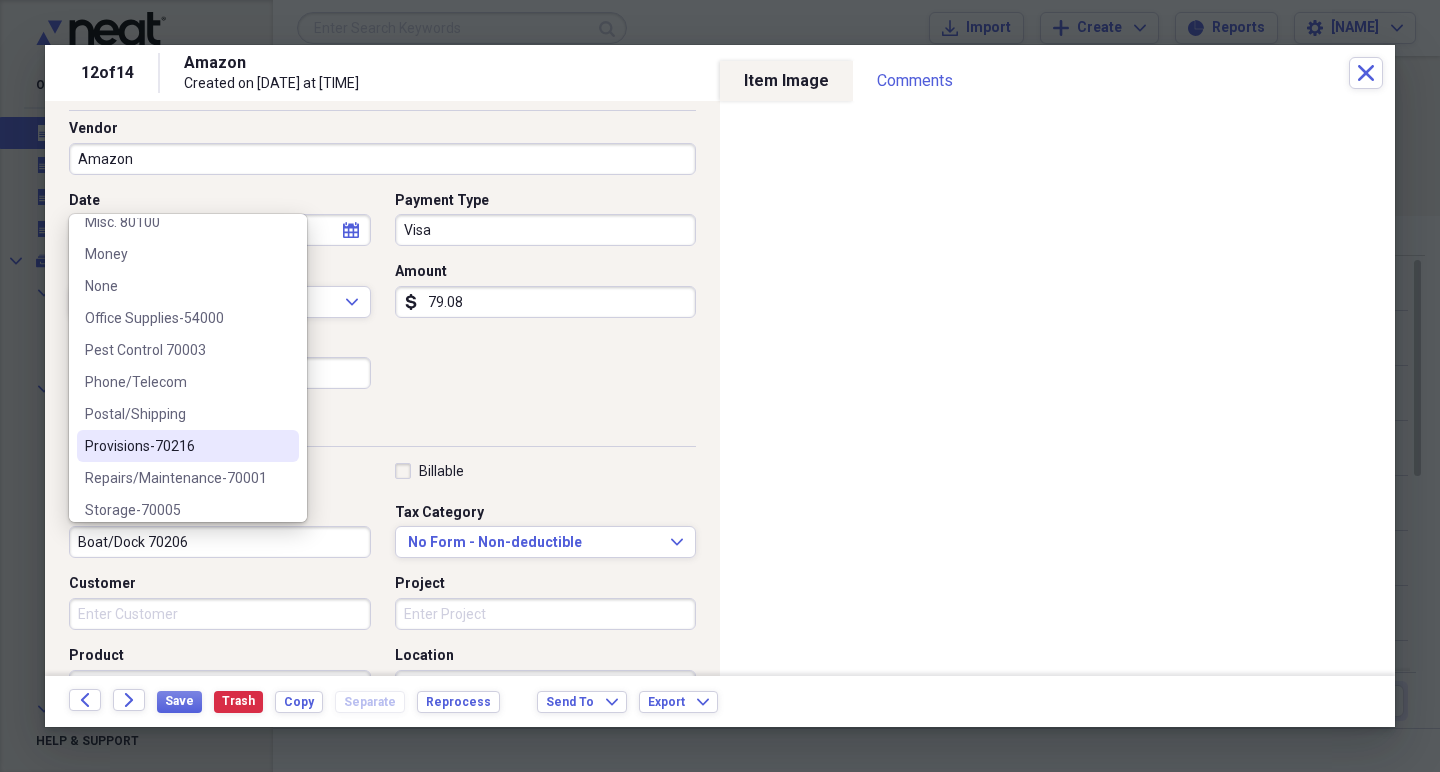 click on "Provisions-70216" at bounding box center (188, 446) 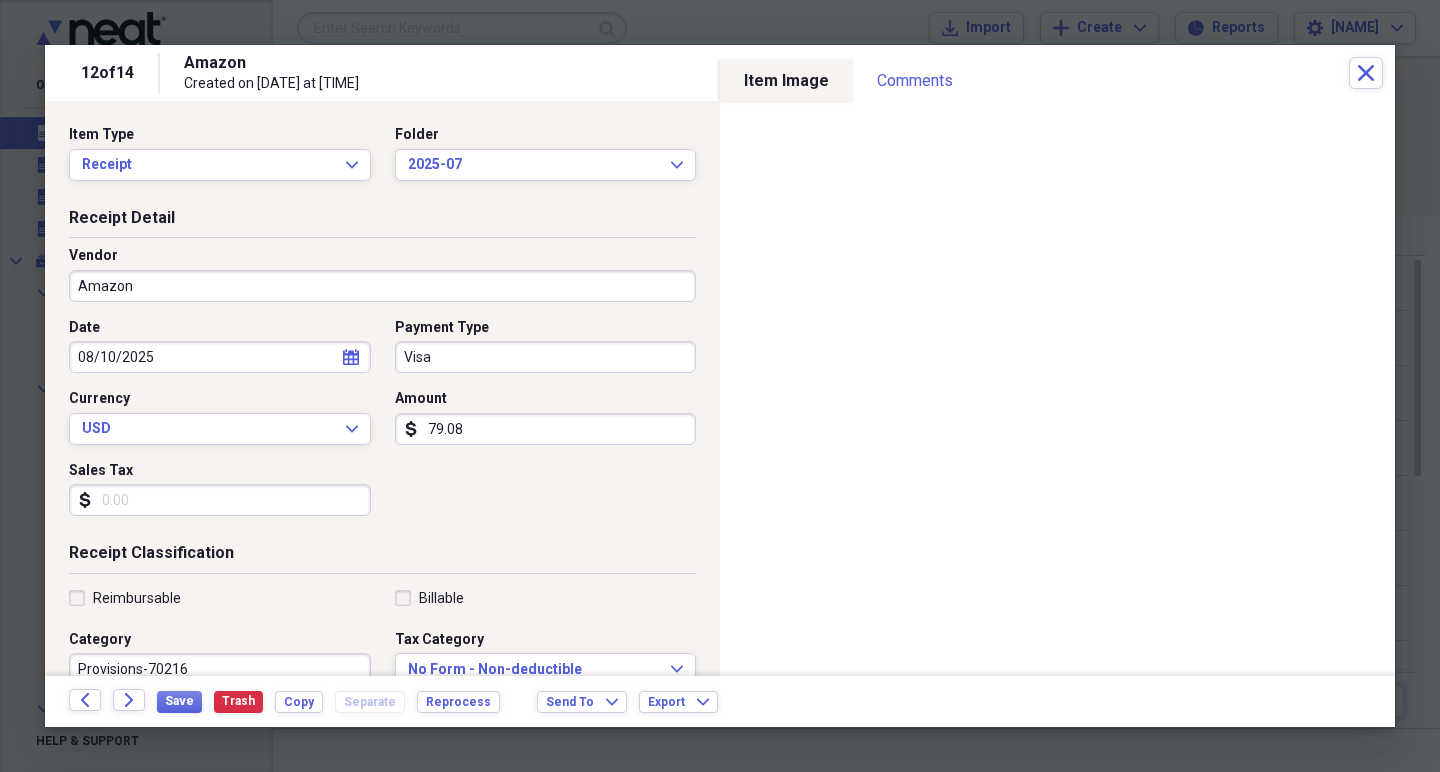scroll, scrollTop: 0, scrollLeft: 0, axis: both 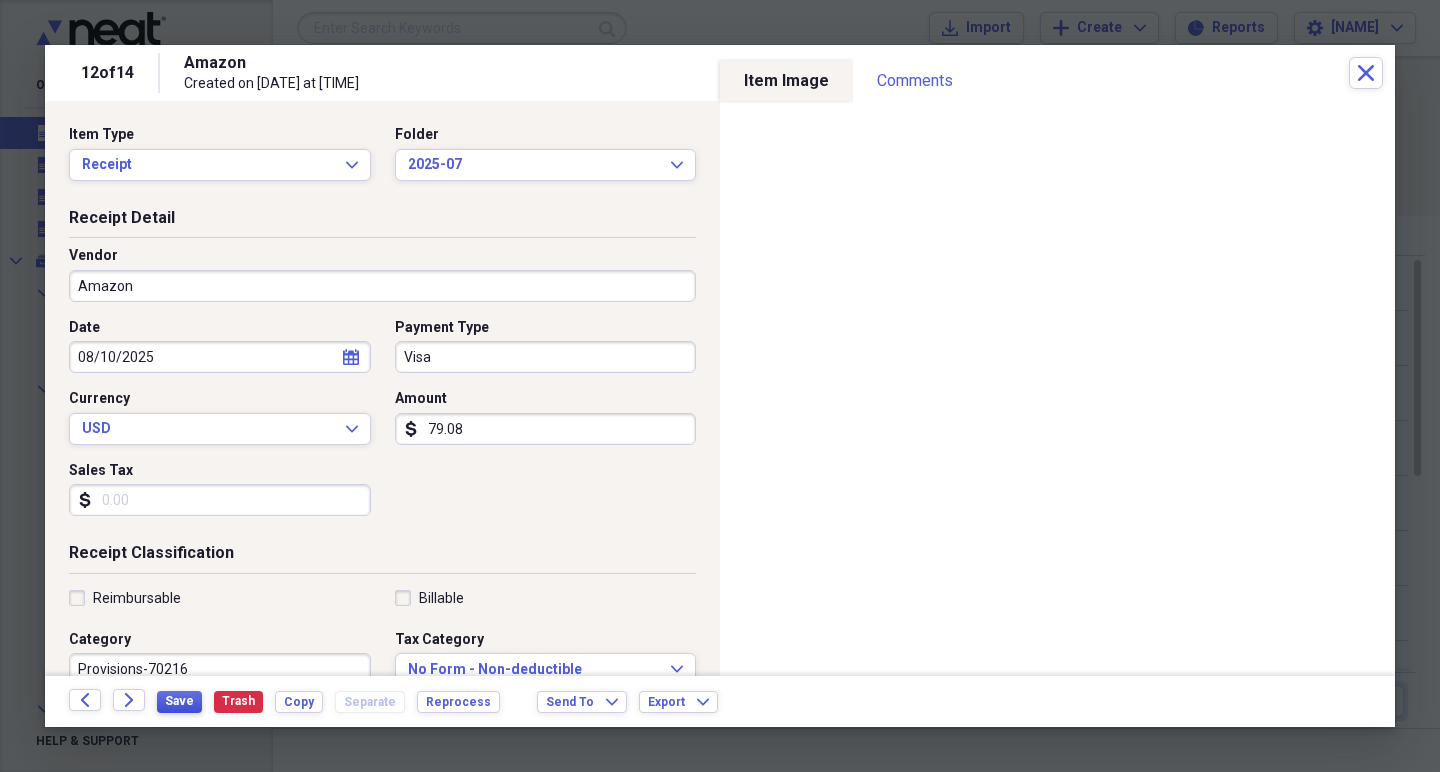 click on "Save" at bounding box center (179, 701) 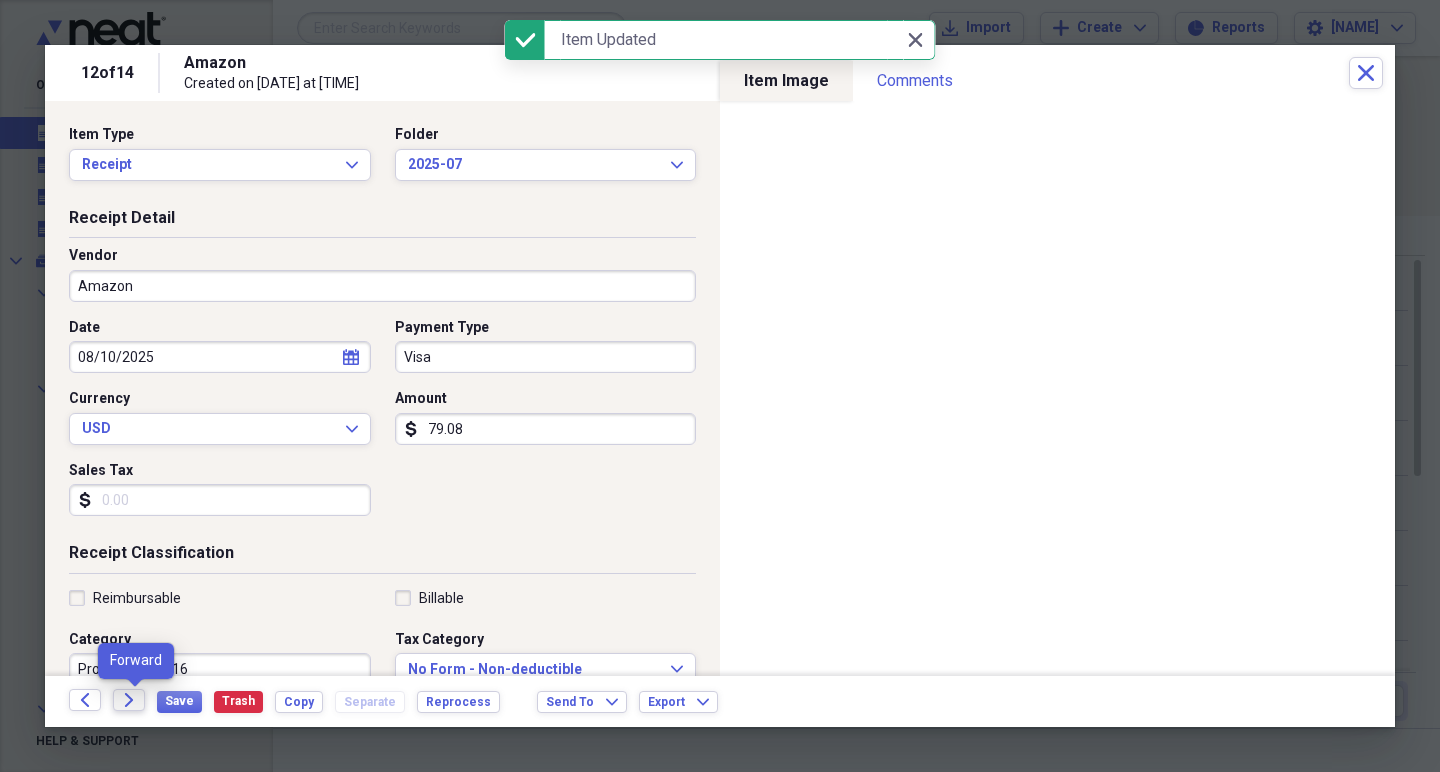 click on "Forward" at bounding box center [129, 700] 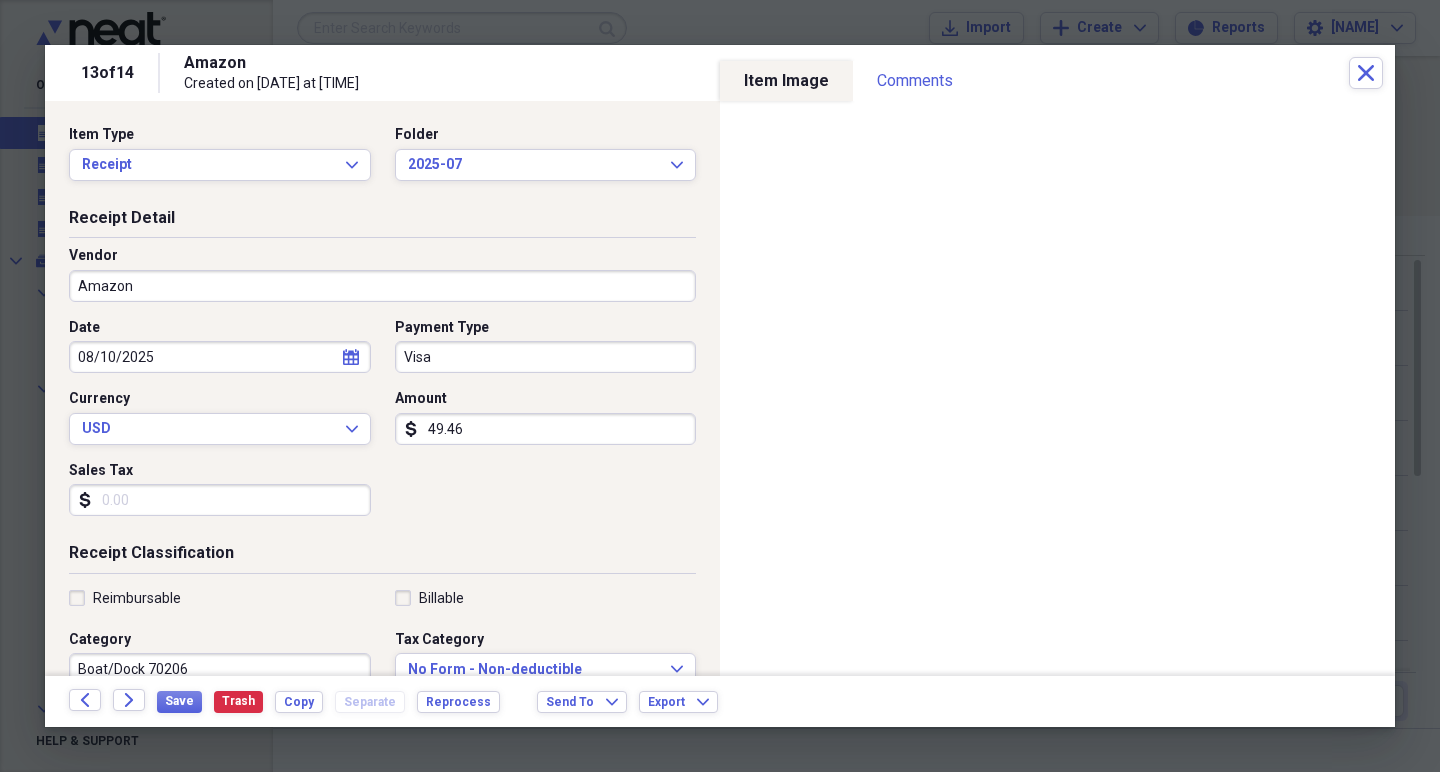 click on "Boat/Dock 70206" at bounding box center (220, 669) 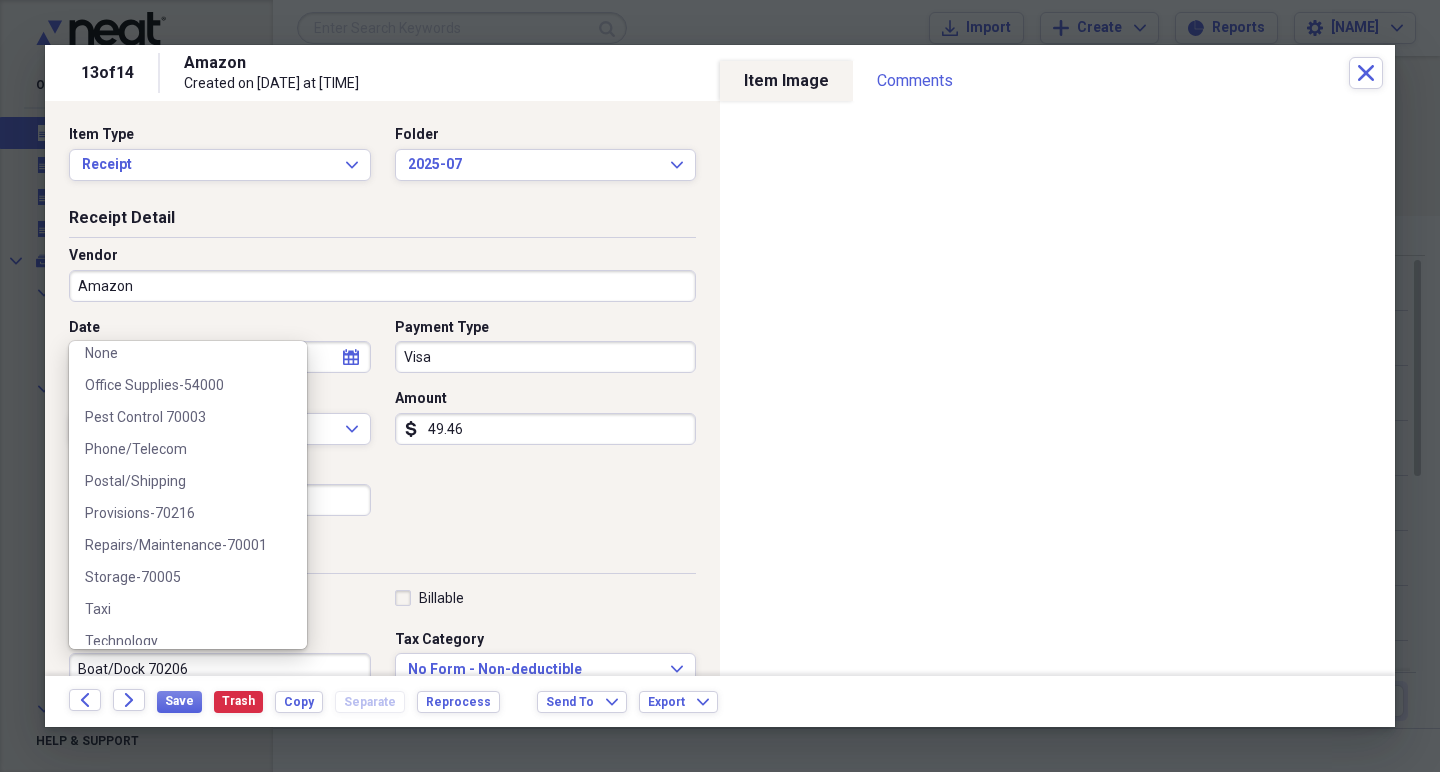 scroll, scrollTop: 582, scrollLeft: 0, axis: vertical 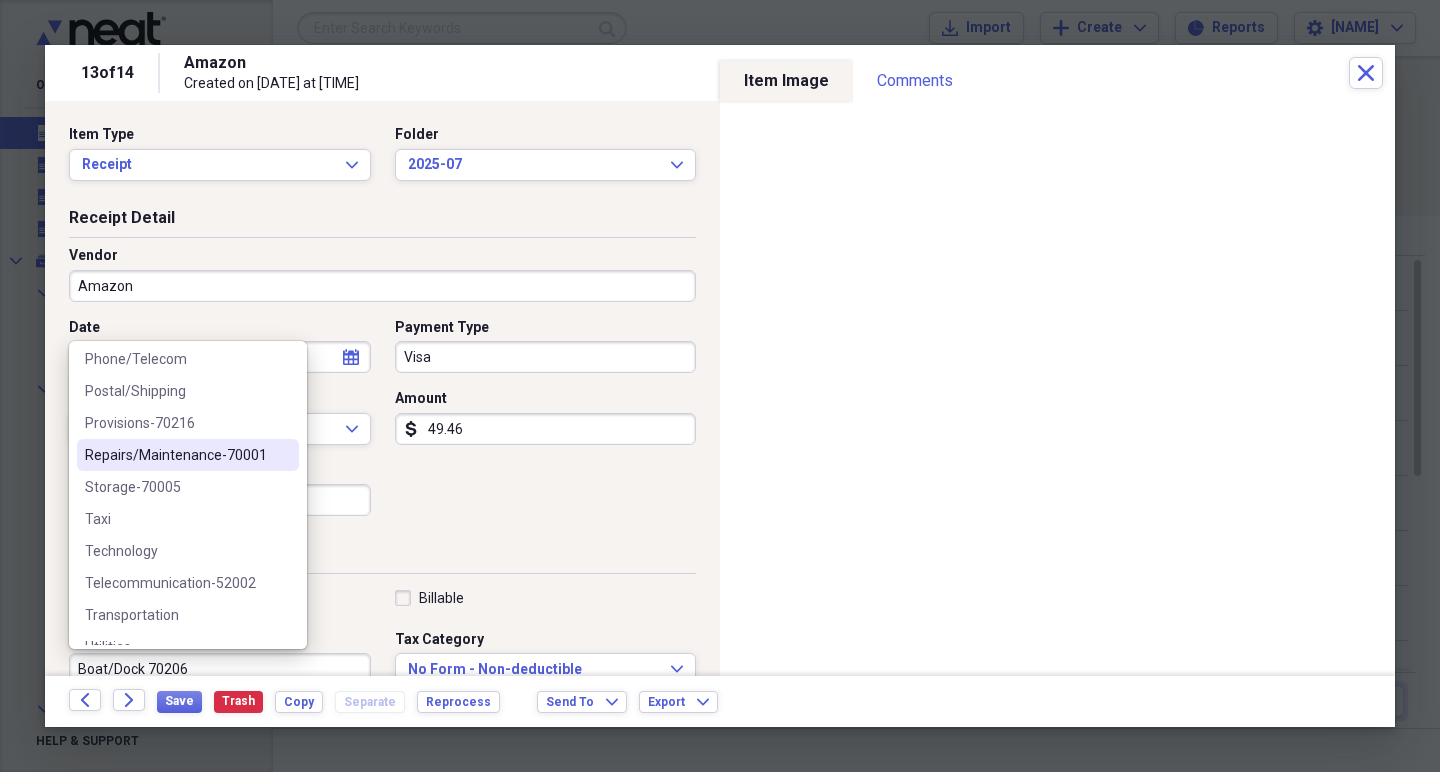 click on "Repairs/Maintenance-70001" at bounding box center [176, 455] 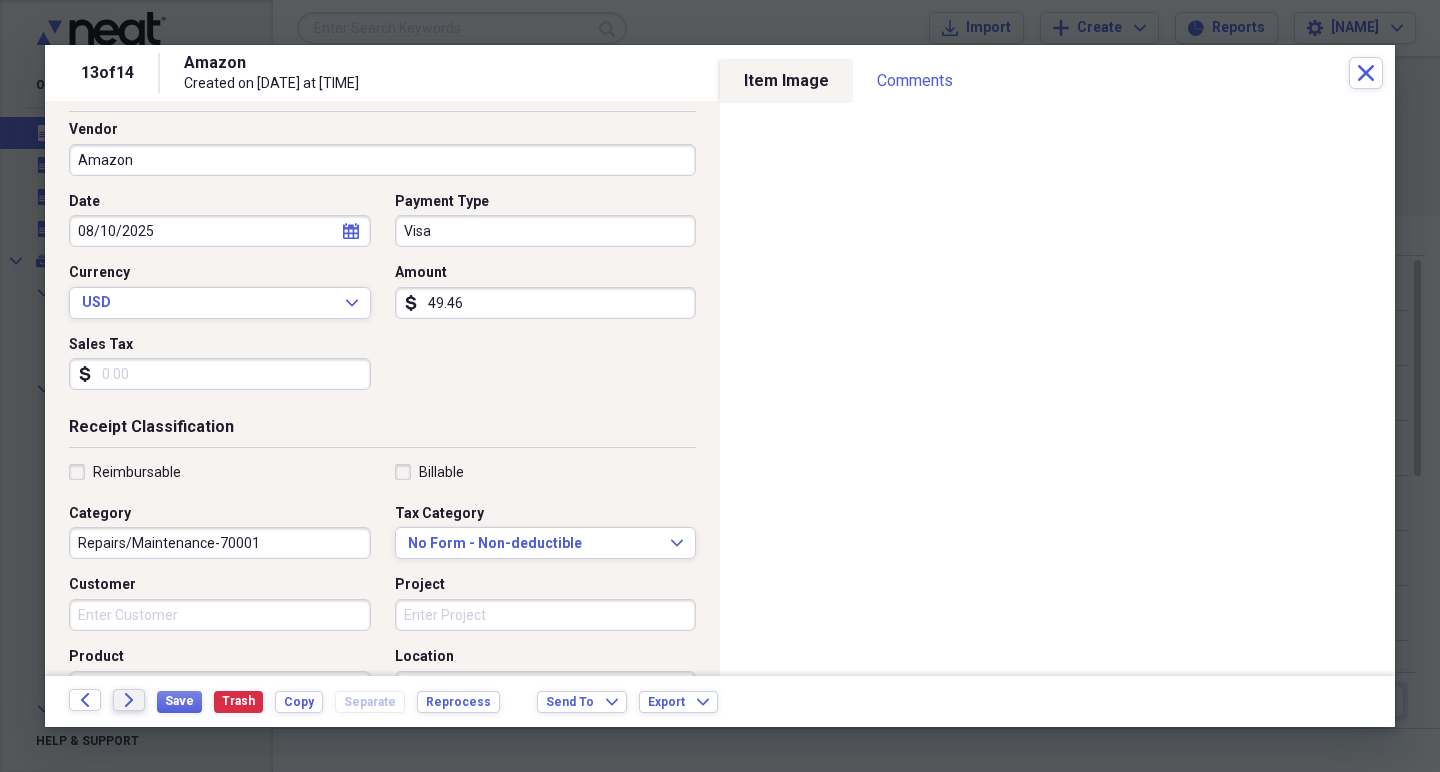 scroll, scrollTop: 127, scrollLeft: 0, axis: vertical 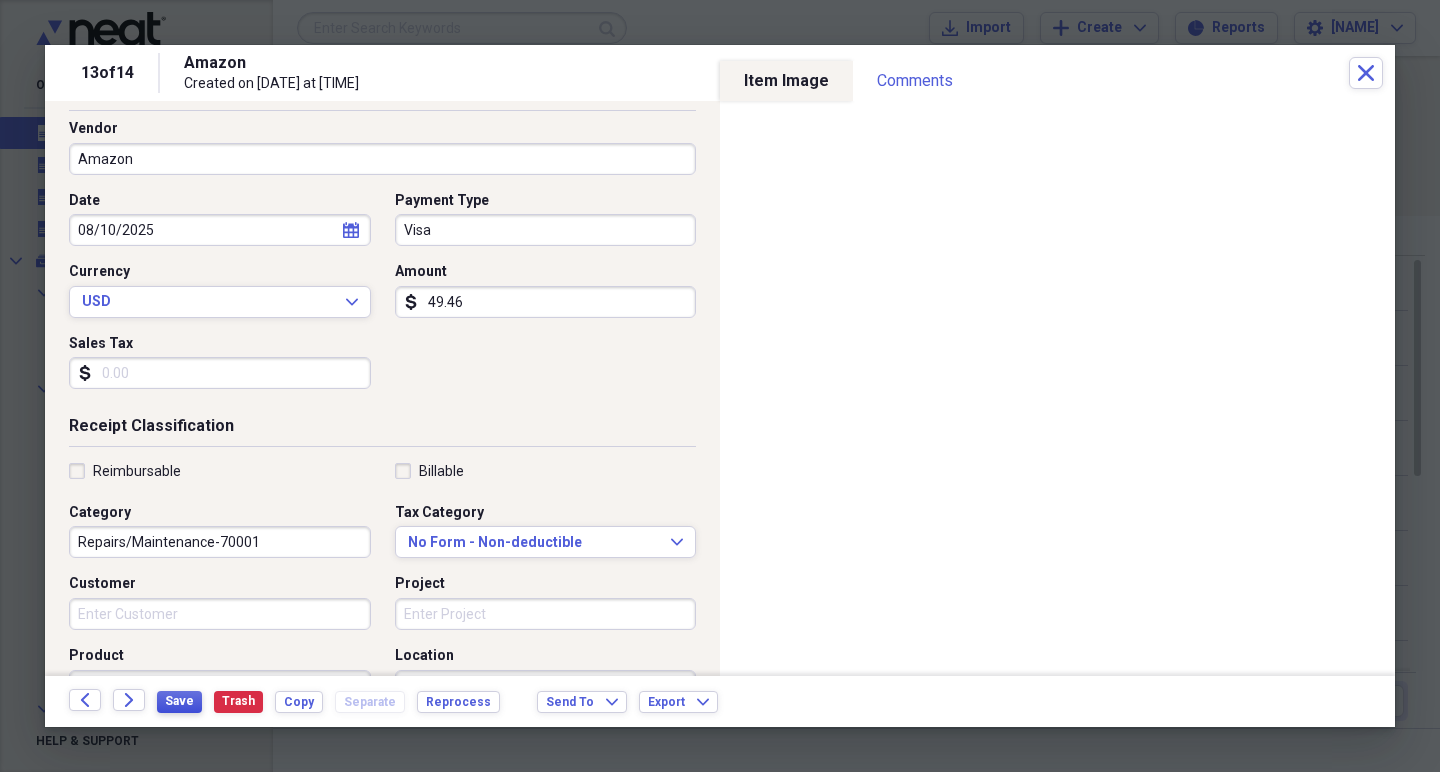 click on "Save" at bounding box center (179, 701) 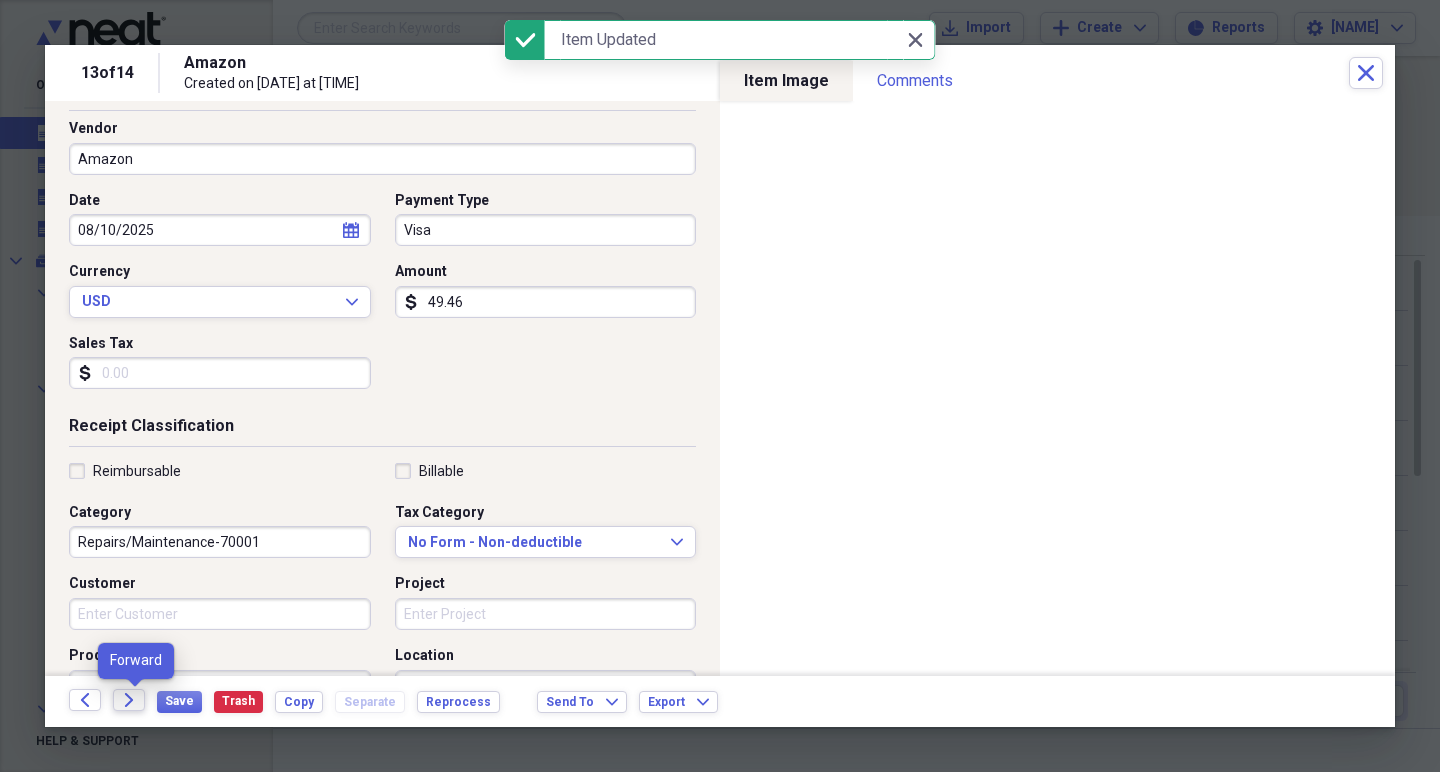 click on "Forward" 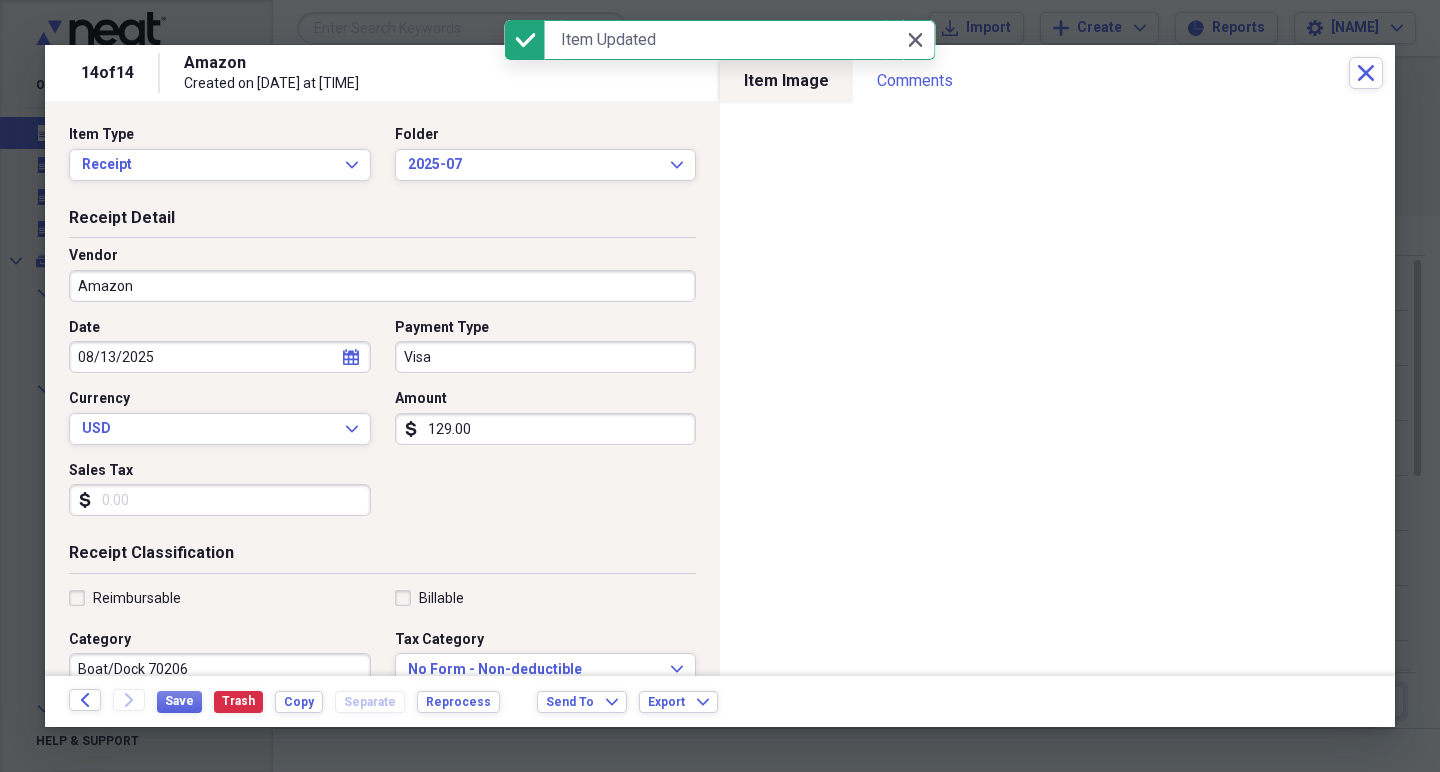 scroll, scrollTop: 112, scrollLeft: 0, axis: vertical 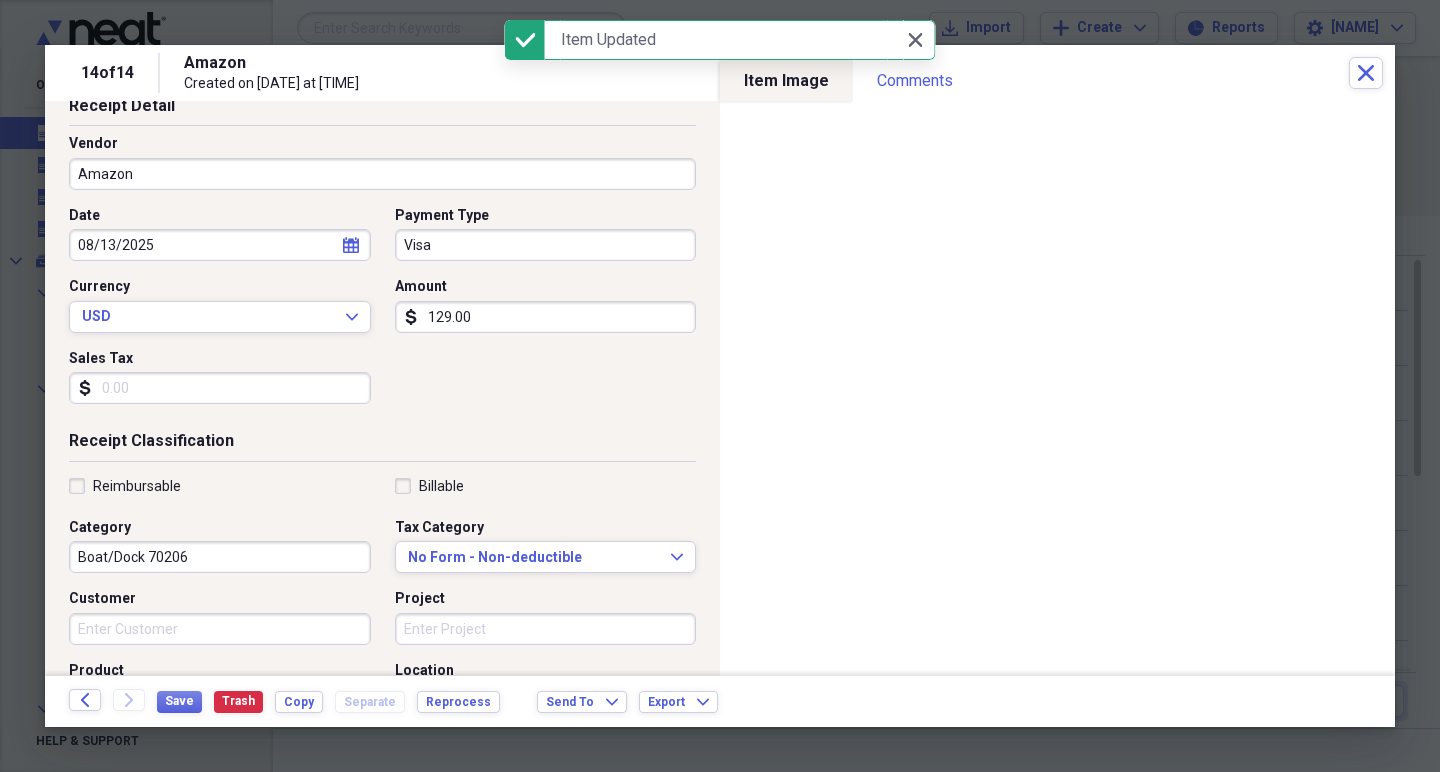 click on "Boat/Dock 70206" at bounding box center (220, 557) 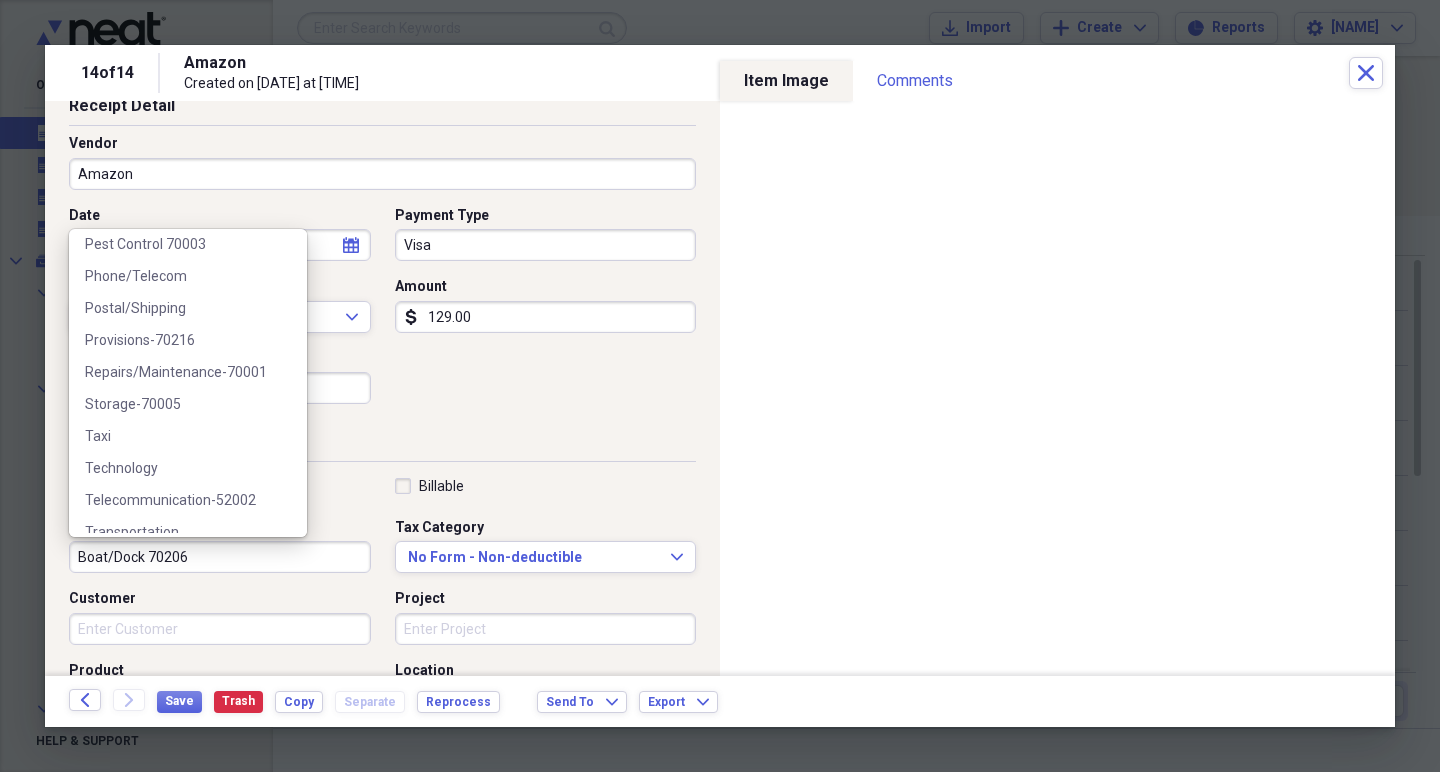 scroll, scrollTop: 589, scrollLeft: 0, axis: vertical 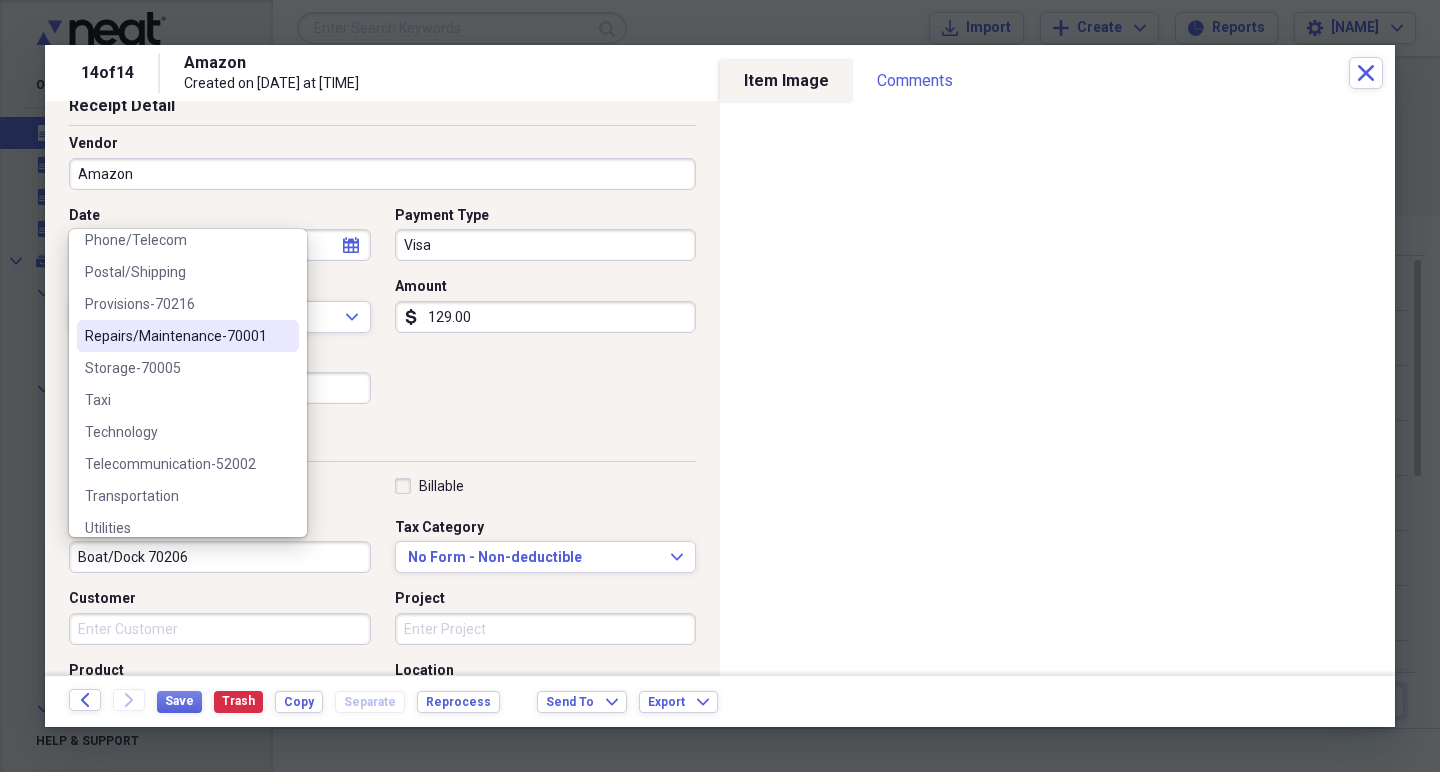 click on "Repairs/Maintenance-70001" at bounding box center (176, 336) 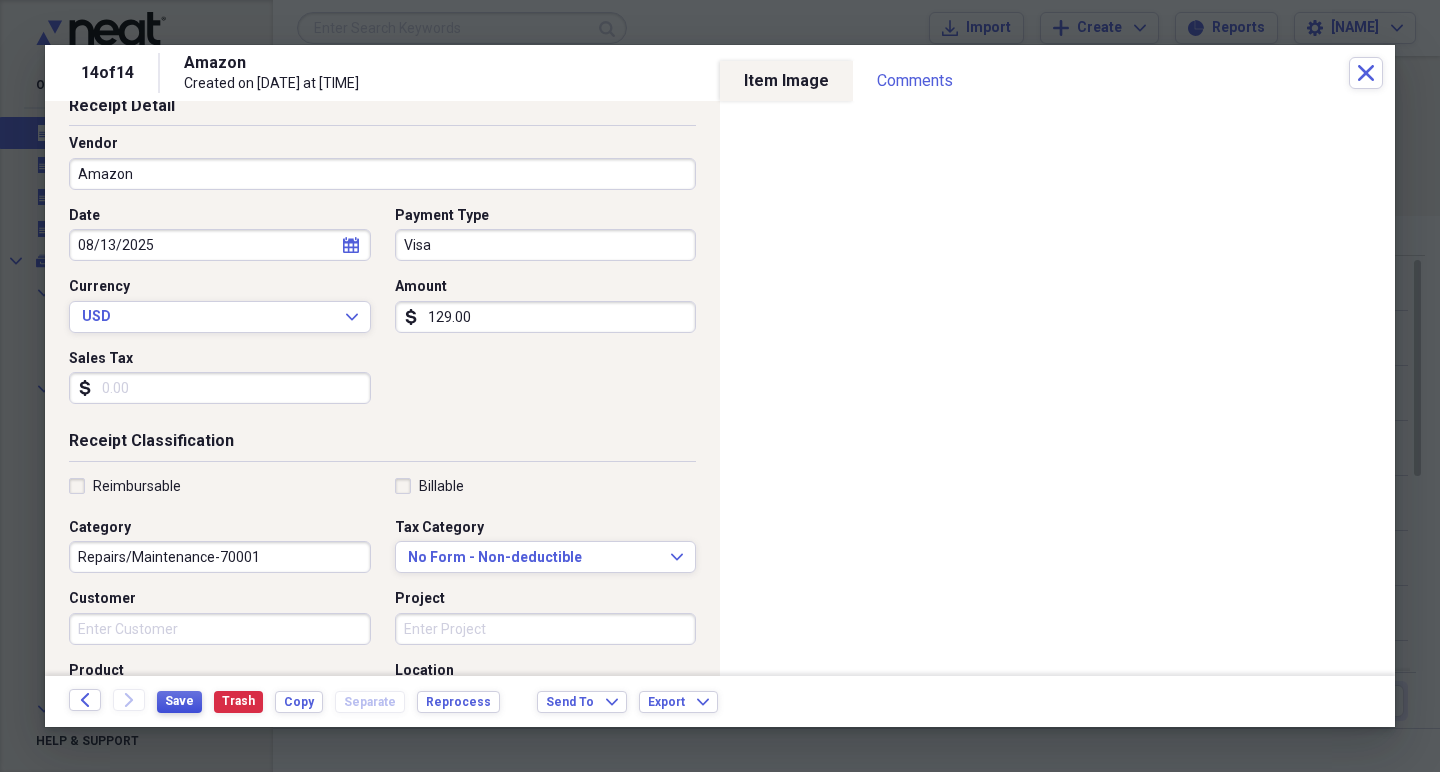 click on "Save" at bounding box center [179, 701] 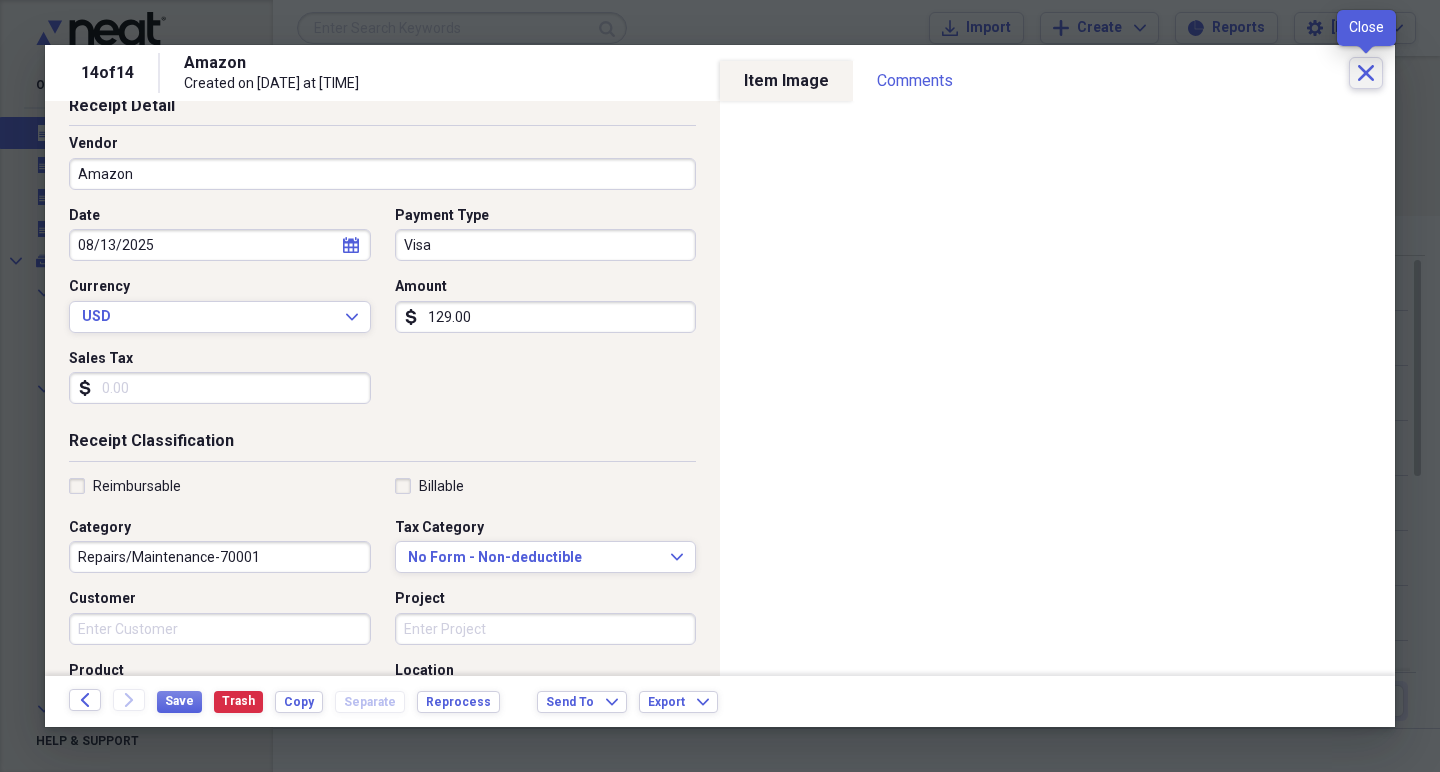 click on "Close" 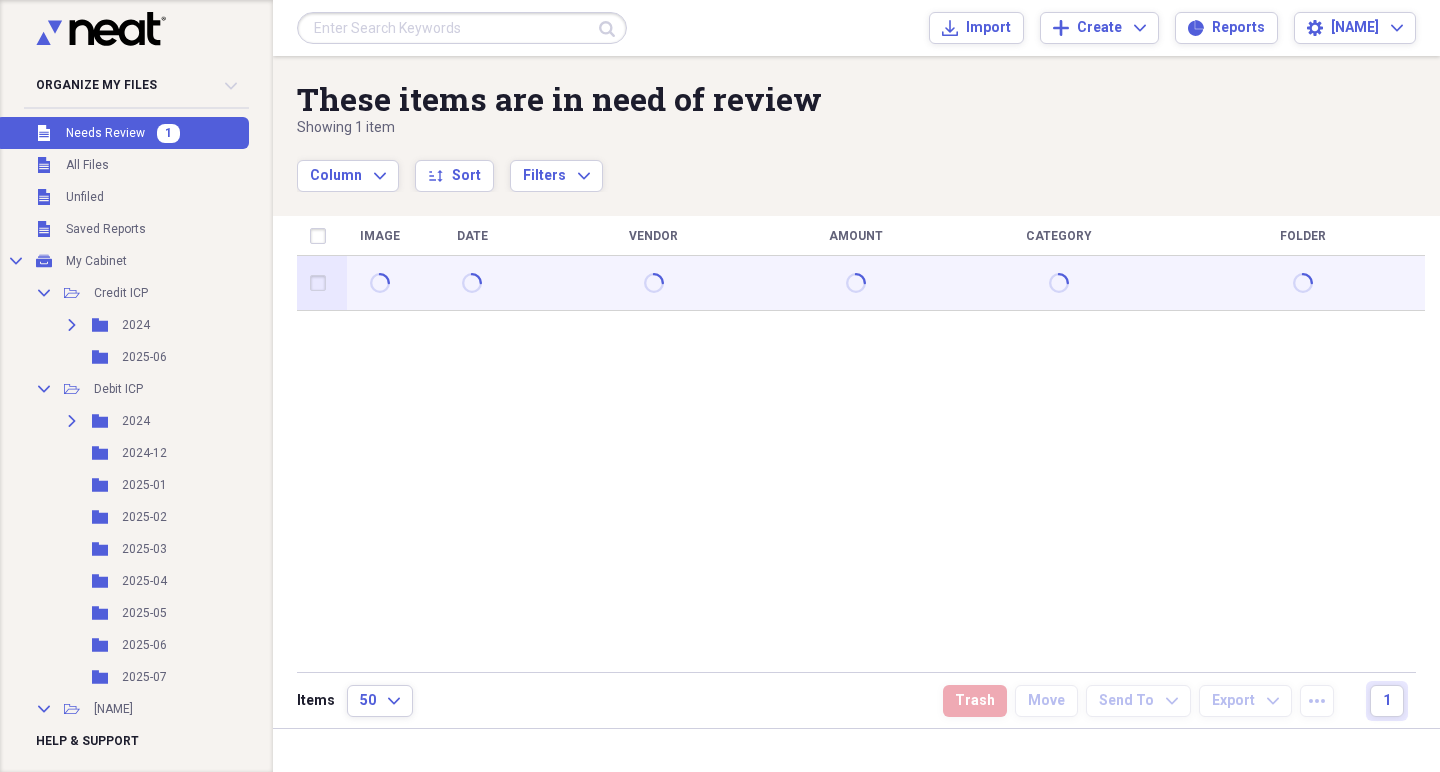 click at bounding box center [322, 283] 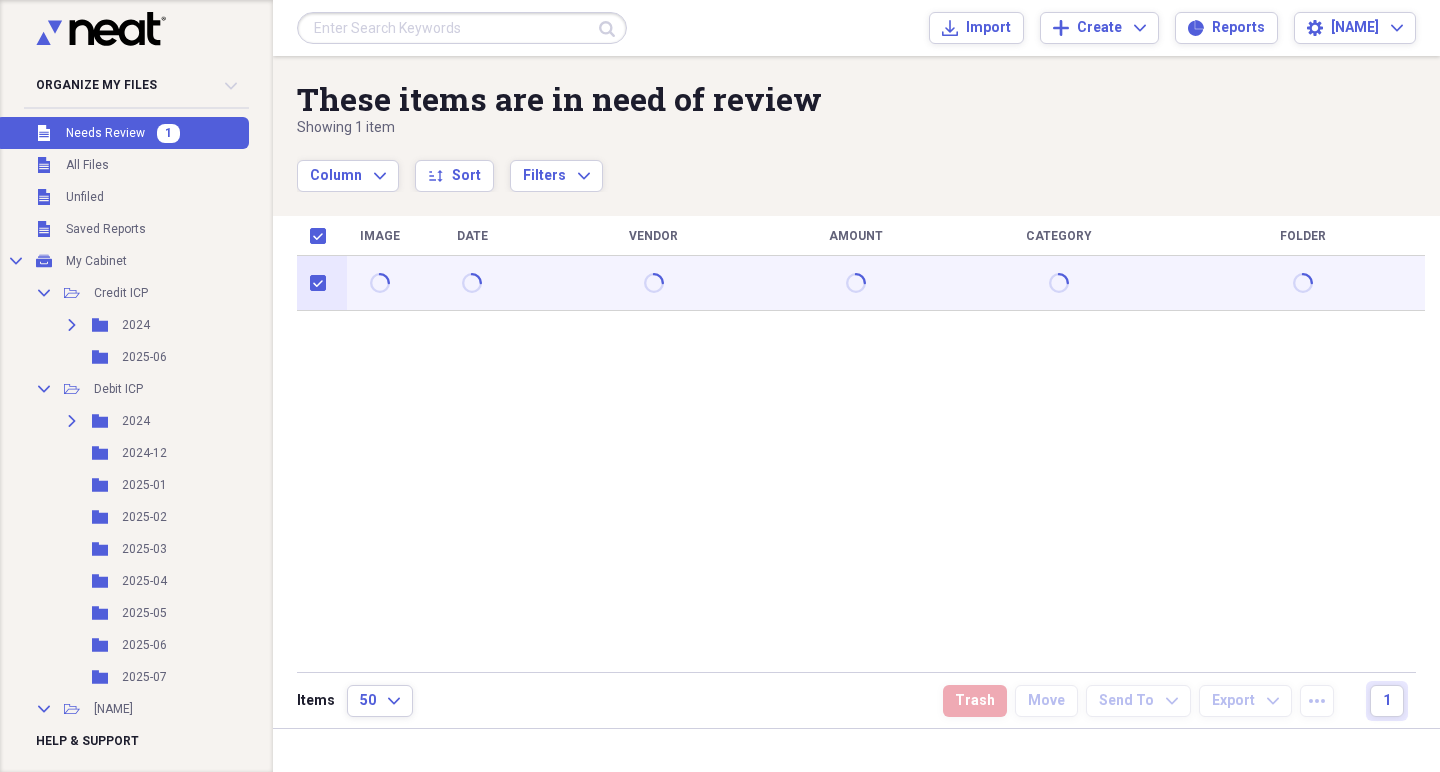 checkbox on "true" 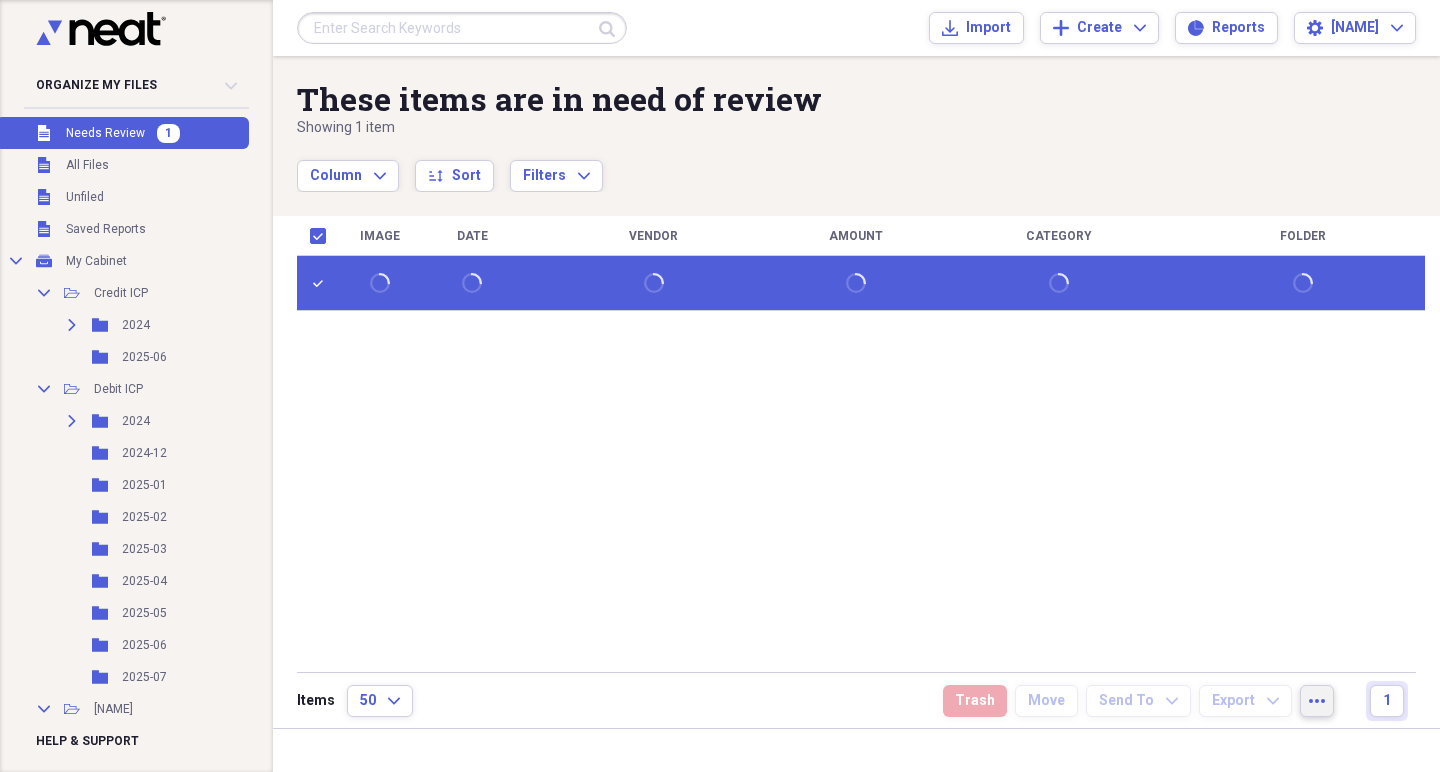 click on "more" 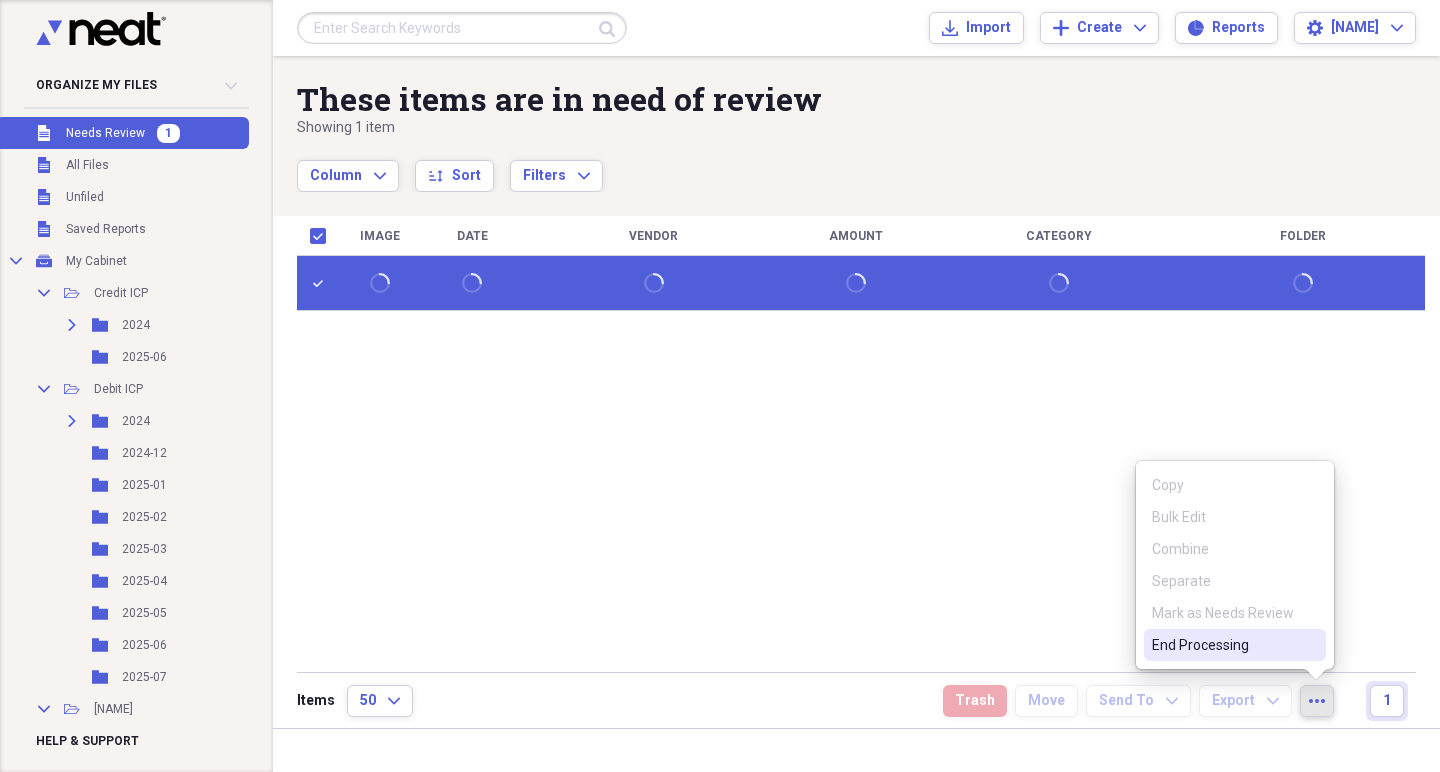 click on "End Processing" at bounding box center (1223, 645) 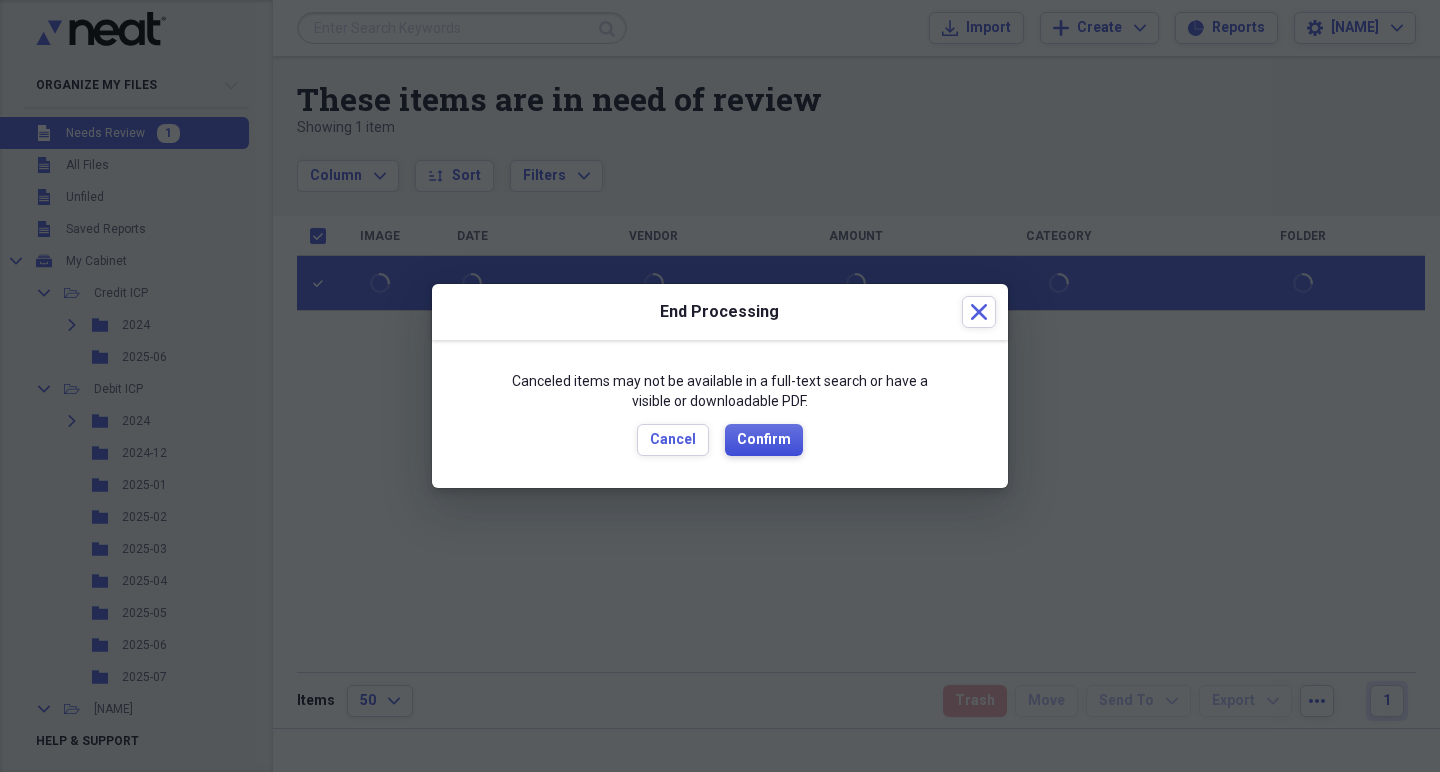 click on "Confirm" at bounding box center [764, 440] 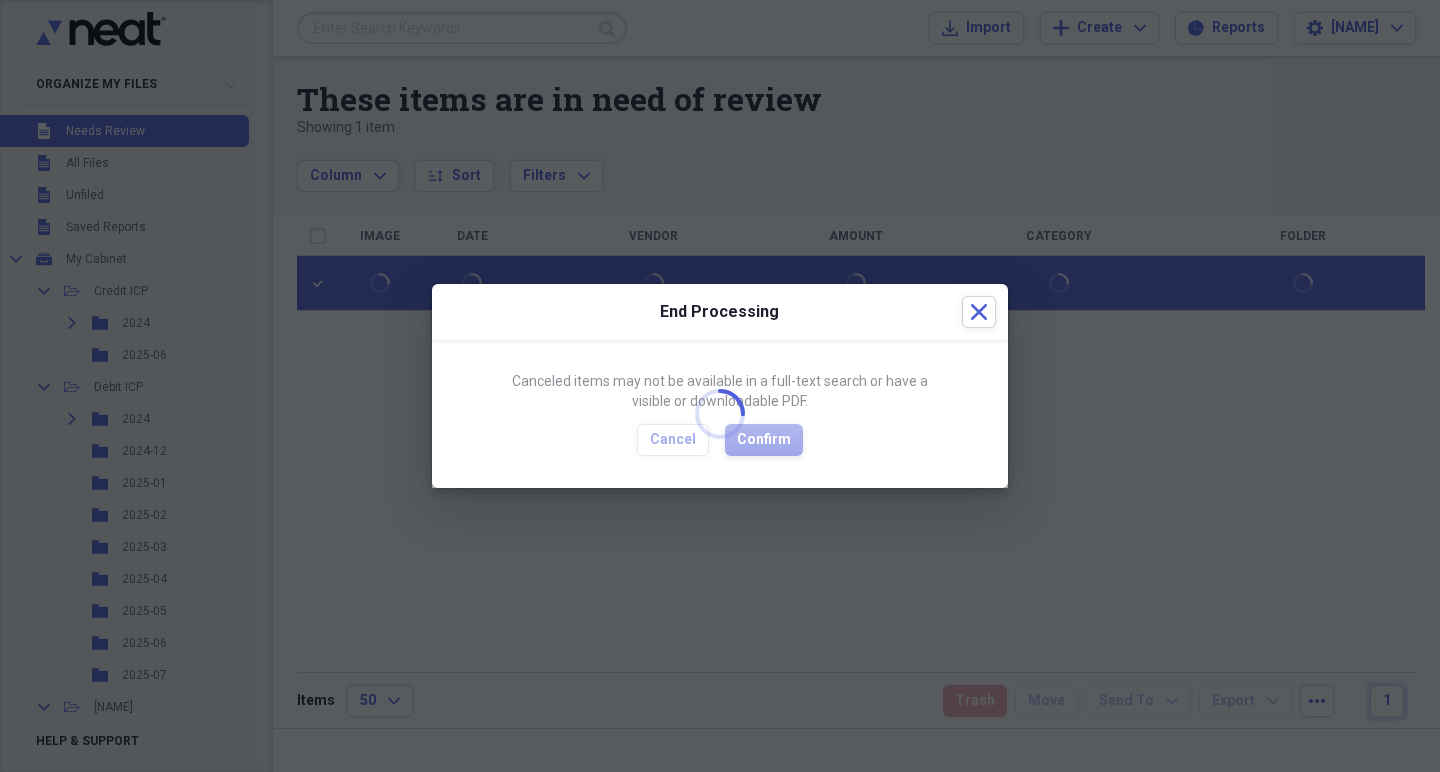 checkbox on "false" 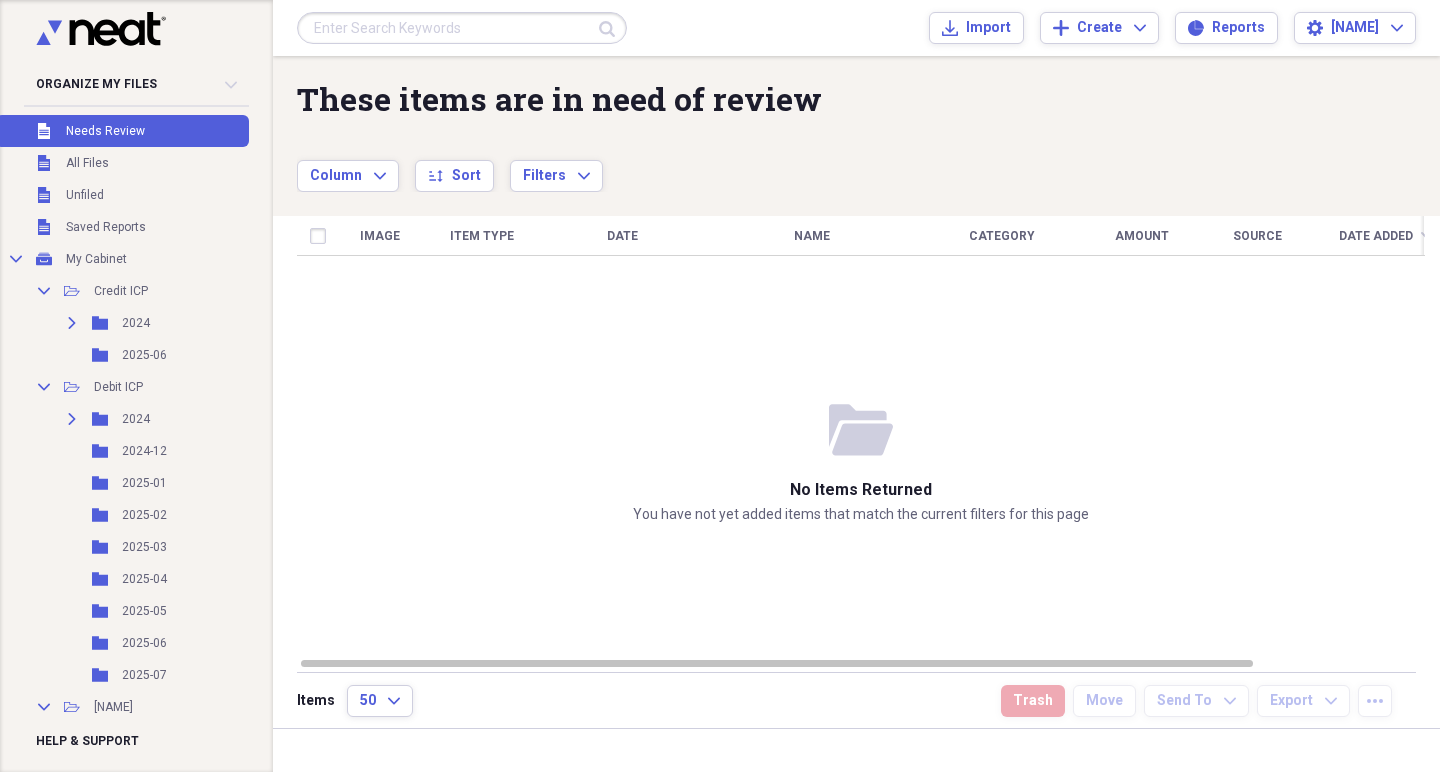 click on "Needs Review" at bounding box center [105, 131] 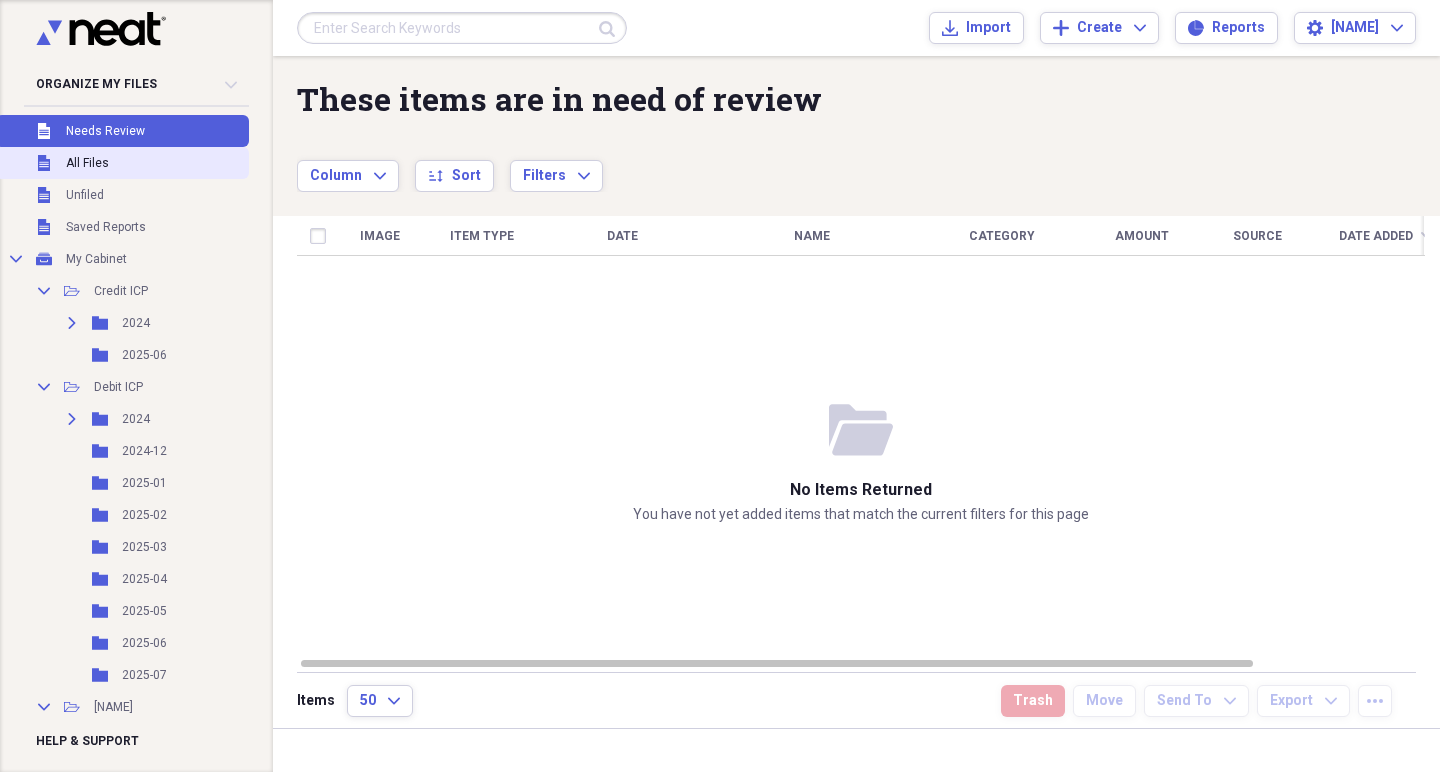 click on "All Files" at bounding box center (87, 163) 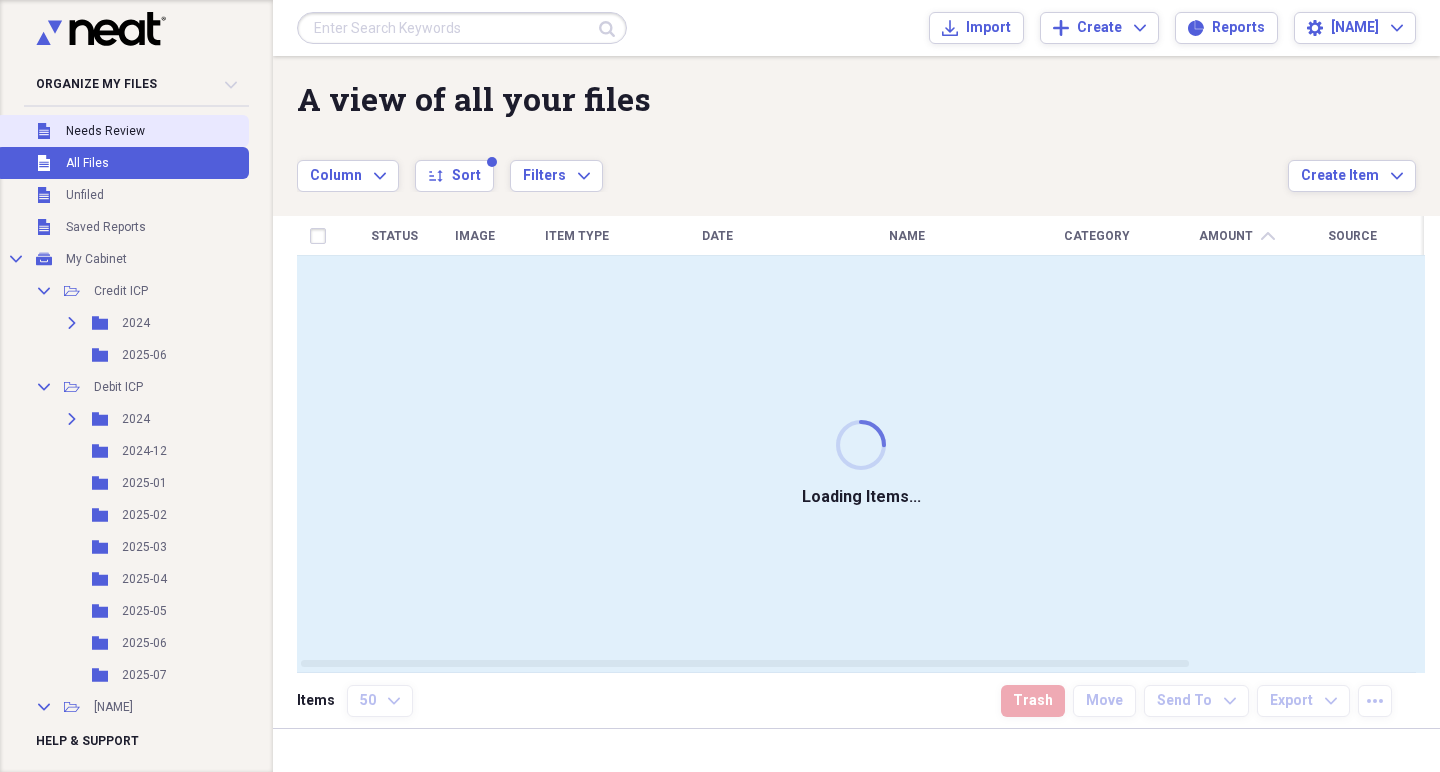 click on "Needs Review" at bounding box center [105, 131] 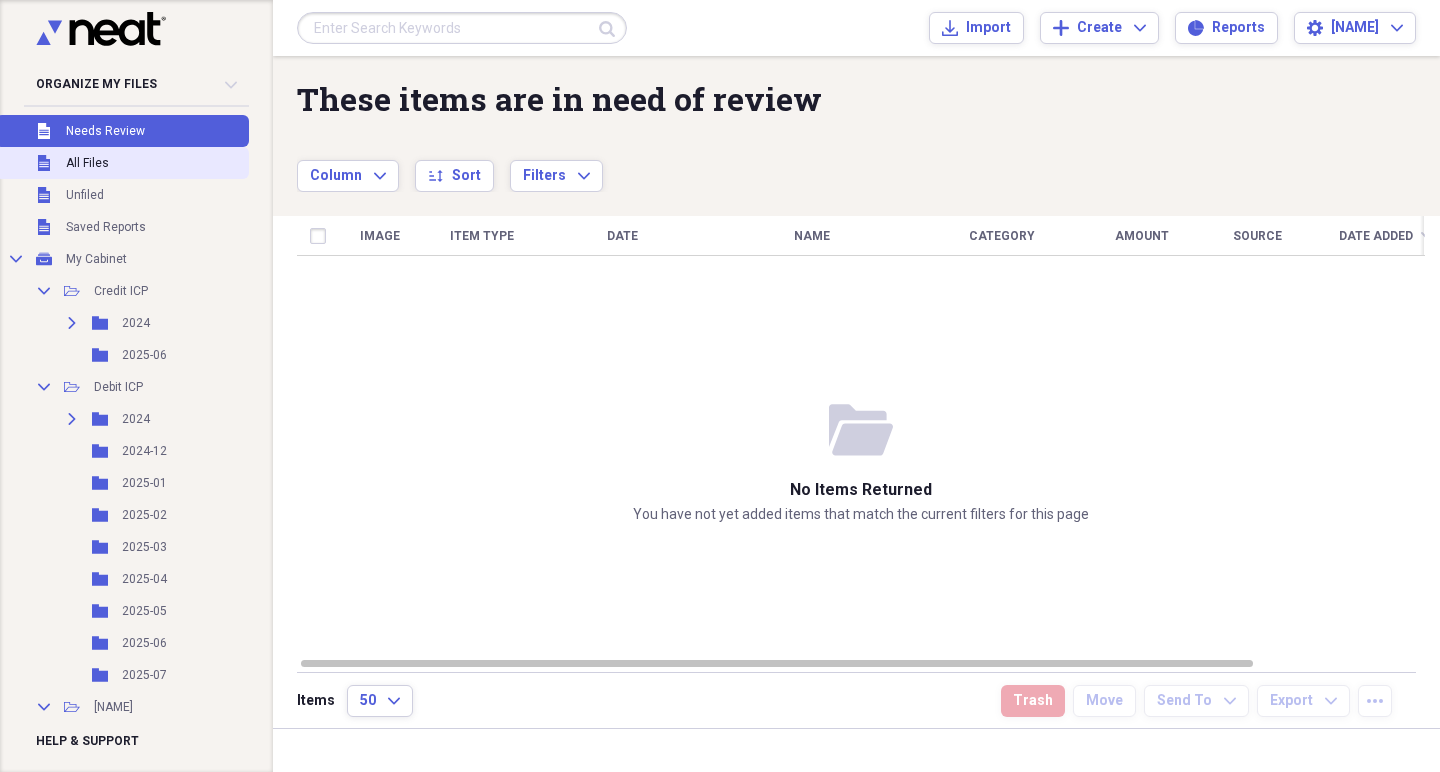 click on "Unfiled All Files" at bounding box center (122, 163) 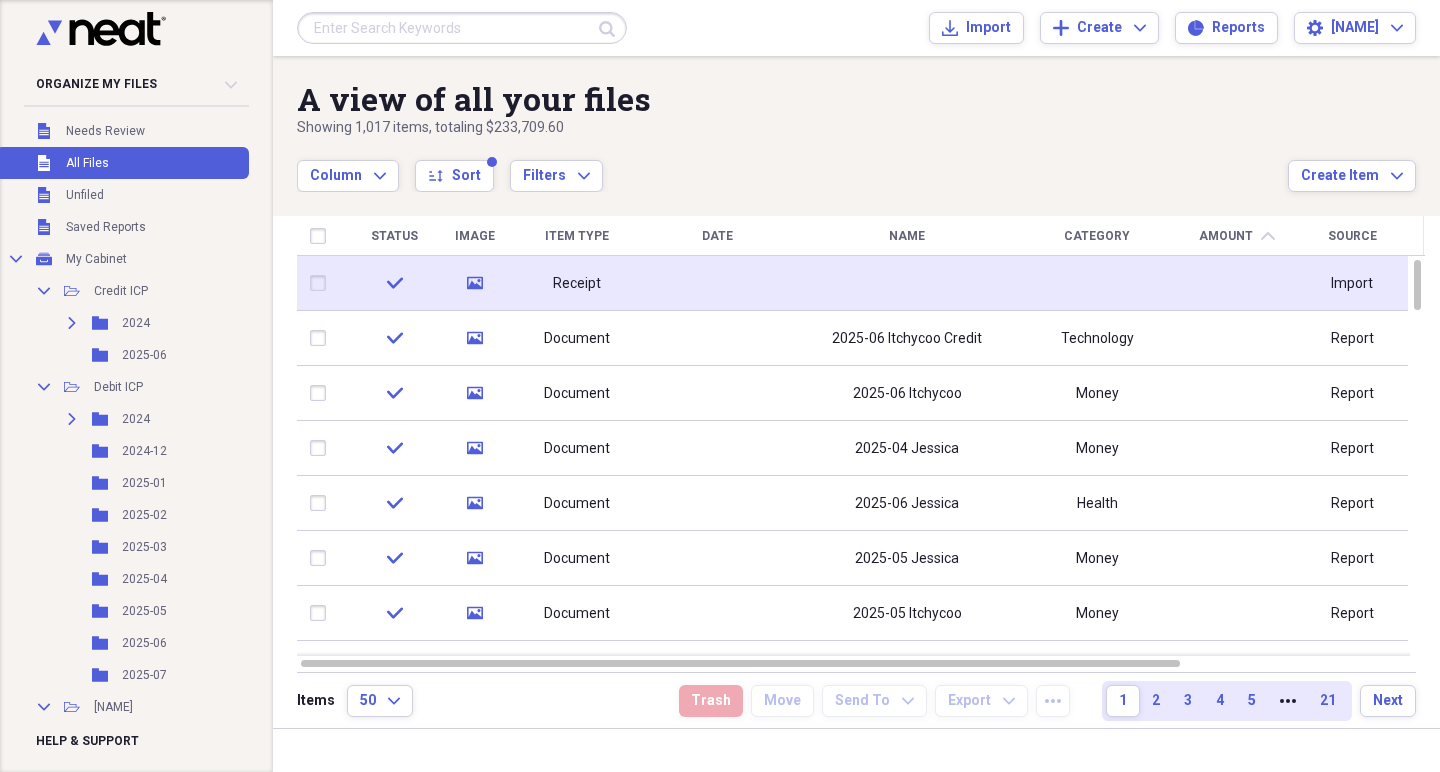 click at bounding box center (907, 283) 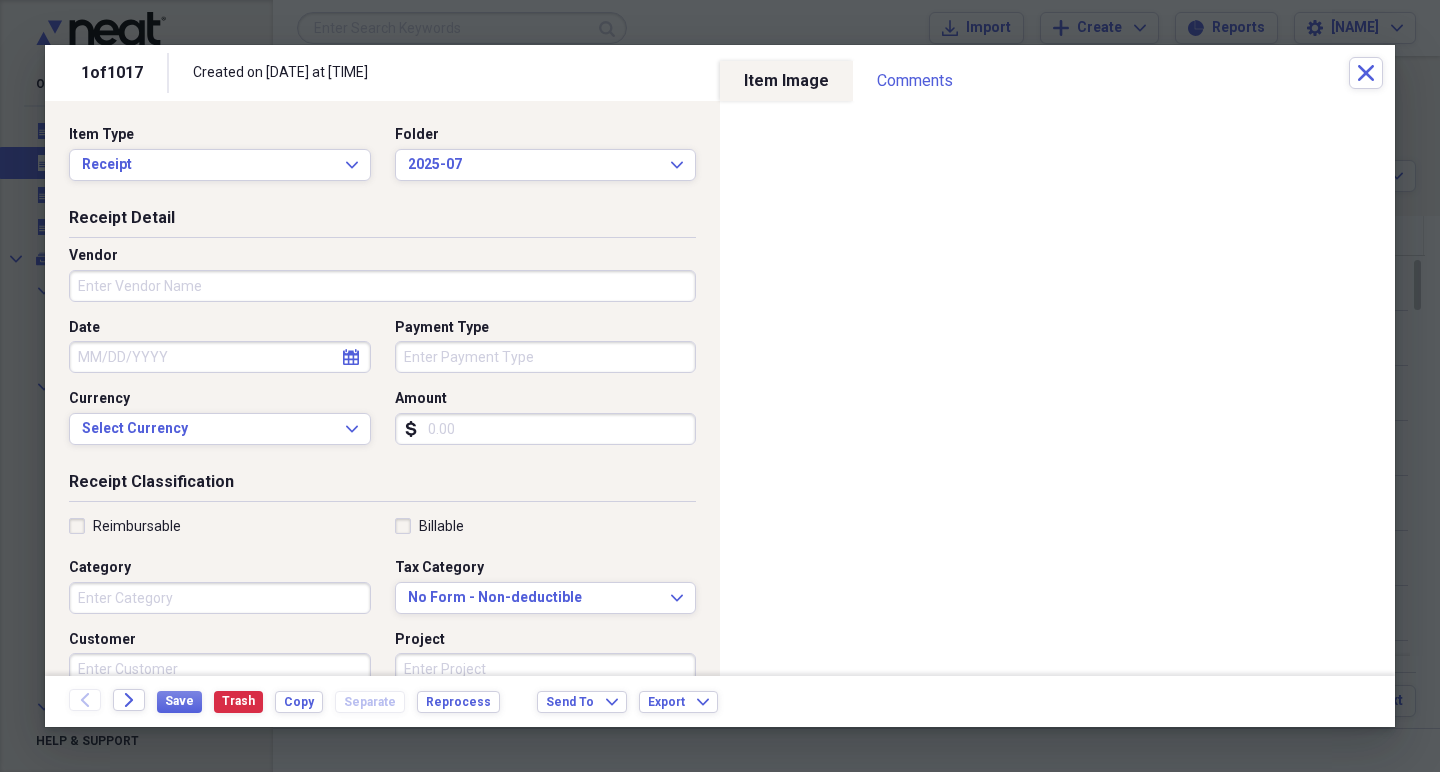 click on "Vendor" at bounding box center (382, 286) 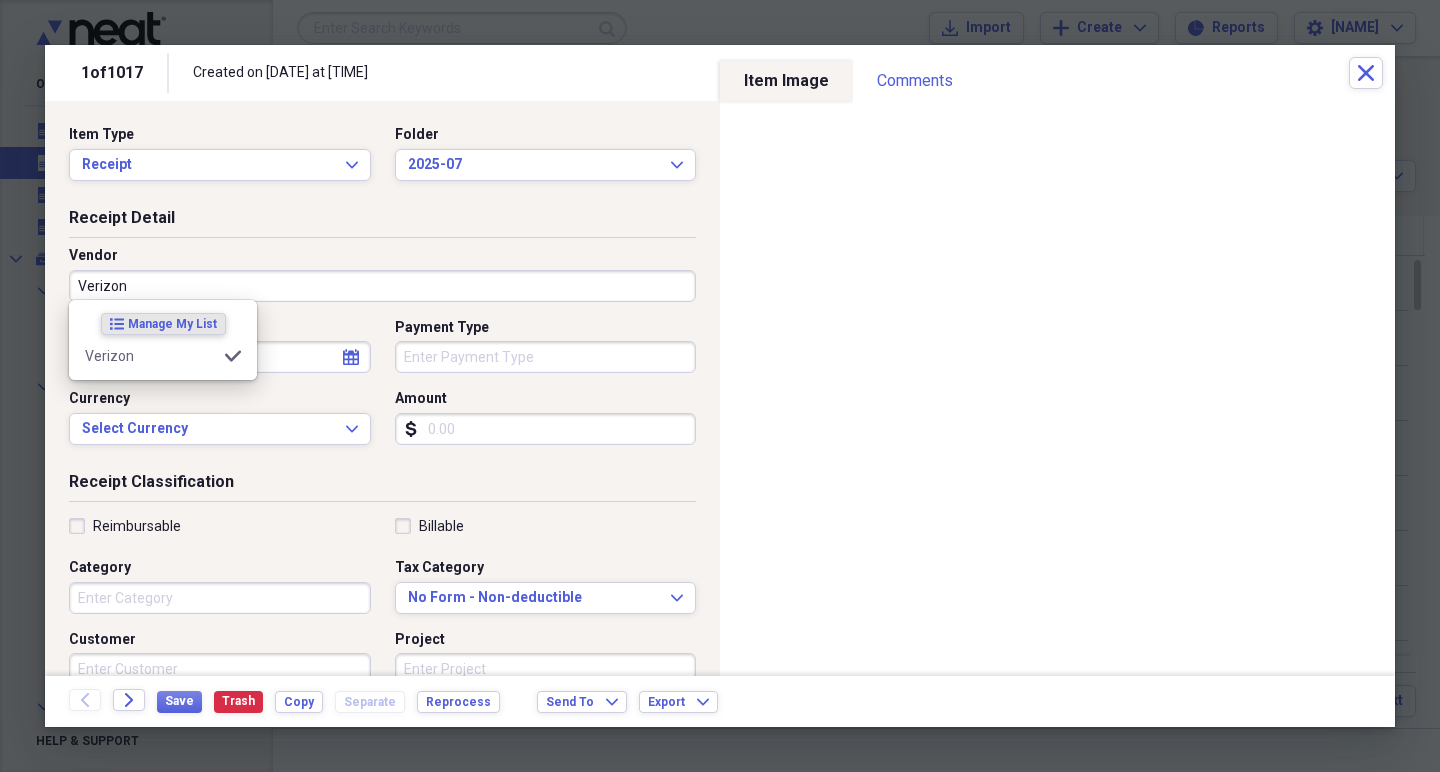 type on "Verizon" 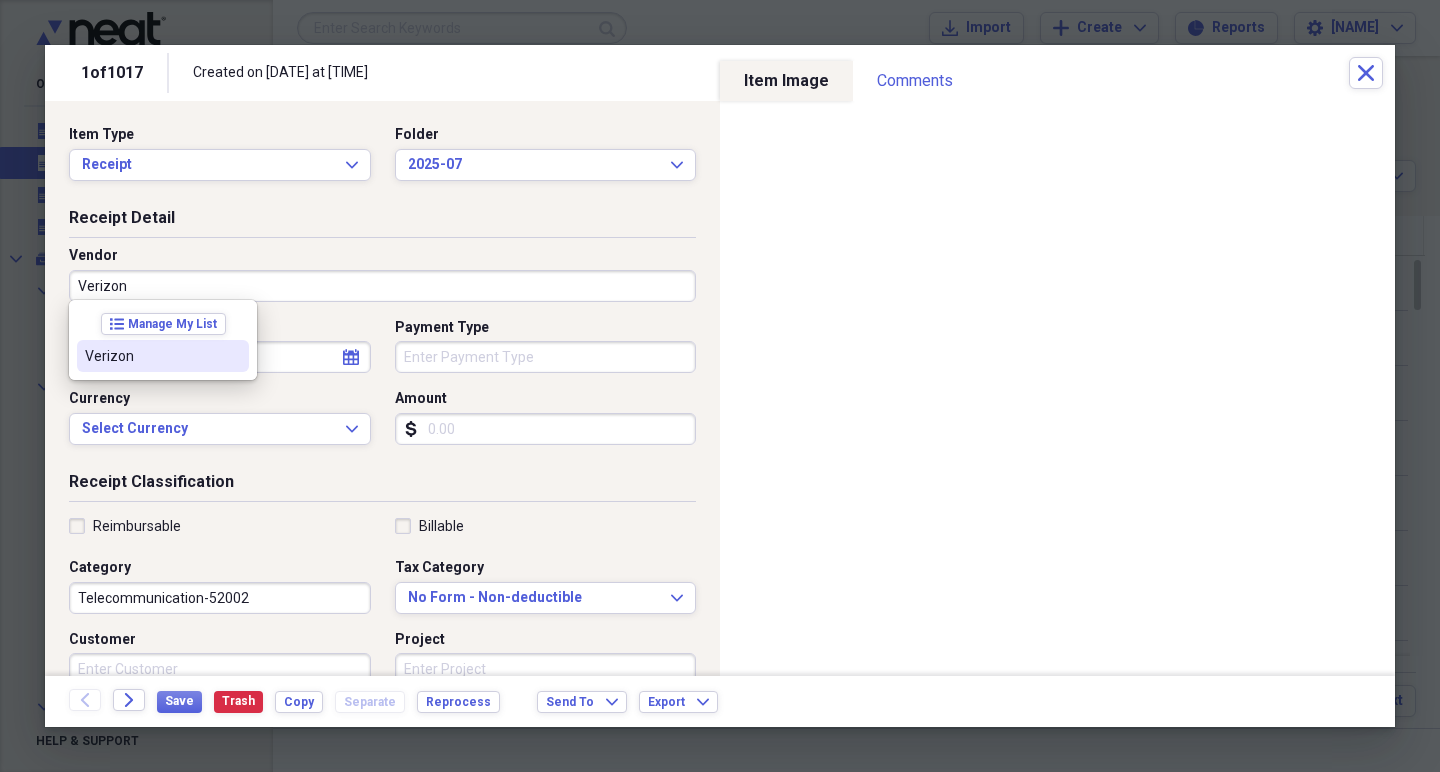 click on "Verizon" at bounding box center [163, 356] 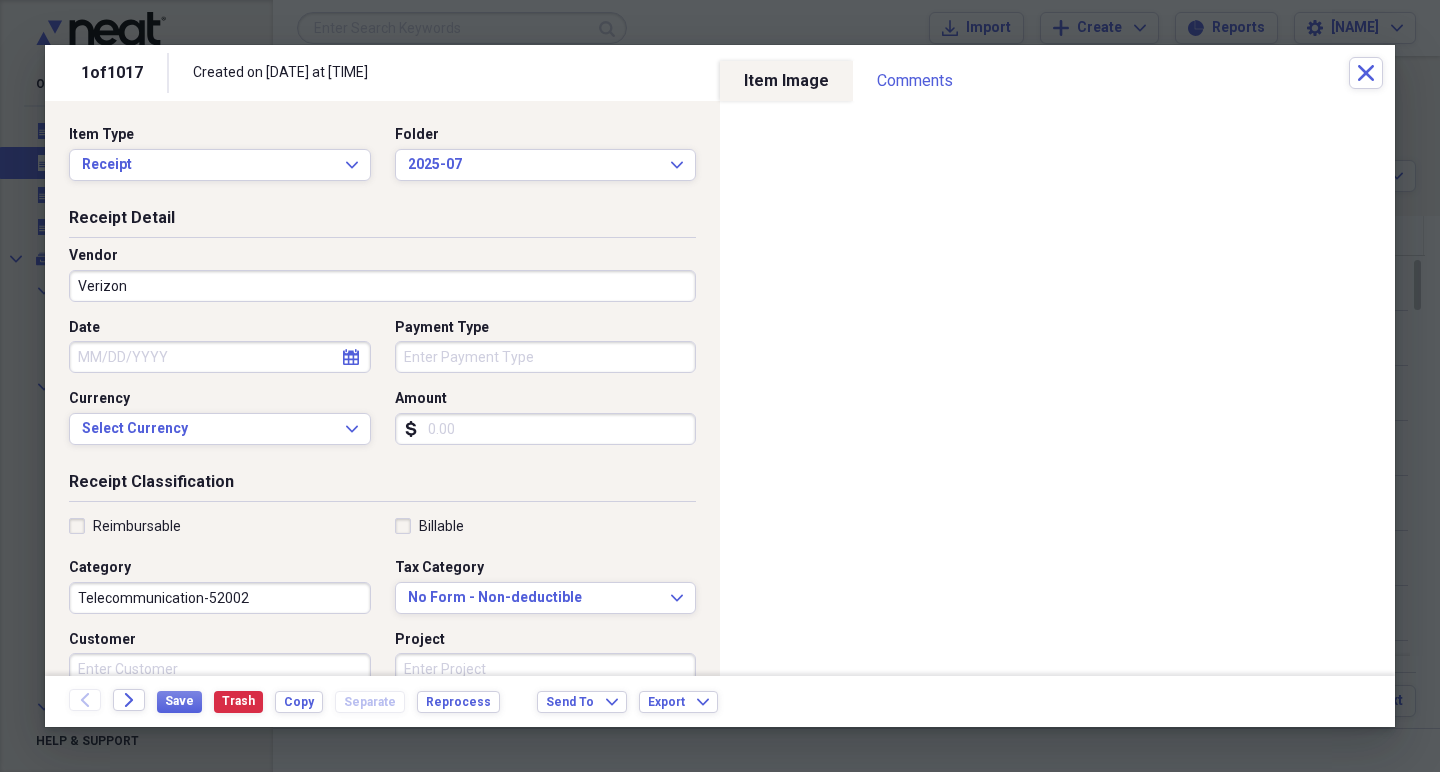 click on "Date" at bounding box center (220, 357) 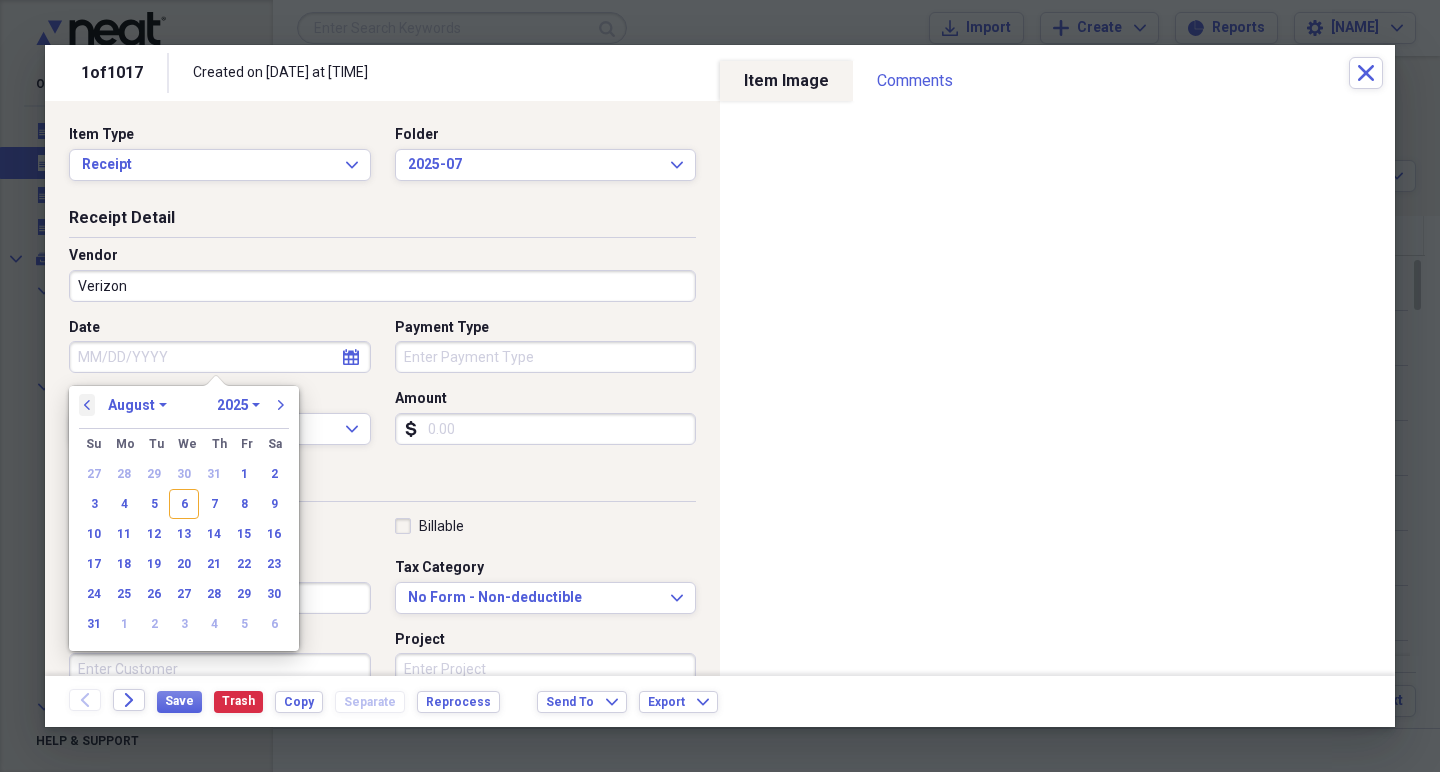 click on "previous" at bounding box center (87, 405) 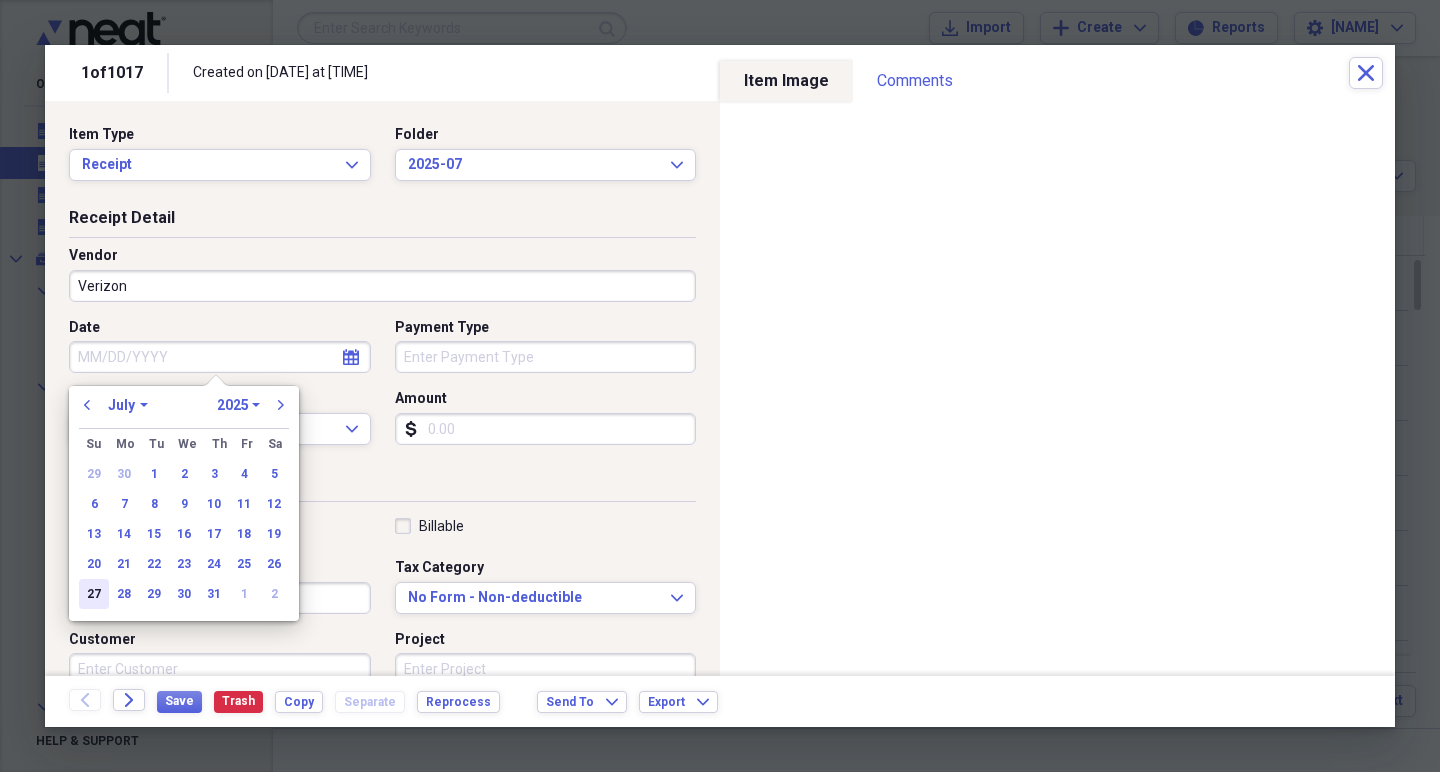 click on "27" at bounding box center [94, 594] 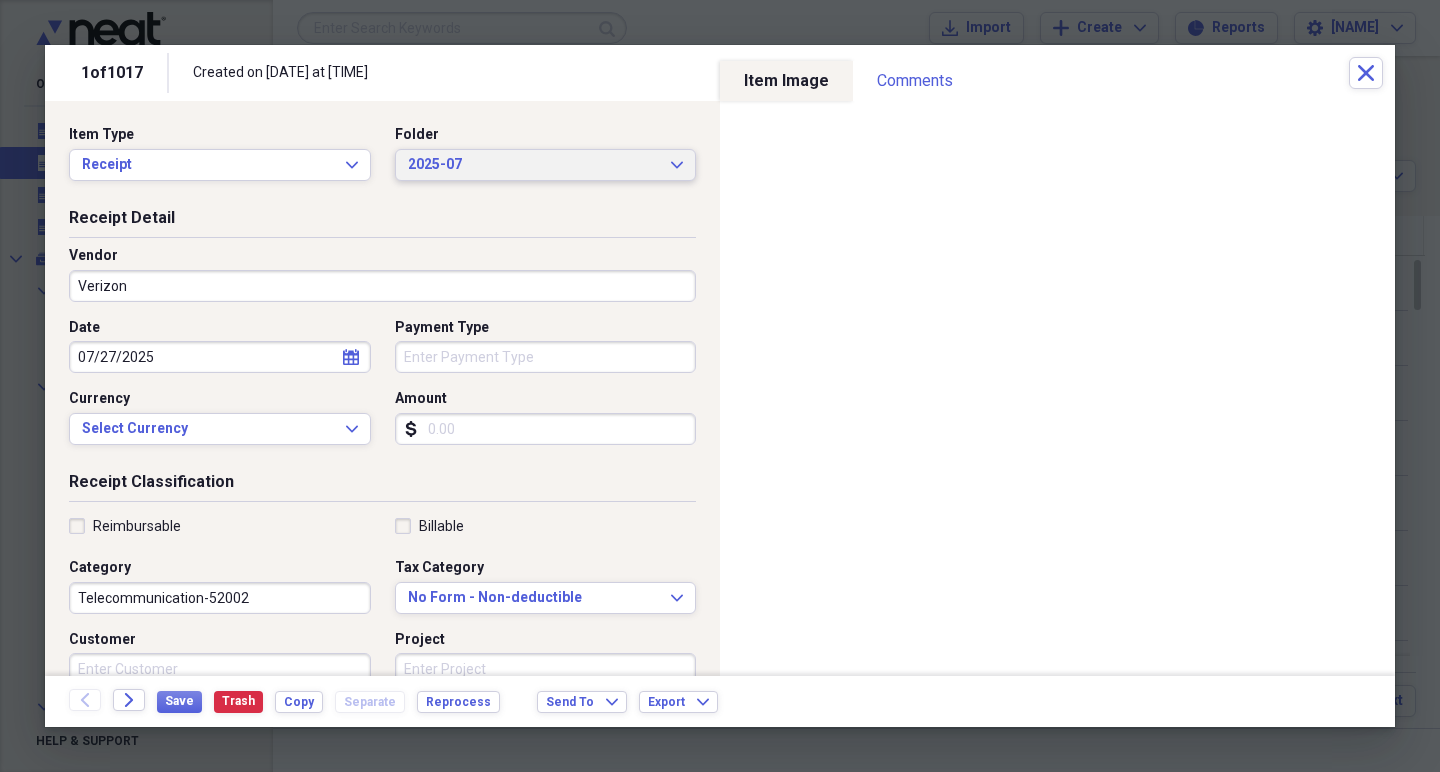 click on "2025-07" at bounding box center [534, 165] 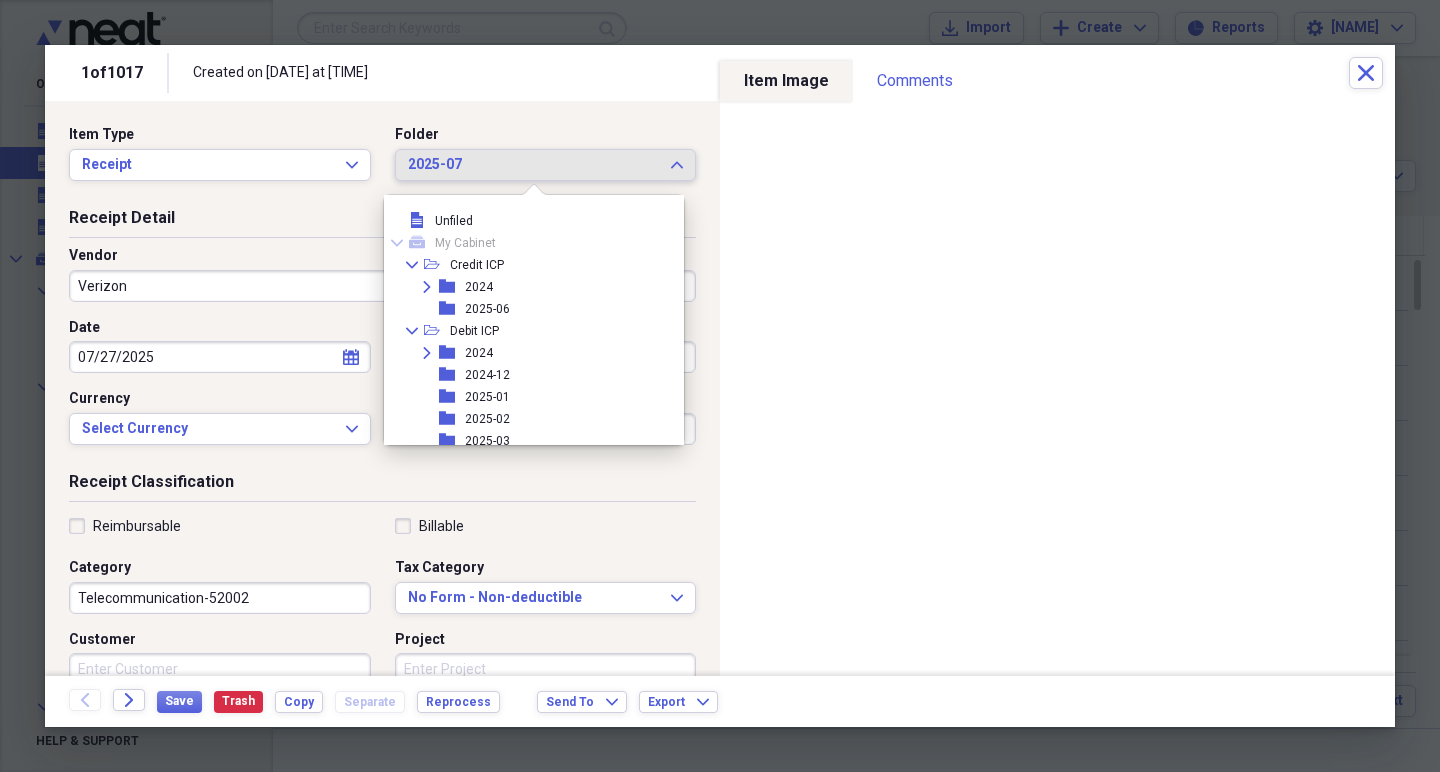scroll, scrollTop: 209, scrollLeft: 0, axis: vertical 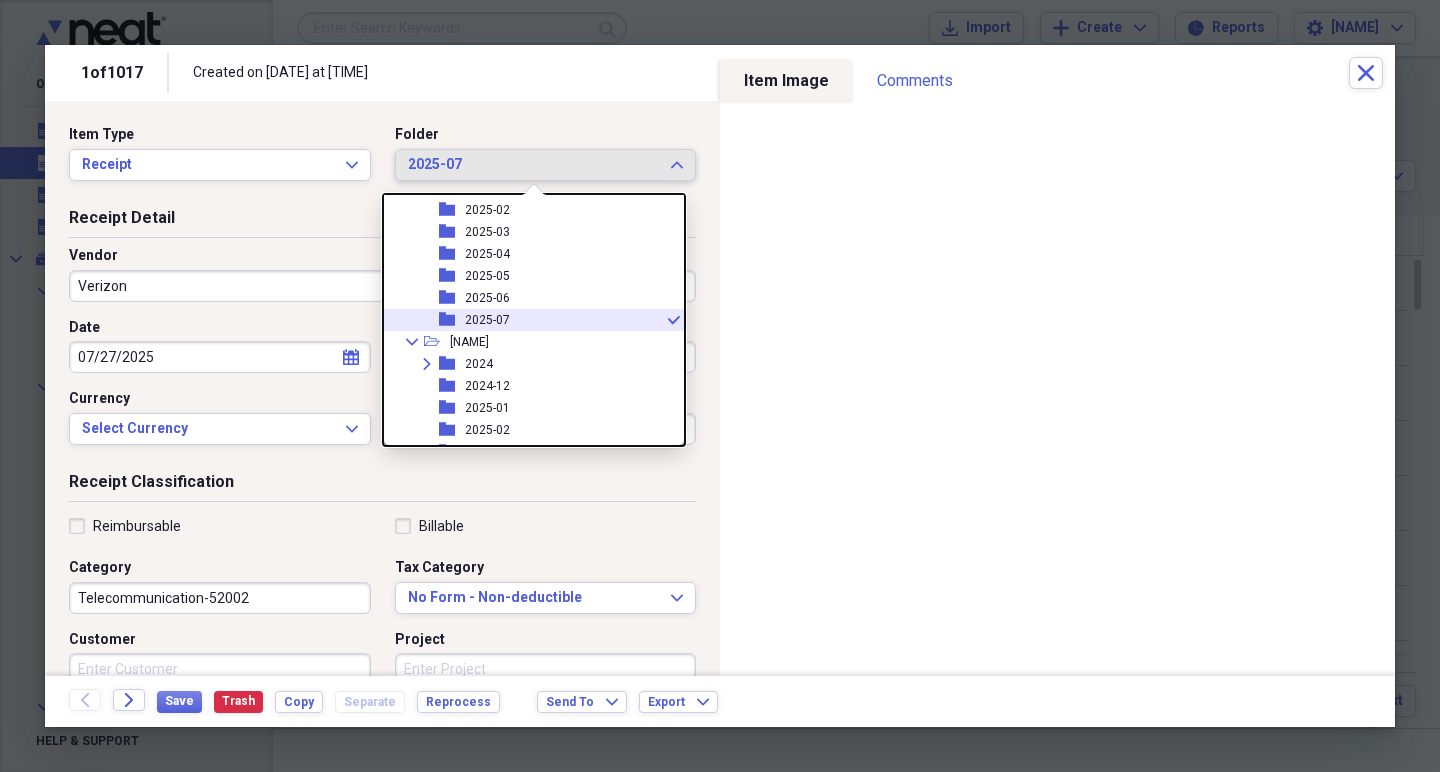 click on "2025-07" at bounding box center [487, 320] 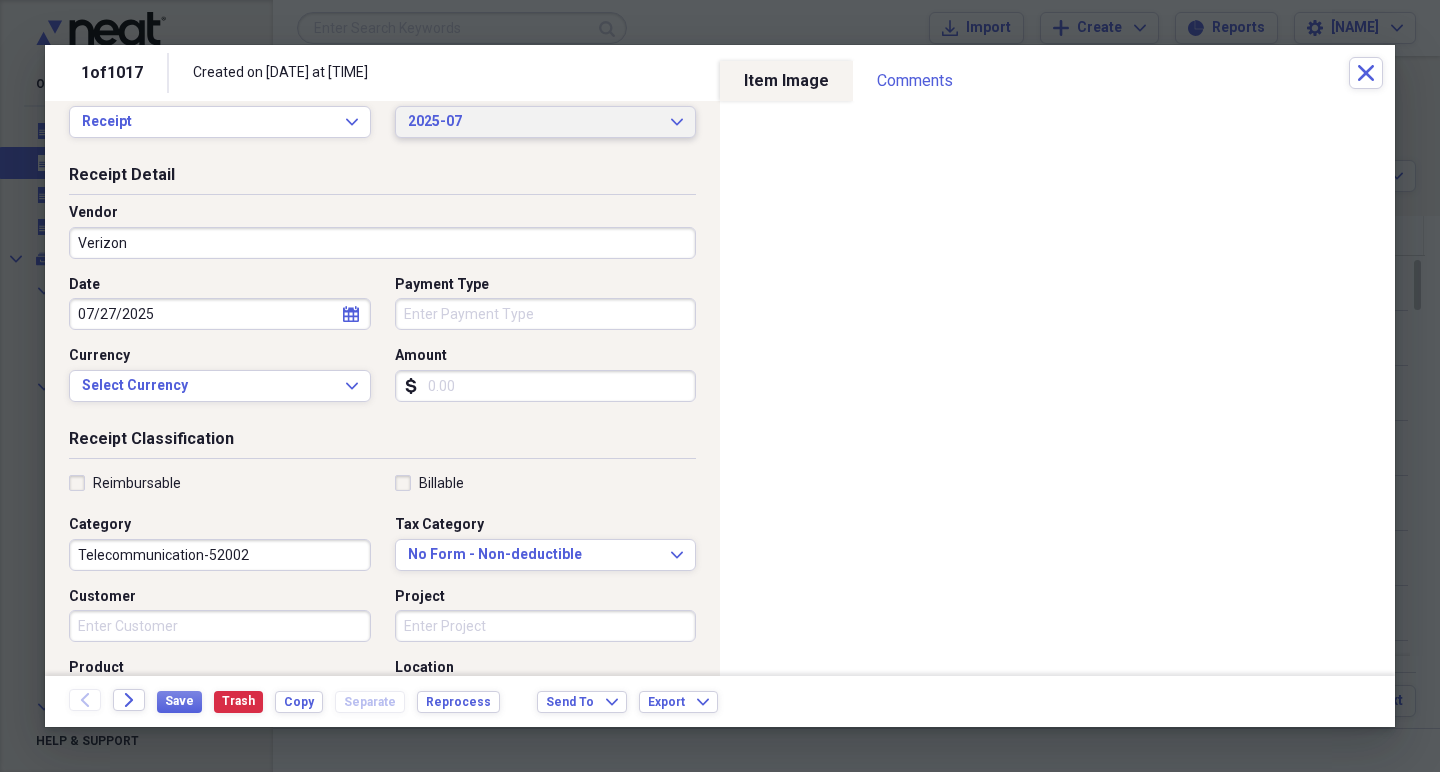 scroll, scrollTop: 33, scrollLeft: 0, axis: vertical 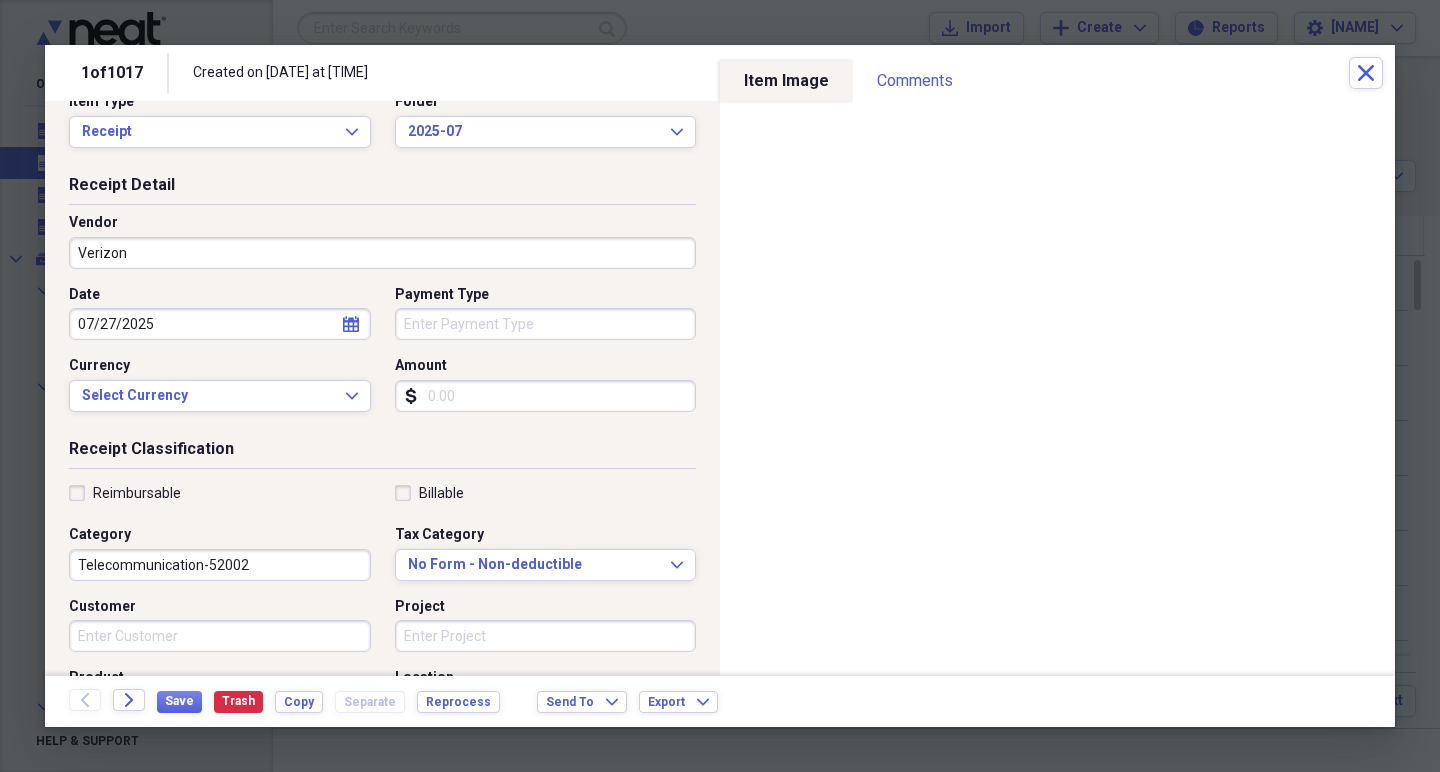 click on "Amount" at bounding box center [546, 396] 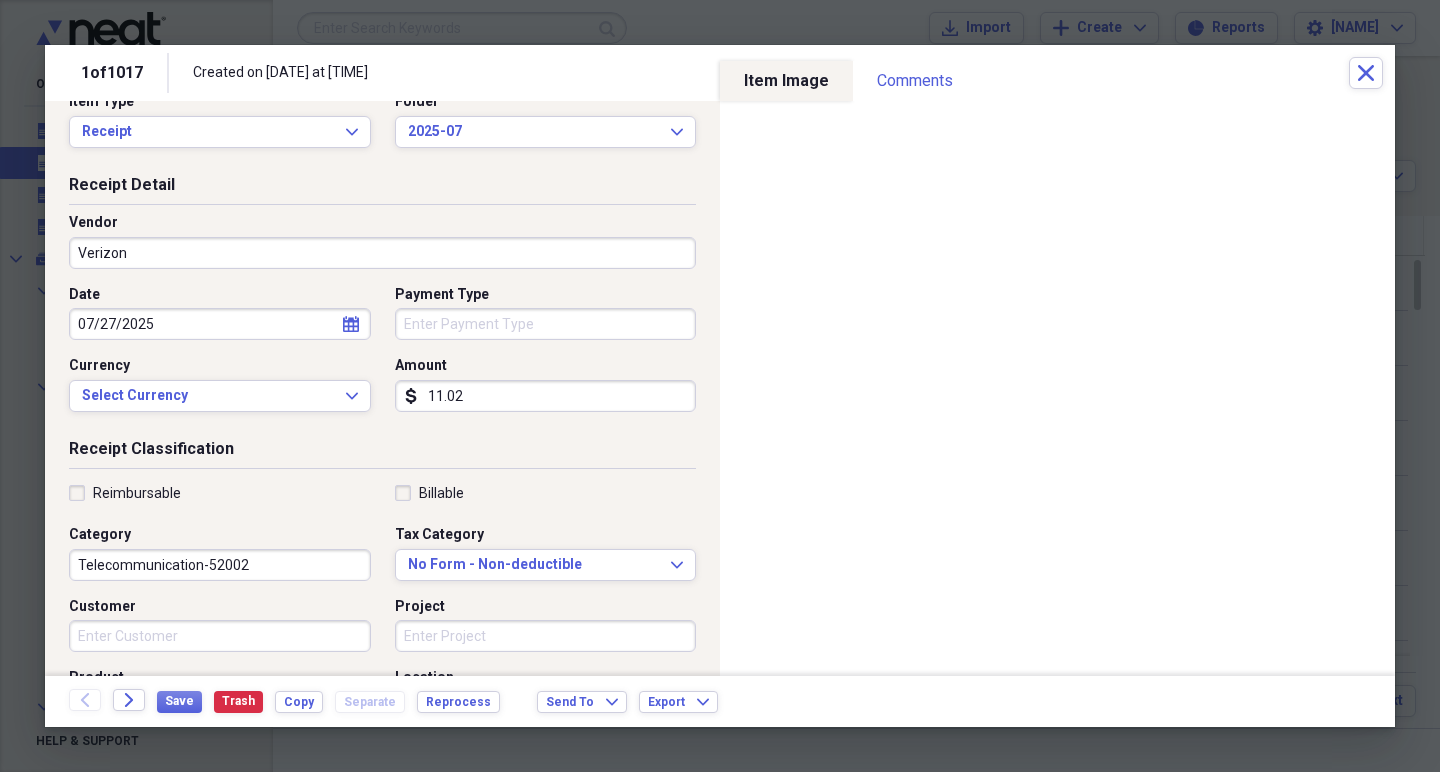 type on "110.25" 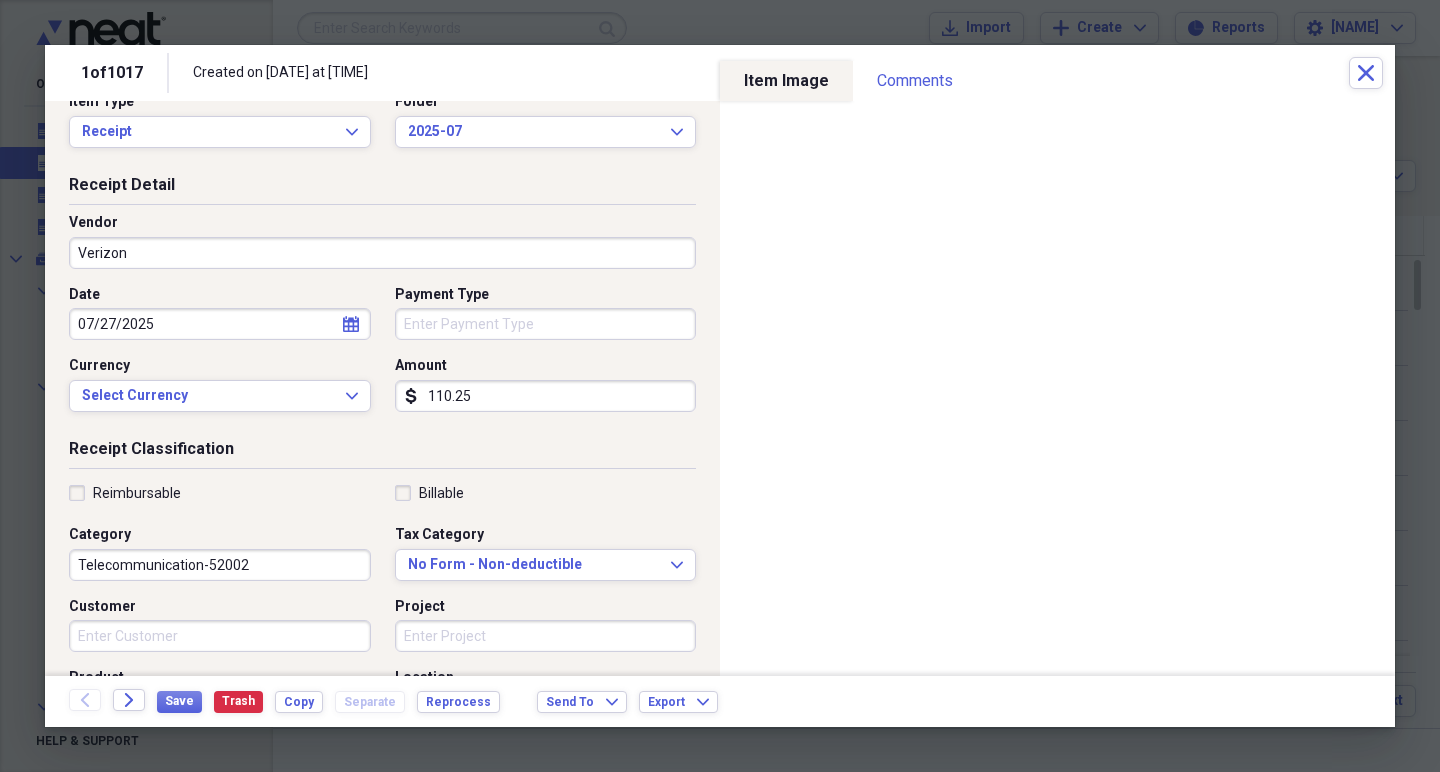 click on "Billable" at bounding box center [546, 493] 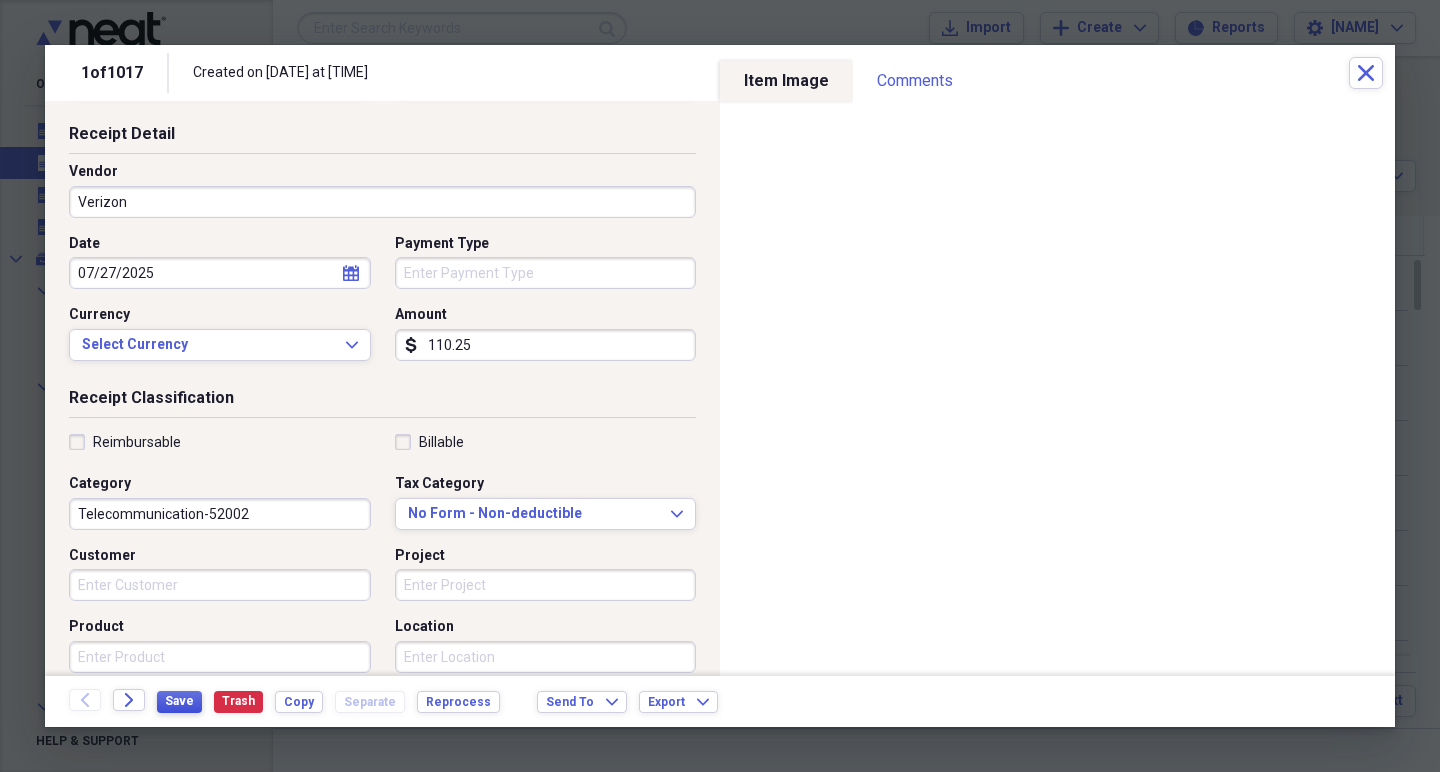 click on "Save" at bounding box center (179, 701) 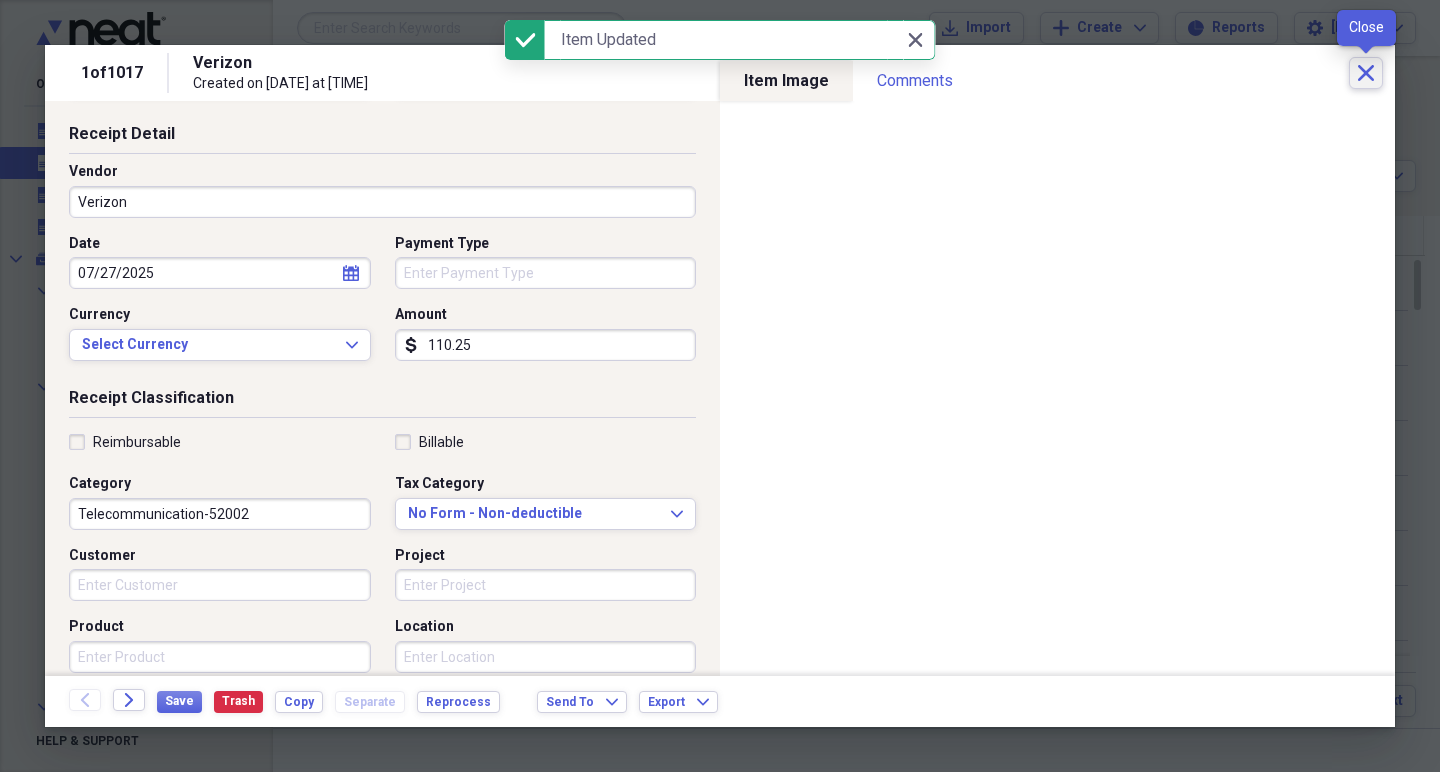 click on "Close" 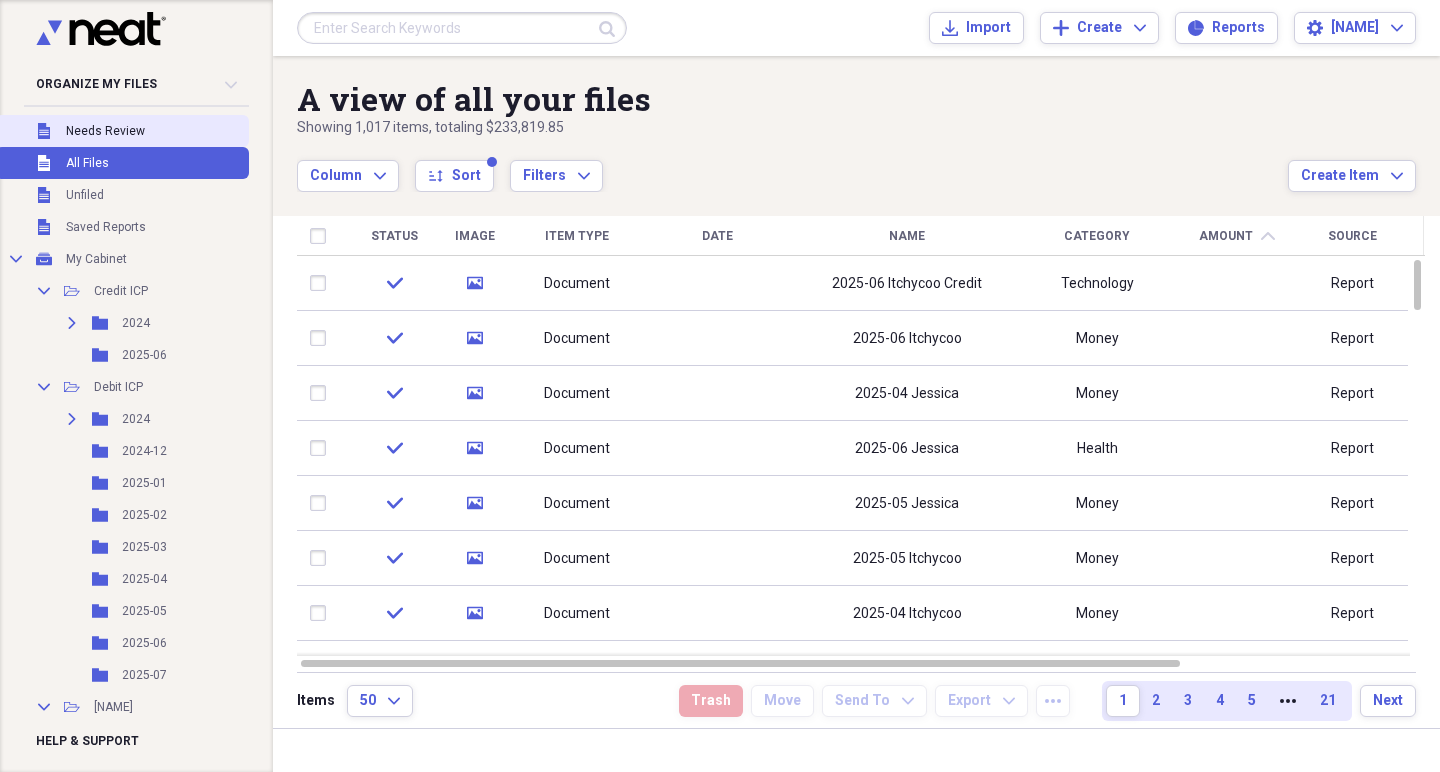 click on "Needs Review" at bounding box center [105, 131] 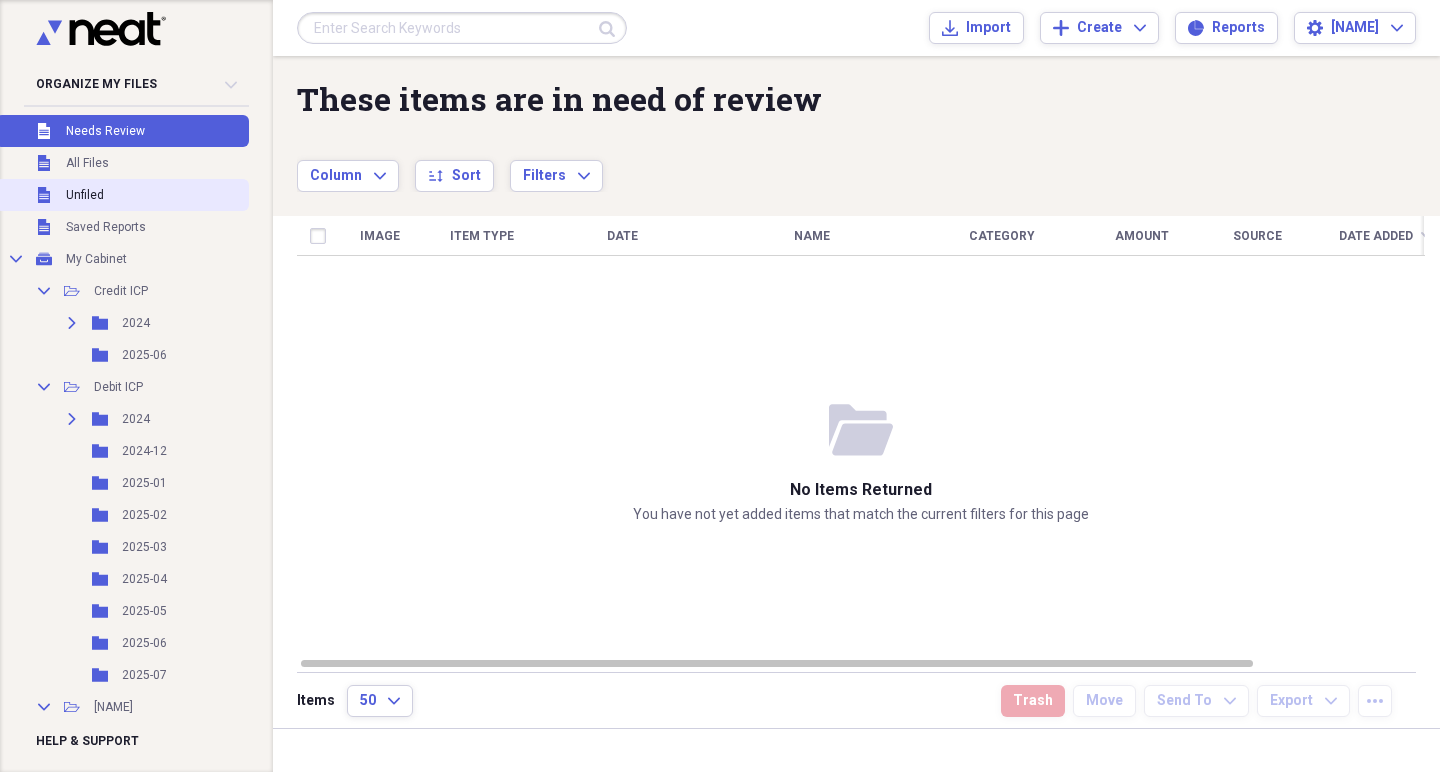 click on "Unfiled Unfiled" at bounding box center (122, 195) 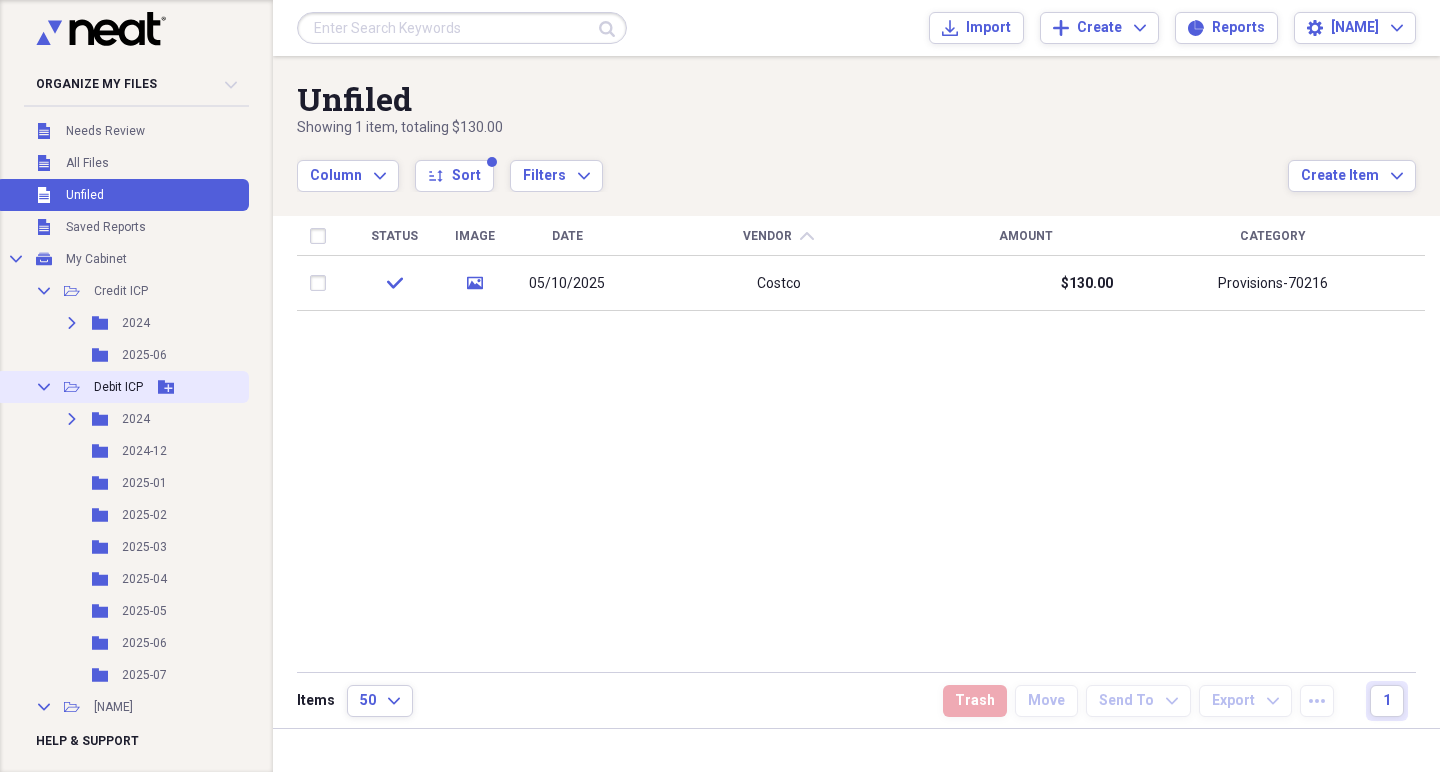 click on "Debit ICP" at bounding box center [118, 387] 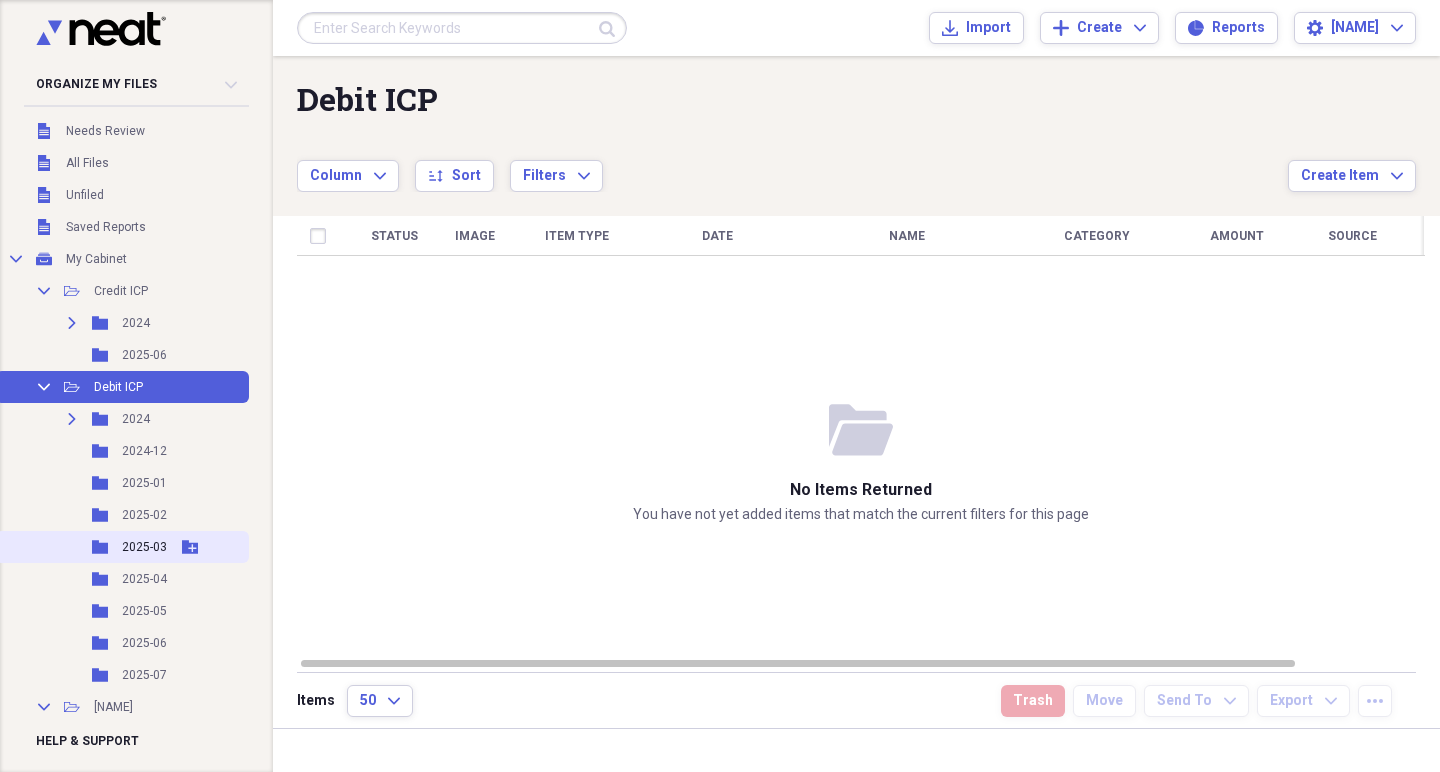 scroll, scrollTop: 268, scrollLeft: 0, axis: vertical 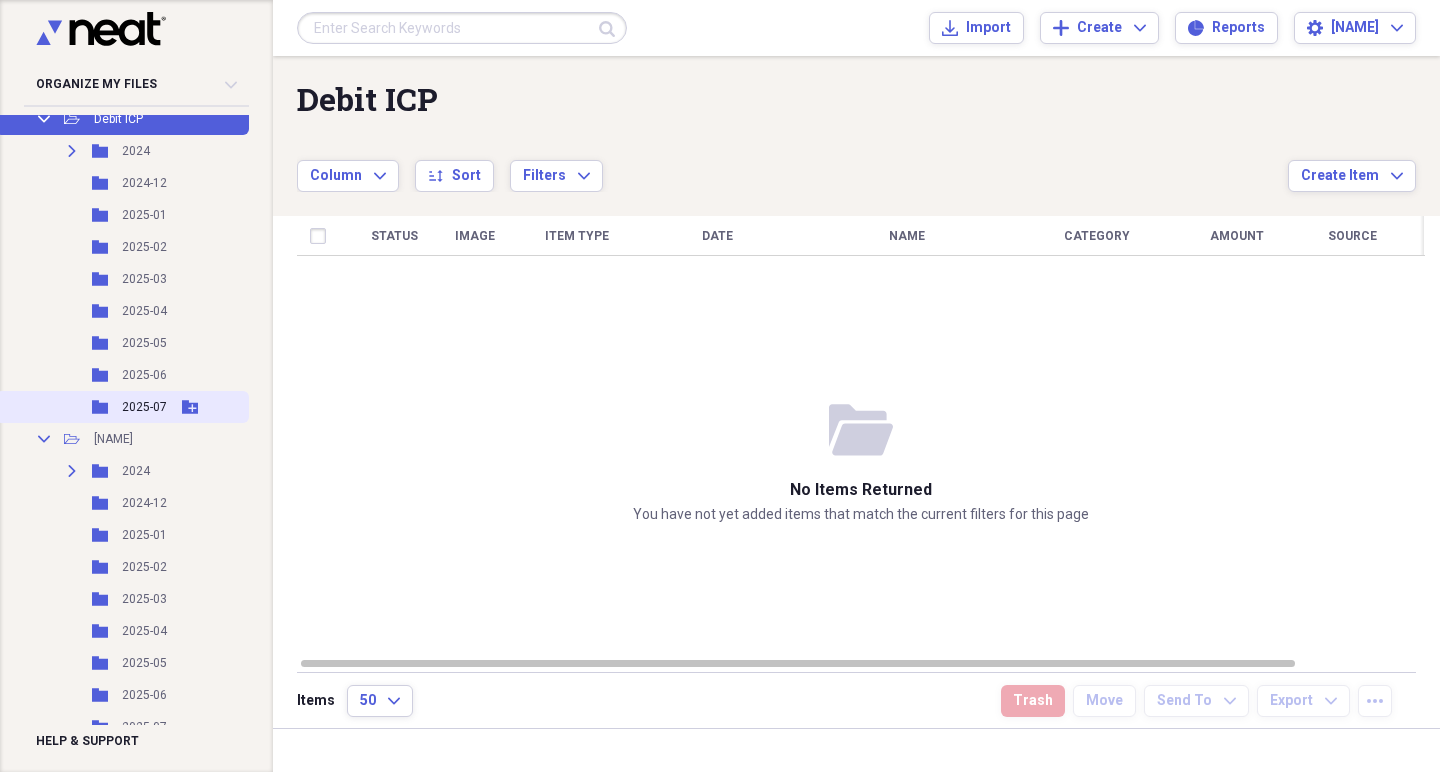 click on "2025-07" at bounding box center (144, 407) 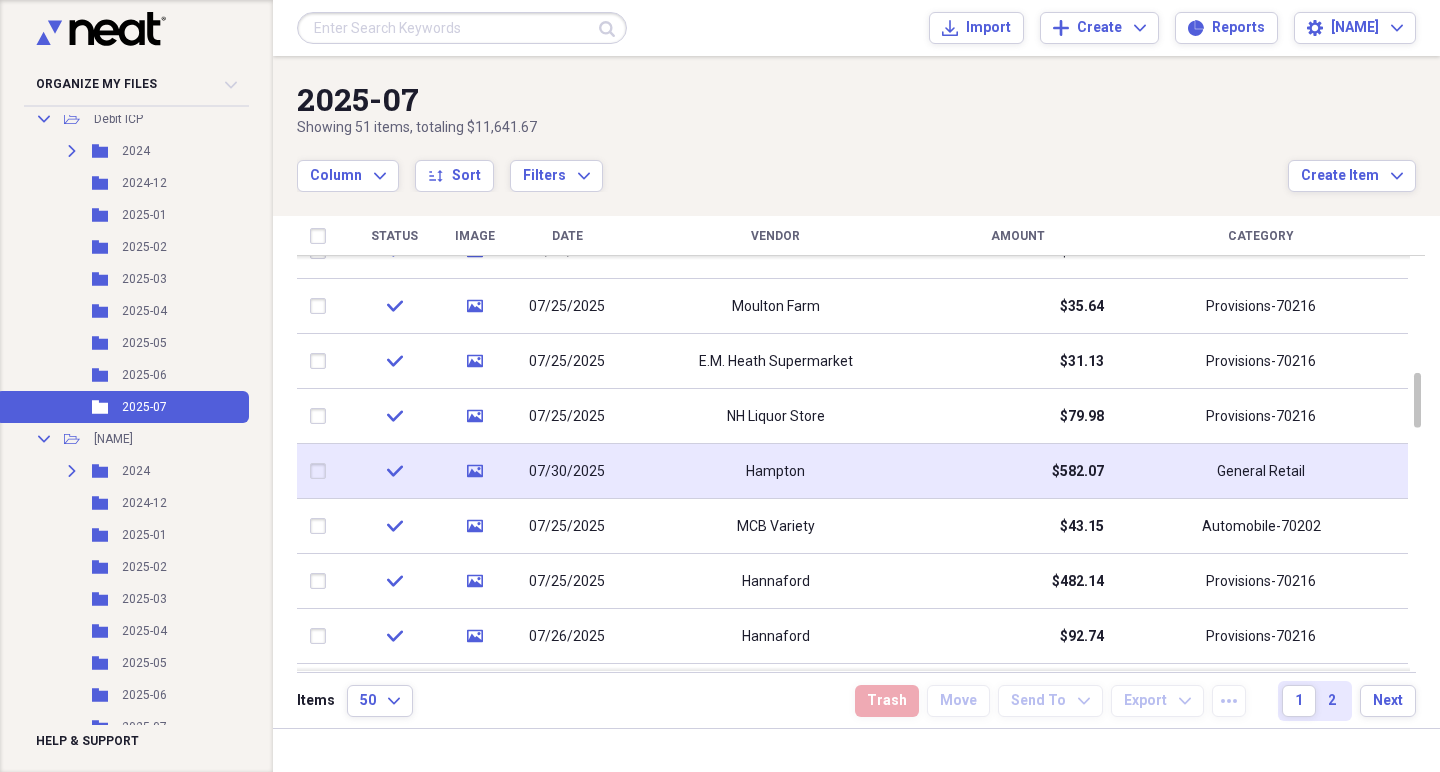 click on "General Retail" at bounding box center [1261, 471] 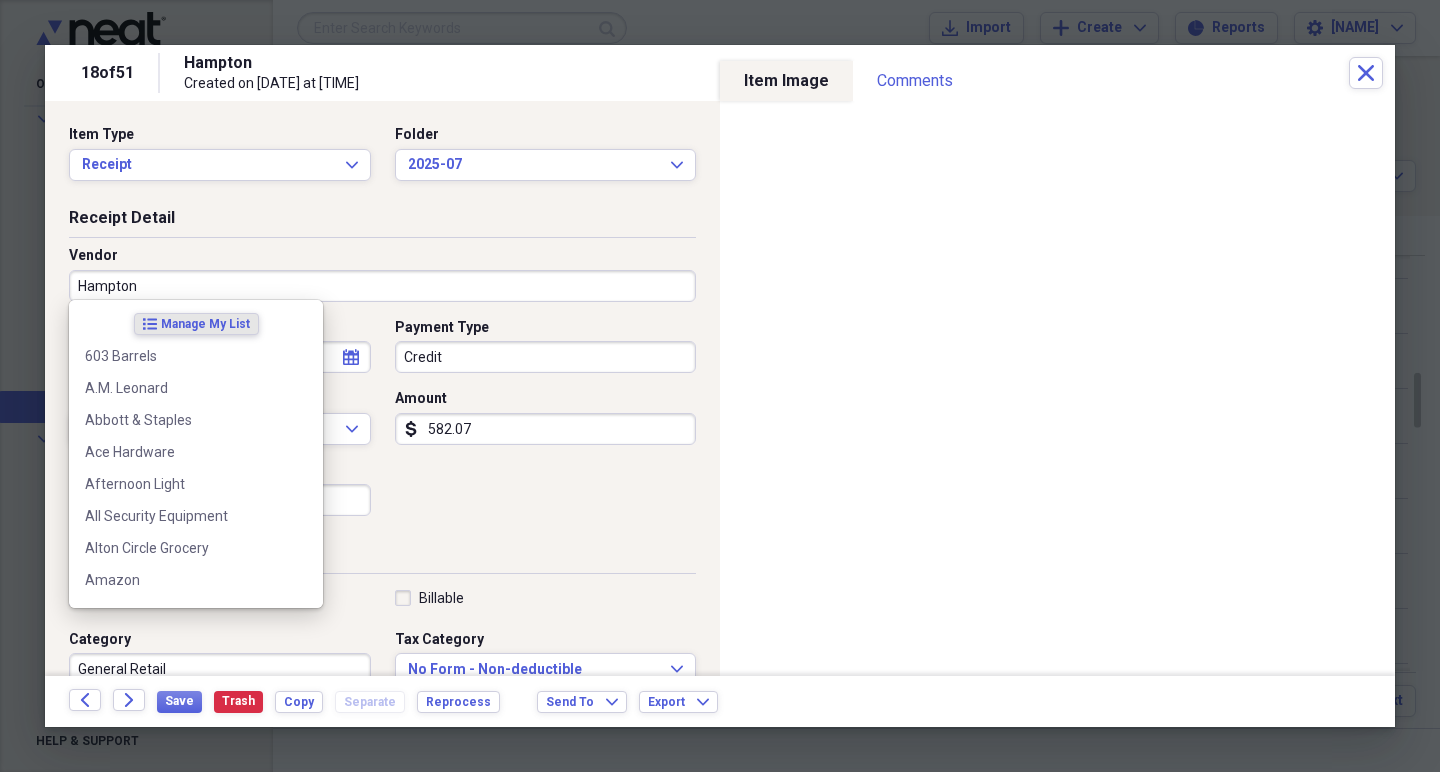 click on "Hampton" at bounding box center (382, 286) 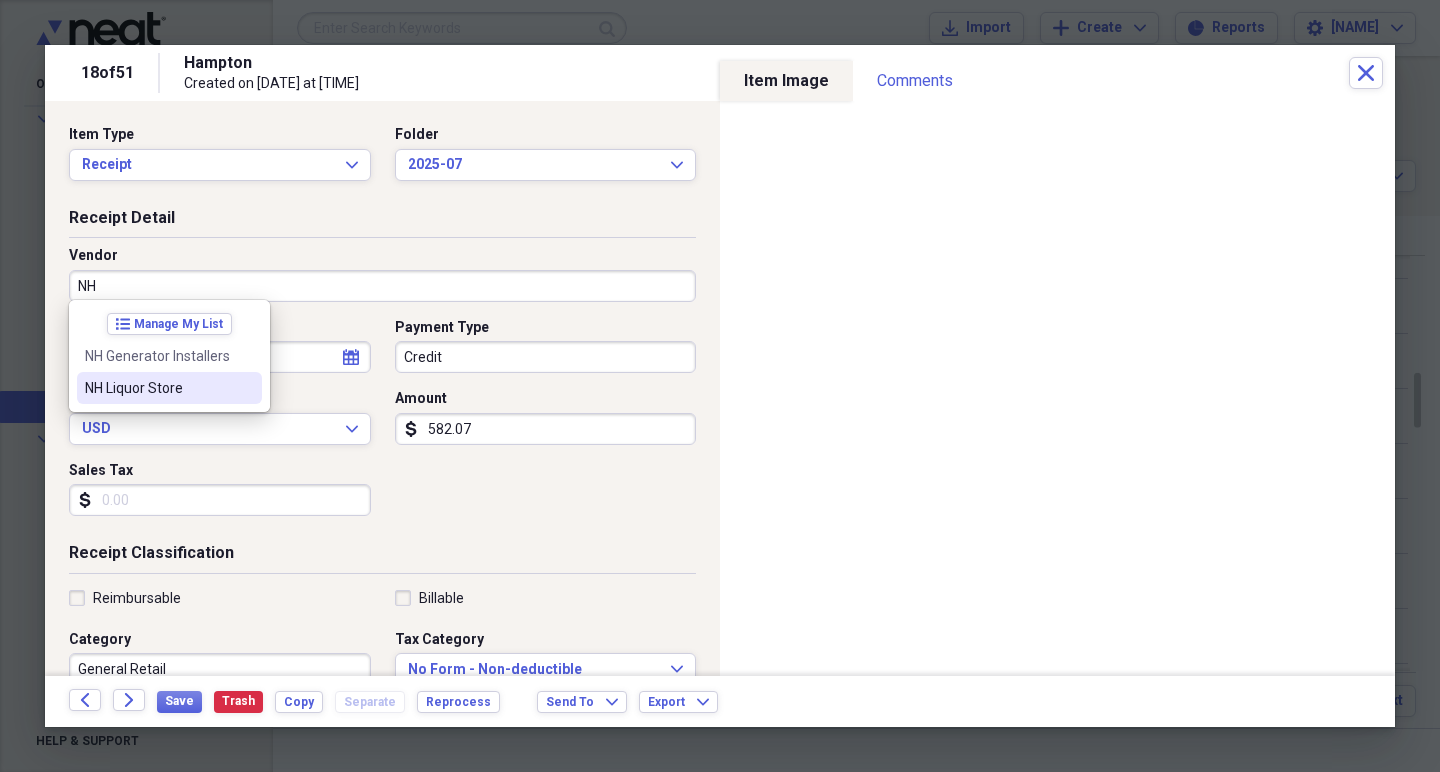 click on "NH Liquor Store" at bounding box center [157, 388] 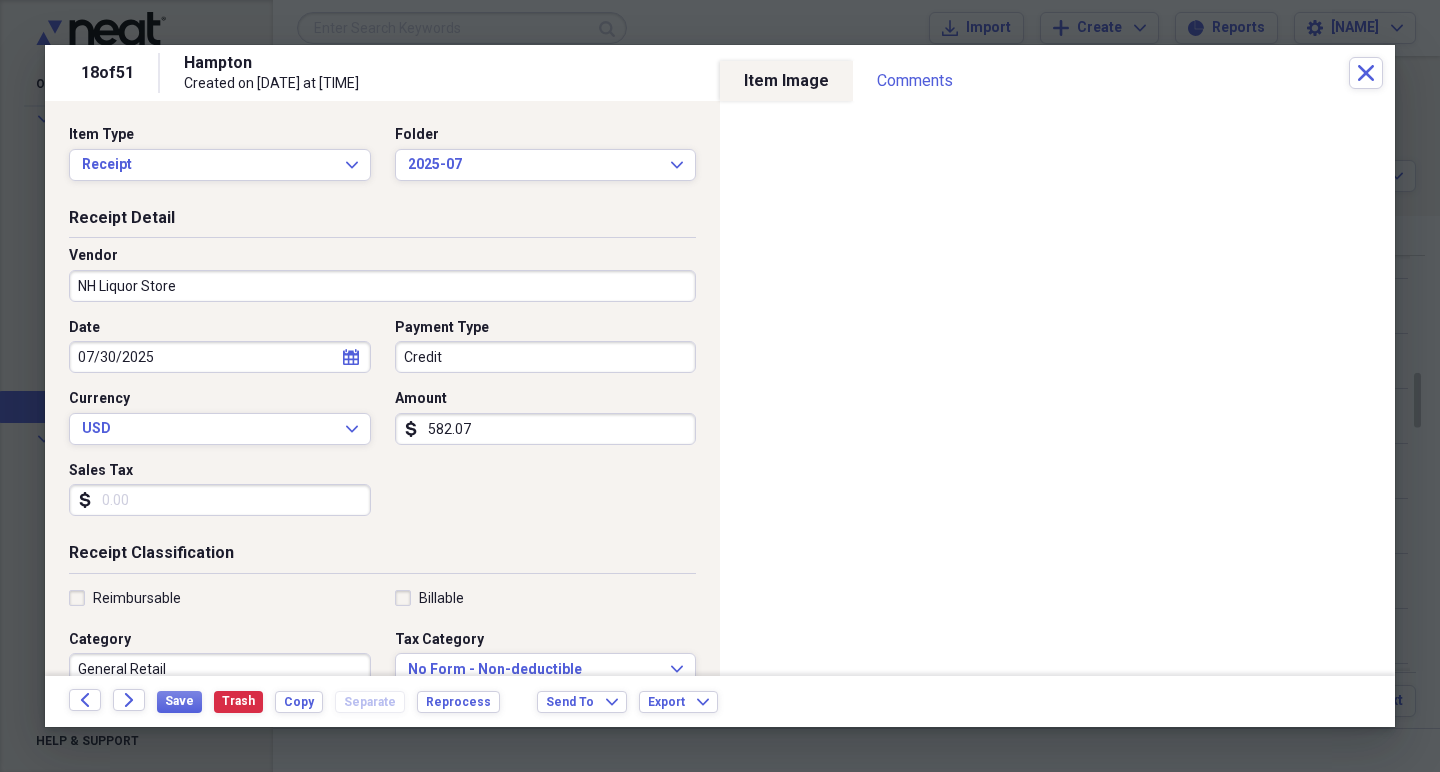 type on "Provisions-70216" 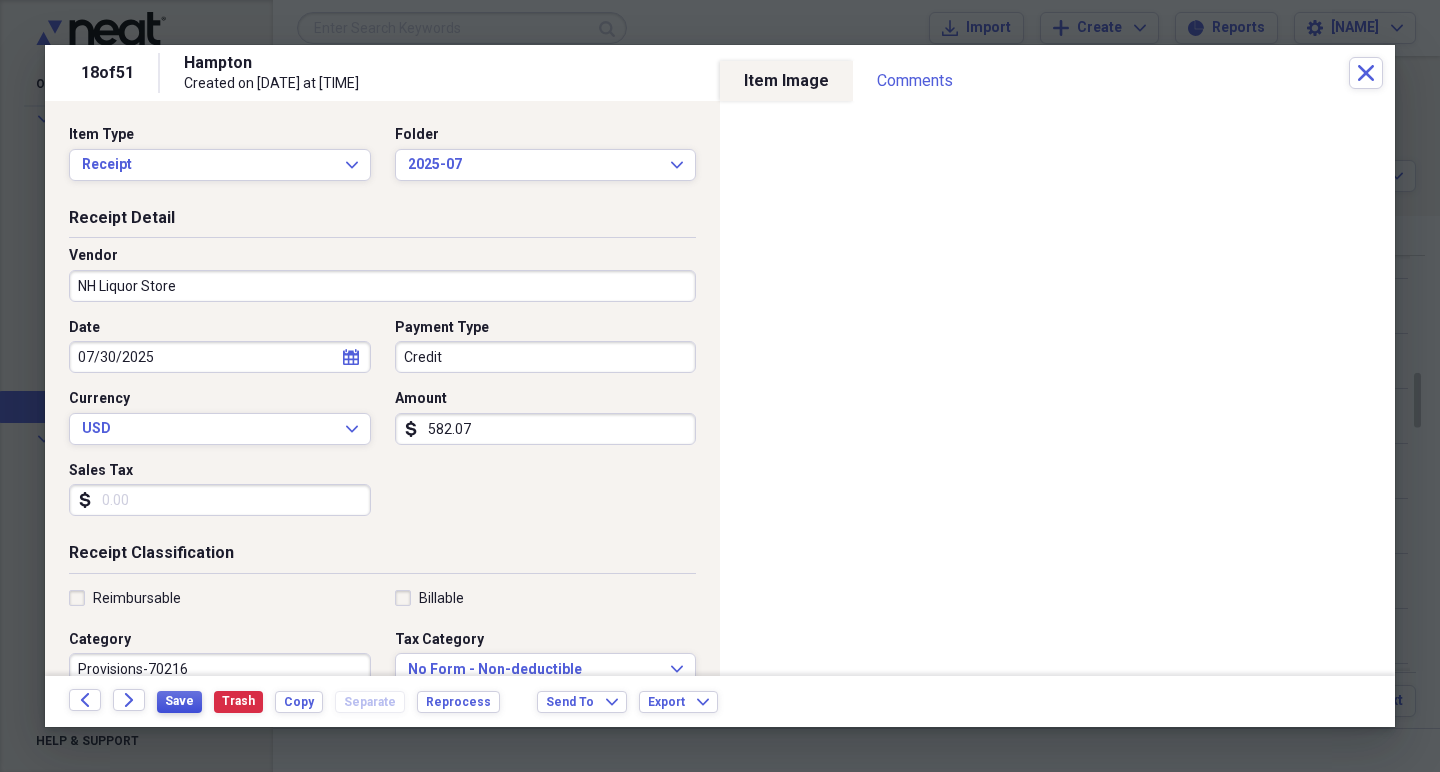 click on "Save" at bounding box center (179, 701) 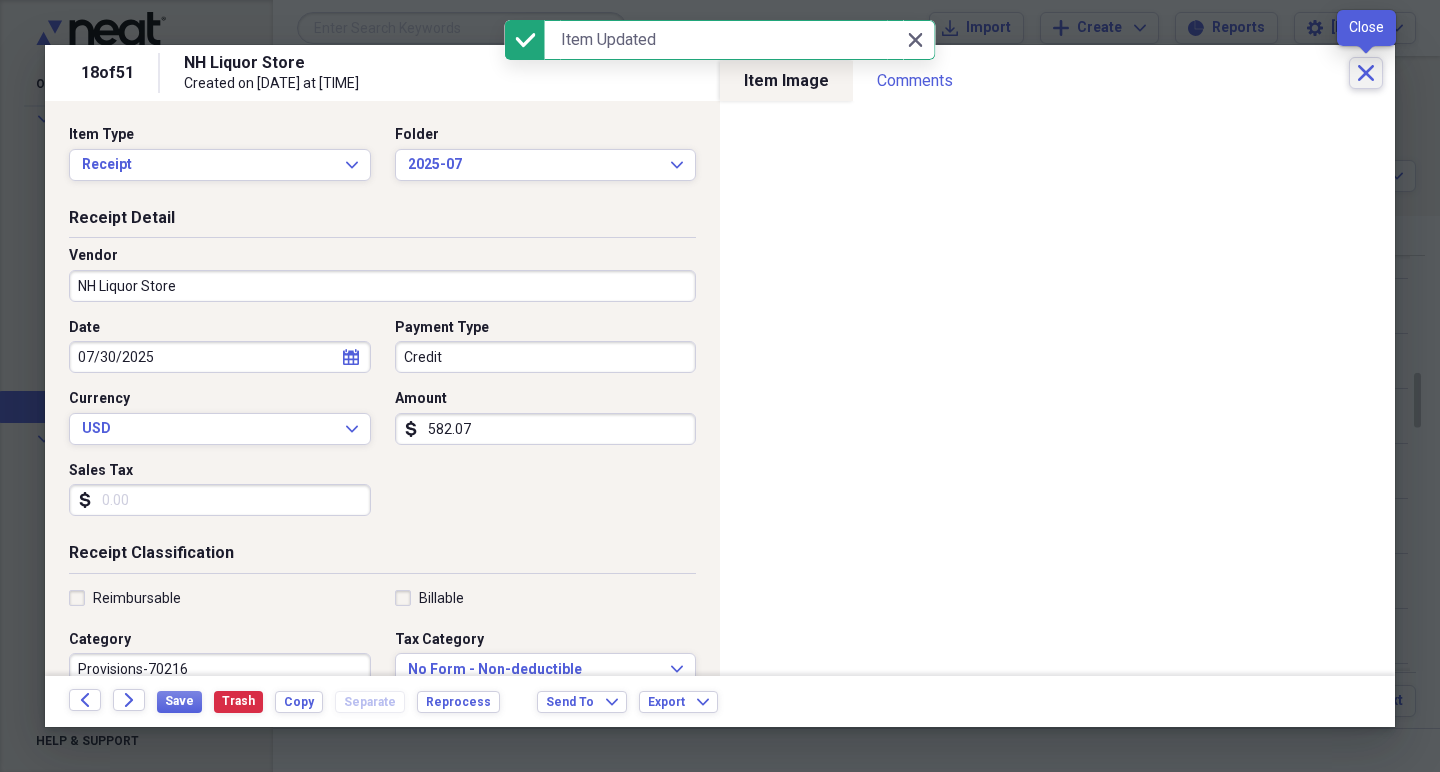 click on "Close" 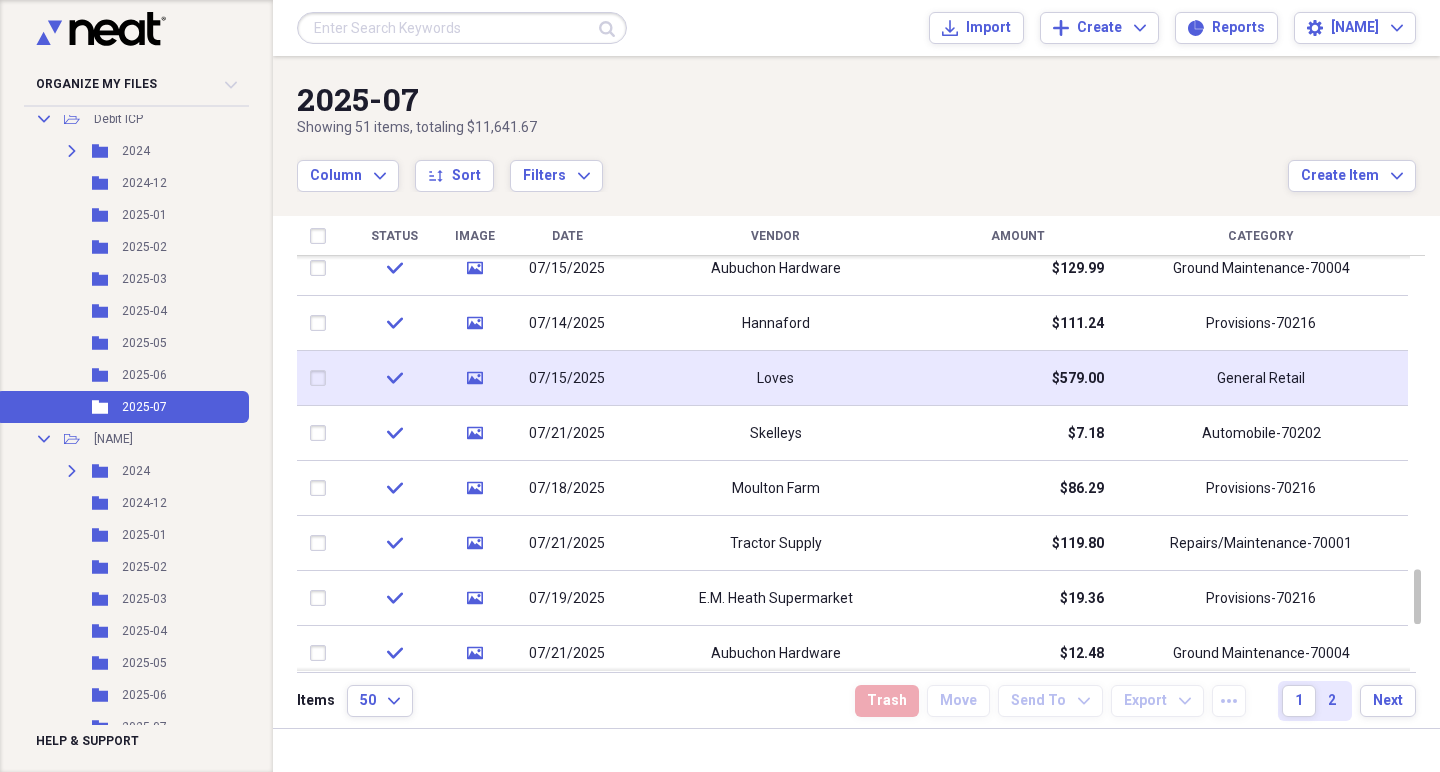 click on "Loves" at bounding box center [775, 378] 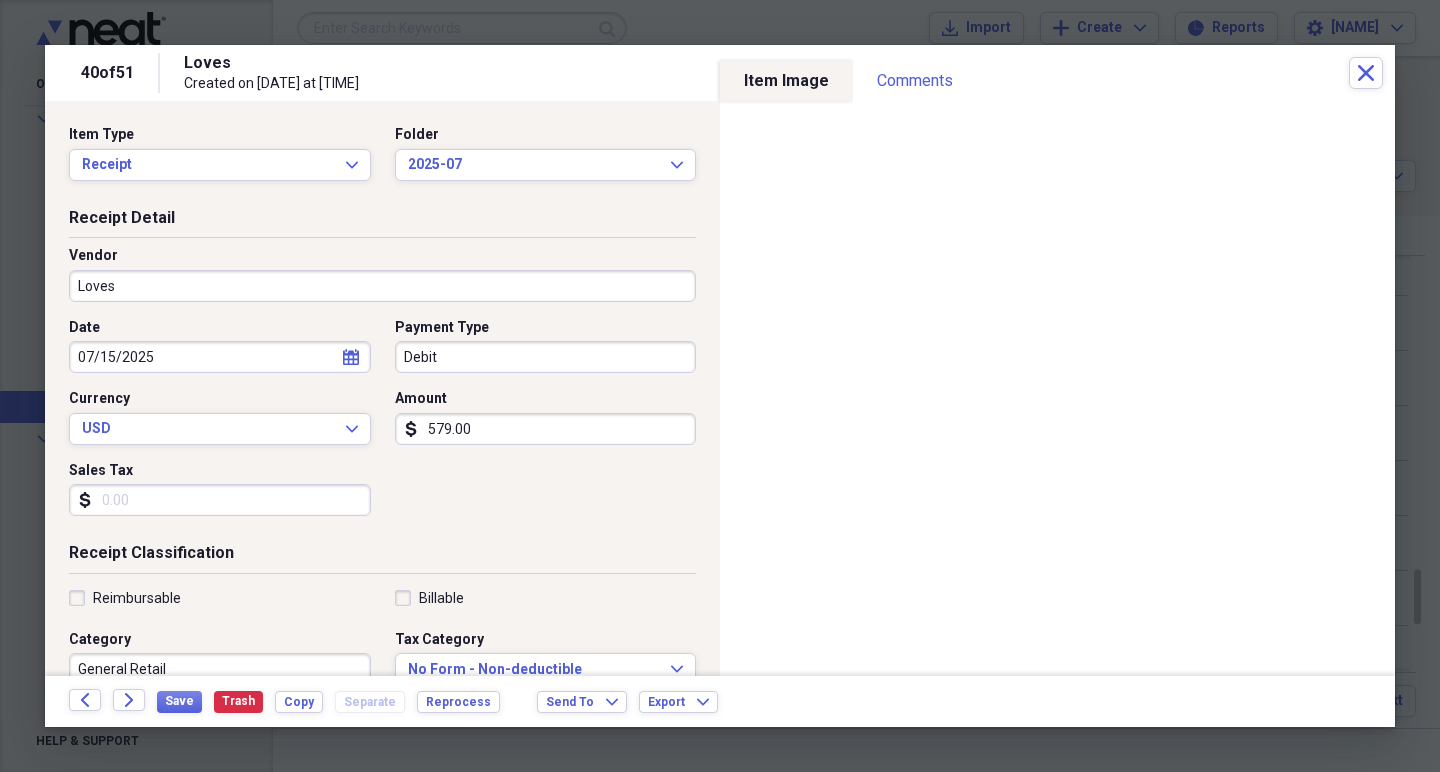 click on "Loves" at bounding box center [382, 286] 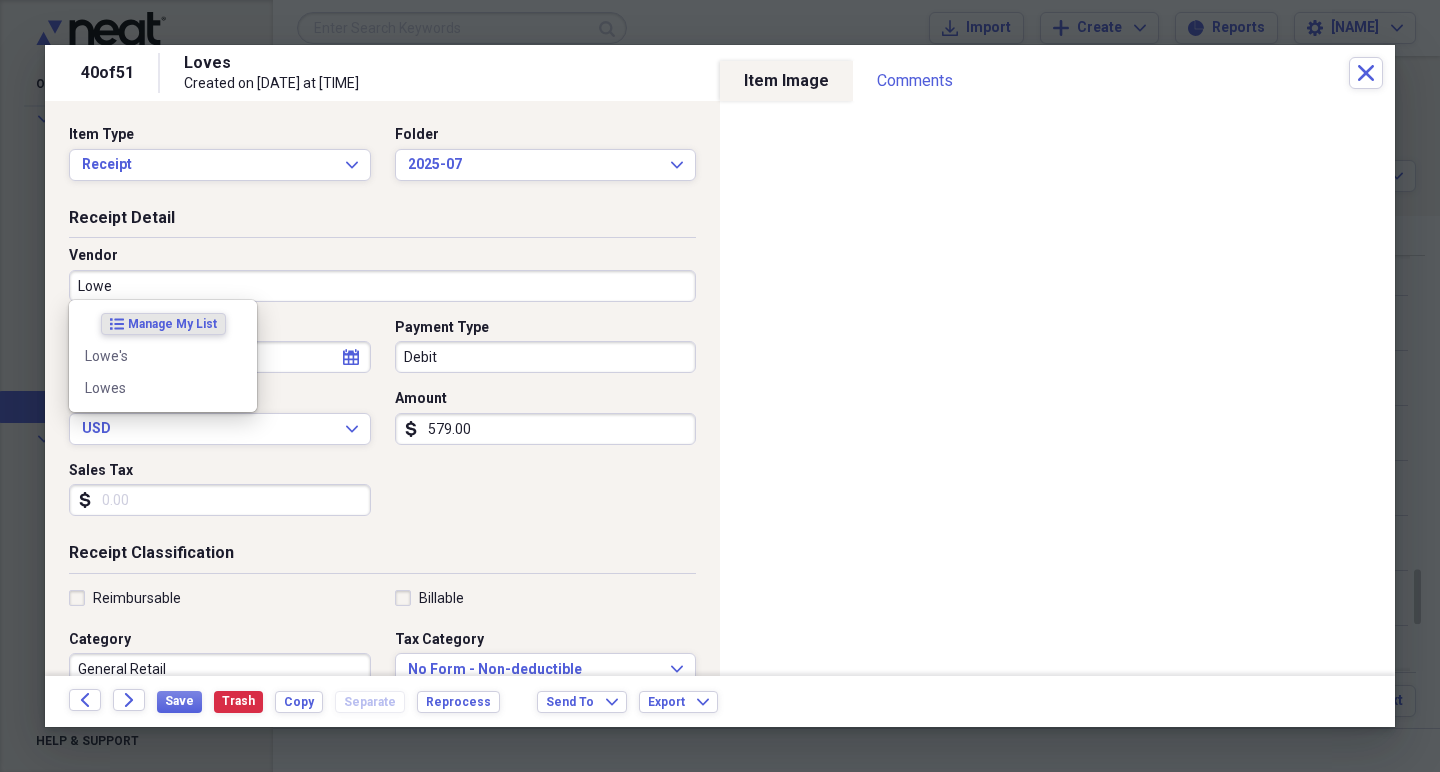 type on "Lowes" 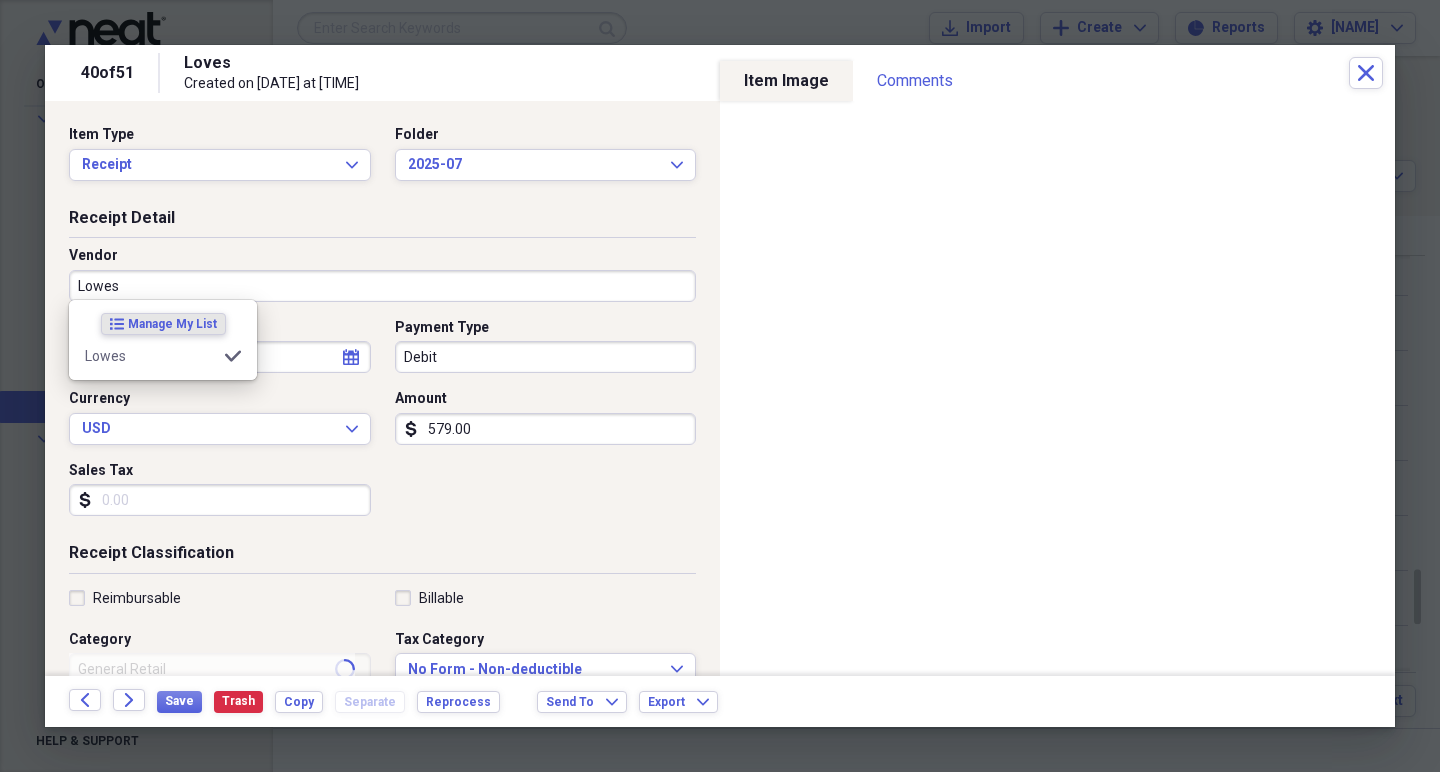 type on "Repairs/Maintenance-70001" 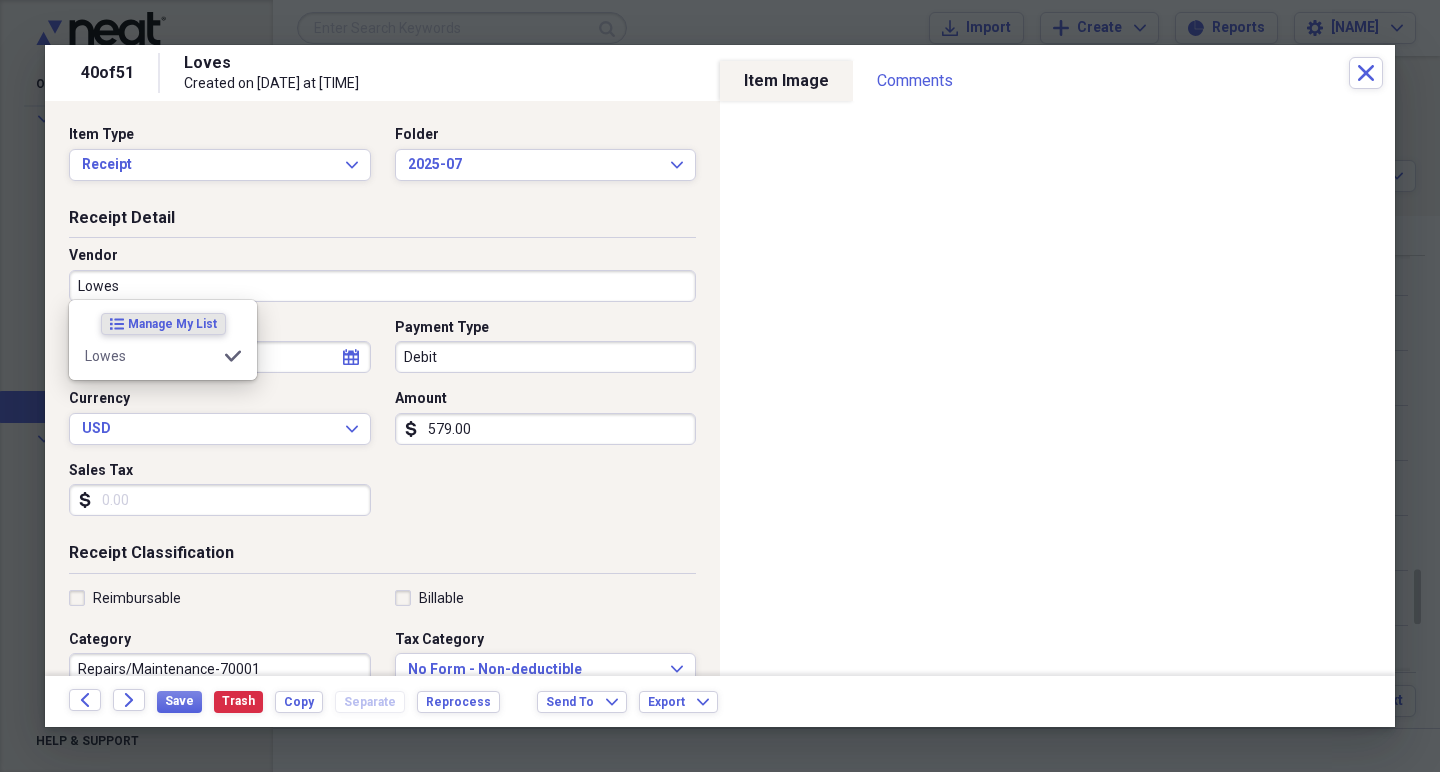 type on "Lowes" 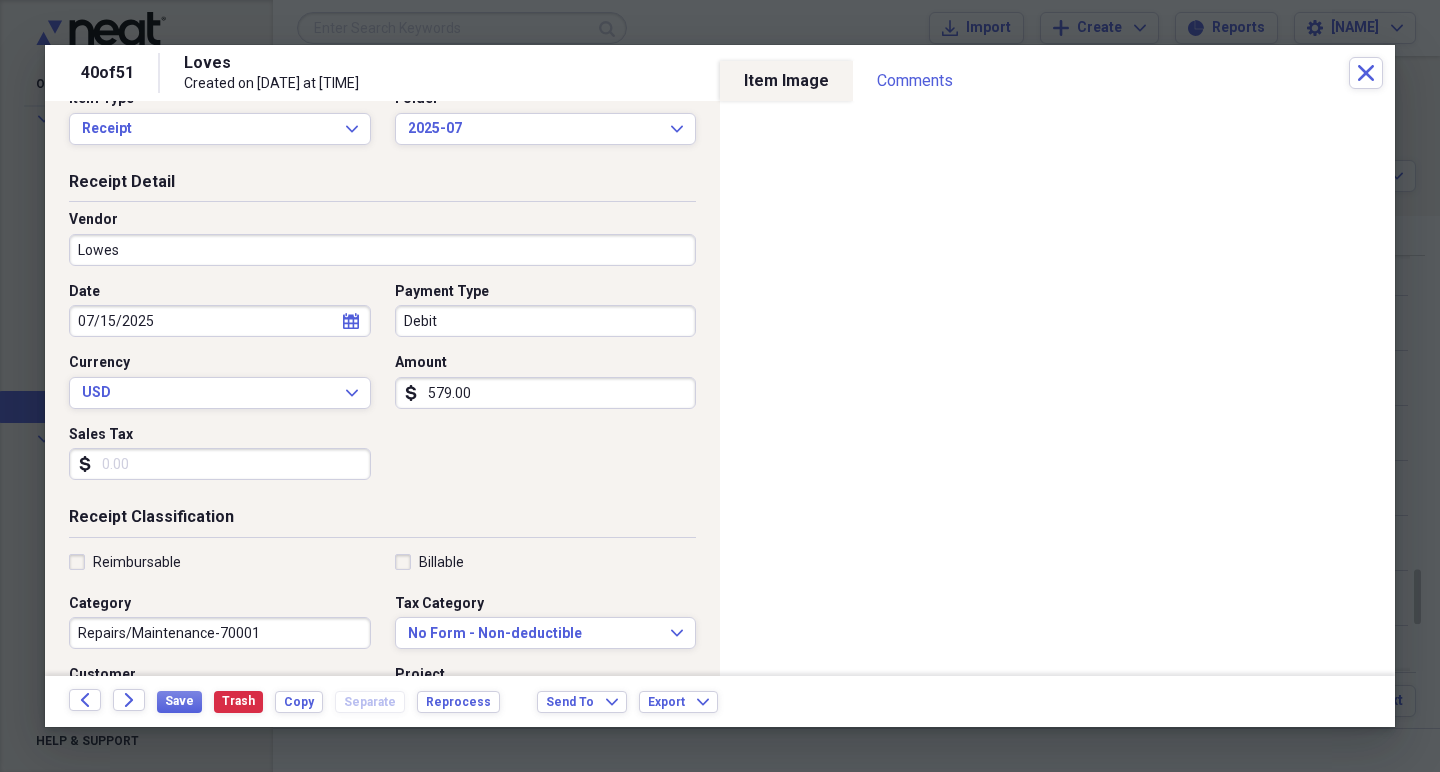 scroll, scrollTop: 83, scrollLeft: 0, axis: vertical 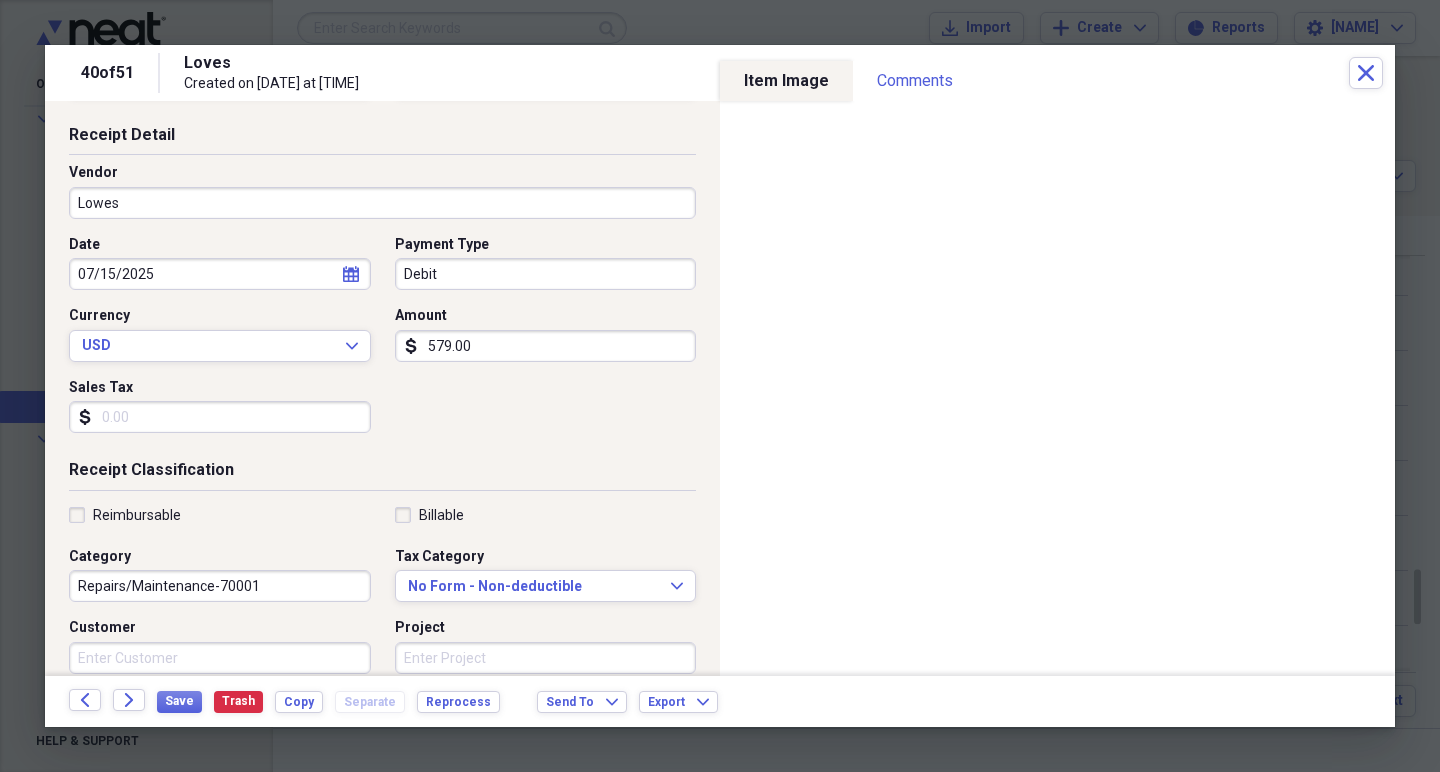 click on "Repairs/Maintenance-70001" at bounding box center (220, 586) 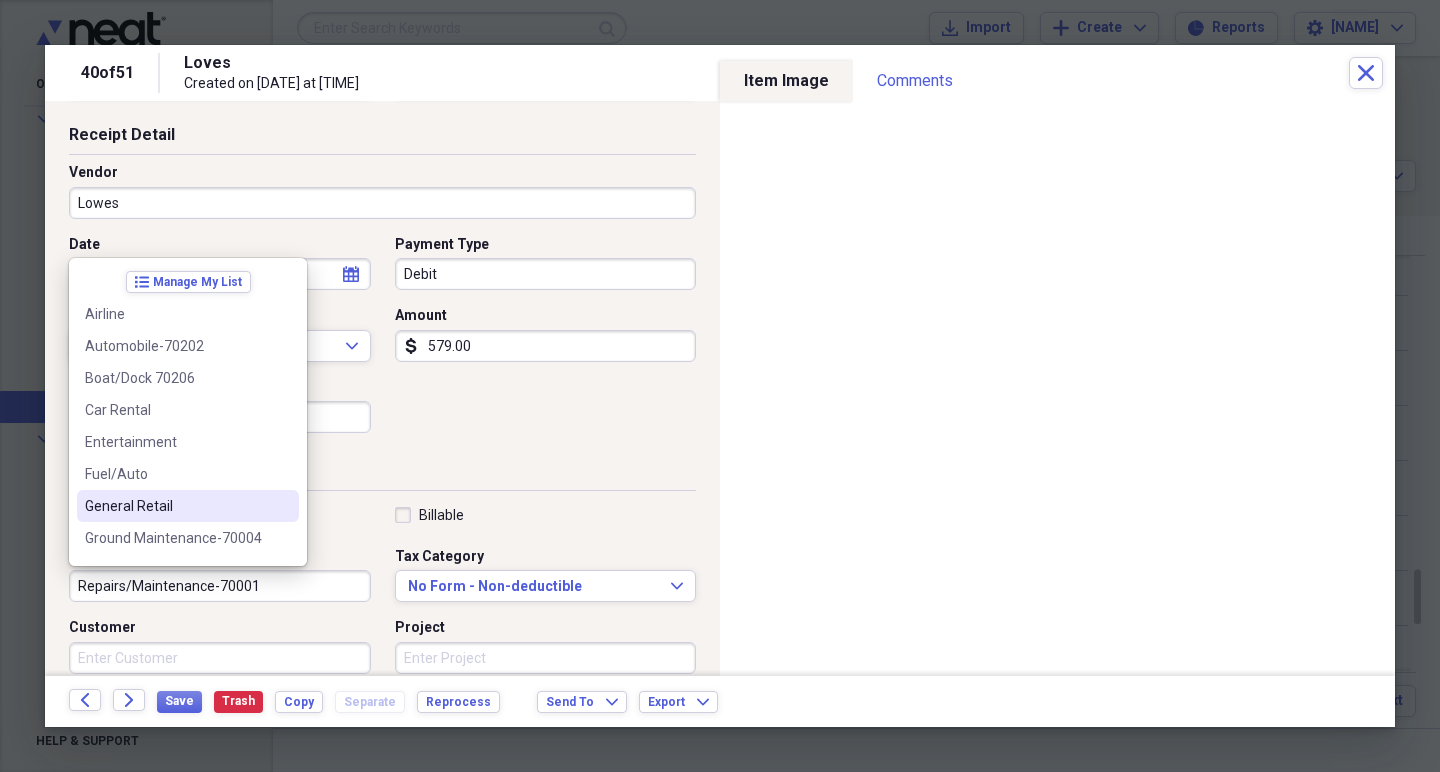 scroll, scrollTop: 66, scrollLeft: 0, axis: vertical 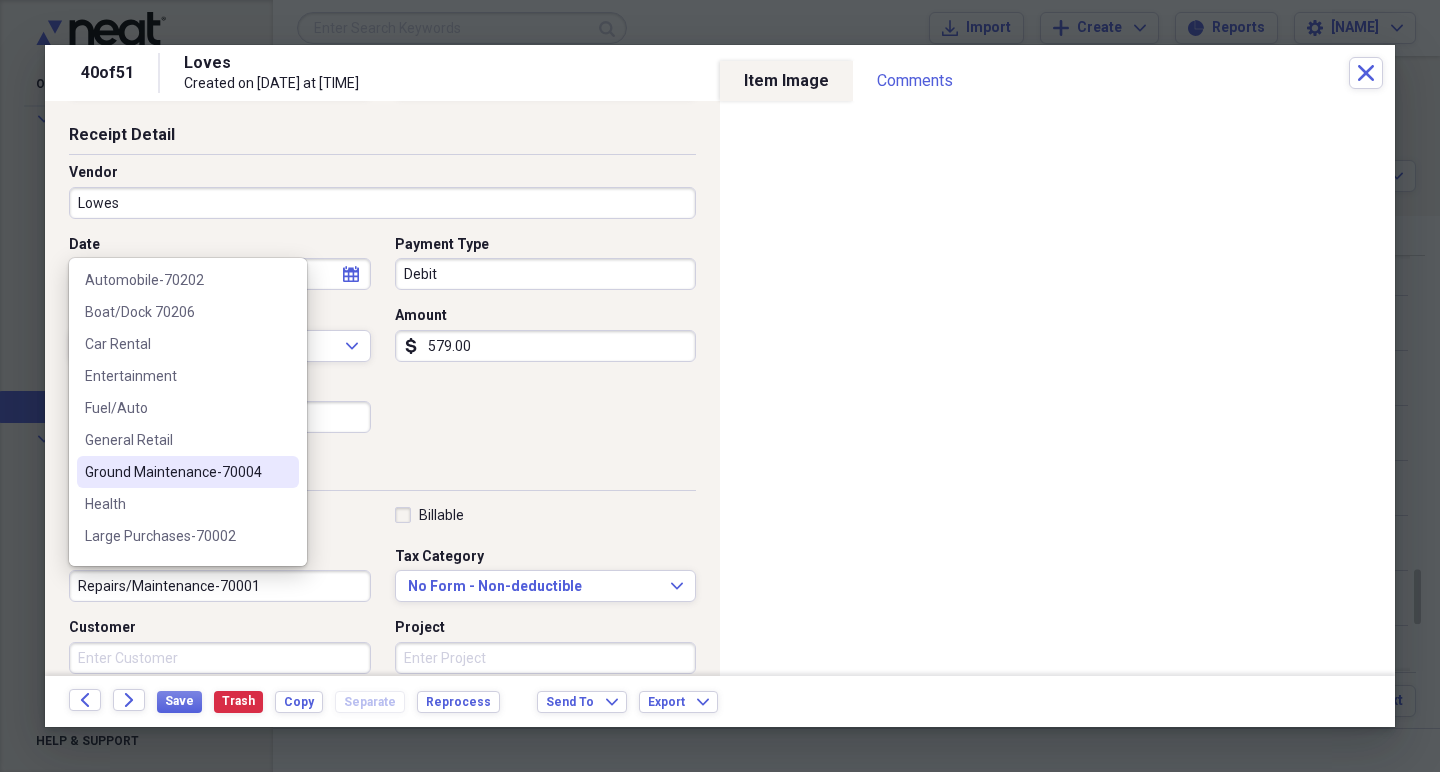 click on "Receipt Classification" at bounding box center (382, 474) 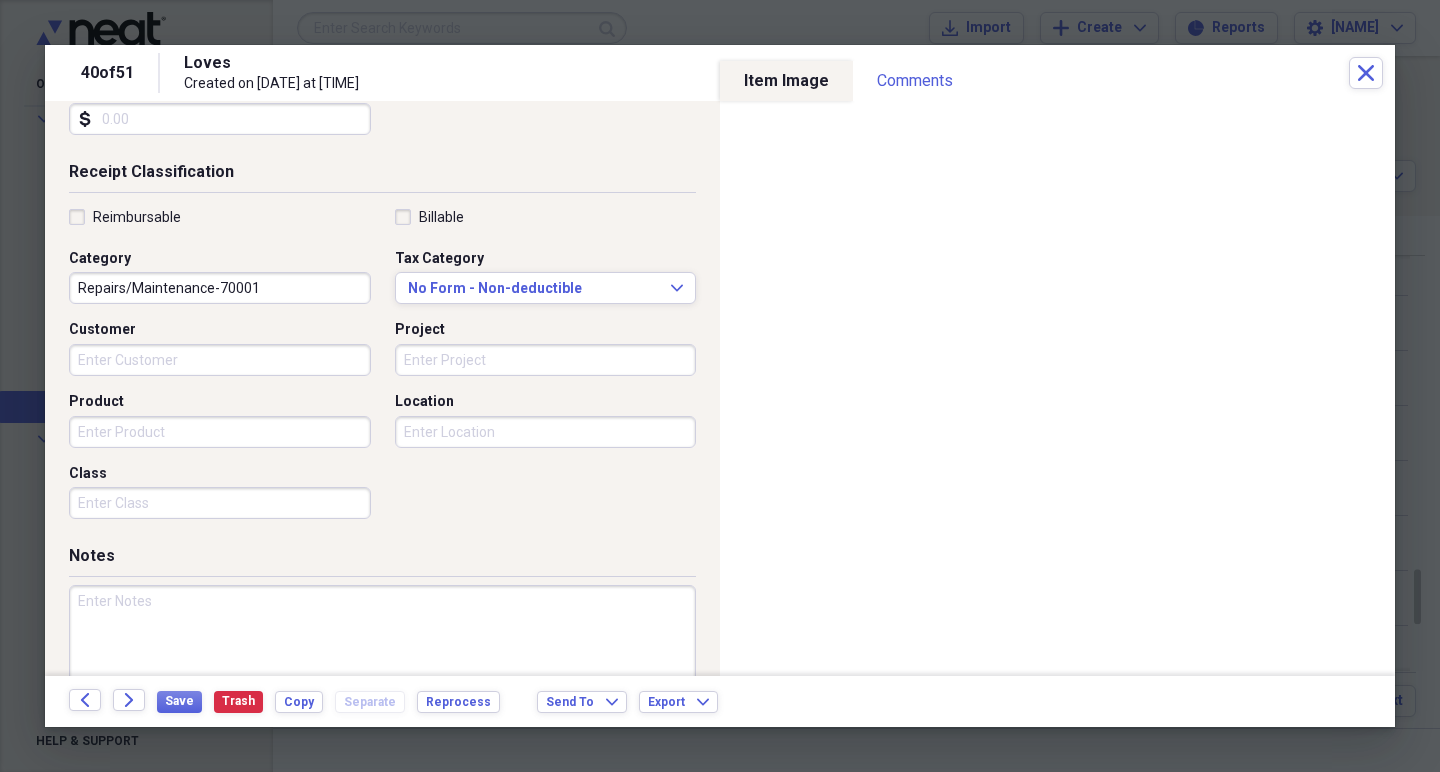 scroll, scrollTop: 424, scrollLeft: 0, axis: vertical 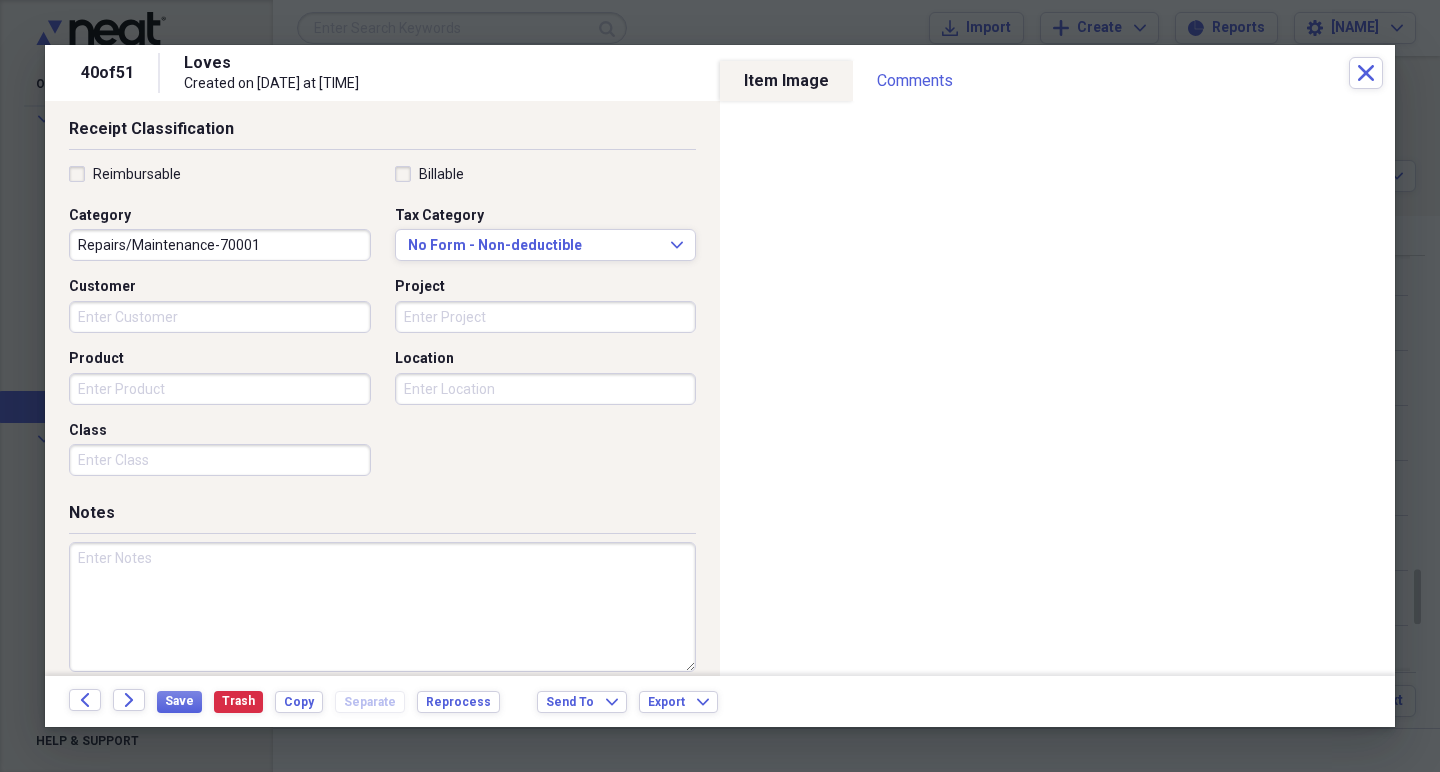 click at bounding box center (382, 607) 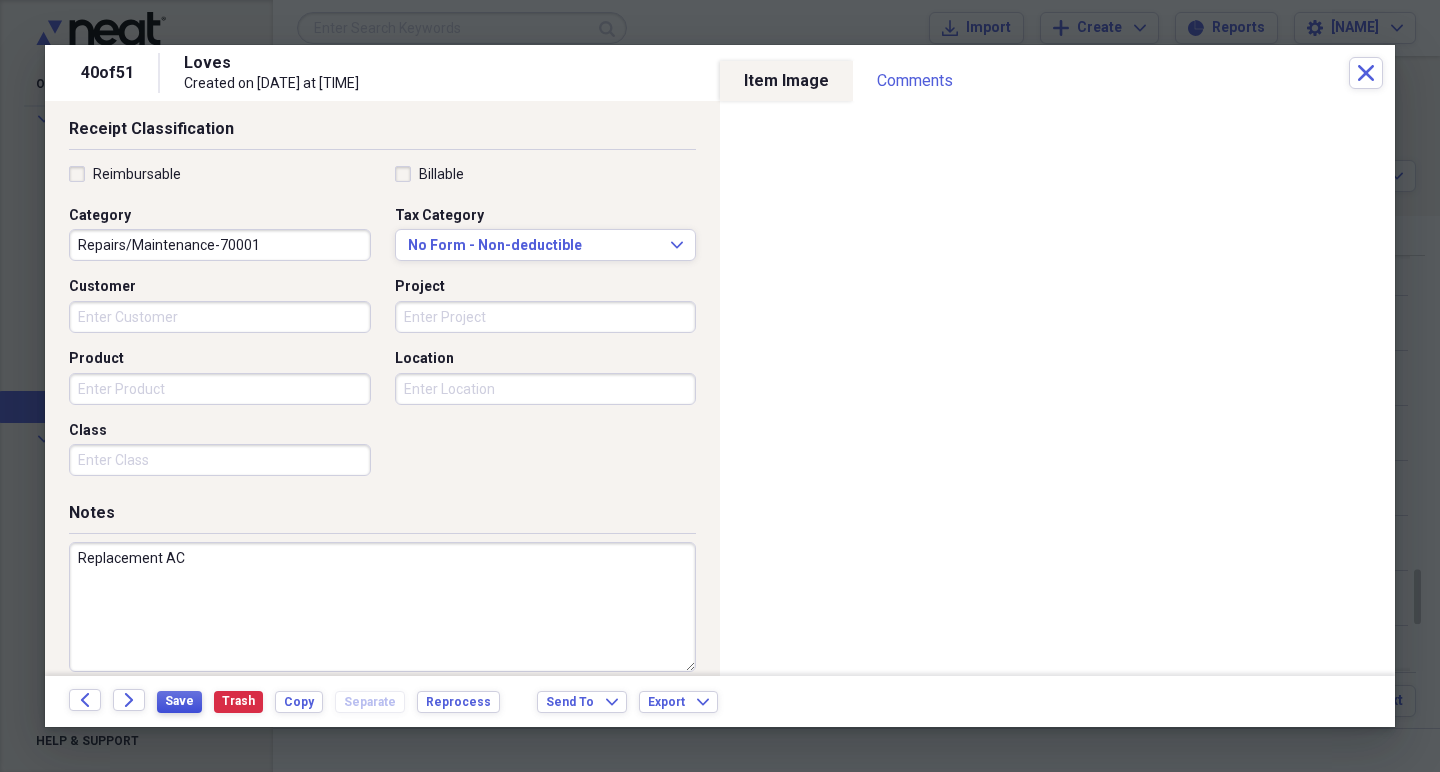 click on "Save" at bounding box center (179, 701) 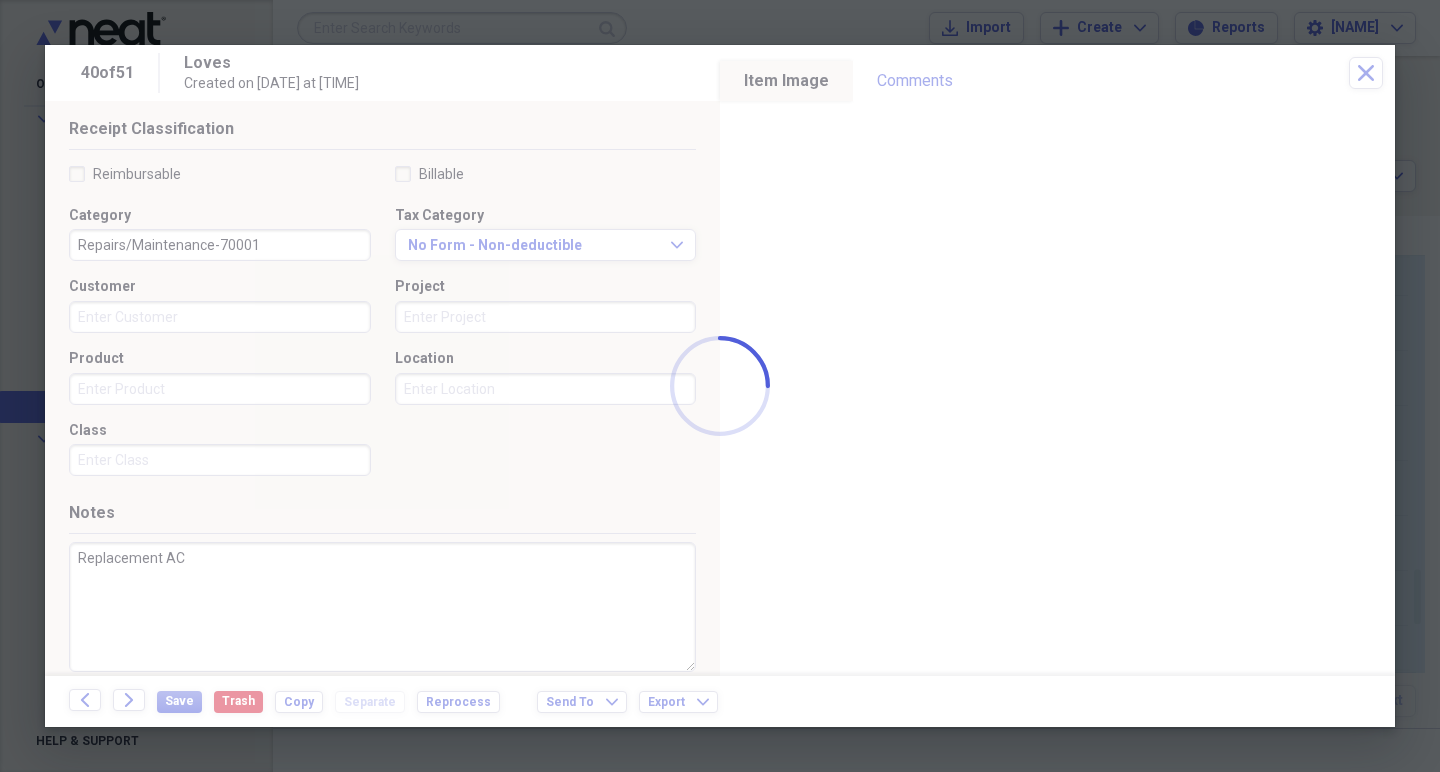 type on "Replacement AC" 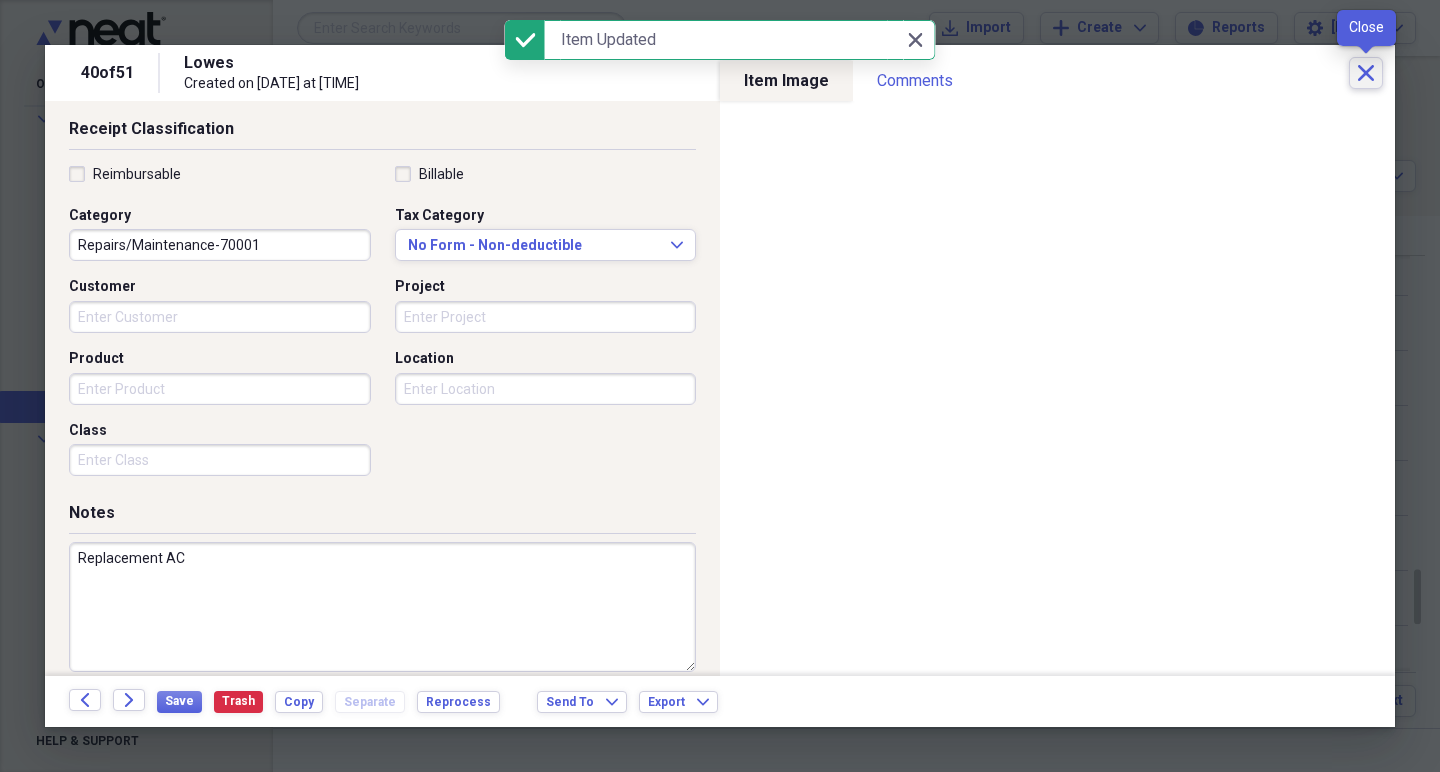 click on "Close" 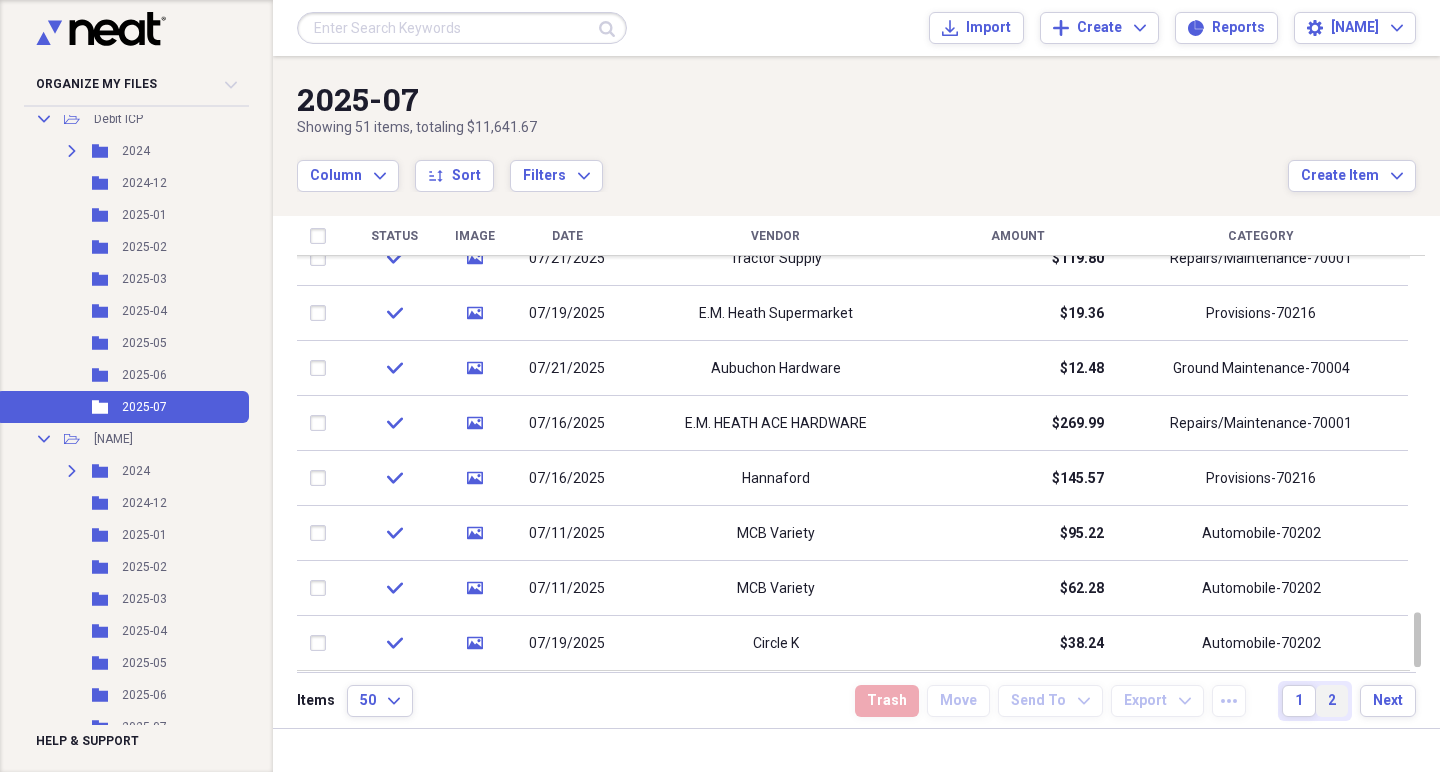 click on "2" at bounding box center [1332, 701] 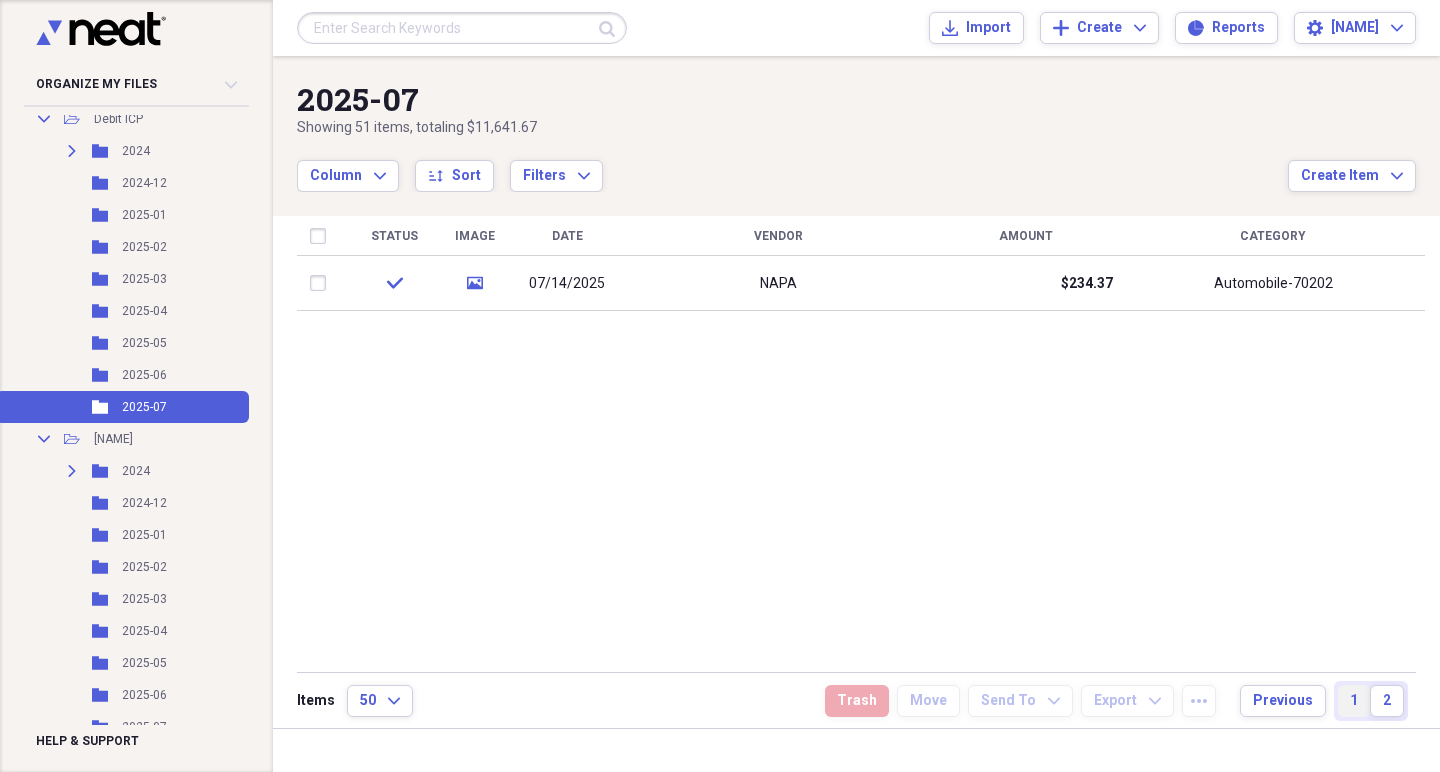 click on "1" at bounding box center [1354, 701] 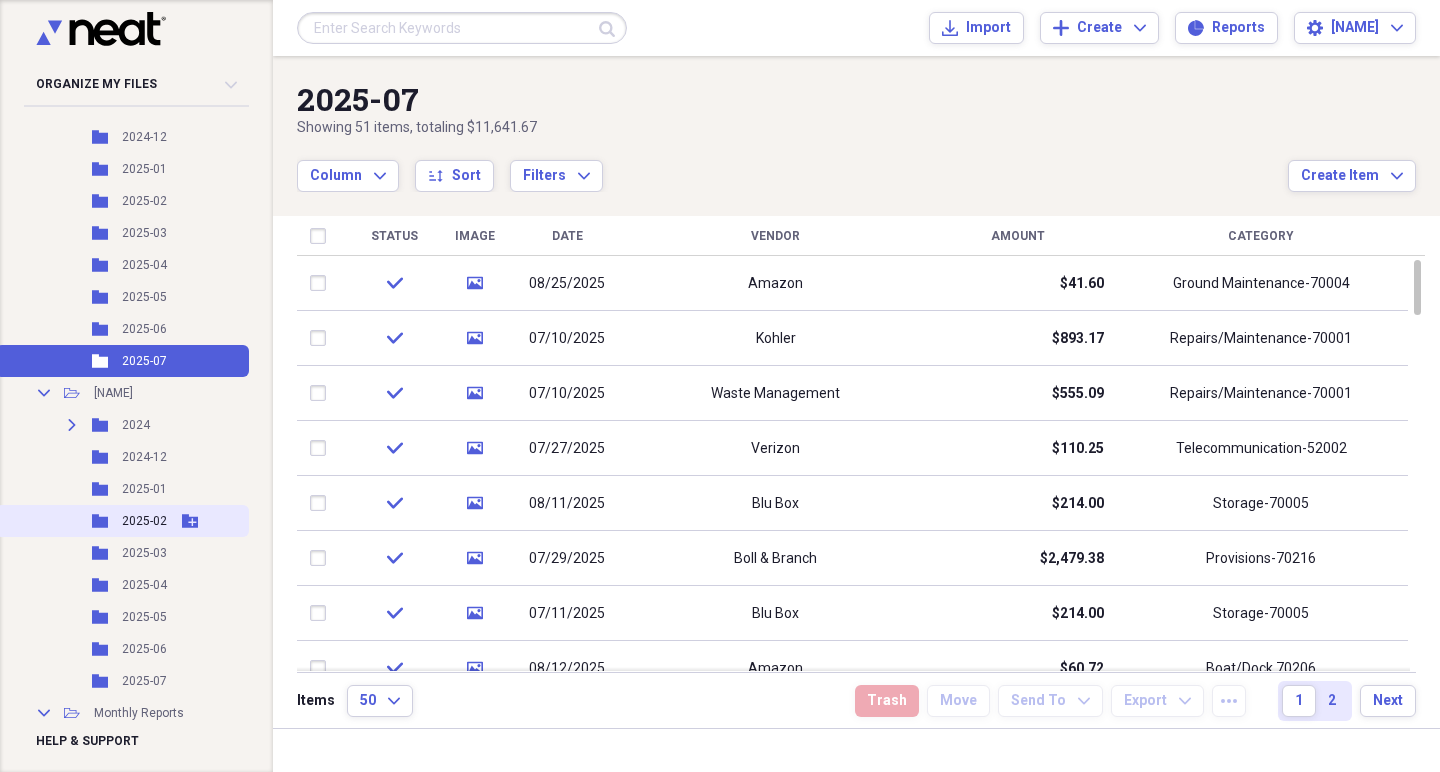scroll, scrollTop: 329, scrollLeft: 0, axis: vertical 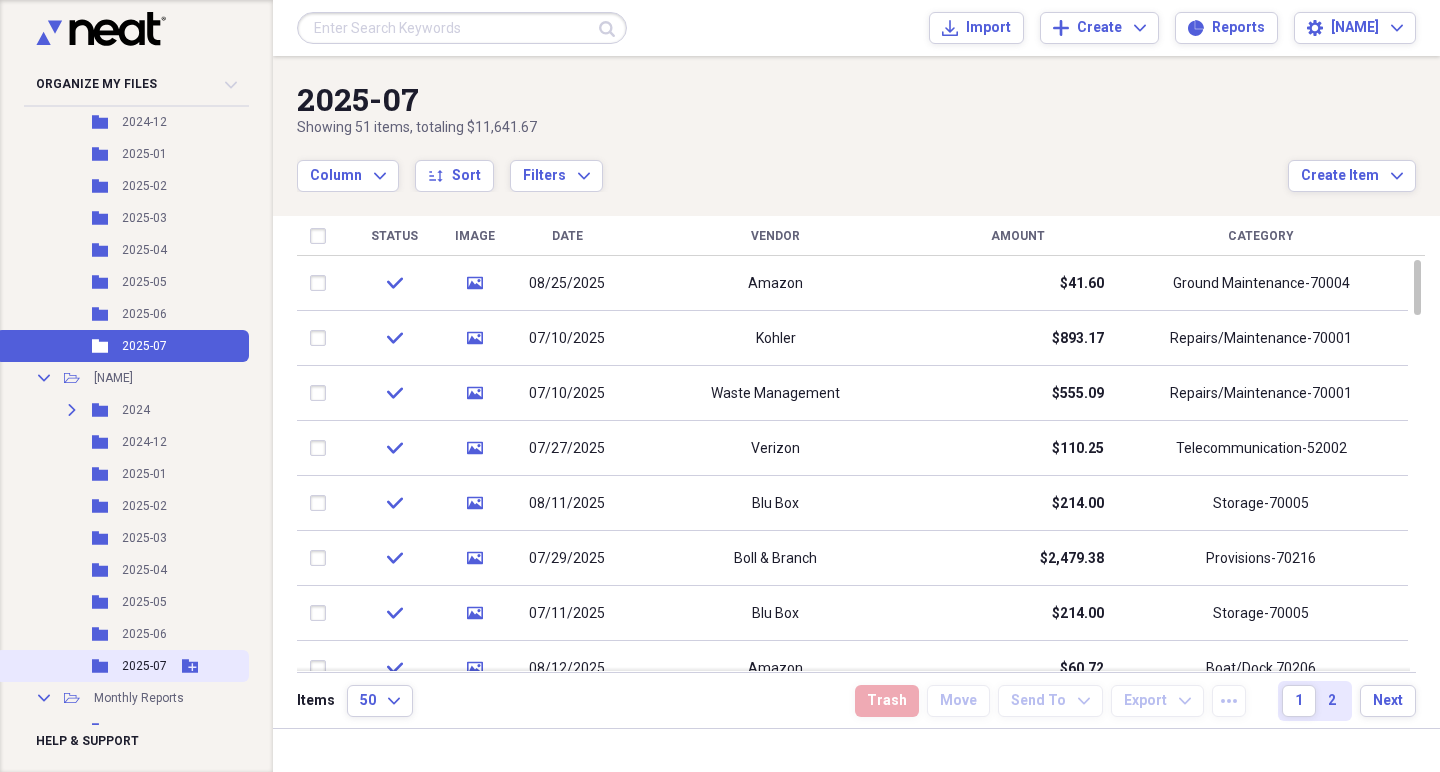 click on "Folder 2025-07 Add Folder" at bounding box center [122, 666] 